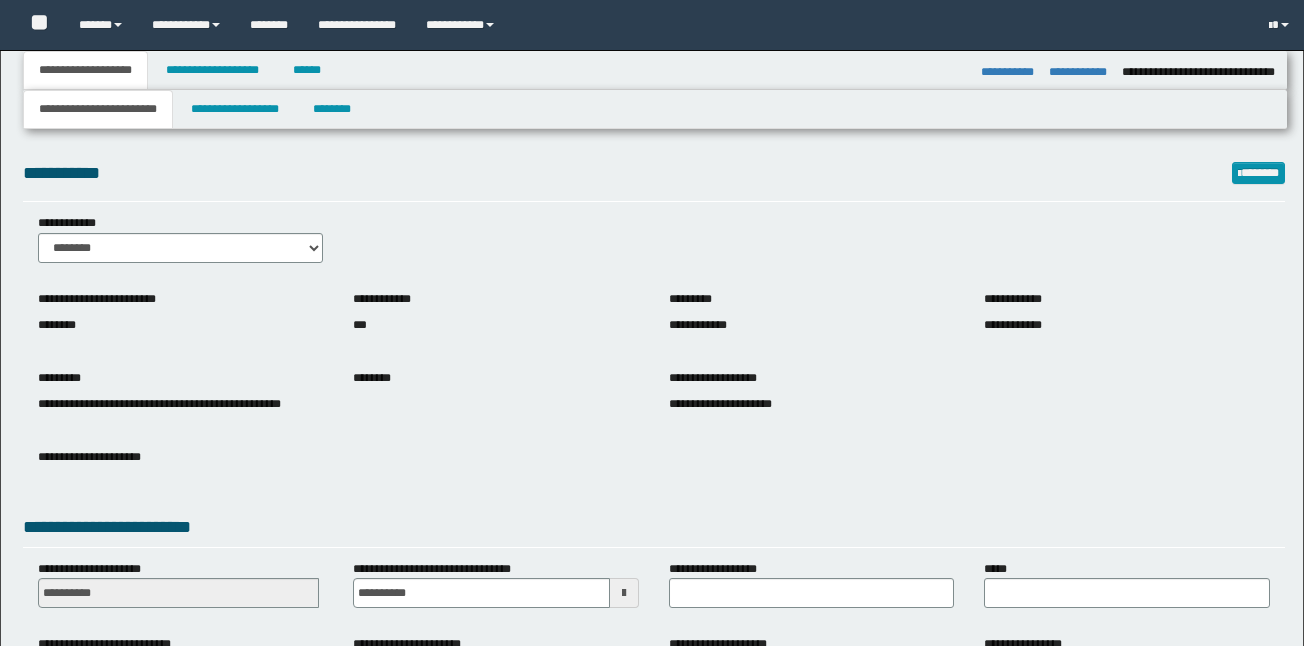 select on "*" 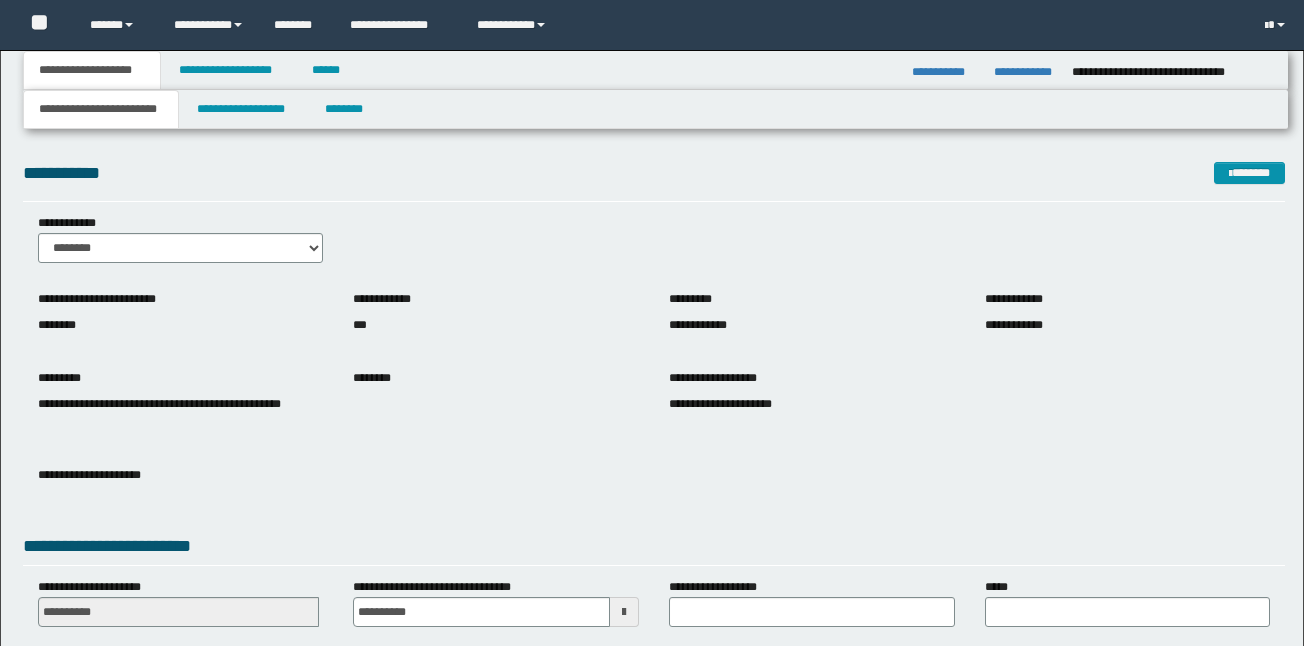 scroll, scrollTop: 0, scrollLeft: 0, axis: both 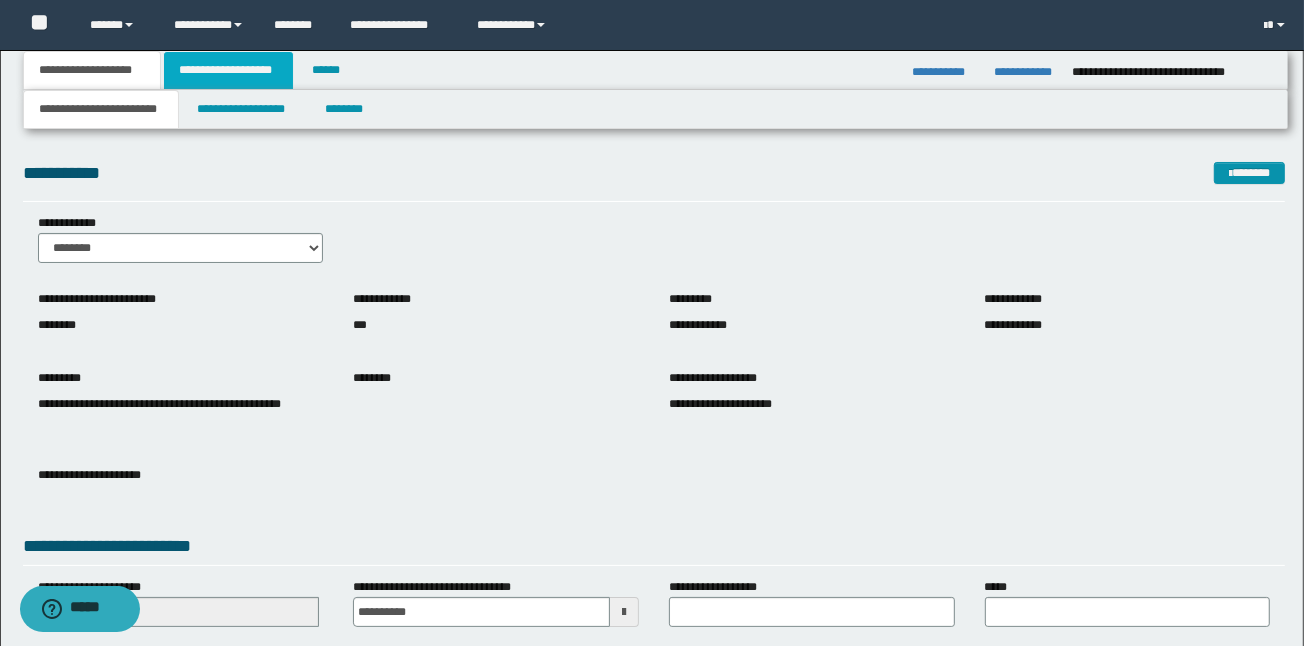 click on "**********" at bounding box center [228, 70] 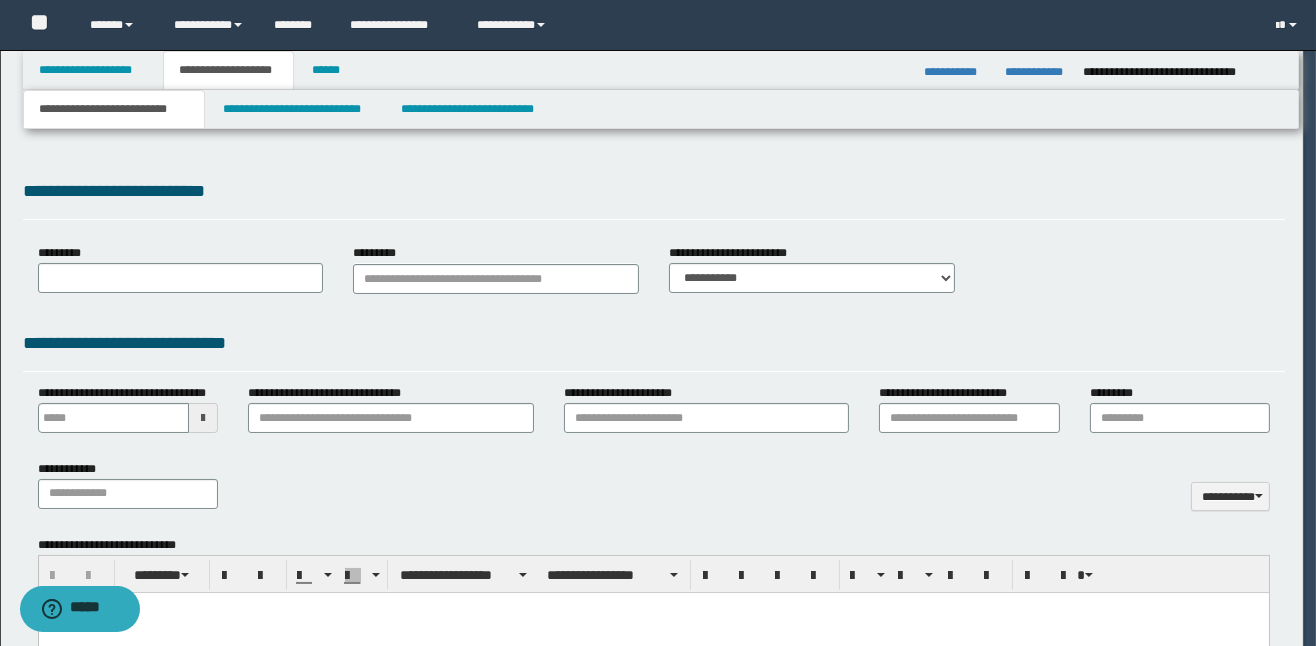 type on "**********" 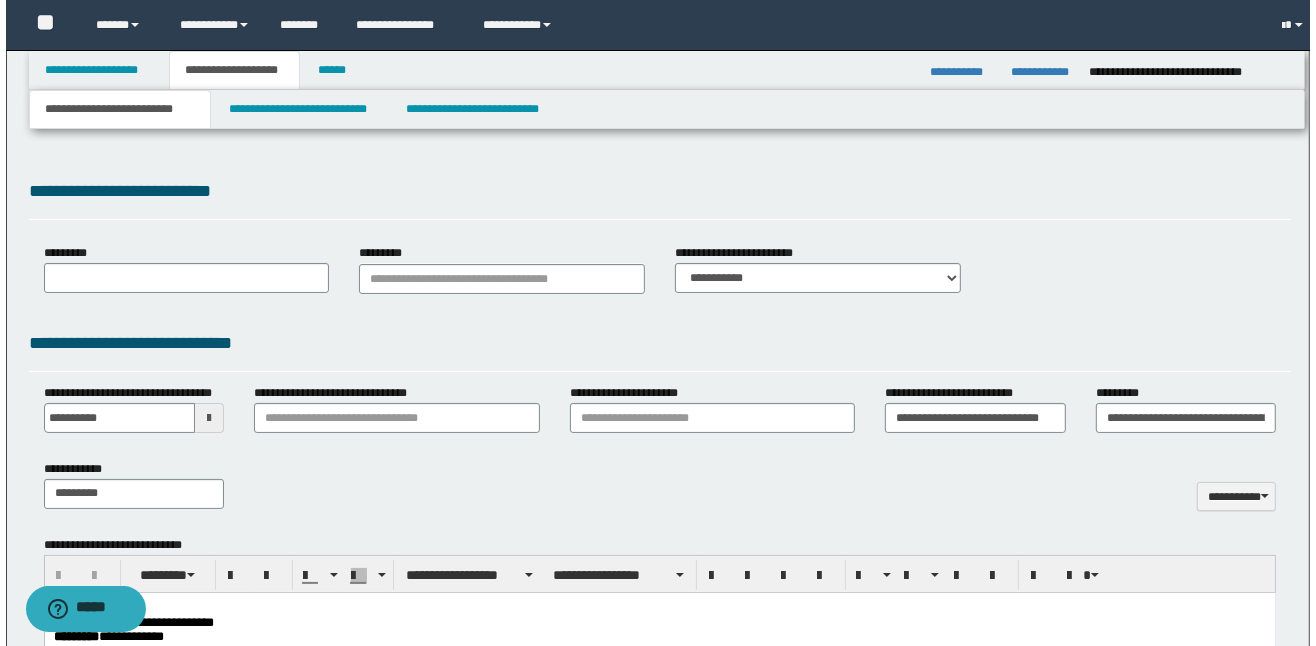 scroll, scrollTop: 0, scrollLeft: 0, axis: both 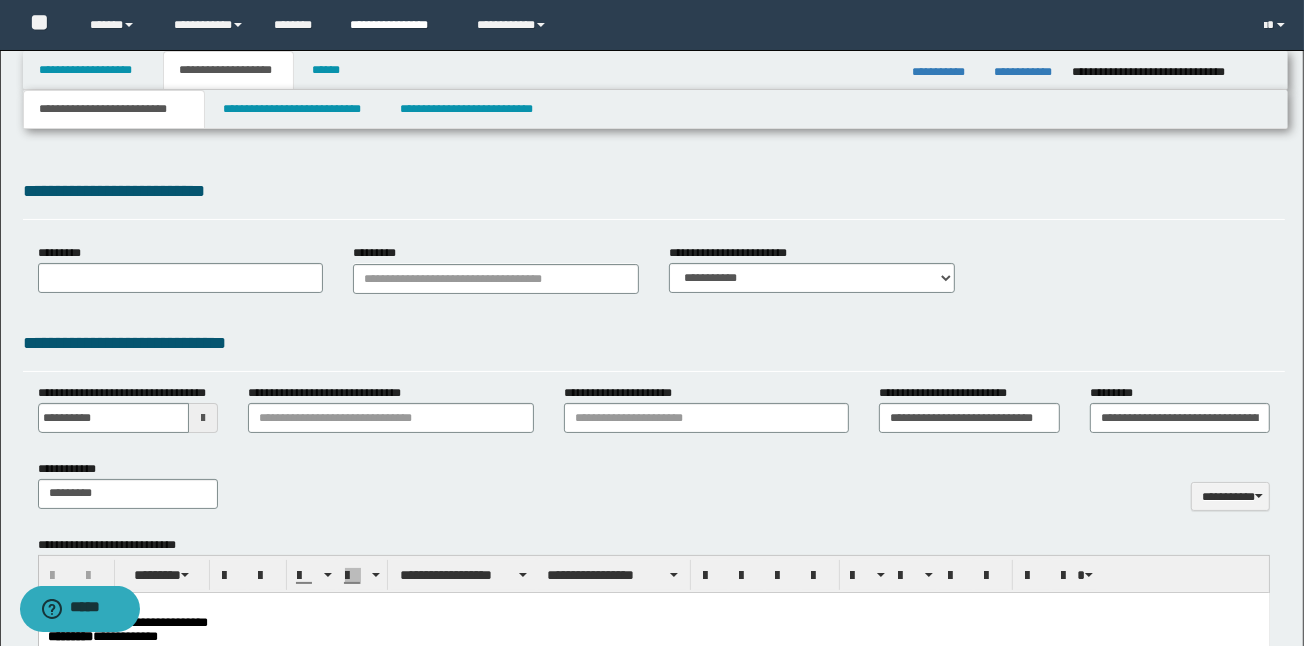 type on "**********" 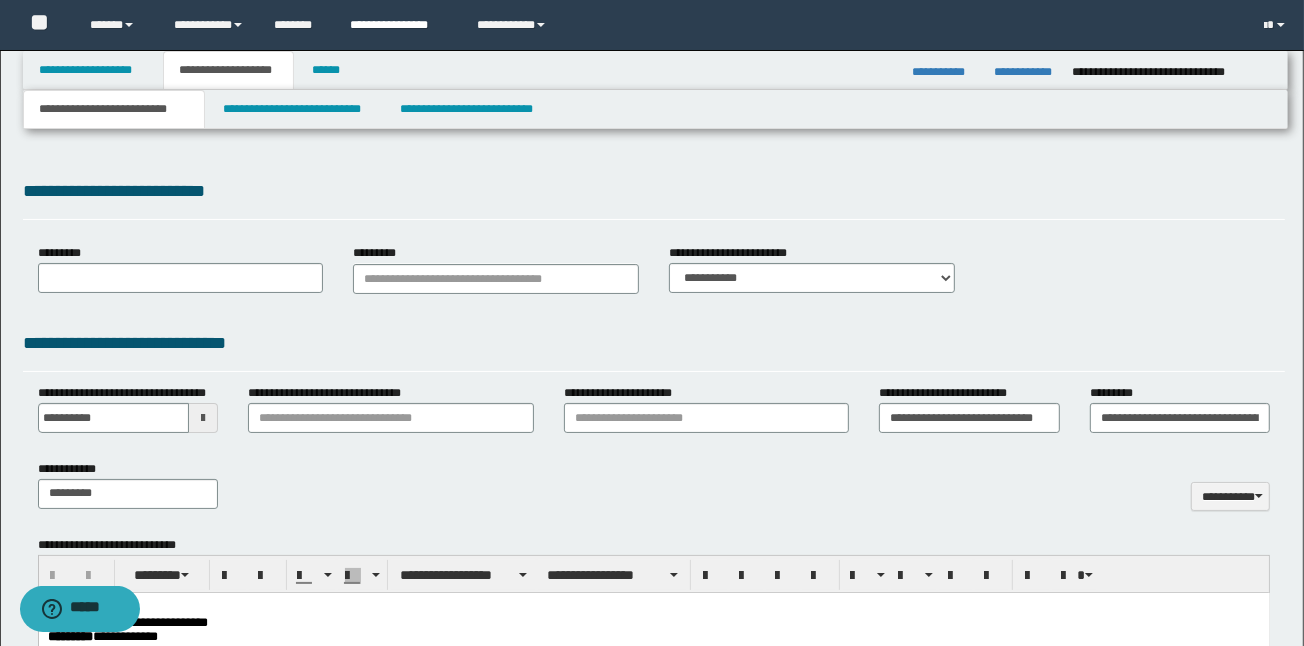 select on "*" 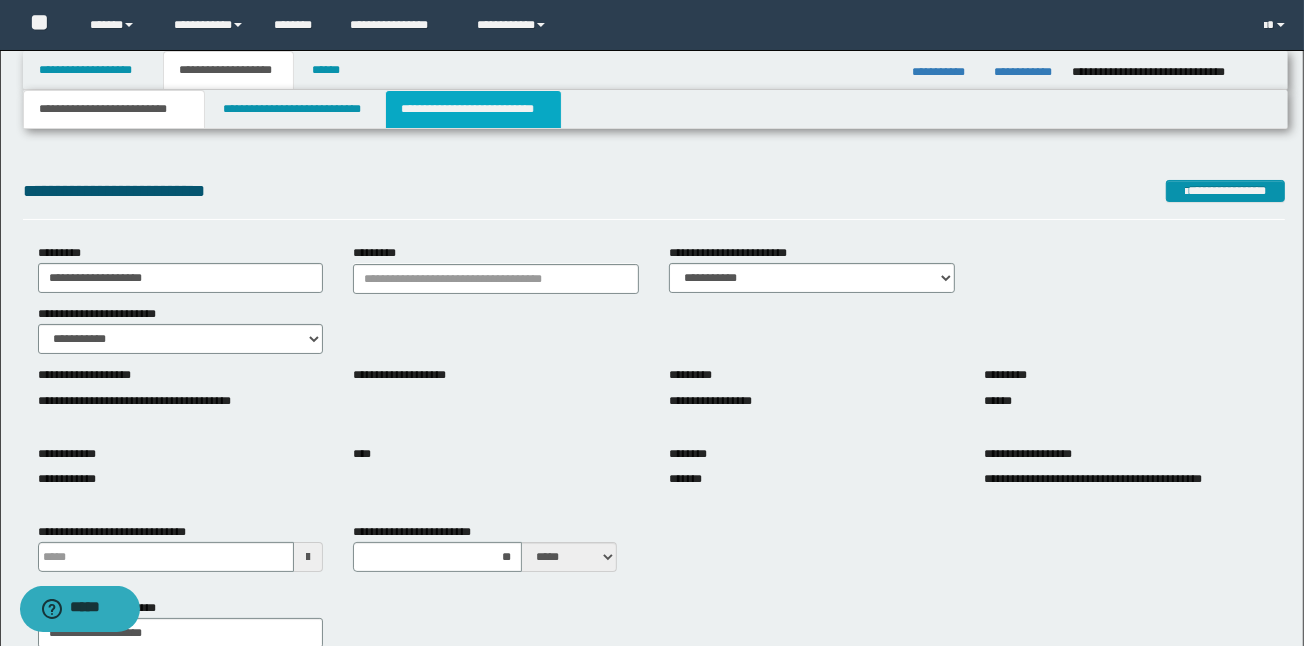 click on "**********" at bounding box center [473, 109] 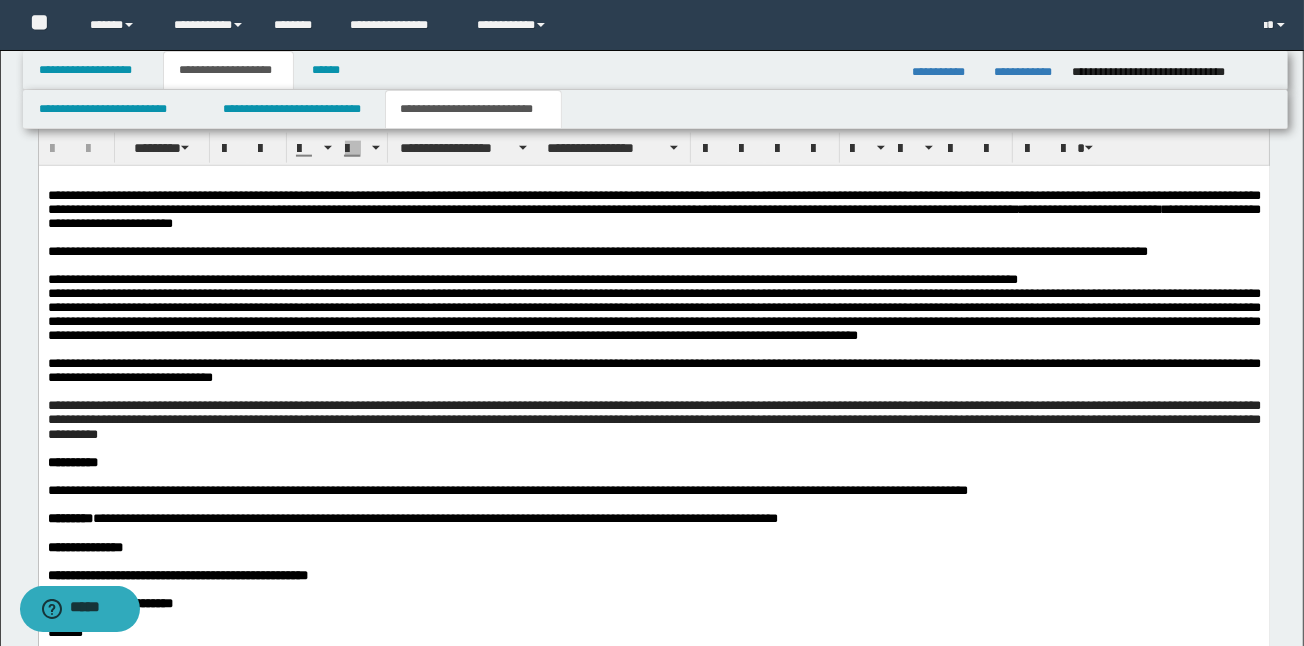 scroll, scrollTop: 1920, scrollLeft: 0, axis: vertical 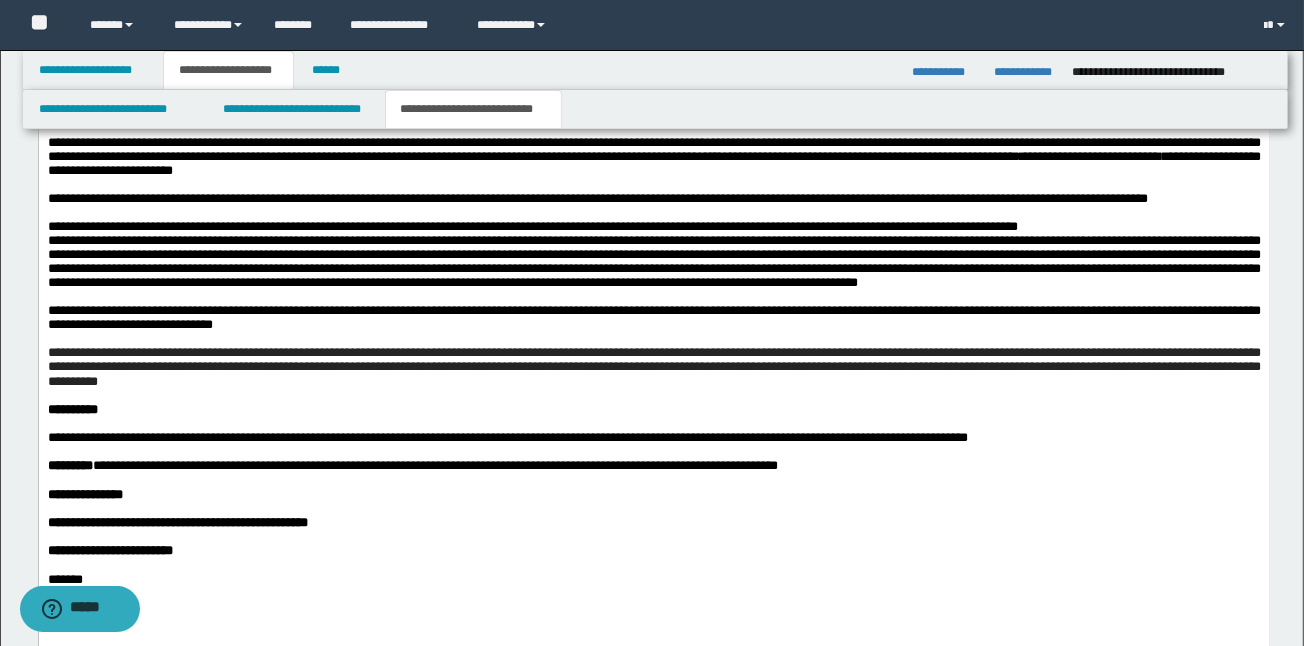 click on "**********" at bounding box center (653, 199) 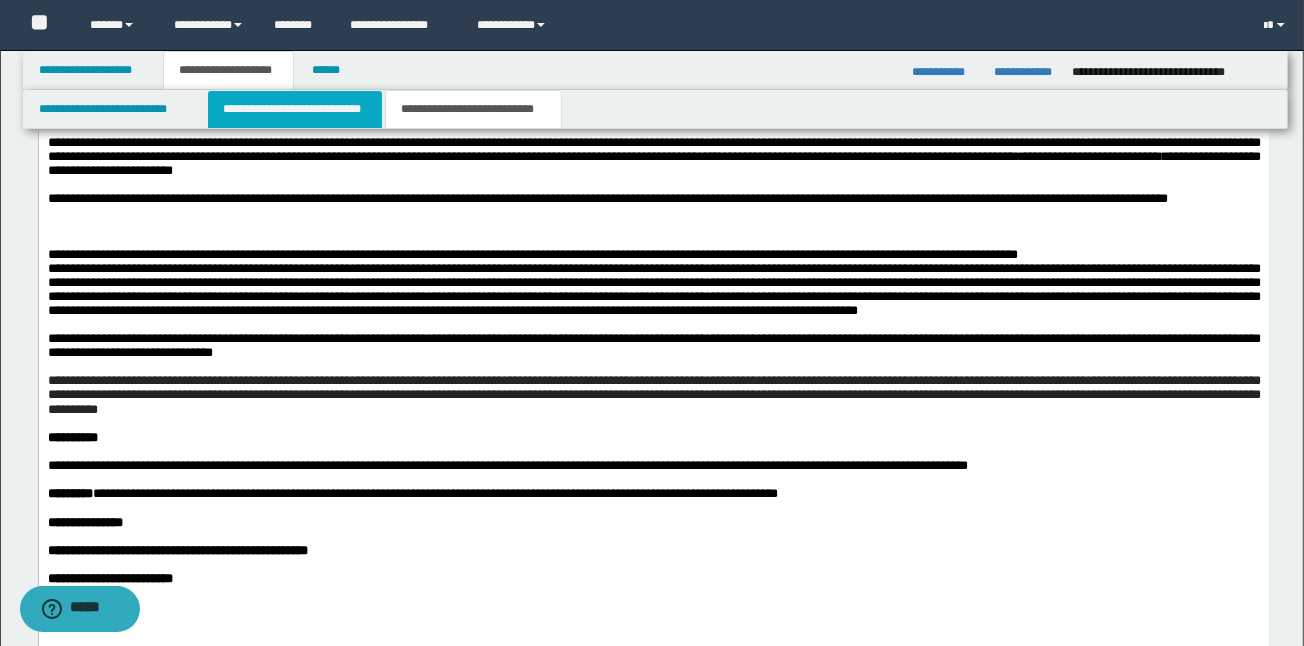 click on "**********" at bounding box center [294, 109] 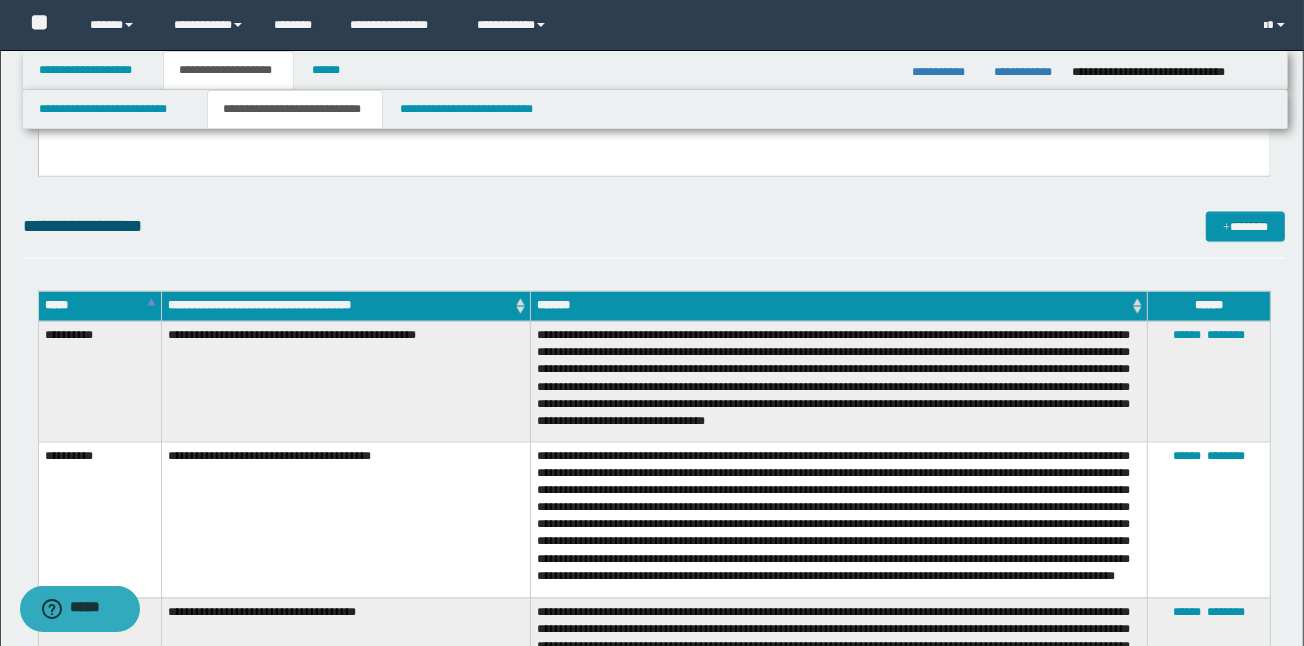 scroll, scrollTop: 2560, scrollLeft: 0, axis: vertical 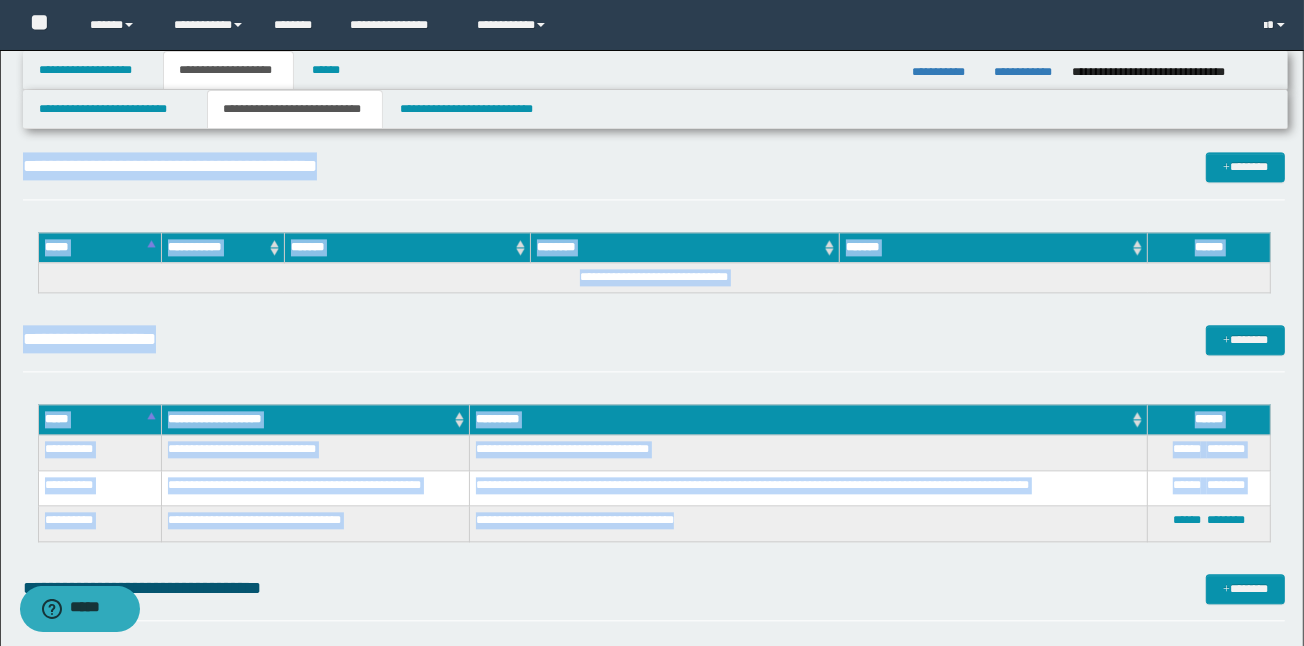 drag, startPoint x: 41, startPoint y: 368, endPoint x: 605, endPoint y: 516, distance: 583.0952 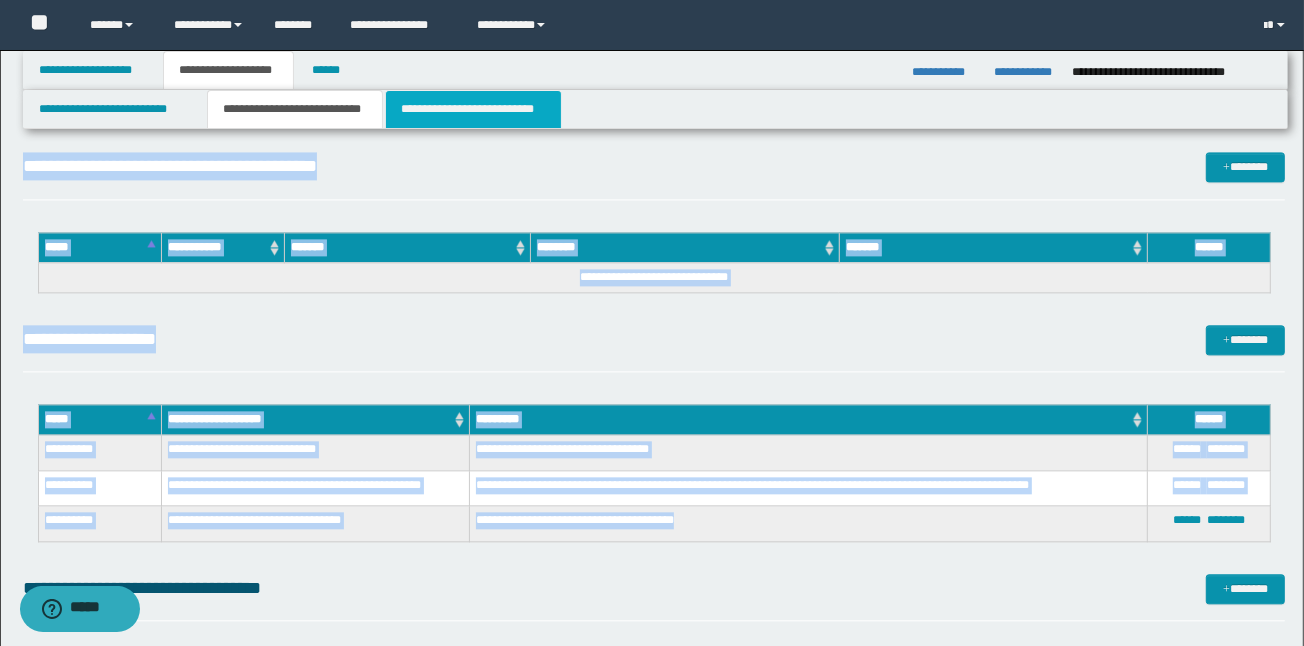 click on "**********" at bounding box center (473, 109) 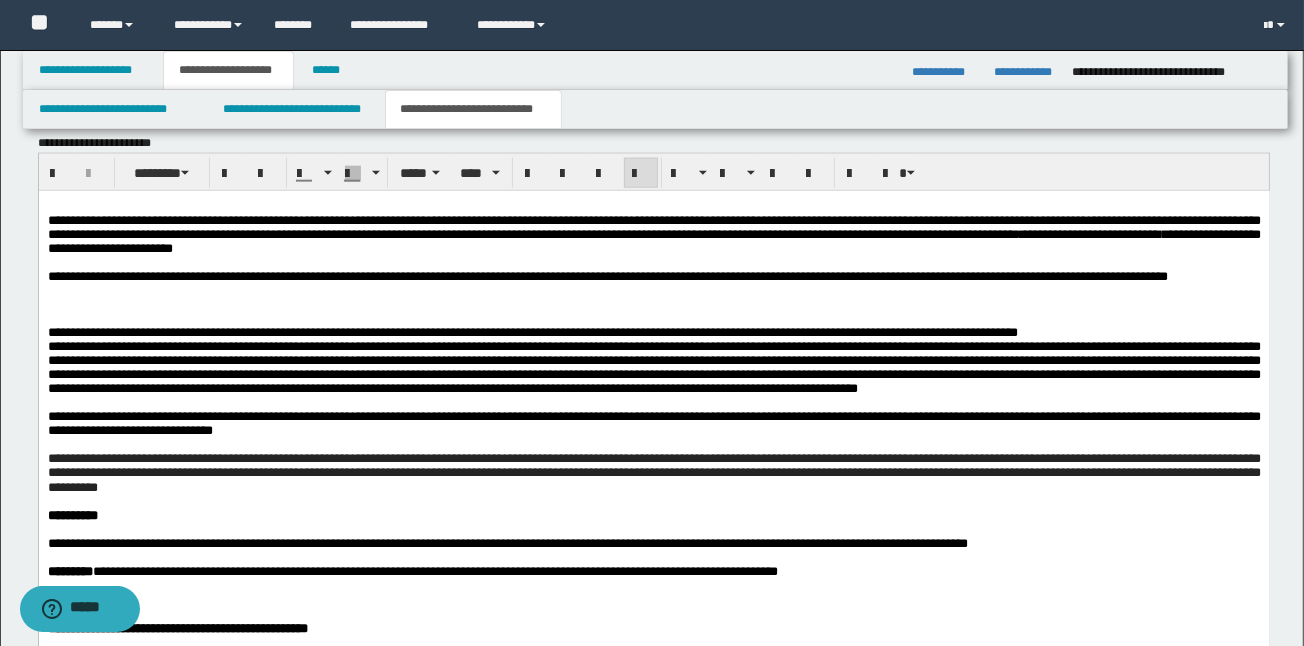 scroll, scrollTop: 1822, scrollLeft: 0, axis: vertical 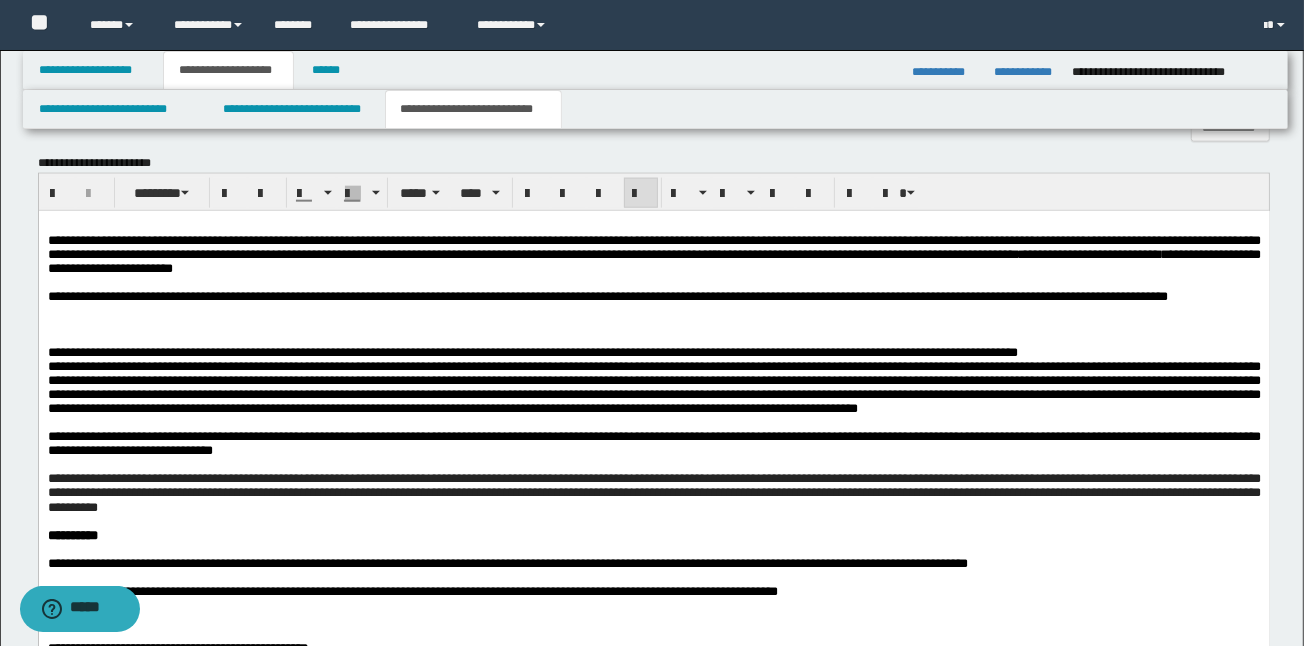 click on "**********" at bounding box center [653, 297] 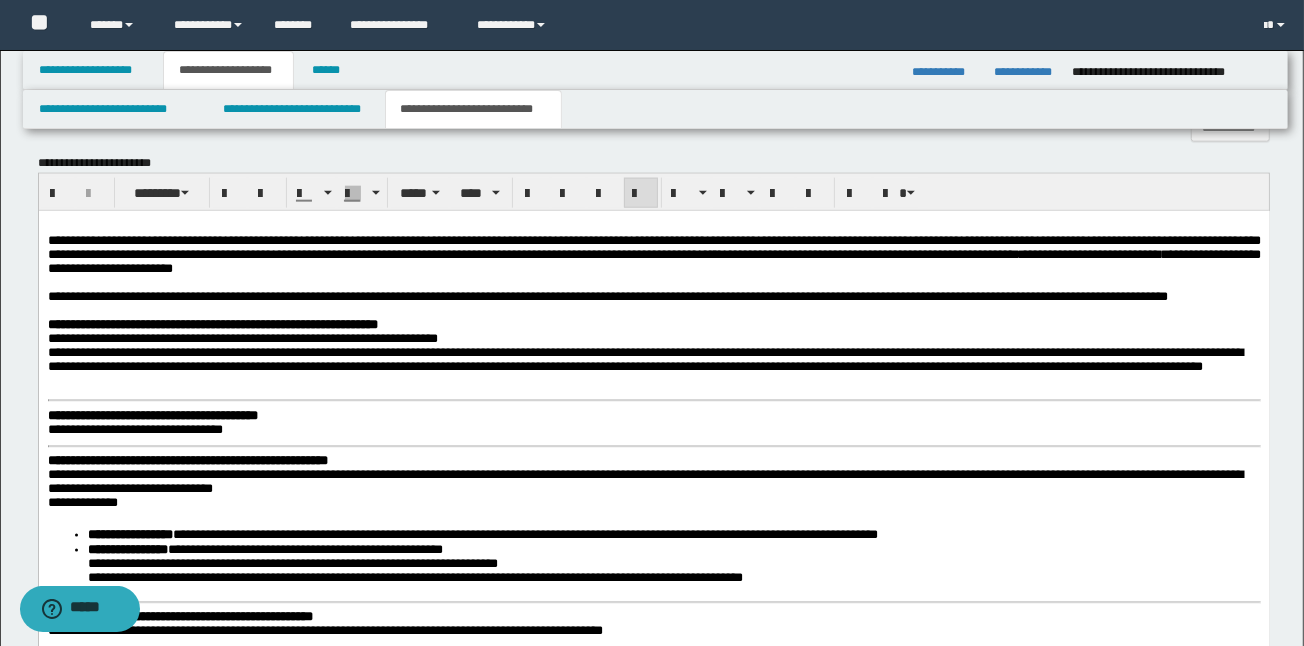 click on "**********" at bounding box center (653, 297) 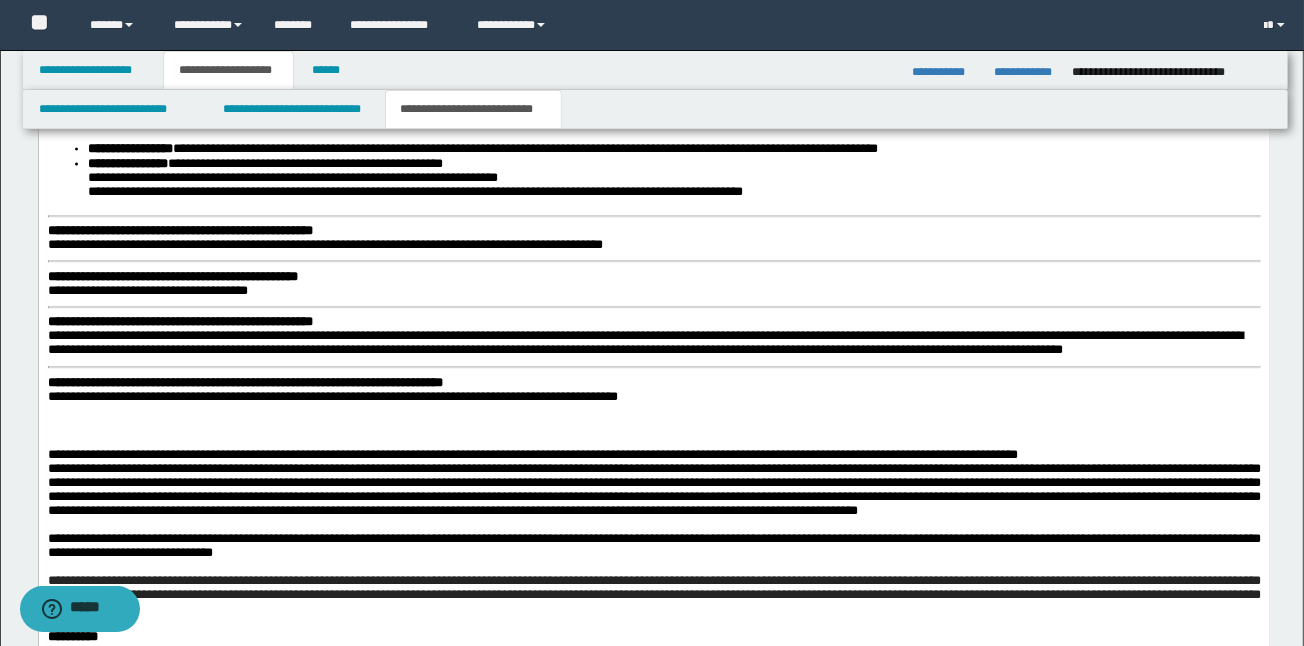 scroll, scrollTop: 2248, scrollLeft: 0, axis: vertical 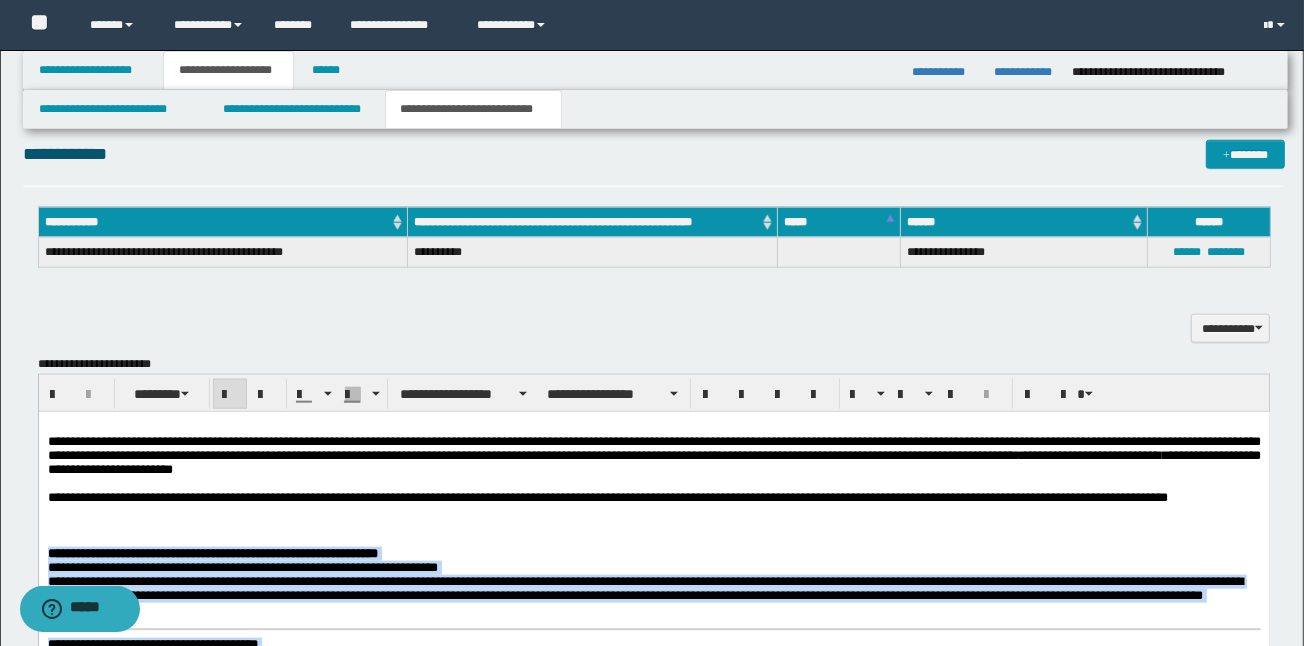 drag, startPoint x: 588, startPoint y: 1008, endPoint x: 38, endPoint y: 579, distance: 697.5249 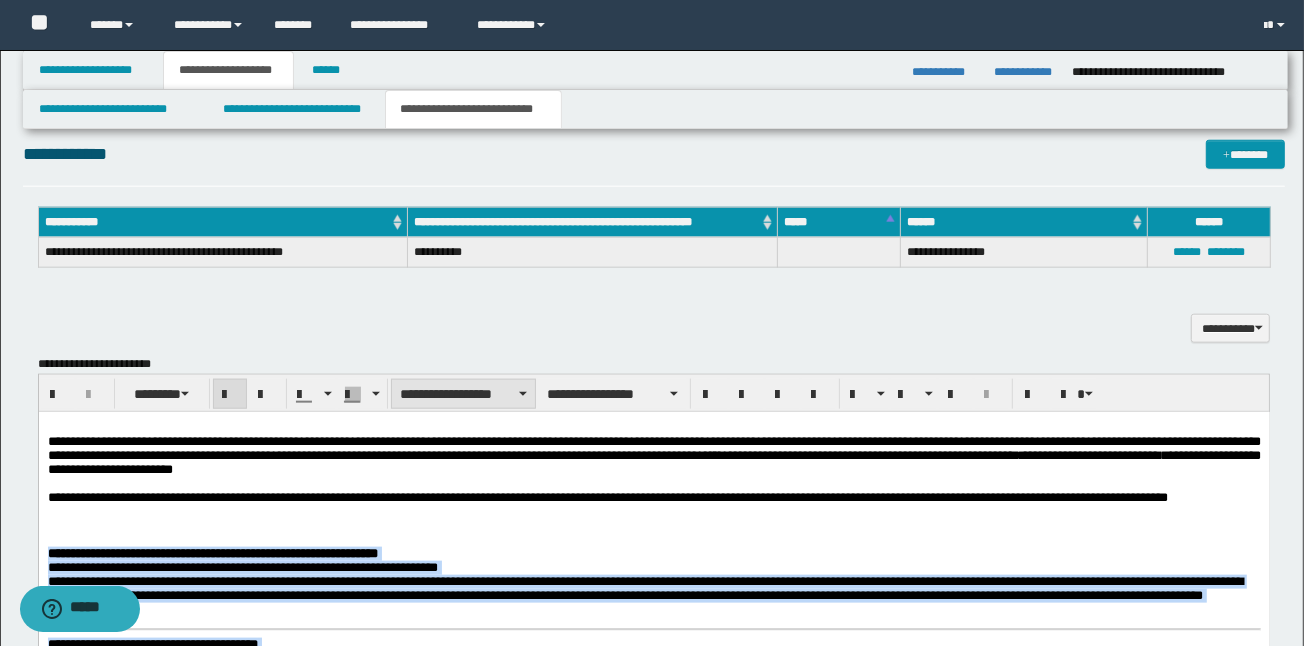 click on "**********" at bounding box center [463, 394] 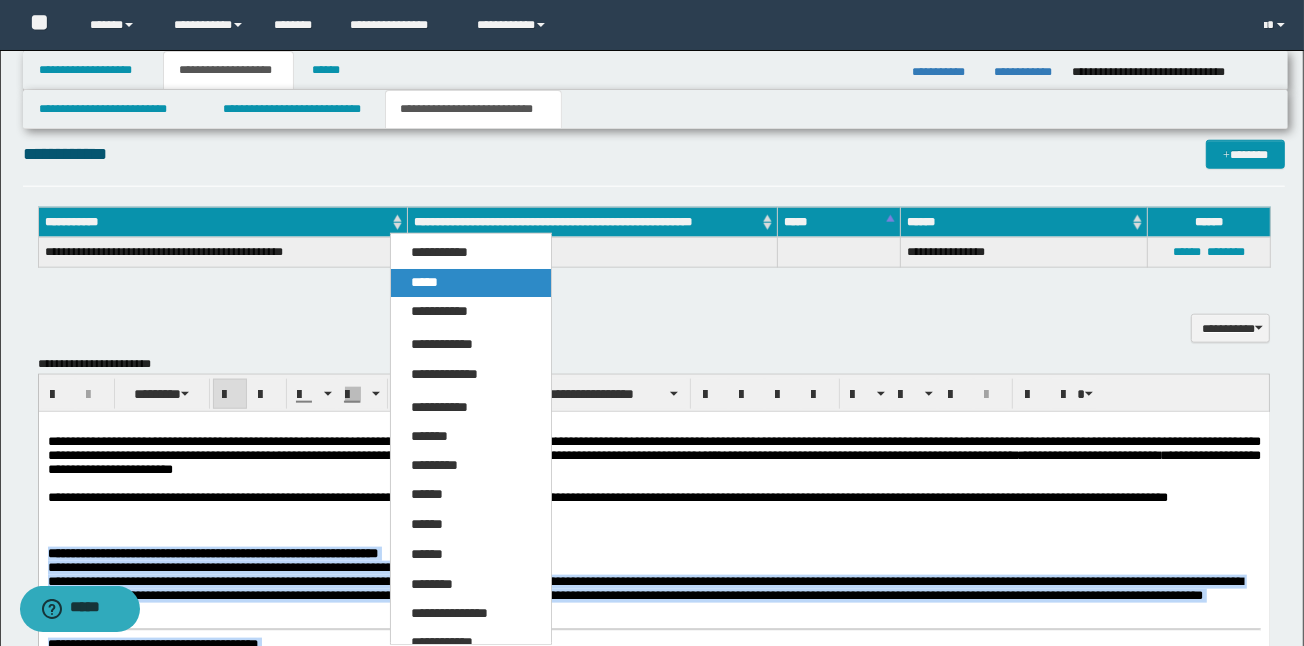 click on "*****" at bounding box center [471, 283] 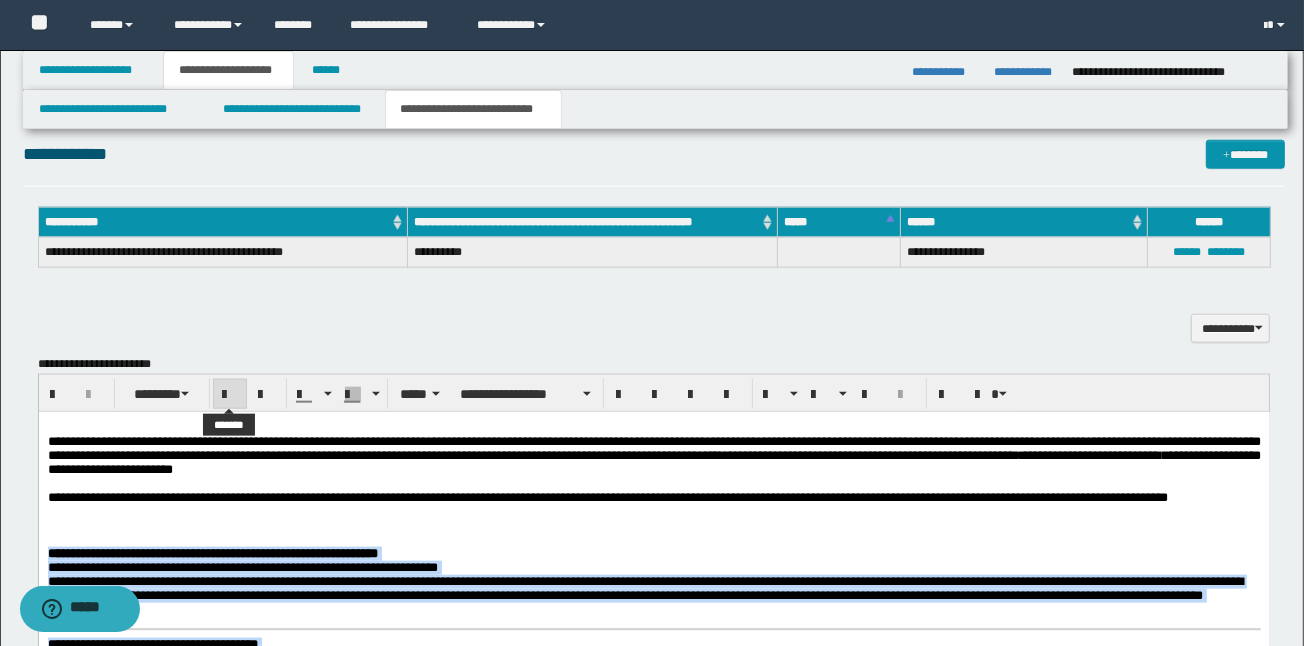 click at bounding box center [230, 395] 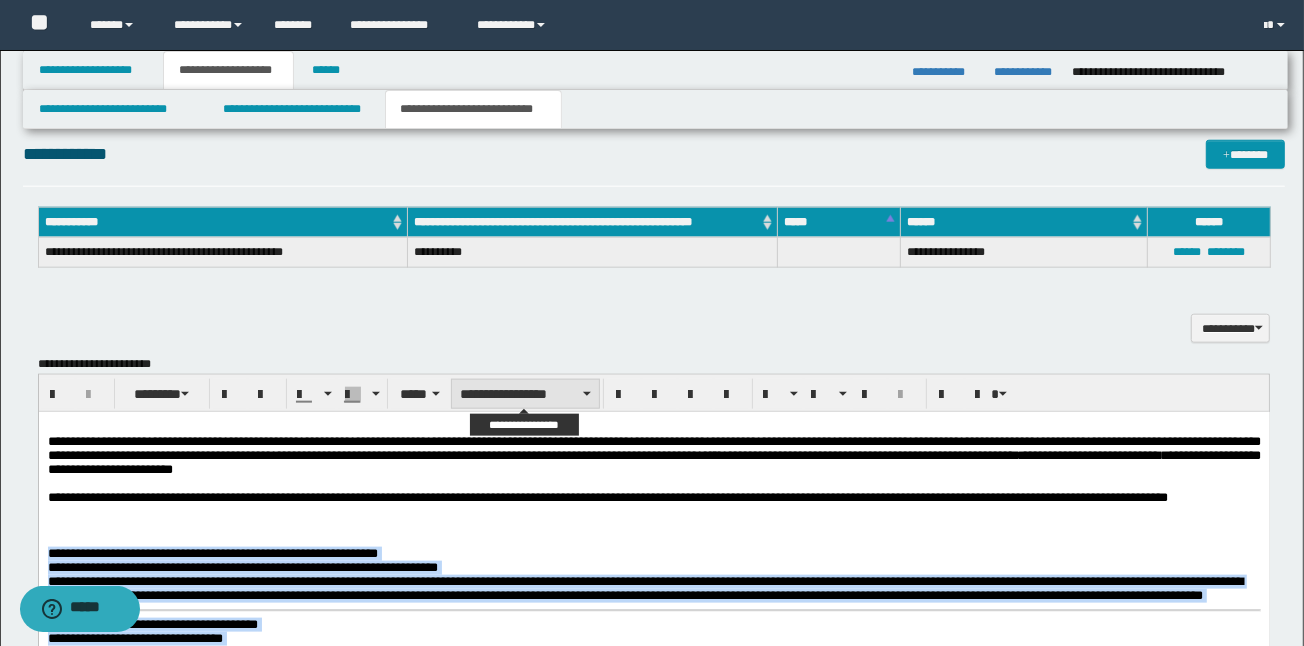click on "**********" at bounding box center [525, 394] 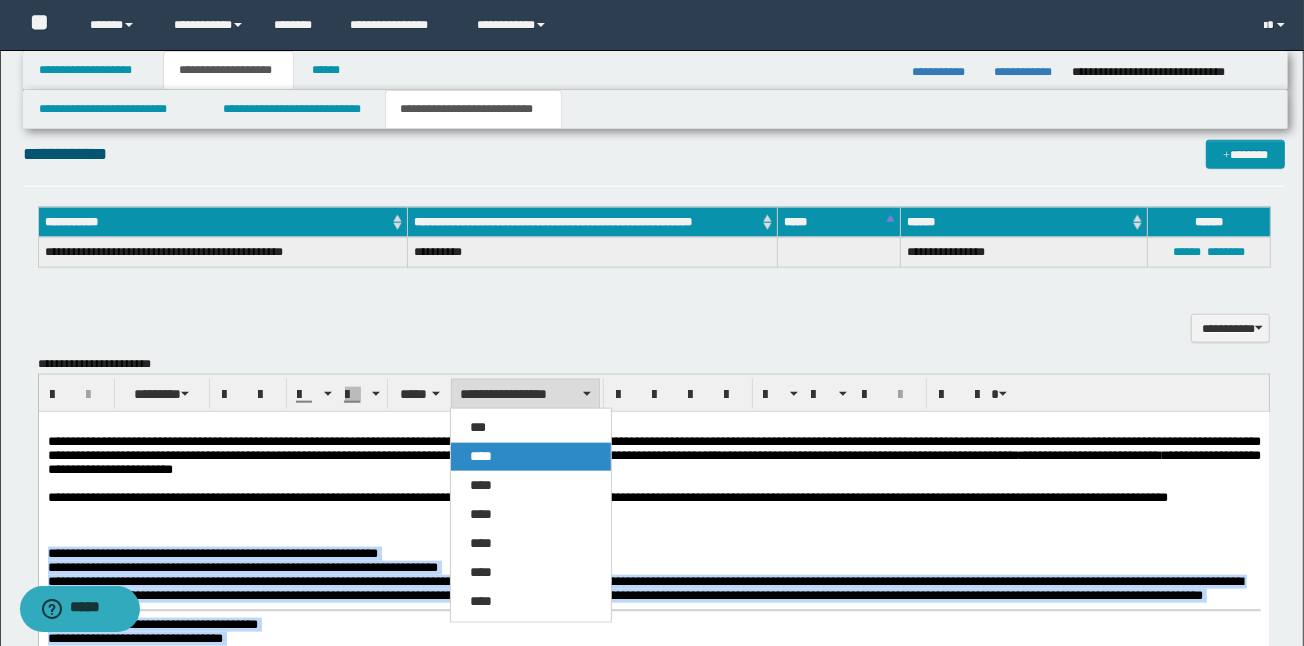 click on "****" at bounding box center (482, 456) 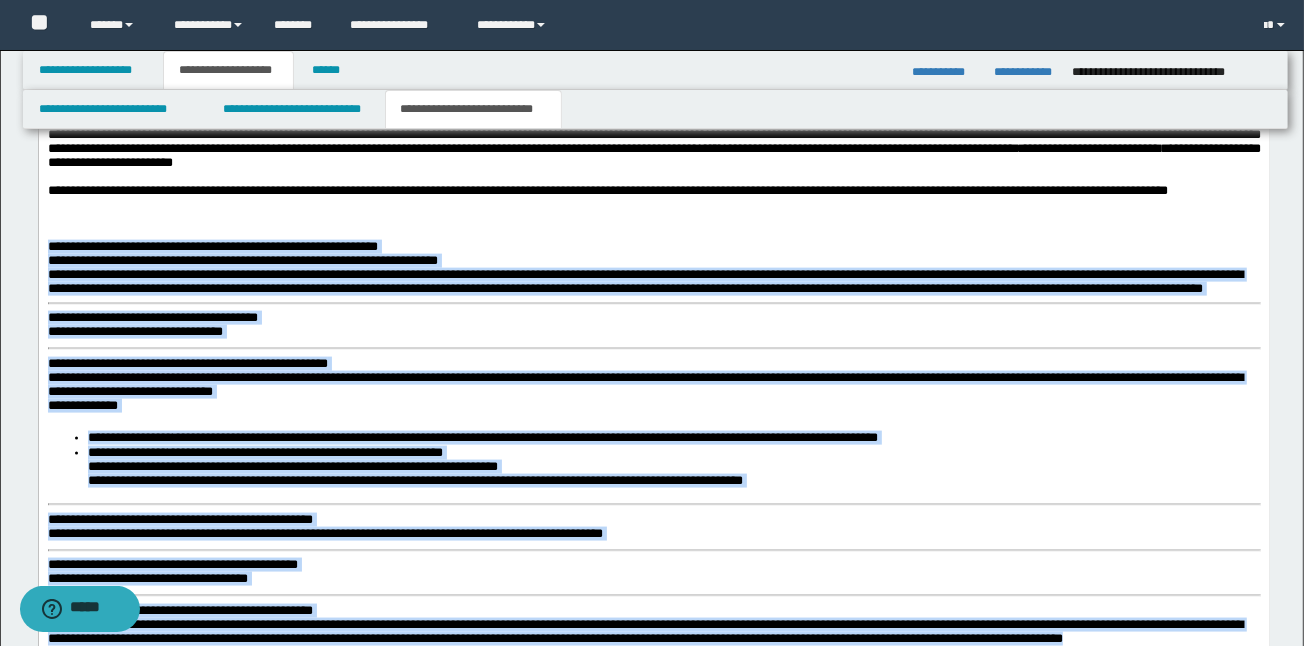scroll, scrollTop: 1941, scrollLeft: 0, axis: vertical 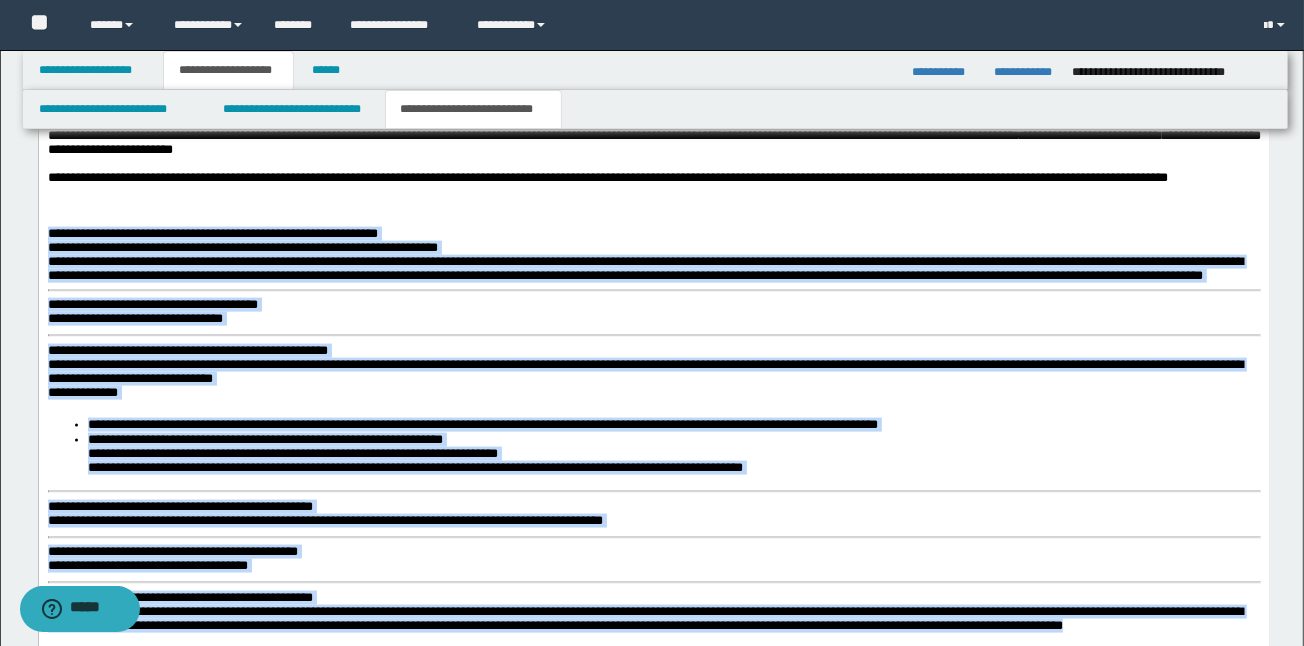 click on "**********" at bounding box center (292, 453) 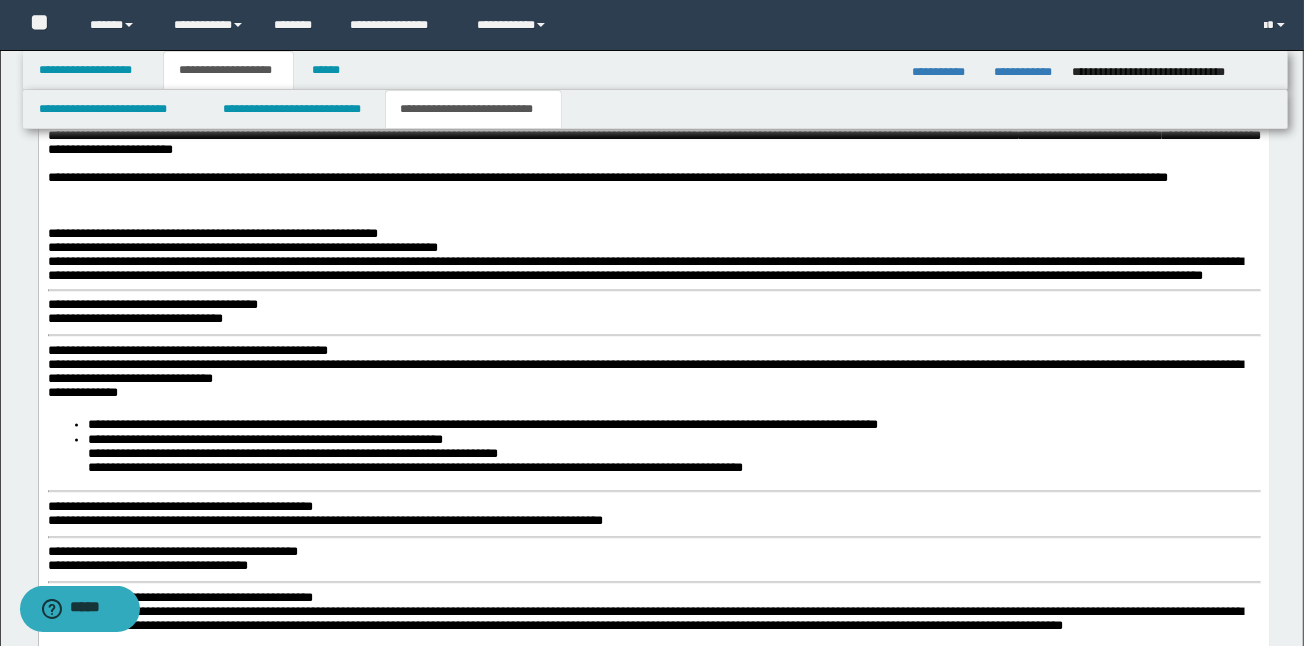 click on "**********" at bounding box center [152, 304] 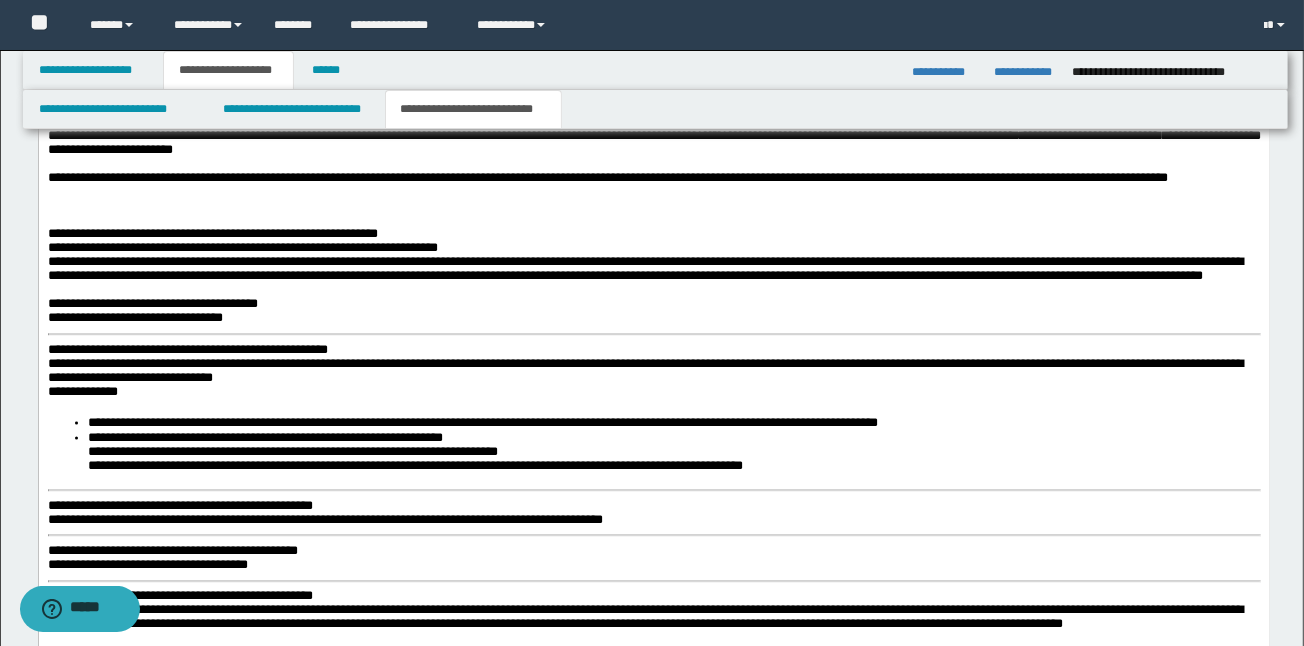 click on "**********" at bounding box center (187, 349) 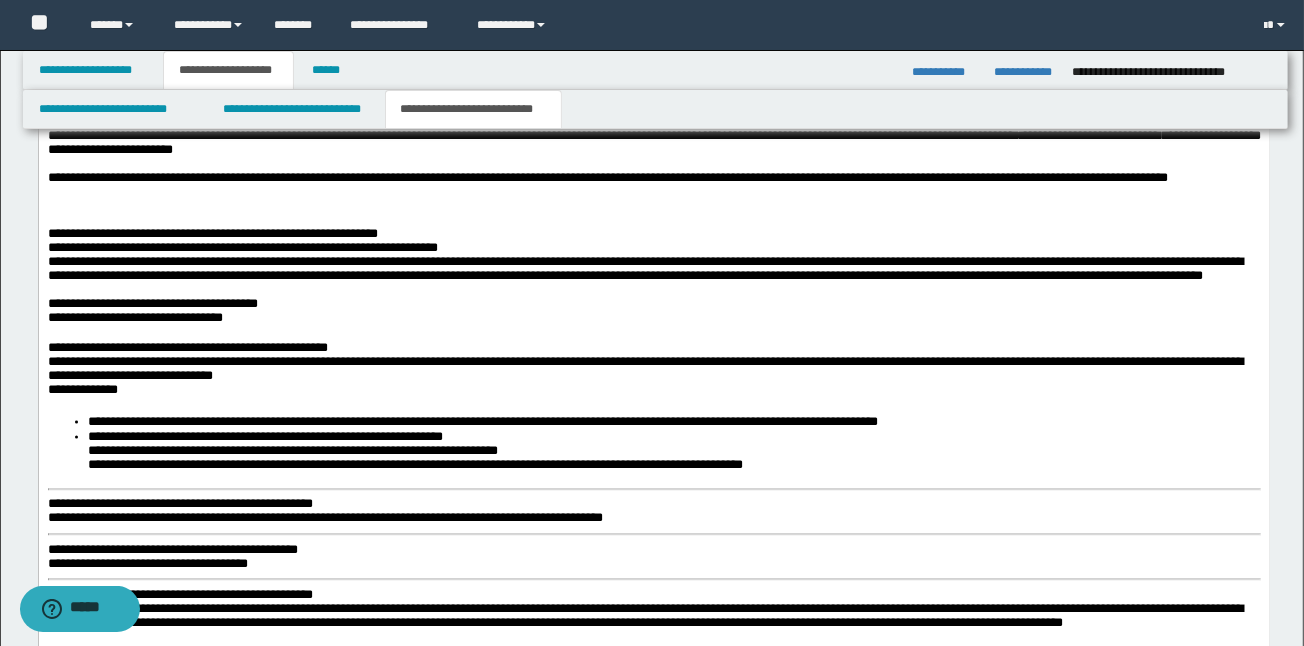 click on "**********" at bounding box center [179, 503] 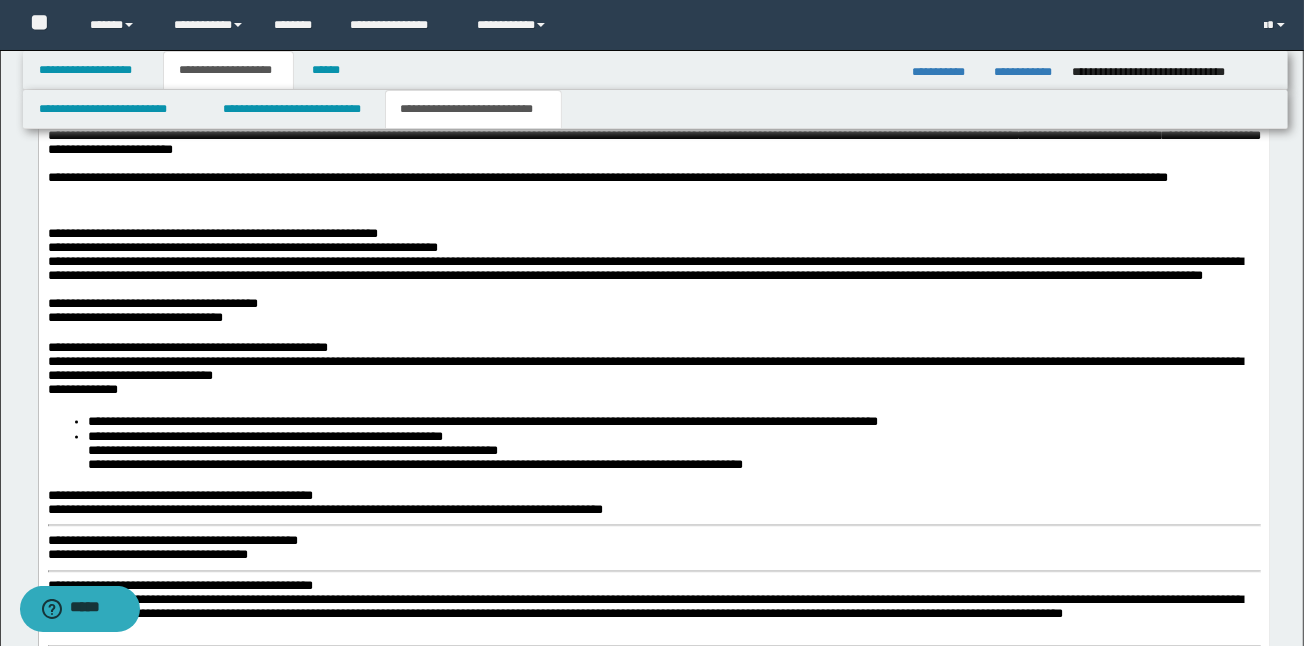 scroll, scrollTop: 2154, scrollLeft: 0, axis: vertical 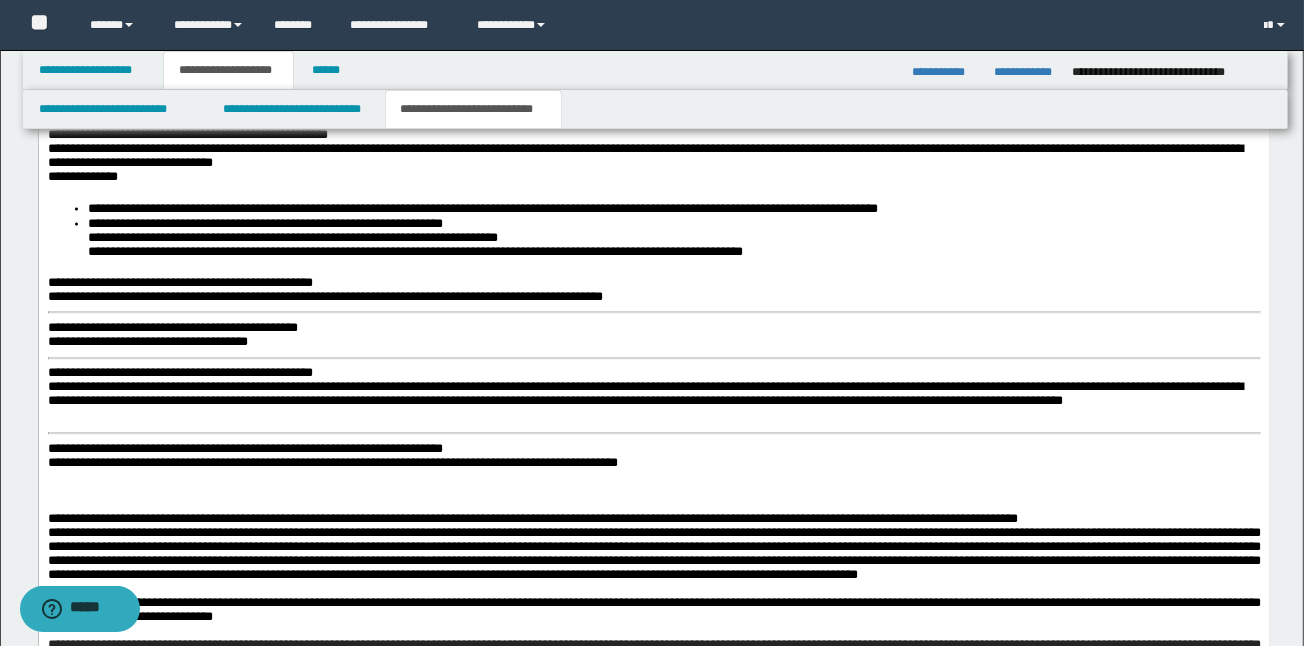 click on "**********" at bounding box center [172, 328] 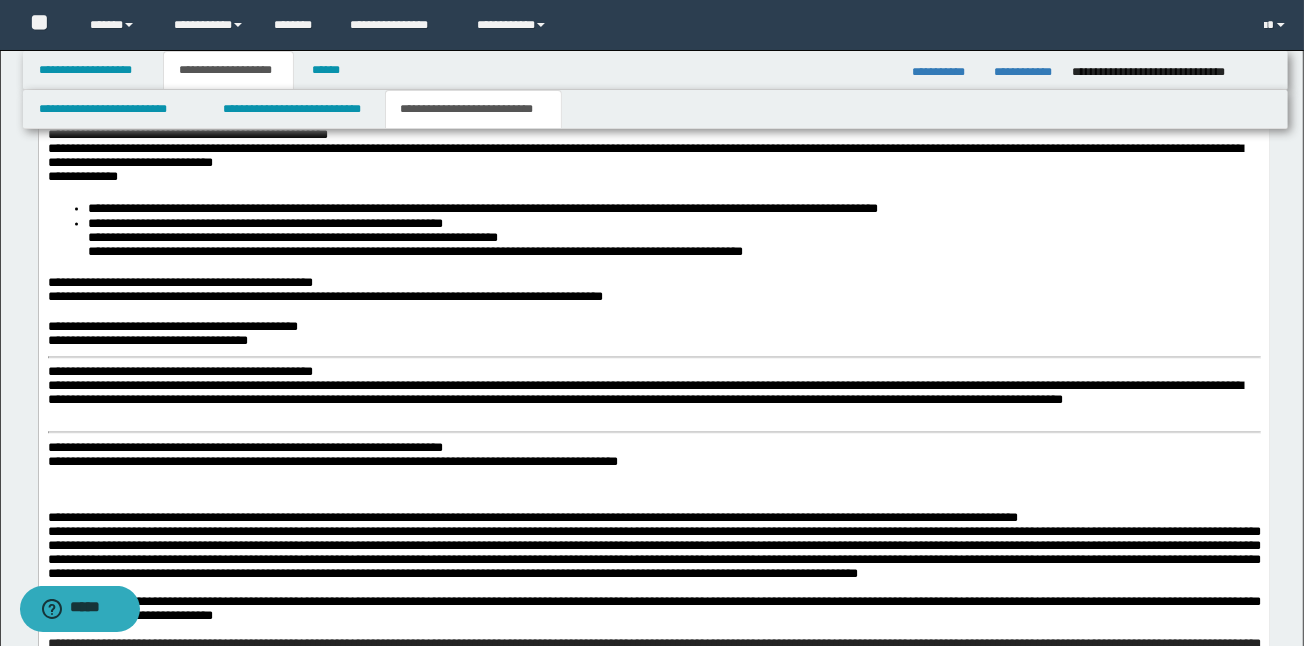 click on "**********" at bounding box center [653, 408] 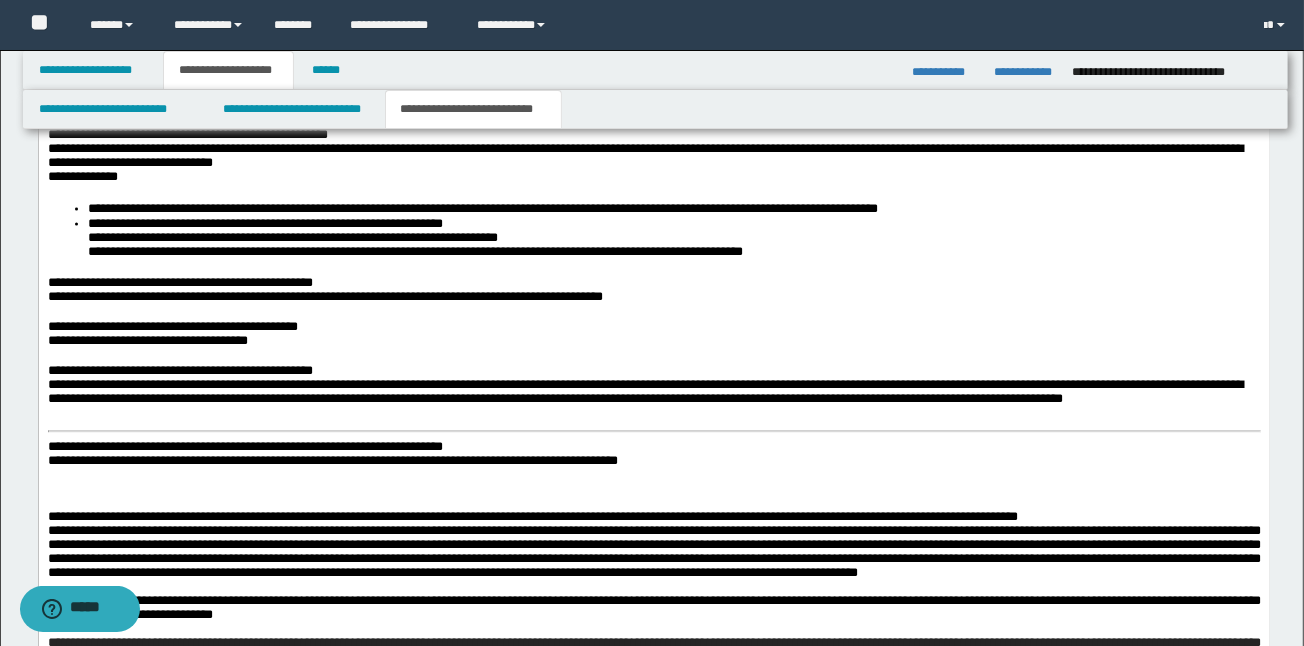 click on "**********" at bounding box center [244, 447] 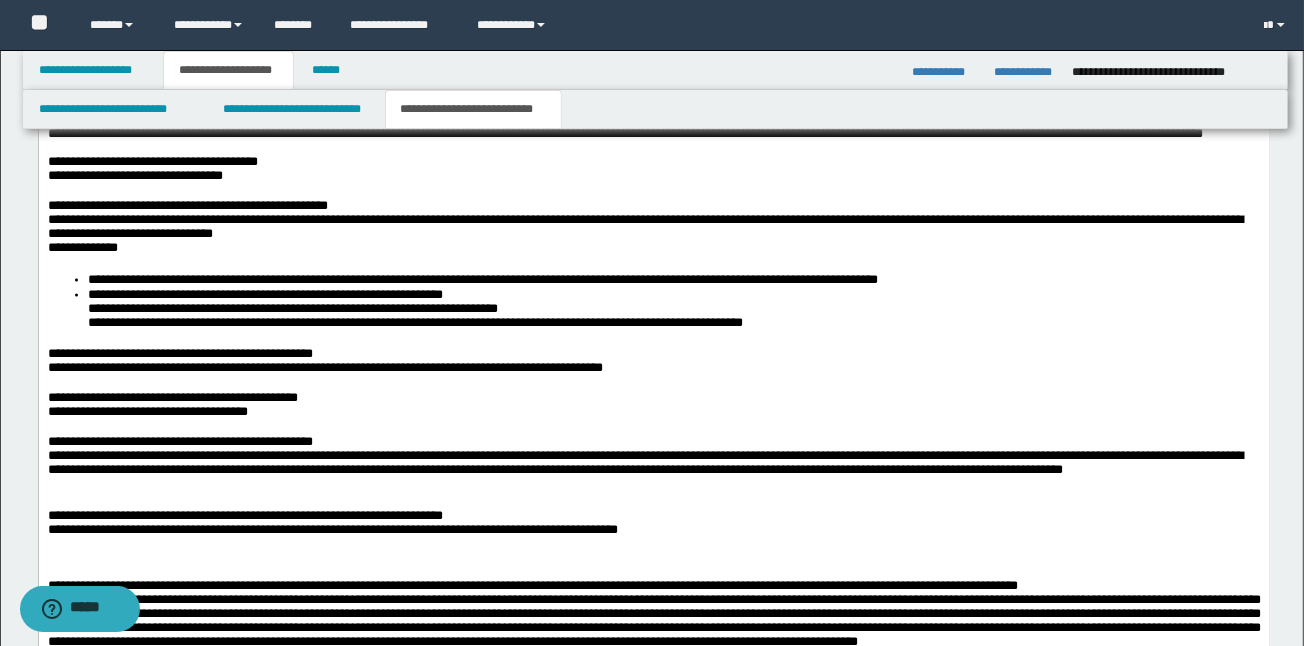 scroll, scrollTop: 1941, scrollLeft: 0, axis: vertical 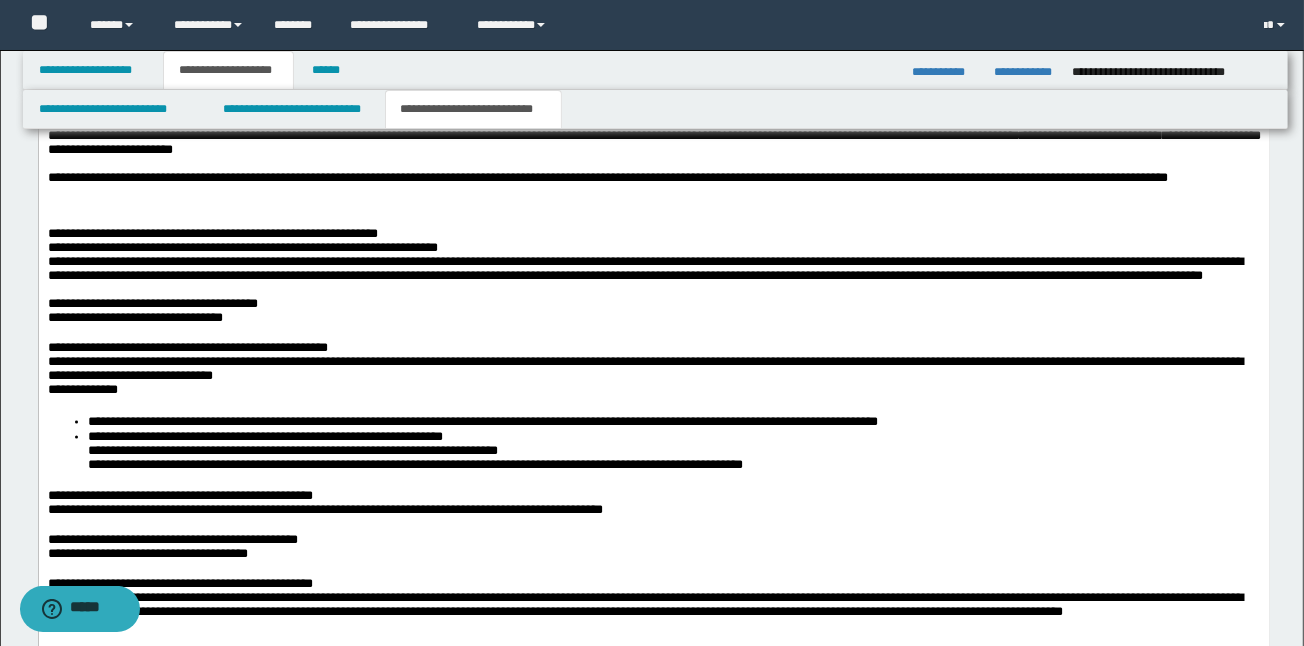 click on "**********" at bounding box center (653, 178) 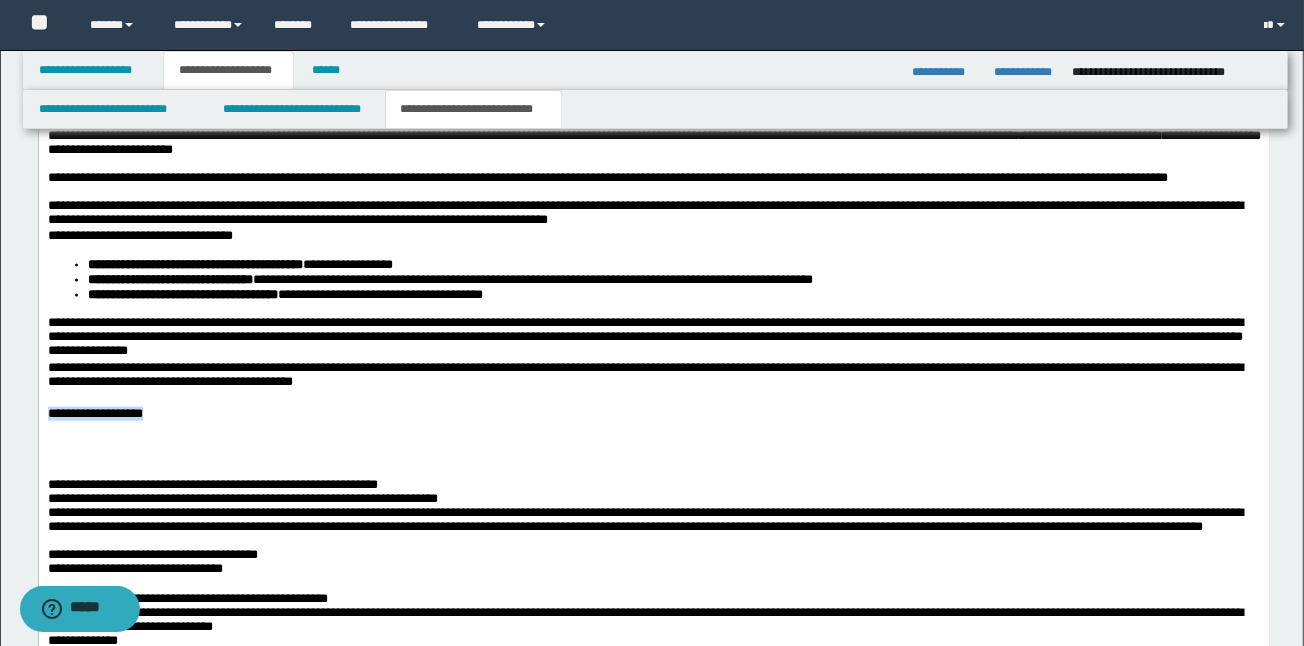 drag, startPoint x: 154, startPoint y: 439, endPoint x: 69, endPoint y: 527, distance: 122.34786 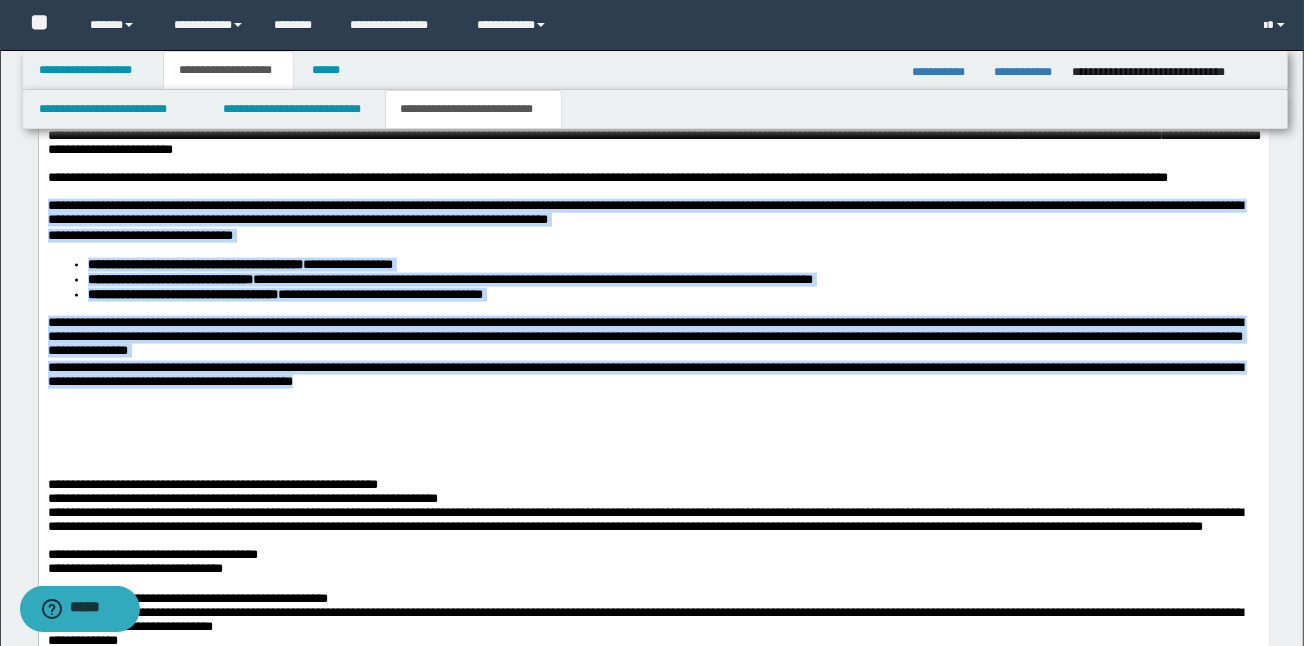 drag, startPoint x: 315, startPoint y: 399, endPoint x: 68, endPoint y: 344, distance: 253.04941 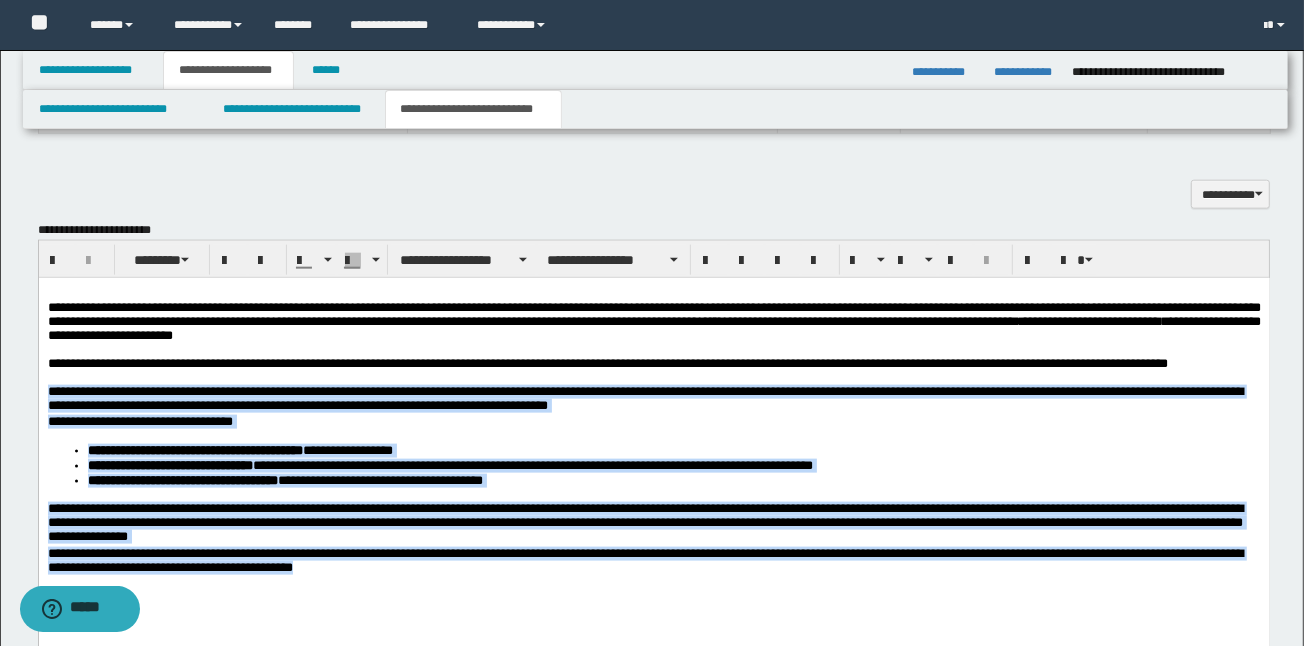 scroll, scrollTop: 1728, scrollLeft: 0, axis: vertical 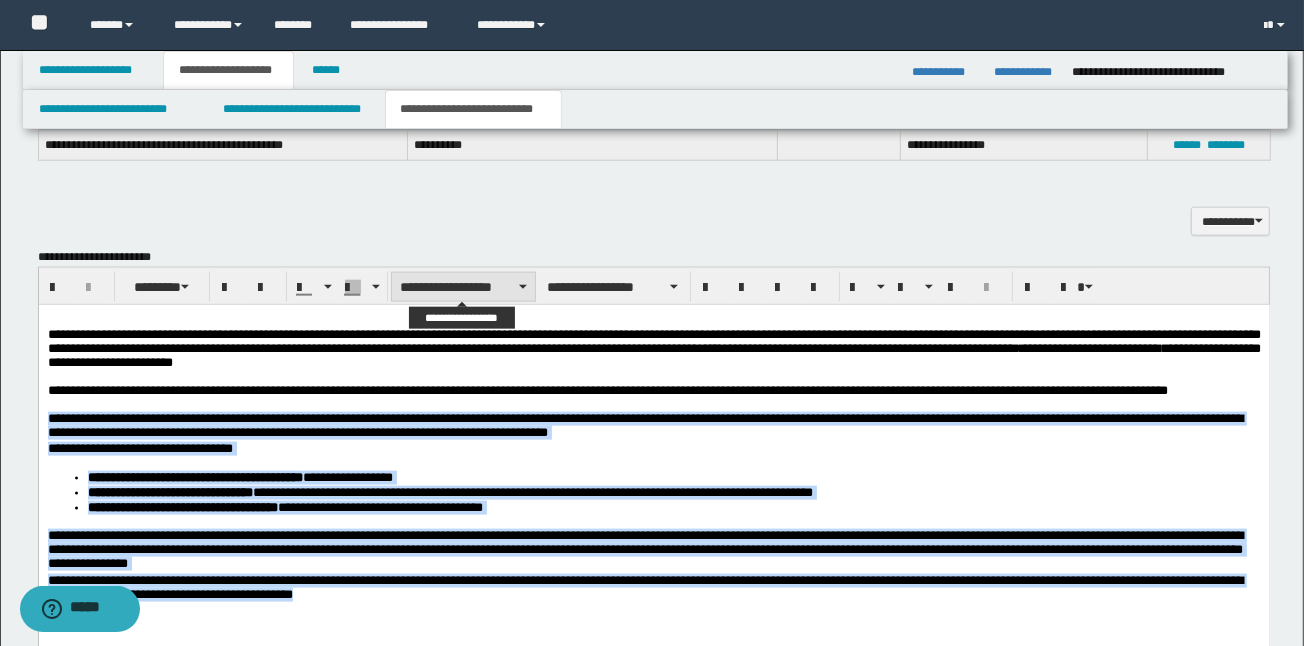 click on "**********" at bounding box center [463, 287] 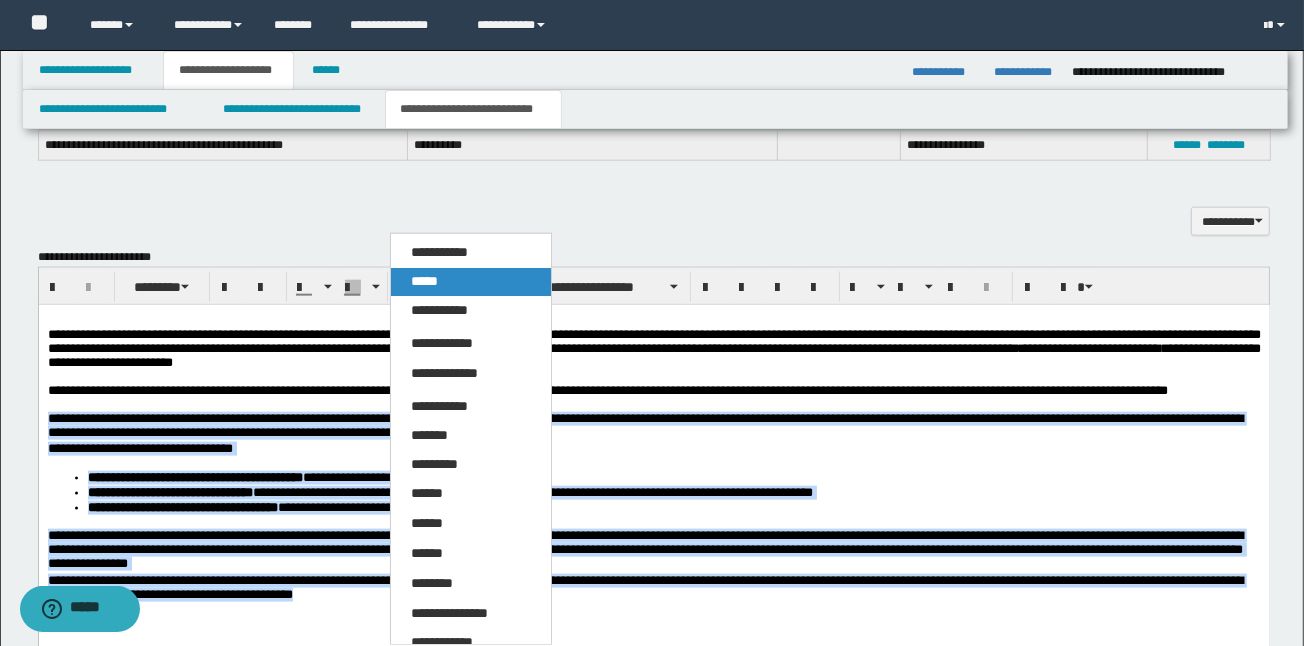 click on "*****" at bounding box center [424, 281] 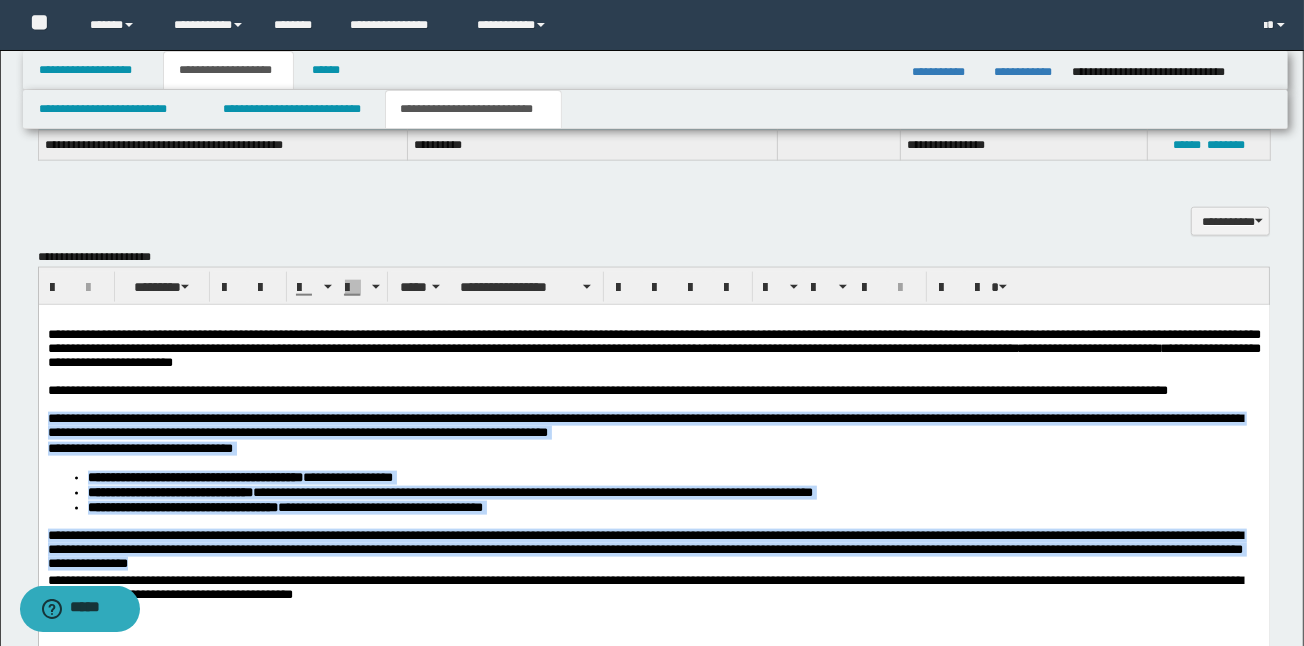 click on "**********" at bounding box center [644, 425] 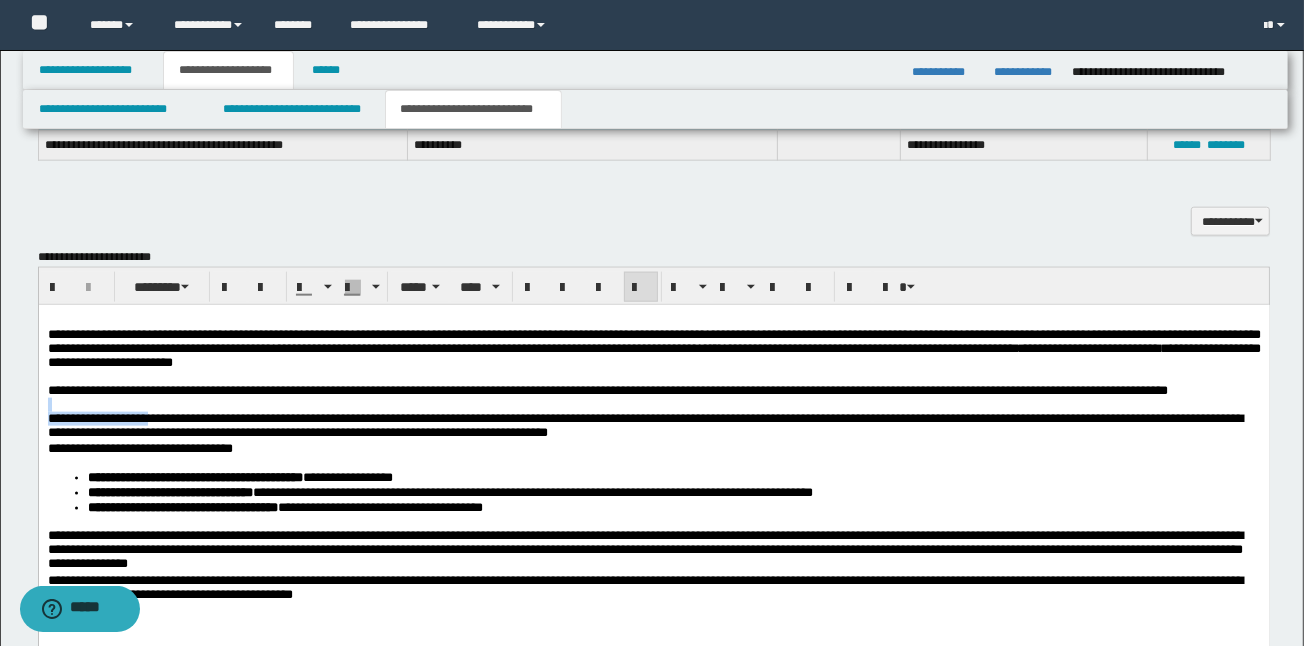 drag, startPoint x: 128, startPoint y: 433, endPoint x: 74, endPoint y: 736, distance: 307.77426 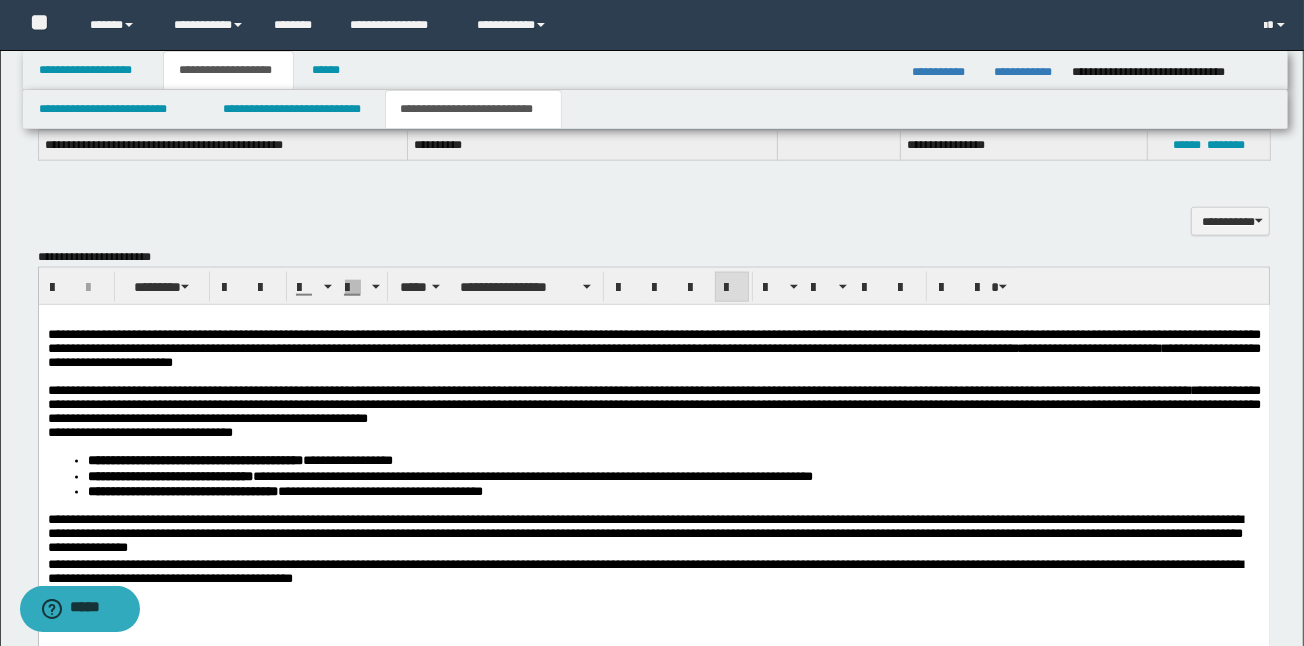 click on "**********" at bounding box center (653, 404) 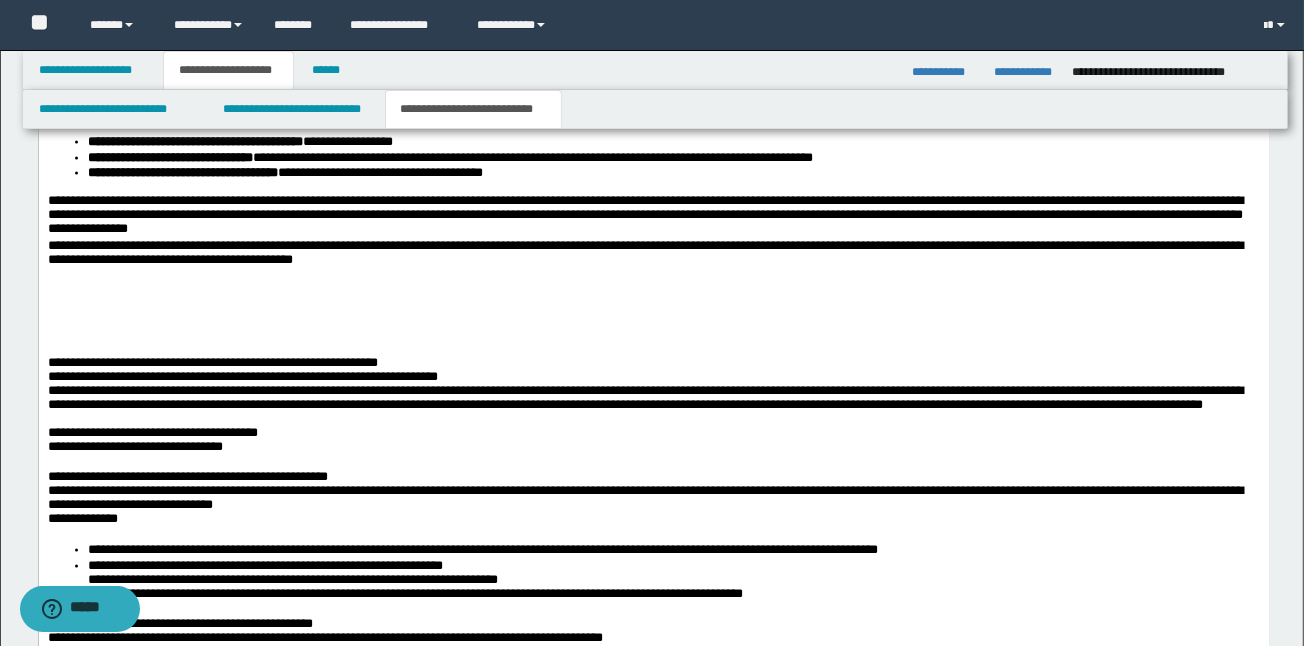scroll, scrollTop: 2048, scrollLeft: 0, axis: vertical 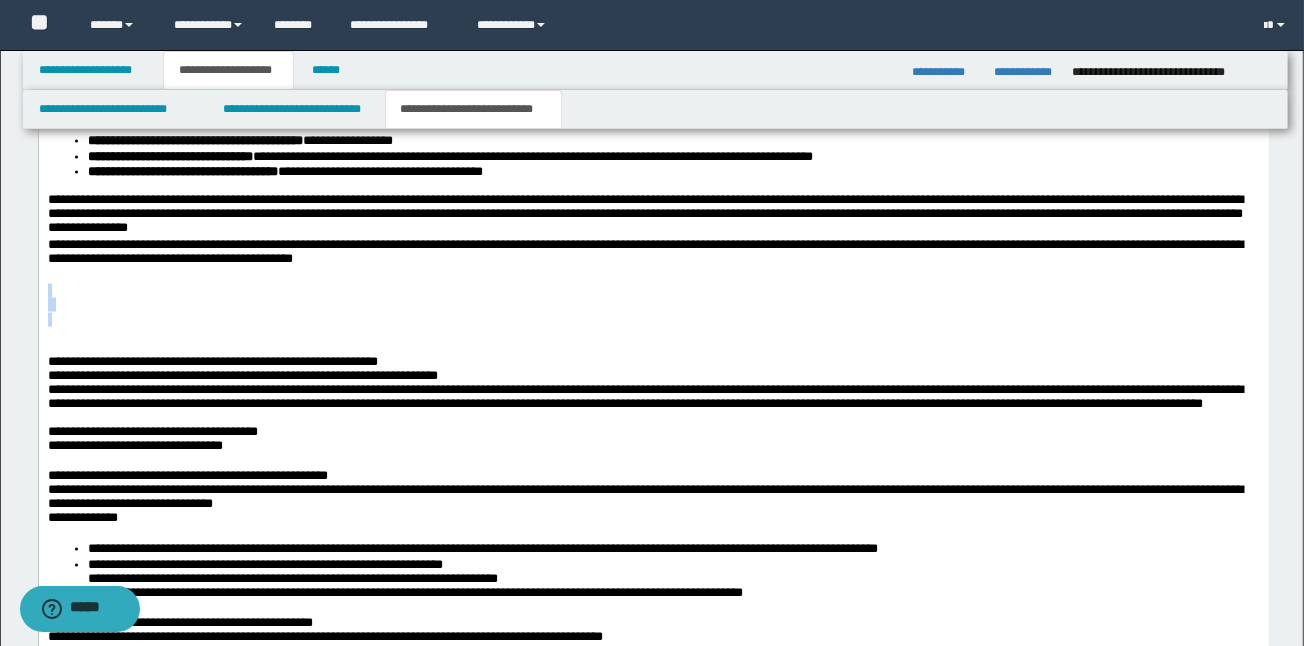 drag, startPoint x: 61, startPoint y: 346, endPoint x: 46, endPoint y: 293, distance: 55.081757 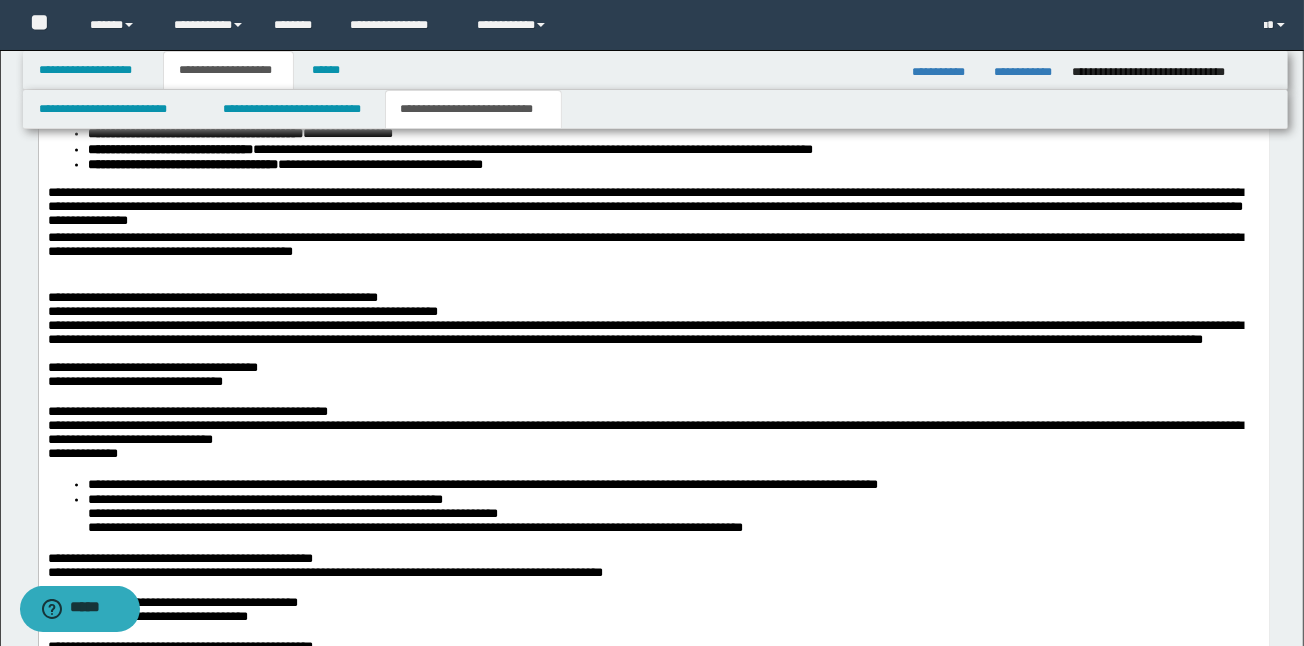scroll, scrollTop: 2048, scrollLeft: 0, axis: vertical 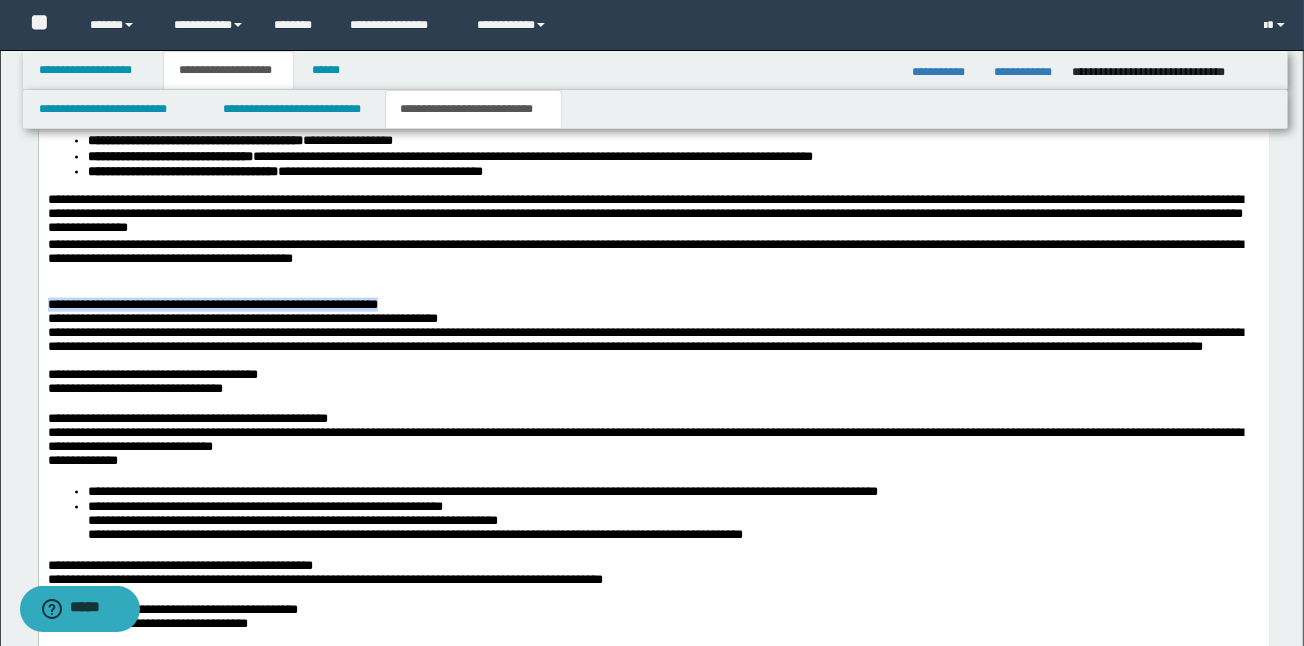 drag, startPoint x: 439, startPoint y: 309, endPoint x: 39, endPoint y: 316, distance: 400.06125 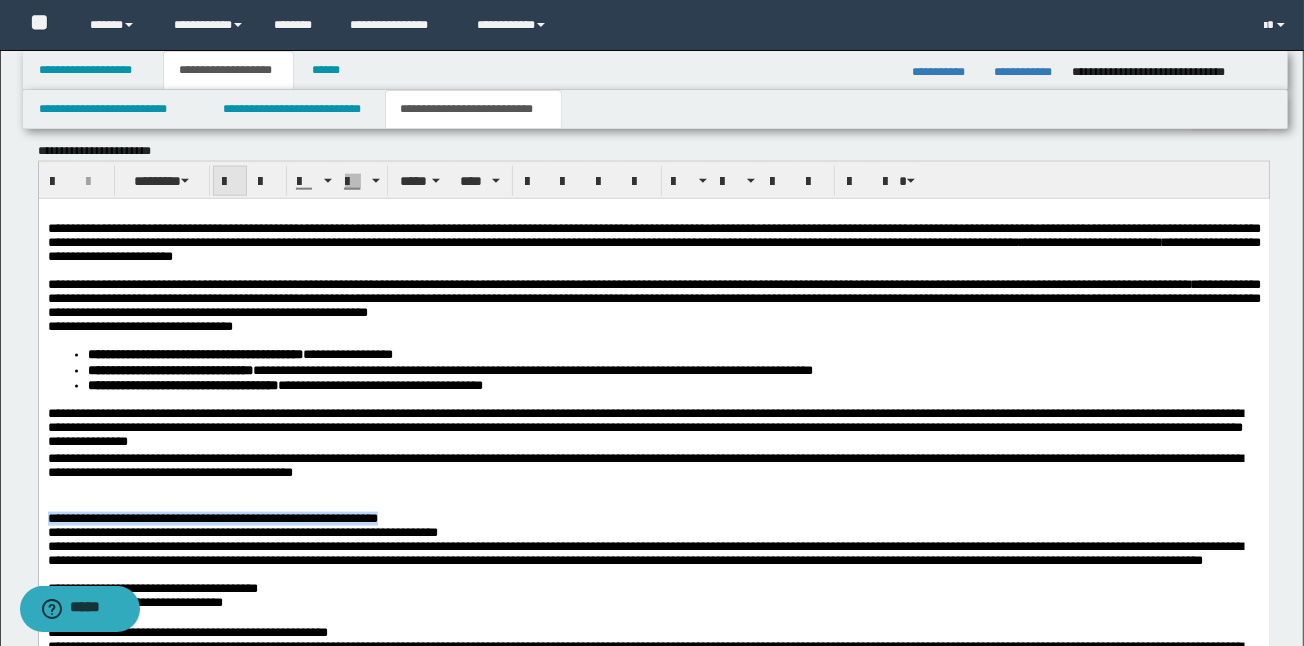 click at bounding box center [230, 182] 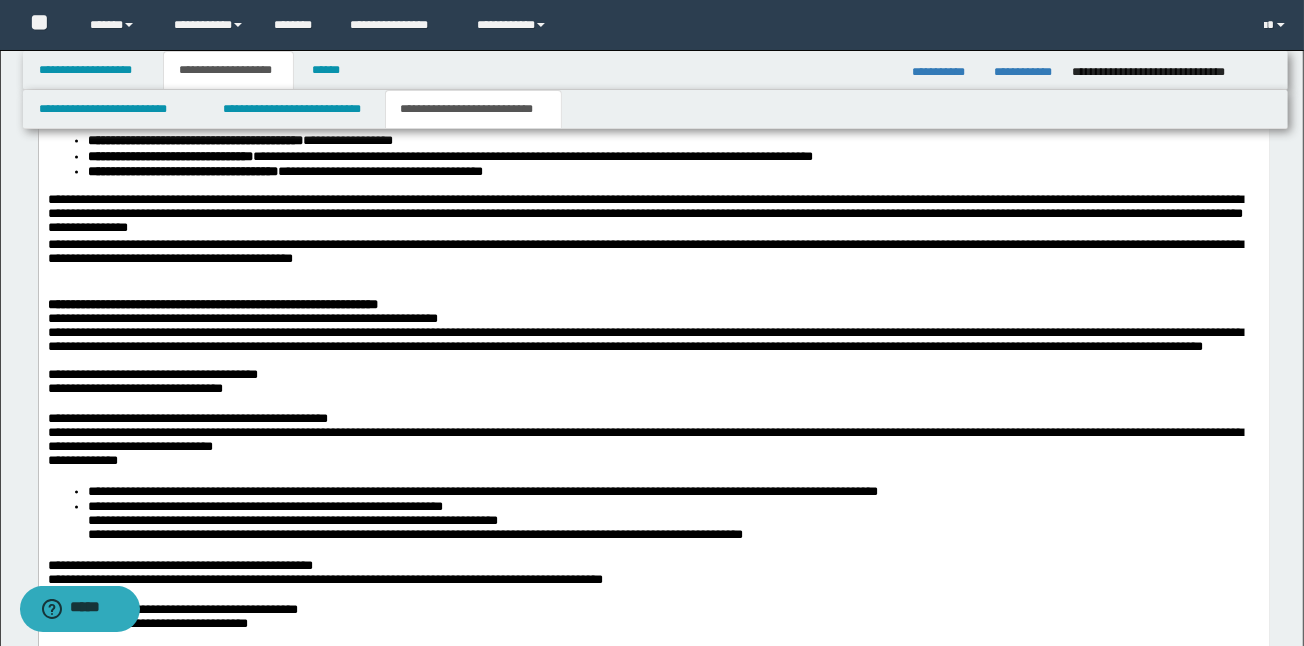 scroll, scrollTop: 2154, scrollLeft: 0, axis: vertical 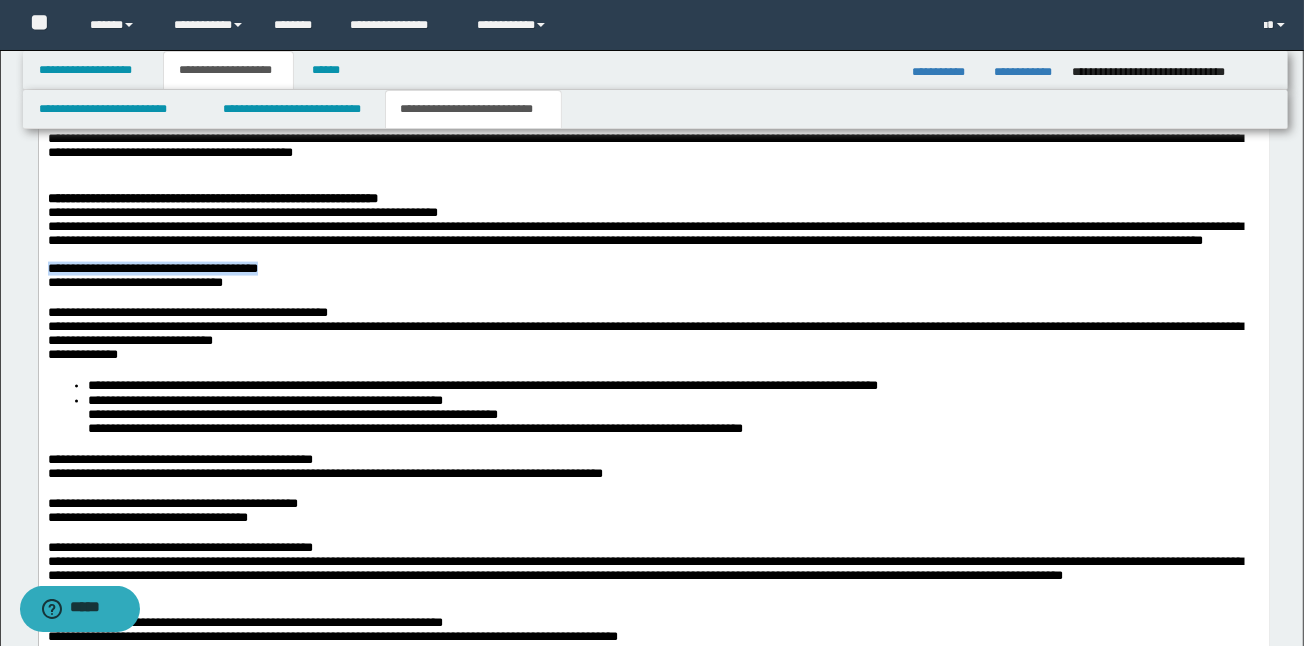 drag, startPoint x: 365, startPoint y: 297, endPoint x: 43, endPoint y: 298, distance: 322.00156 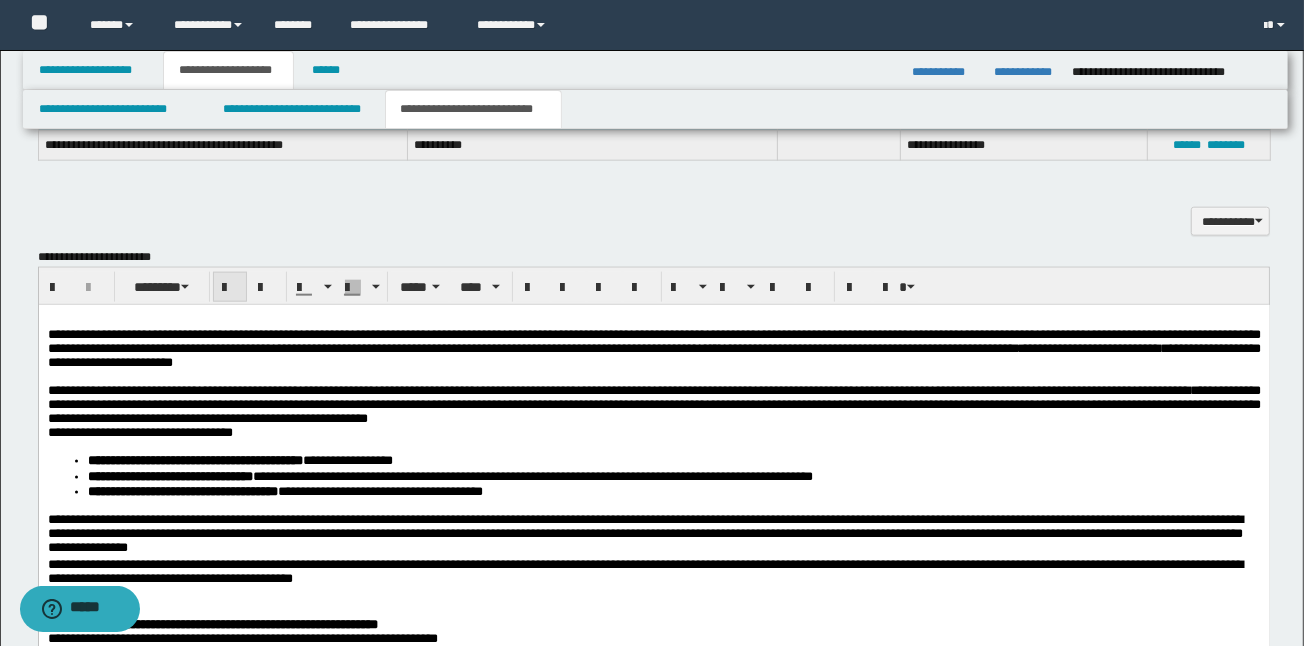 click at bounding box center [230, 288] 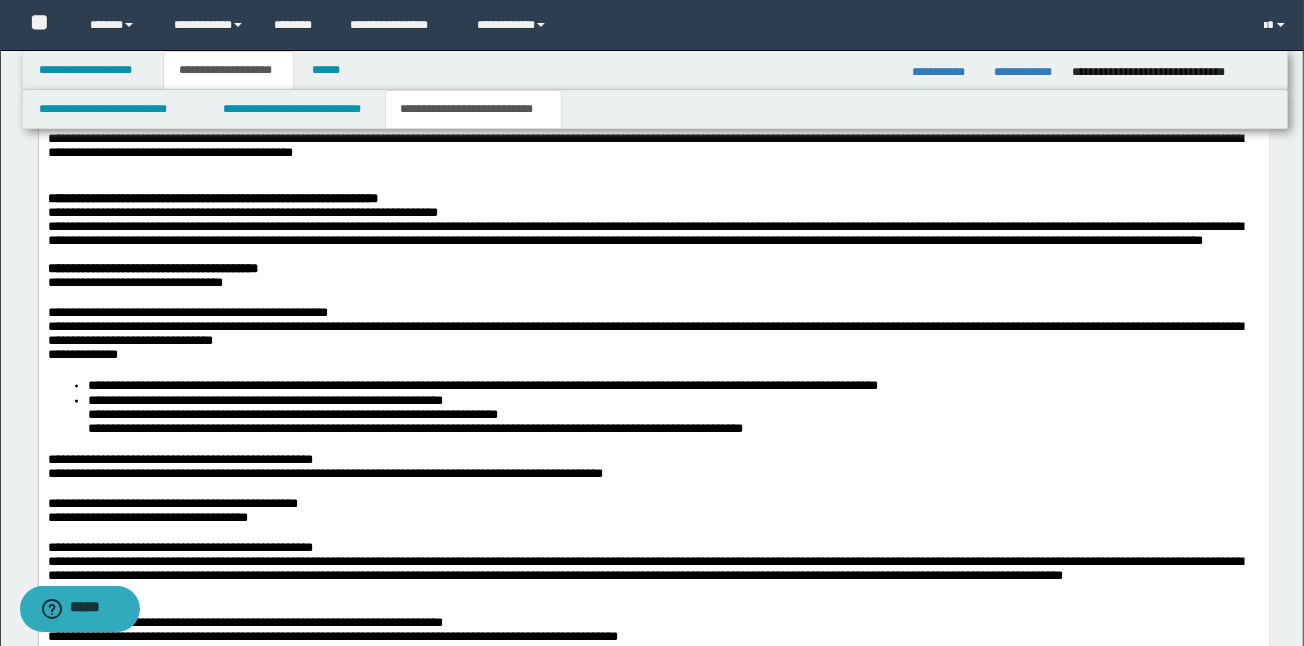 scroll, scrollTop: 2261, scrollLeft: 0, axis: vertical 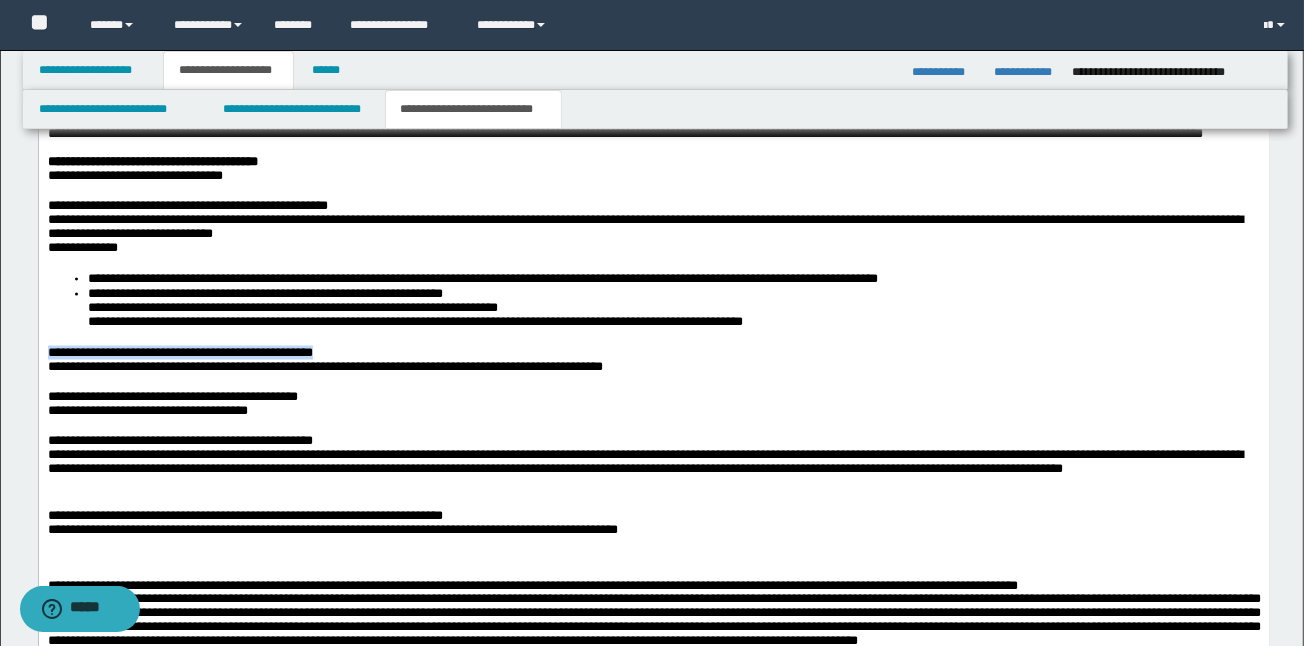 drag, startPoint x: 445, startPoint y: 383, endPoint x: 41, endPoint y: 388, distance: 404.03094 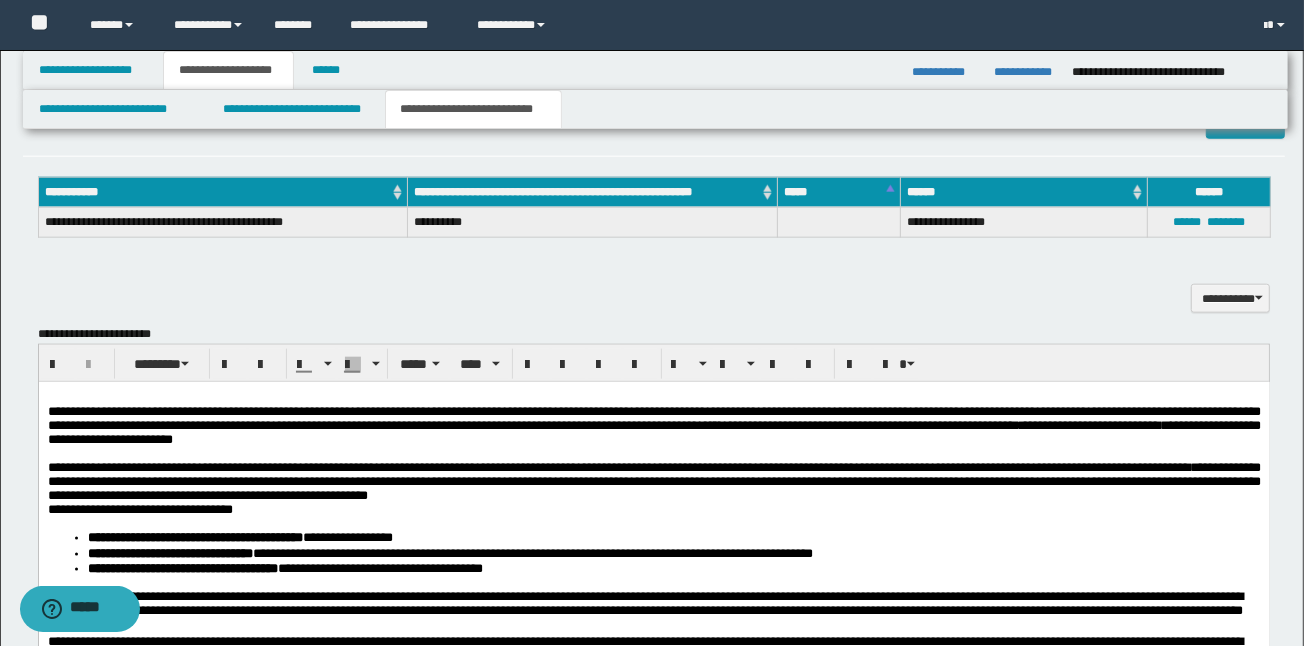 scroll, scrollTop: 1621, scrollLeft: 0, axis: vertical 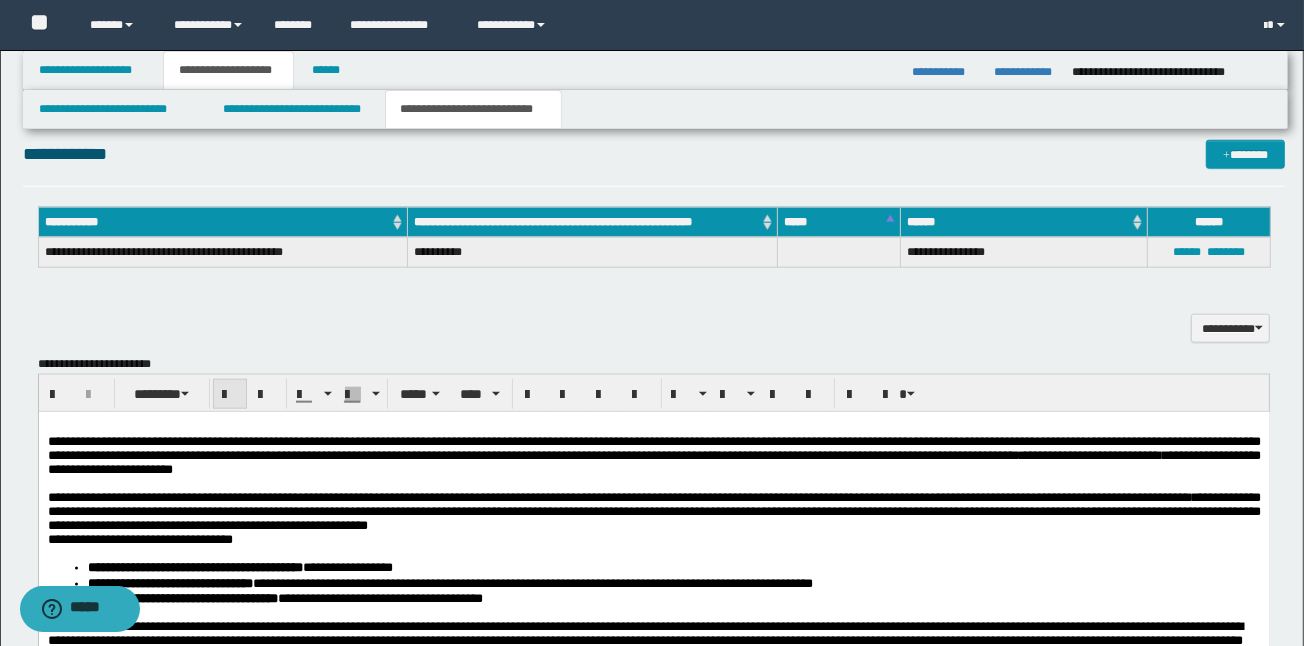 click at bounding box center [230, 394] 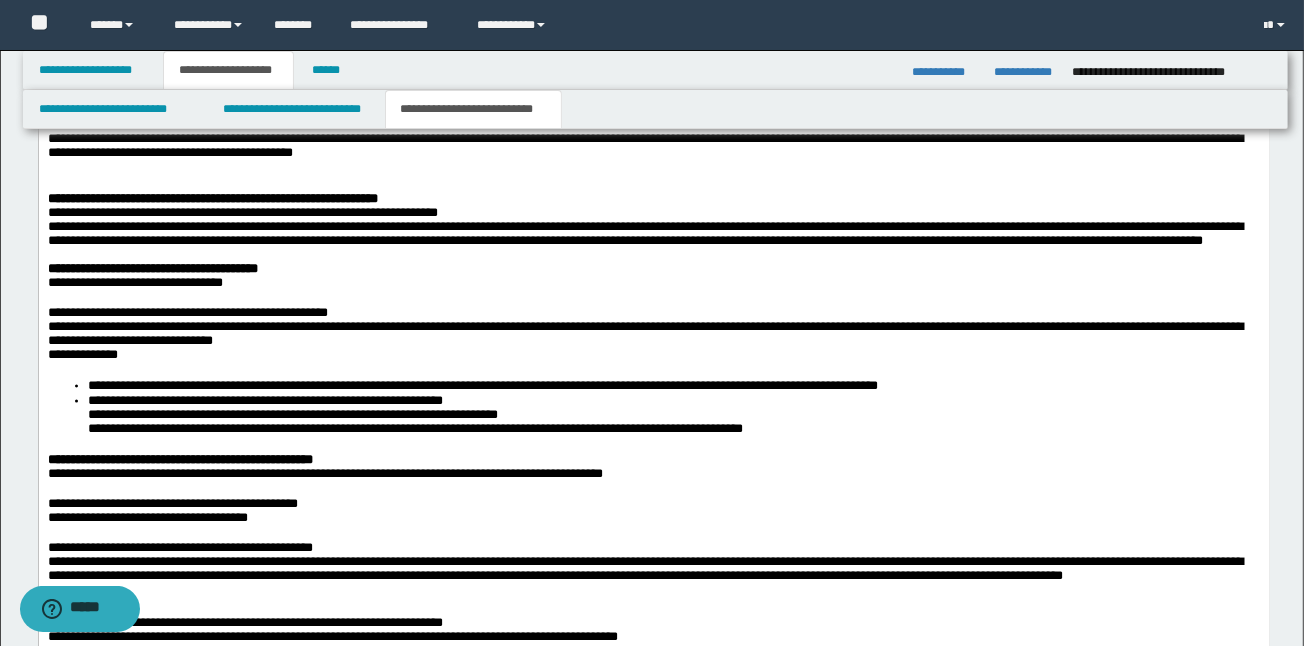 scroll, scrollTop: 2368, scrollLeft: 0, axis: vertical 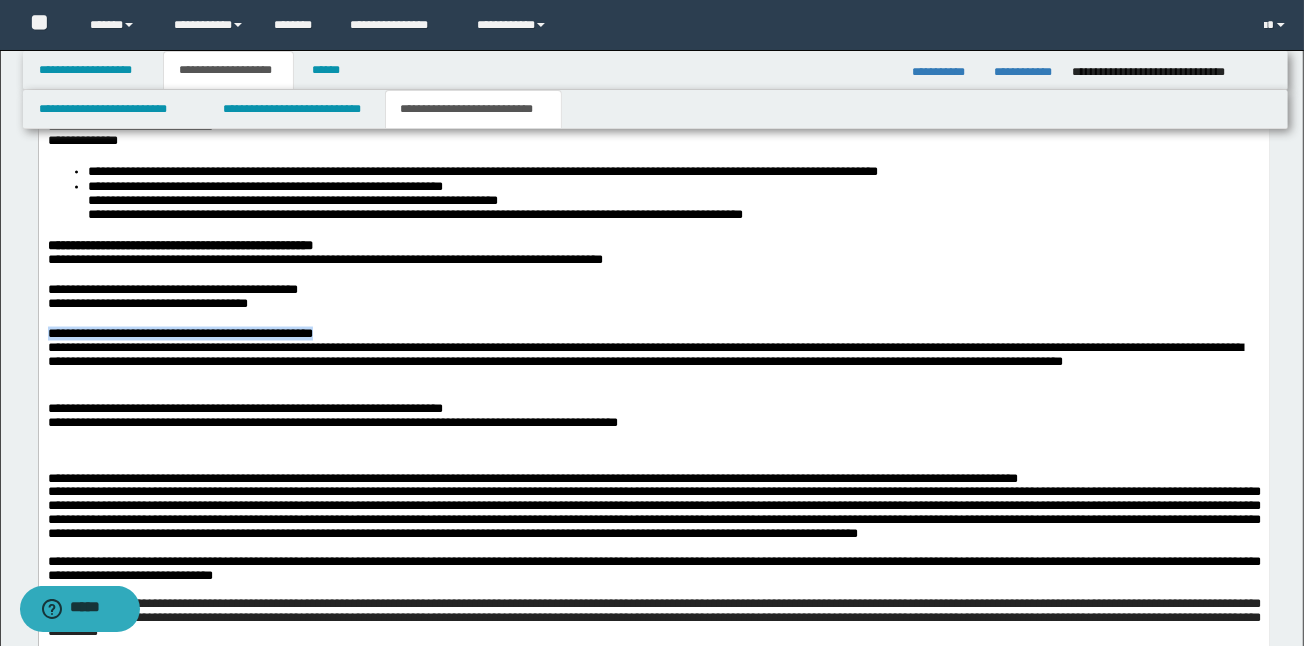 drag, startPoint x: 342, startPoint y: 369, endPoint x: 47, endPoint y: 371, distance: 295.00677 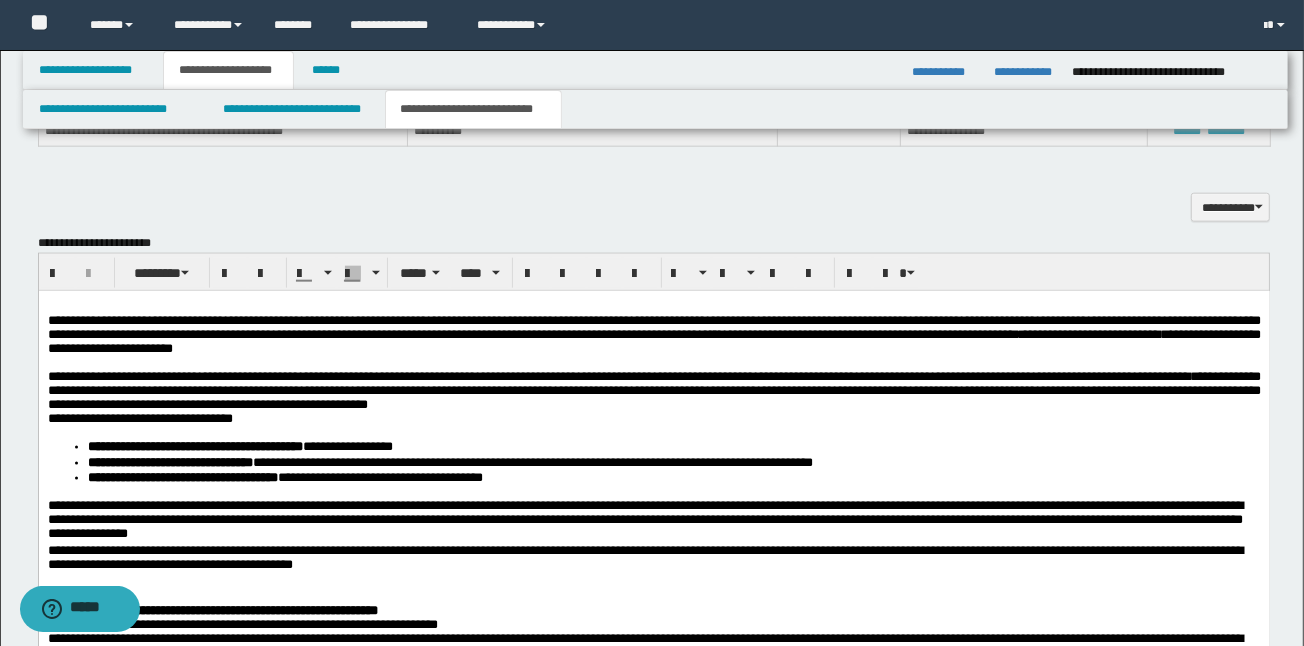 scroll, scrollTop: 1728, scrollLeft: 0, axis: vertical 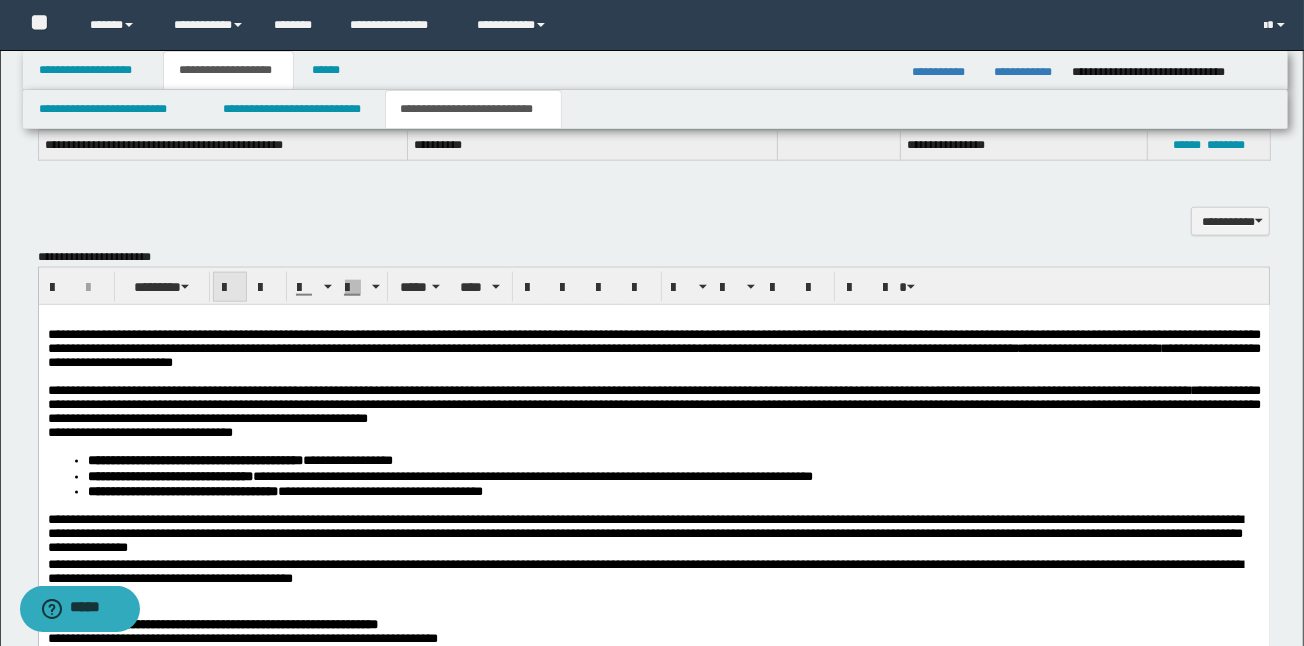 click at bounding box center [230, 288] 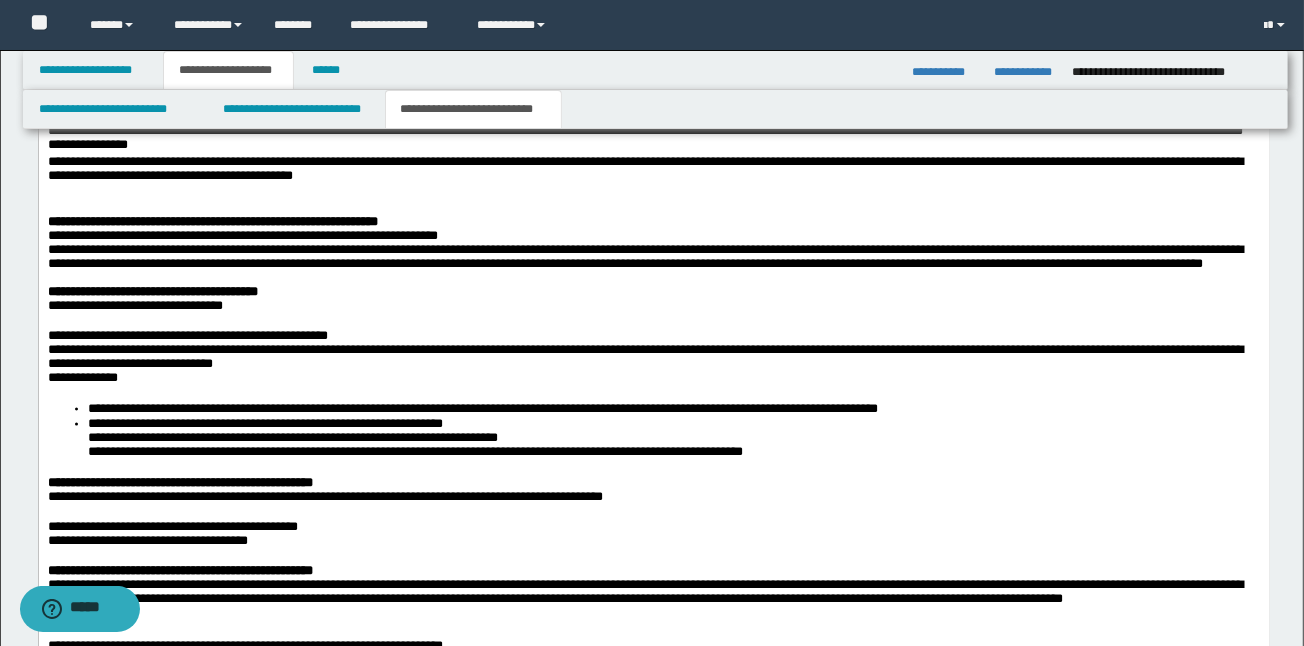 scroll, scrollTop: 2154, scrollLeft: 0, axis: vertical 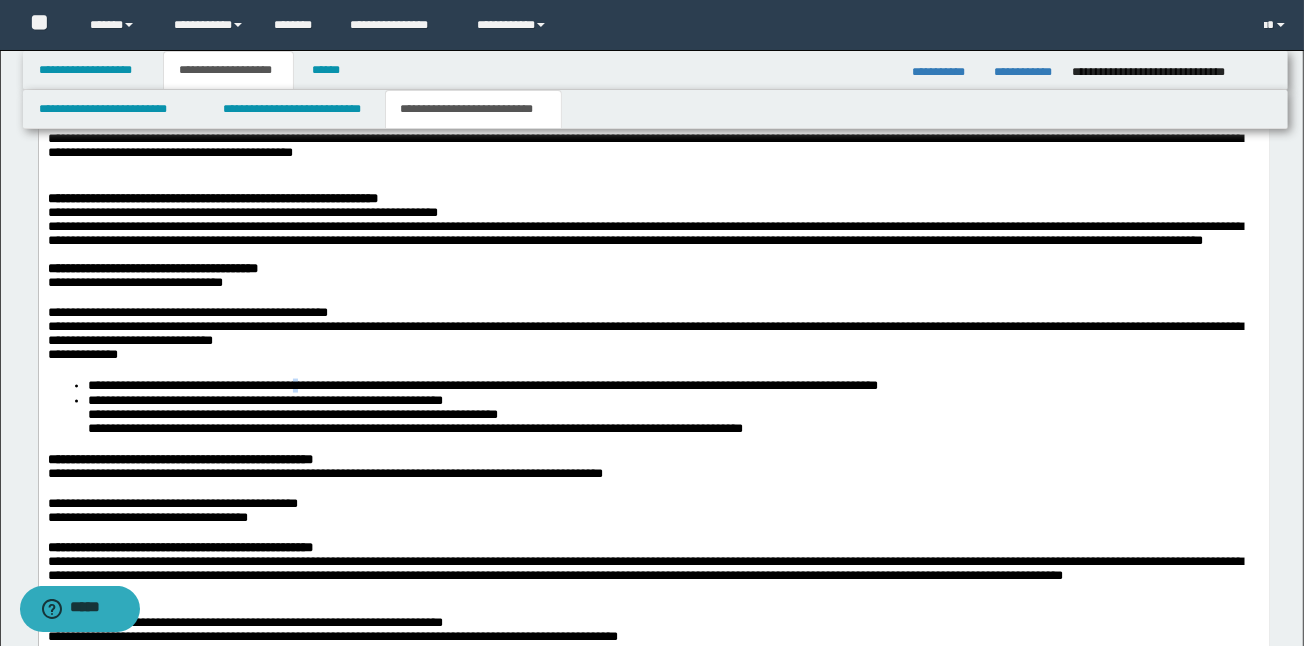 click on "**********" at bounding box center (482, 386) 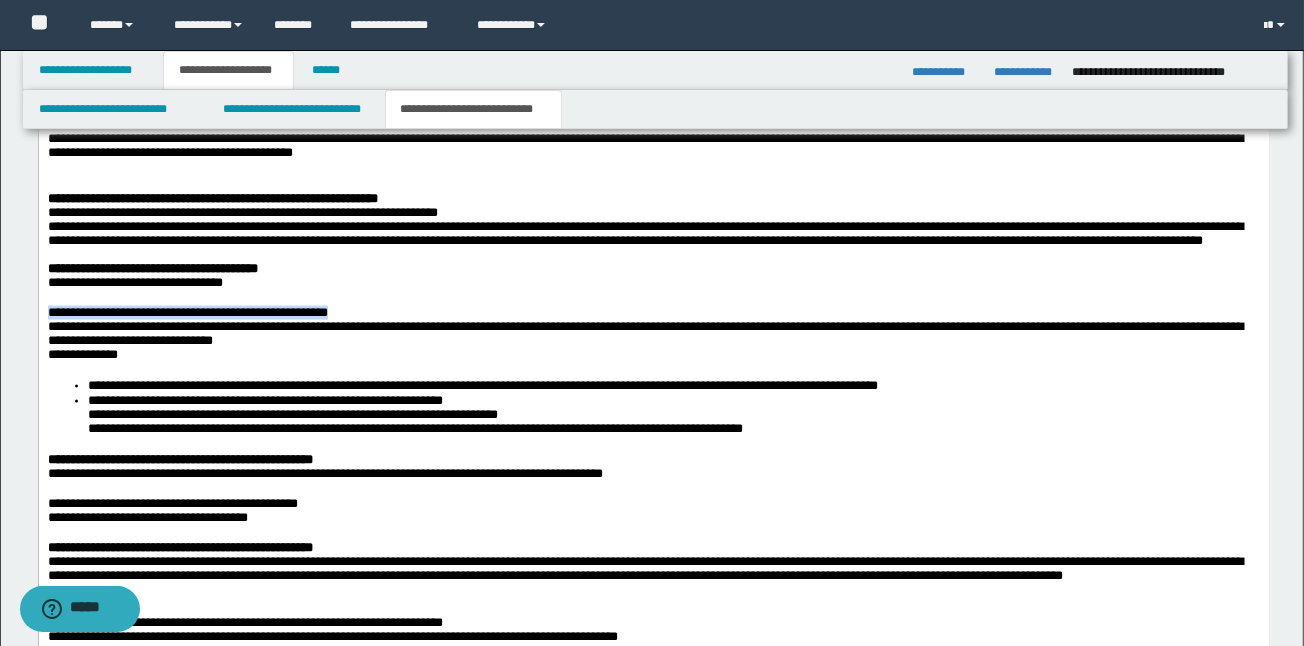 drag, startPoint x: 432, startPoint y: 341, endPoint x: 45, endPoint y: 343, distance: 387.00516 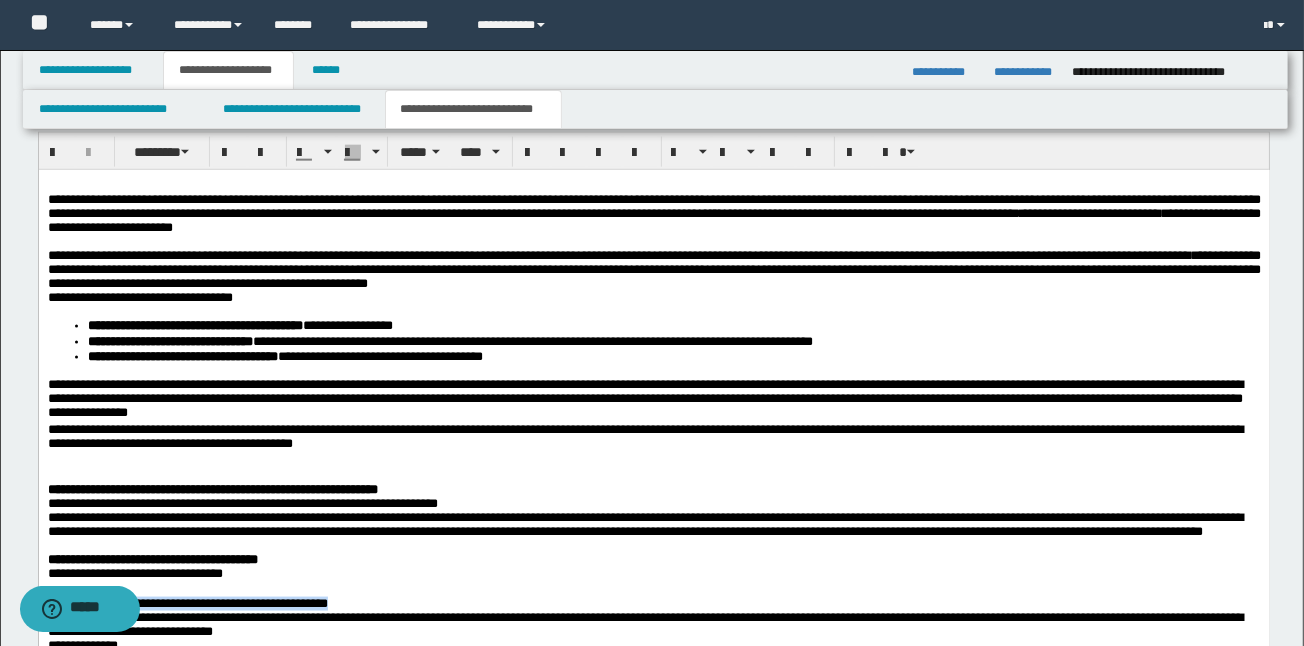 scroll, scrollTop: 1834, scrollLeft: 0, axis: vertical 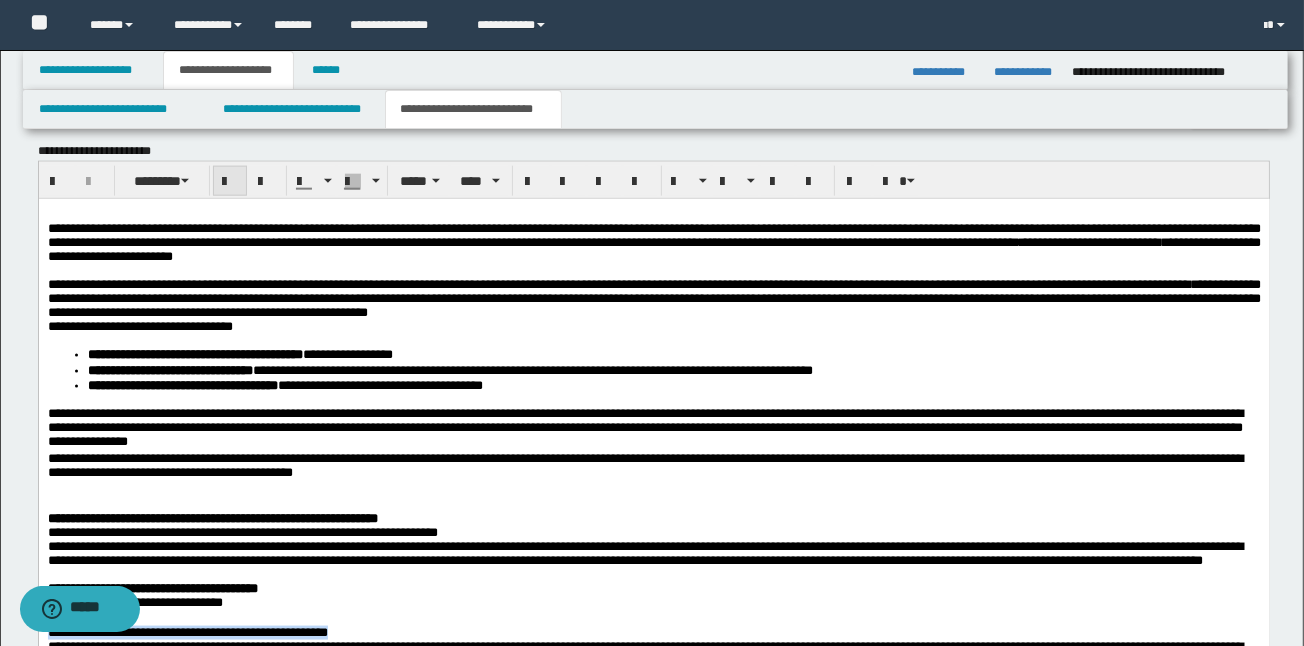 click at bounding box center (230, 182) 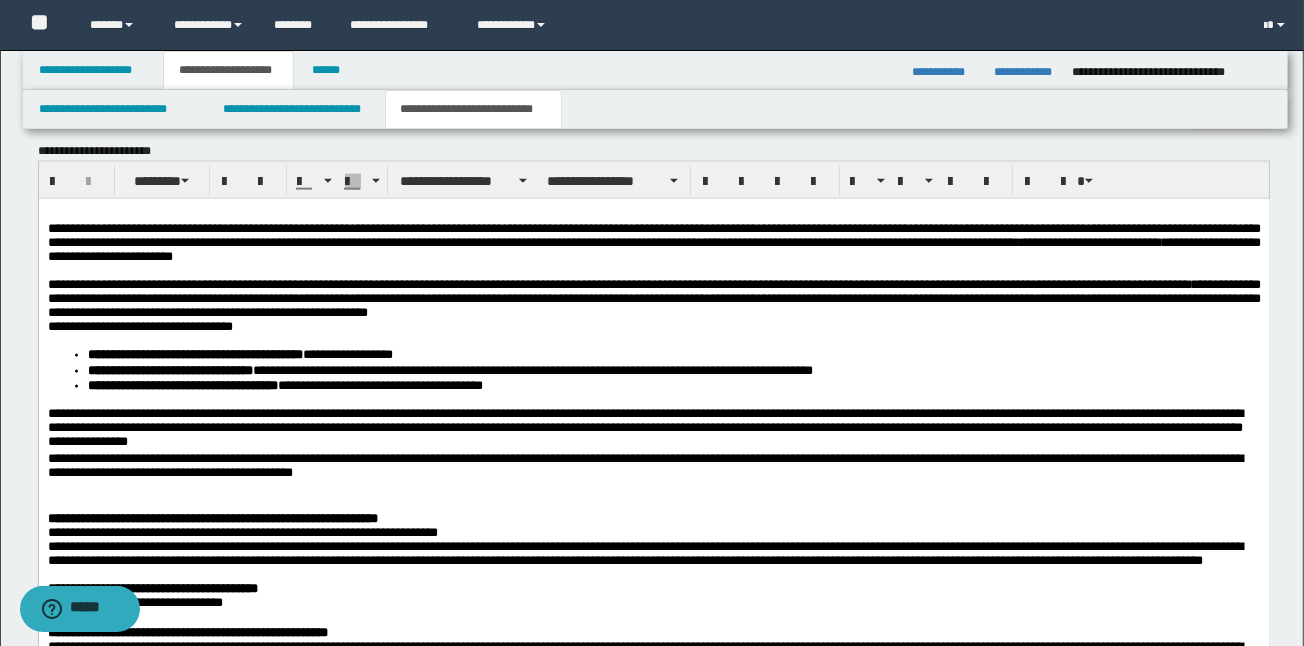 click at bounding box center [653, 489] 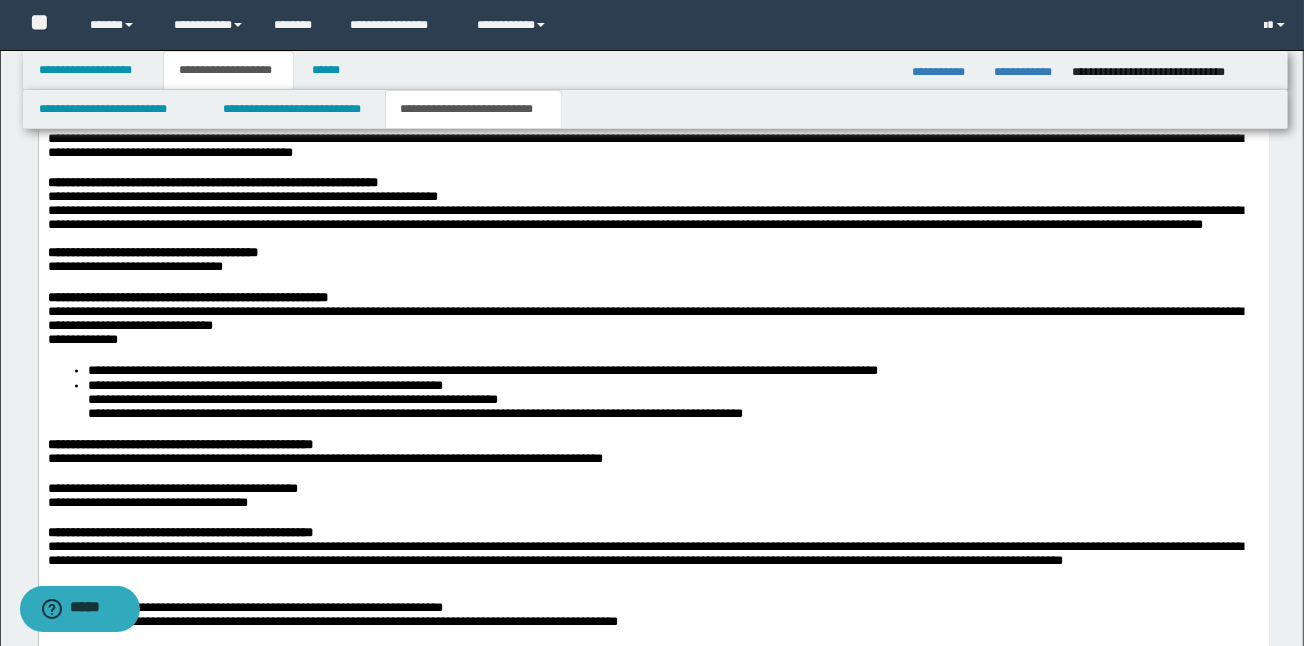 scroll, scrollTop: 2368, scrollLeft: 0, axis: vertical 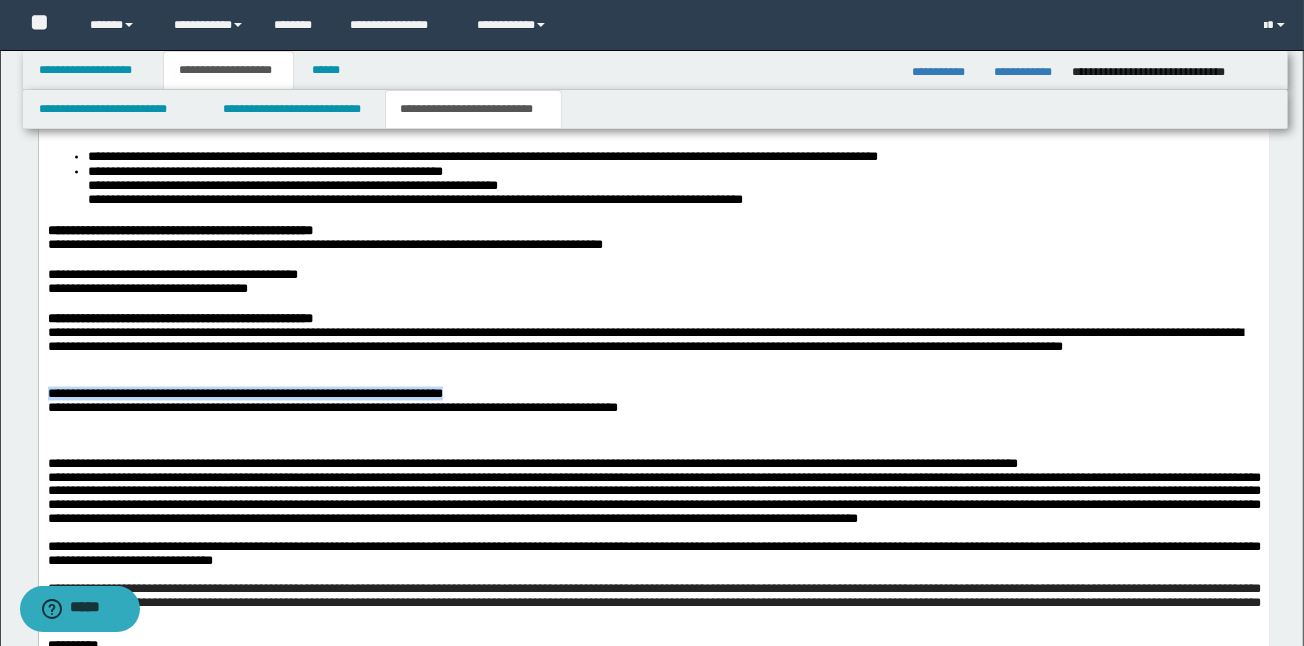 drag, startPoint x: 547, startPoint y: 423, endPoint x: 76, endPoint y: 93, distance: 575.1009 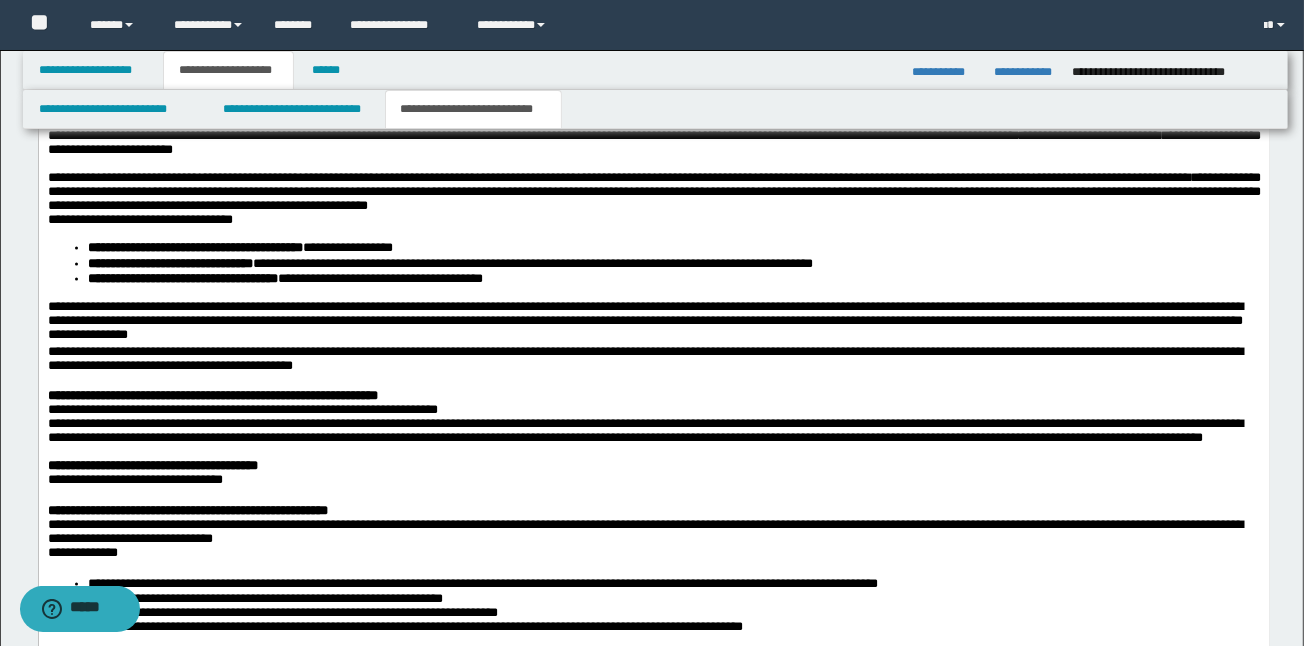 scroll, scrollTop: 1728, scrollLeft: 0, axis: vertical 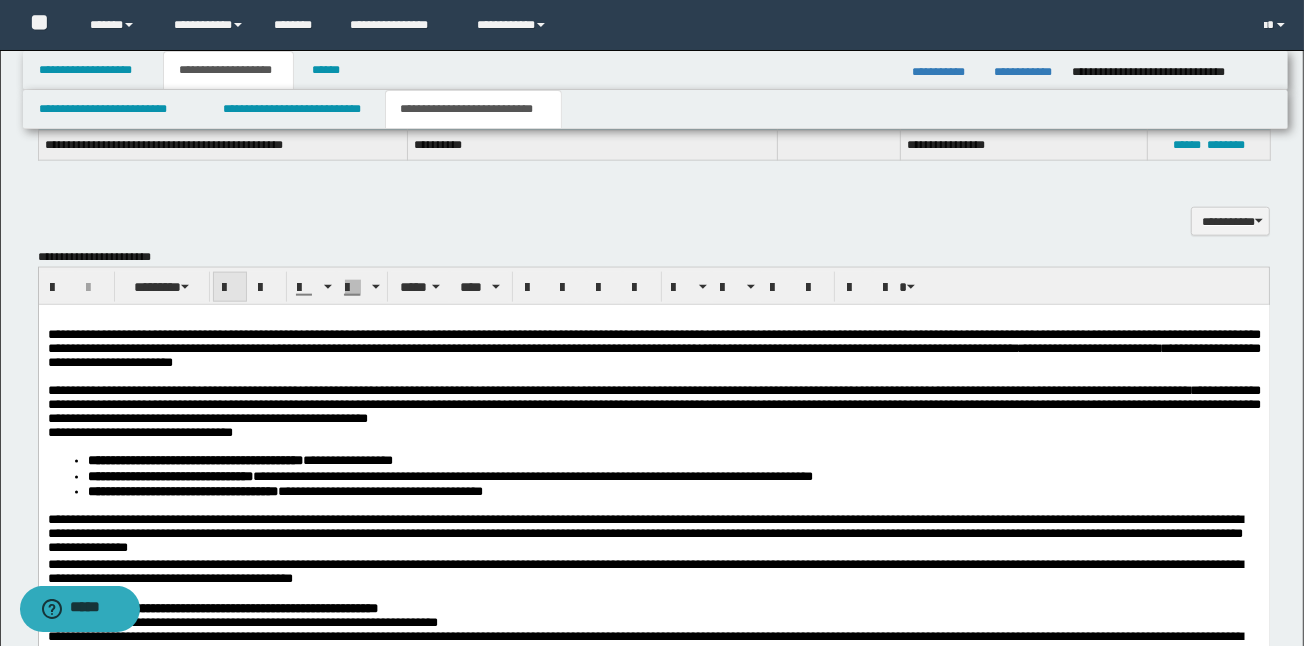 click at bounding box center [230, 287] 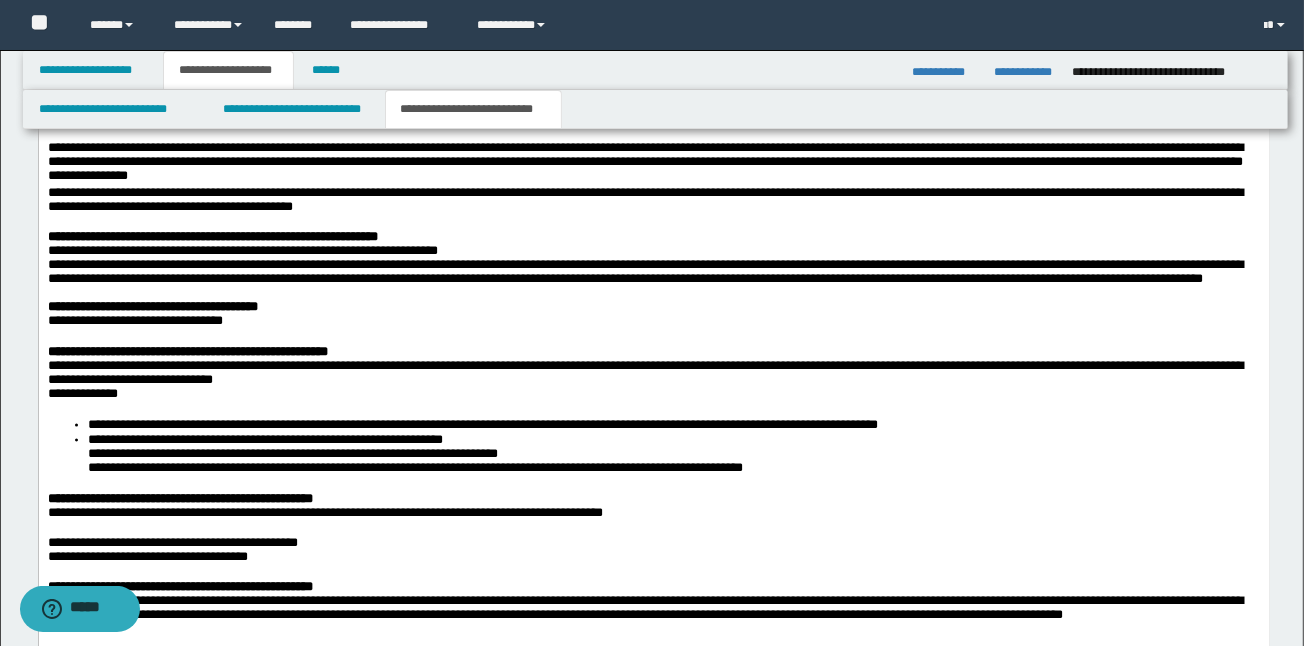 scroll, scrollTop: 2154, scrollLeft: 0, axis: vertical 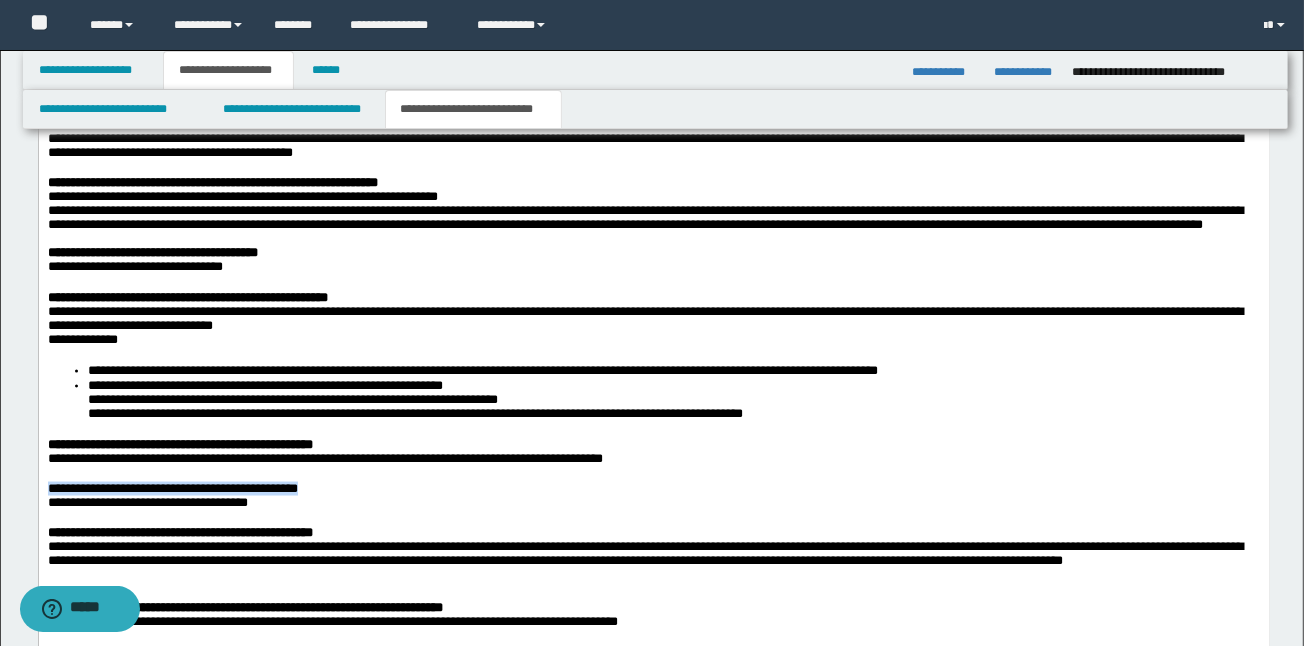 drag, startPoint x: 379, startPoint y: 520, endPoint x: 44, endPoint y: 515, distance: 335.03732 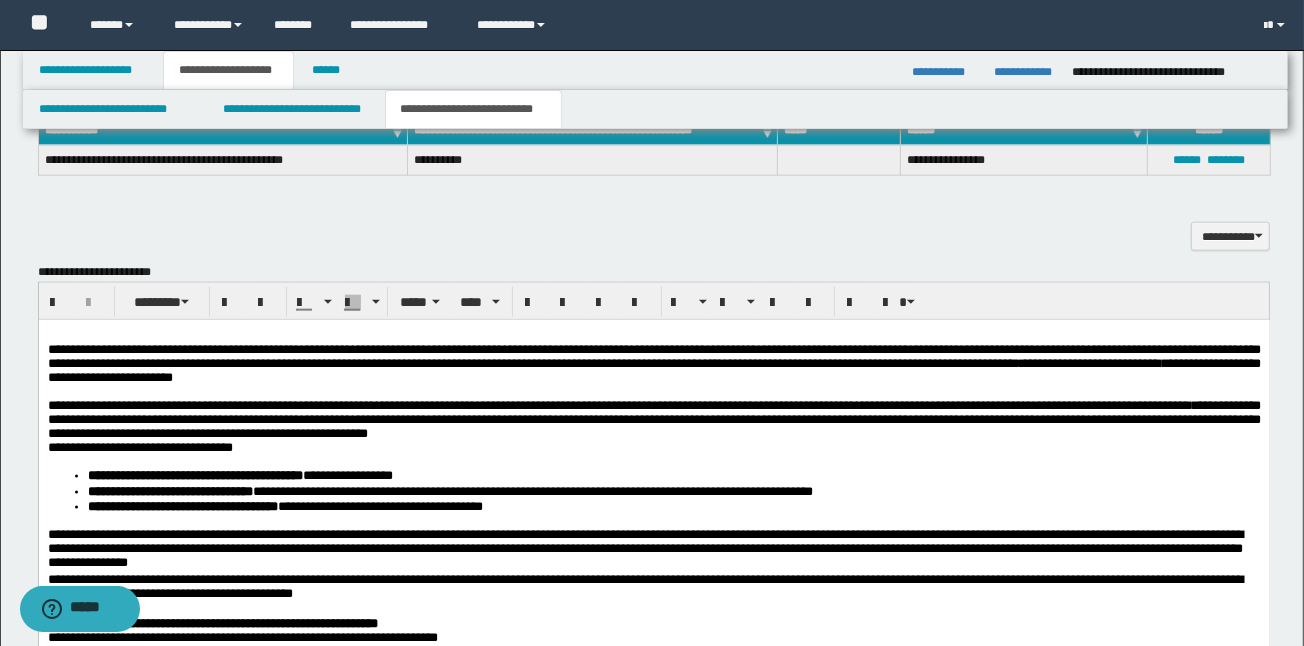 scroll, scrollTop: 1621, scrollLeft: 0, axis: vertical 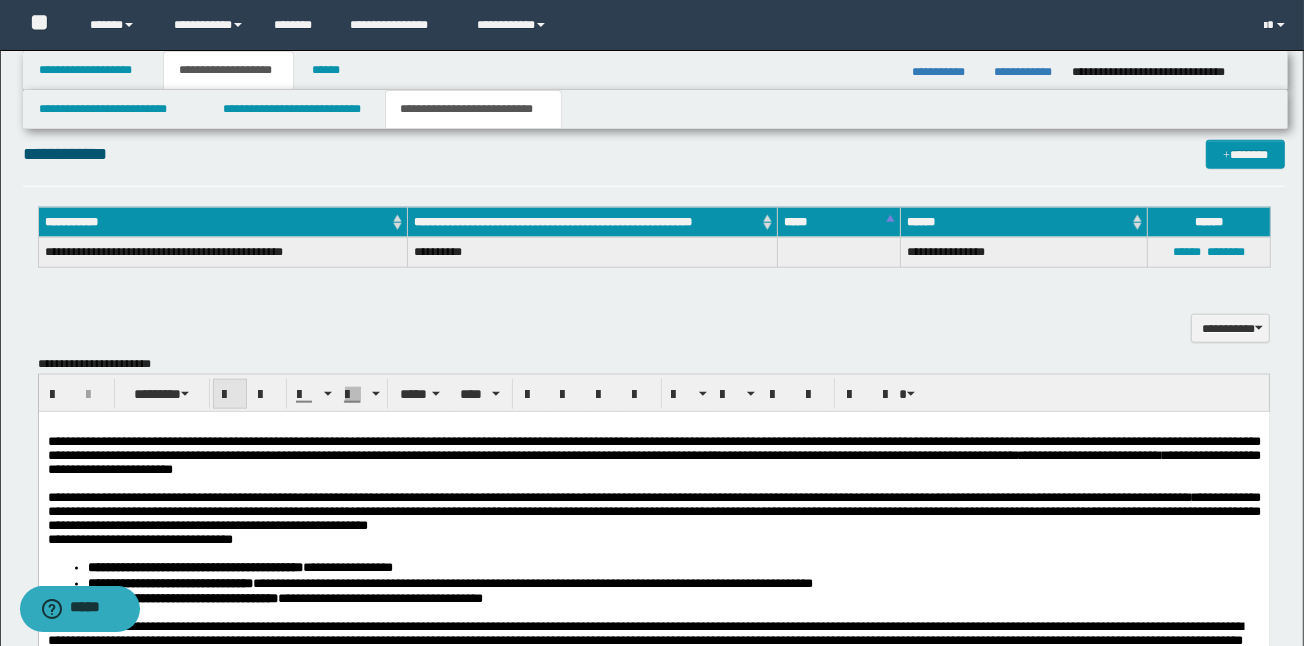 click at bounding box center [230, 395] 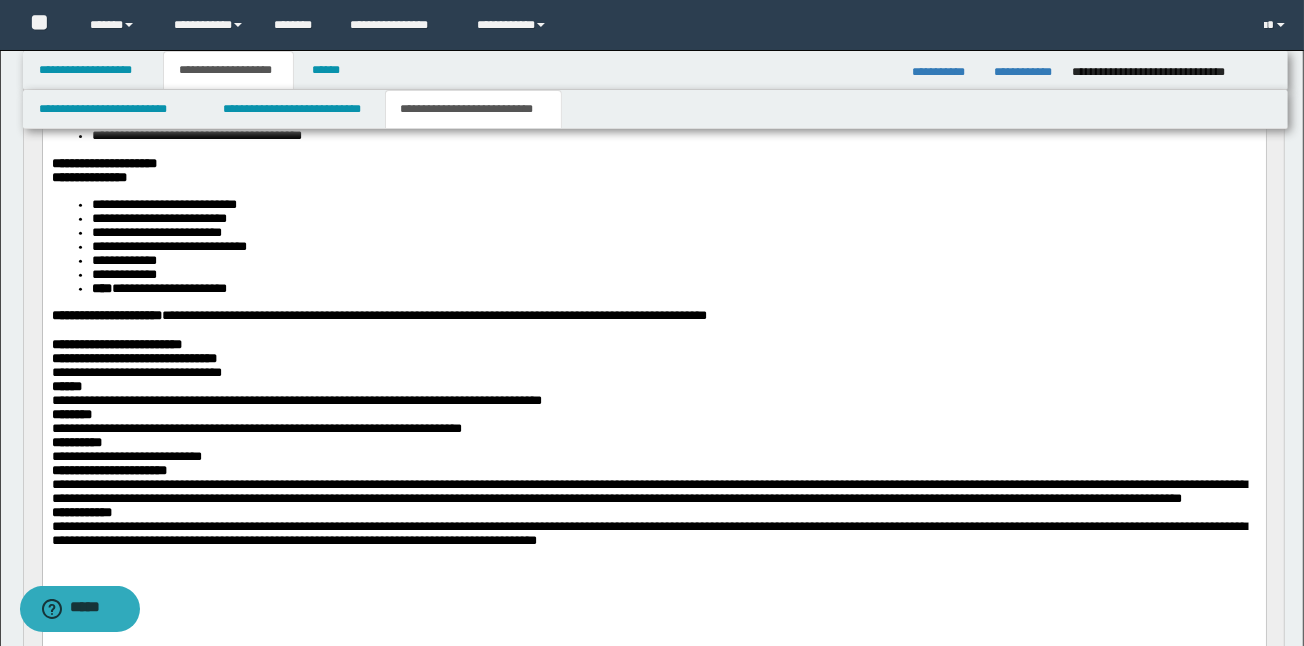 scroll, scrollTop: 554, scrollLeft: 0, axis: vertical 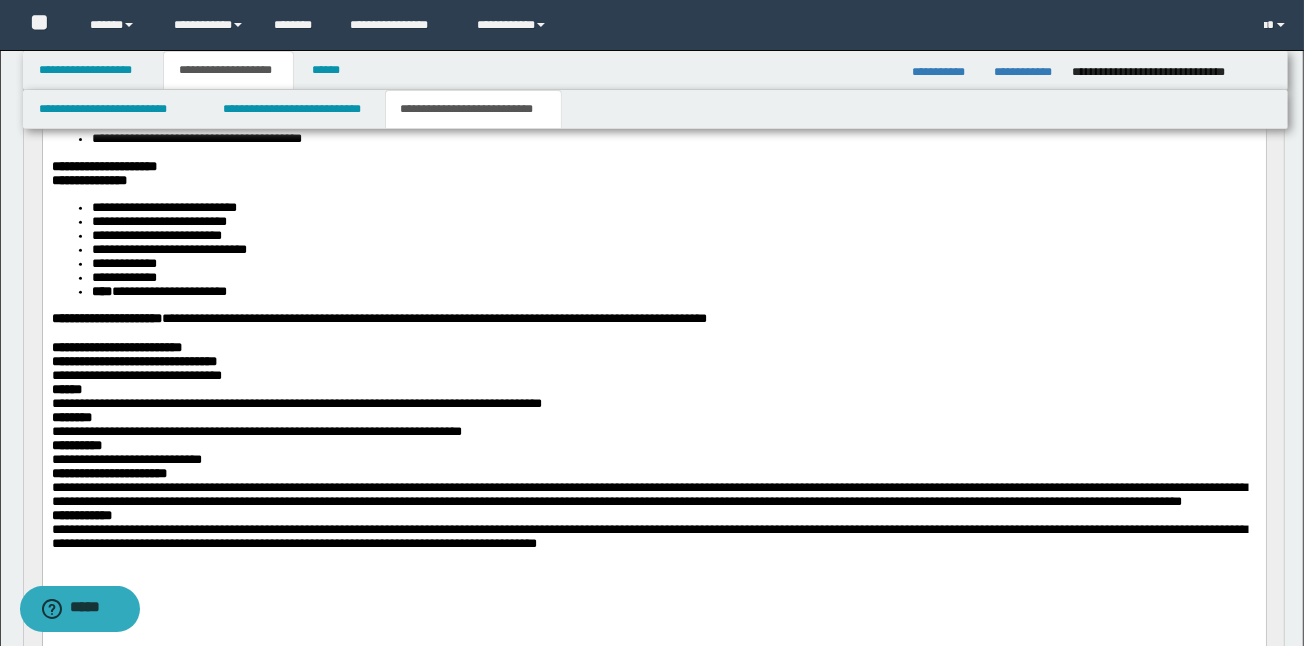 click on "**********" at bounding box center [158, 292] 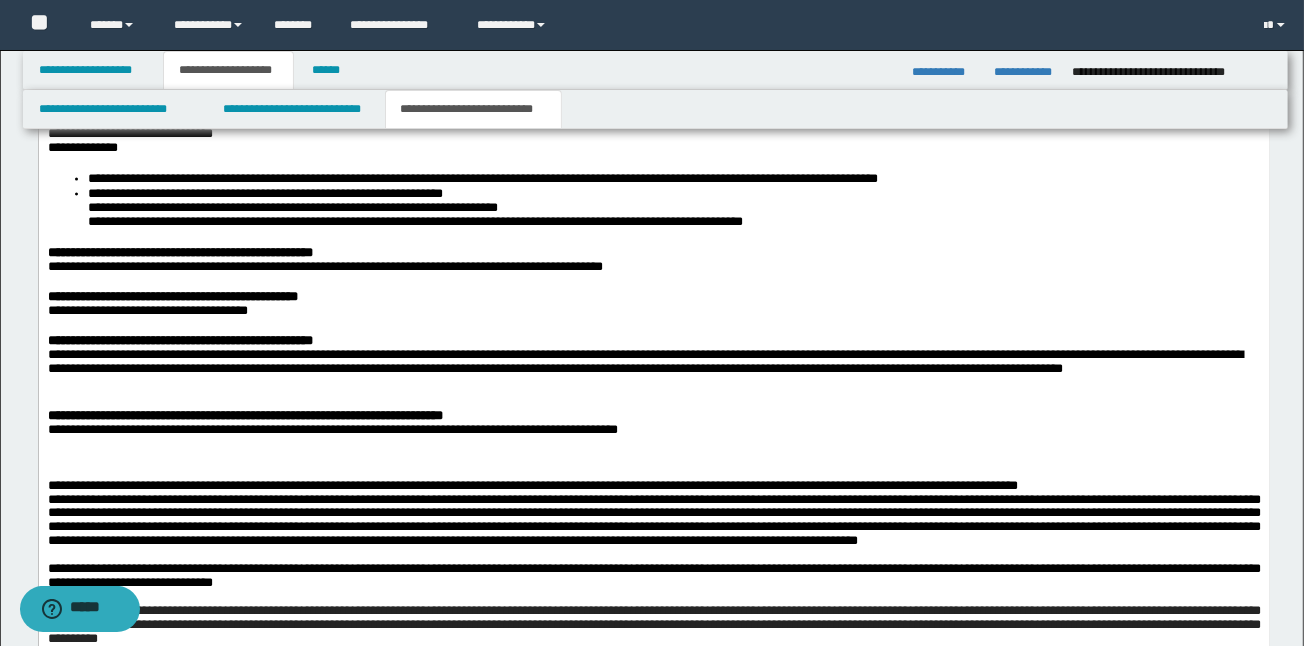 scroll, scrollTop: 2368, scrollLeft: 0, axis: vertical 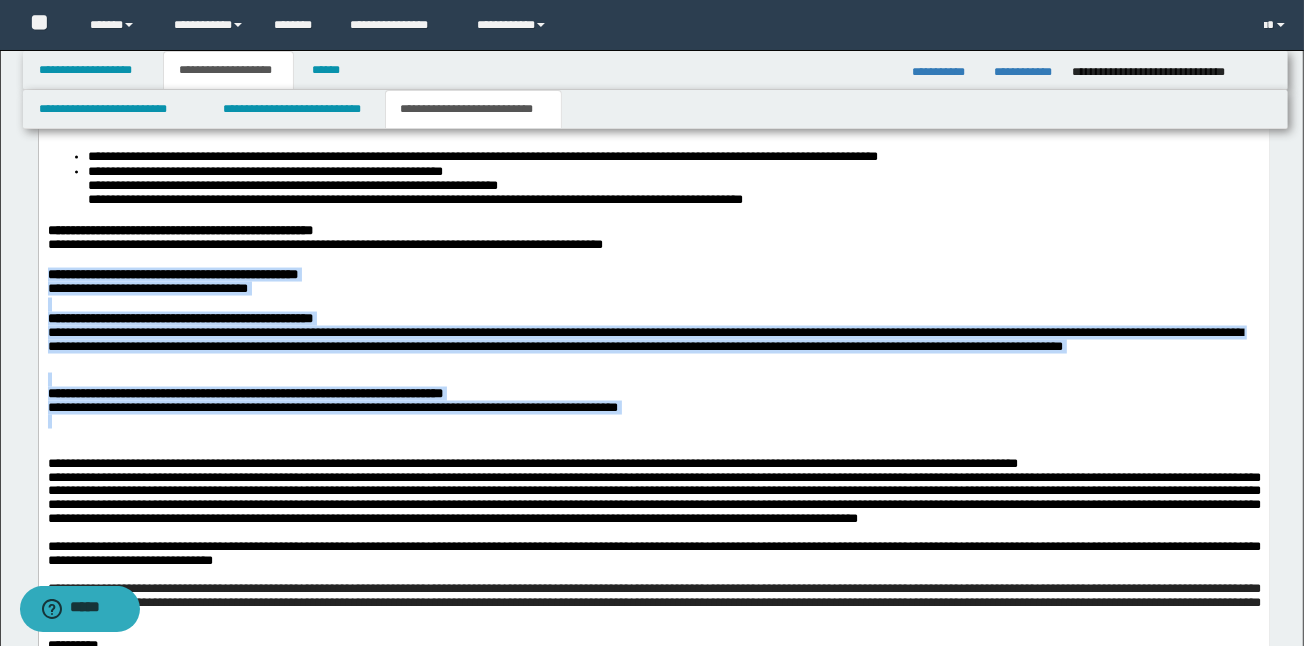 click at bounding box center [653, 437] 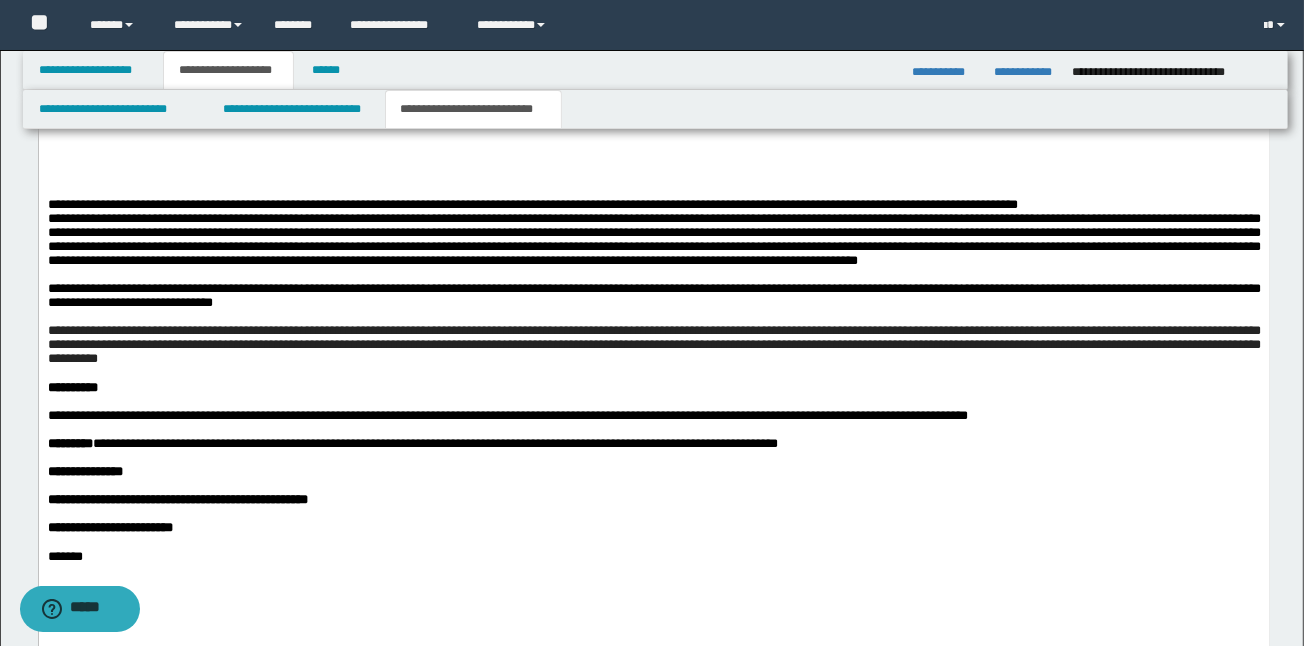 scroll, scrollTop: 2688, scrollLeft: 0, axis: vertical 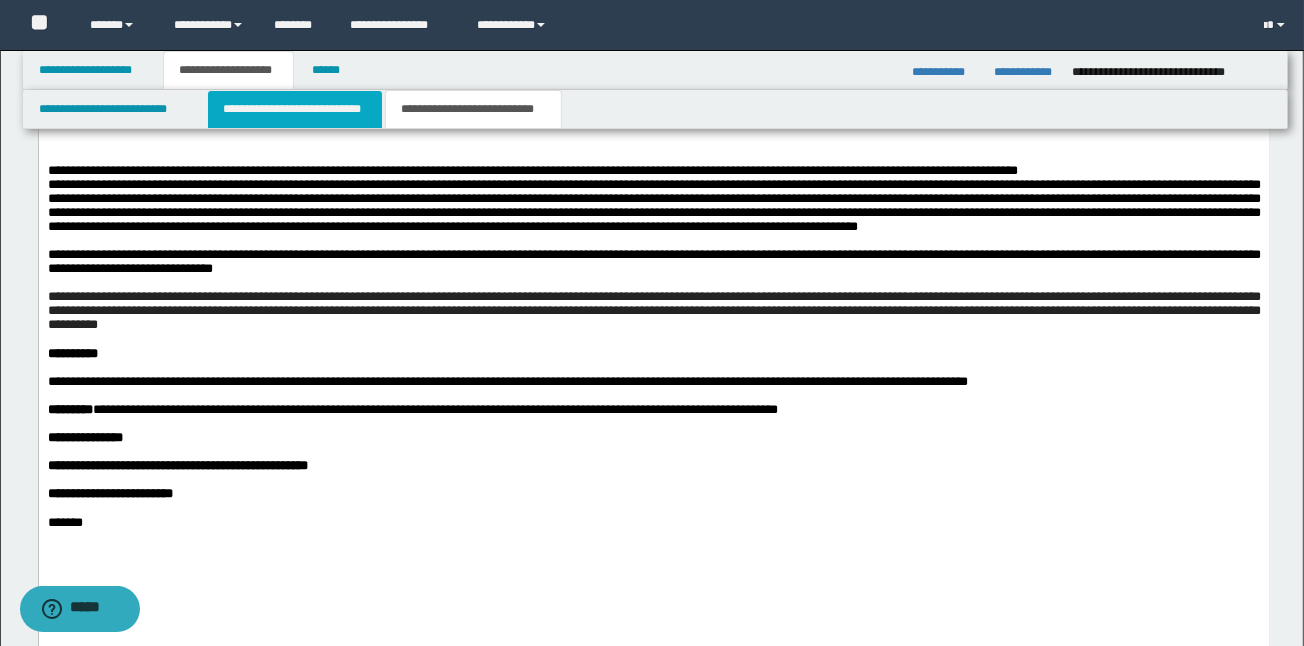click on "**********" at bounding box center [294, 109] 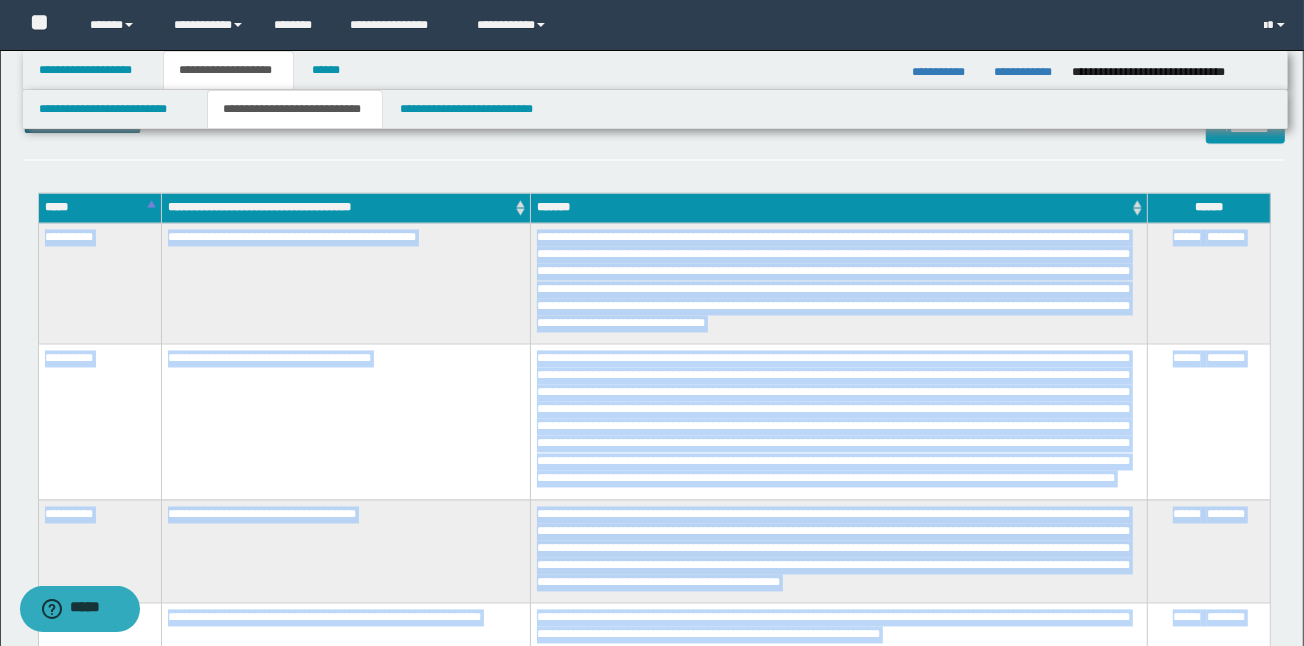 click on "**********" at bounding box center (346, 422) 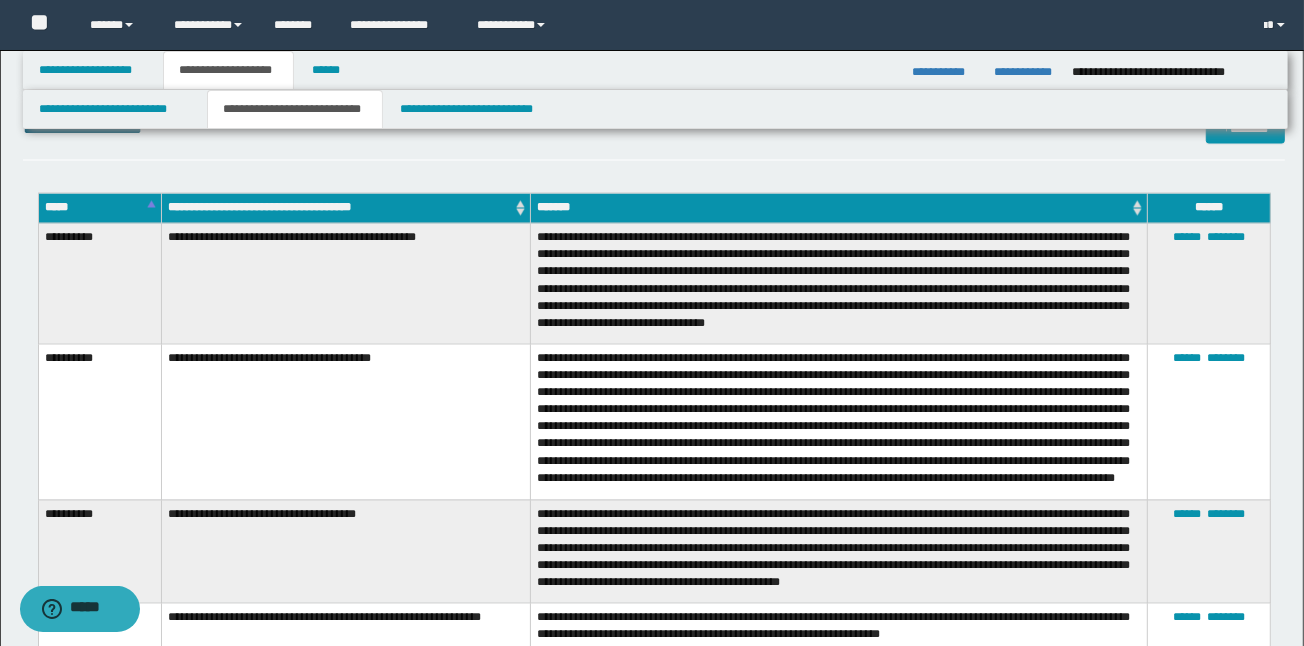 click on "**********" at bounding box center (654, -486) 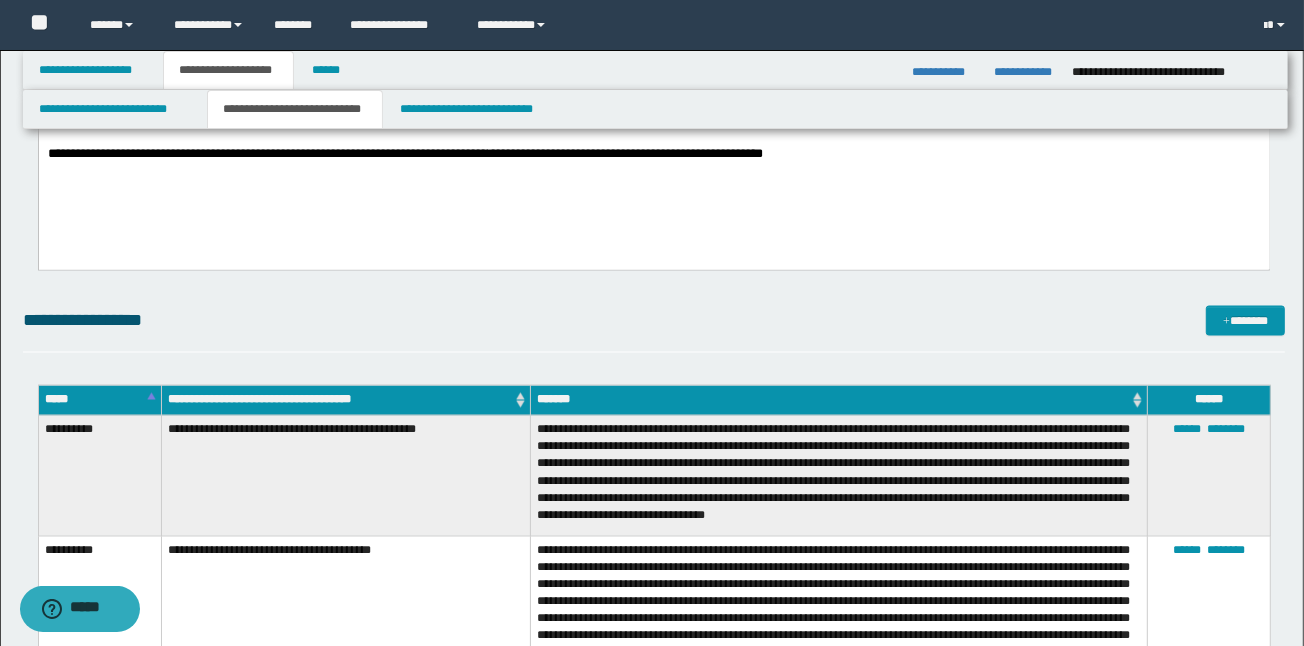 scroll, scrollTop: 2368, scrollLeft: 0, axis: vertical 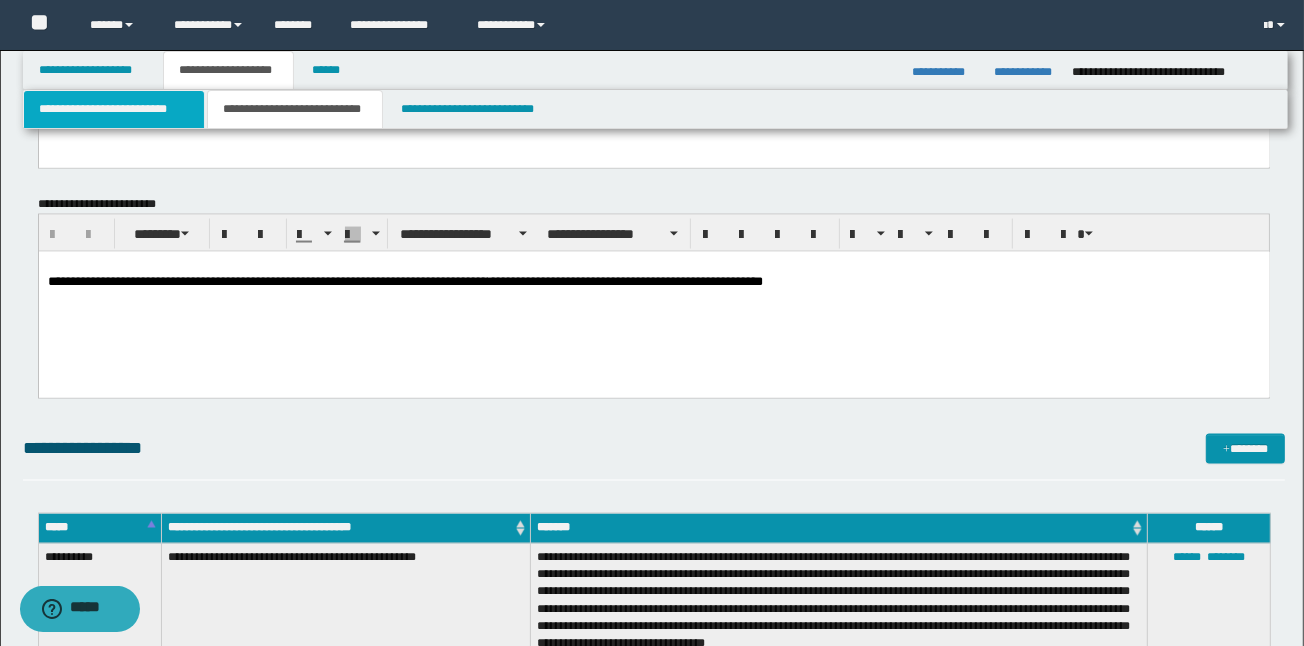 click on "**********" at bounding box center [114, 109] 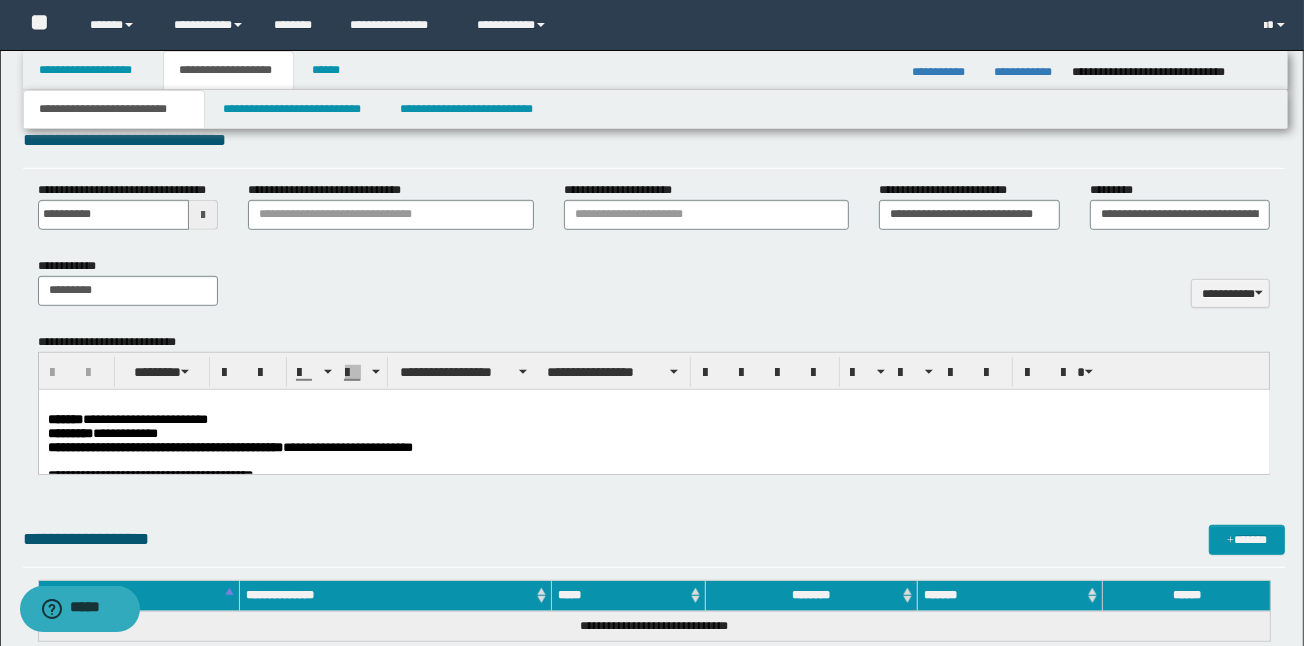 scroll, scrollTop: 732, scrollLeft: 0, axis: vertical 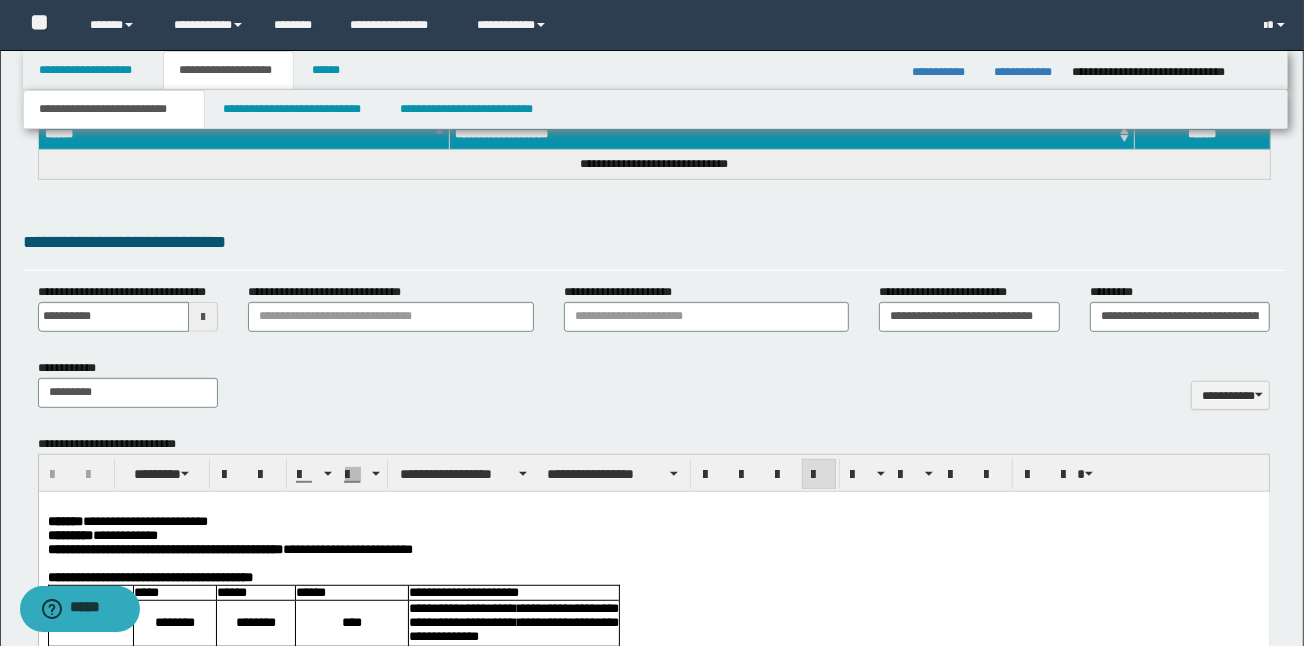 click at bounding box center (653, 506) 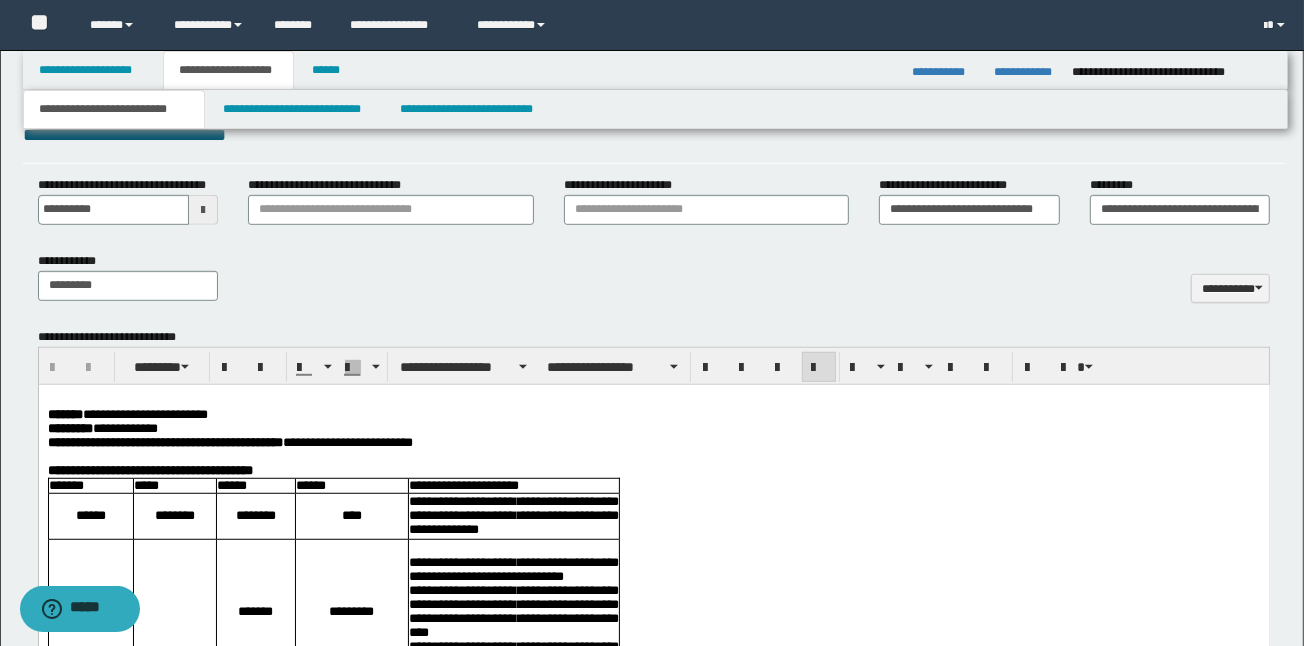 scroll, scrollTop: 946, scrollLeft: 0, axis: vertical 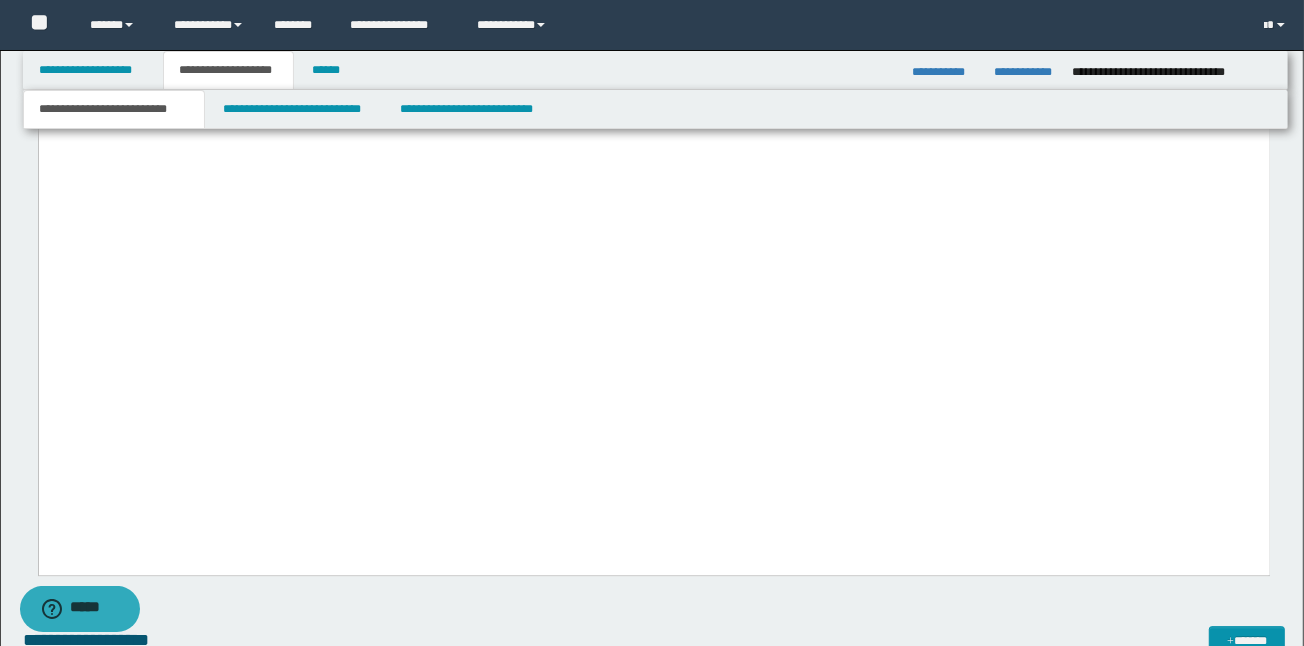 drag, startPoint x: 47, startPoint y: -2991, endPoint x: 543, endPoint y: 571, distance: 3596.3677 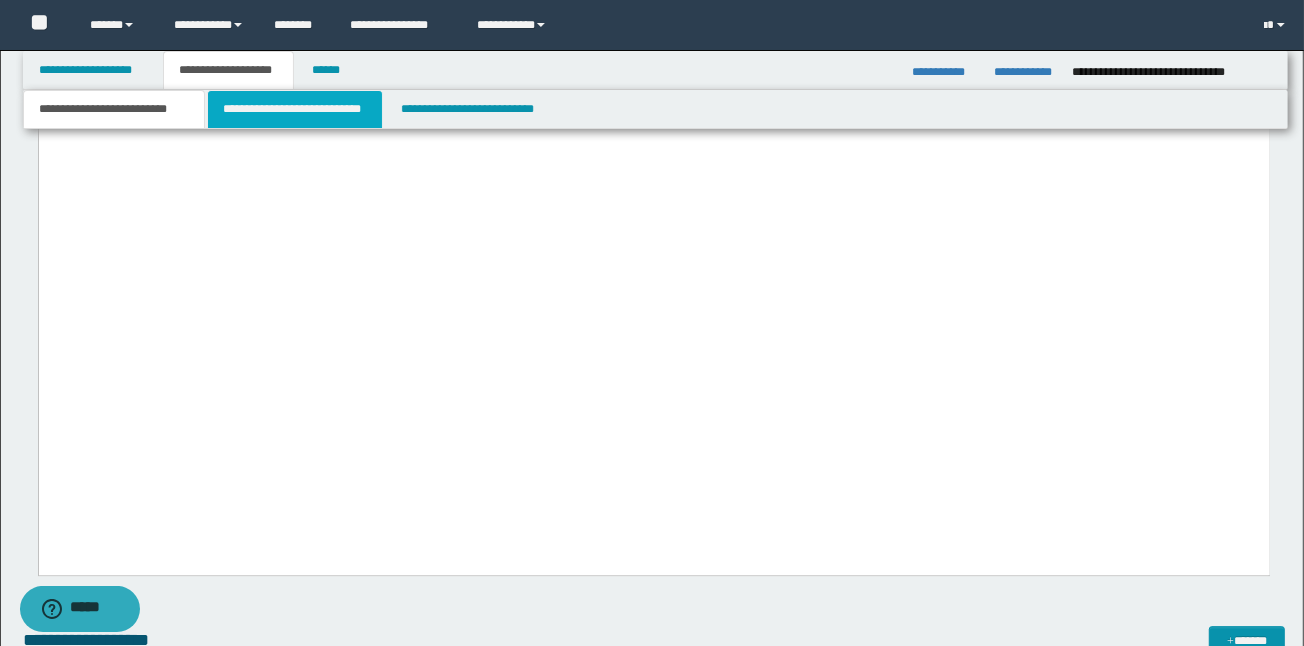 click on "**********" at bounding box center (294, 109) 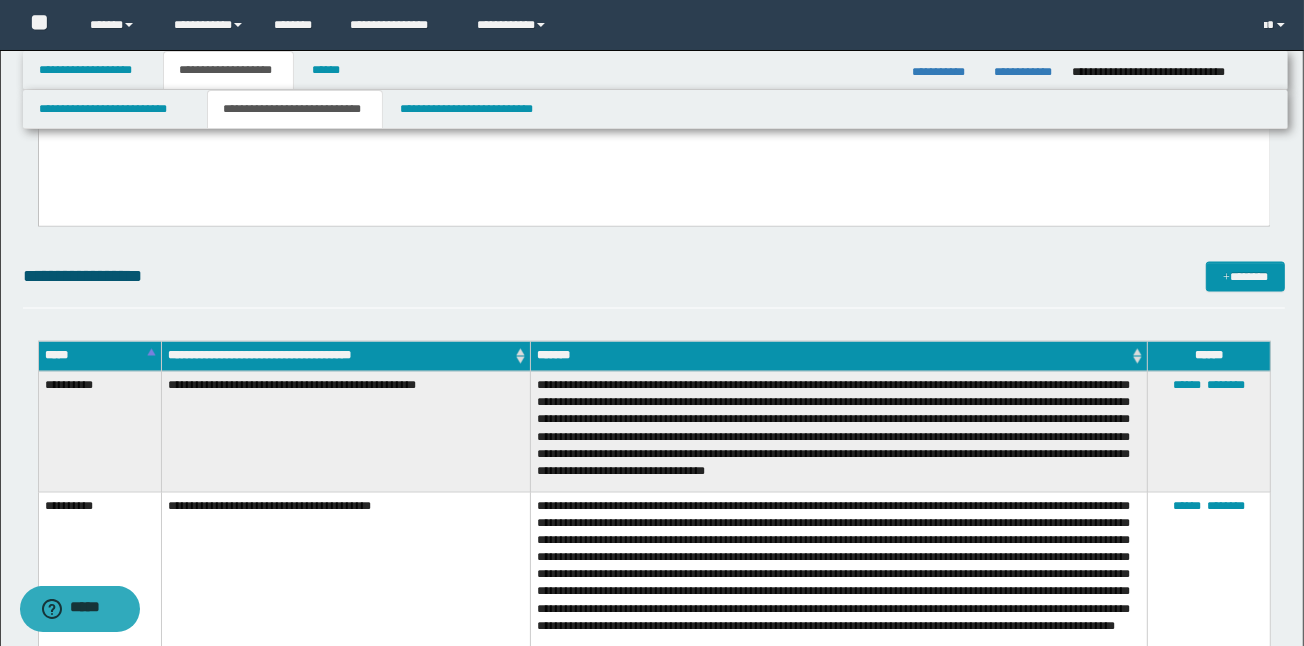 scroll, scrollTop: 2534, scrollLeft: 0, axis: vertical 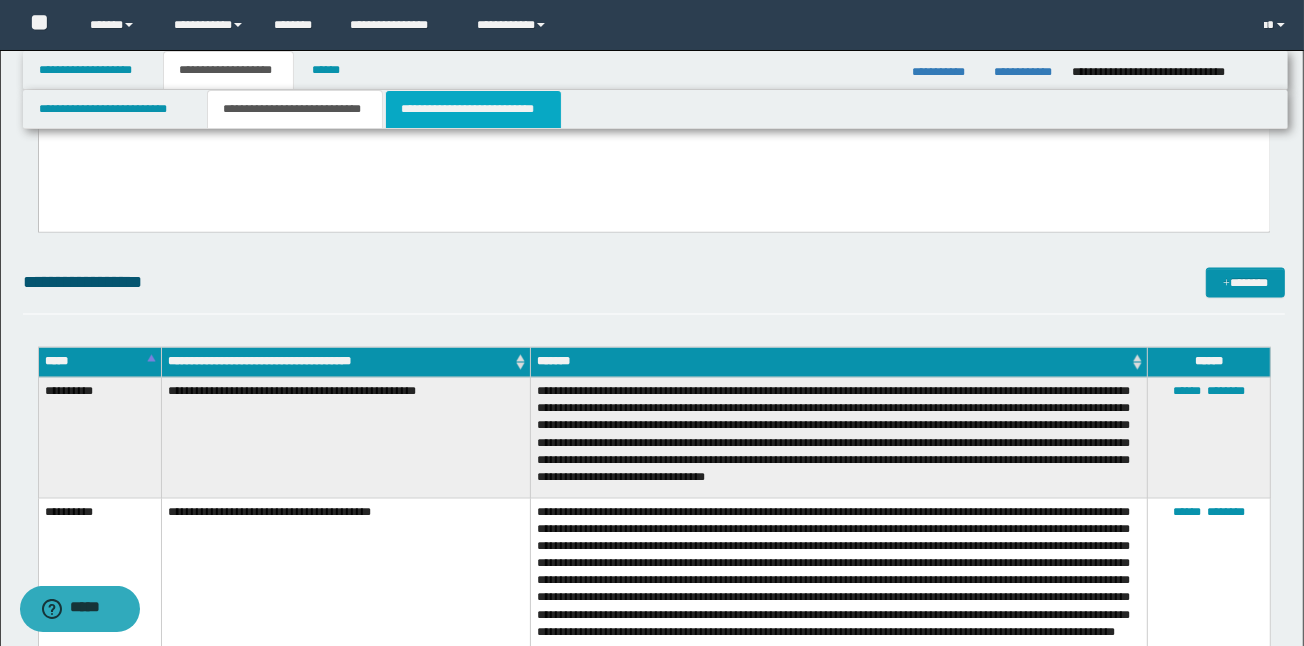 click on "**********" at bounding box center [473, 109] 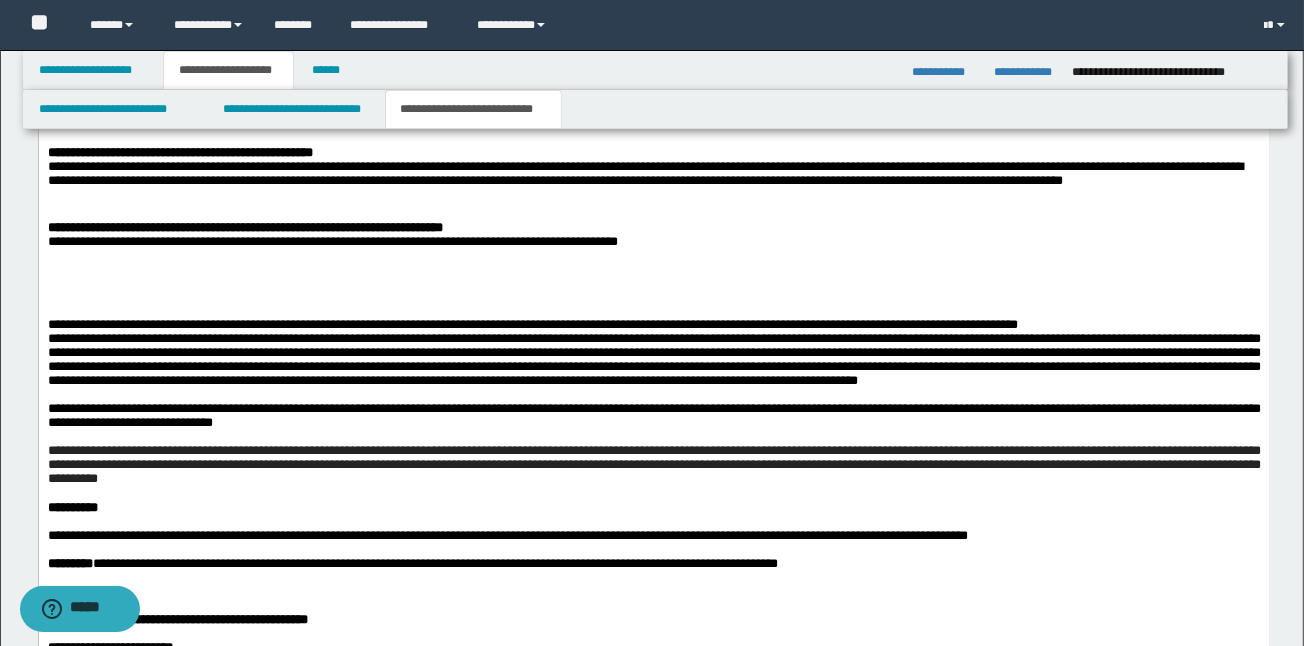 click at bounding box center (653, 285) 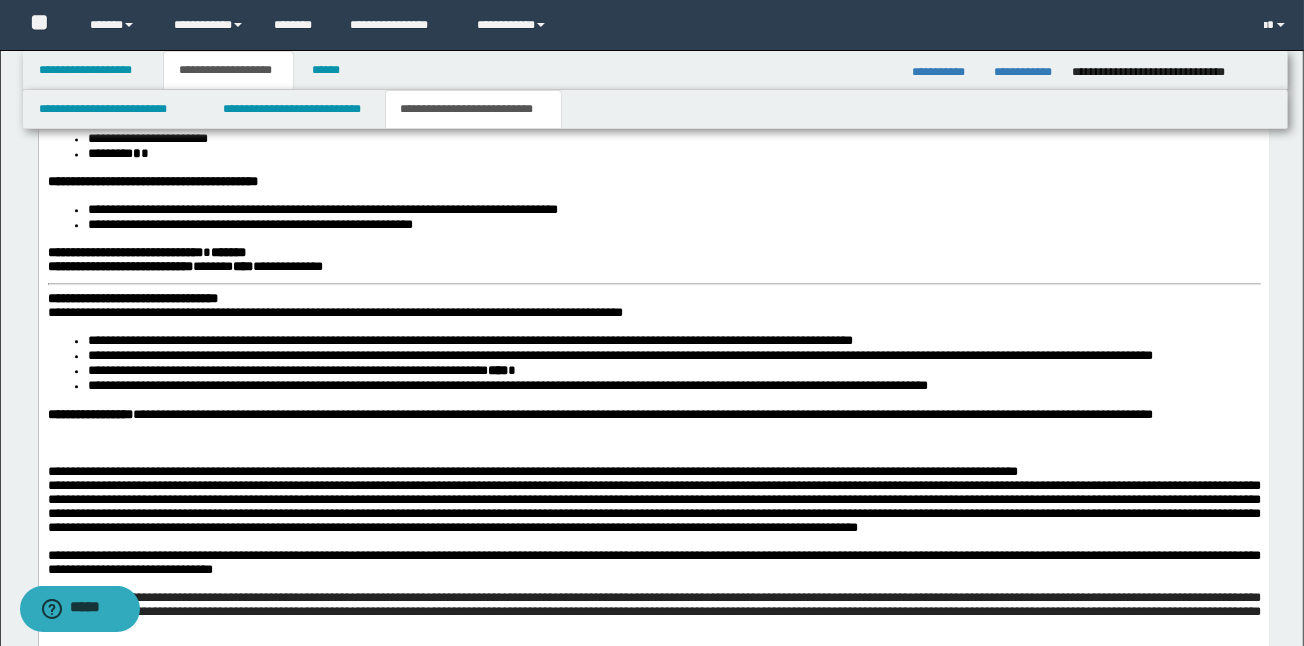 scroll, scrollTop: 3387, scrollLeft: 0, axis: vertical 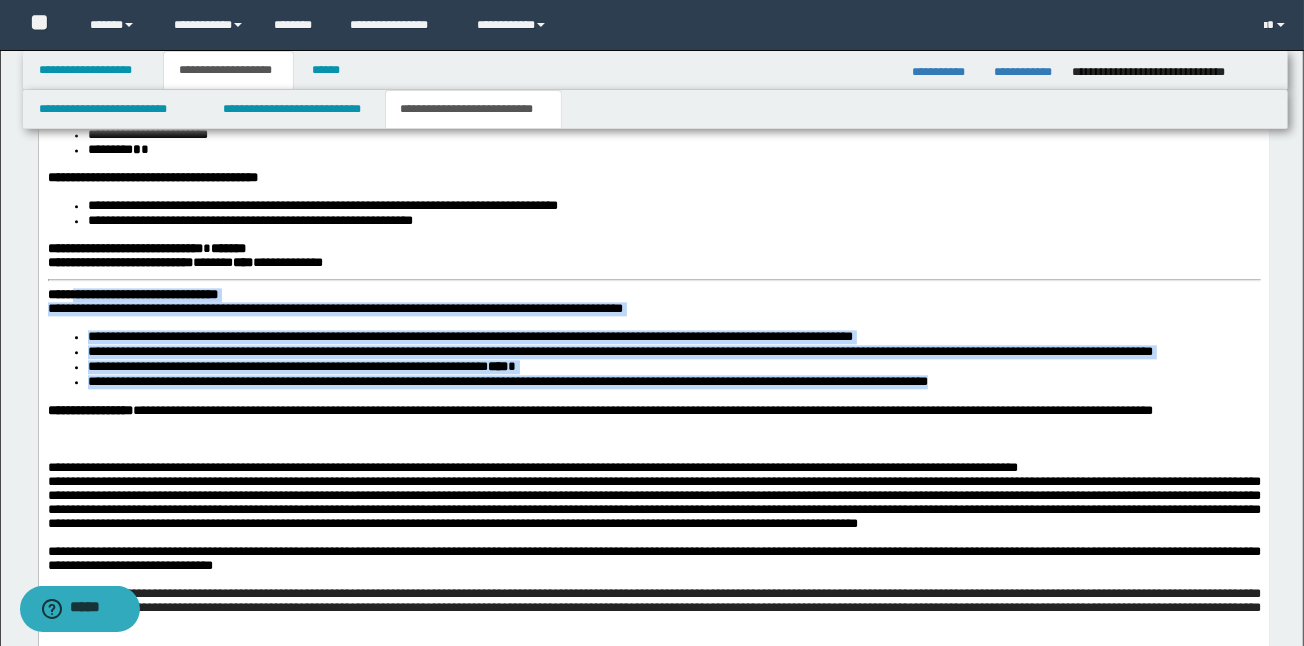 drag, startPoint x: 990, startPoint y: 439, endPoint x: 76, endPoint y: 345, distance: 918.821 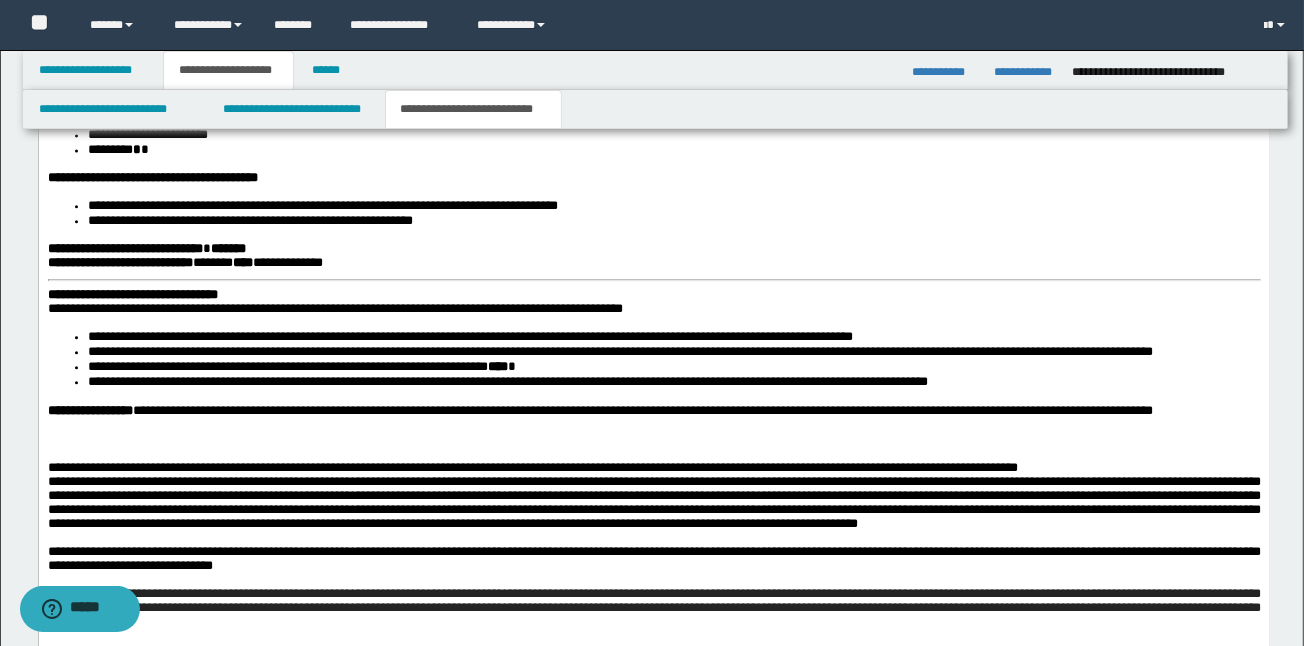 click on "**********" at bounding box center [653, 258] 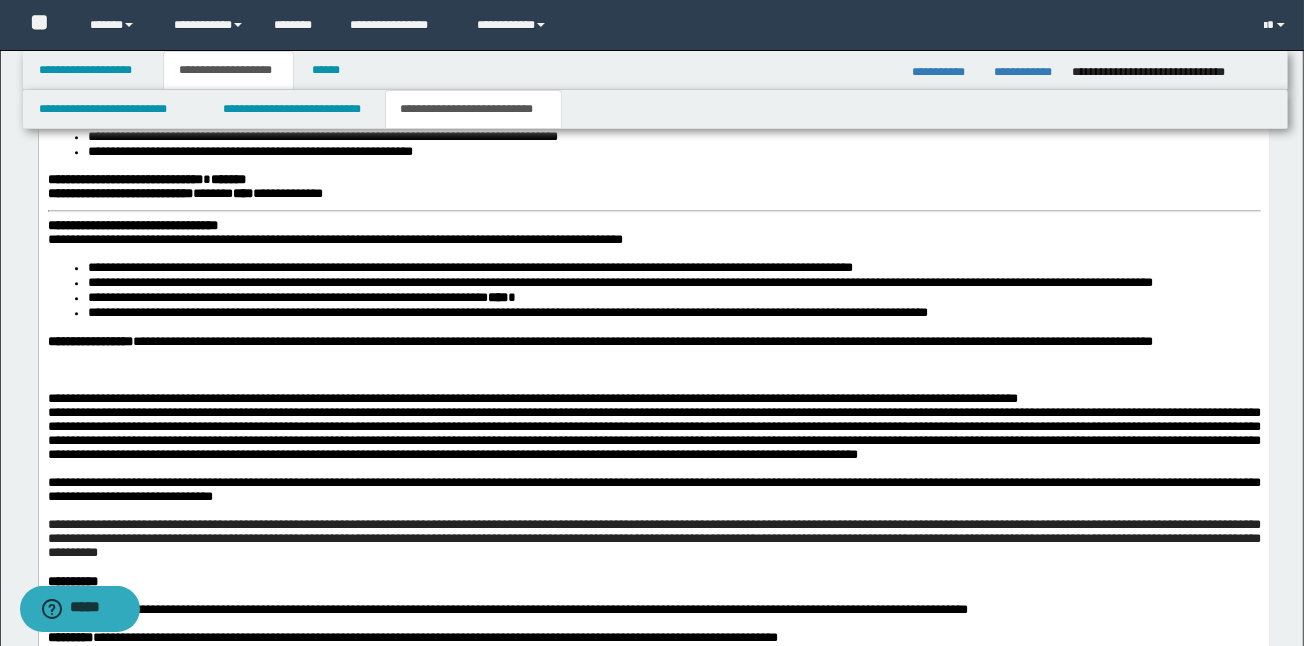 scroll, scrollTop: 3494, scrollLeft: 0, axis: vertical 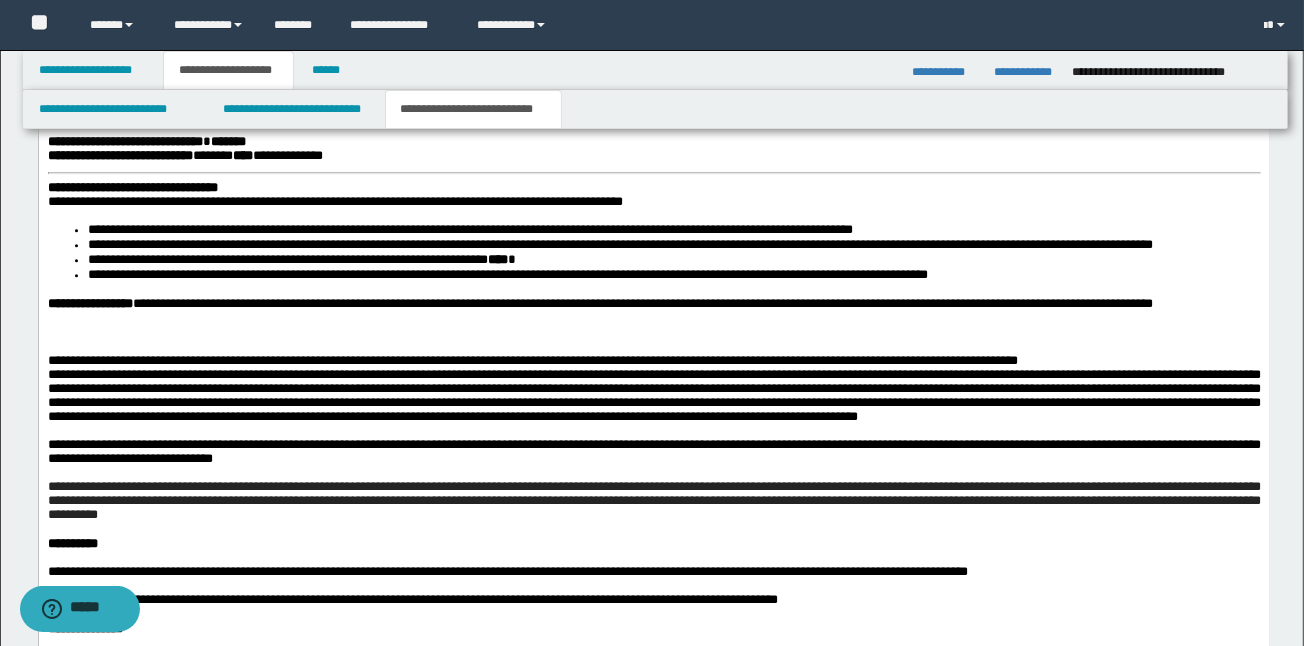 click at bounding box center [653, 334] 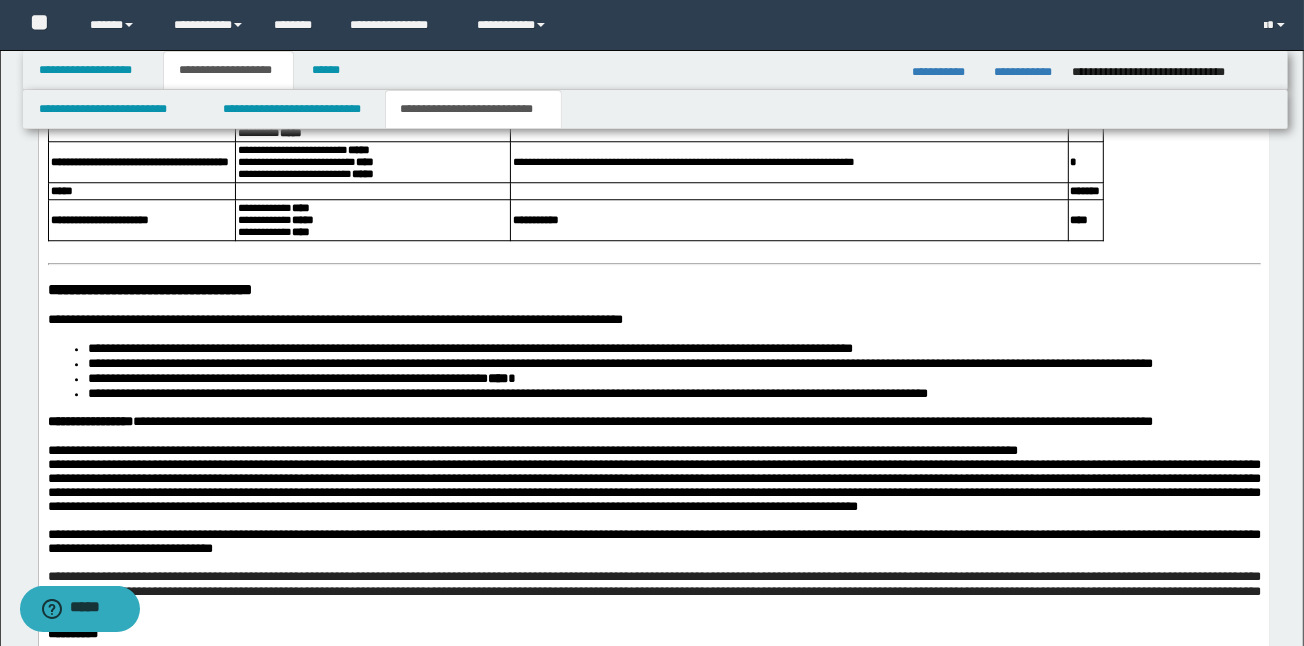 scroll, scrollTop: 4134, scrollLeft: 0, axis: vertical 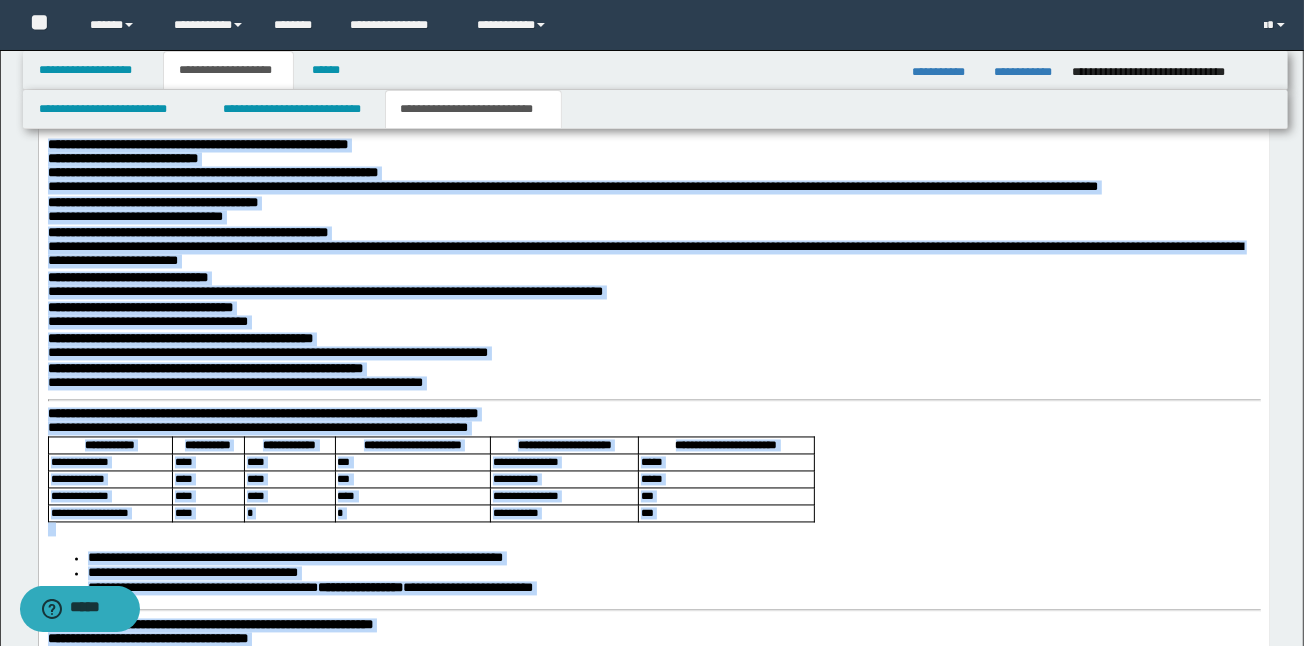 drag, startPoint x: 1128, startPoint y: 1916, endPoint x: 53, endPoint y: 157, distance: 2061.4814 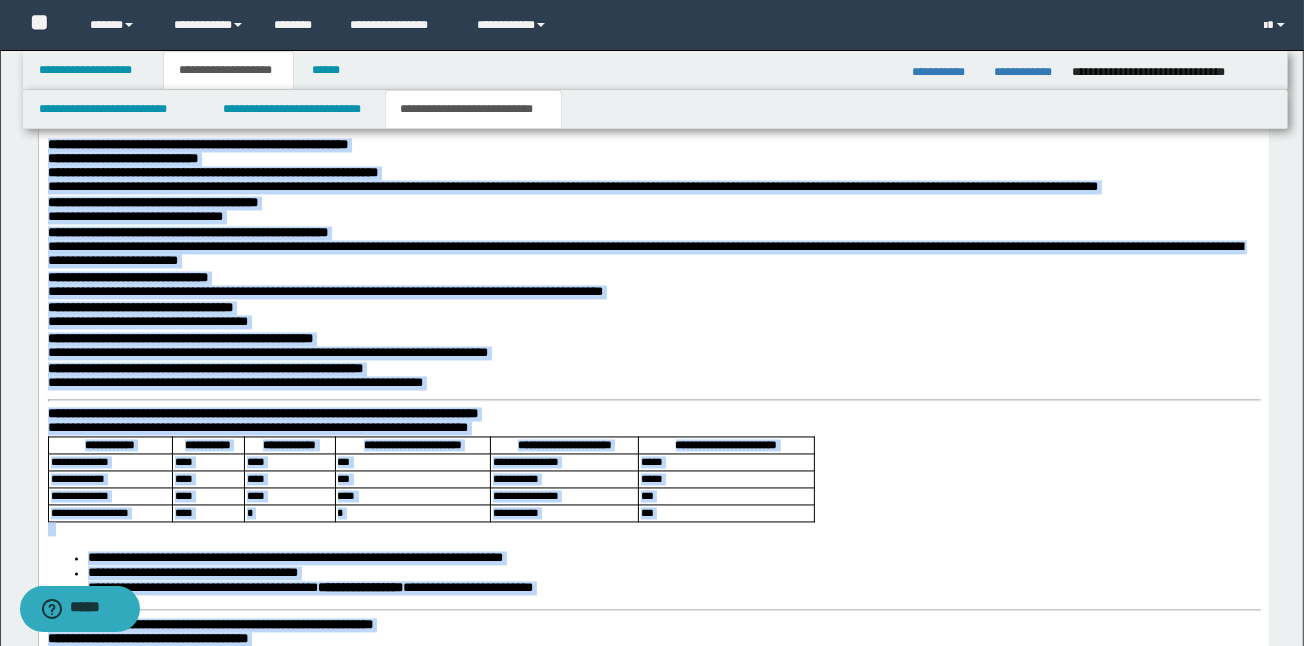 click on "**********" at bounding box center (653, 798) 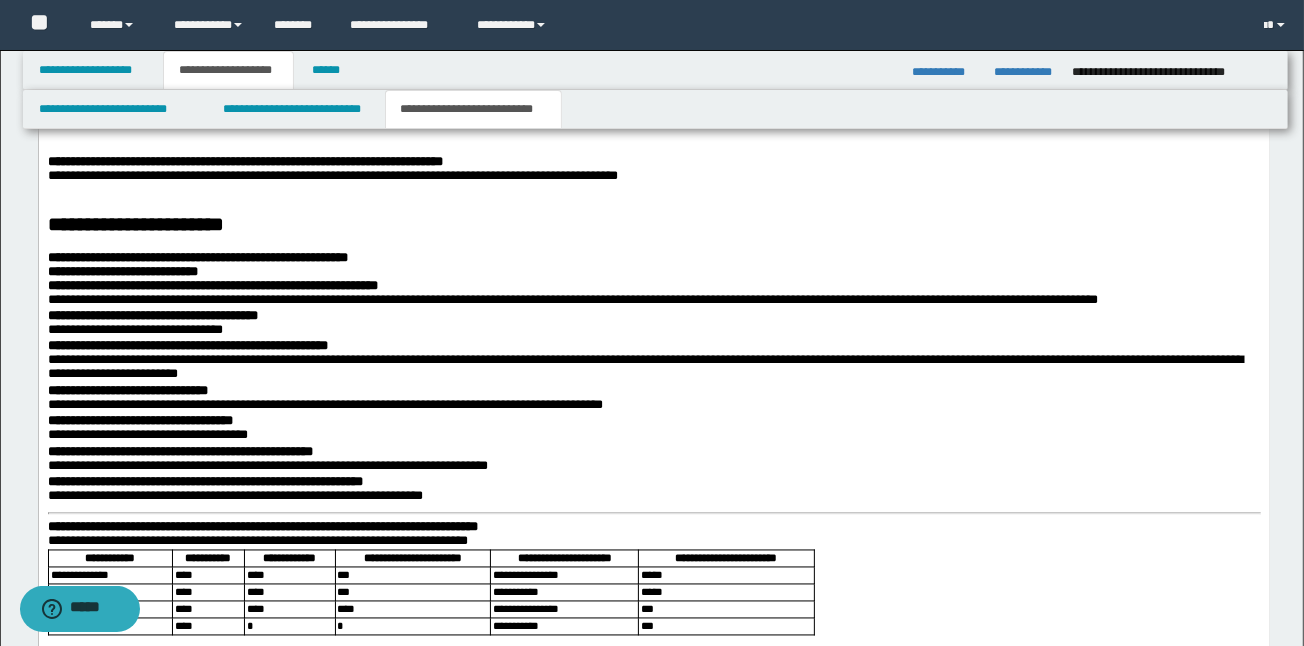 scroll, scrollTop: 2500, scrollLeft: 0, axis: vertical 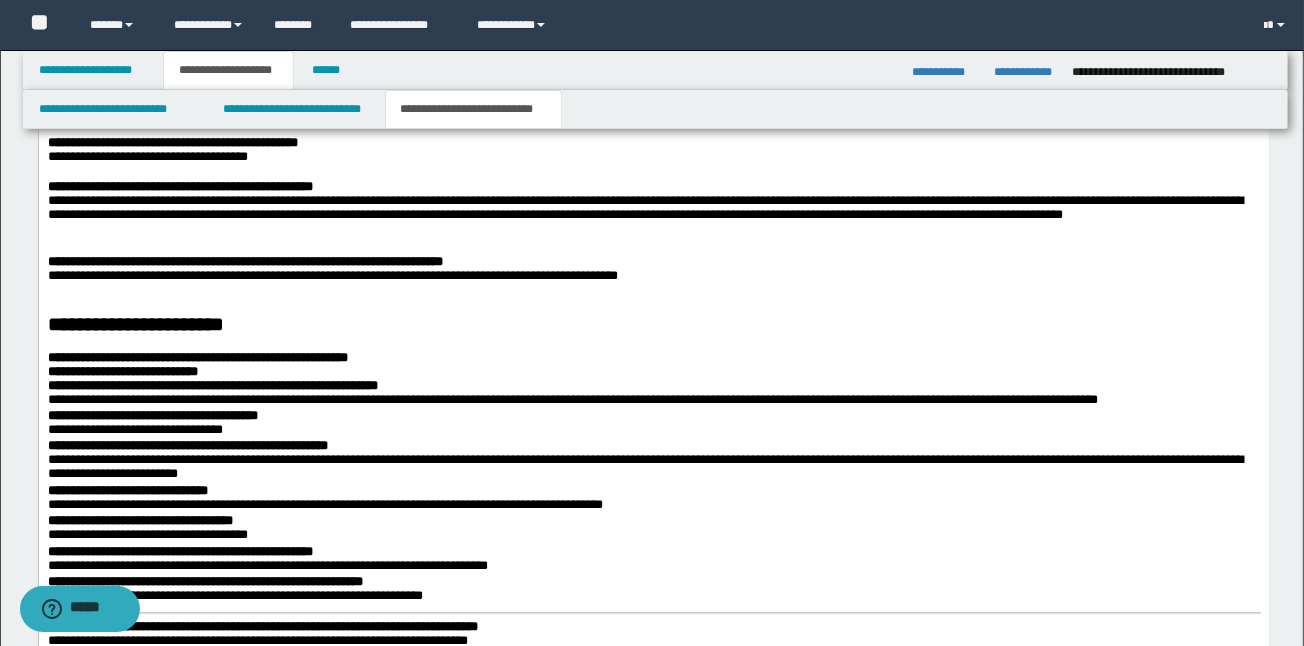 click on "**********" at bounding box center [653, 1011] 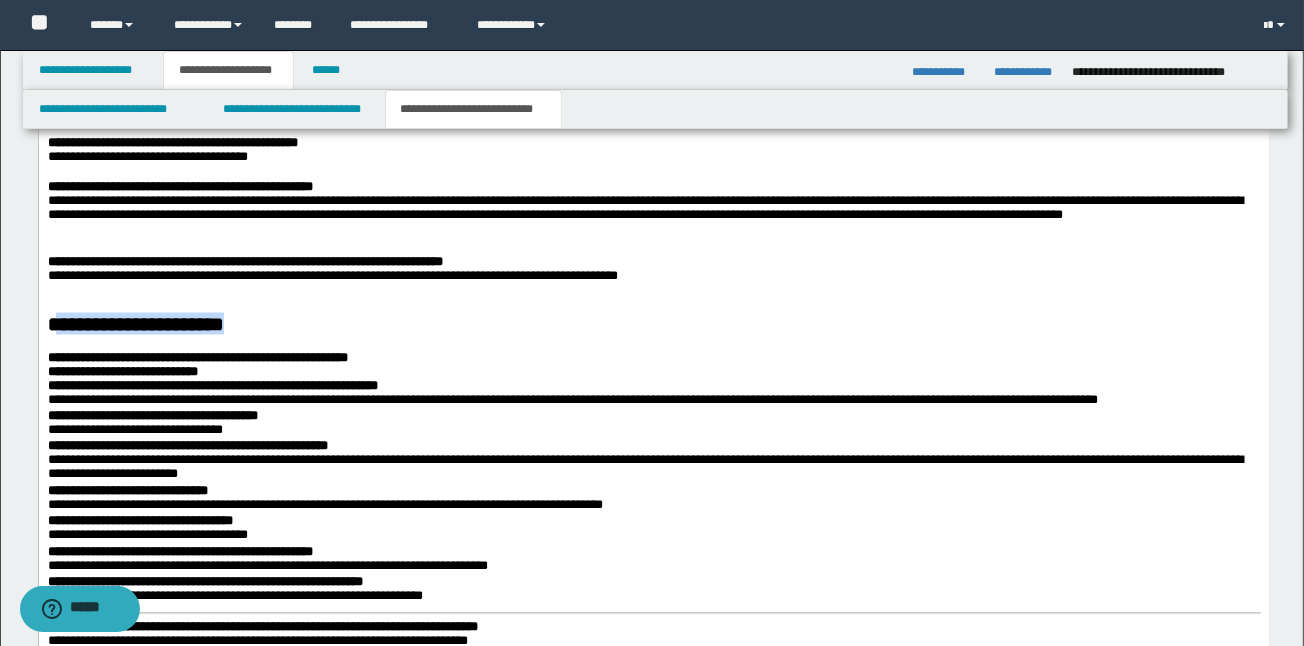 drag, startPoint x: 290, startPoint y: 360, endPoint x: 52, endPoint y: 371, distance: 238.25406 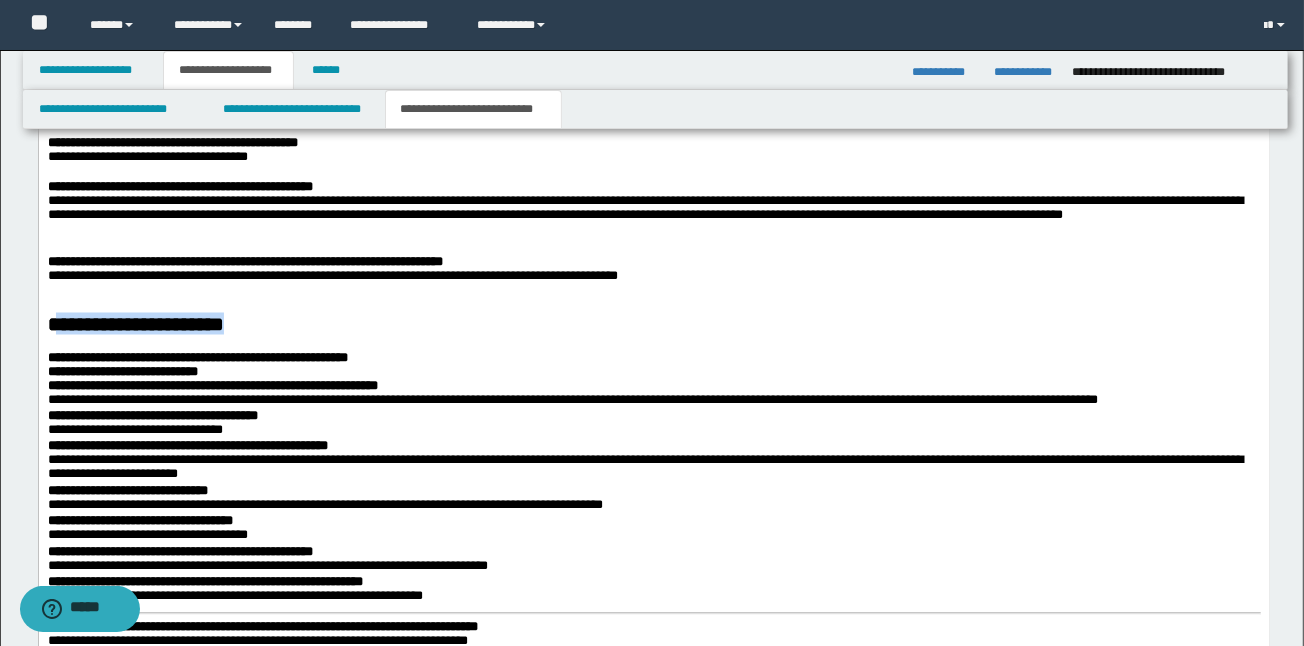 click on "**********" at bounding box center (653, 325) 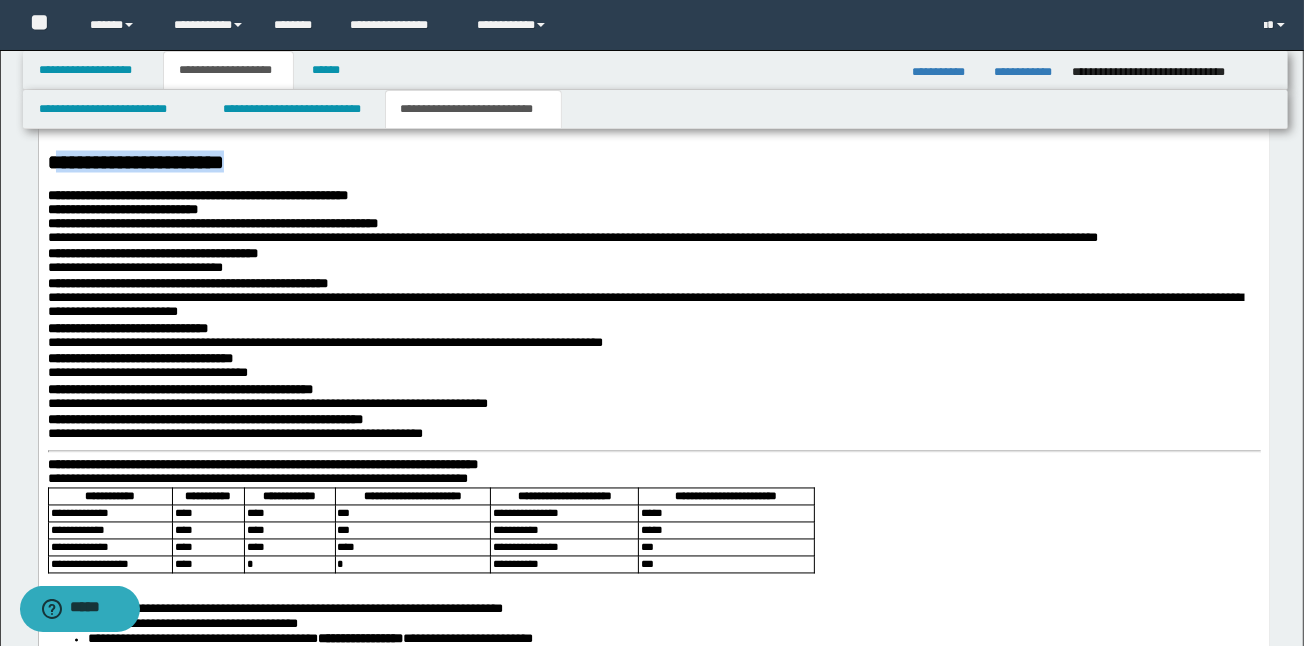 scroll, scrollTop: 2713, scrollLeft: 0, axis: vertical 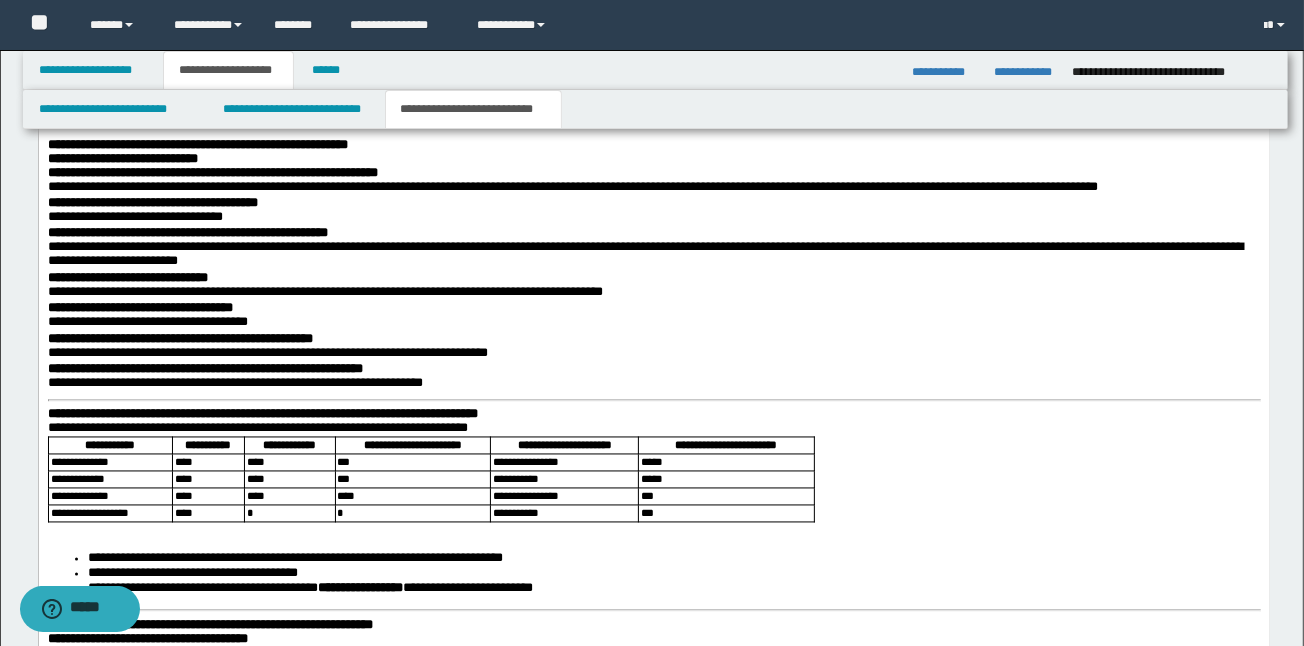 click on "**********" at bounding box center [653, 349] 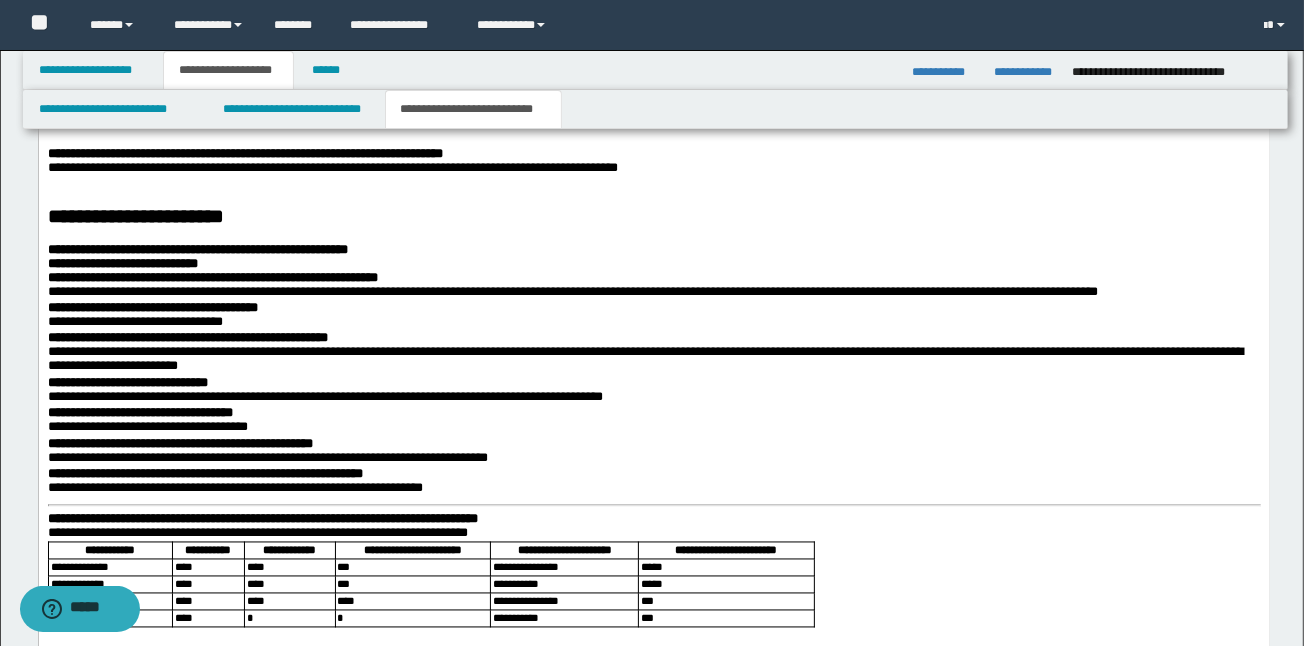 scroll, scrollTop: 2607, scrollLeft: 0, axis: vertical 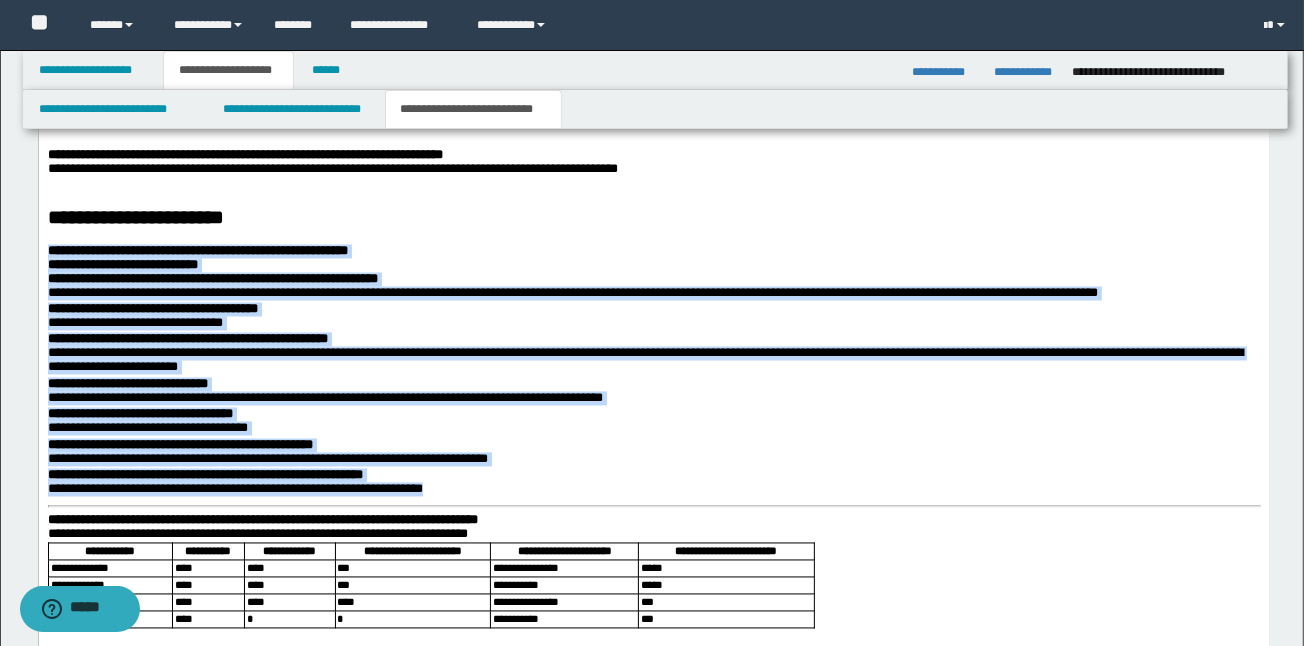 drag, startPoint x: 492, startPoint y: 526, endPoint x: 70, endPoint y: -279, distance: 908.9054 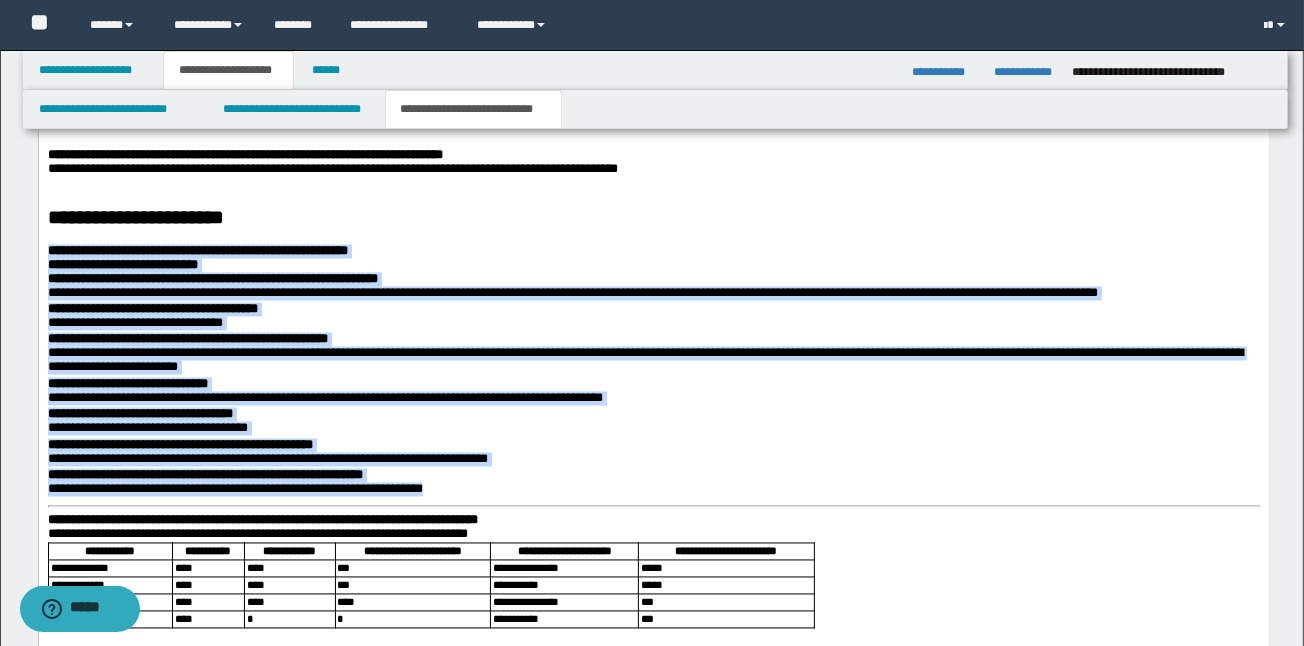 click on "**********" at bounding box center [653, 904] 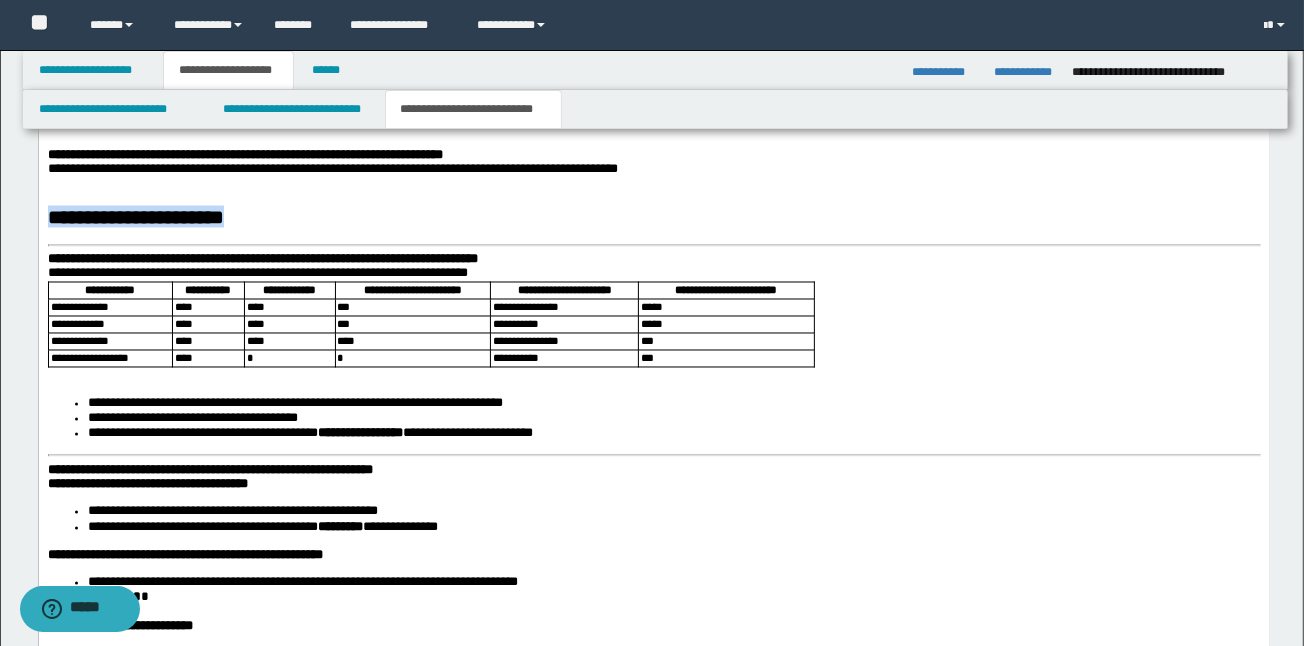 drag, startPoint x: 371, startPoint y: 240, endPoint x: 75, endPoint y: -325, distance: 637.8409 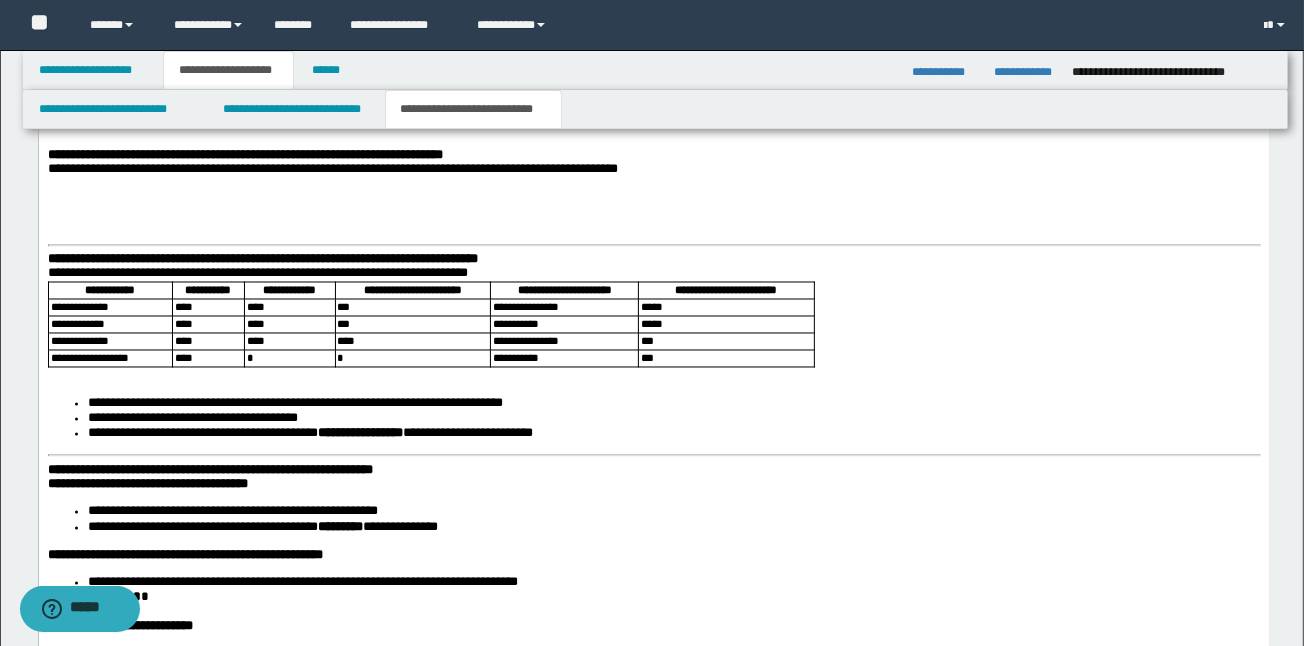 click on "**********" at bounding box center [262, 260] 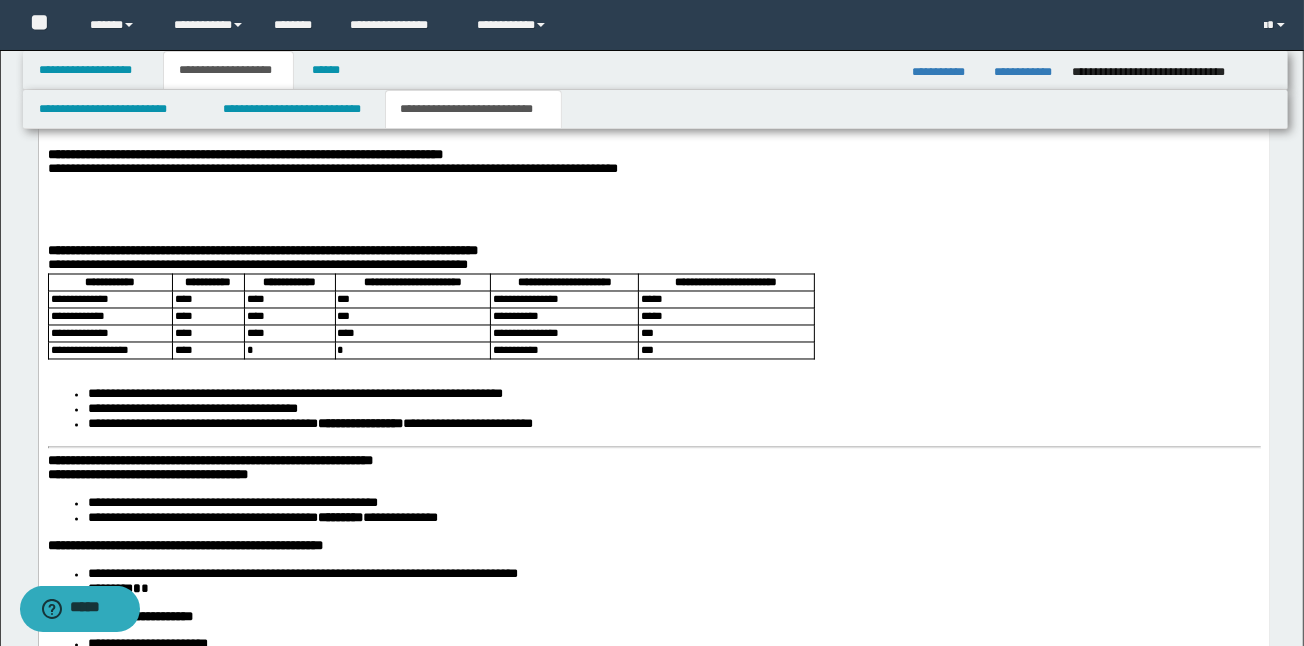 click at bounding box center (653, 218) 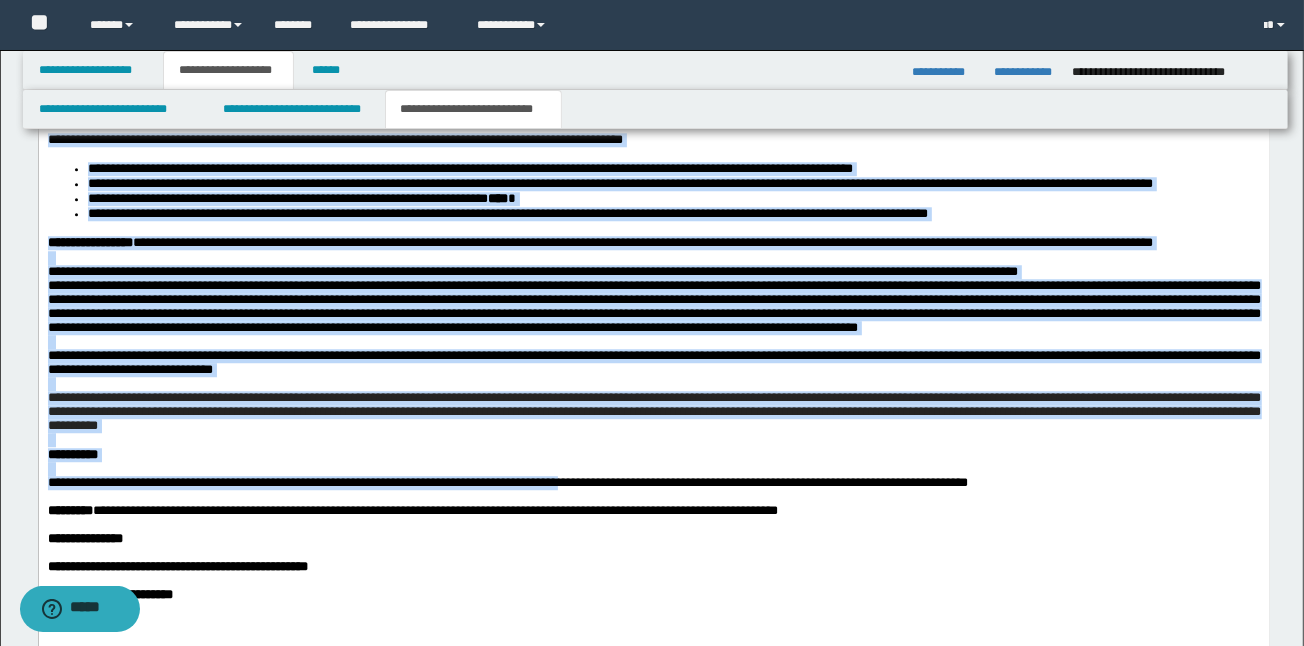 scroll, scrollTop: 3986, scrollLeft: 0, axis: vertical 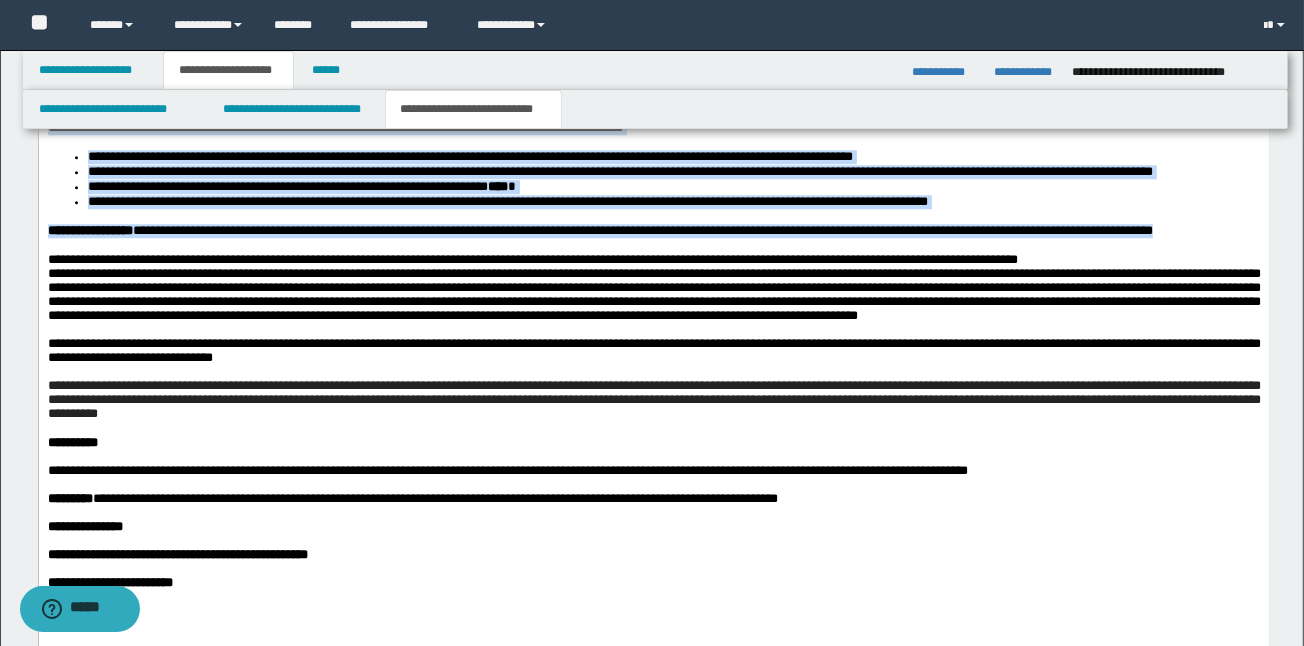 drag, startPoint x: 46, startPoint y: -1141, endPoint x: 1217, endPoint y: 318, distance: 1870.8079 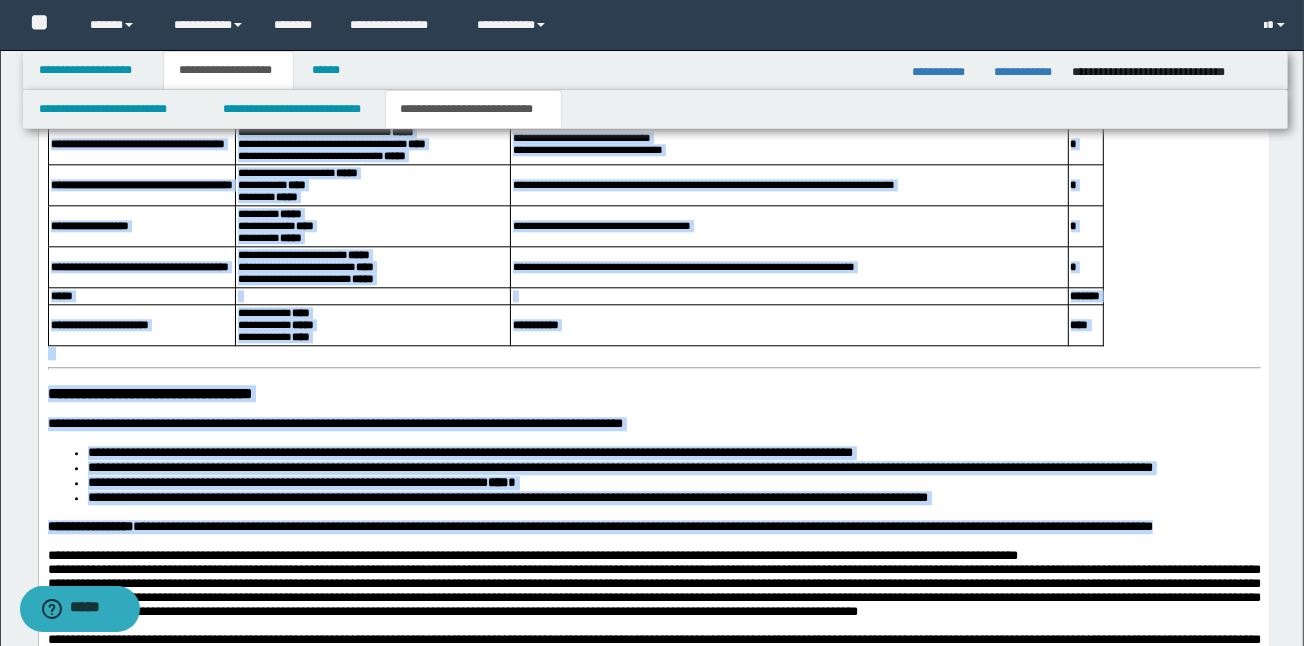 scroll, scrollTop: 3666, scrollLeft: 0, axis: vertical 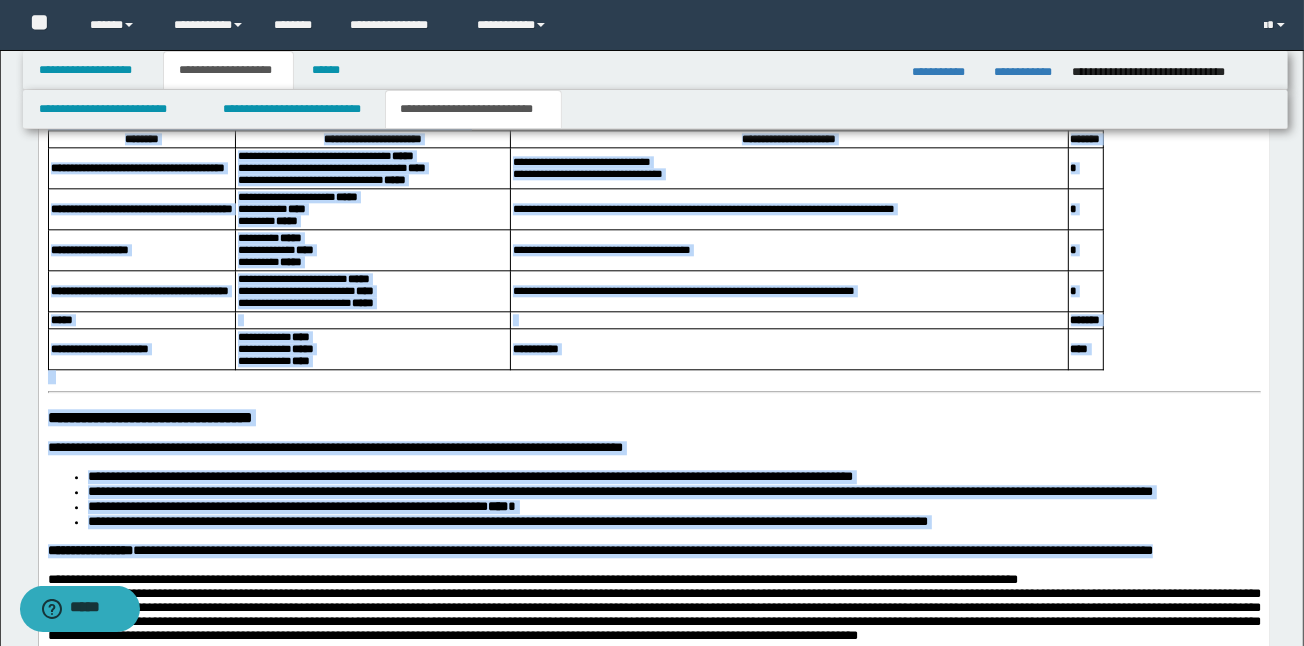 click on "**********" at bounding box center [788, 250] 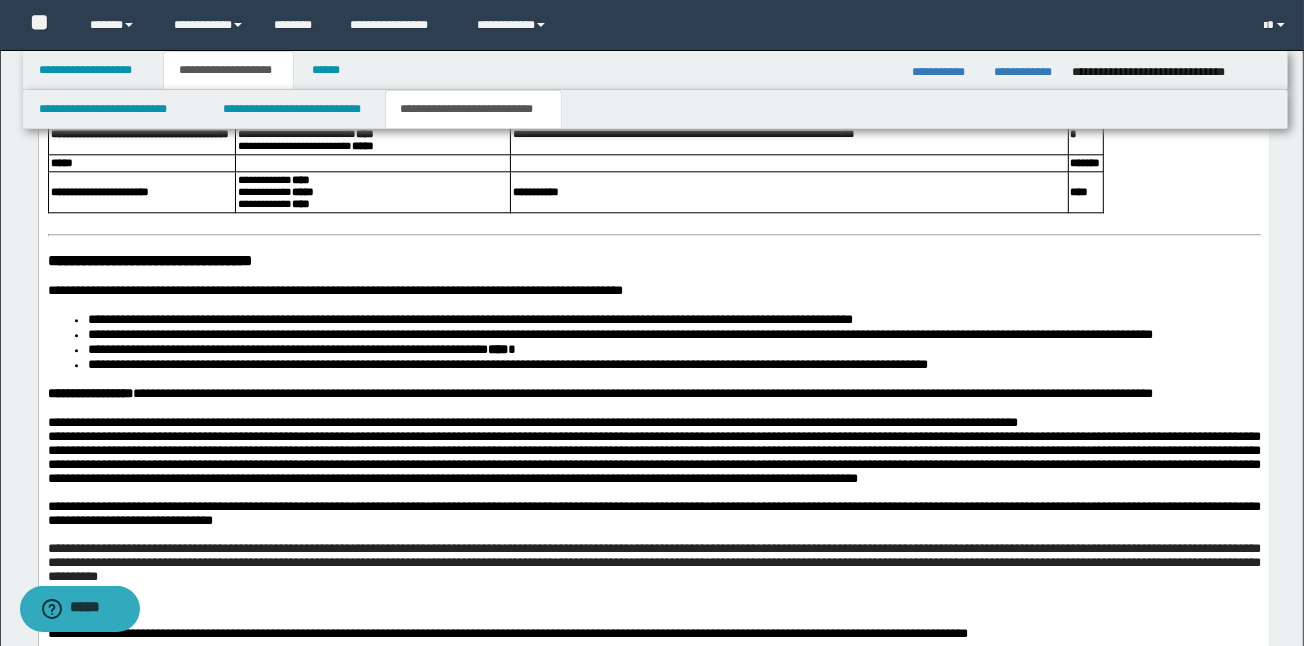 scroll, scrollTop: 3879, scrollLeft: 0, axis: vertical 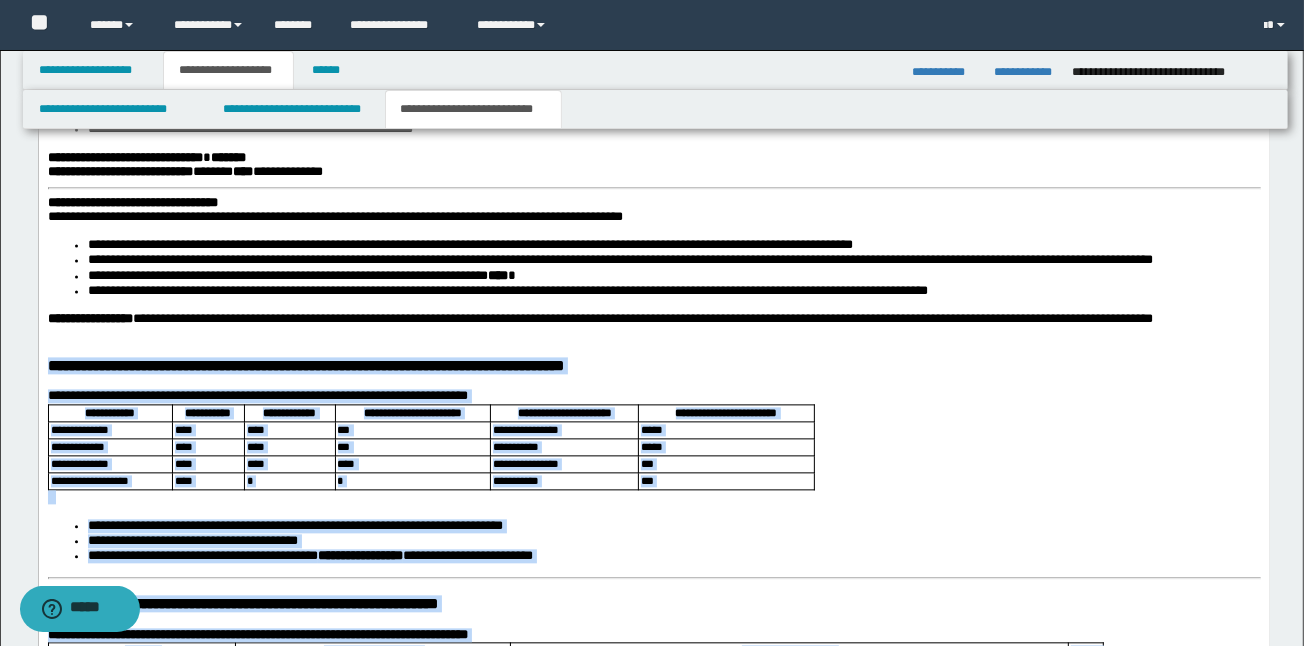 drag, startPoint x: 983, startPoint y: 1113, endPoint x: 41, endPoint y: 422, distance: 1168.2659 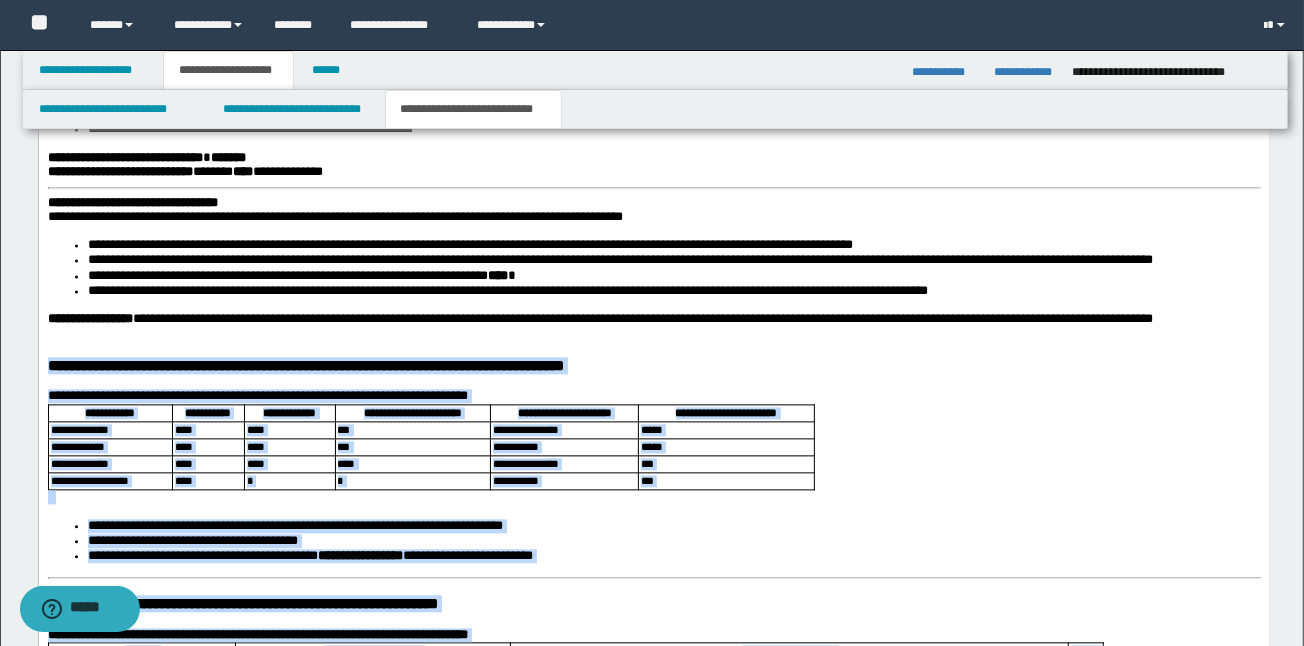 click on "**********" at bounding box center (653, 195) 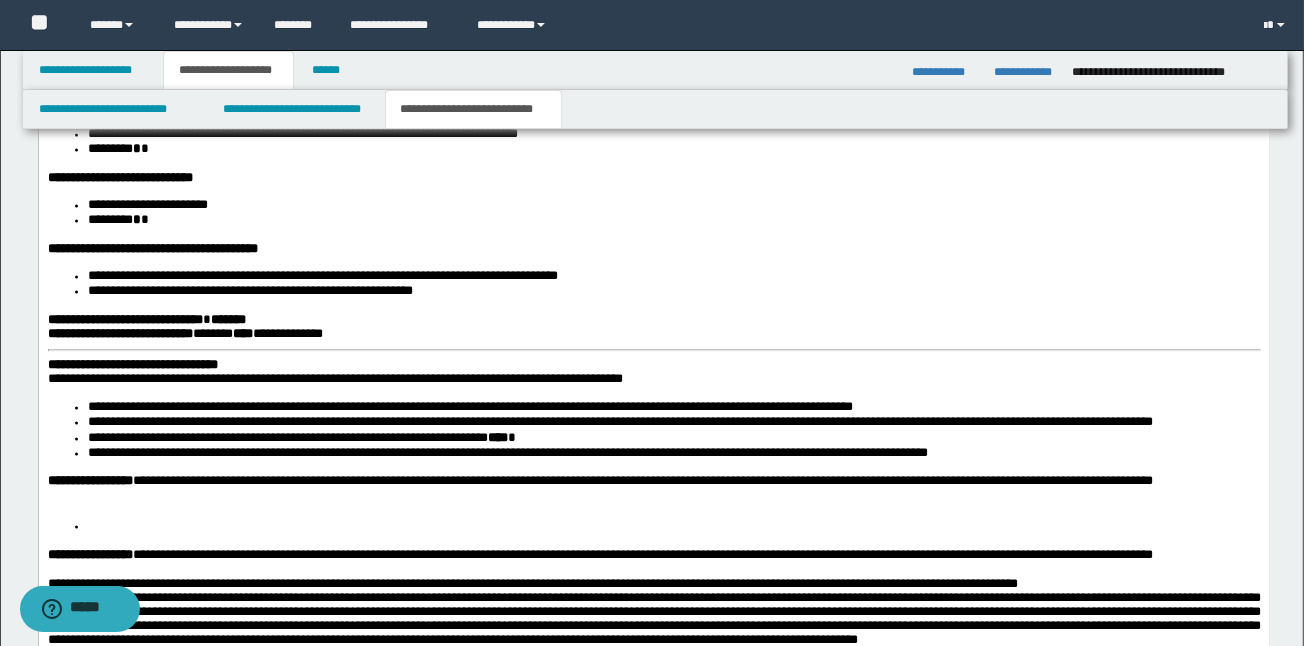 scroll, scrollTop: 3047, scrollLeft: 0, axis: vertical 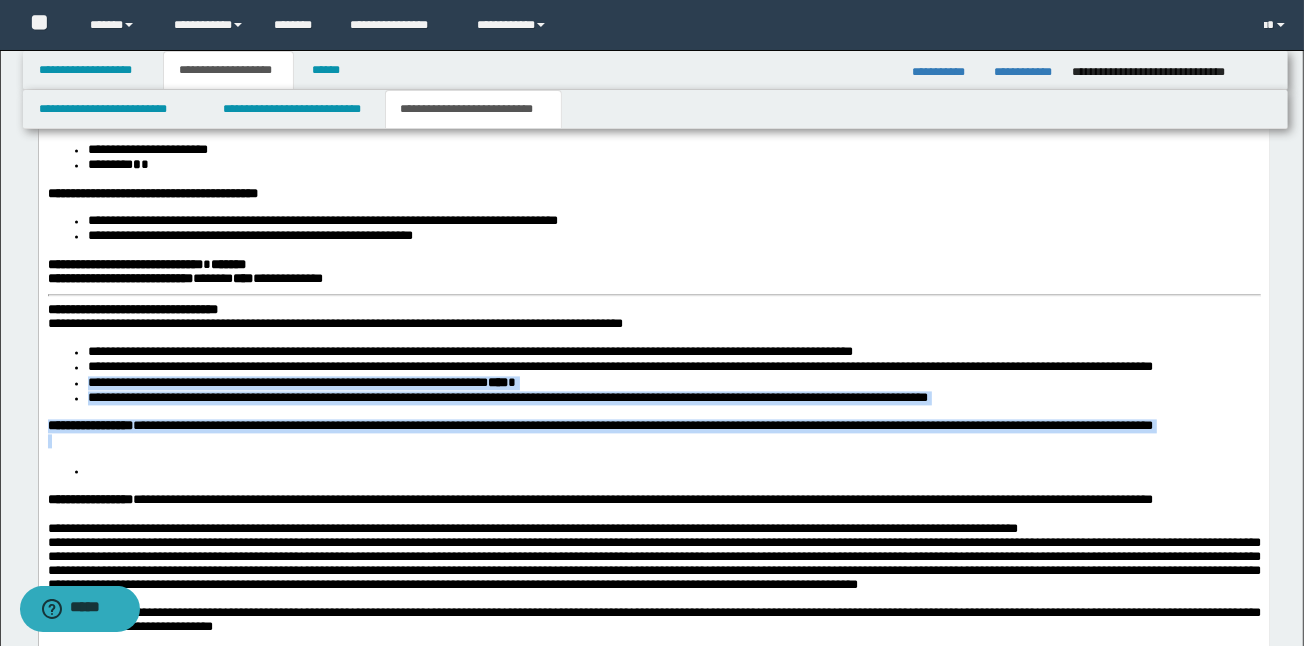 drag, startPoint x: 136, startPoint y: 521, endPoint x: 75, endPoint y: 433, distance: 107.07474 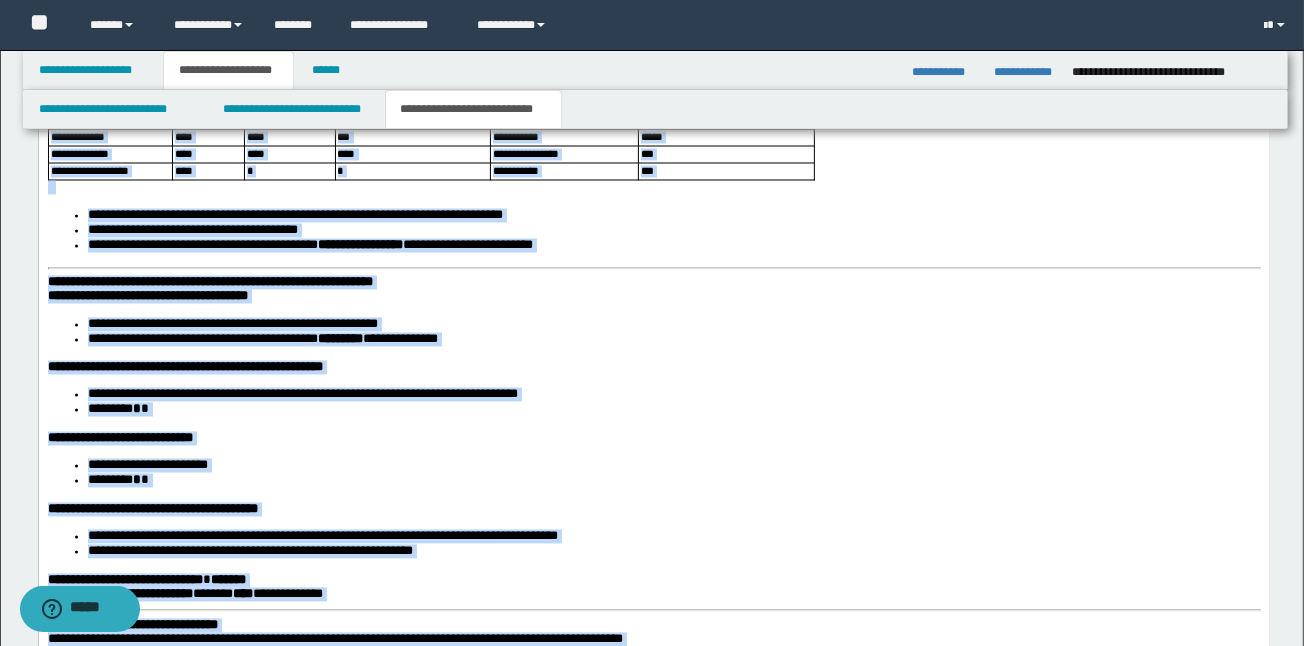 scroll, scrollTop: 2589, scrollLeft: 0, axis: vertical 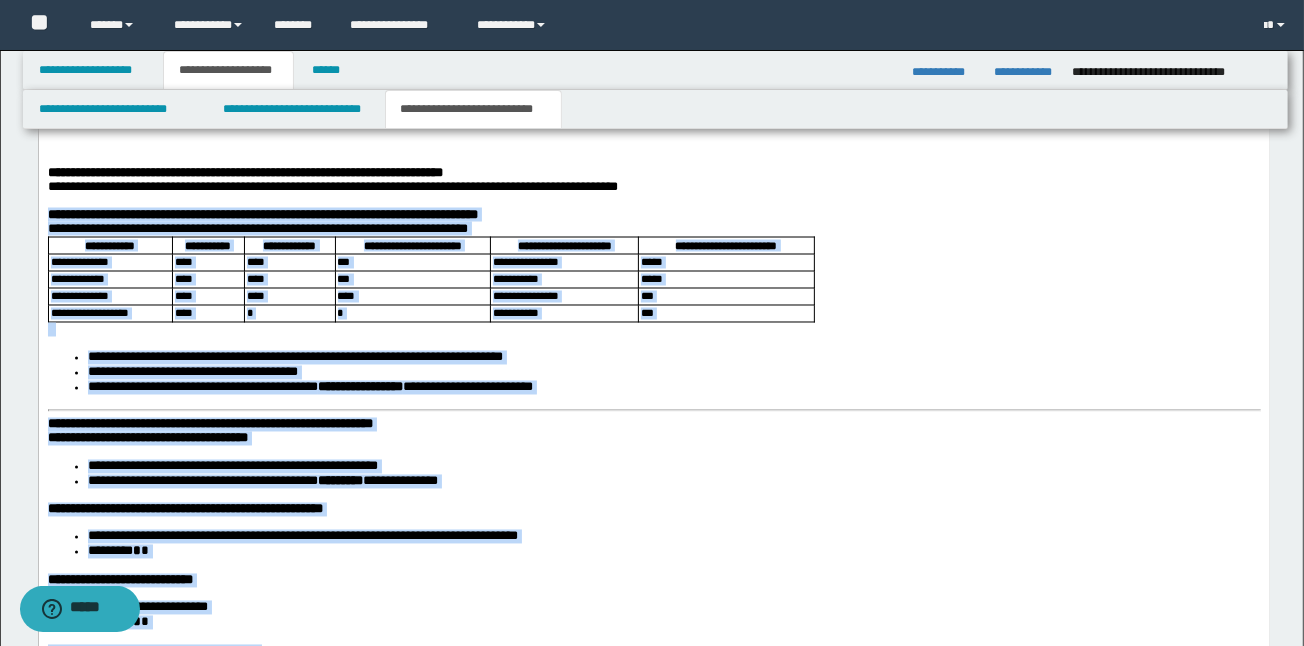 drag, startPoint x: 1253, startPoint y: 1008, endPoint x: 42, endPoint y: 256, distance: 1425.4911 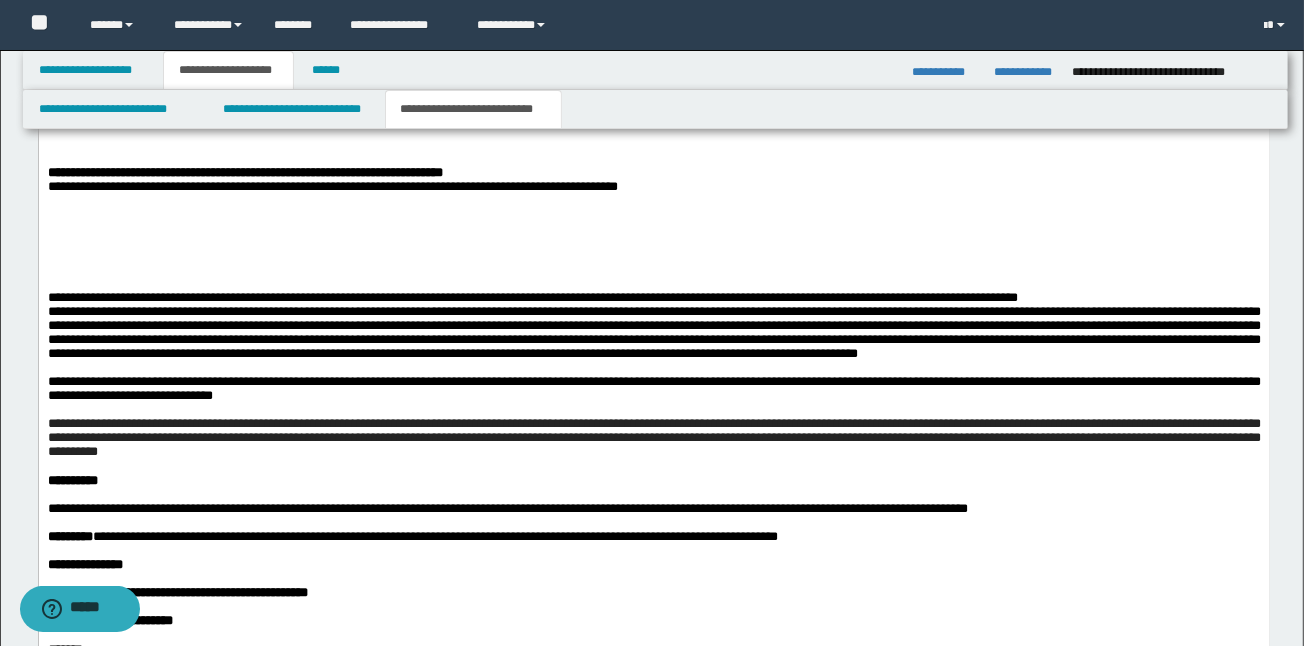 click at bounding box center [653, 216] 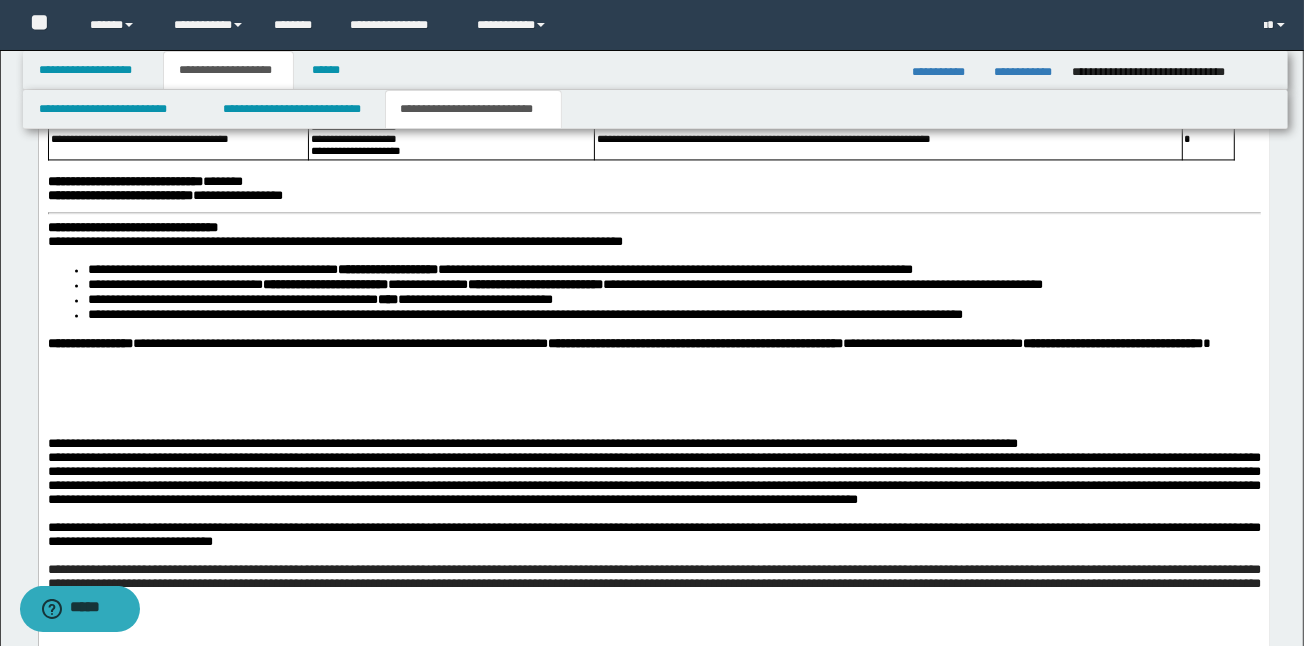 scroll, scrollTop: 3122, scrollLeft: 0, axis: vertical 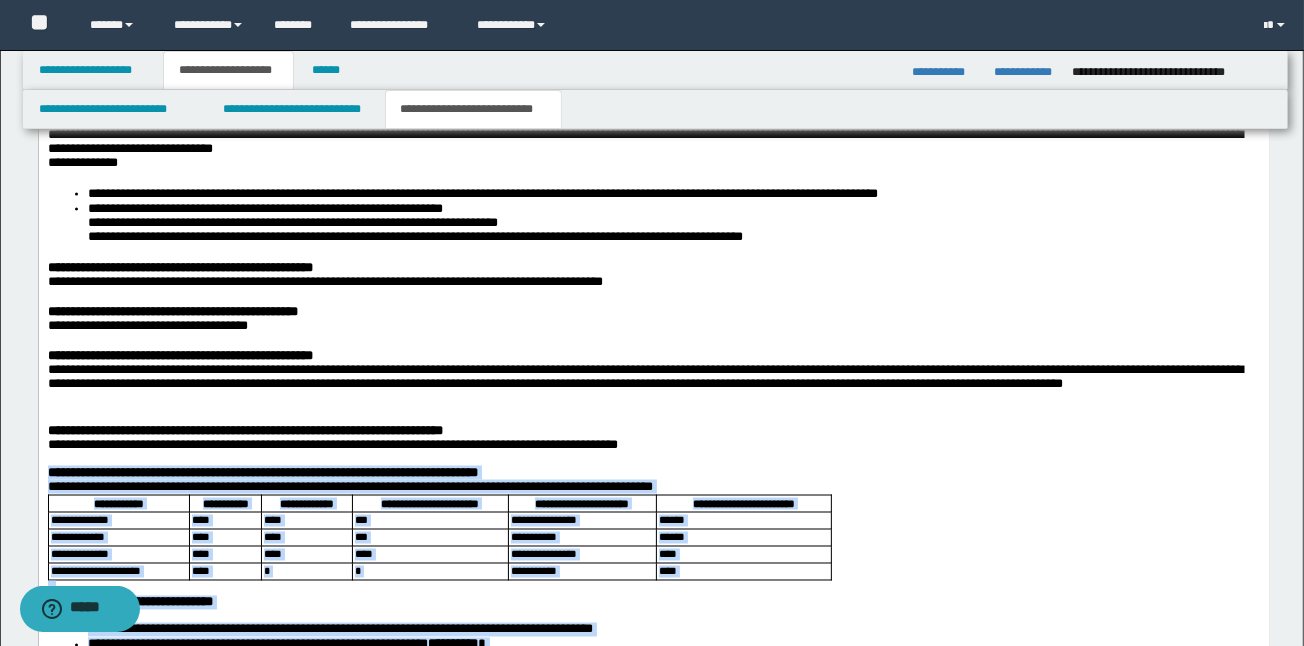 drag, startPoint x: 240, startPoint y: 1172, endPoint x: 25, endPoint y: 509, distance: 696.98926 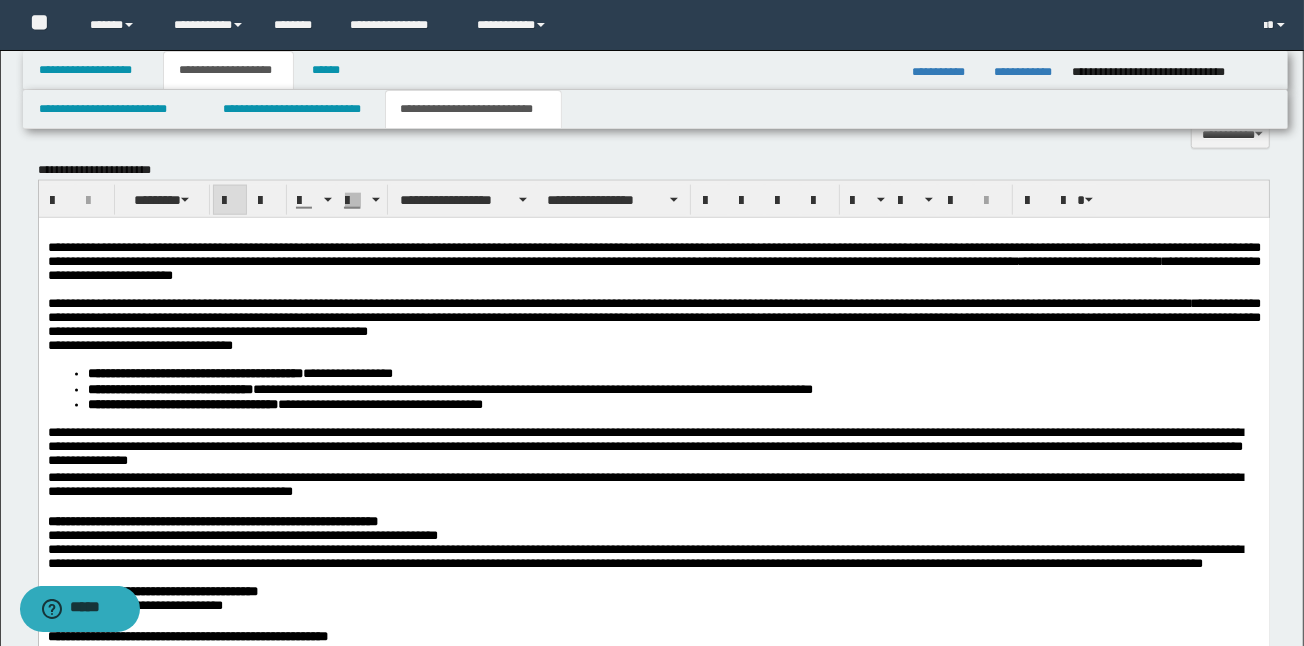 scroll, scrollTop: 1797, scrollLeft: 0, axis: vertical 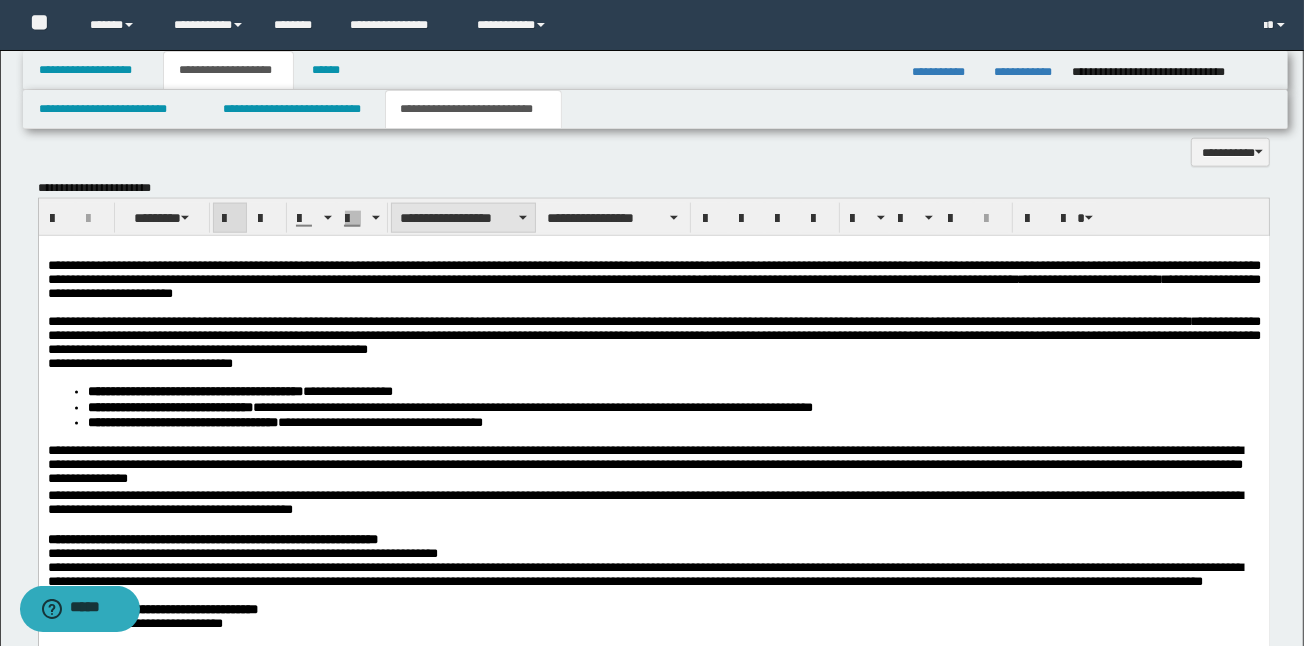 click on "**********" at bounding box center [463, 218] 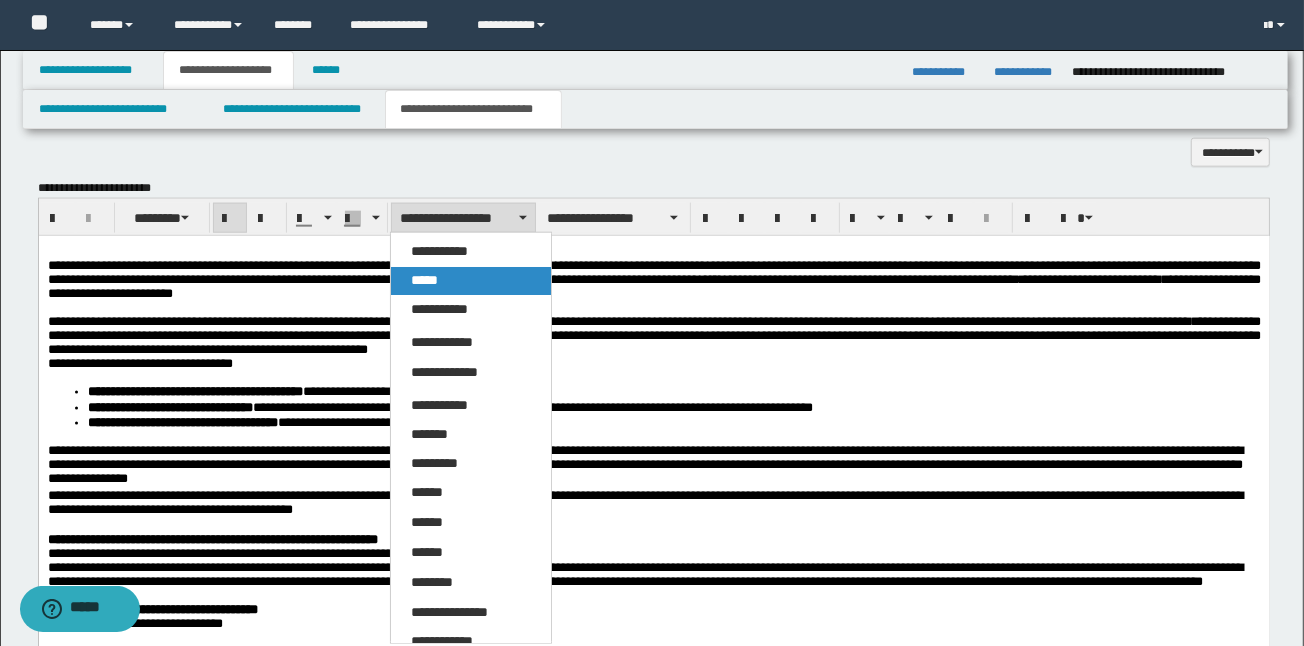 click on "*****" at bounding box center [471, 281] 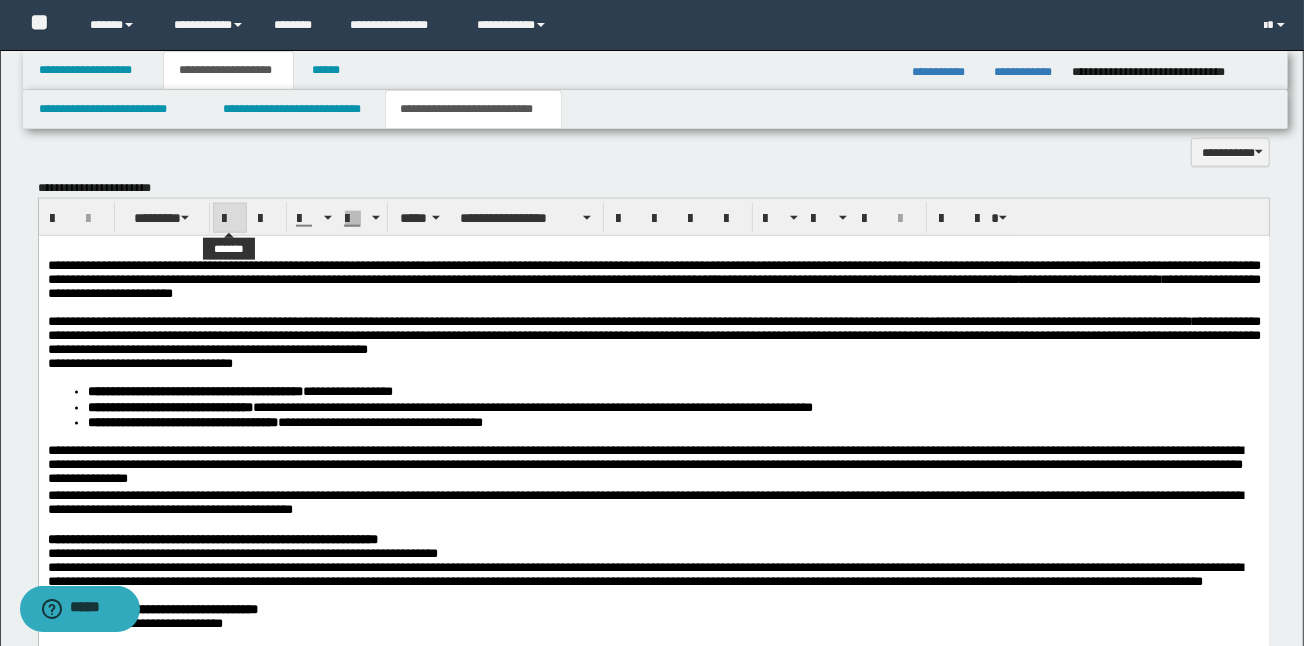 click at bounding box center (230, 219) 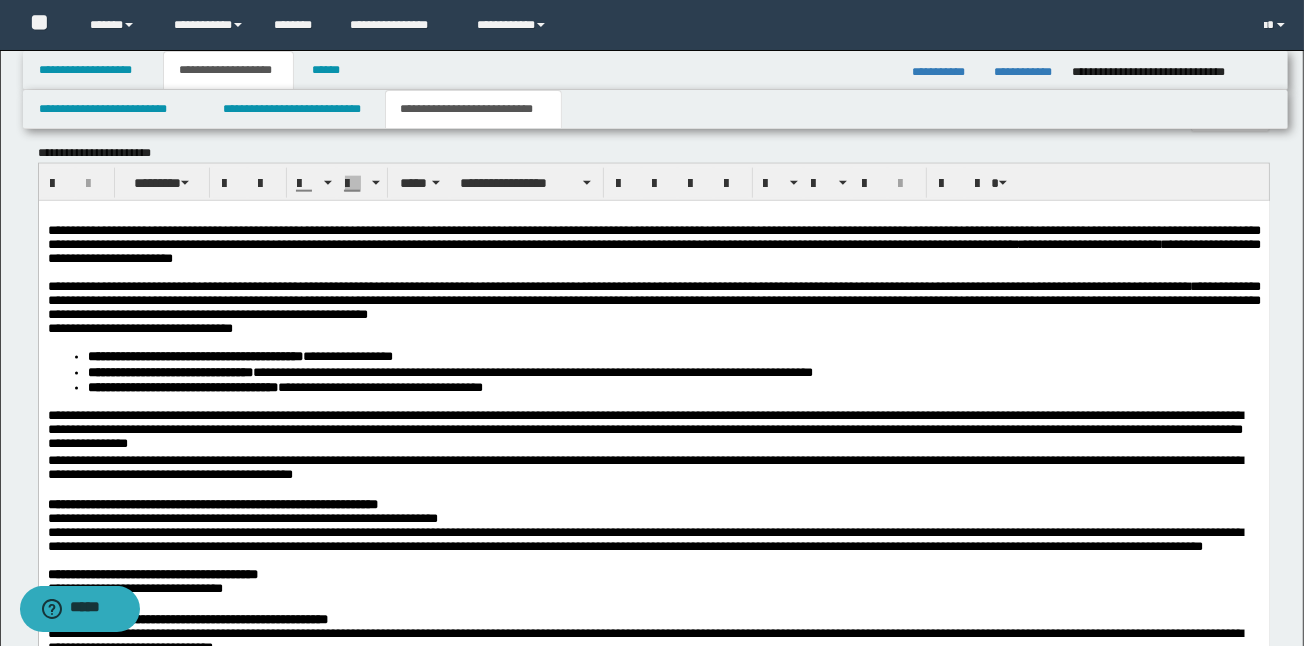 scroll, scrollTop: 1691, scrollLeft: 0, axis: vertical 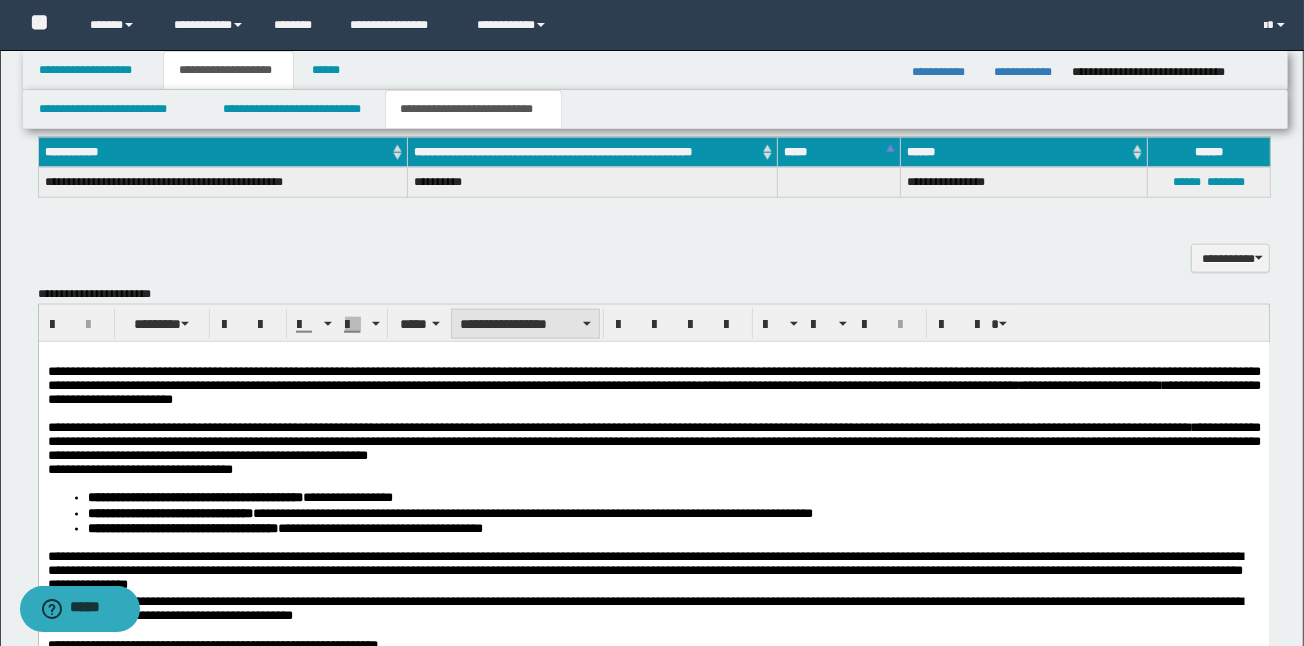 click on "**********" at bounding box center (525, 324) 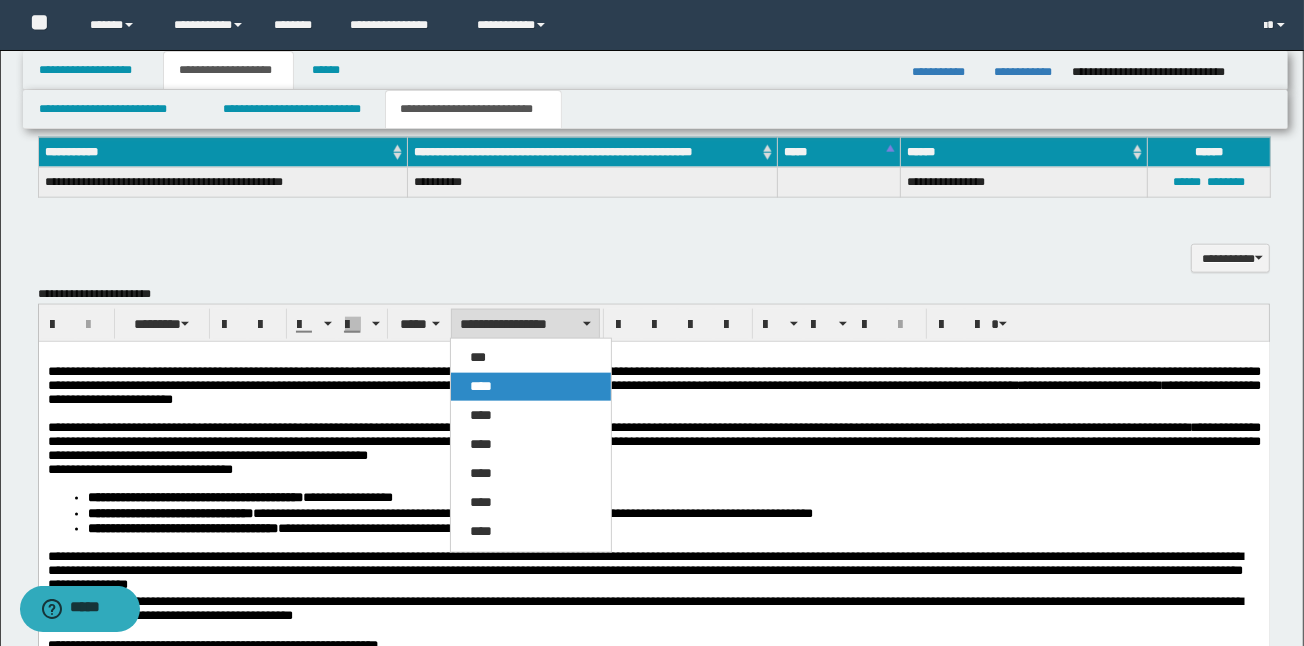 drag, startPoint x: 479, startPoint y: 389, endPoint x: 373, endPoint y: 54, distance: 351.37018 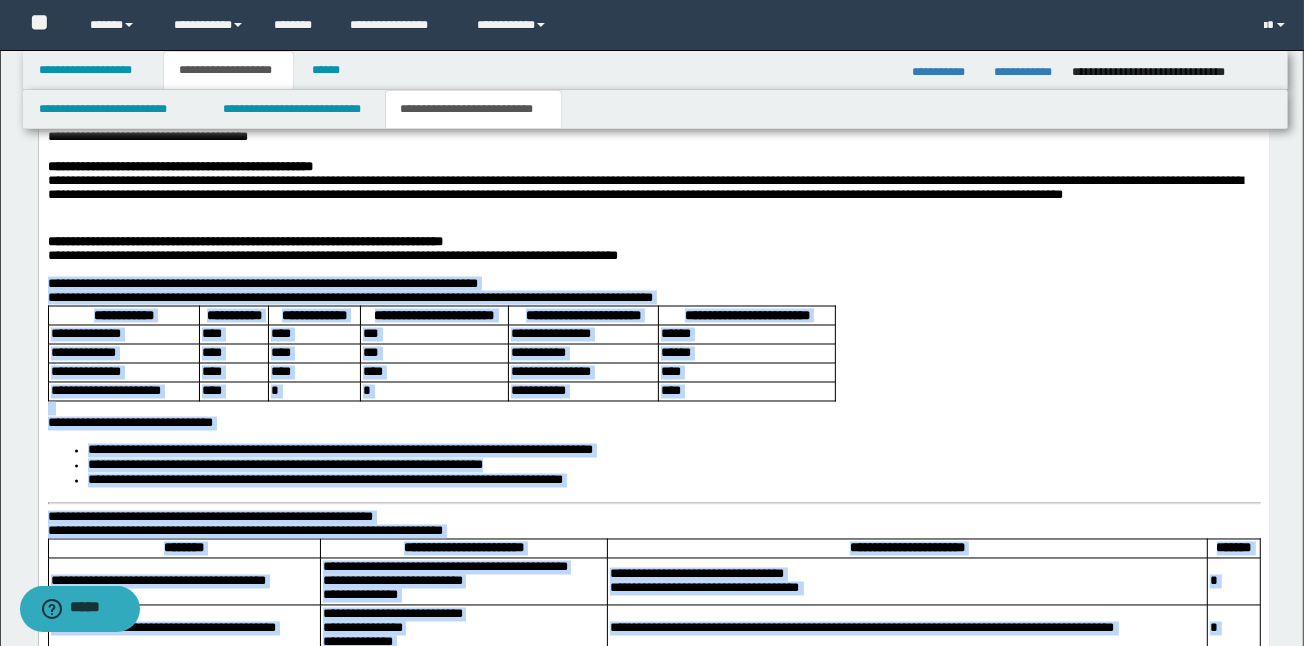 scroll, scrollTop: 2544, scrollLeft: 0, axis: vertical 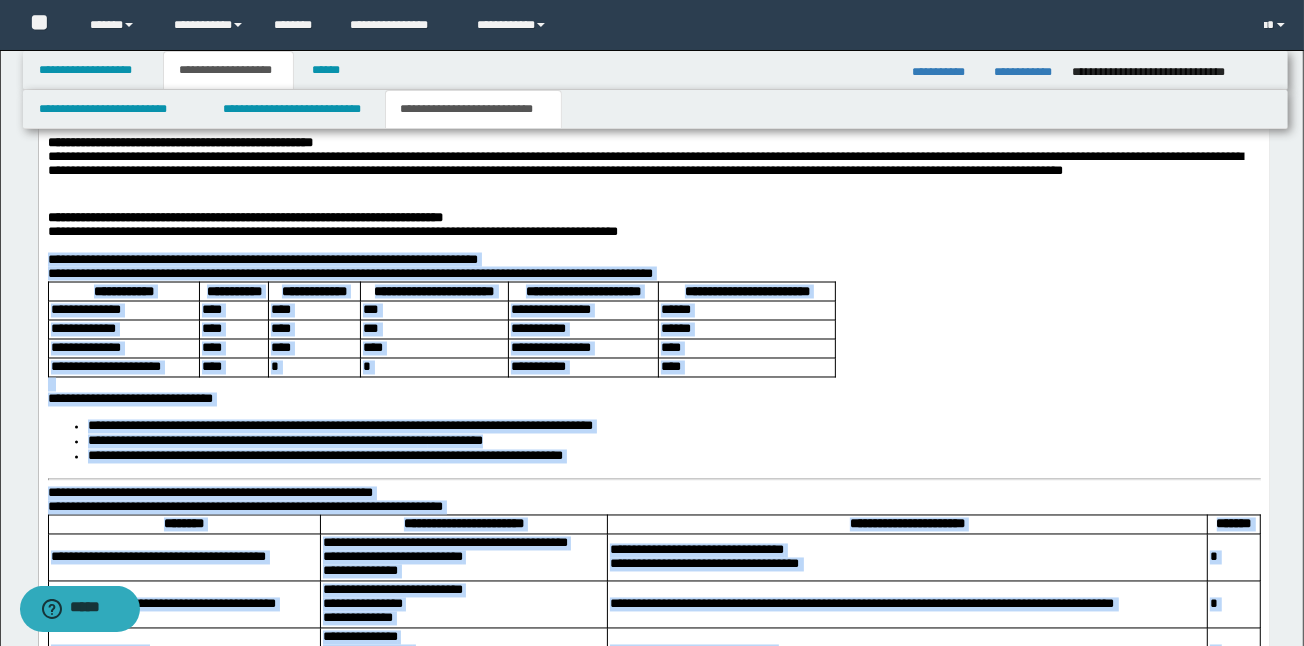 click on "****" at bounding box center (314, 349) 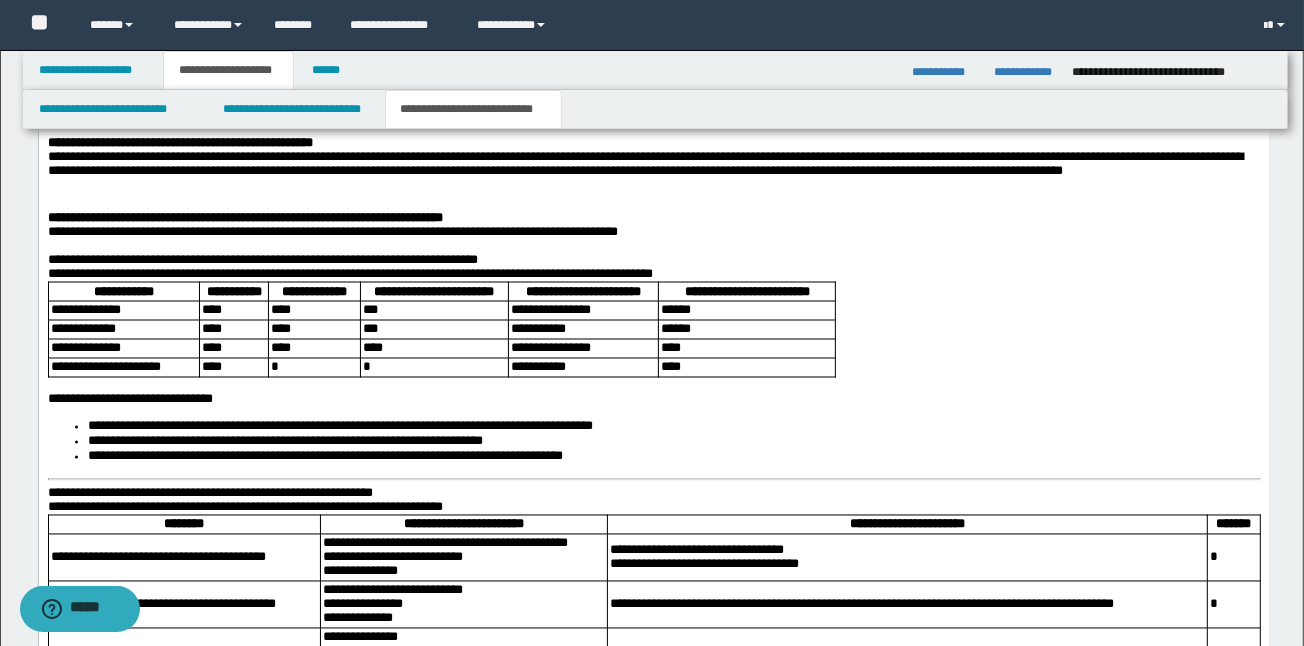 click at bounding box center [653, 247] 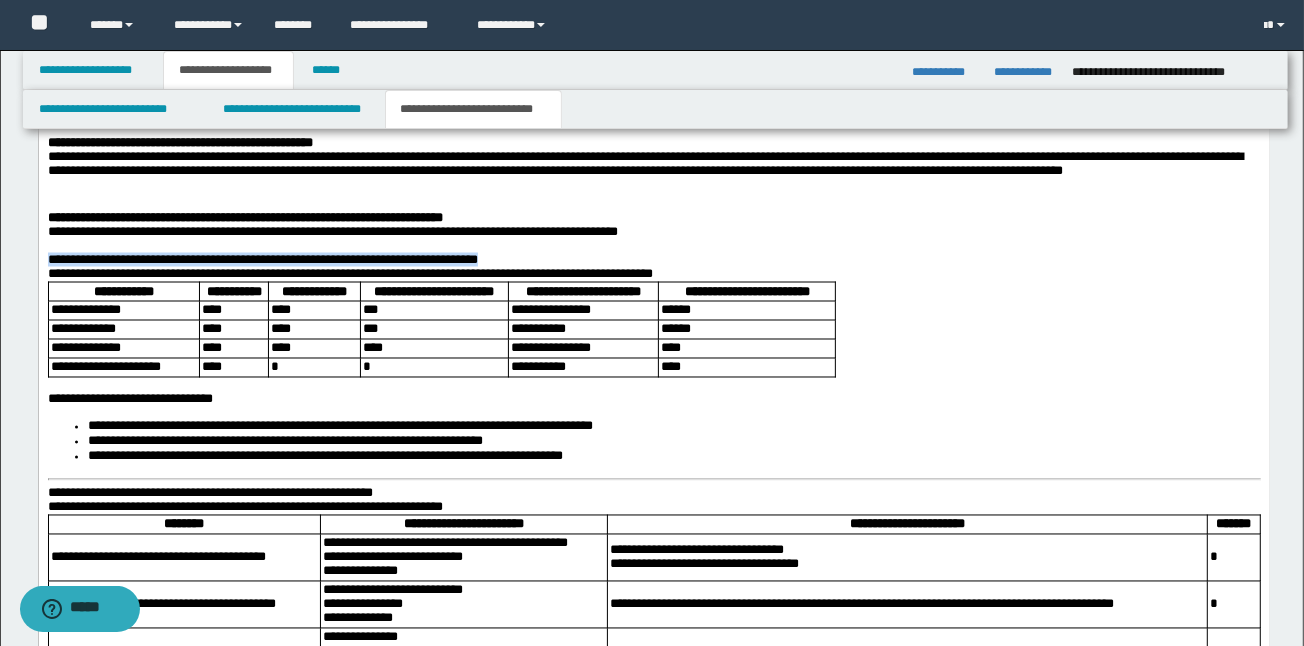 drag, startPoint x: 545, startPoint y: 296, endPoint x: 41, endPoint y: 292, distance: 504.01587 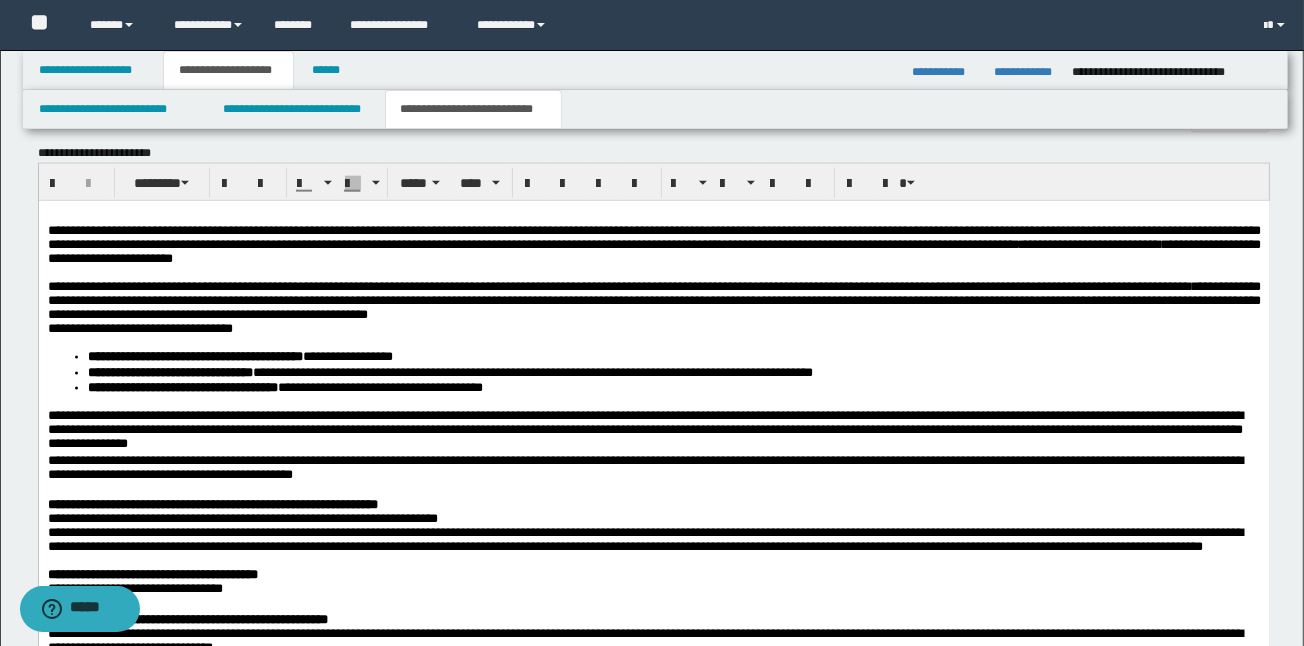 scroll, scrollTop: 1691, scrollLeft: 0, axis: vertical 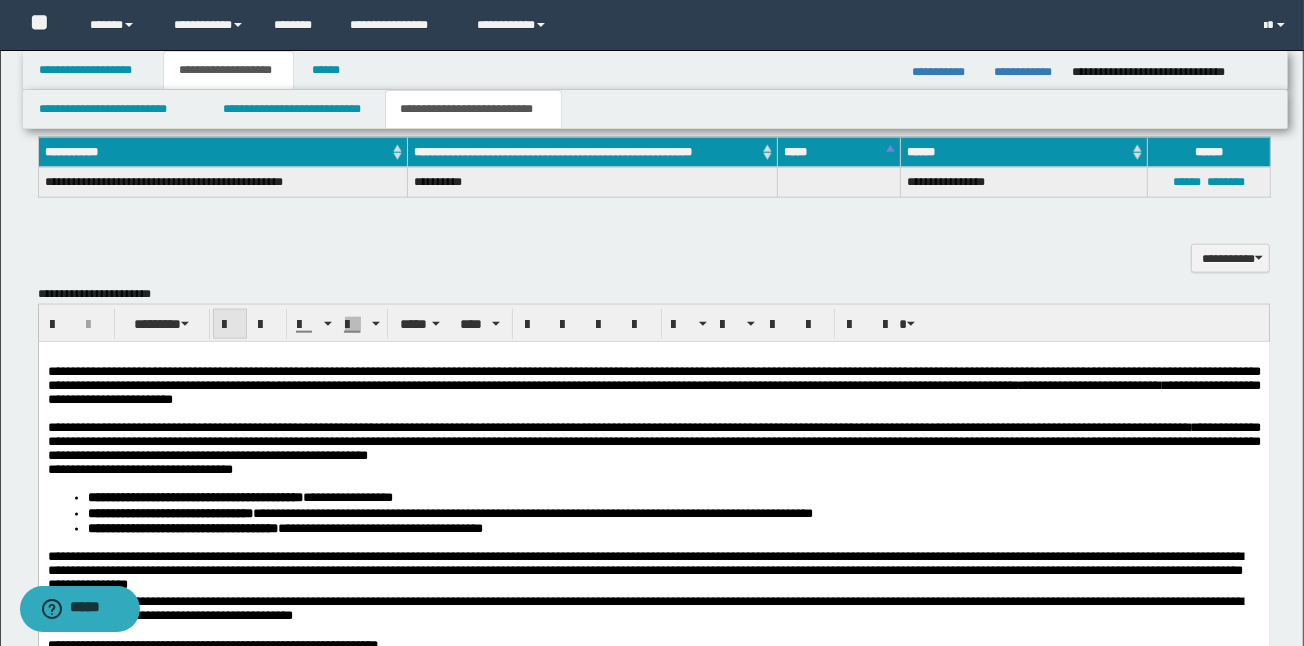 click at bounding box center (230, 325) 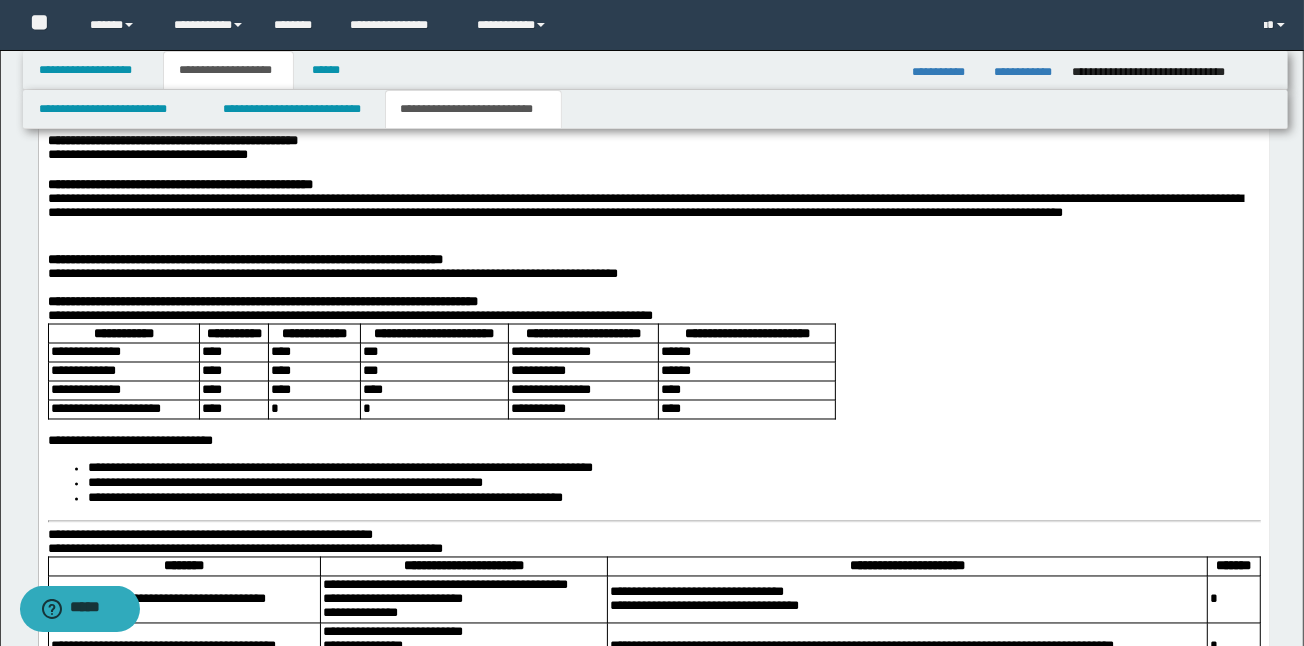 scroll, scrollTop: 2544, scrollLeft: 0, axis: vertical 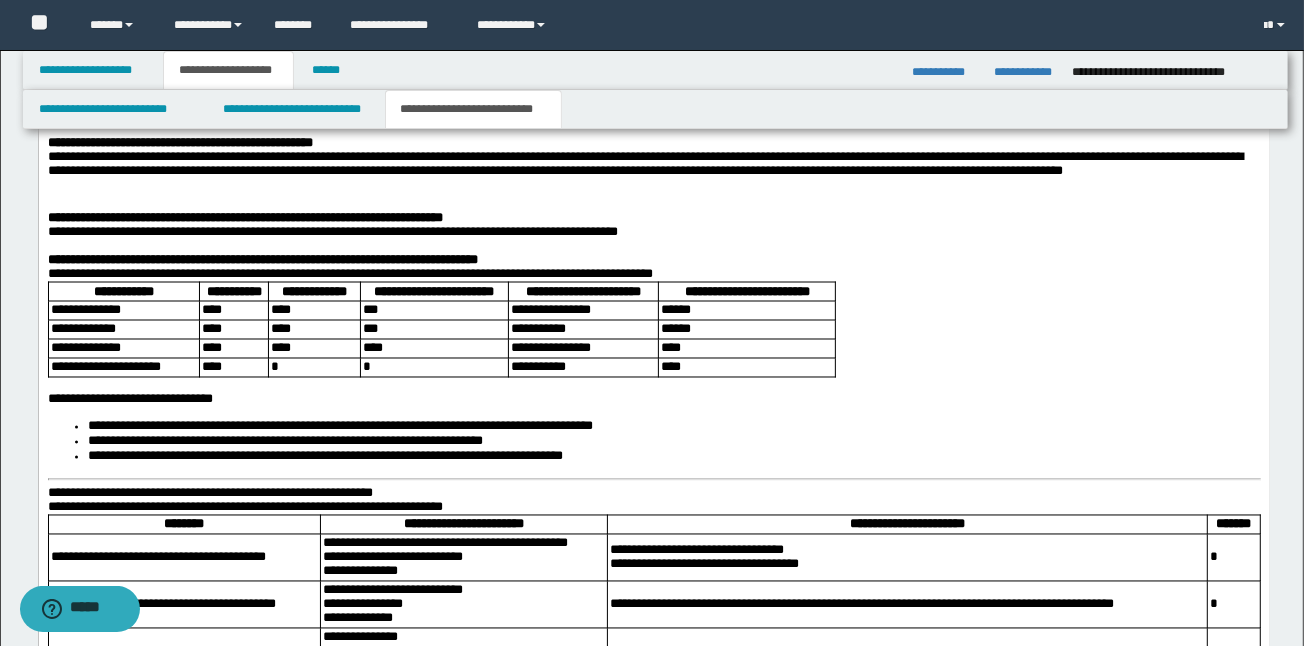 click on "**********" at bounding box center (85, 349) 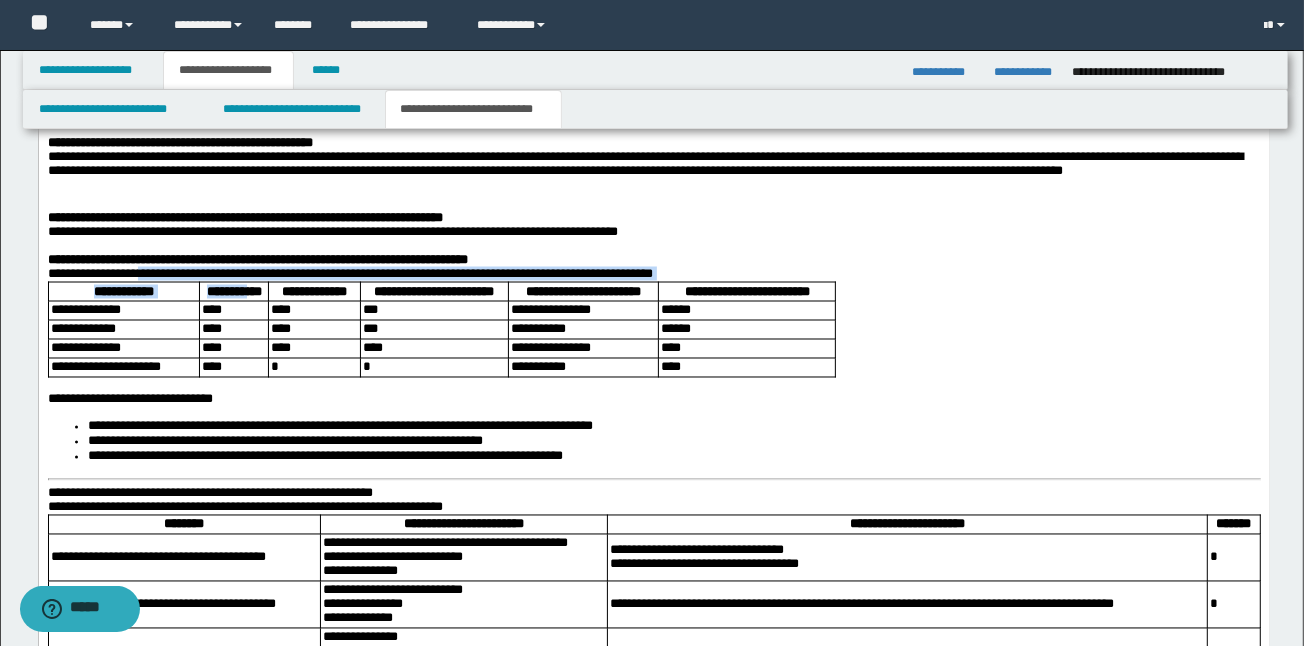 drag, startPoint x: 163, startPoint y: 320, endPoint x: 357, endPoint y: 321, distance: 194.00258 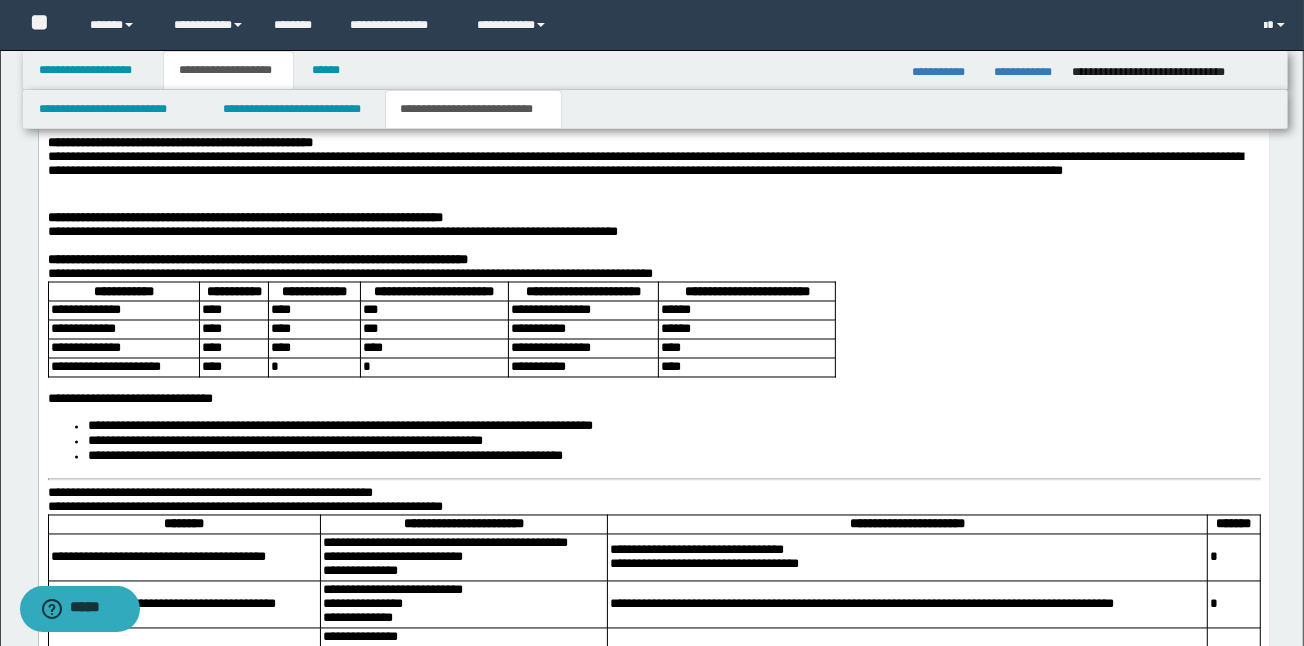click on "**********" at bounding box center [257, 260] 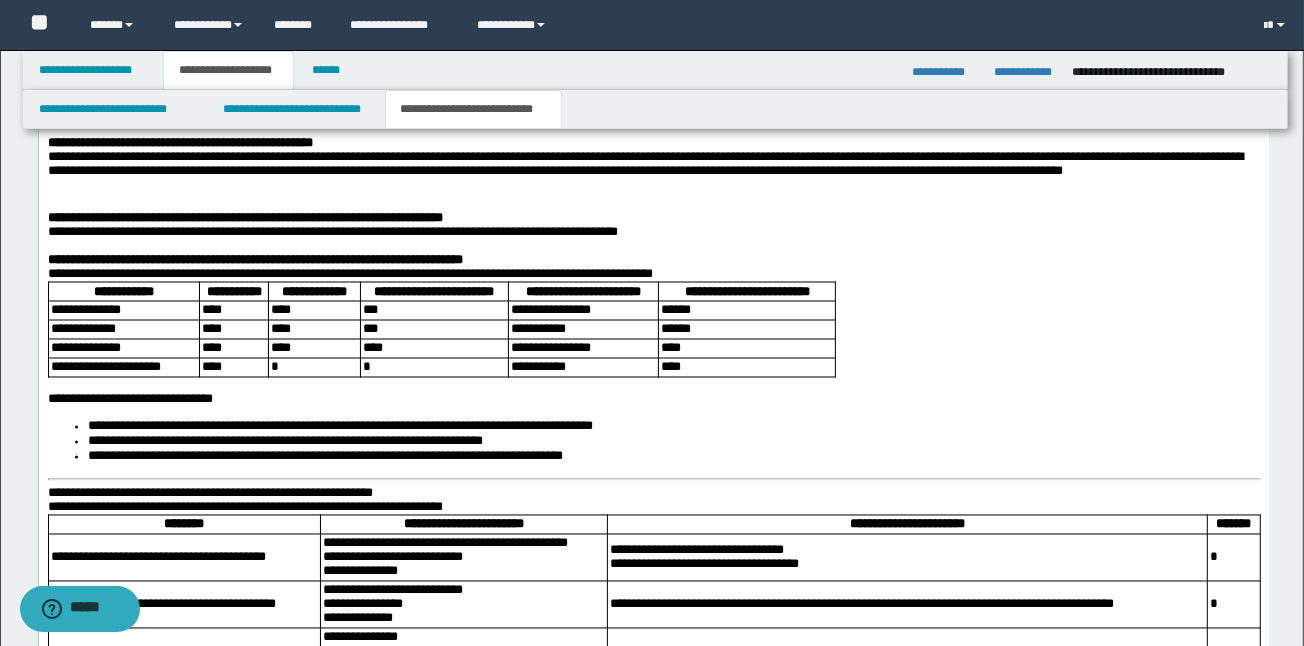 click on "**********" at bounding box center (653, 261) 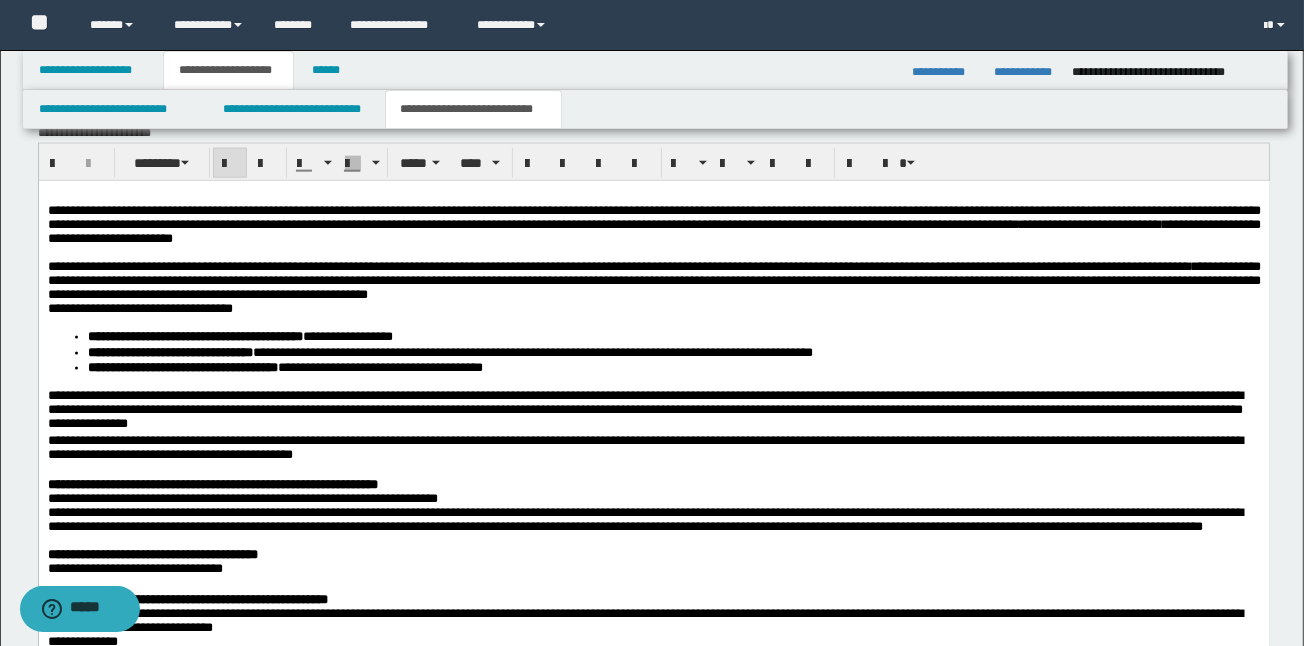 scroll, scrollTop: 1797, scrollLeft: 0, axis: vertical 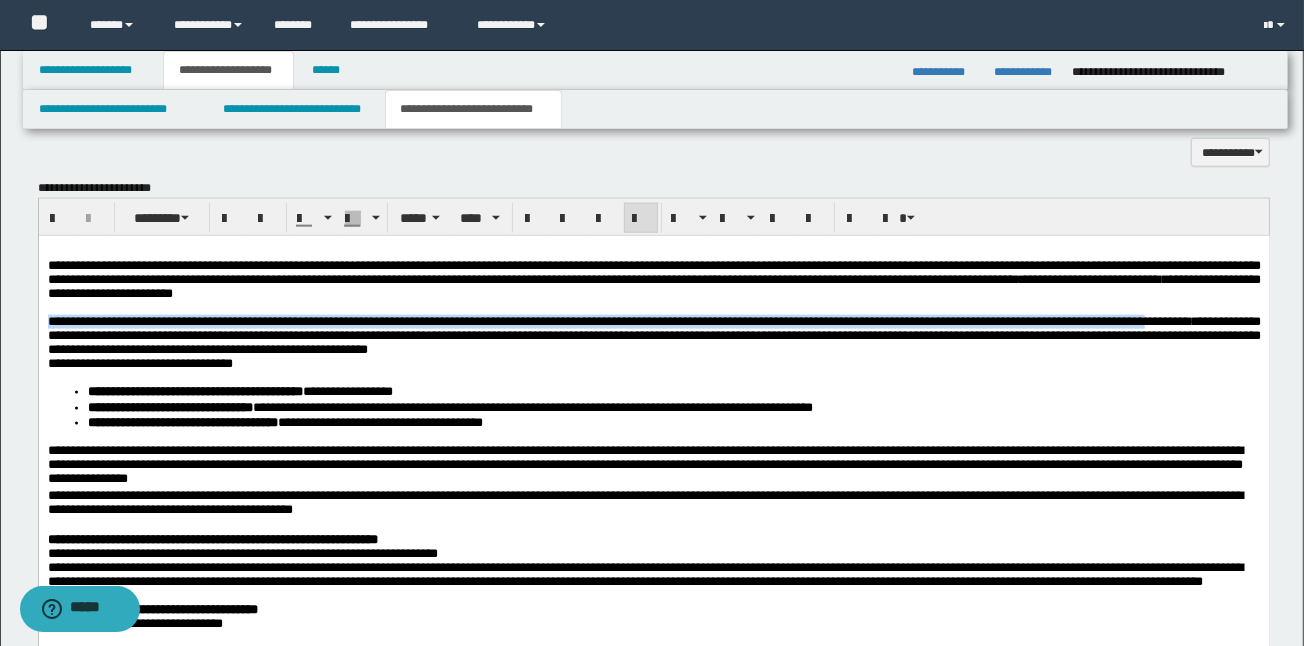 drag, startPoint x: 1224, startPoint y: 316, endPoint x: 282, endPoint y: 359, distance: 942.9809 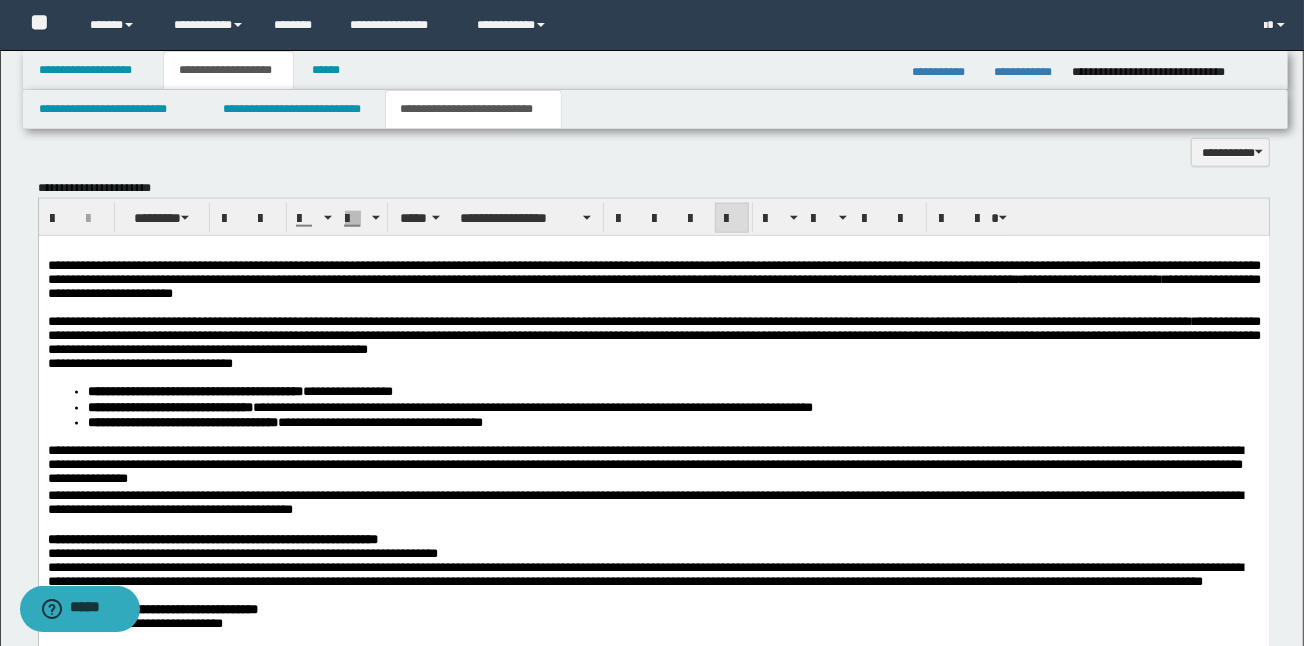 click on "**********" at bounding box center [653, 335] 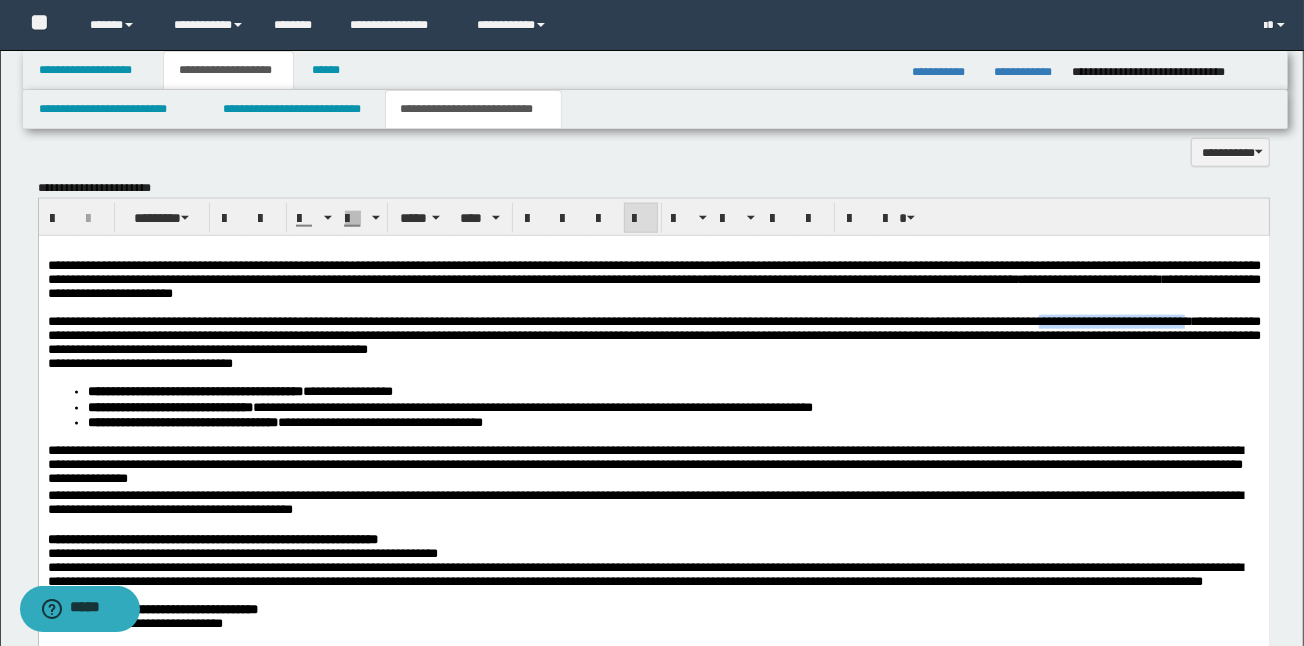 drag, startPoint x: 1221, startPoint y: 321, endPoint x: 243, endPoint y: 340, distance: 978.1846 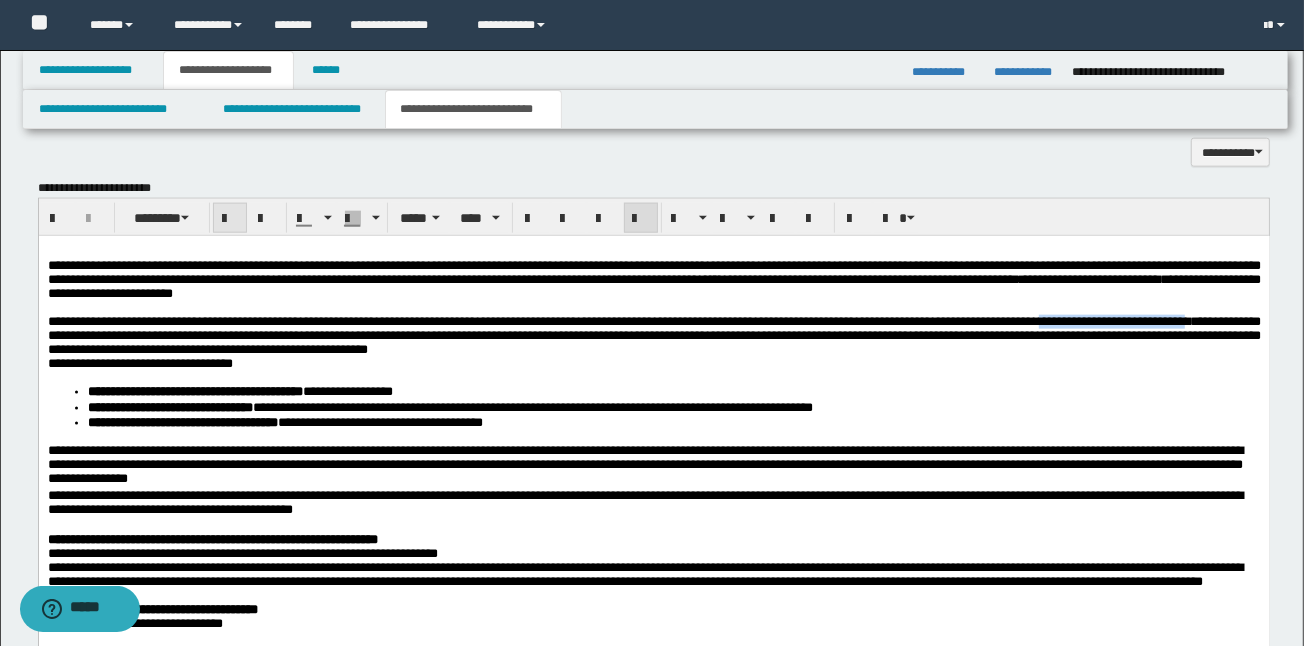 click at bounding box center [230, 219] 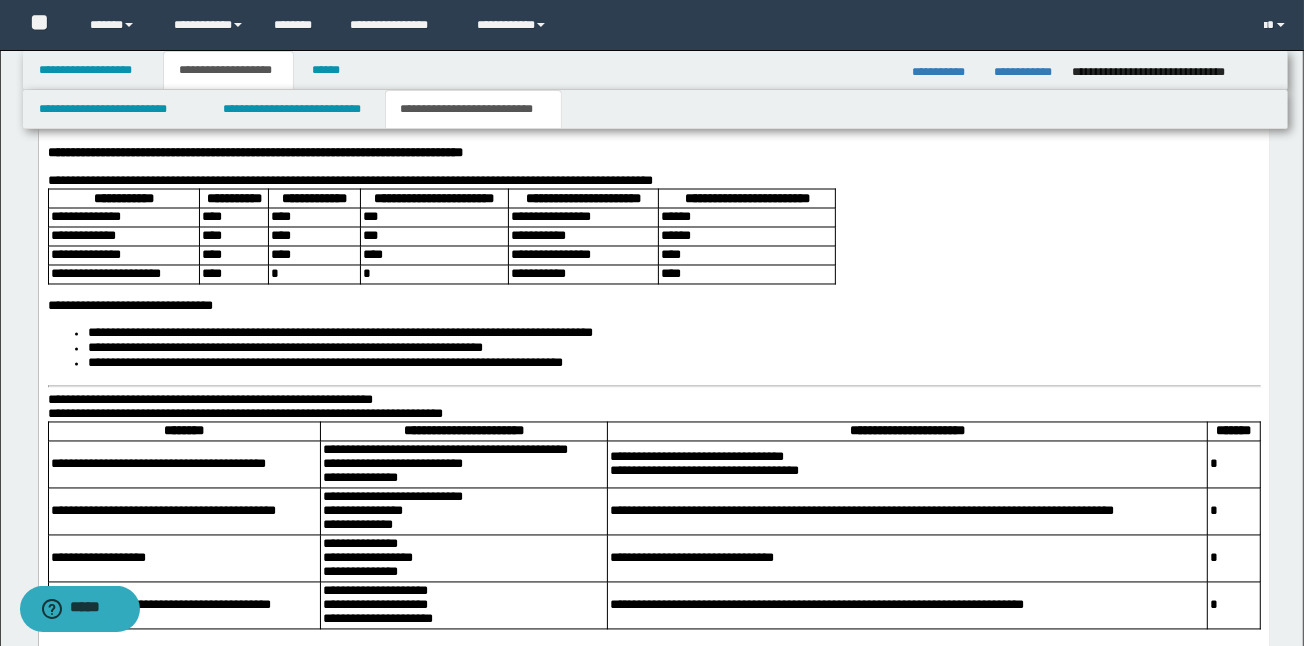 scroll, scrollTop: 2757, scrollLeft: 0, axis: vertical 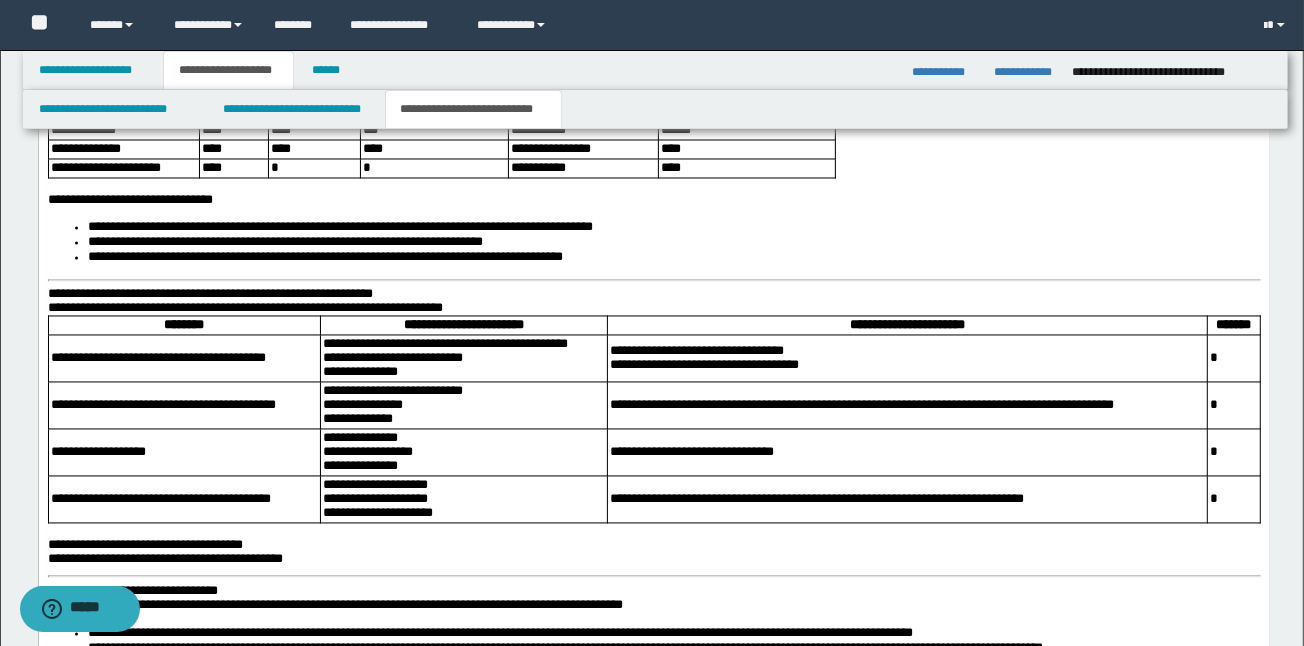 click on "**********" at bounding box center (653, 244) 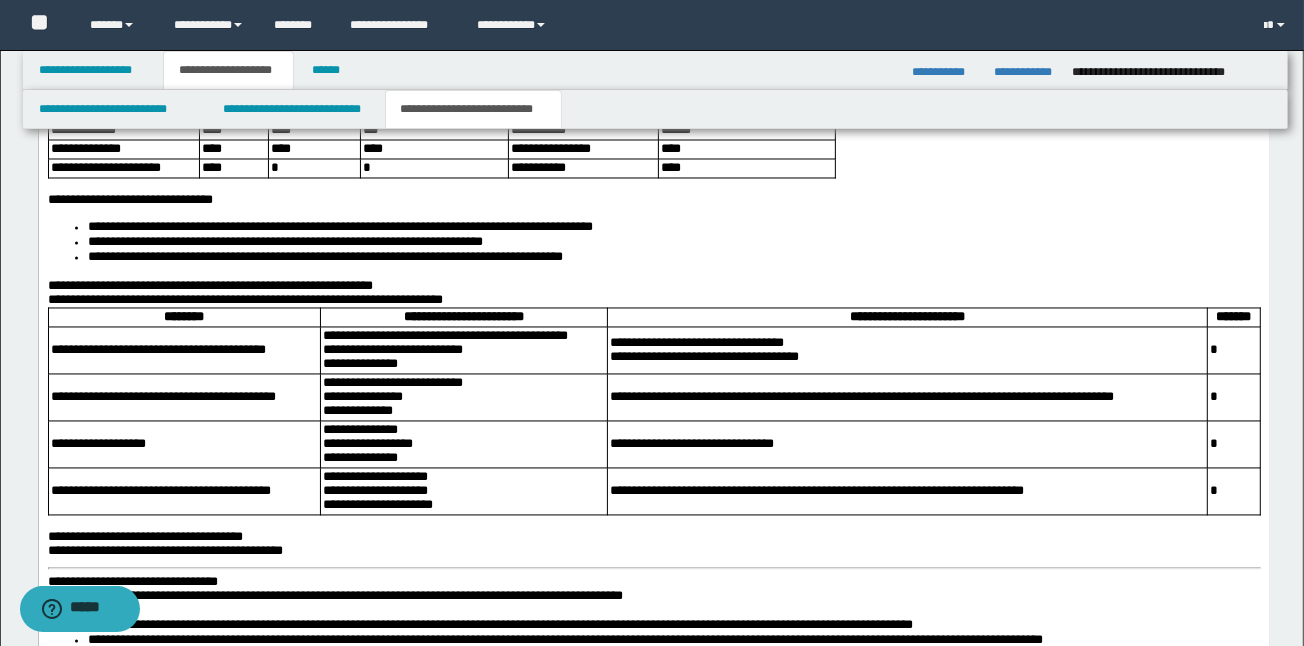 scroll, scrollTop: 2757, scrollLeft: 0, axis: vertical 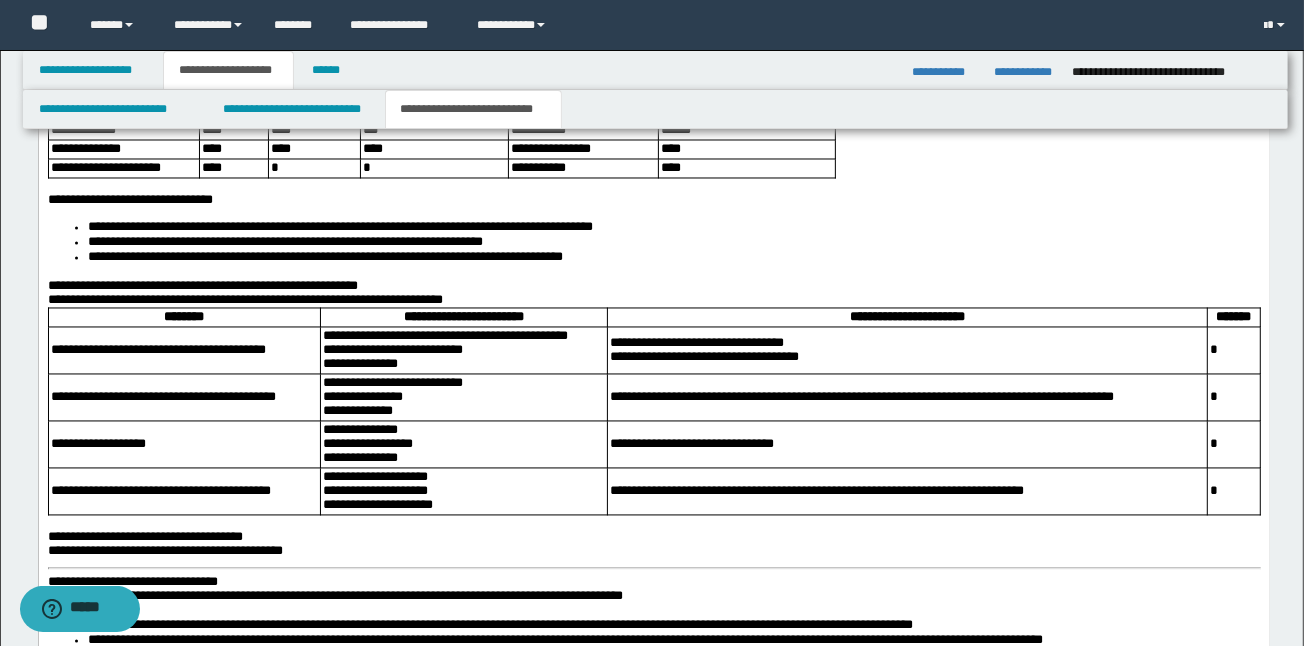 click on "**********" at bounding box center (653, 288) 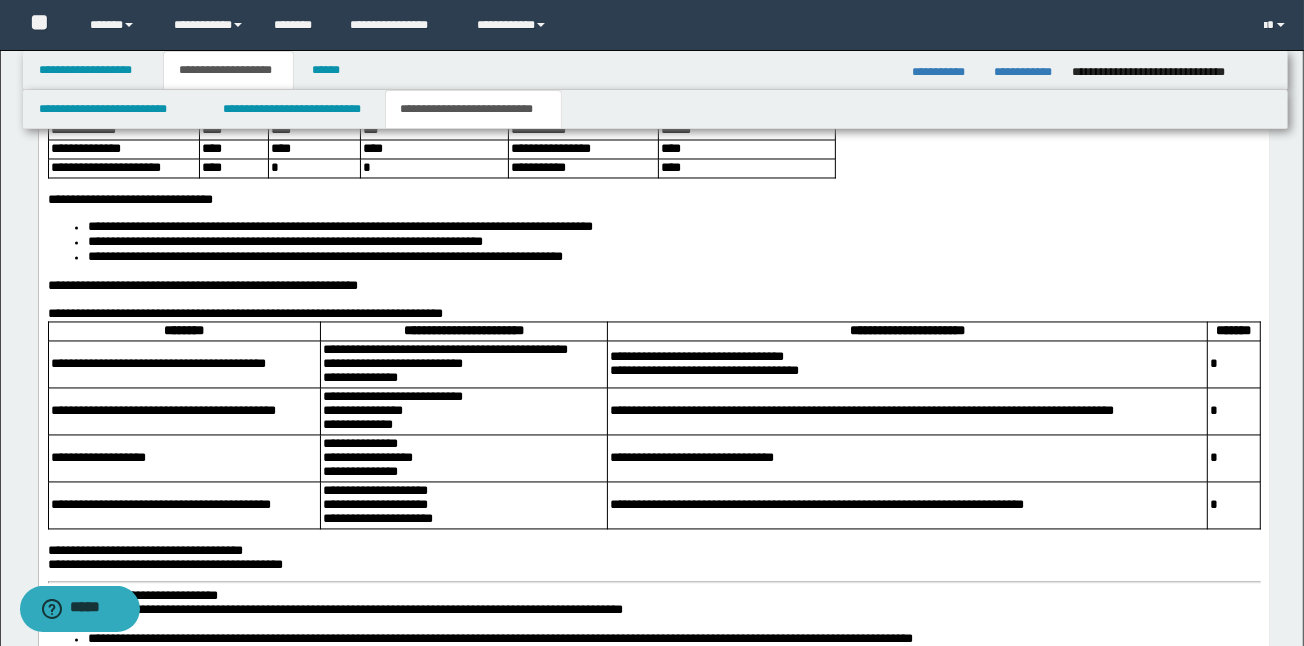 scroll, scrollTop: 3077, scrollLeft: 0, axis: vertical 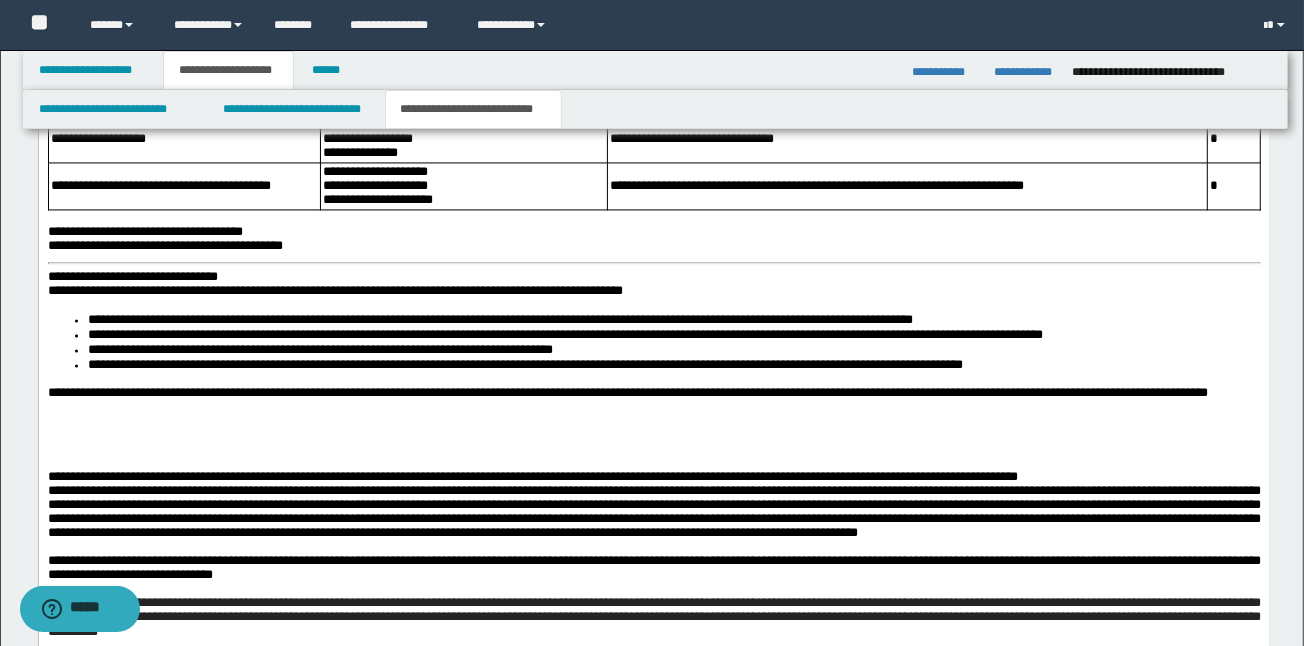 click on "**********" at bounding box center (132, 277) 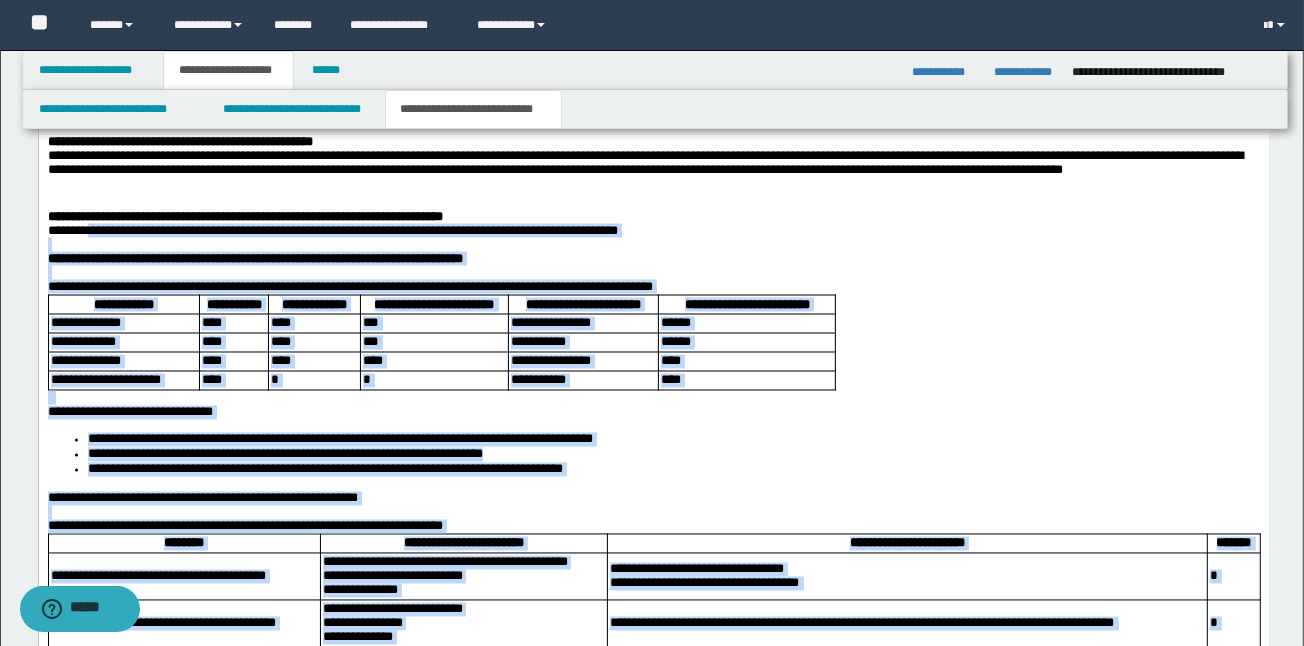 scroll, scrollTop: 2313, scrollLeft: 0, axis: vertical 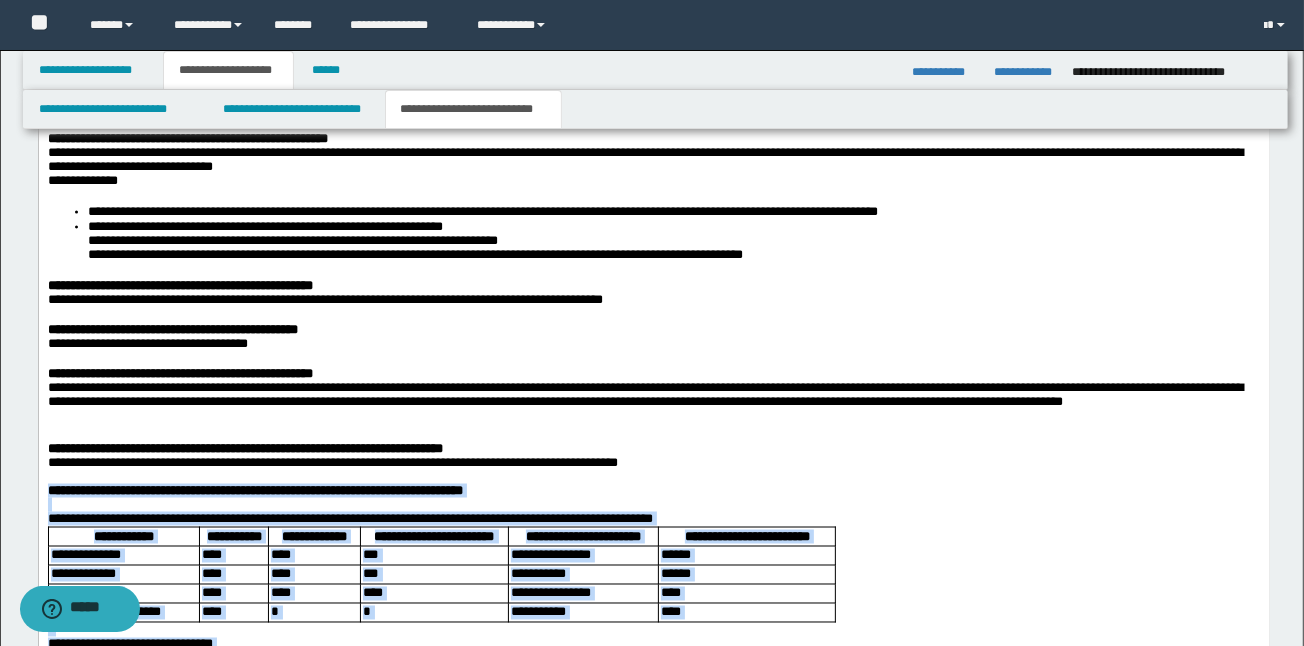 drag, startPoint x: 272, startPoint y: 1258, endPoint x: 73, endPoint y: 239, distance: 1038.2495 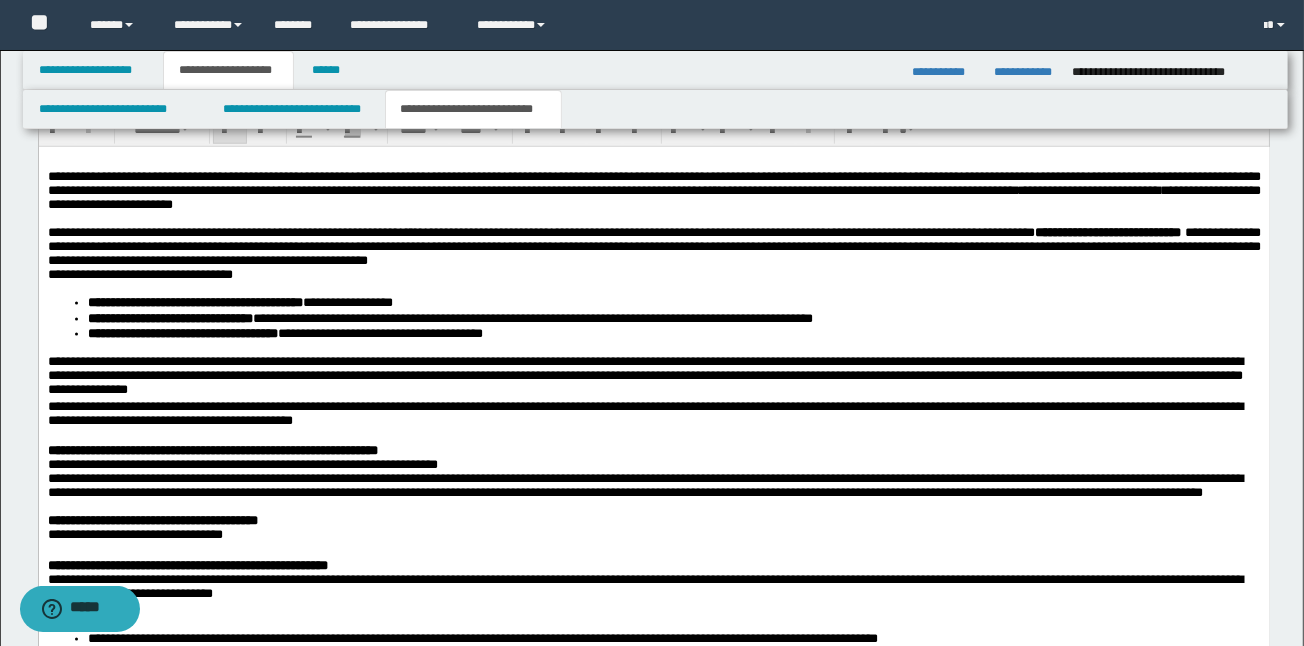 scroll, scrollTop: 1673, scrollLeft: 0, axis: vertical 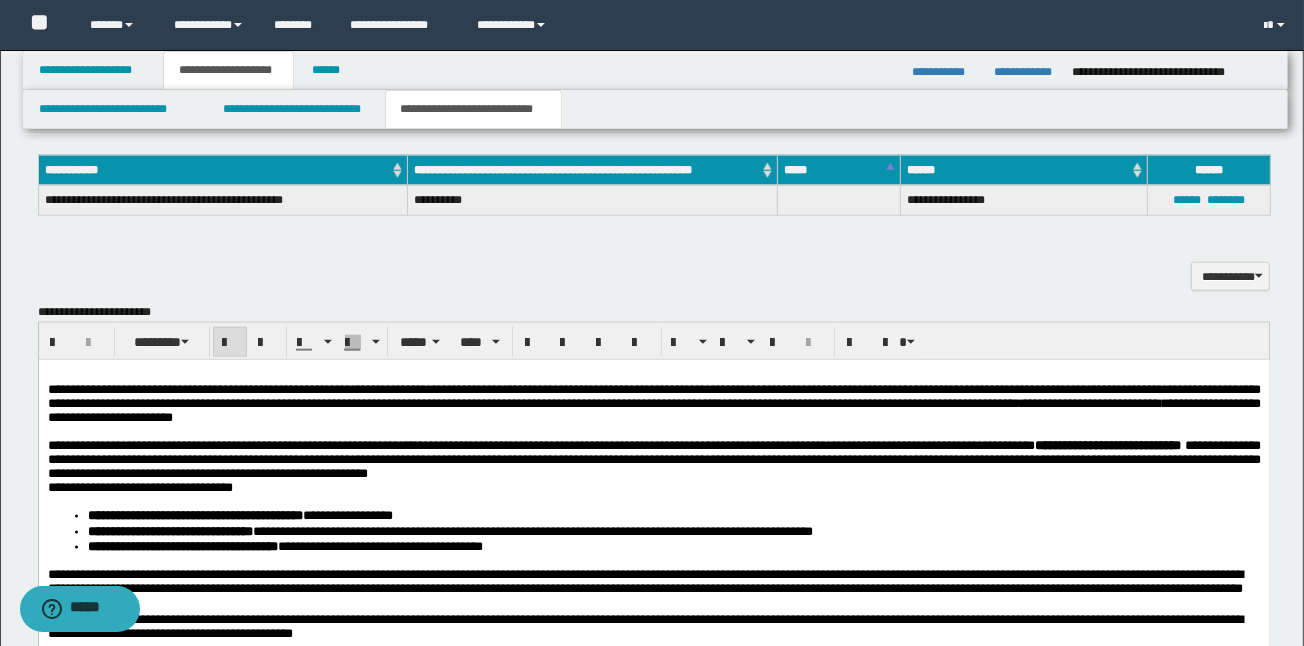 click at bounding box center [230, 342] 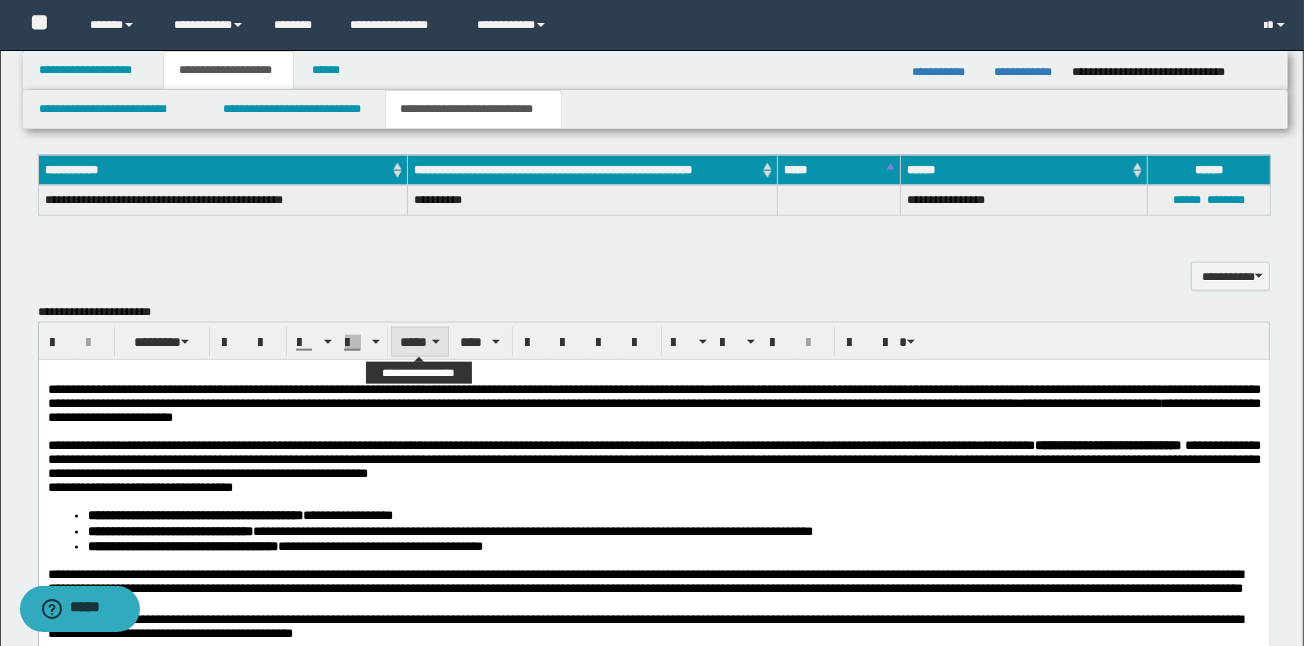 click on "*****" at bounding box center [420, 342] 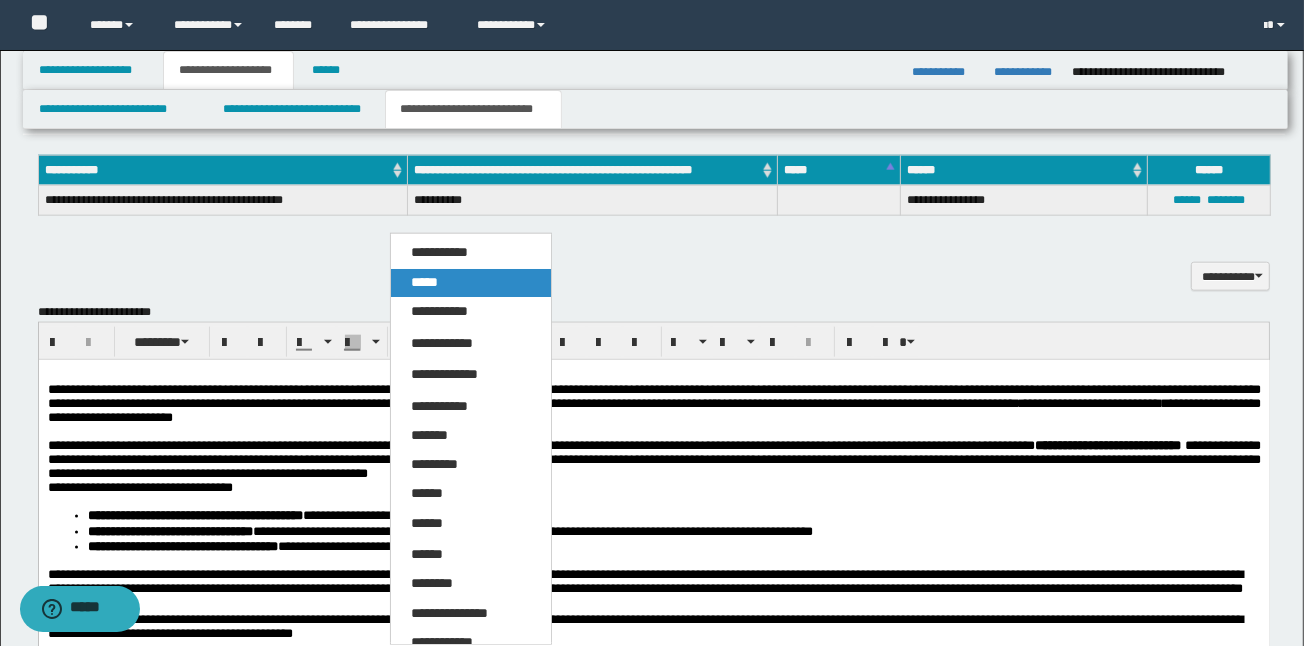 click on "*****" at bounding box center [424, 282] 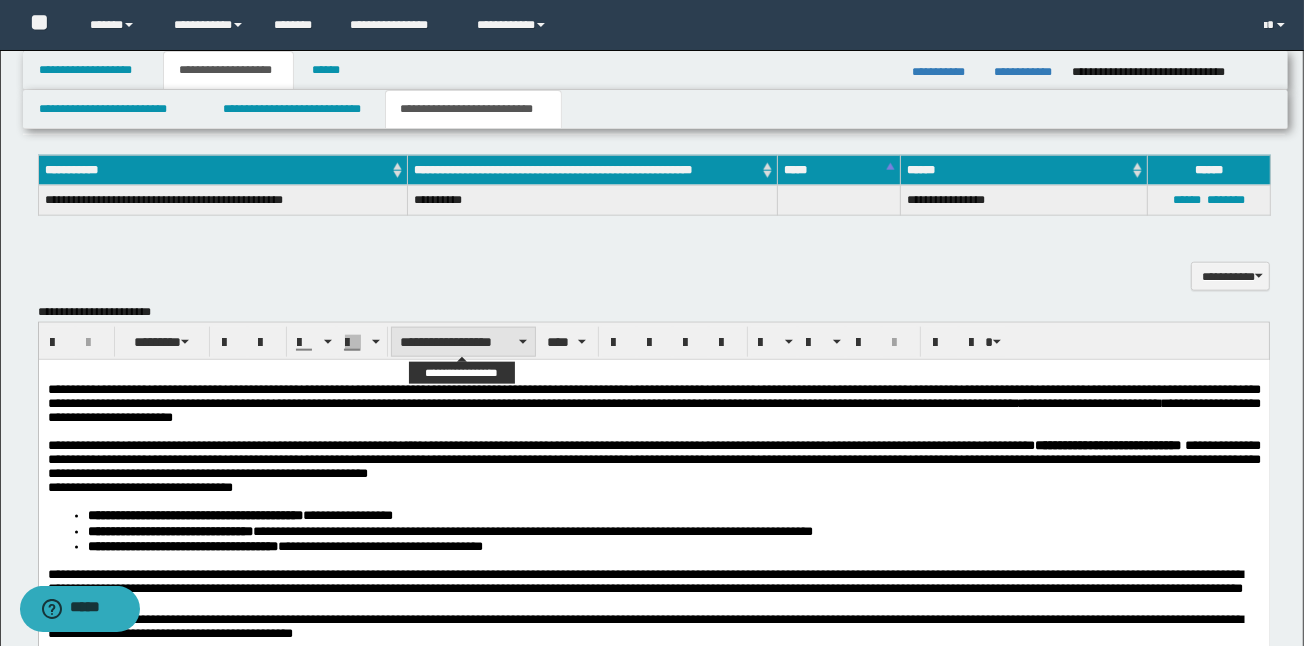 click on "**********" at bounding box center (463, 342) 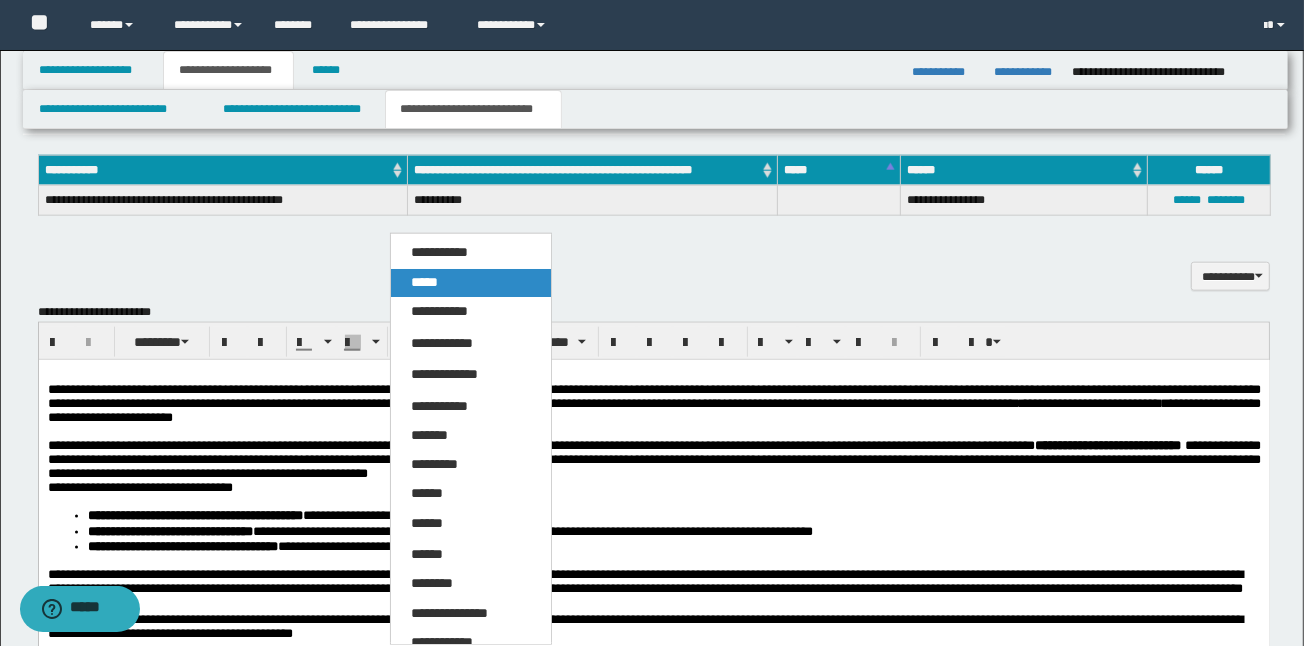 click on "*****" at bounding box center (471, 283) 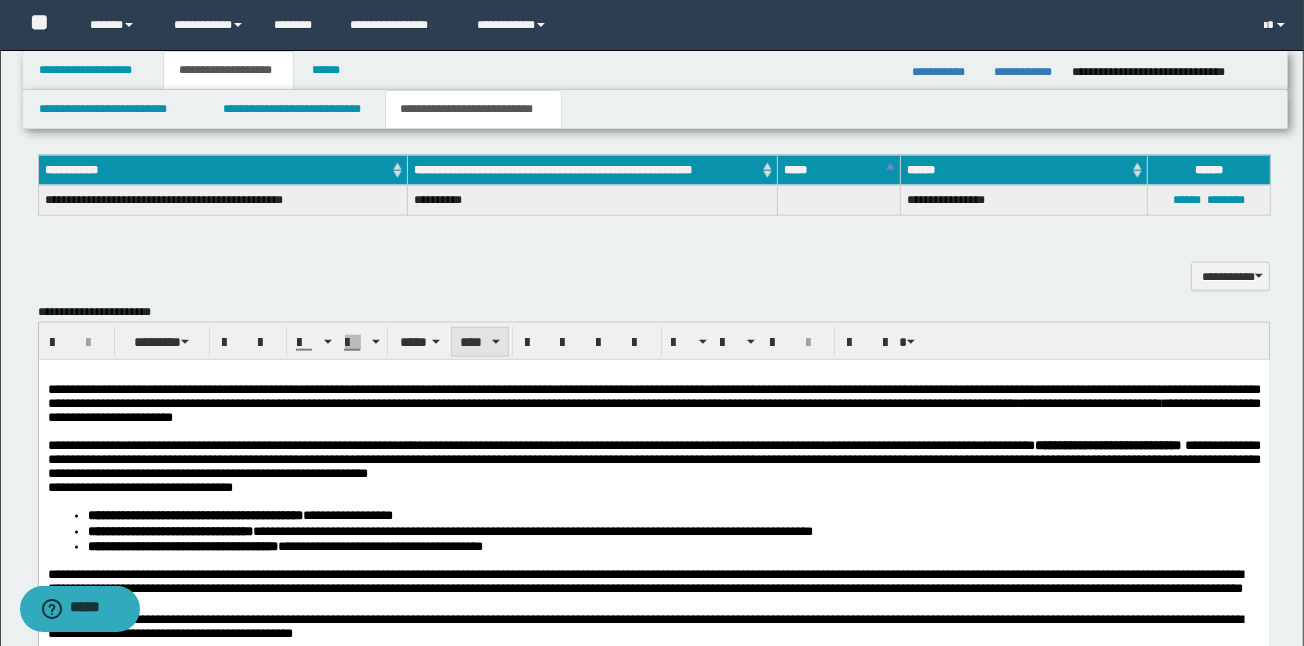 click on "****" at bounding box center (479, 342) 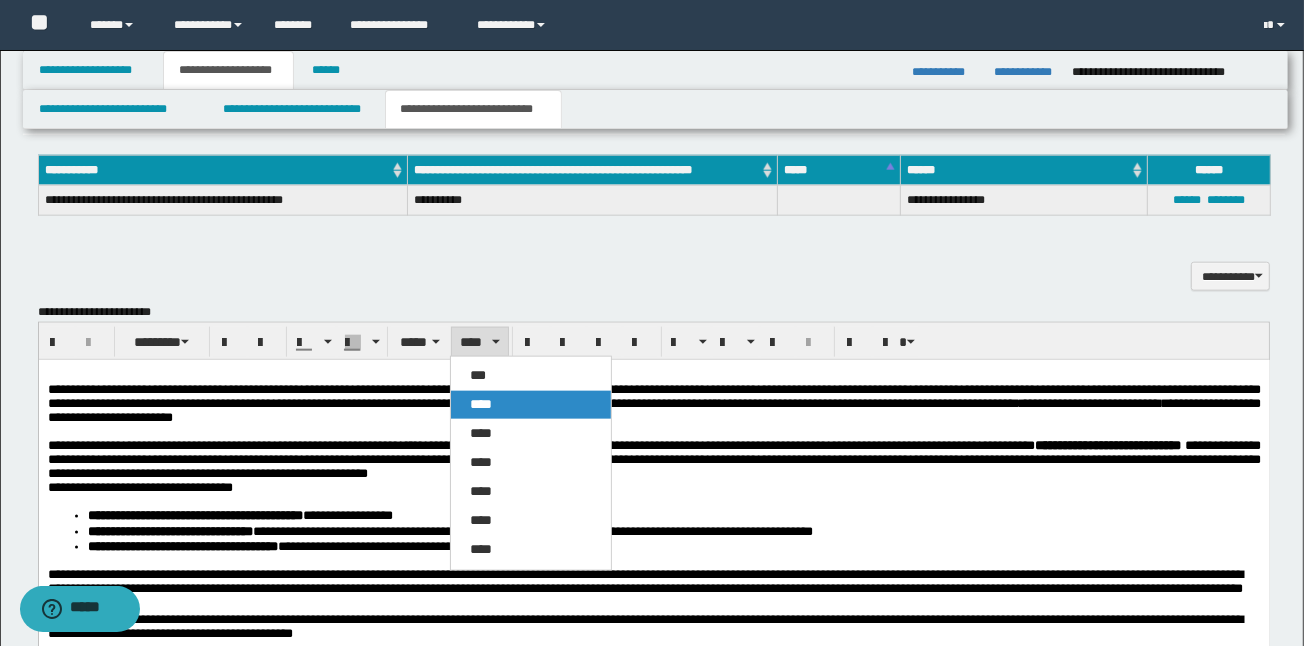 drag, startPoint x: 490, startPoint y: 406, endPoint x: 450, endPoint y: 47, distance: 361.22153 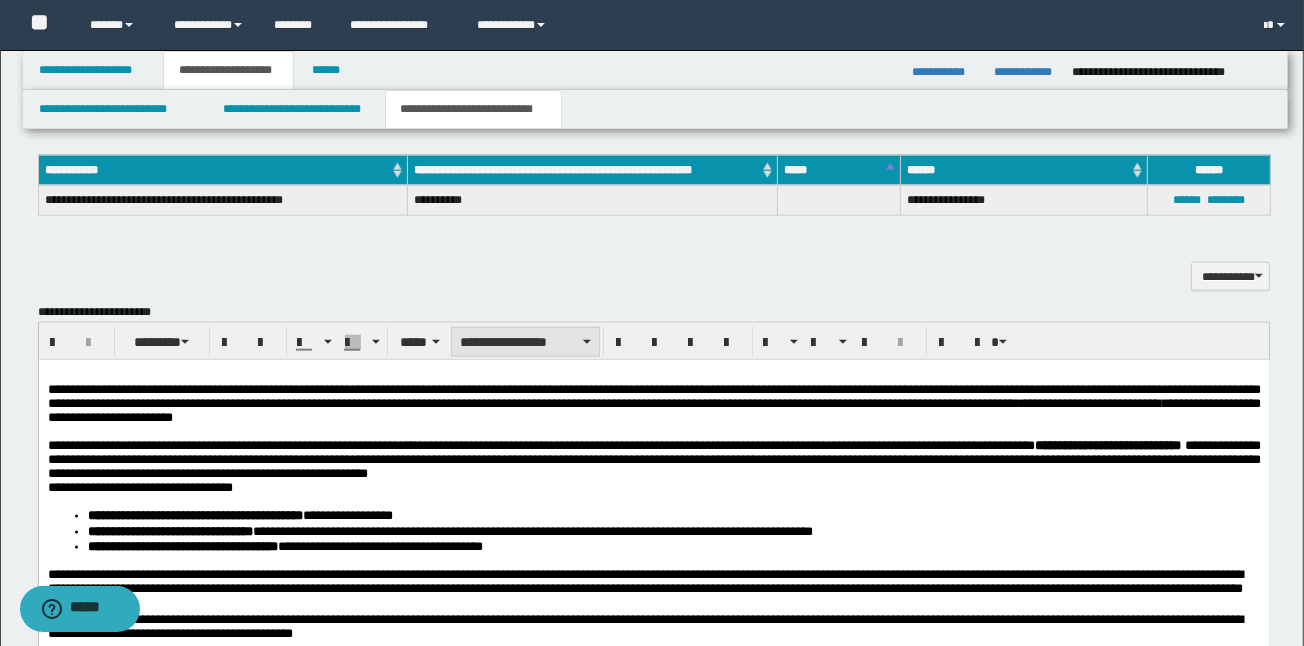 click on "**********" at bounding box center [525, 342] 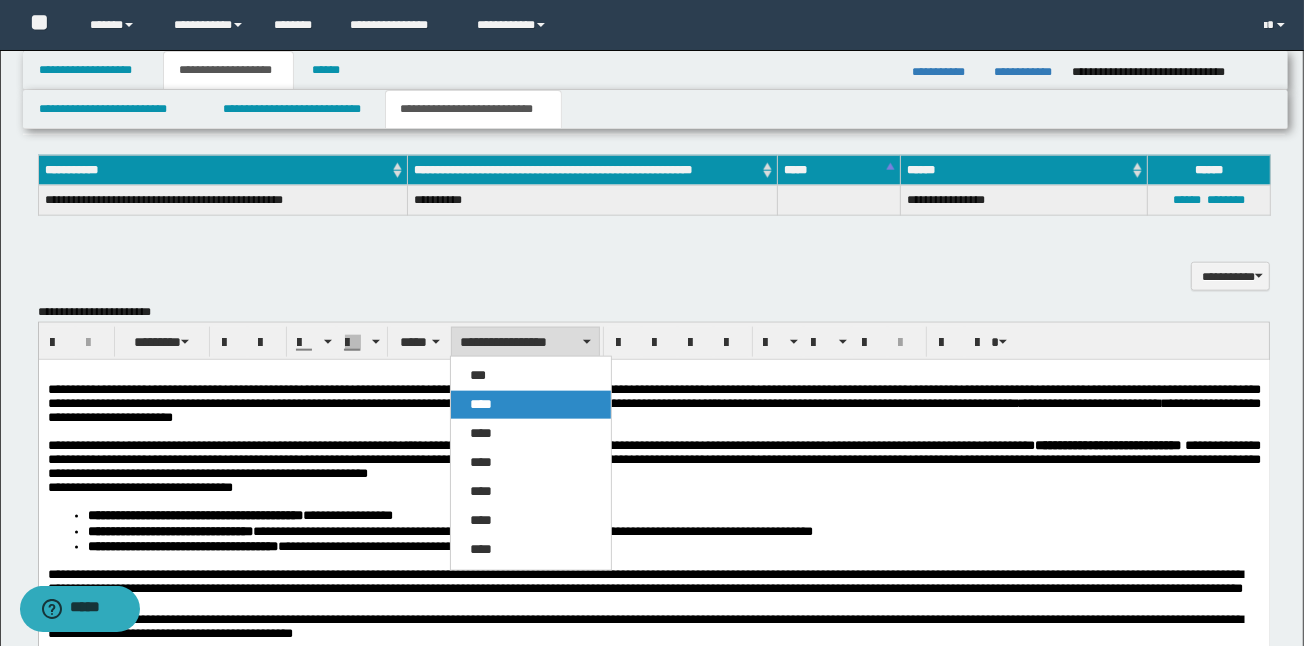 click on "****" at bounding box center [482, 404] 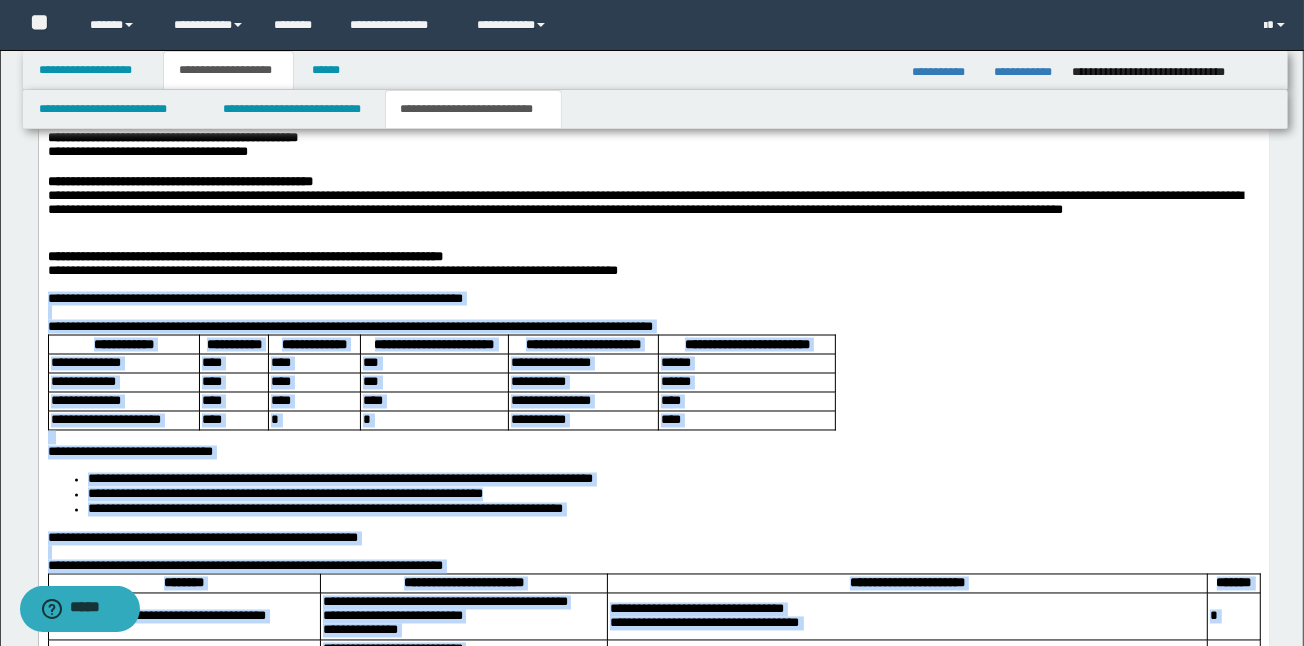 scroll, scrollTop: 2526, scrollLeft: 0, axis: vertical 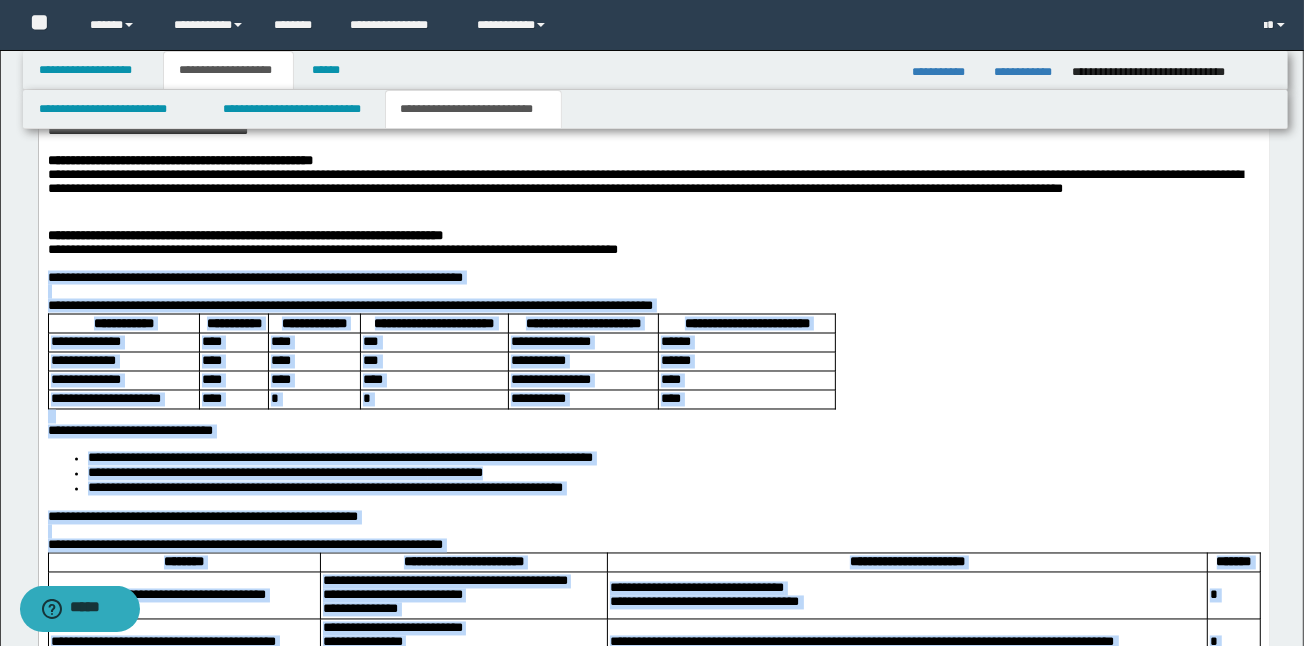 click on "**********" at bounding box center (129, 432) 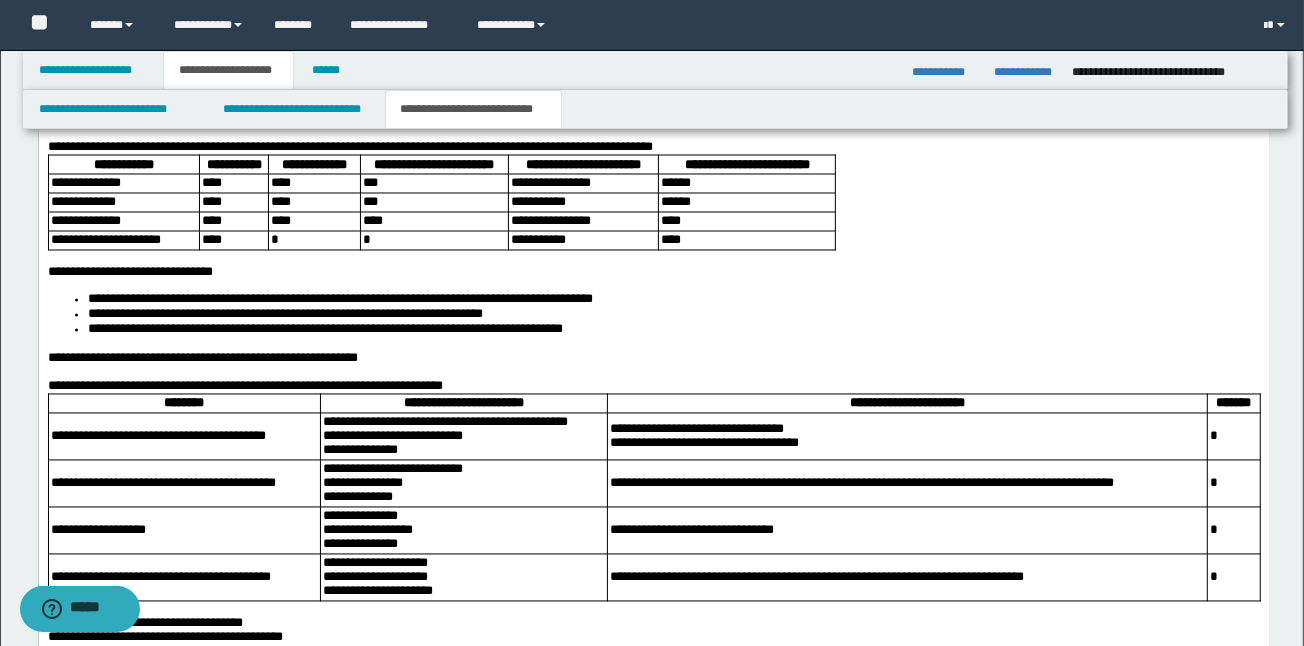 scroll, scrollTop: 2740, scrollLeft: 0, axis: vertical 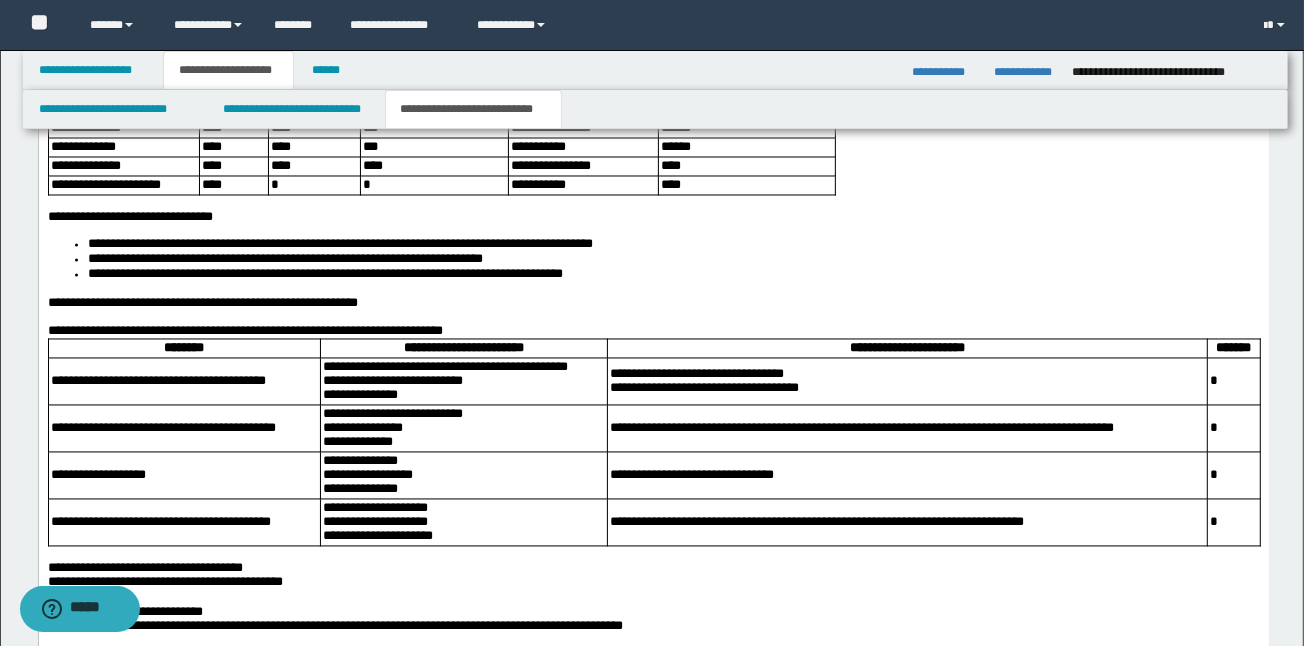 click on "**********" at bounding box center [653, 333] 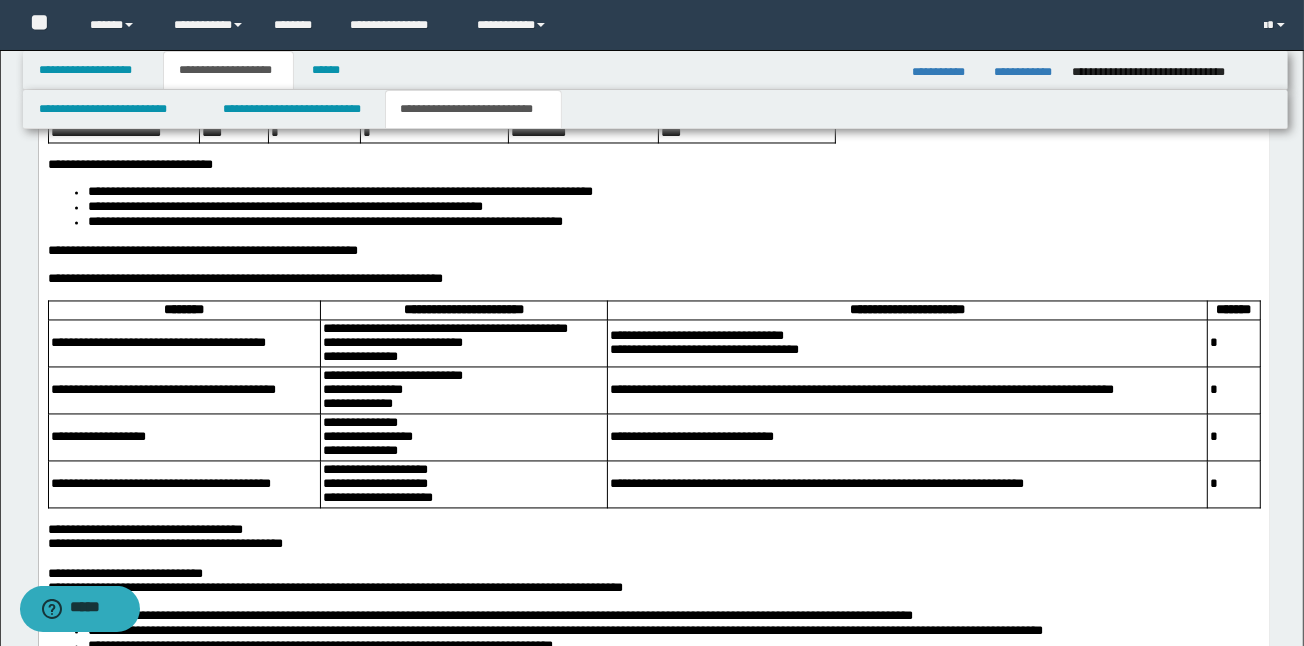 scroll, scrollTop: 2846, scrollLeft: 0, axis: vertical 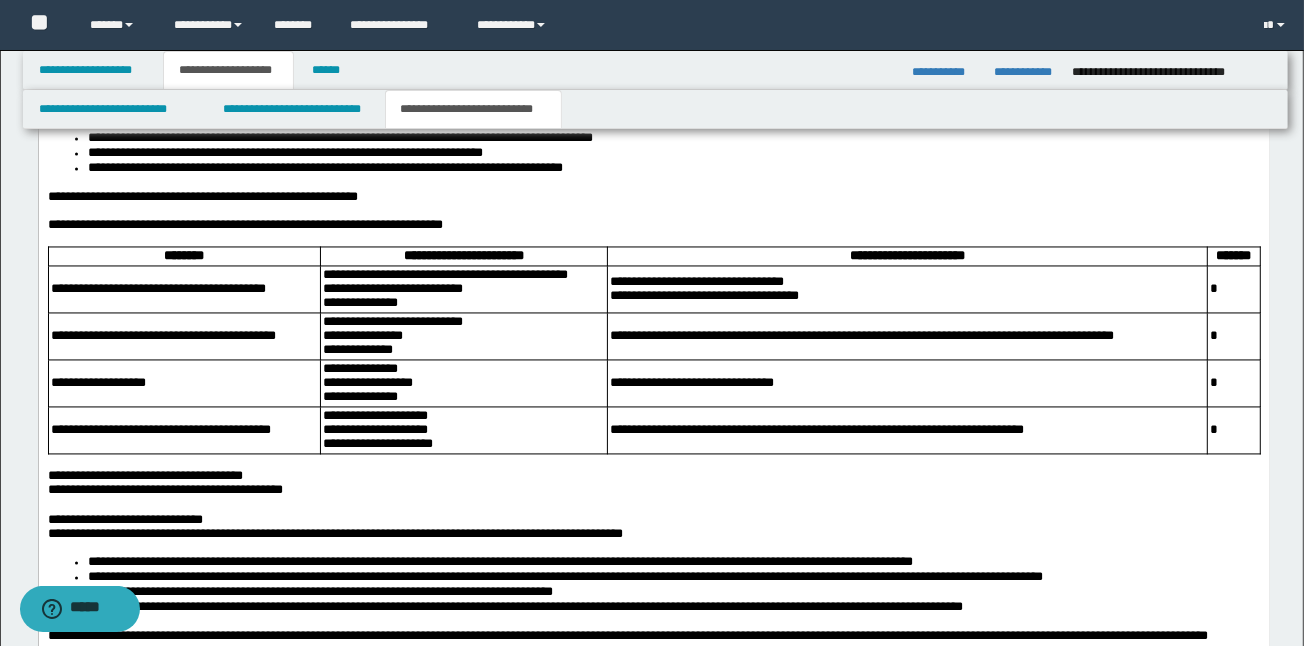 click on "*" at bounding box center (1233, 431) 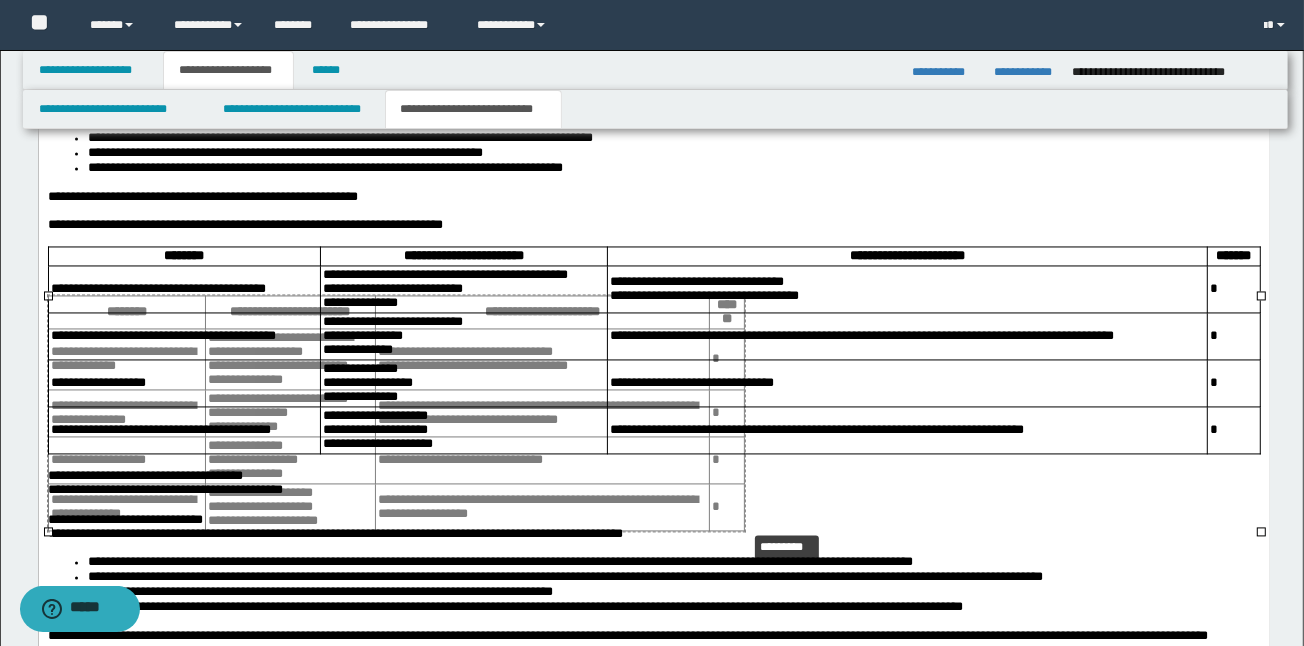 drag, startPoint x: 1259, startPoint y: 534, endPoint x: 846, endPoint y: 532, distance: 413.00485 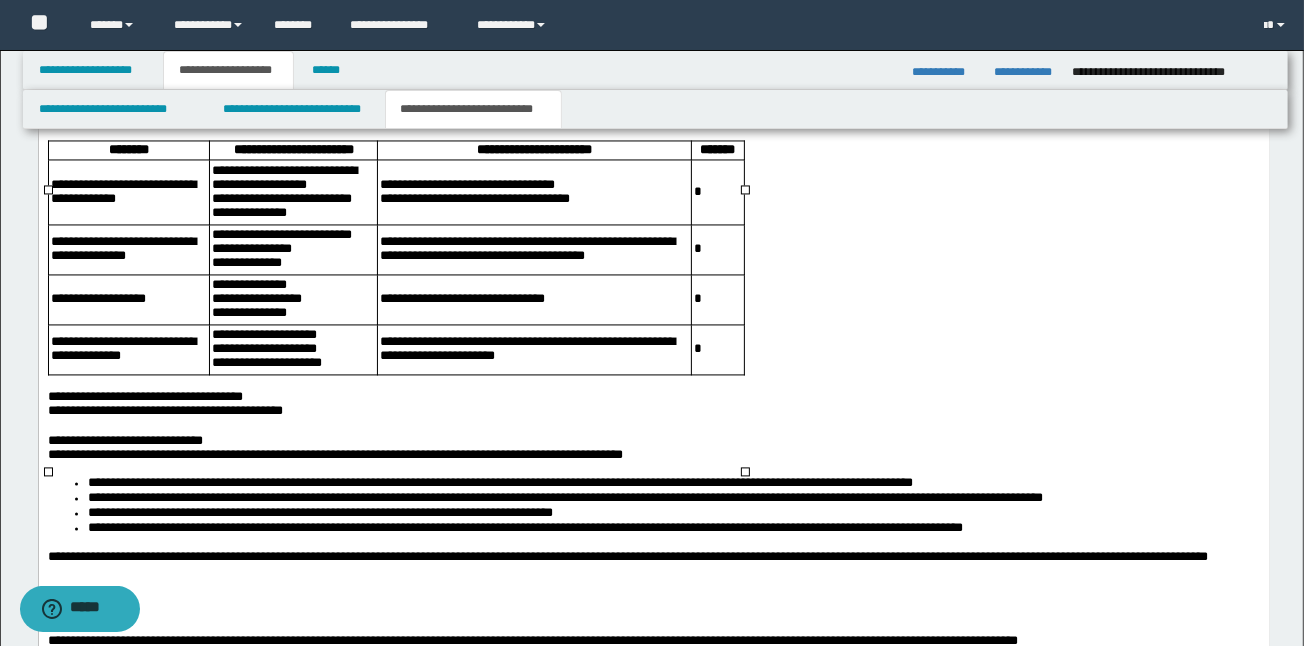 scroll, scrollTop: 3060, scrollLeft: 0, axis: vertical 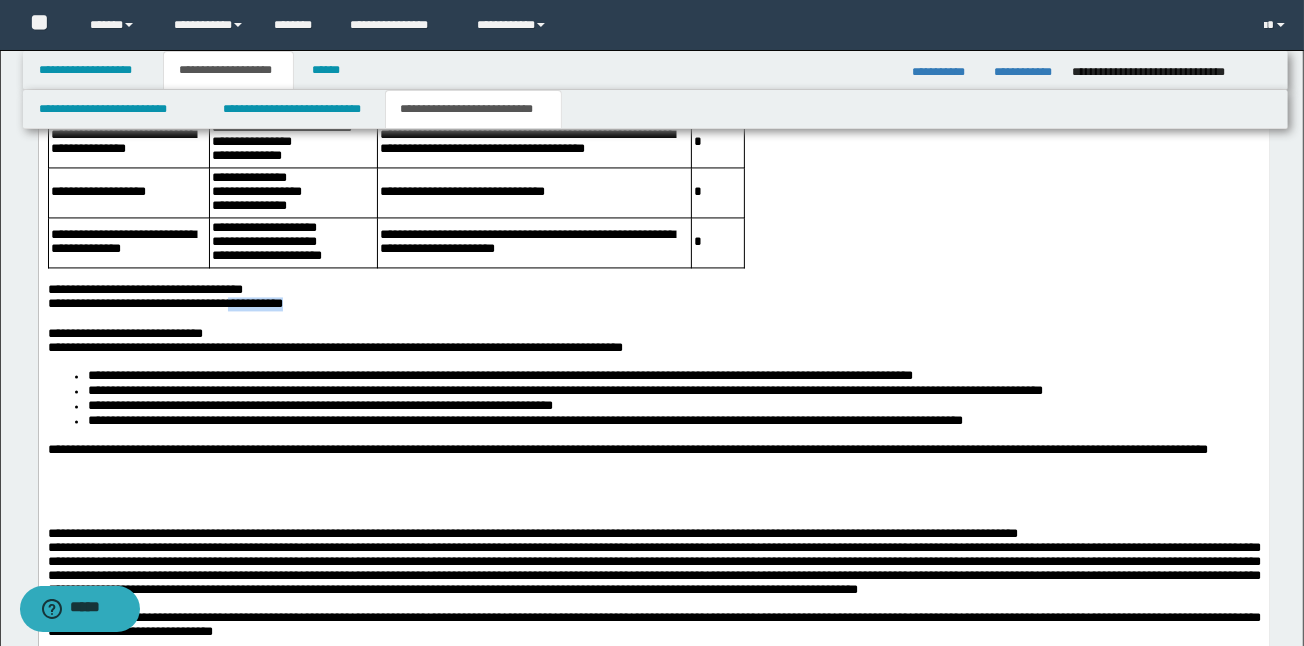 drag, startPoint x: 384, startPoint y: 397, endPoint x: 272, endPoint y: 398, distance: 112.00446 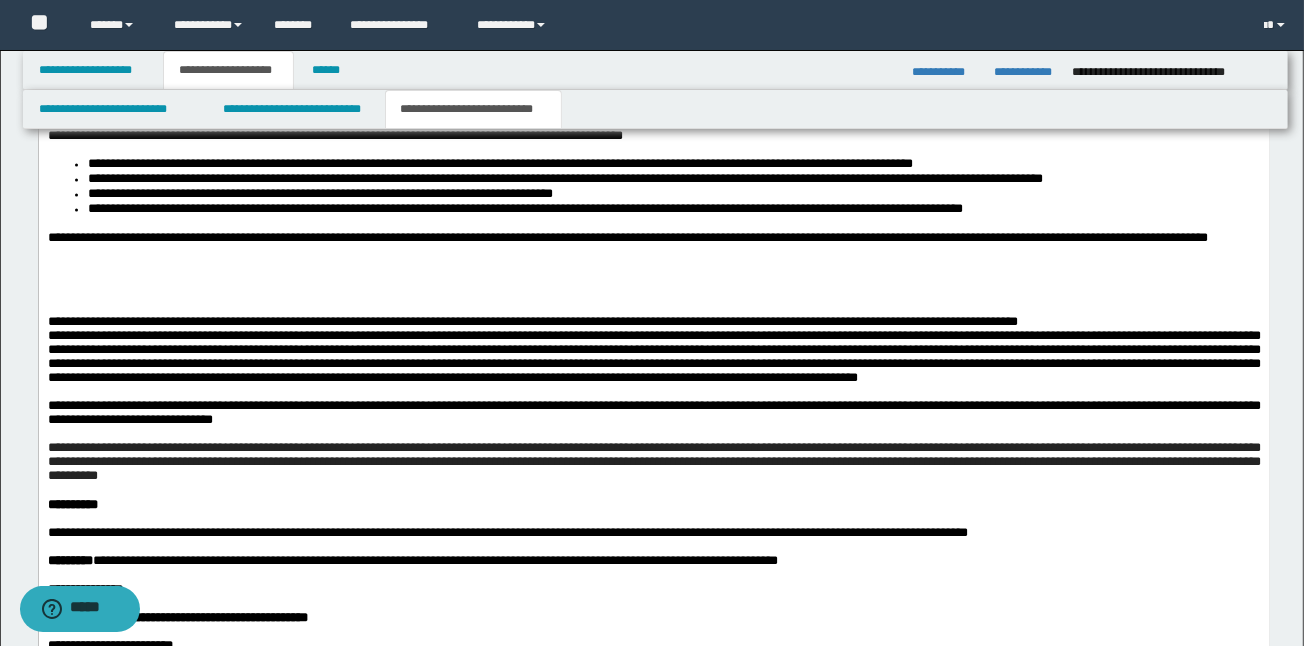 scroll, scrollTop: 3273, scrollLeft: 0, axis: vertical 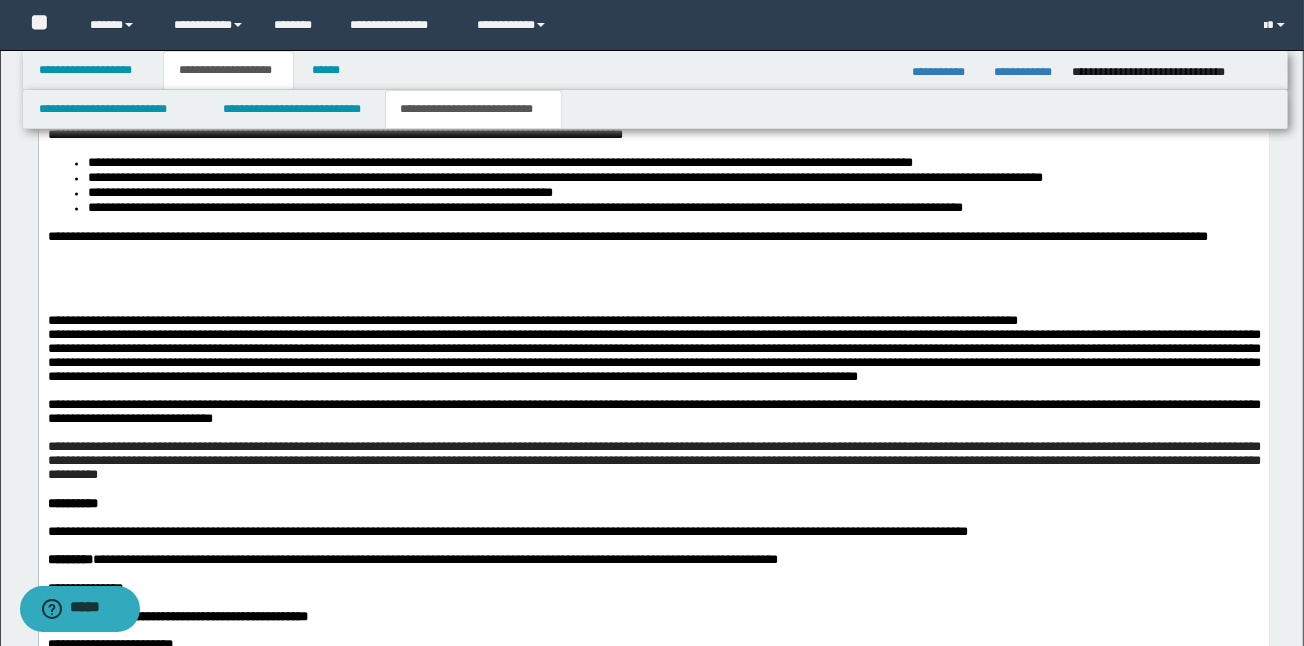 click at bounding box center [653, 294] 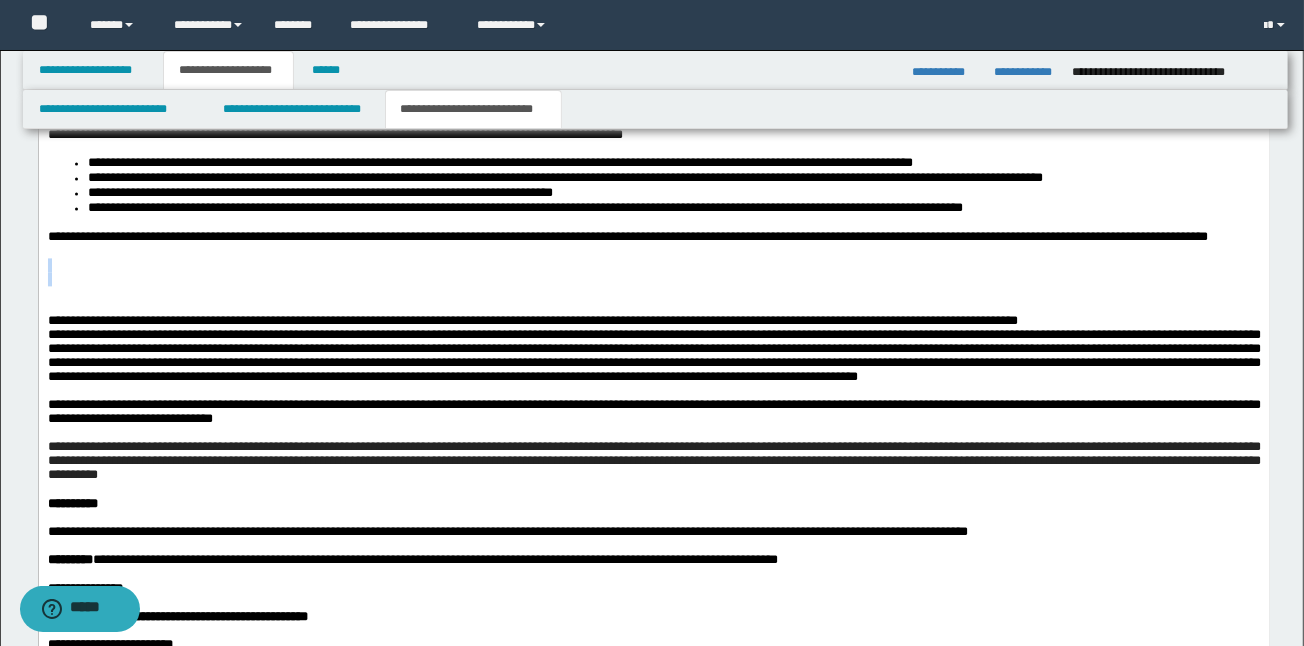 drag, startPoint x: 84, startPoint y: 415, endPoint x: 60, endPoint y: 376, distance: 45.79301 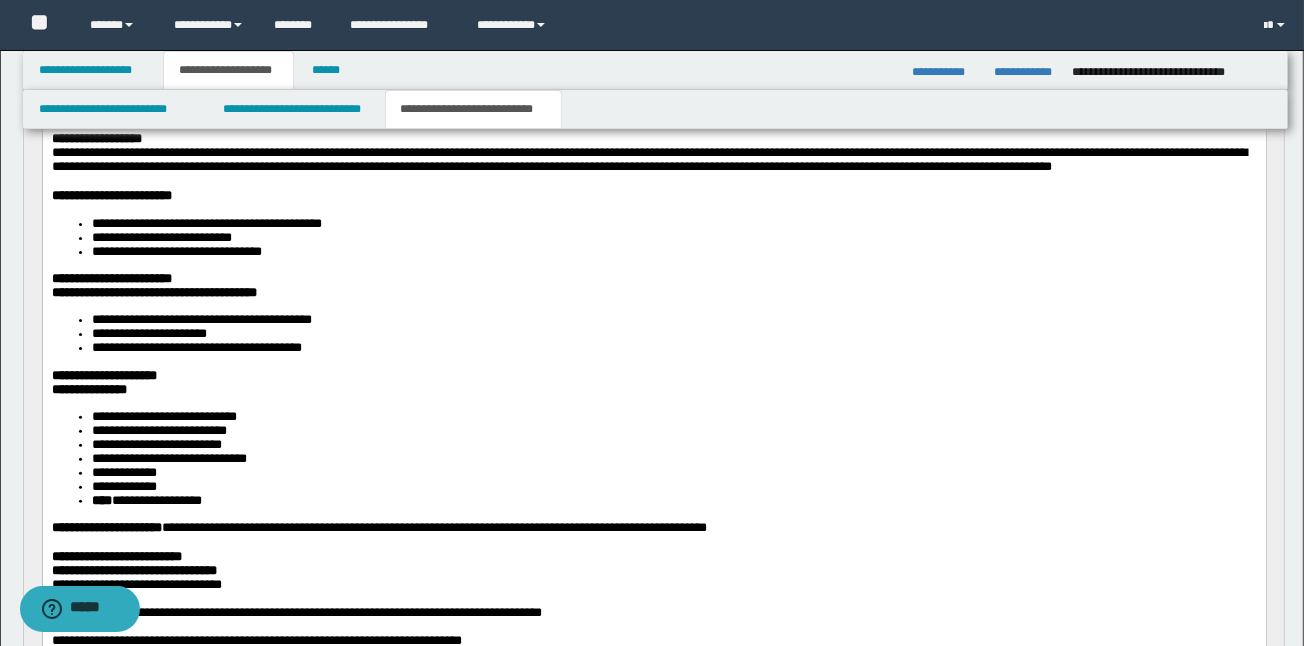 scroll, scrollTop: 286, scrollLeft: 0, axis: vertical 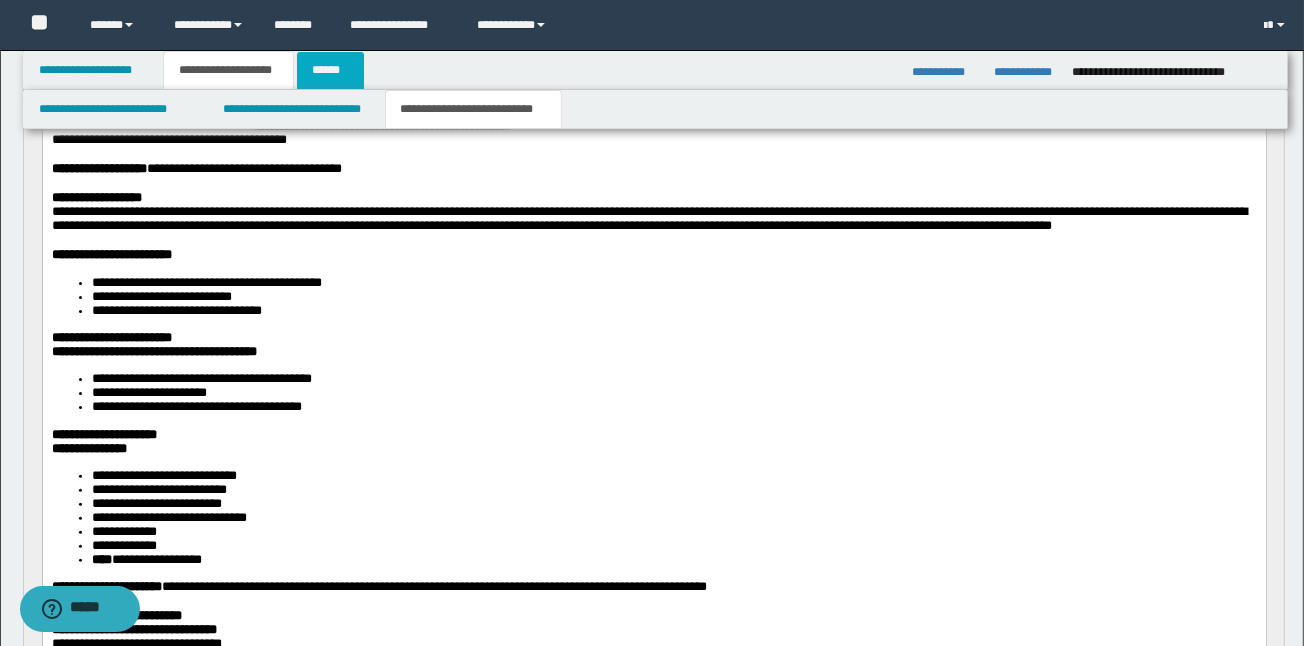 click on "******" at bounding box center (330, 70) 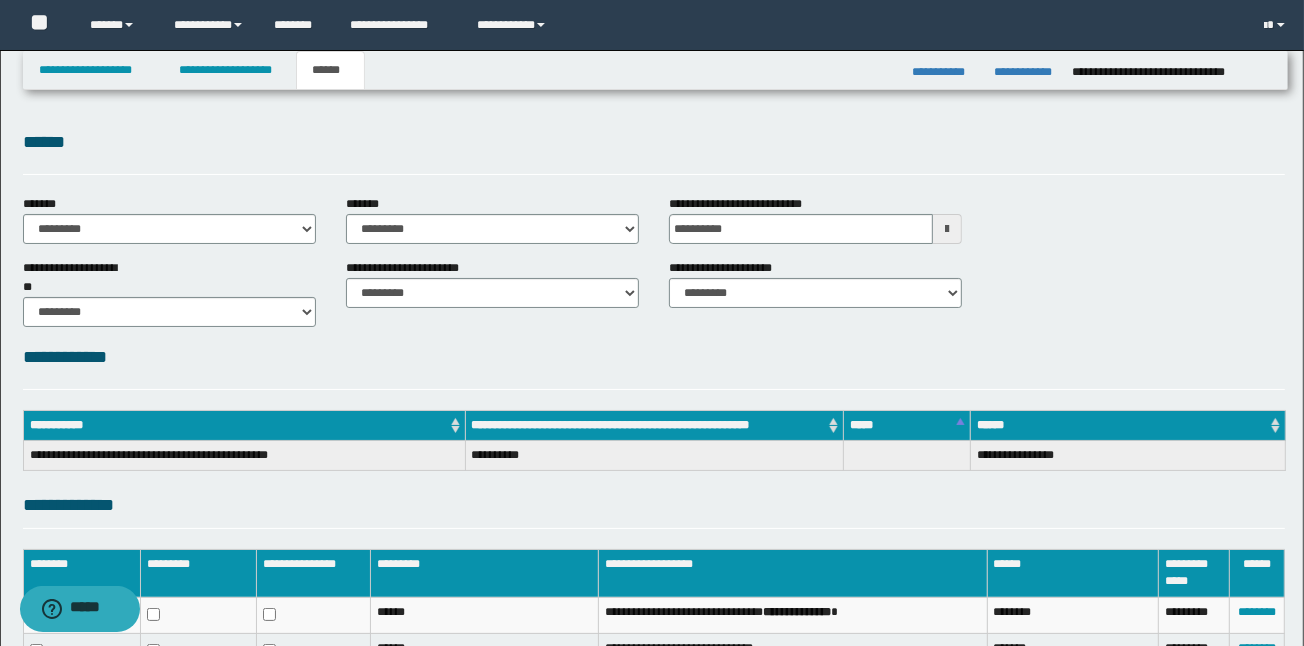 scroll, scrollTop: 251, scrollLeft: 0, axis: vertical 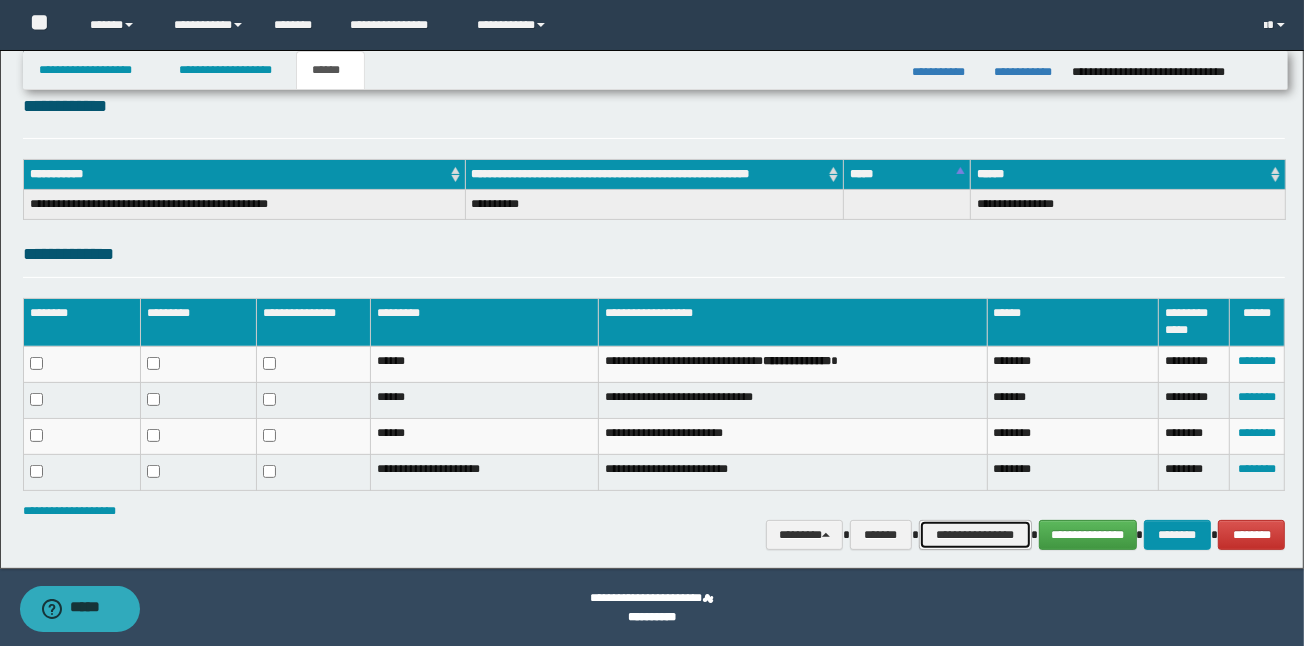 click on "**********" at bounding box center (975, 535) 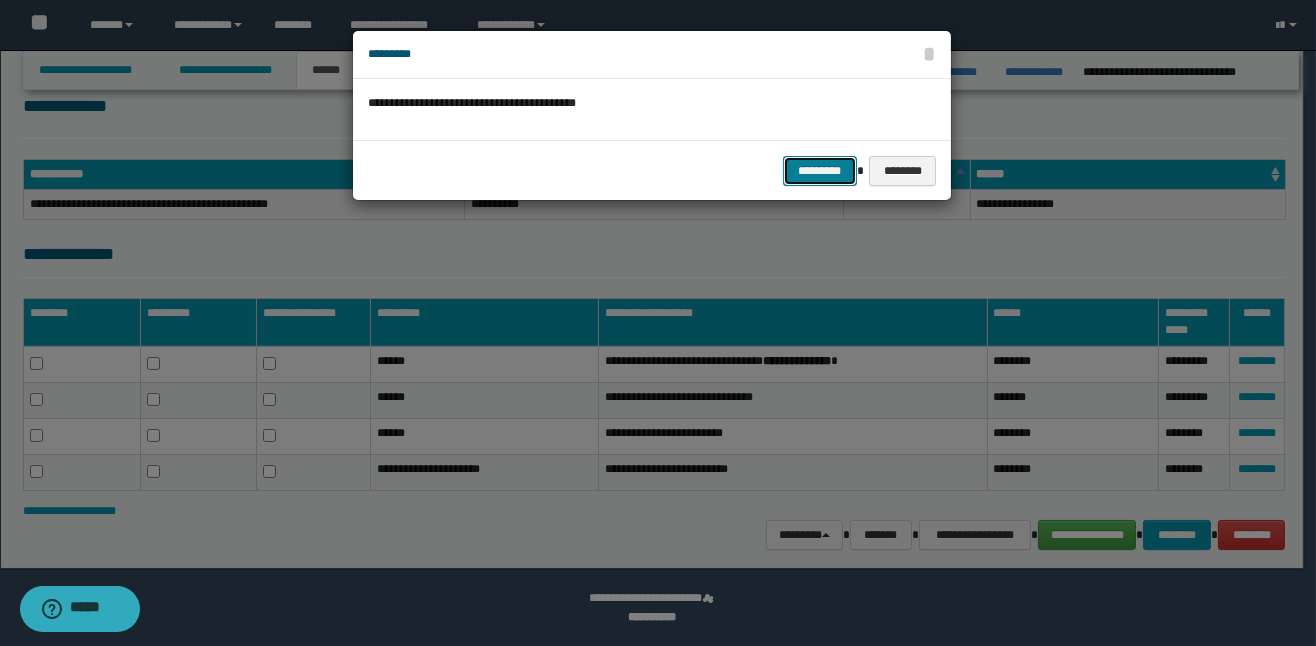 click on "*********" at bounding box center [820, 171] 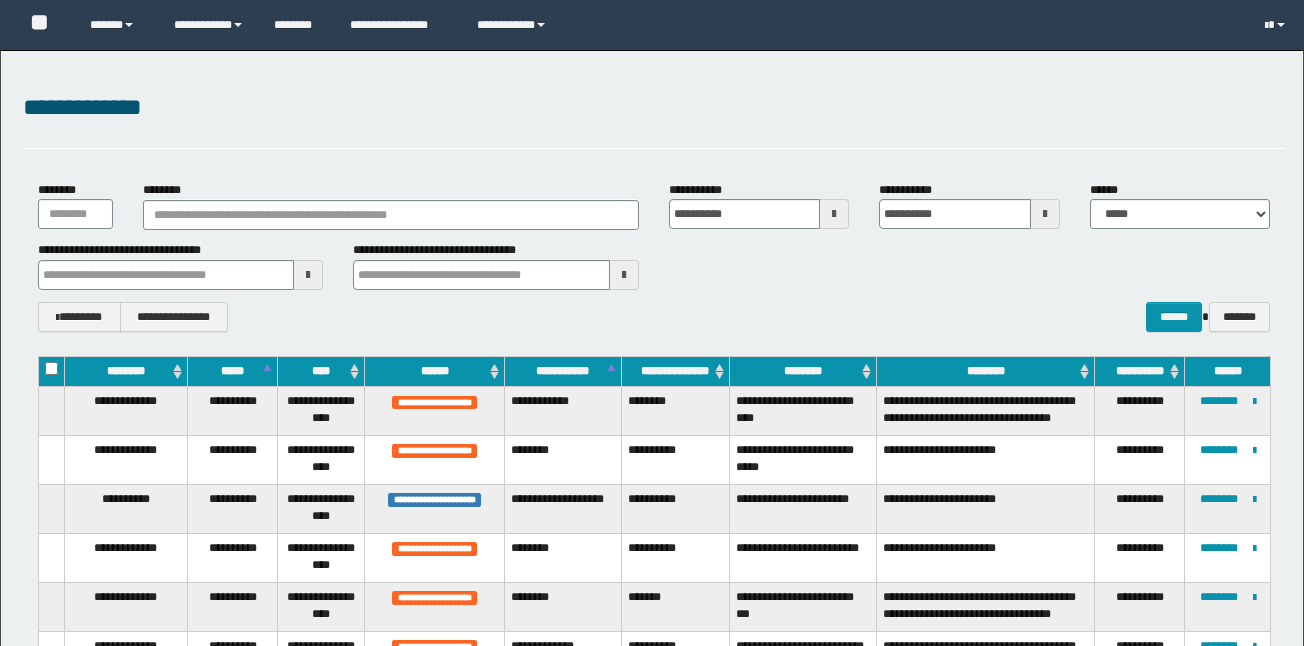 scroll, scrollTop: 1489, scrollLeft: 0, axis: vertical 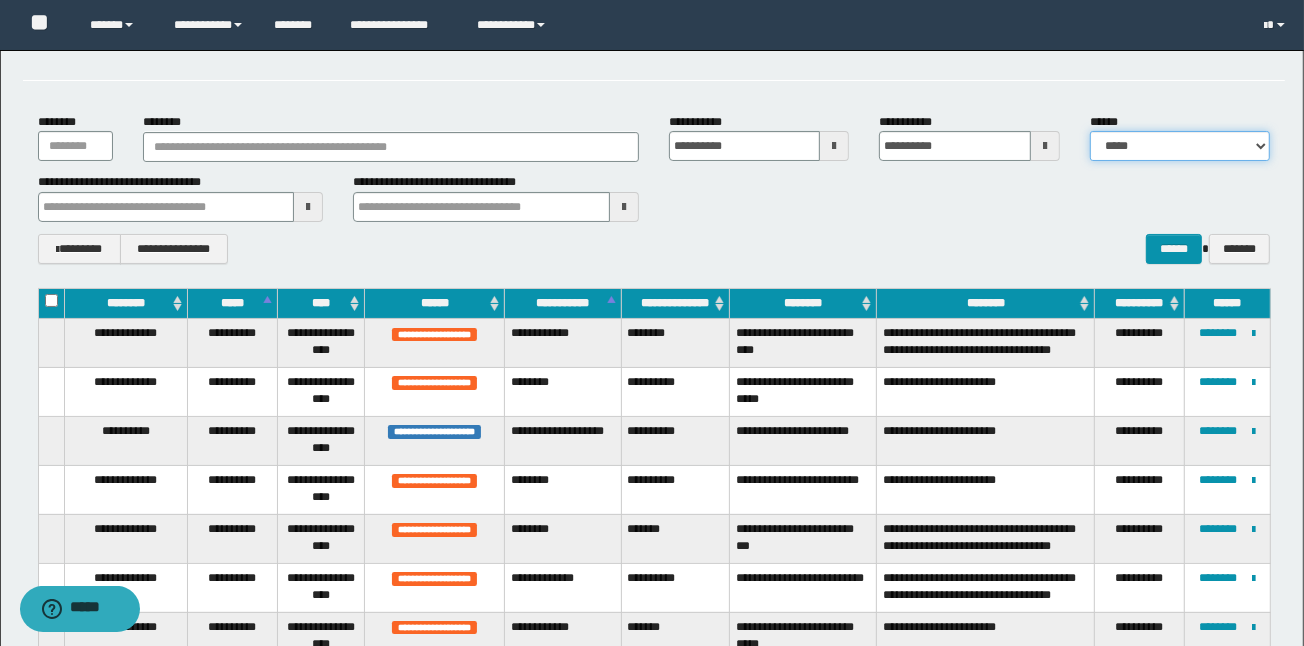 click on "**********" at bounding box center [1180, 146] 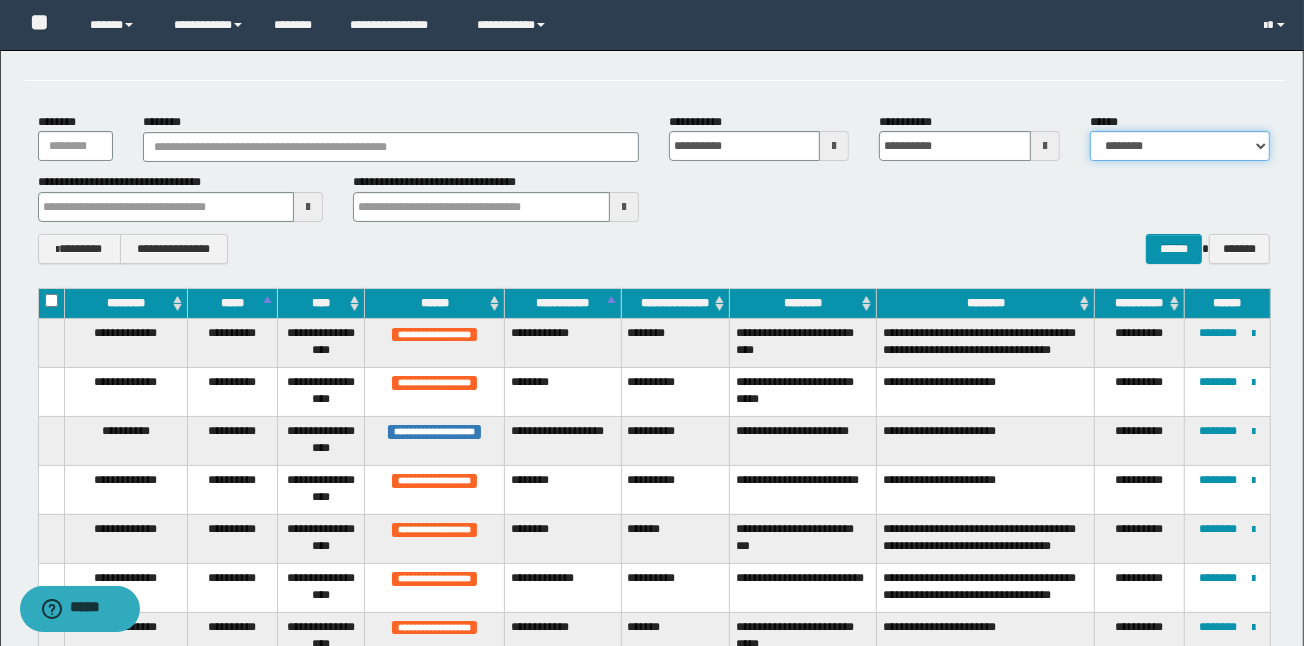 click on "**********" at bounding box center (1180, 146) 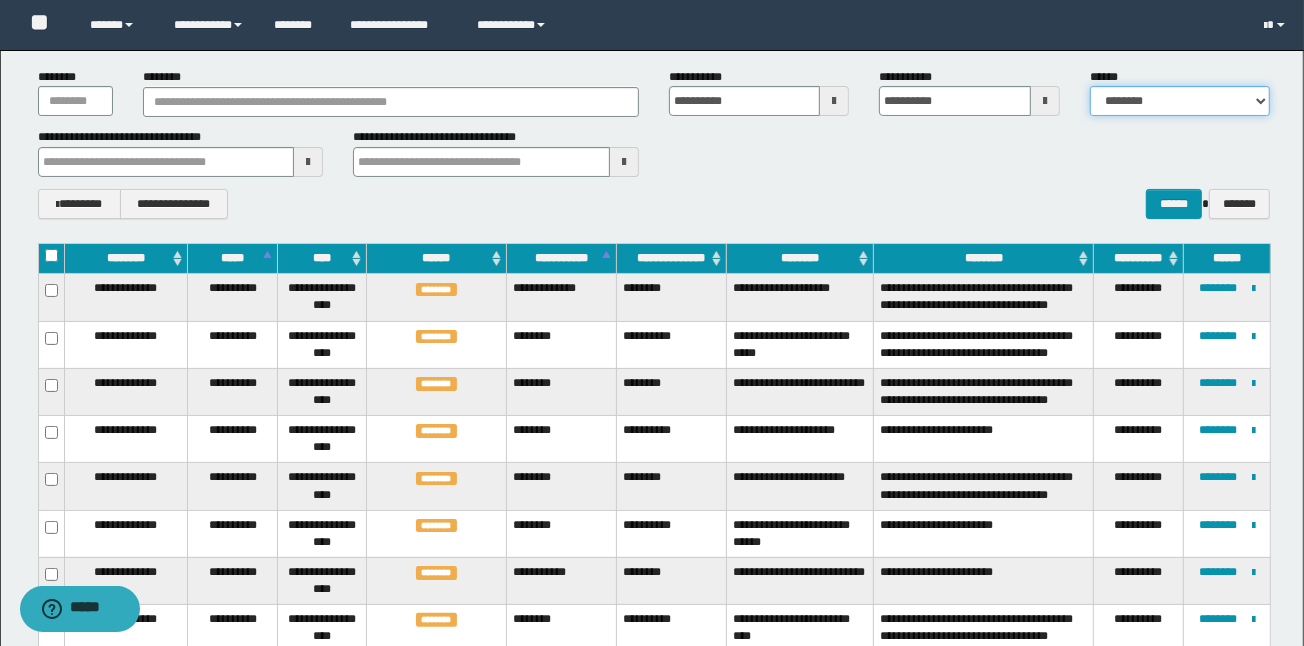 scroll, scrollTop: 59, scrollLeft: 0, axis: vertical 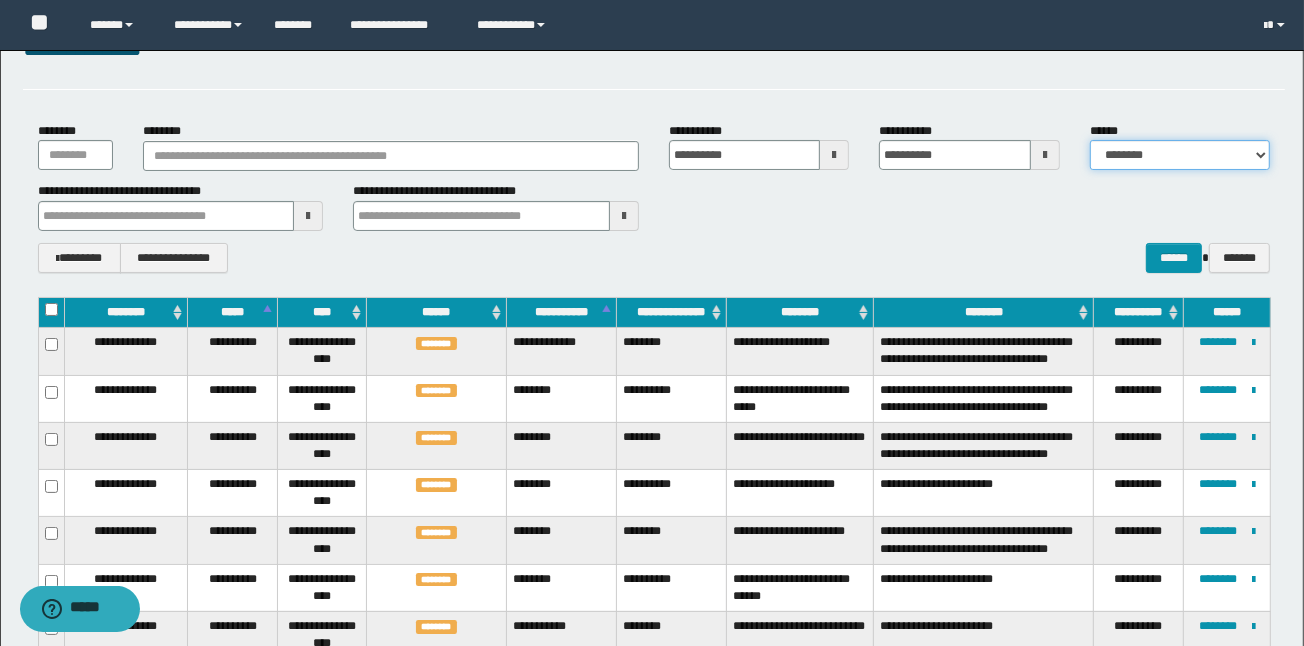 click on "**********" at bounding box center [1180, 155] 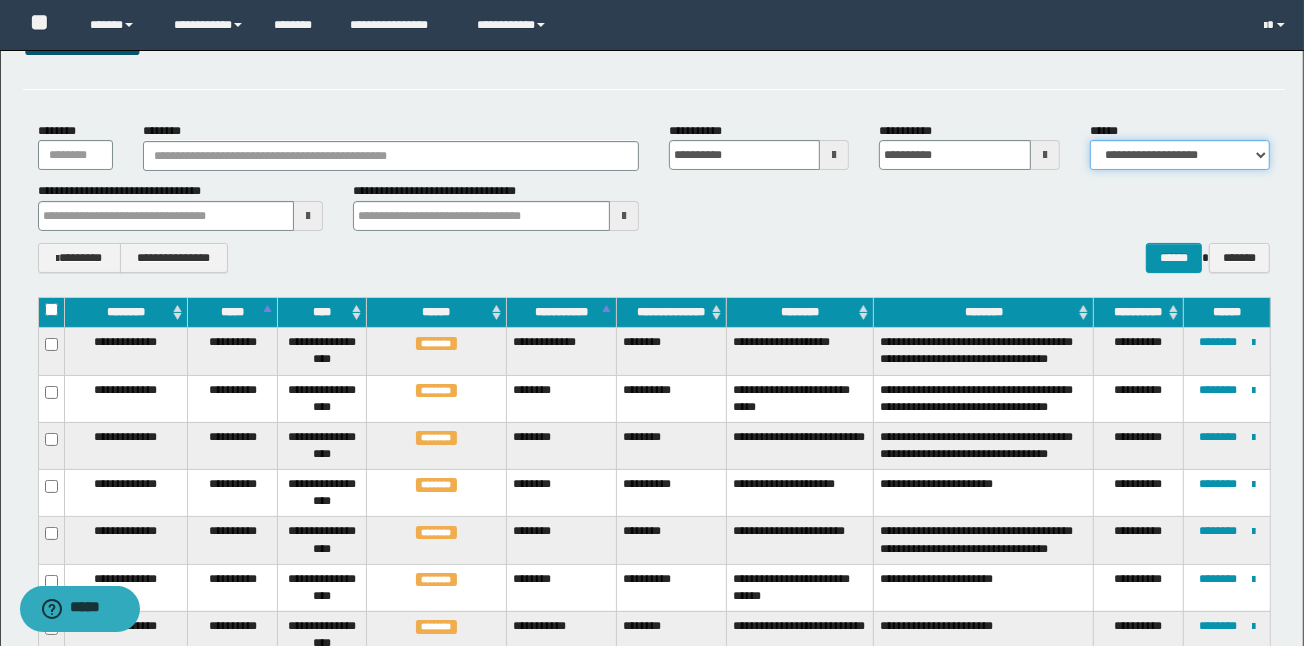 click on "**********" at bounding box center [1180, 155] 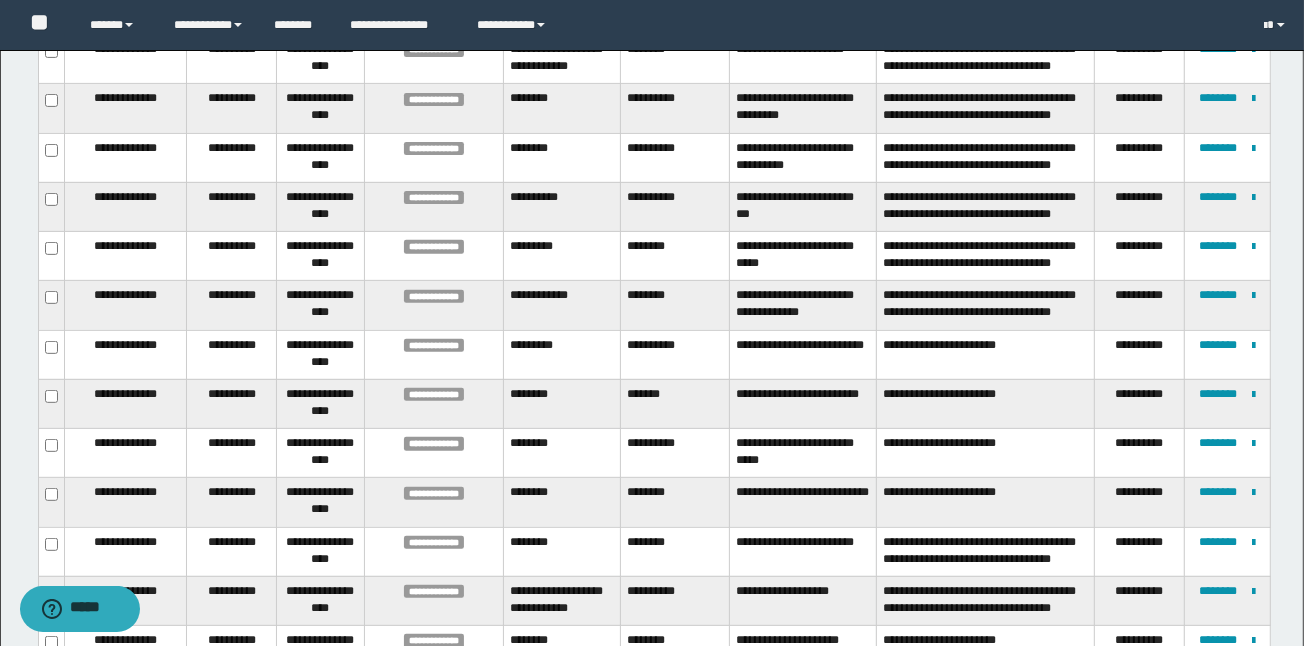 scroll, scrollTop: 592, scrollLeft: 0, axis: vertical 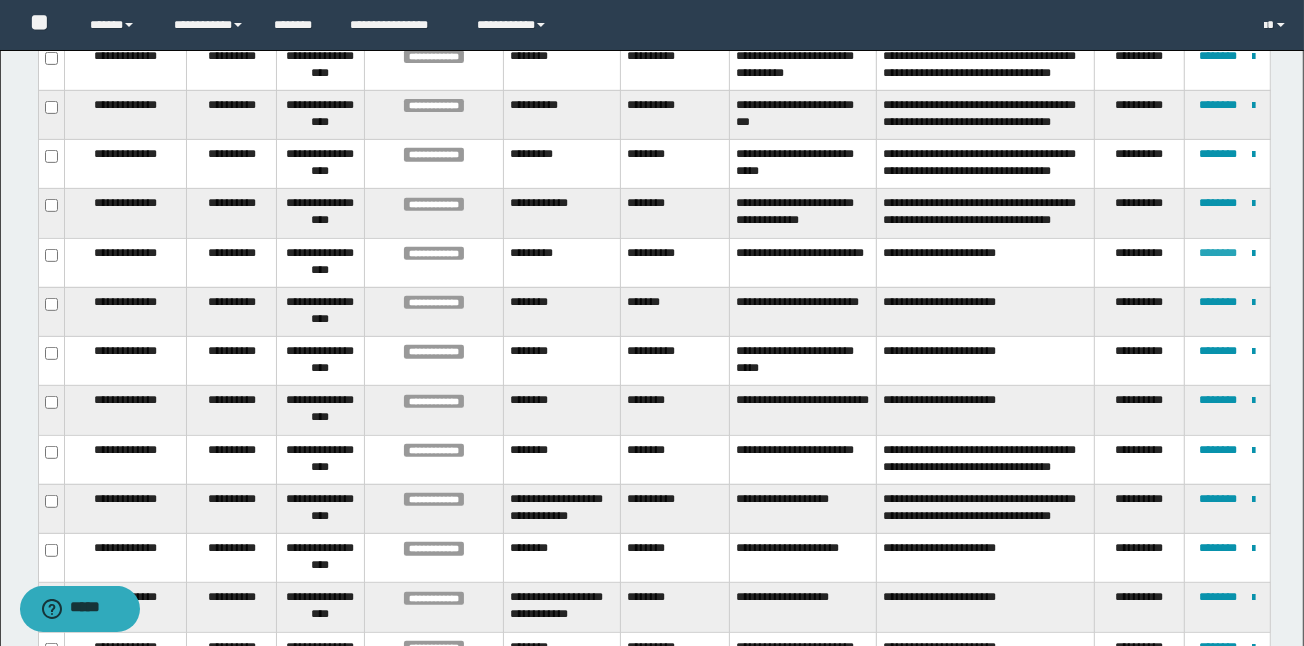 click on "********" at bounding box center (1219, 253) 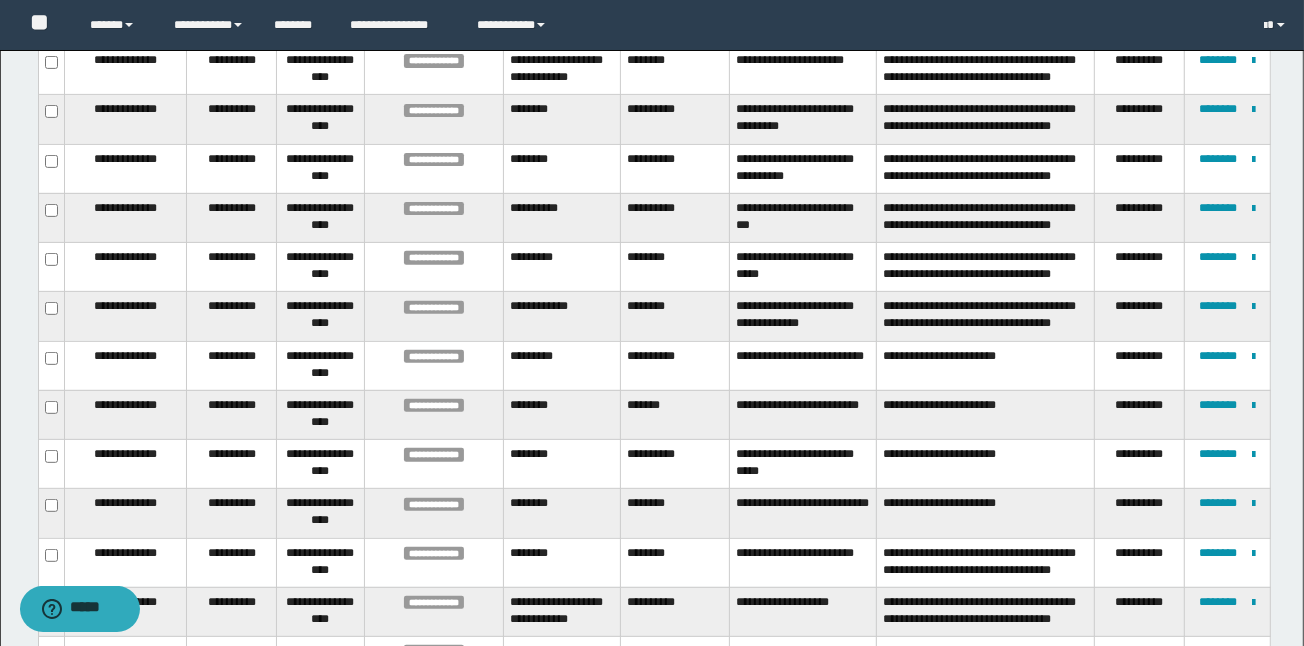 scroll, scrollTop: 543, scrollLeft: 0, axis: vertical 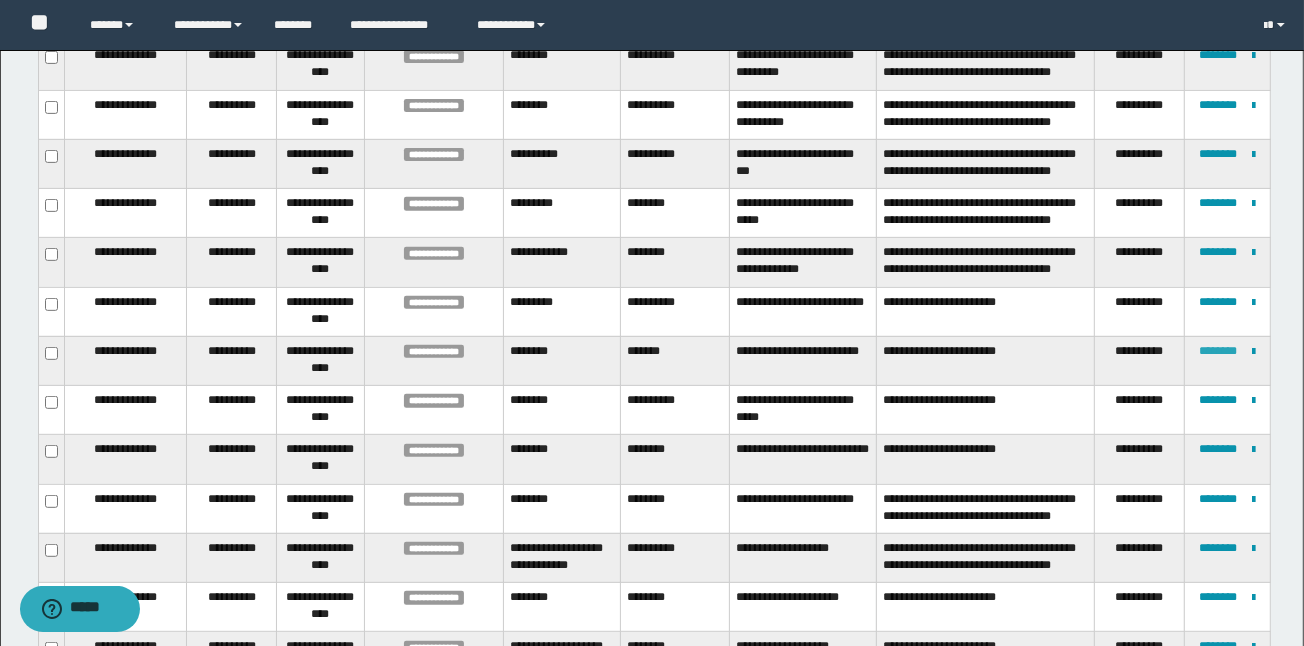 click on "********" at bounding box center (1219, 351) 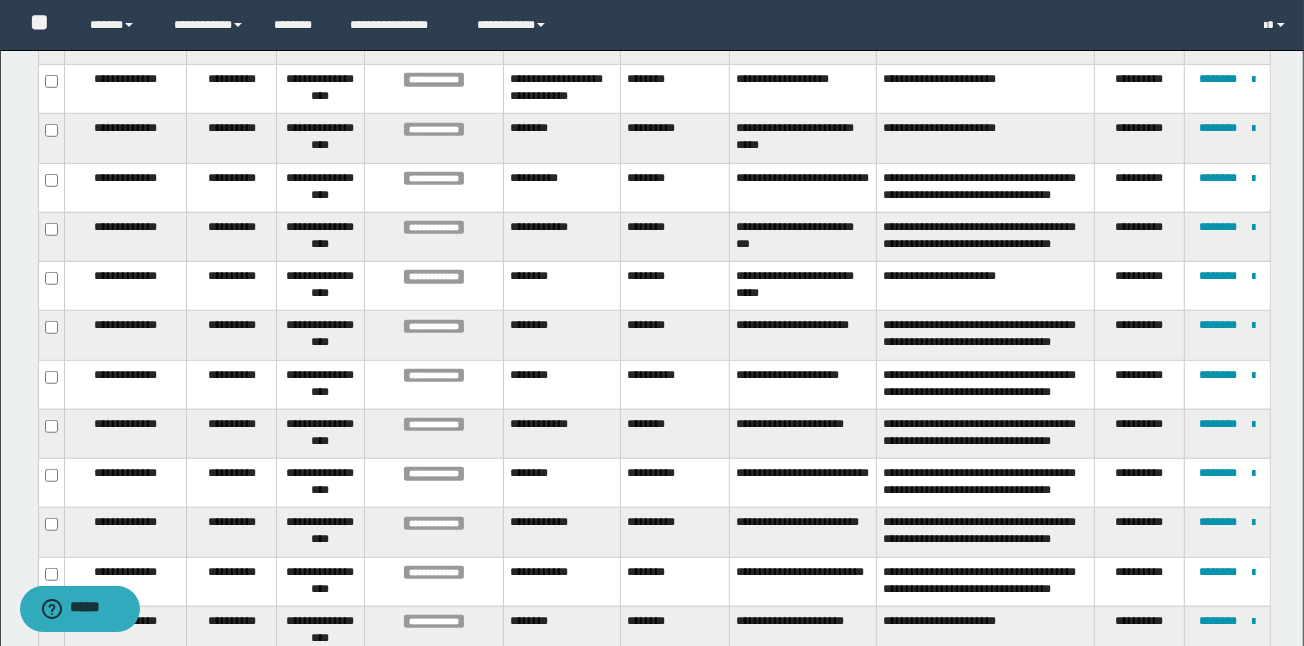 scroll, scrollTop: 1086, scrollLeft: 0, axis: vertical 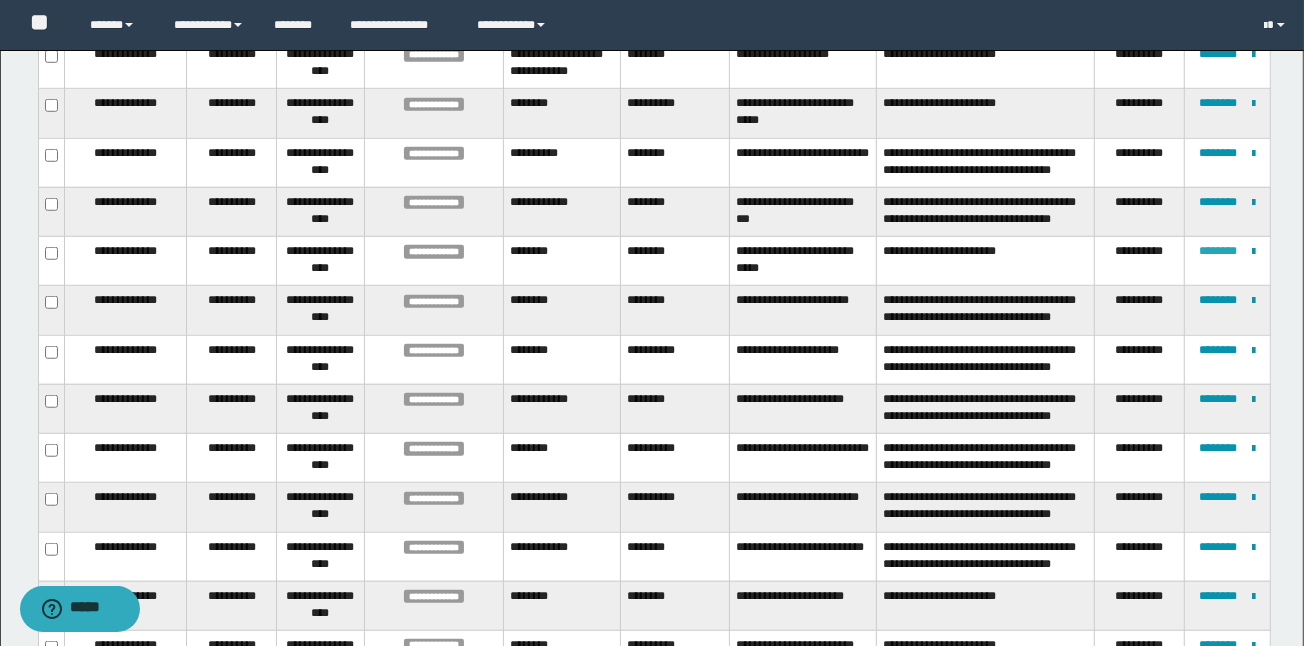 click on "********" at bounding box center [1219, 251] 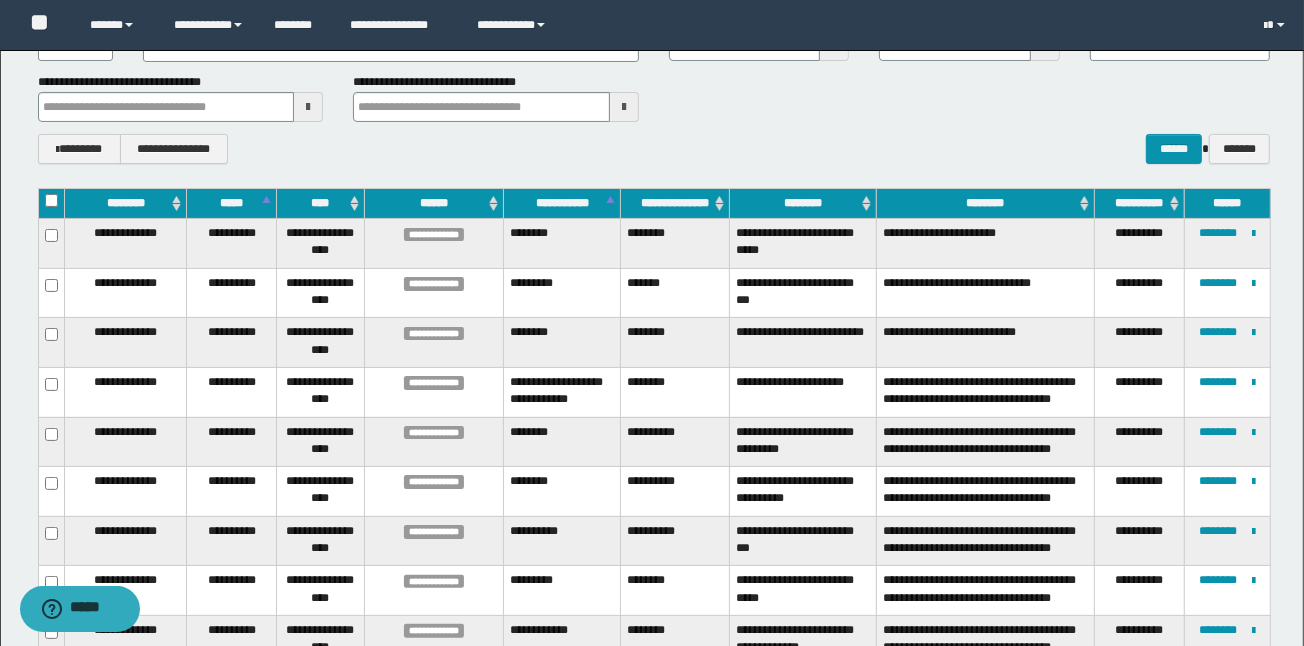 scroll, scrollTop: 0, scrollLeft: 0, axis: both 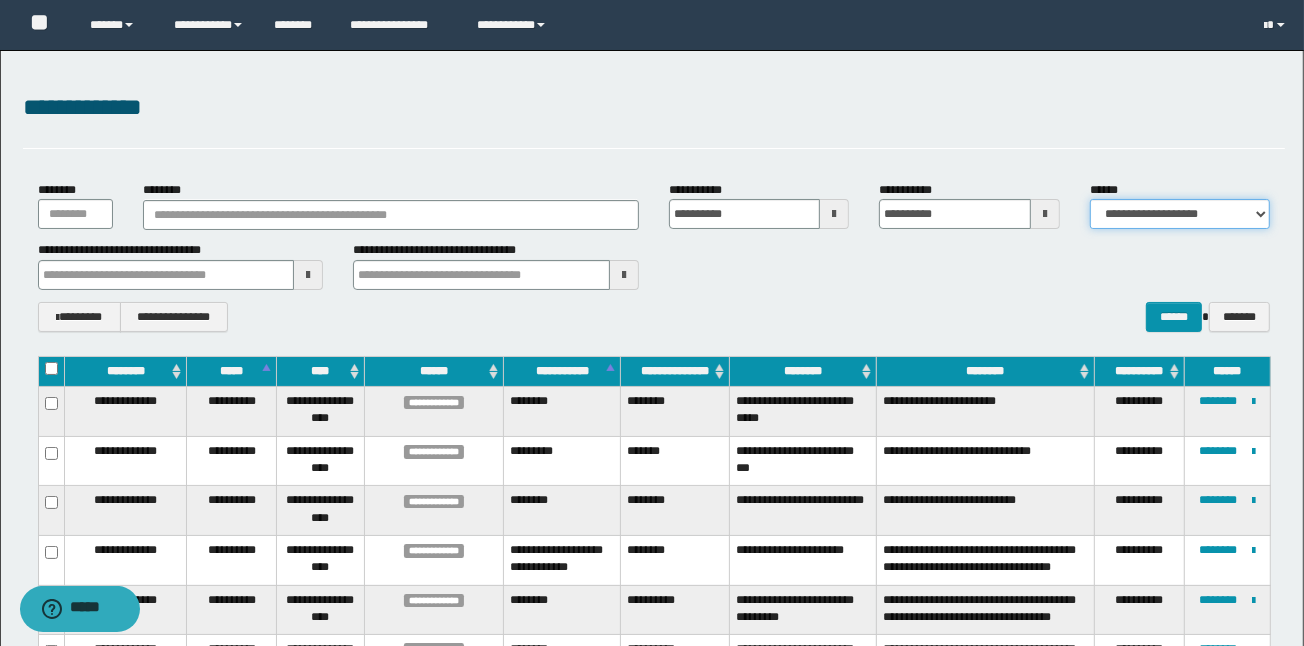 click on "**********" at bounding box center (1180, 214) 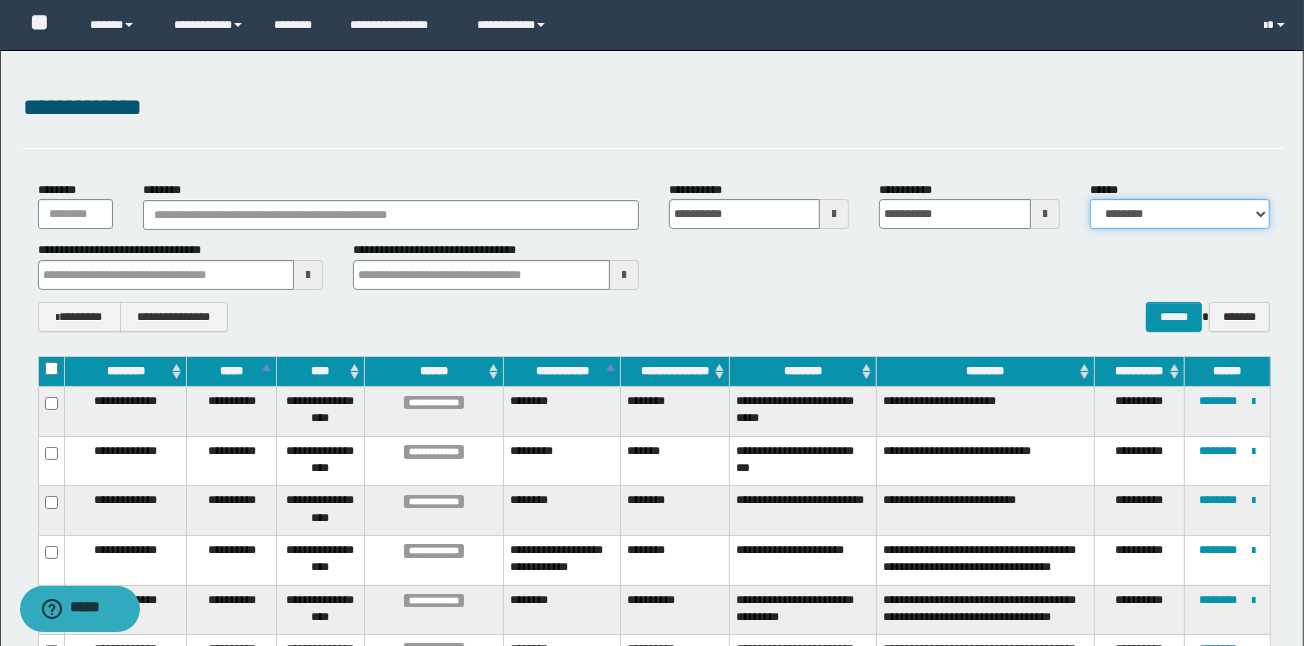 click on "**********" at bounding box center [1180, 214] 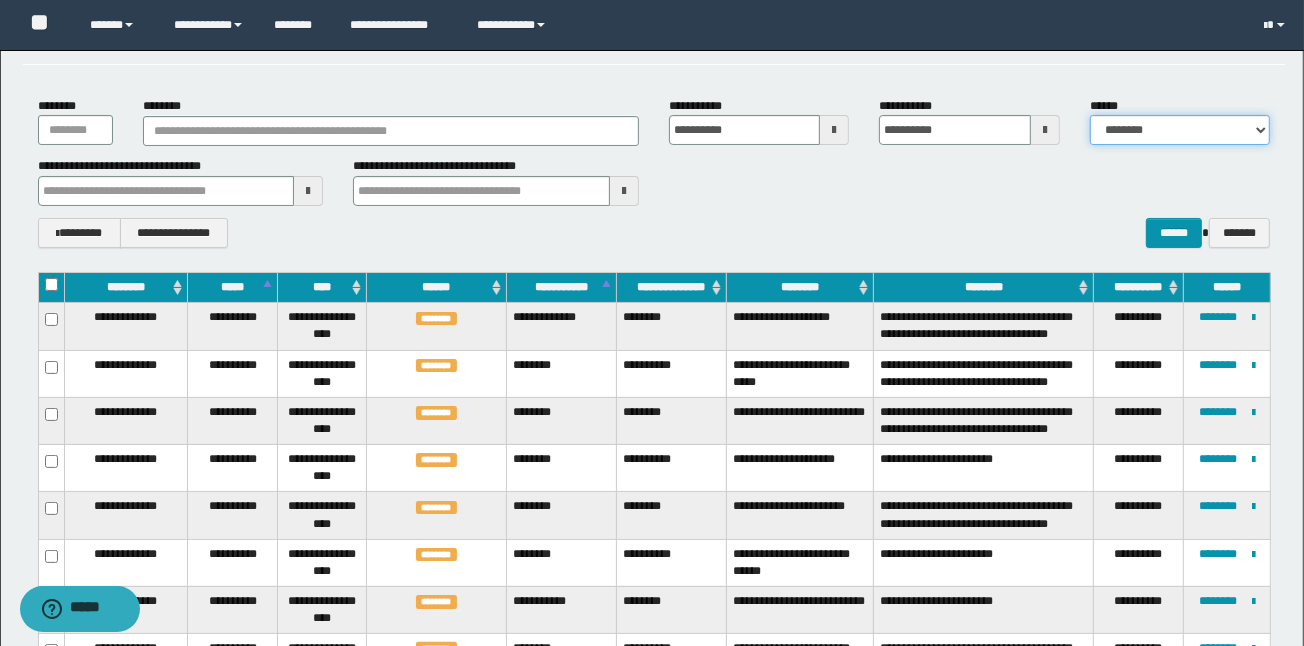 scroll, scrollTop: 47, scrollLeft: 0, axis: vertical 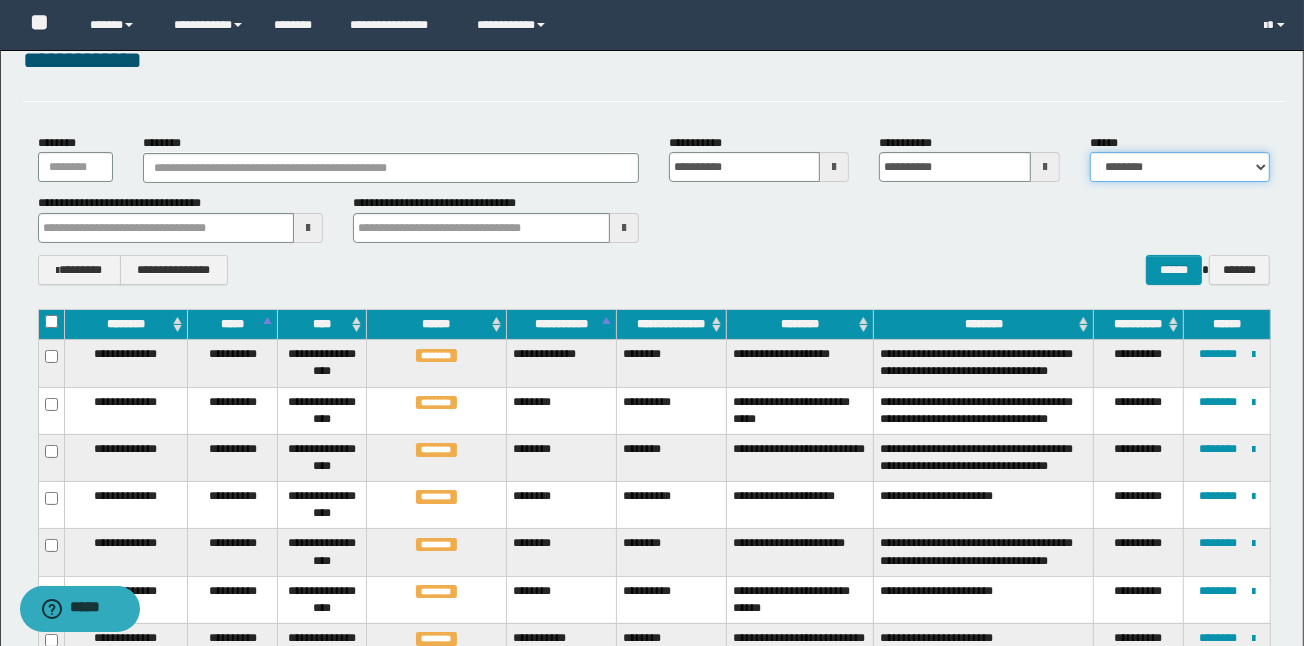 click on "**********" at bounding box center [1180, 167] 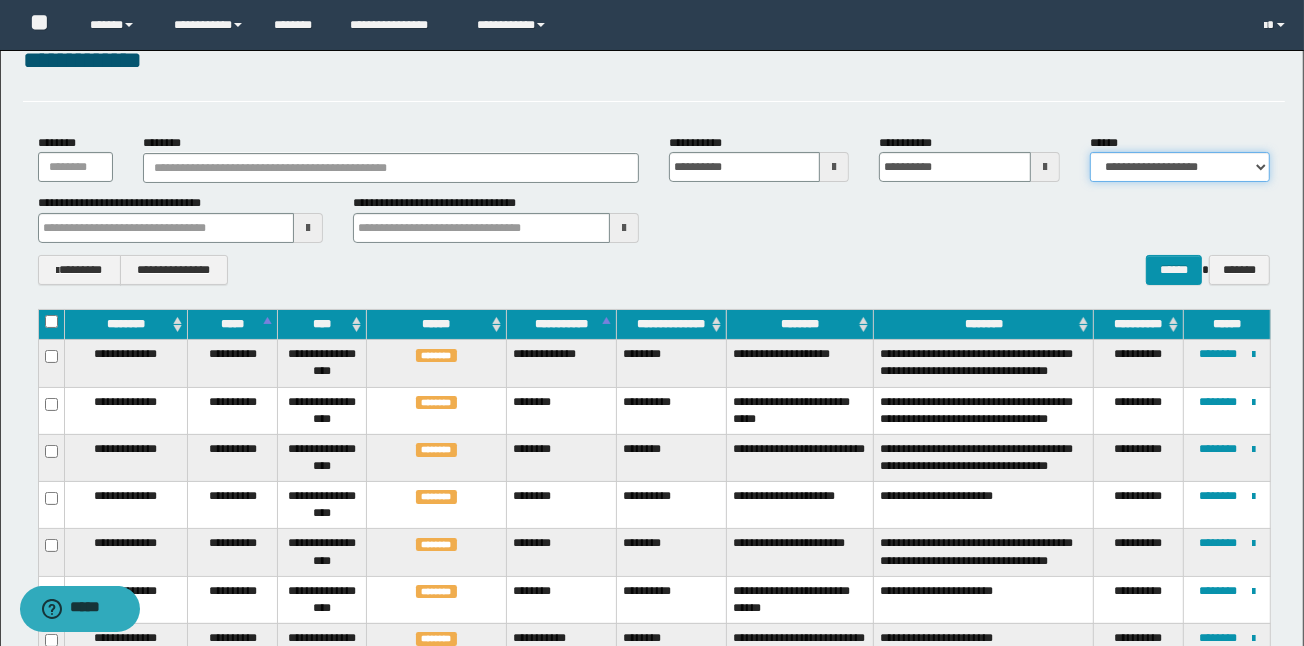 click on "**********" at bounding box center (1180, 167) 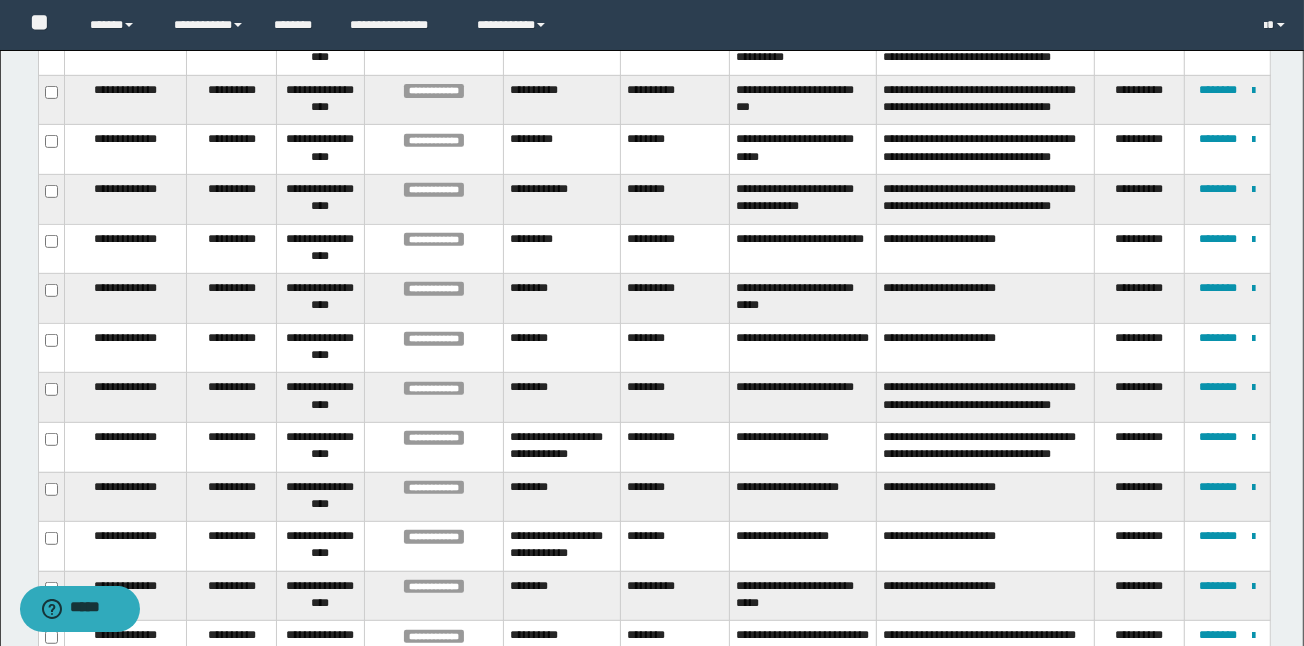 scroll, scrollTop: 687, scrollLeft: 0, axis: vertical 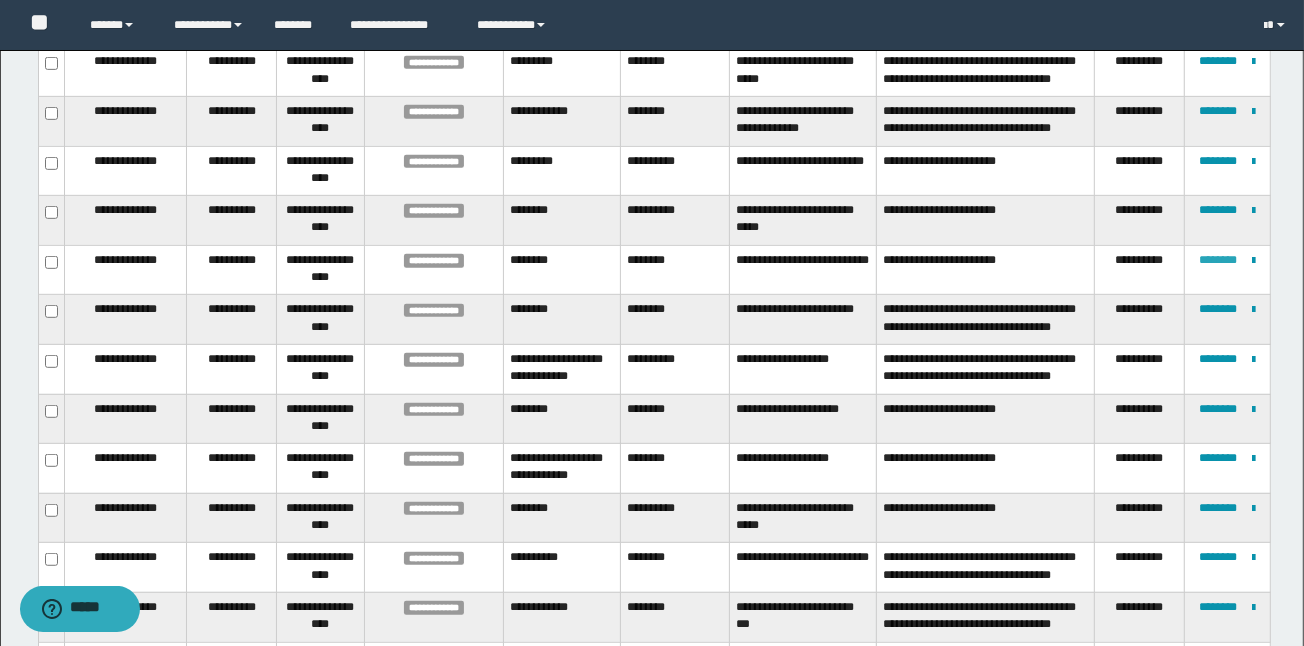 click on "********" at bounding box center [1219, 260] 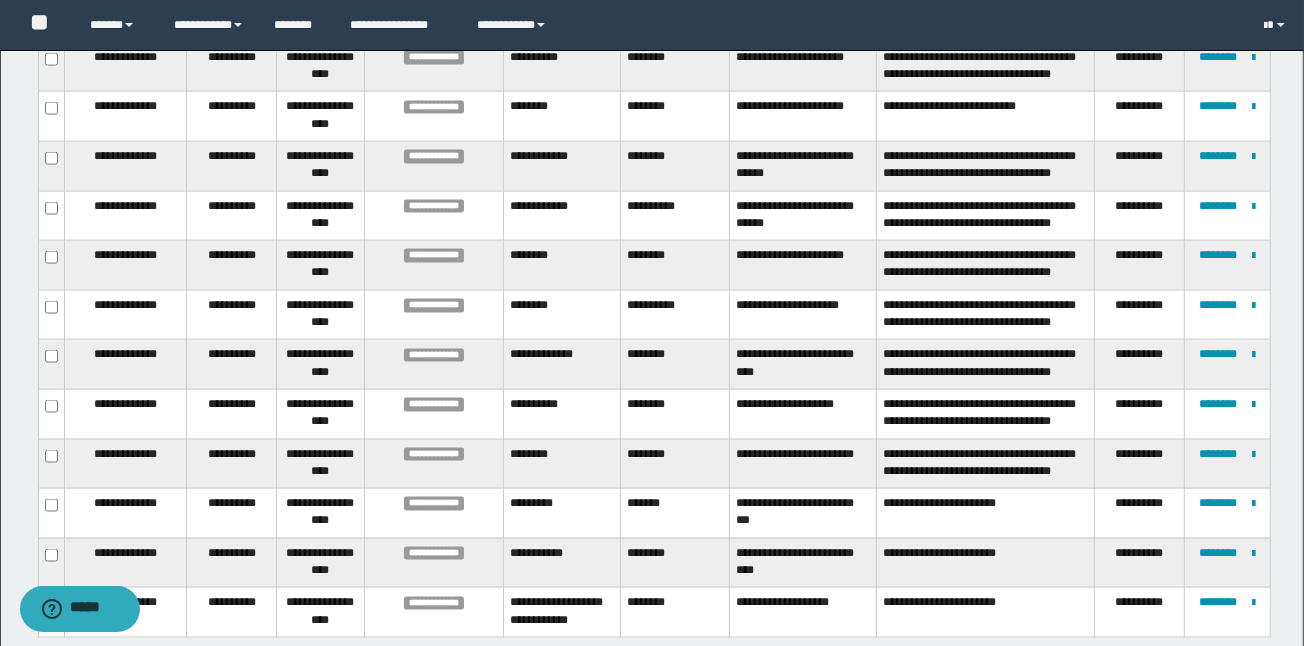 scroll, scrollTop: 2377, scrollLeft: 0, axis: vertical 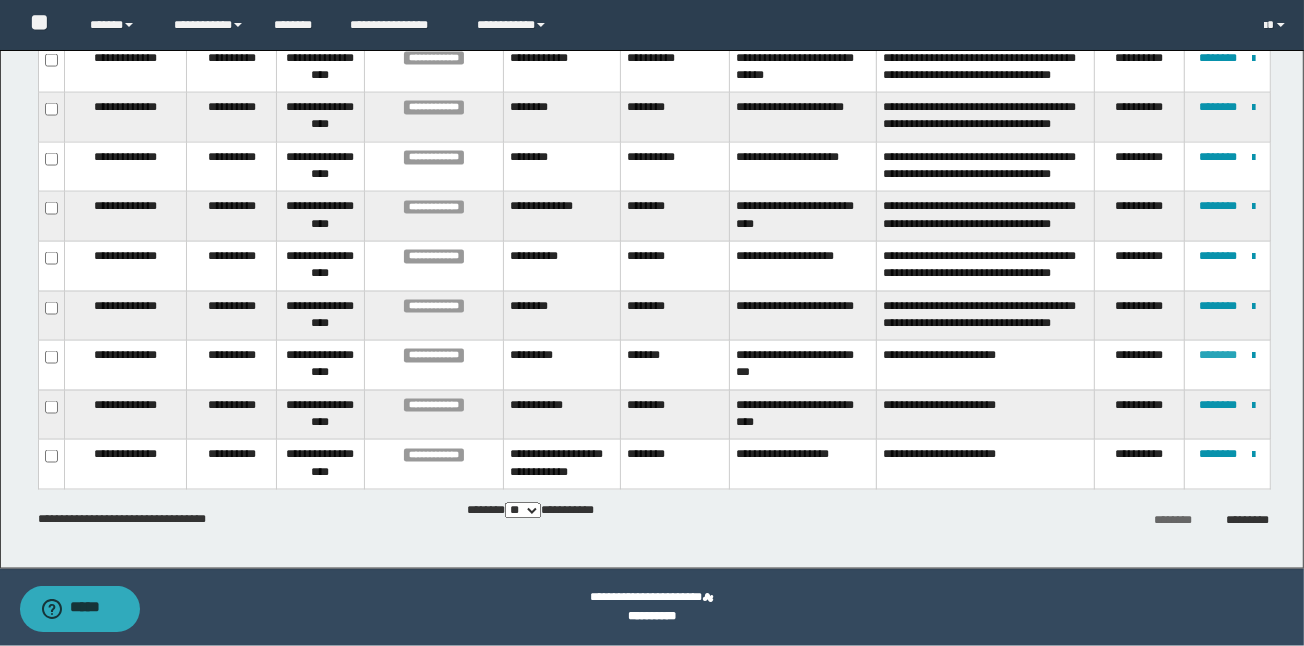 click on "********" at bounding box center (1219, 355) 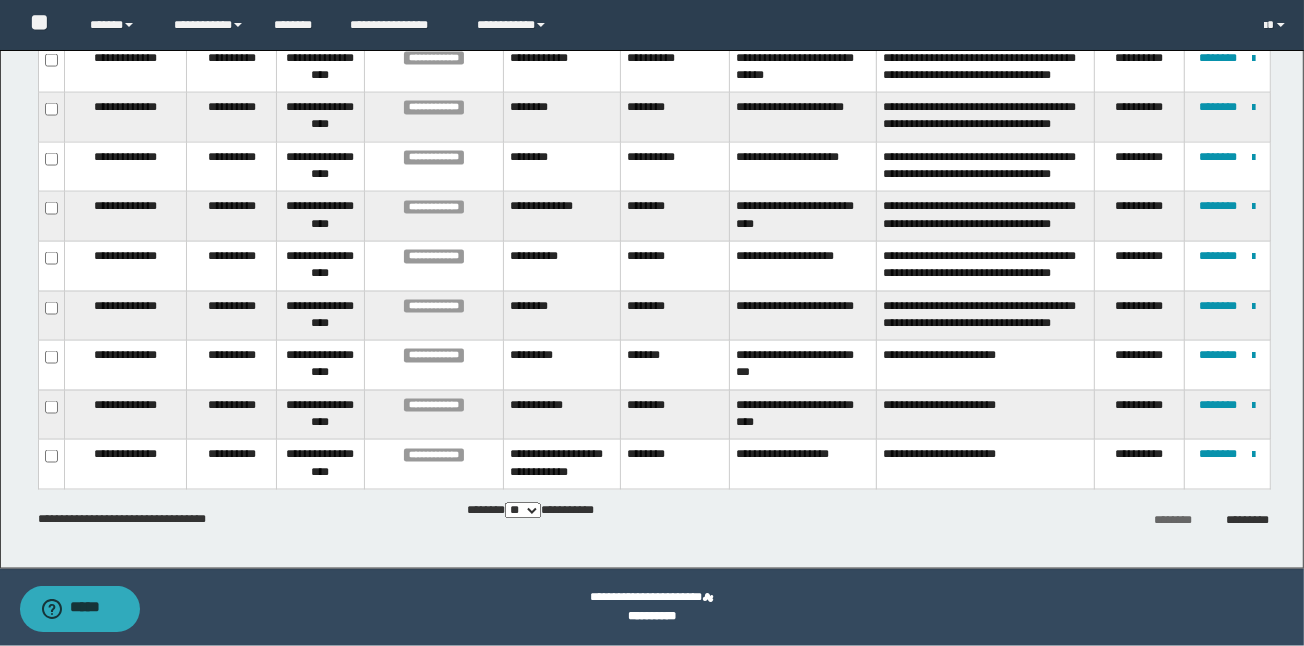 scroll, scrollTop: 55, scrollLeft: 0, axis: vertical 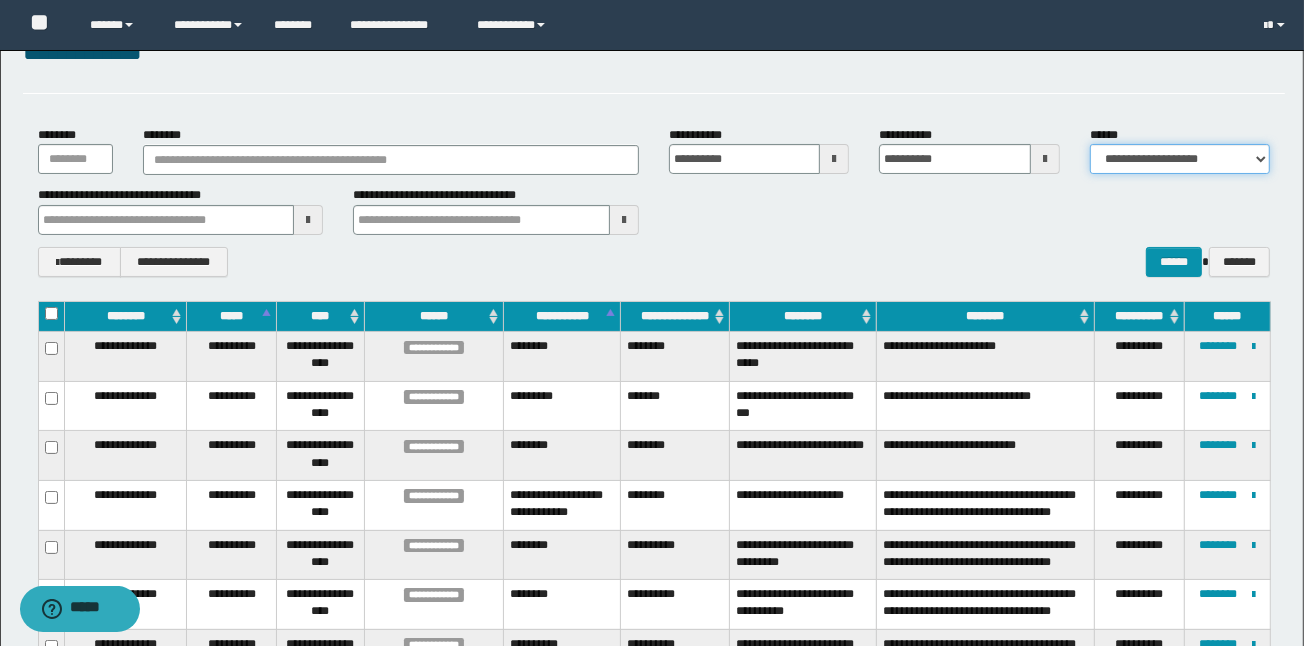 click on "**********" at bounding box center [1180, 159] 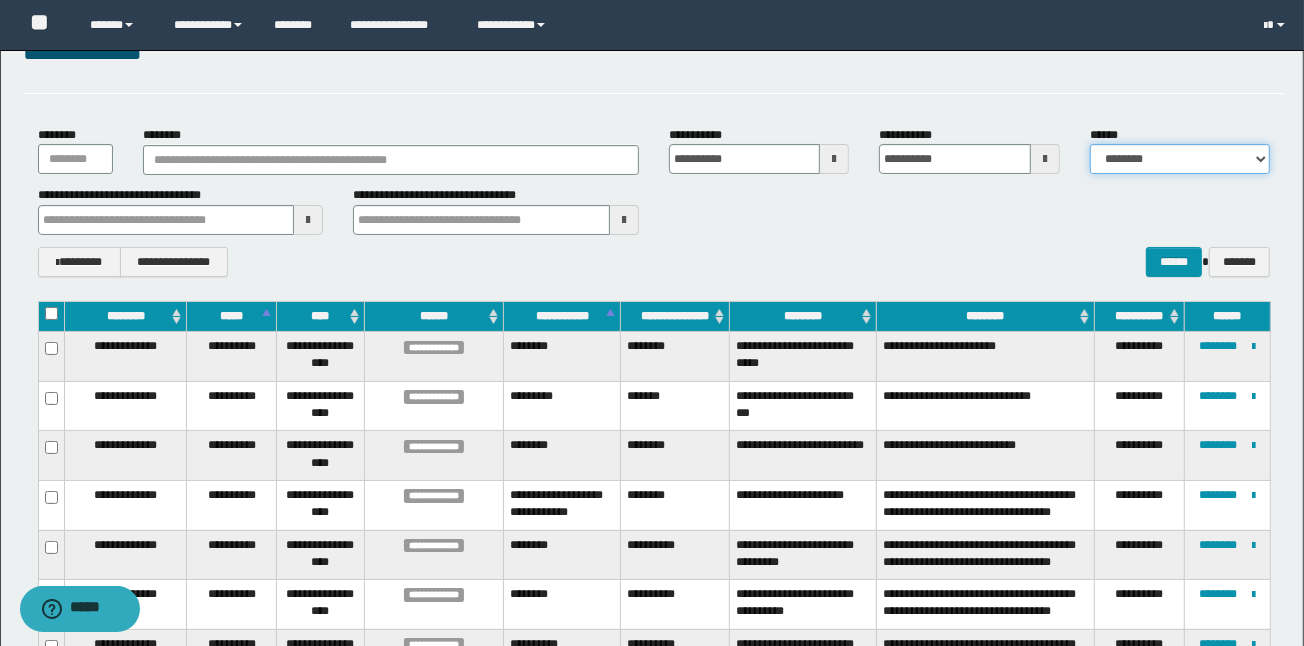 click on "**********" at bounding box center (1180, 159) 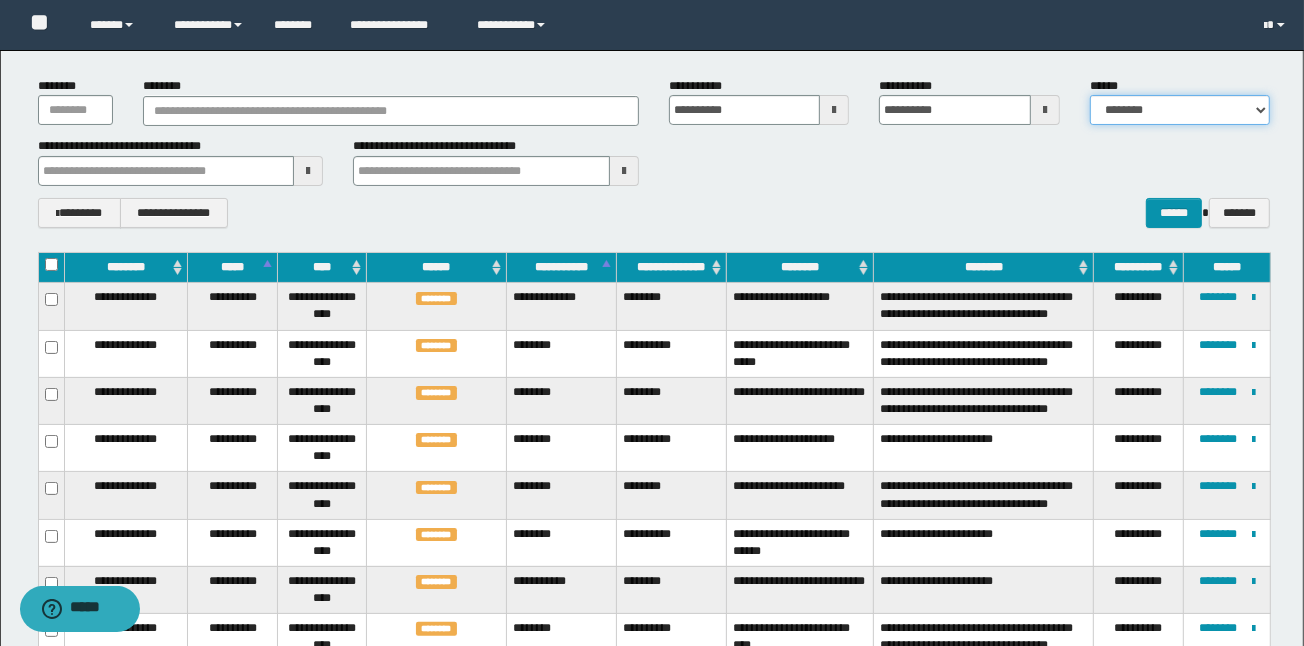 scroll, scrollTop: 55, scrollLeft: 0, axis: vertical 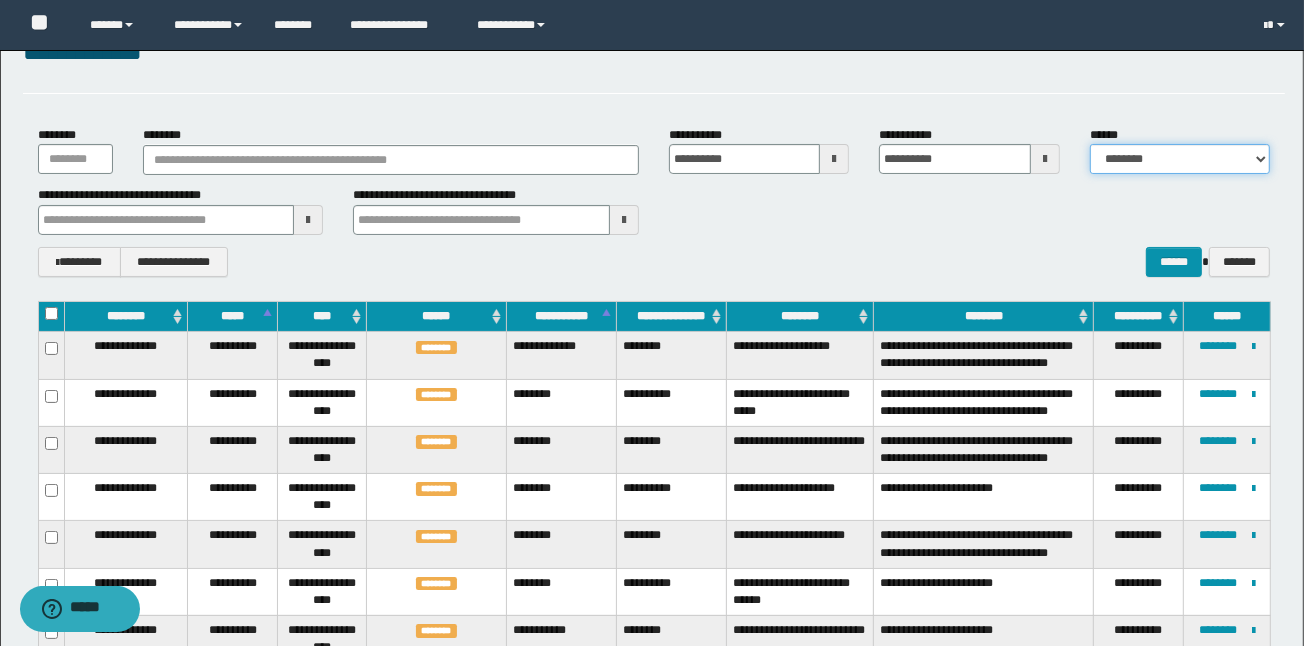 click on "**********" at bounding box center [1180, 159] 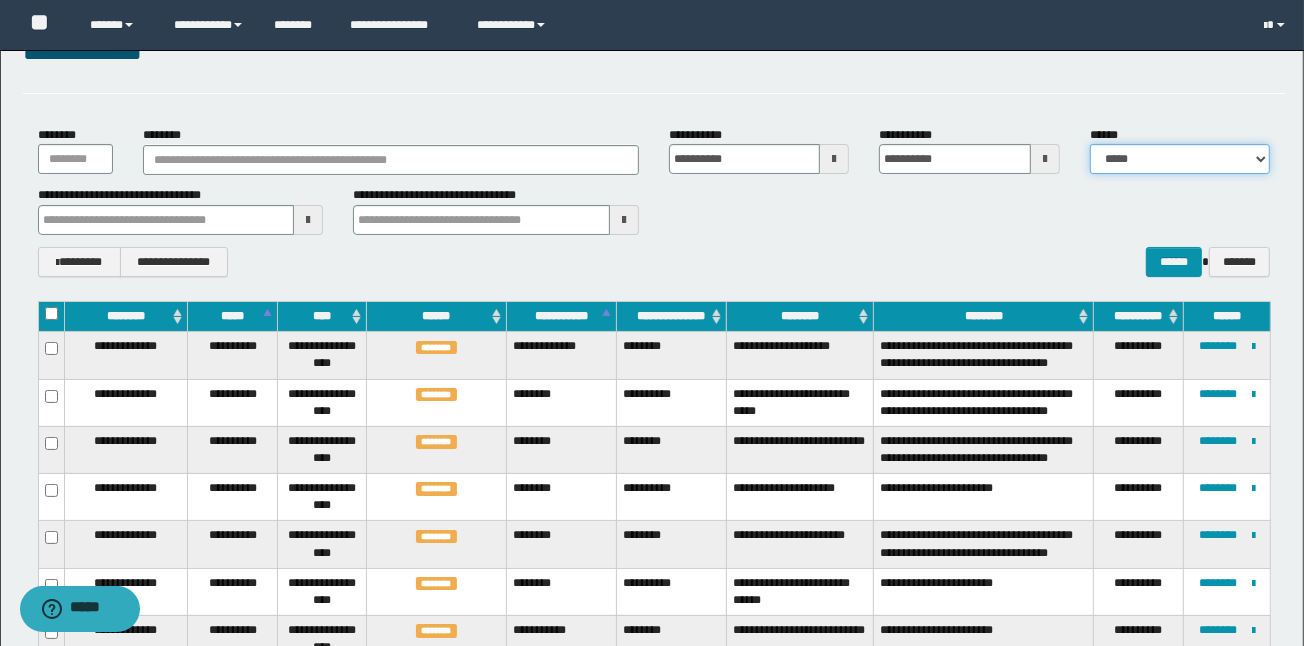 click on "**********" at bounding box center (1180, 159) 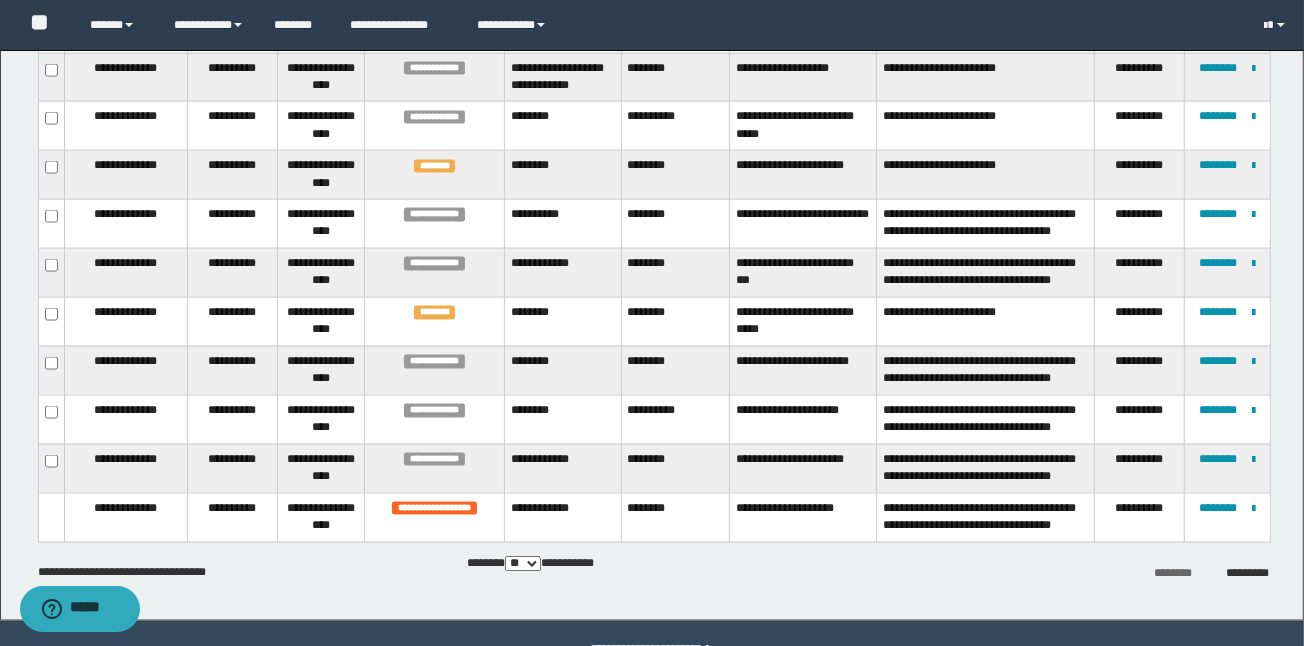 scroll, scrollTop: 2295, scrollLeft: 0, axis: vertical 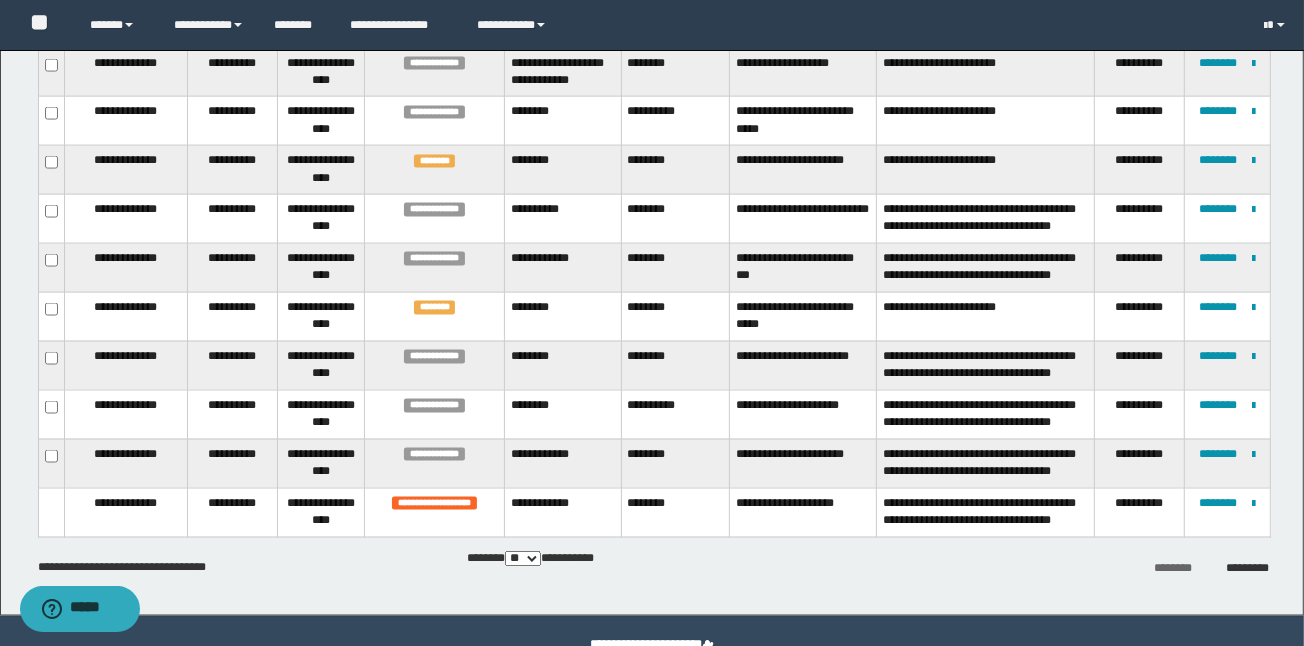 click on "** *** *** ***" at bounding box center [523, 559] 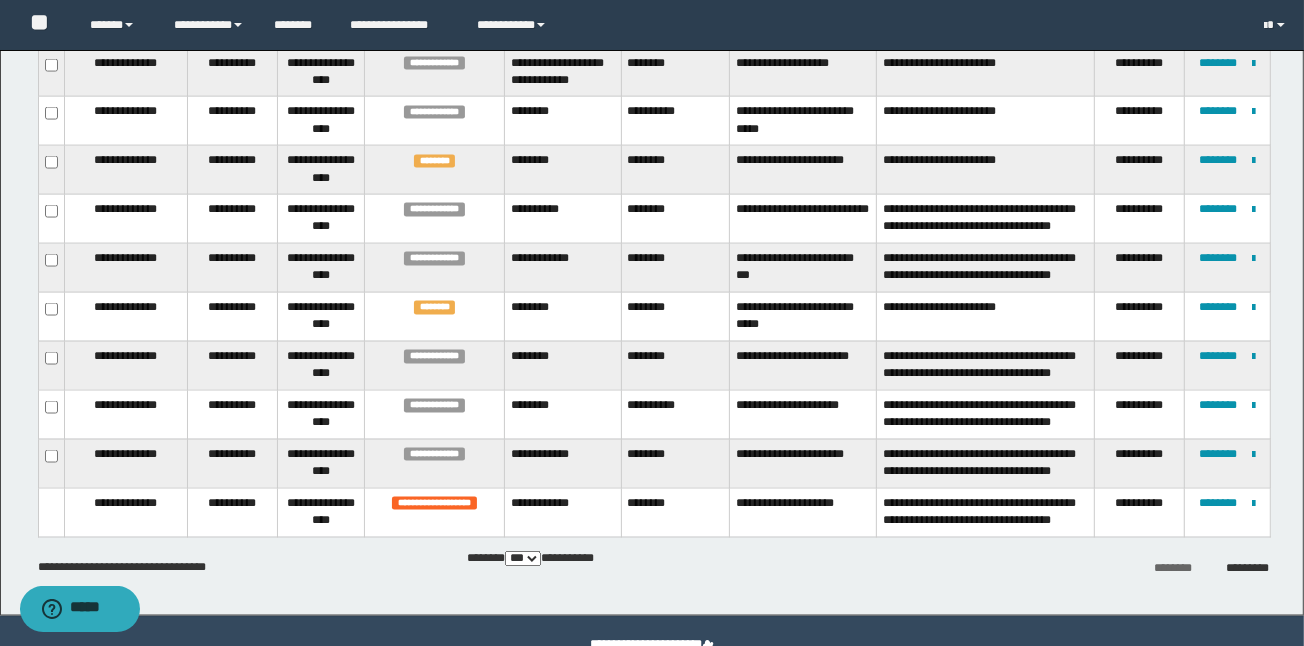 click on "** *** *** ***" at bounding box center (523, 559) 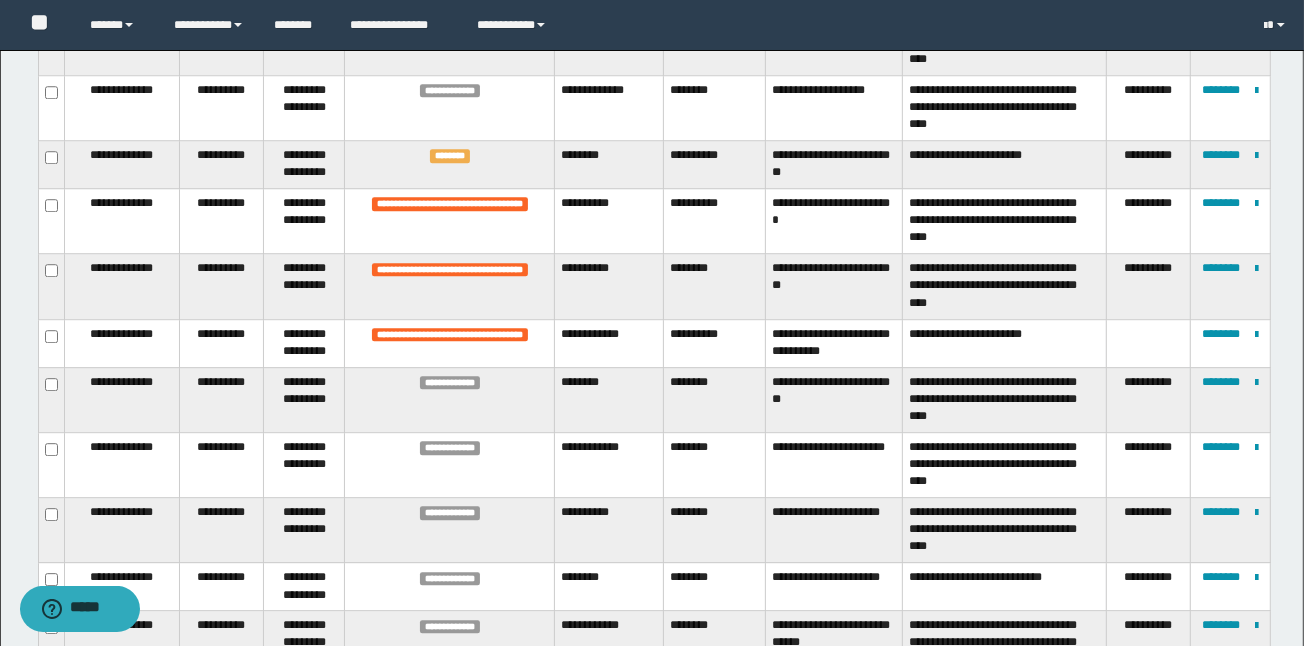 scroll, scrollTop: 4262, scrollLeft: 0, axis: vertical 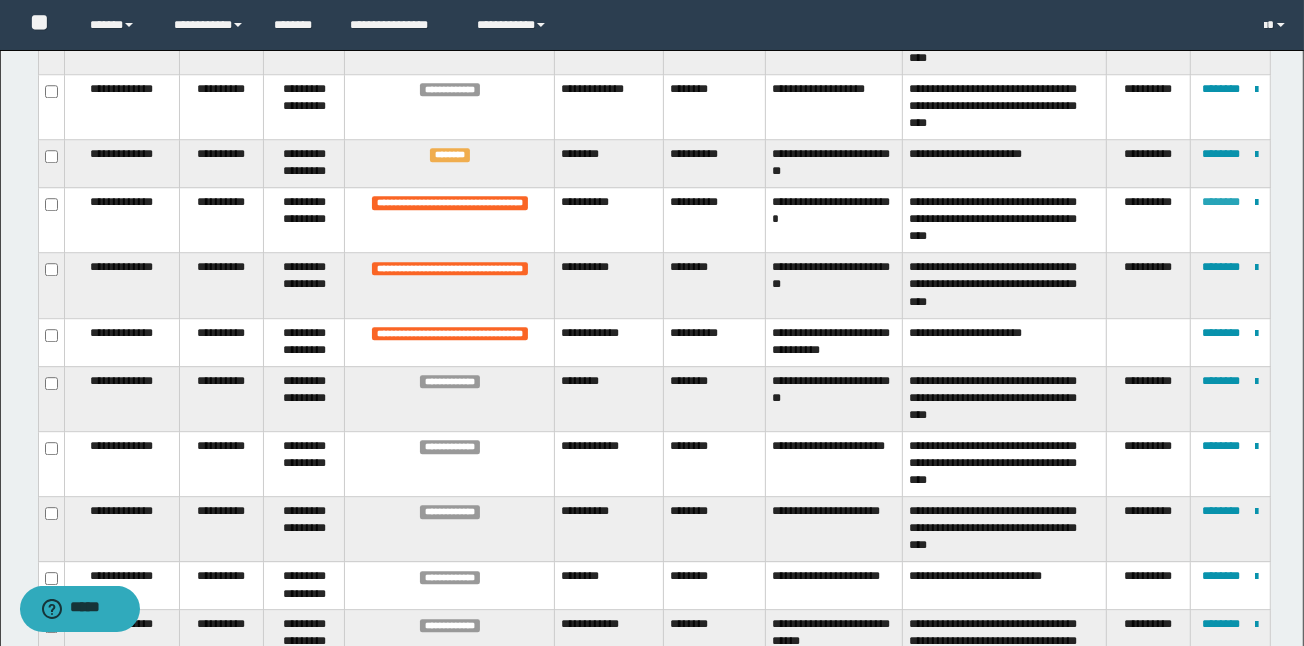 click on "********" at bounding box center (1221, 202) 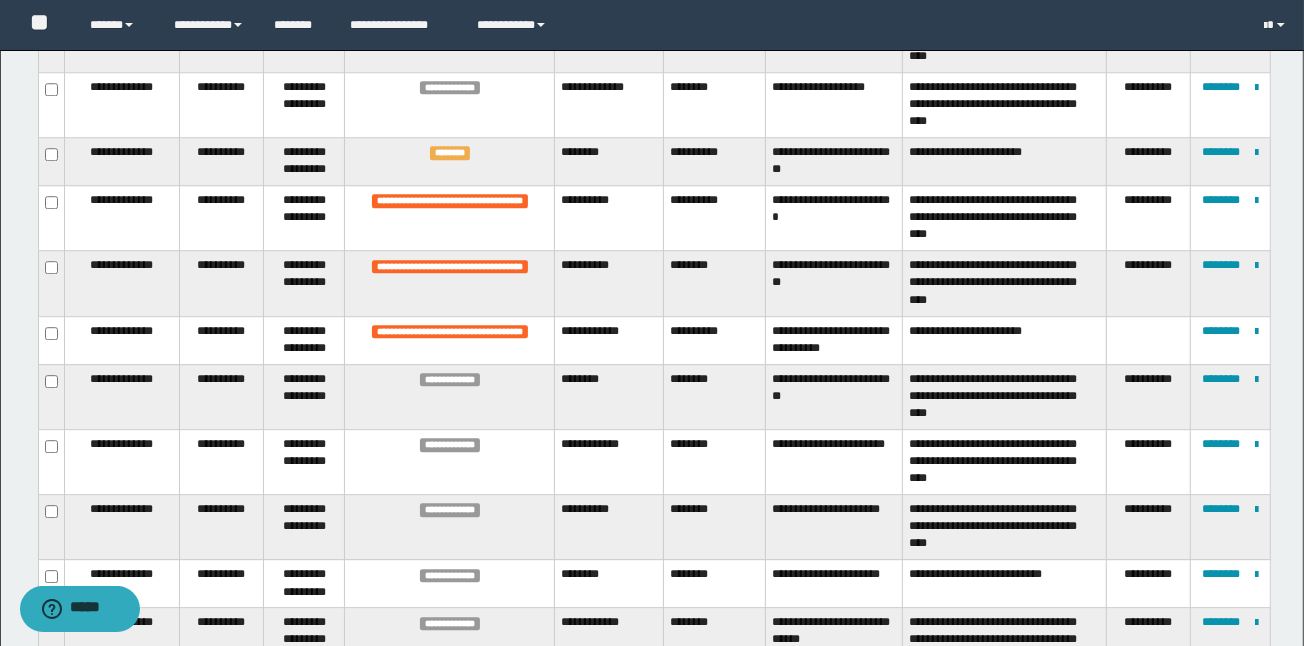 scroll, scrollTop: 4261, scrollLeft: 0, axis: vertical 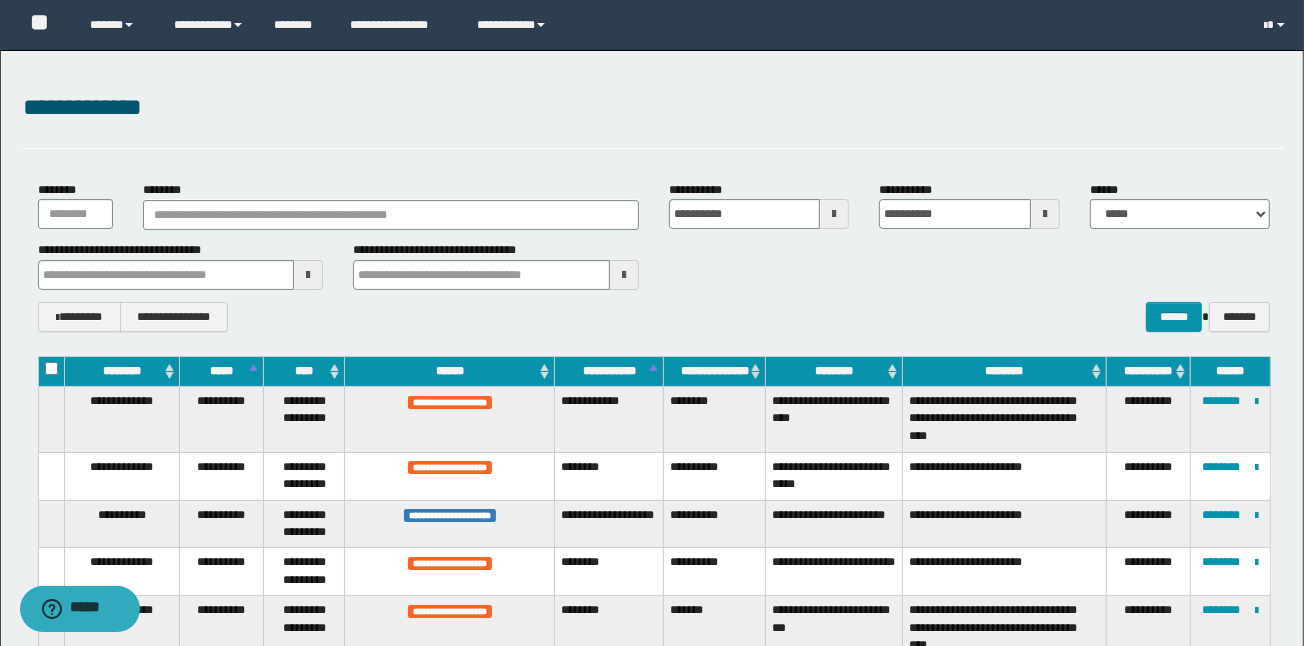 click on "*****" at bounding box center (222, 372) 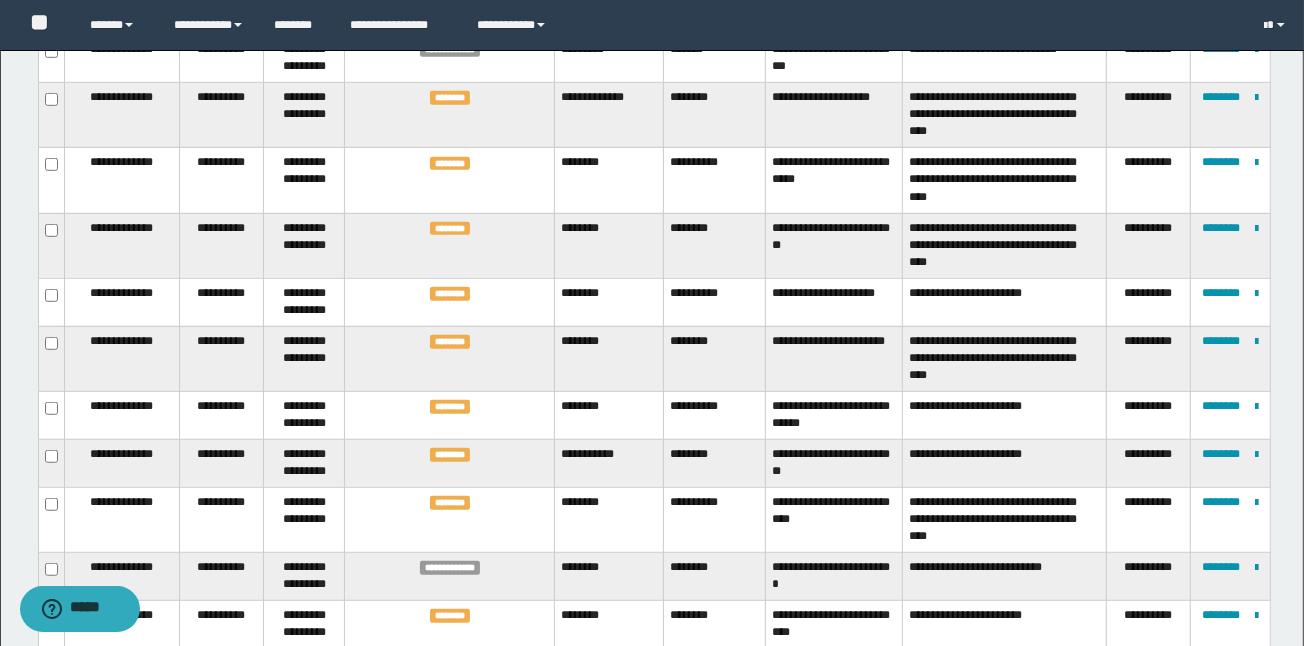 scroll, scrollTop: 960, scrollLeft: 0, axis: vertical 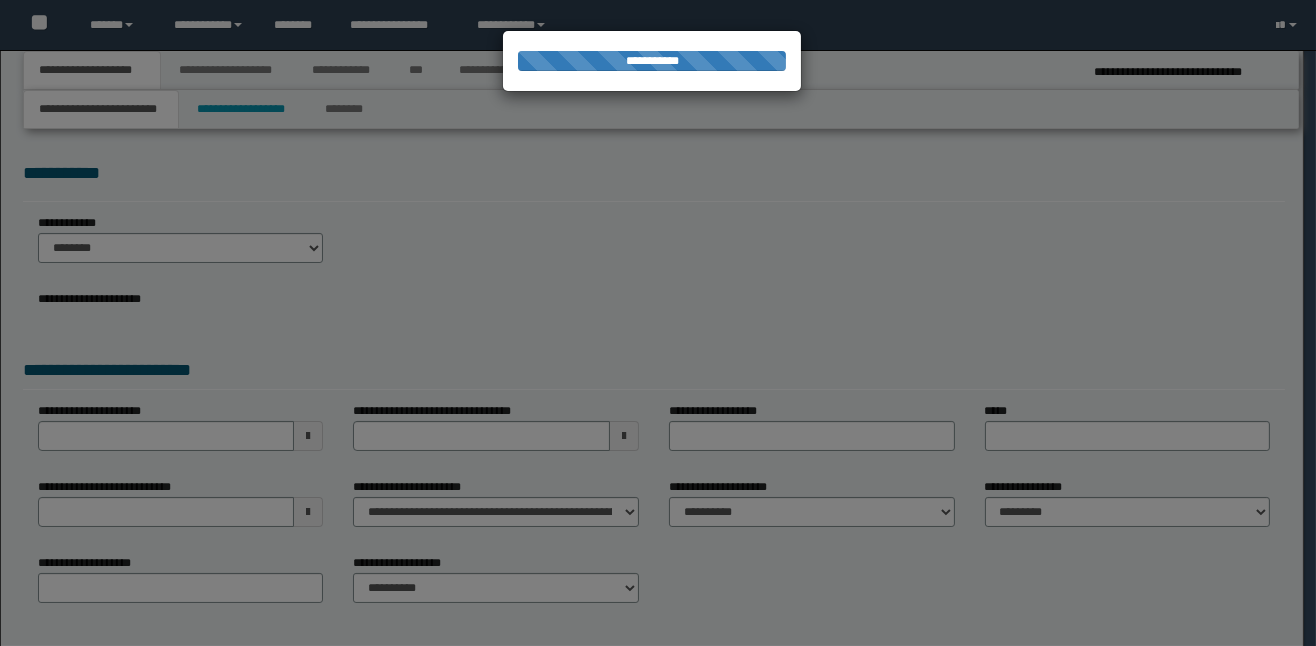 select on "*" 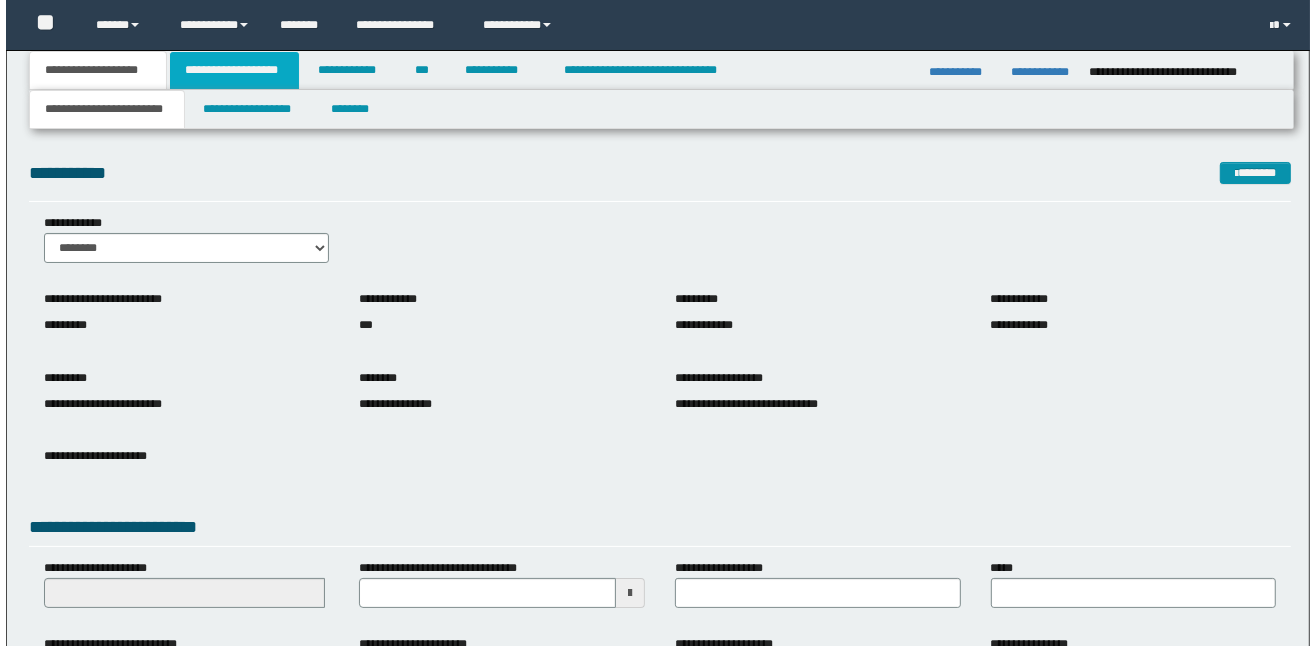 scroll, scrollTop: 0, scrollLeft: 0, axis: both 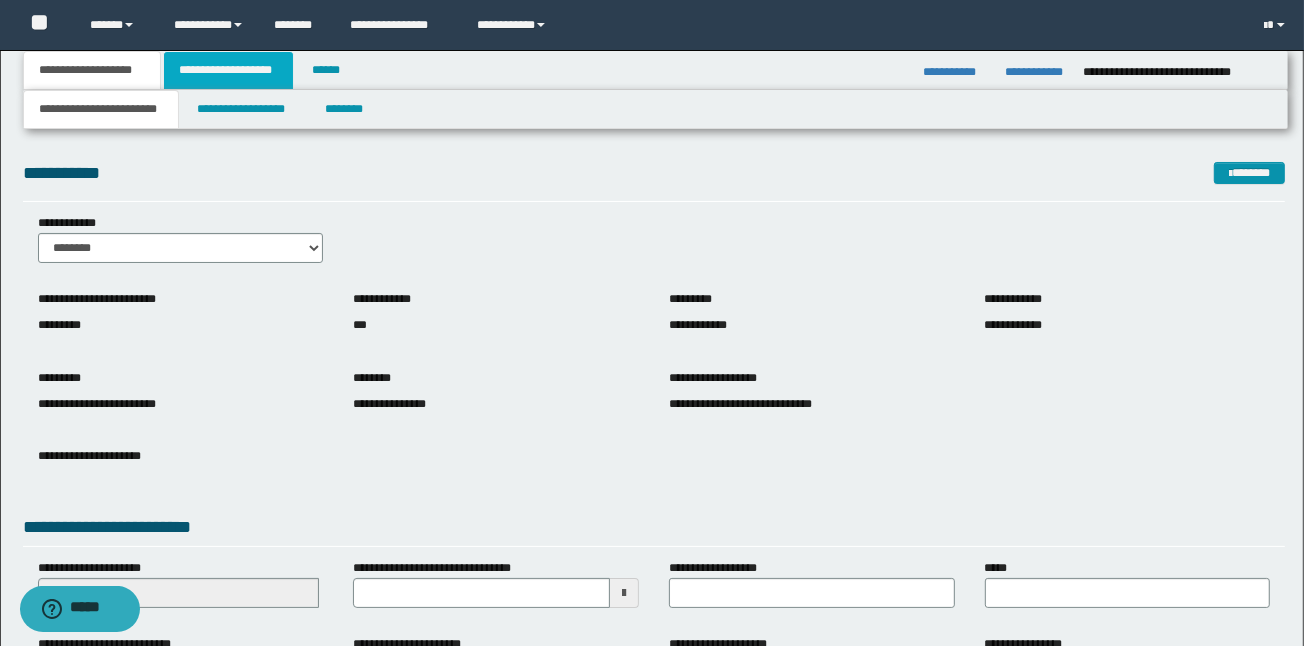 click on "**********" at bounding box center (228, 70) 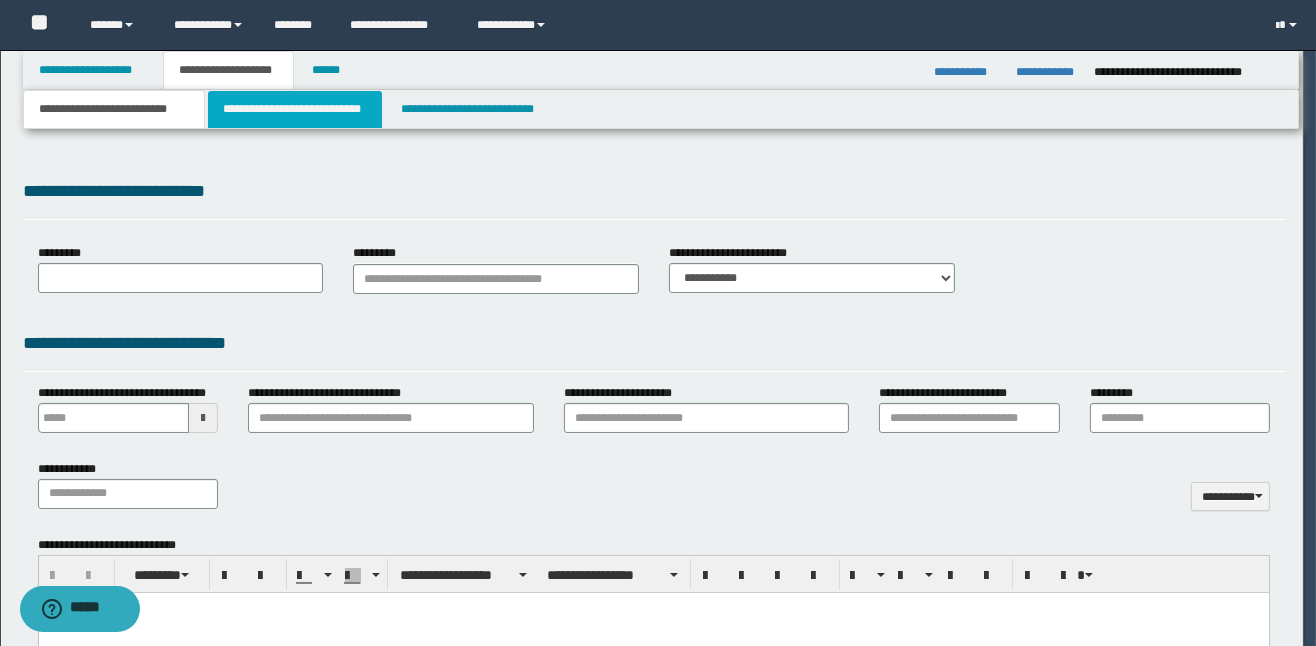 type 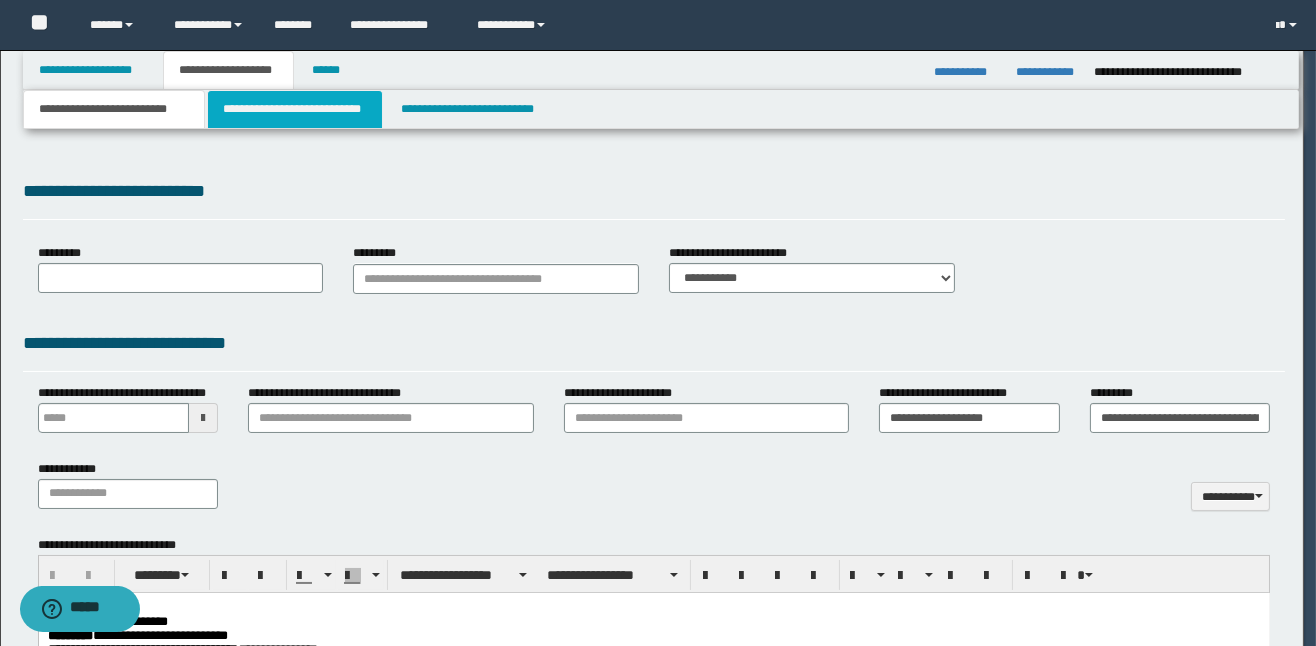 scroll, scrollTop: 0, scrollLeft: 0, axis: both 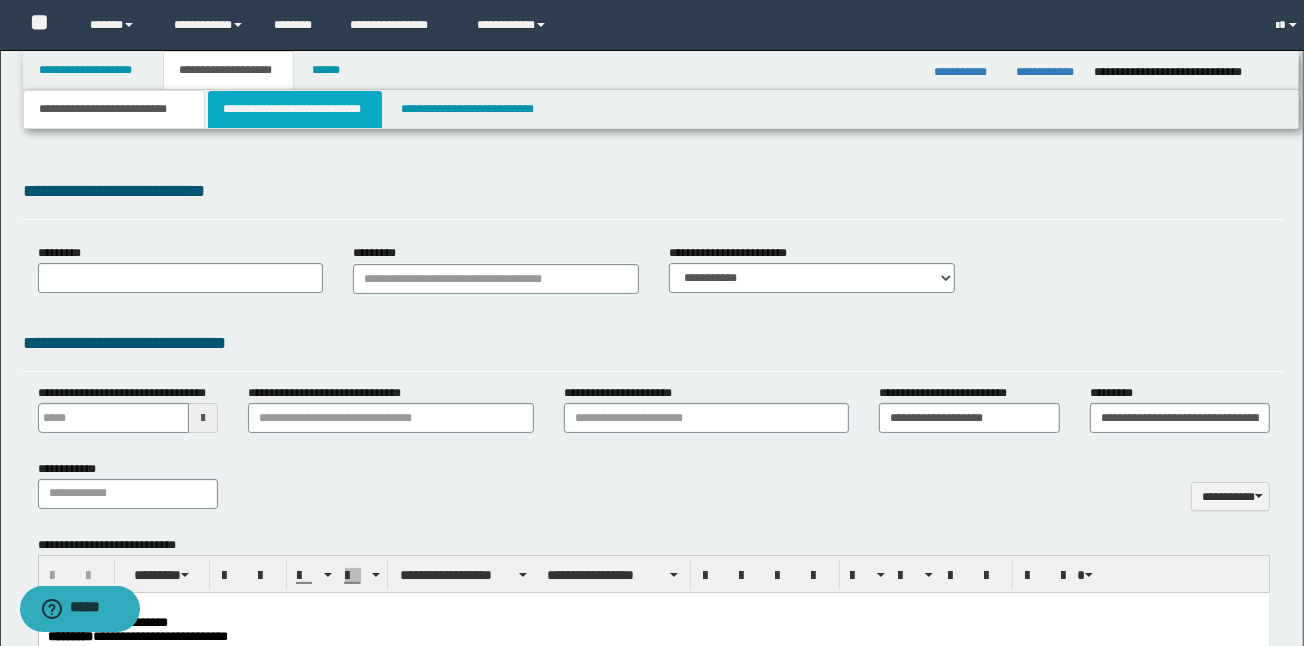 type on "******" 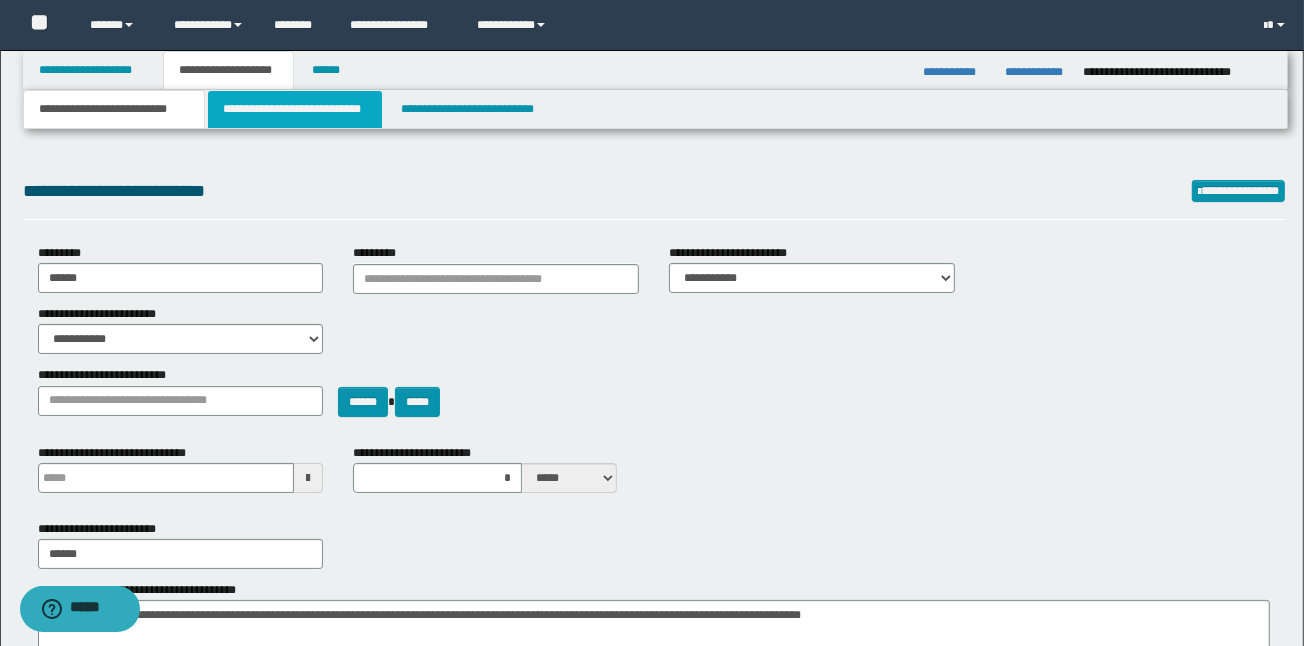click on "**********" at bounding box center [294, 109] 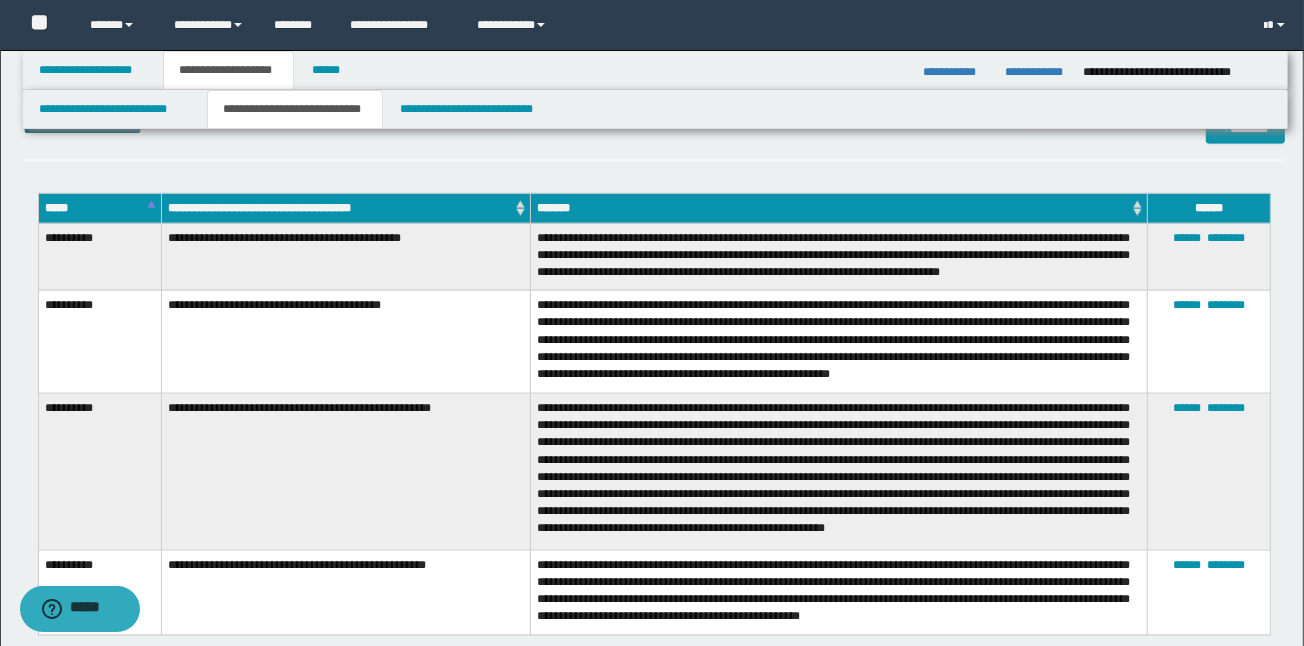 scroll, scrollTop: 2133, scrollLeft: 0, axis: vertical 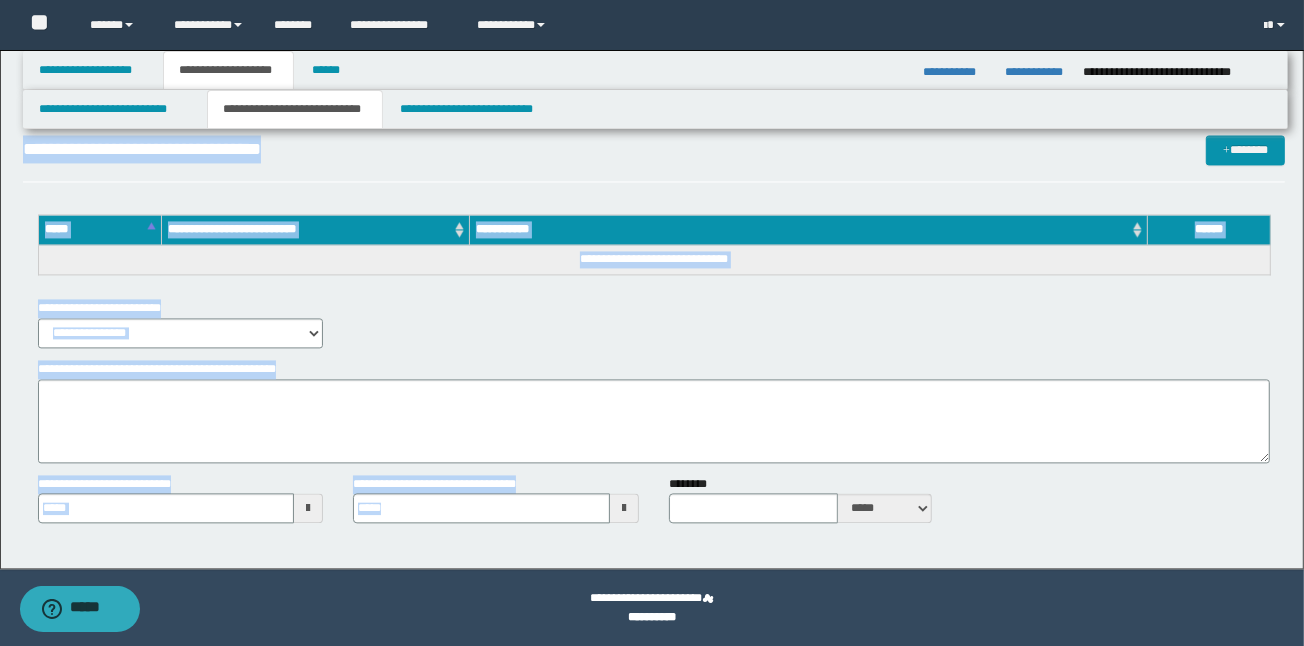 type 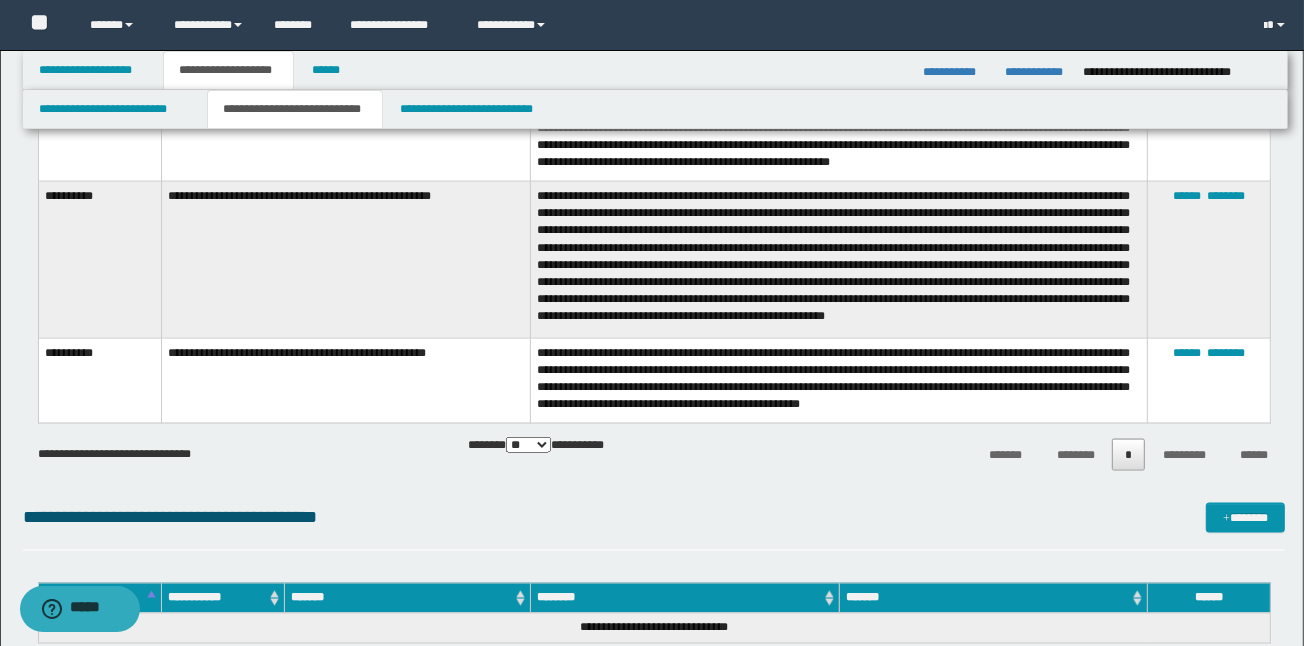scroll, scrollTop: 2257, scrollLeft: 0, axis: vertical 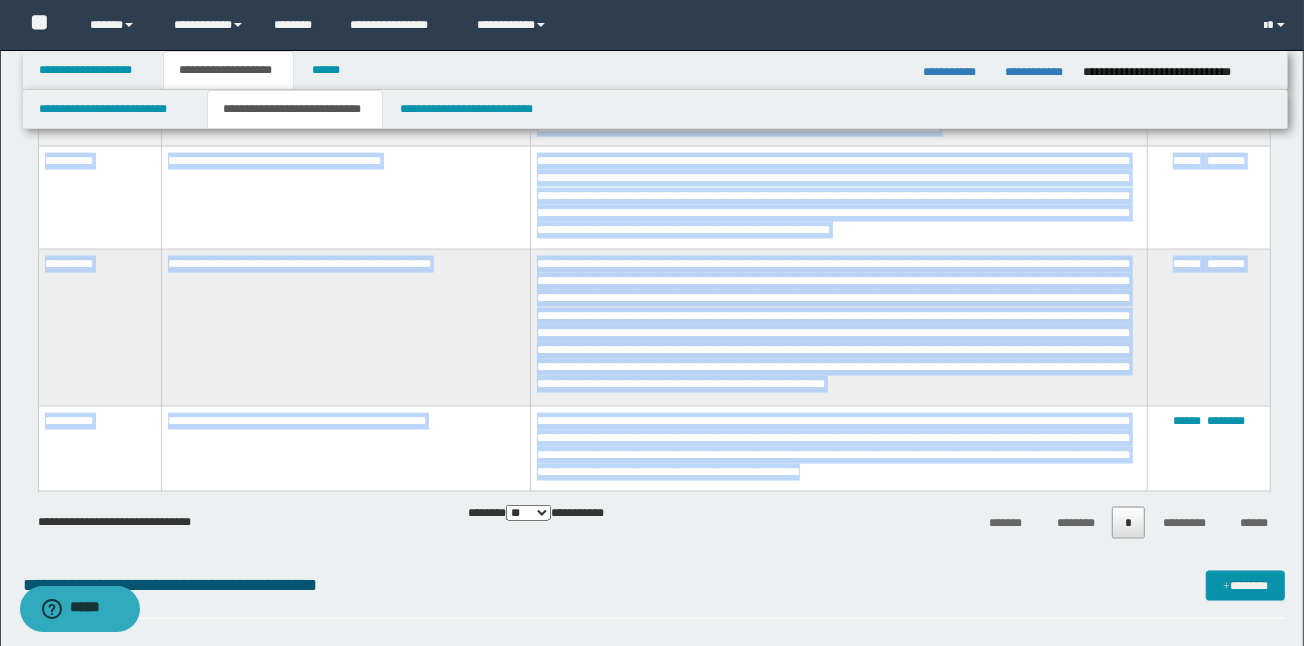 drag, startPoint x: 42, startPoint y: 220, endPoint x: 997, endPoint y: 476, distance: 988.71686 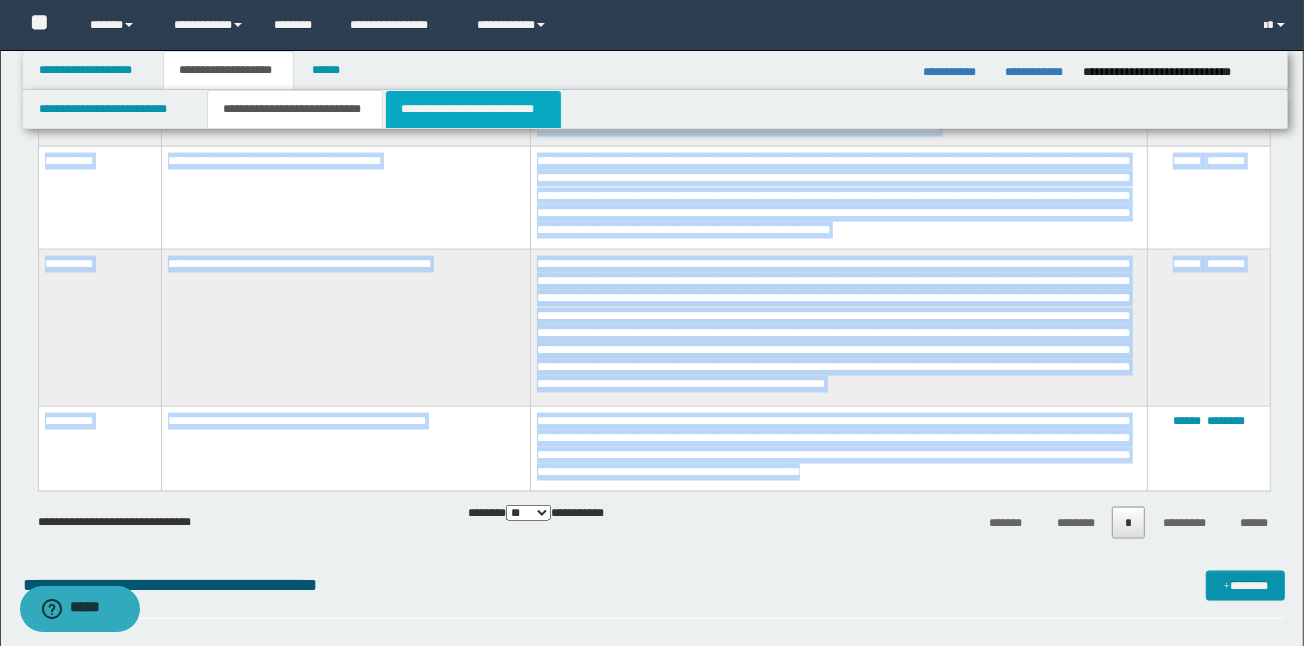 click on "**********" at bounding box center (473, 109) 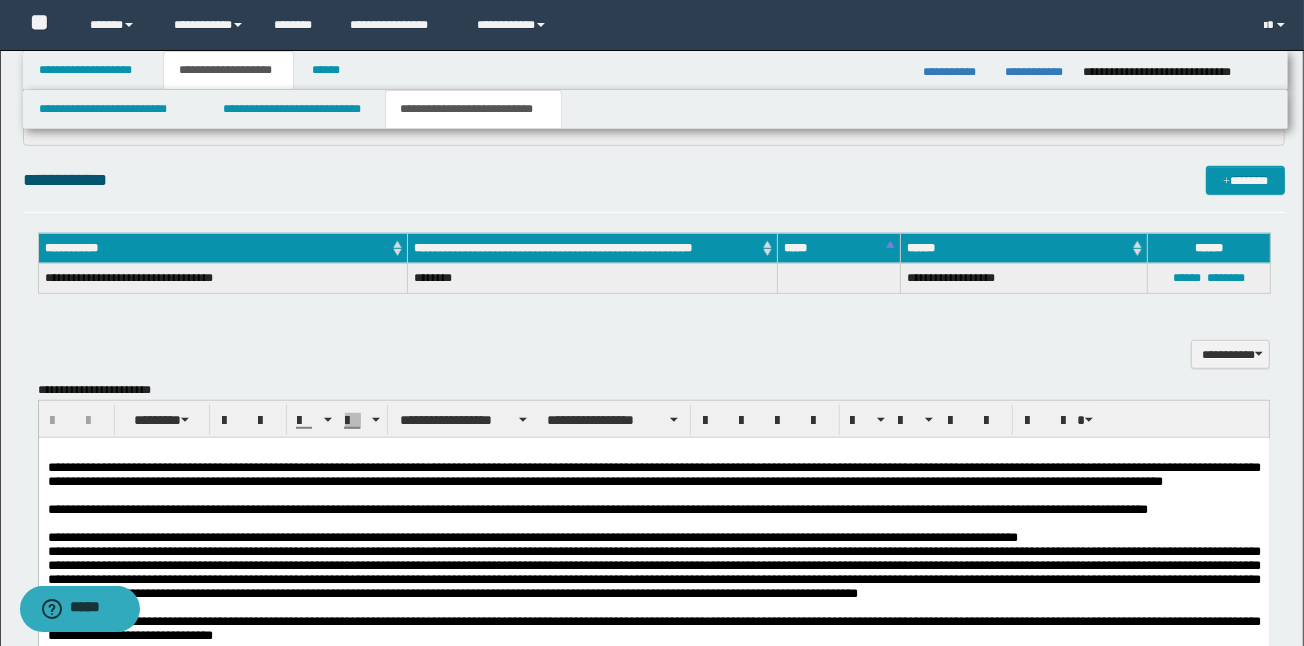 scroll, scrollTop: 1066, scrollLeft: 0, axis: vertical 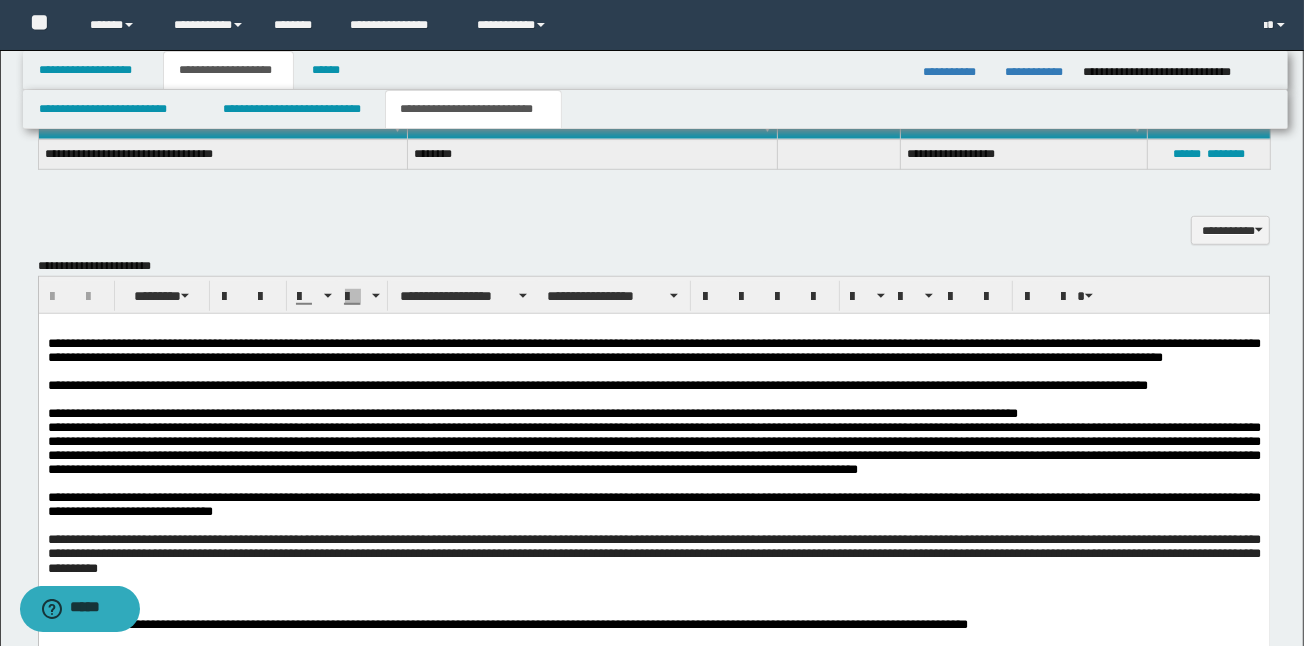 click on "**********" at bounding box center [653, 386] 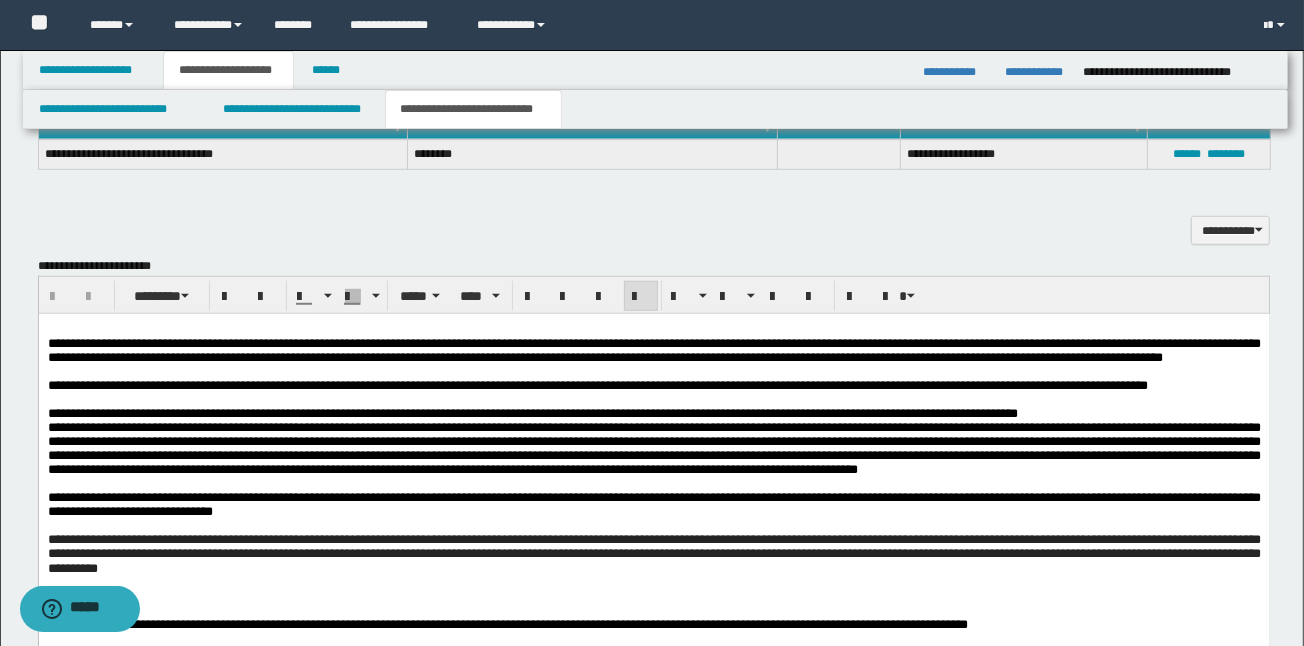 type 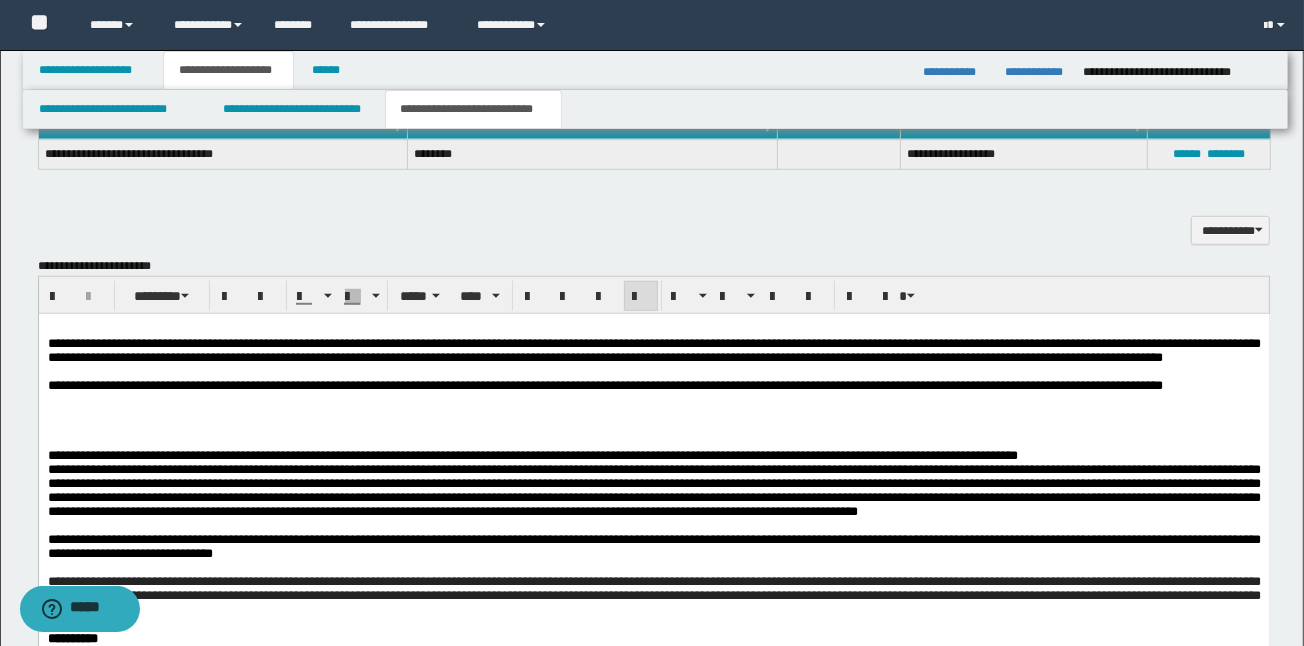 click at bounding box center [653, 414] 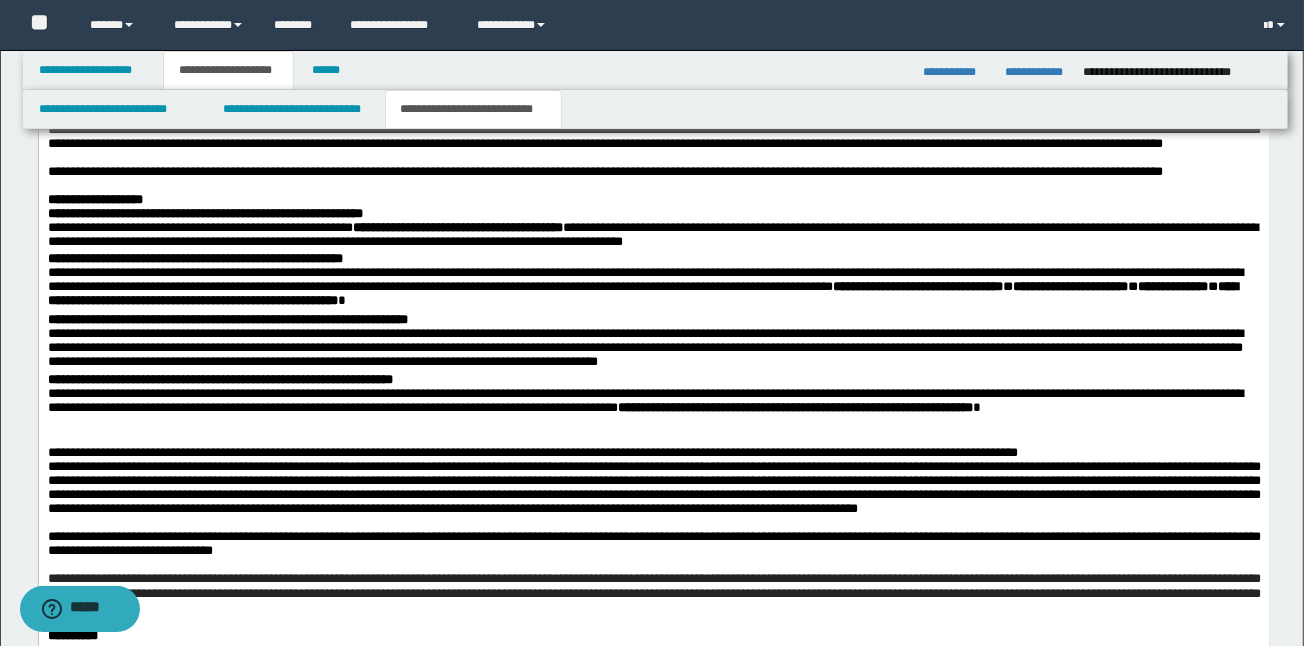 scroll, scrollTop: 1173, scrollLeft: 0, axis: vertical 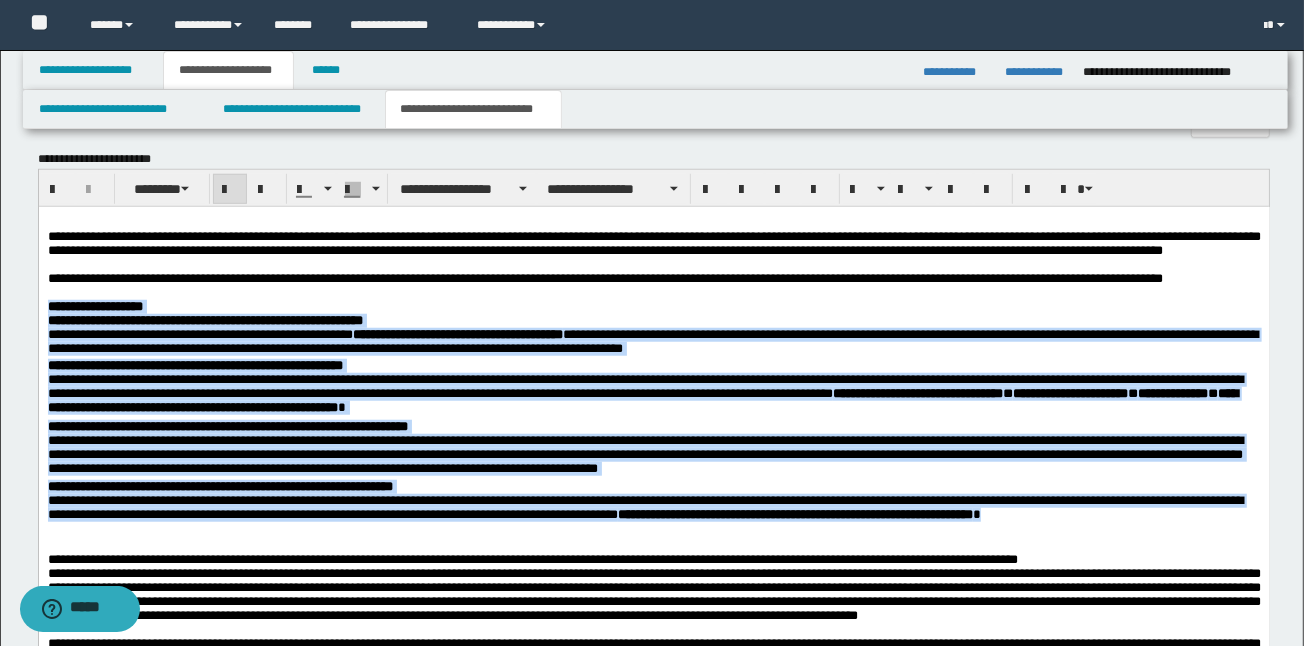 drag, startPoint x: 957, startPoint y: 568, endPoint x: 45, endPoint y: 561, distance: 912.02686 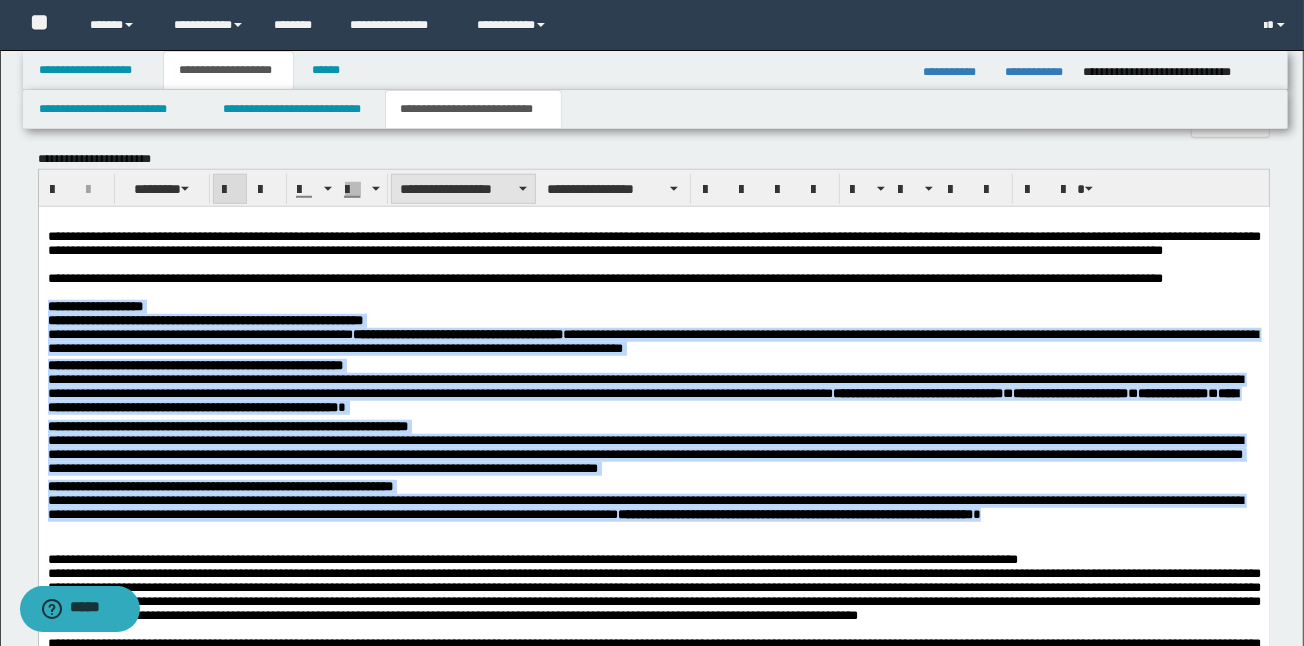 click on "**********" at bounding box center (463, 189) 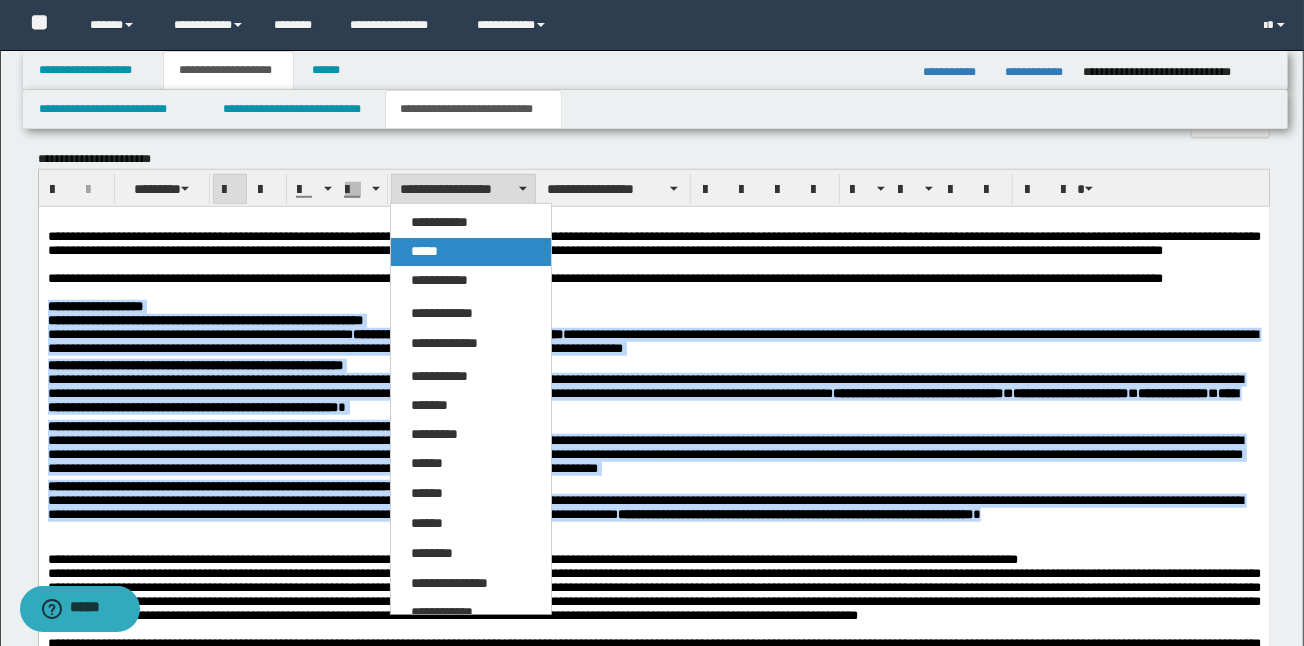 click on "*****" at bounding box center [471, 252] 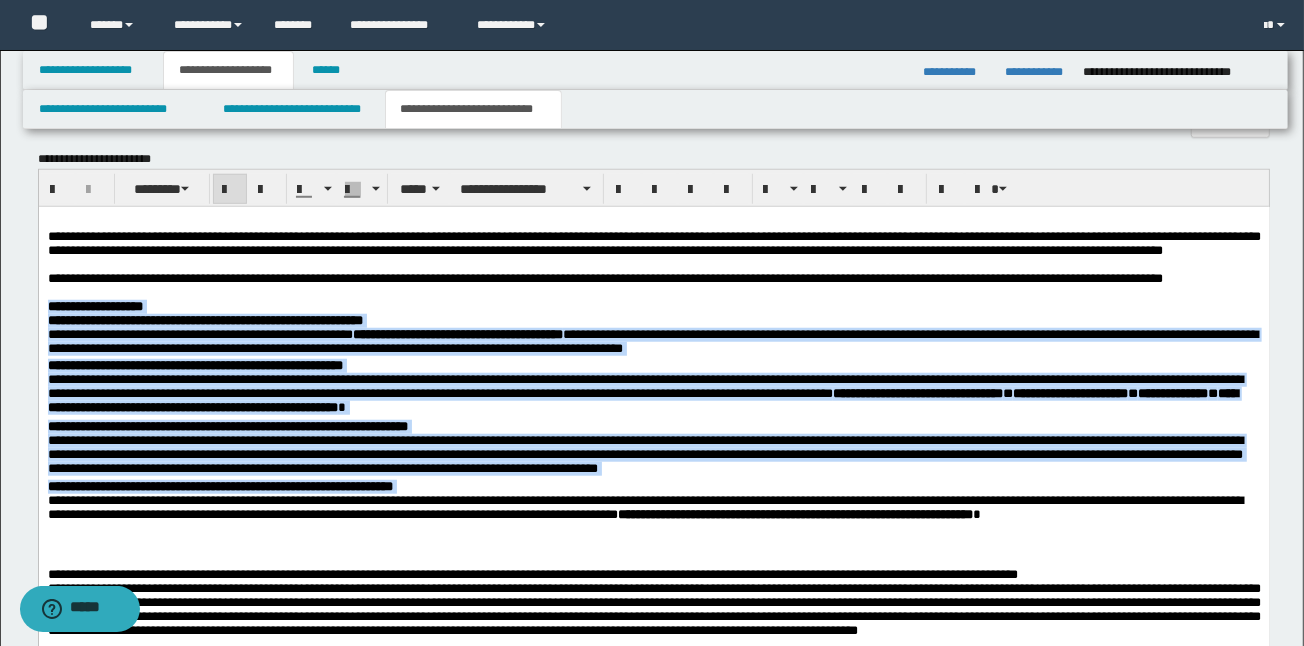 click at bounding box center [230, 190] 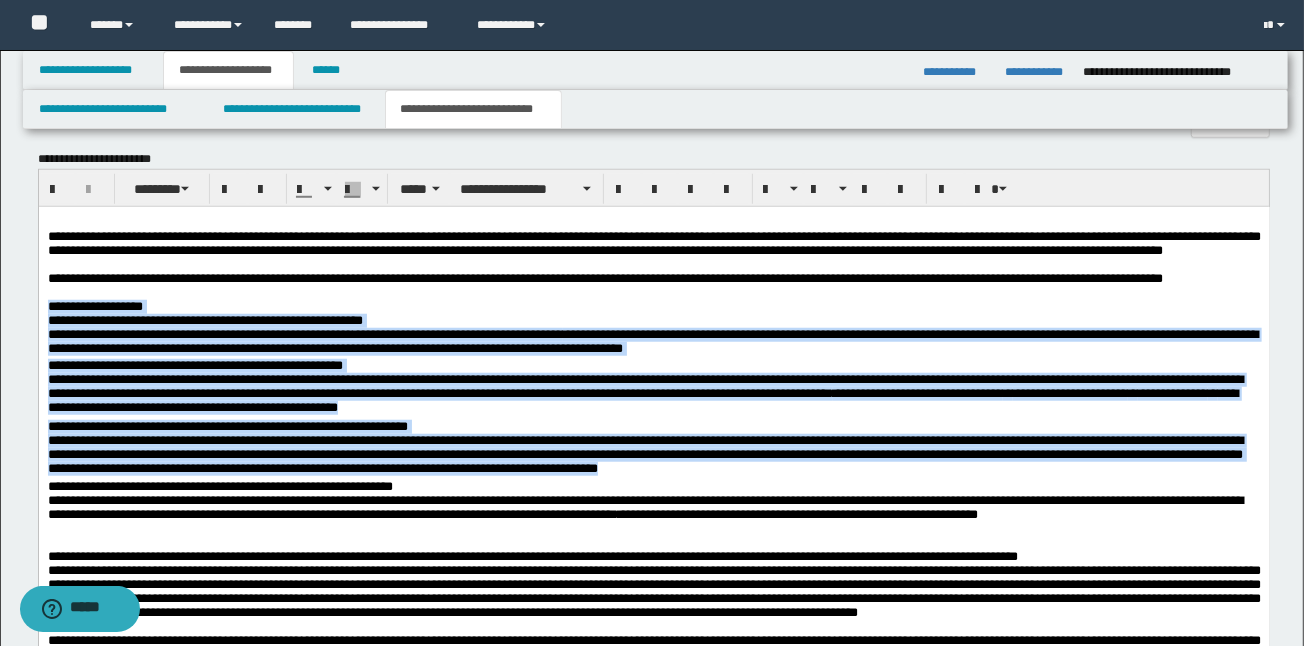 click on "**********" at bounding box center [653, 307] 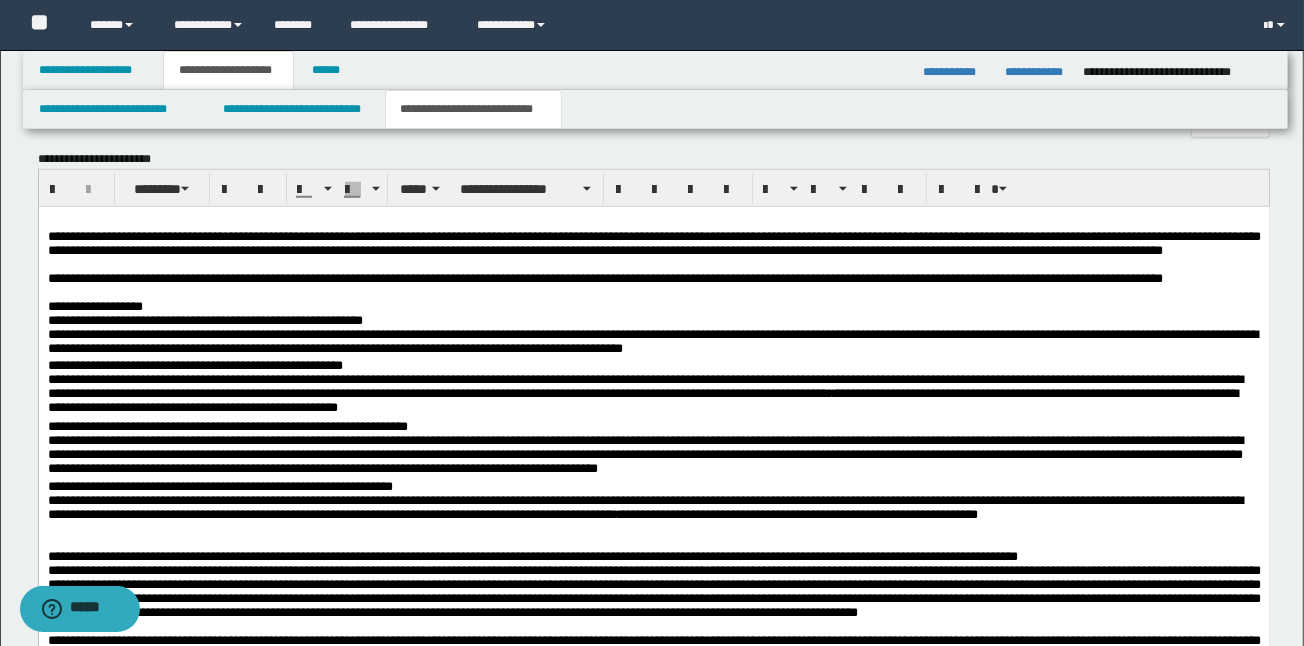 click at bounding box center (653, 293) 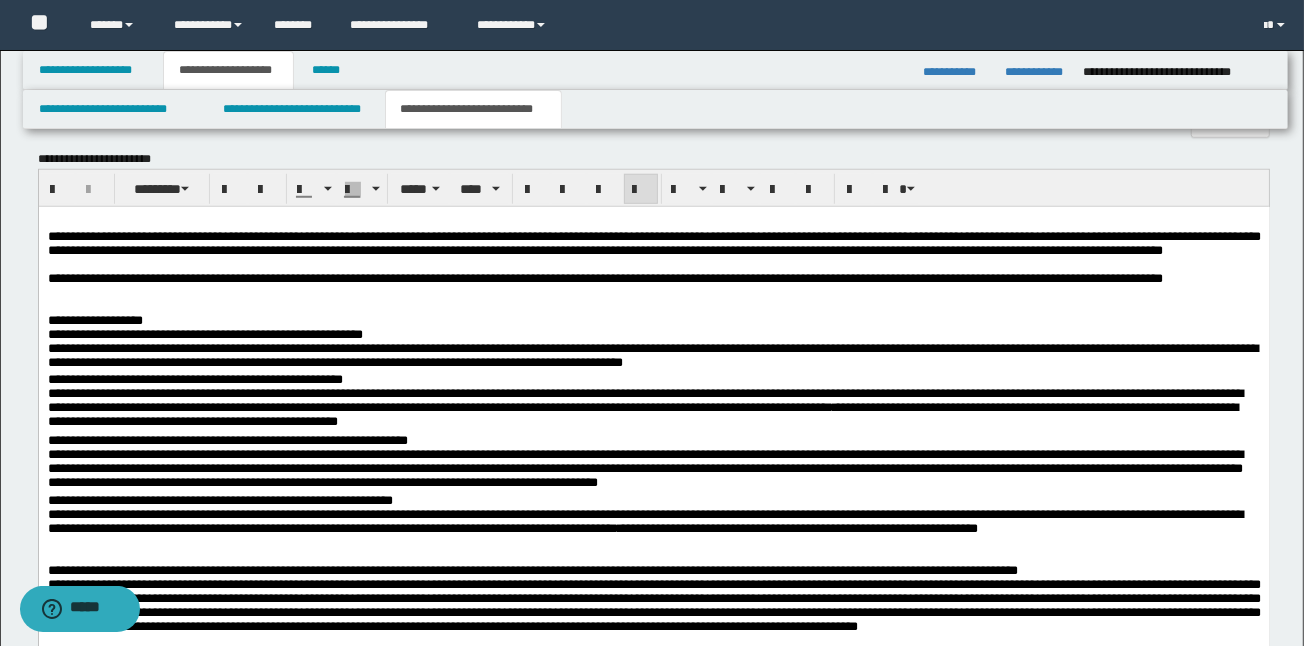 click on "**********" at bounding box center [653, 321] 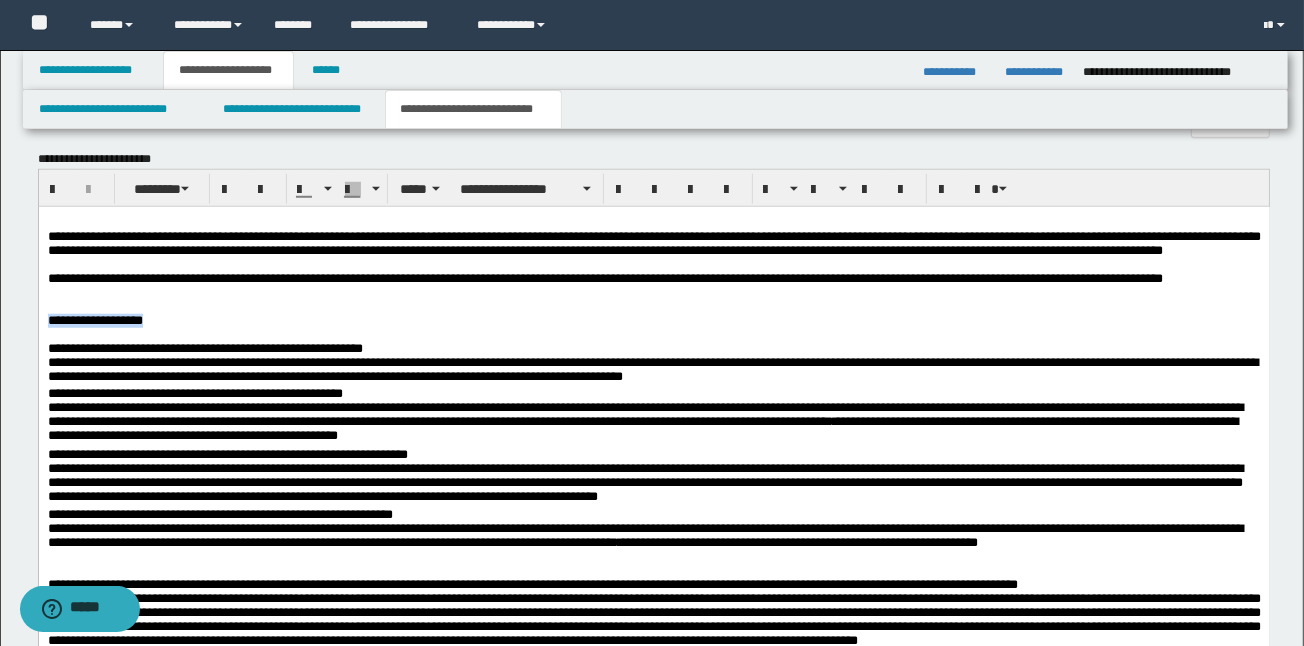 drag, startPoint x: 225, startPoint y: 353, endPoint x: 40, endPoint y: 353, distance: 185 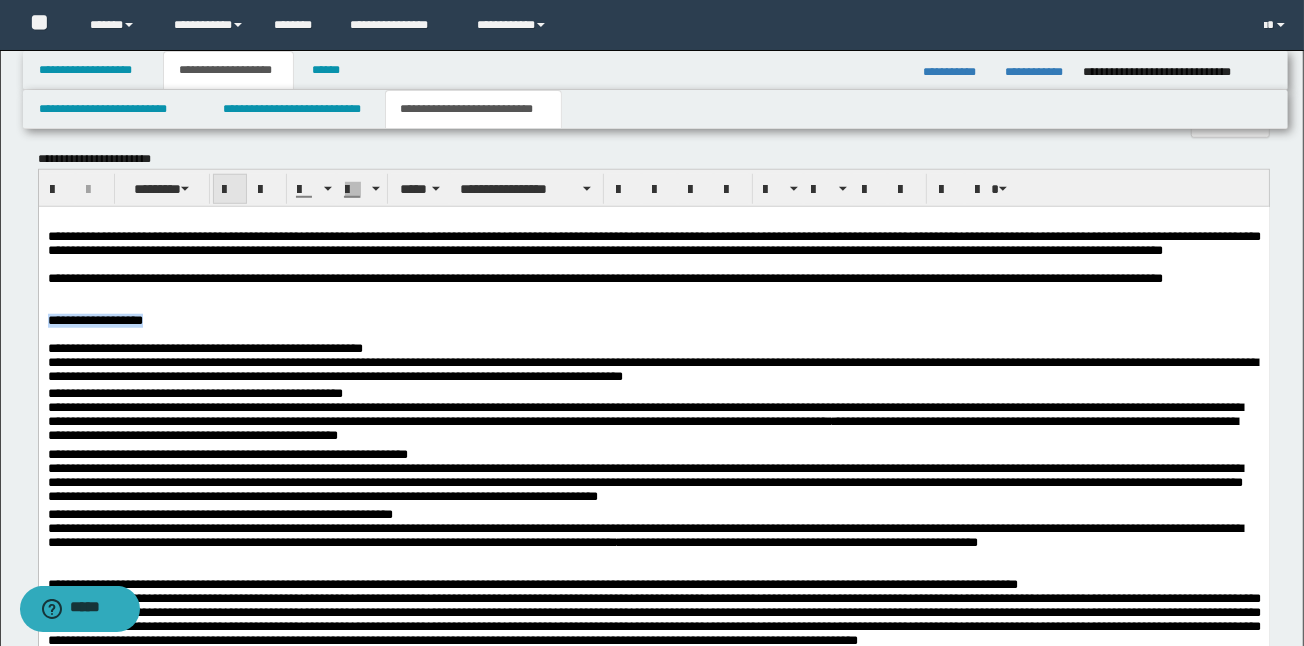 click at bounding box center [230, 190] 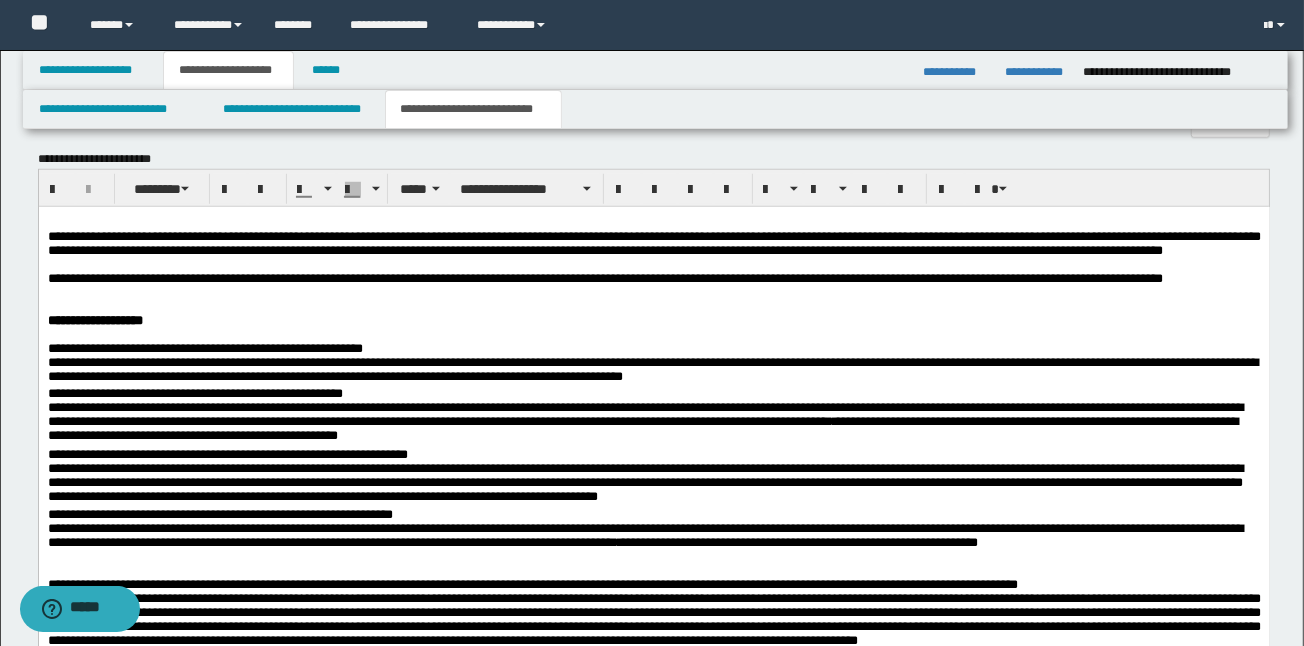 click on "**********" at bounding box center (644, 421) 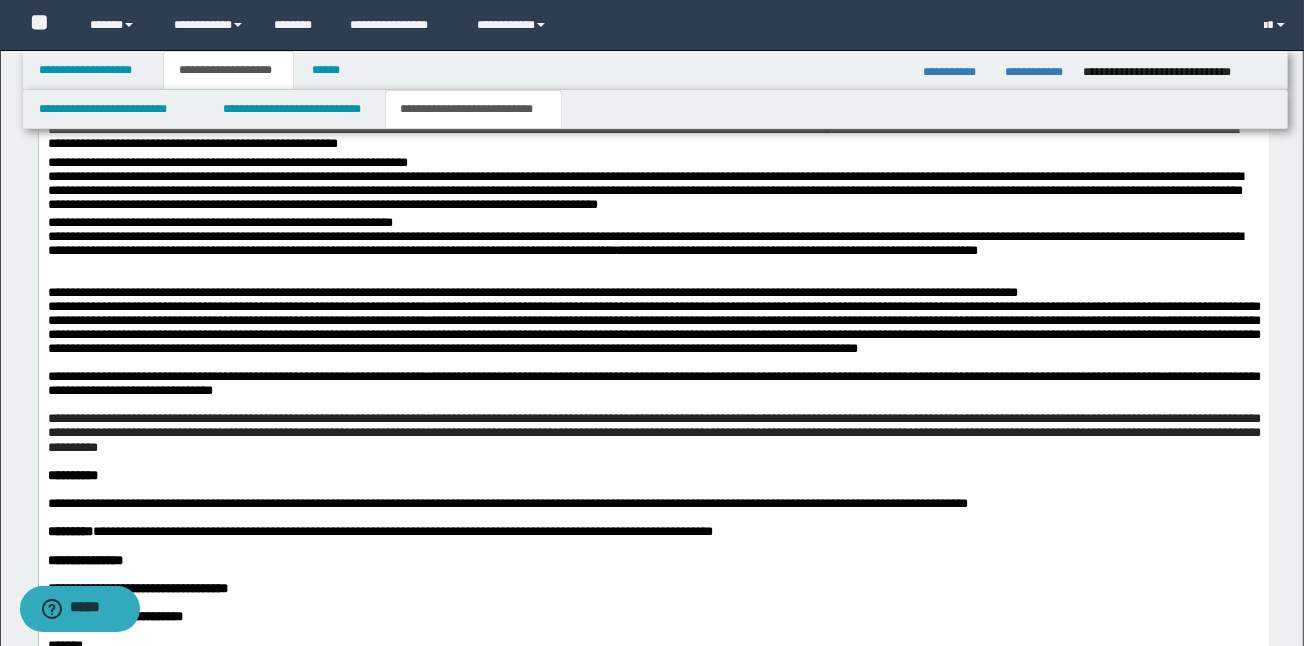 scroll, scrollTop: 1493, scrollLeft: 0, axis: vertical 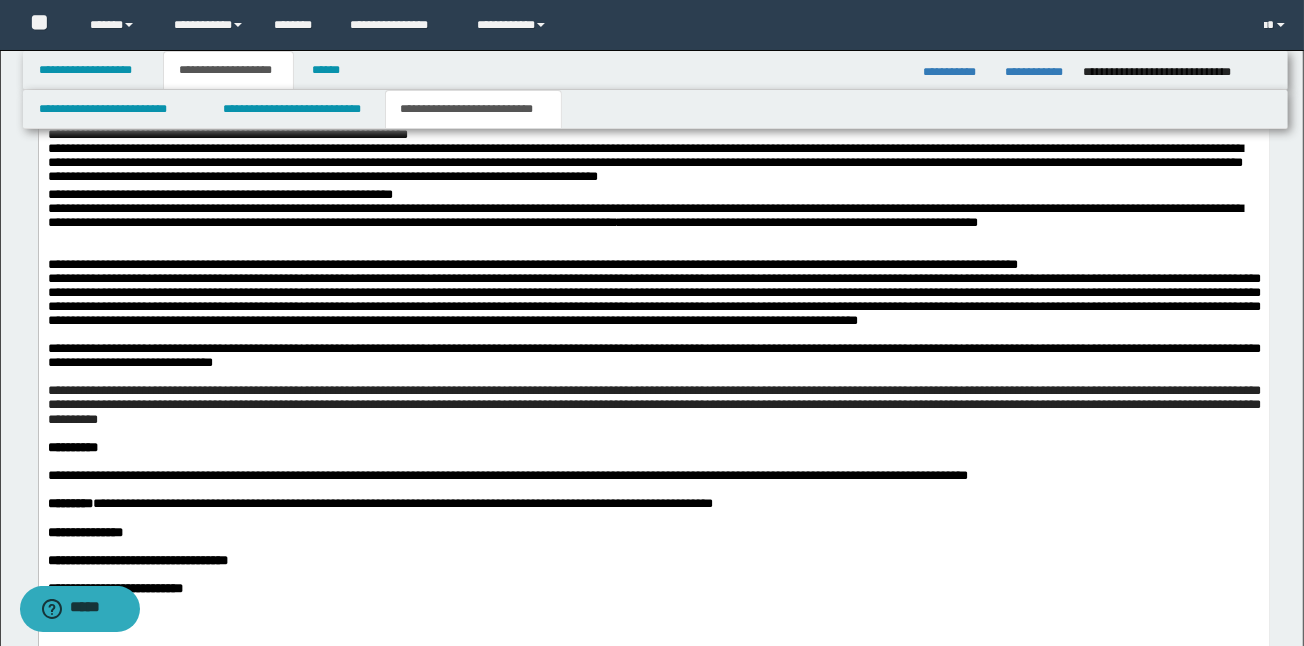click at bounding box center [653, 252] 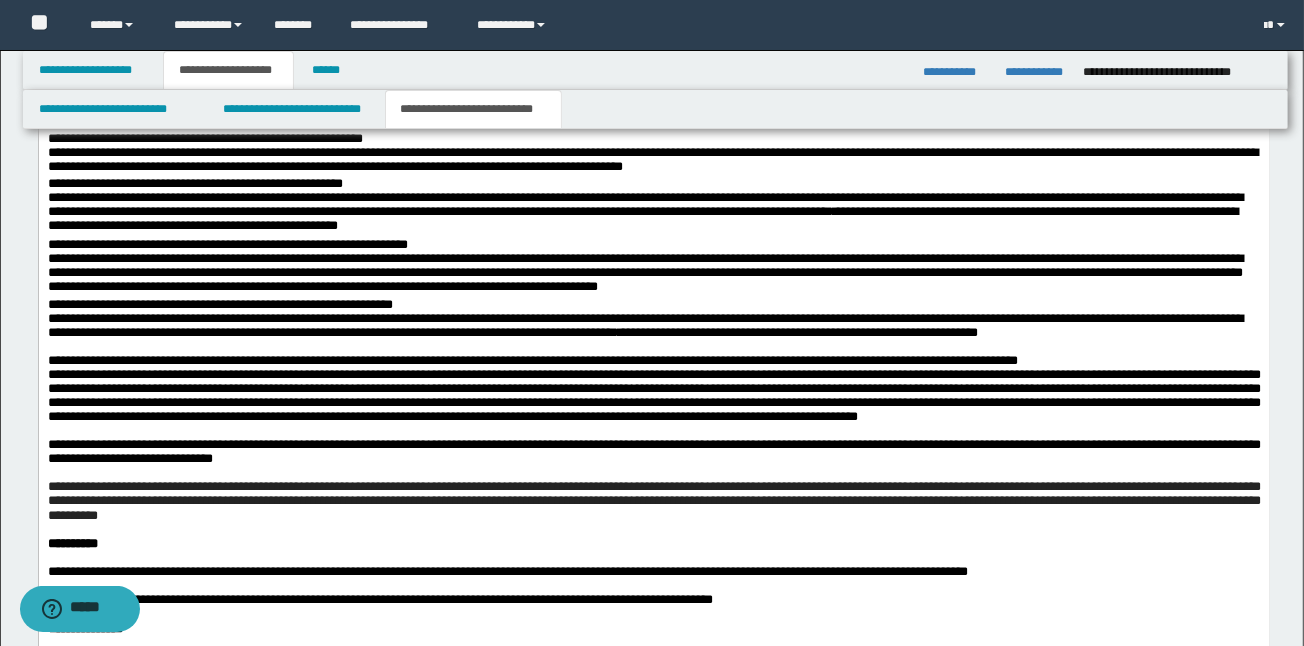 scroll, scrollTop: 1386, scrollLeft: 0, axis: vertical 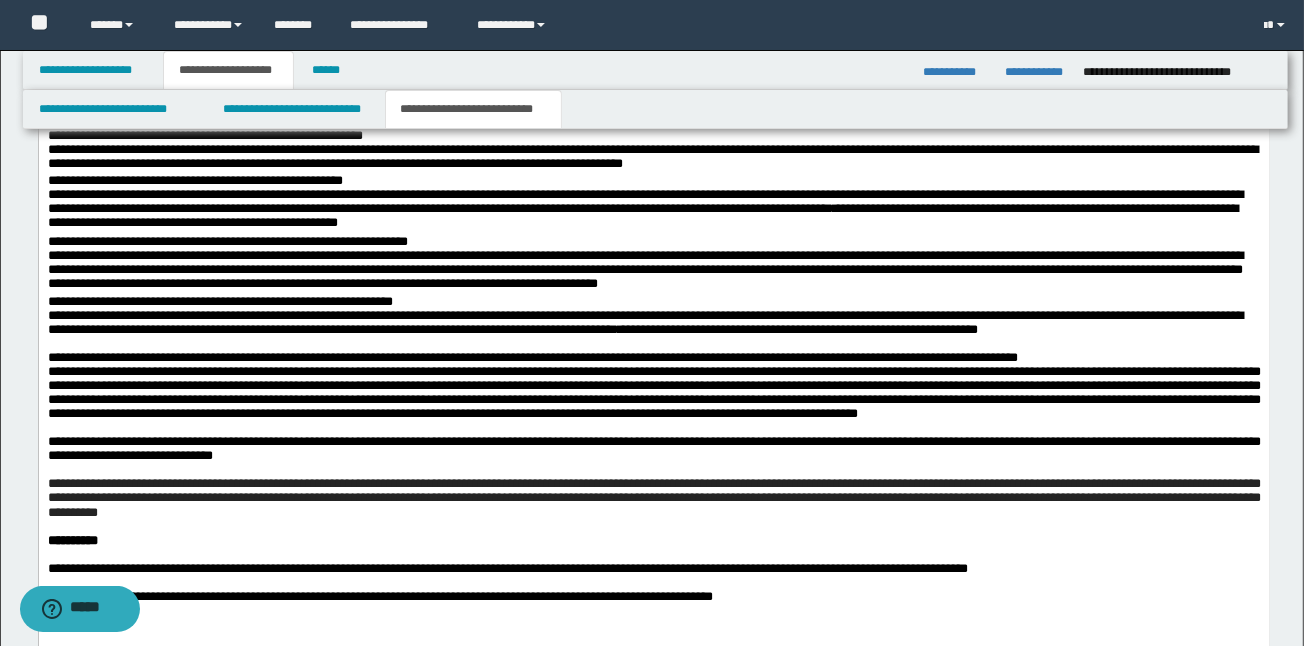 click on "**********" at bounding box center (653, 317) 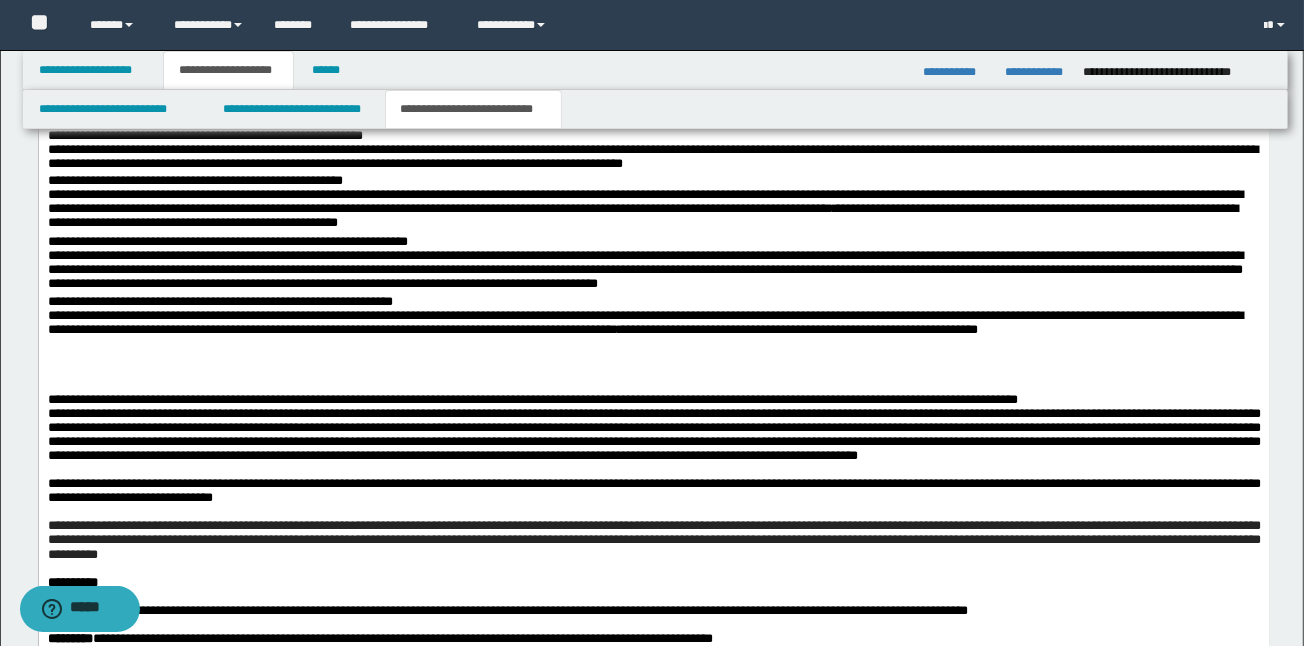 click at bounding box center [653, 359] 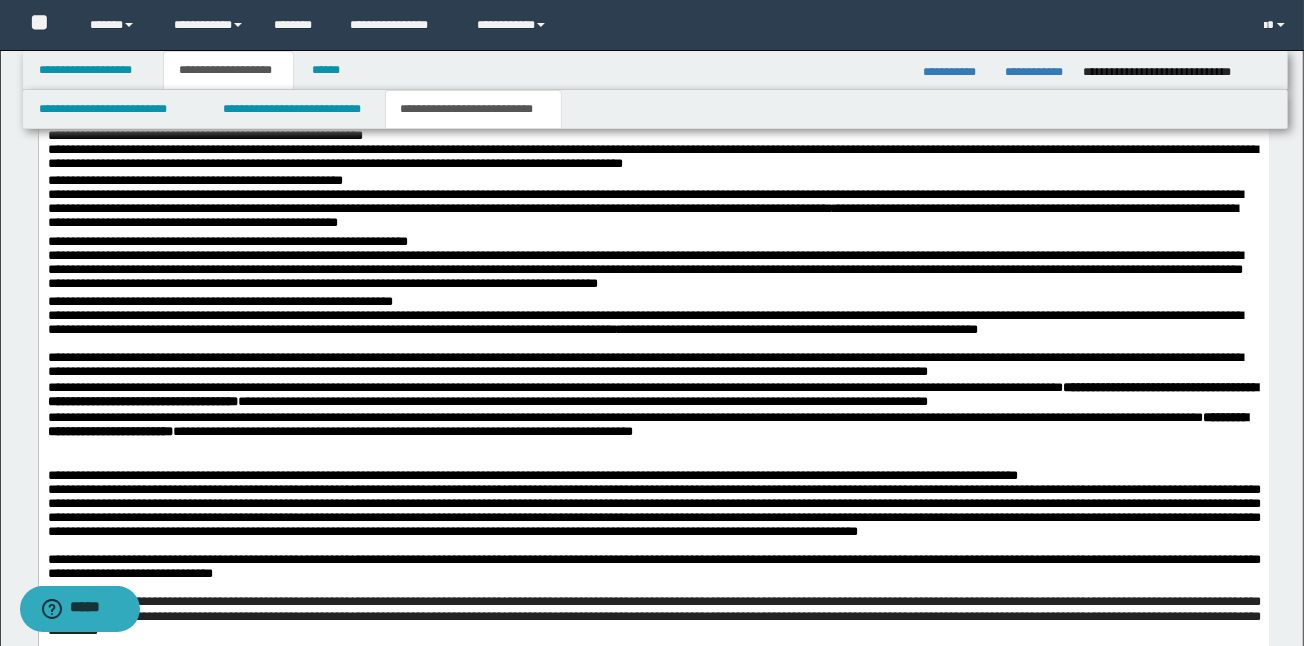 scroll, scrollTop: 1493, scrollLeft: 0, axis: vertical 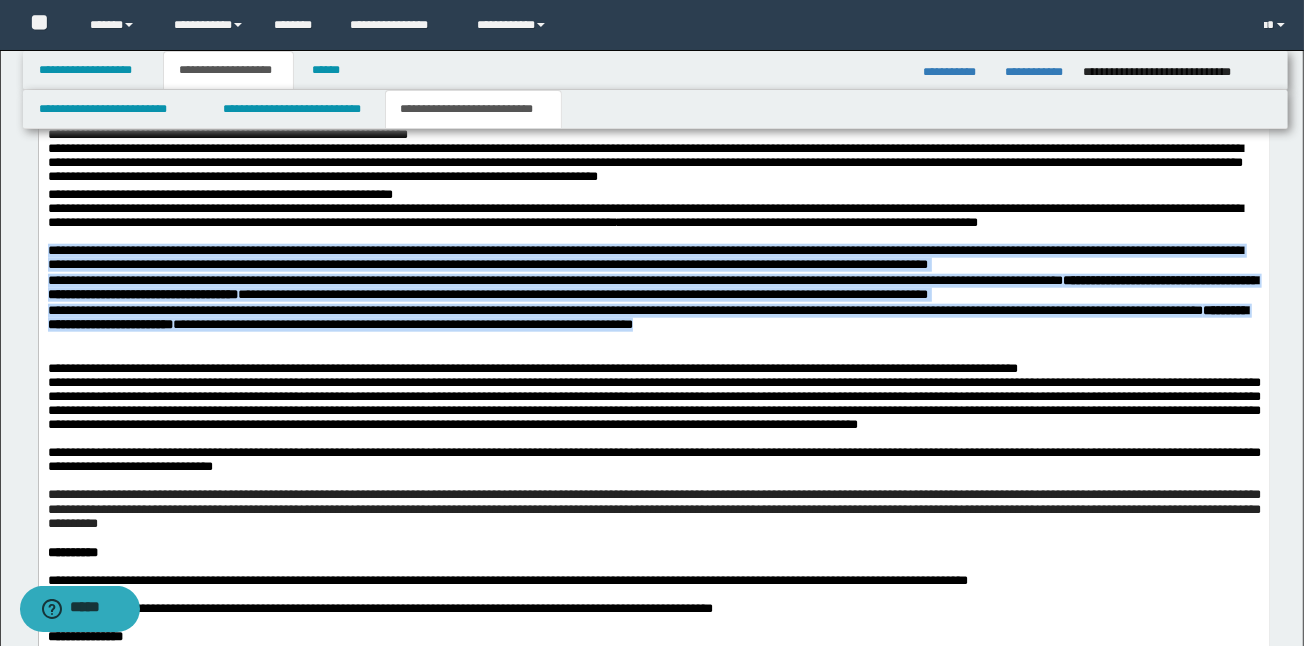 drag, startPoint x: 864, startPoint y: 386, endPoint x: 45, endPoint y: 316, distance: 821.986 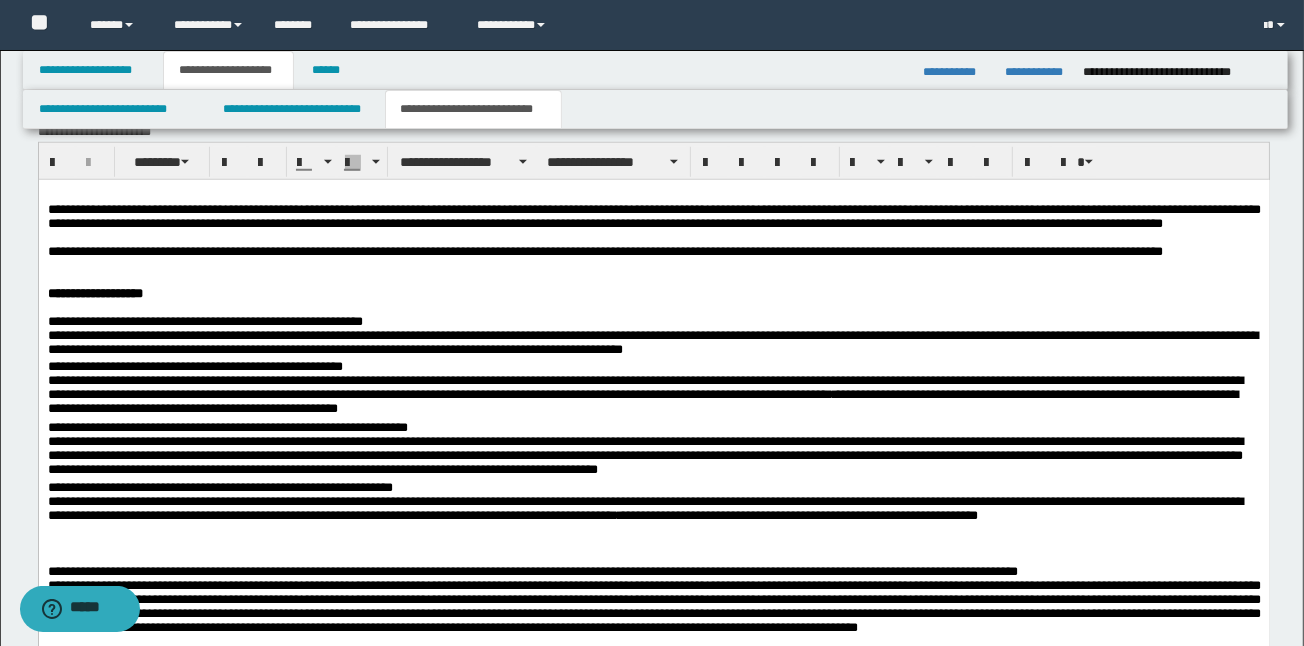 scroll, scrollTop: 1173, scrollLeft: 0, axis: vertical 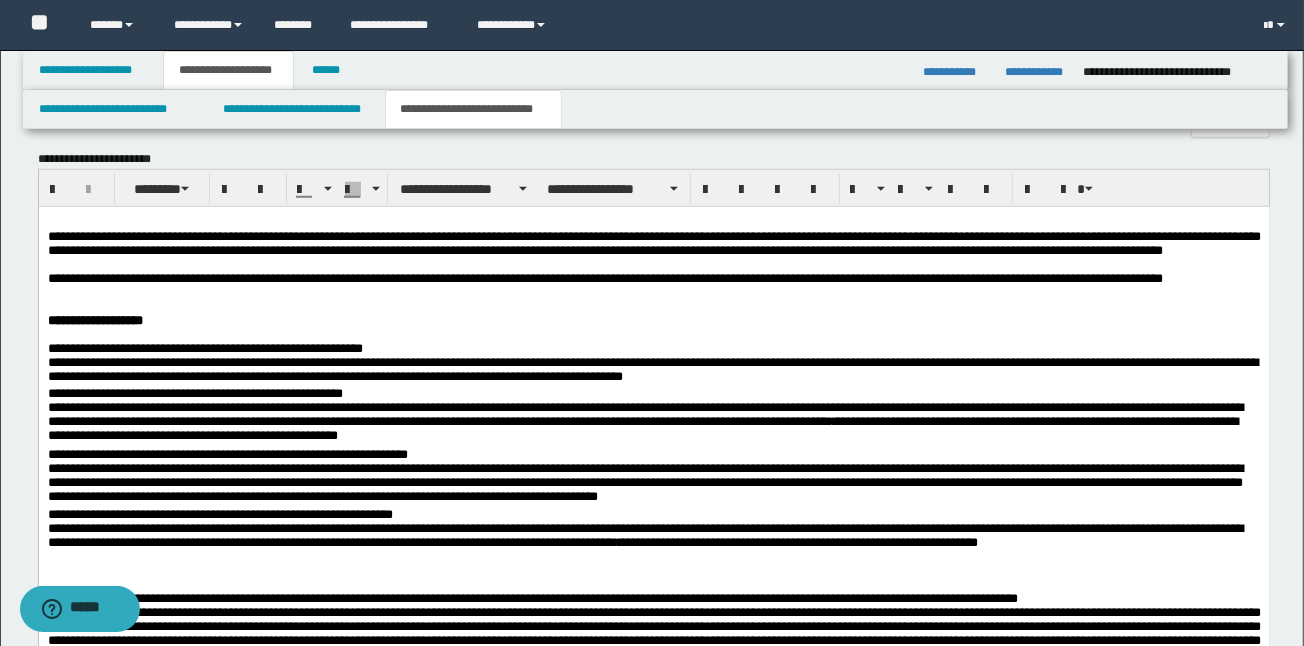 click on "**********" at bounding box center [653, 279] 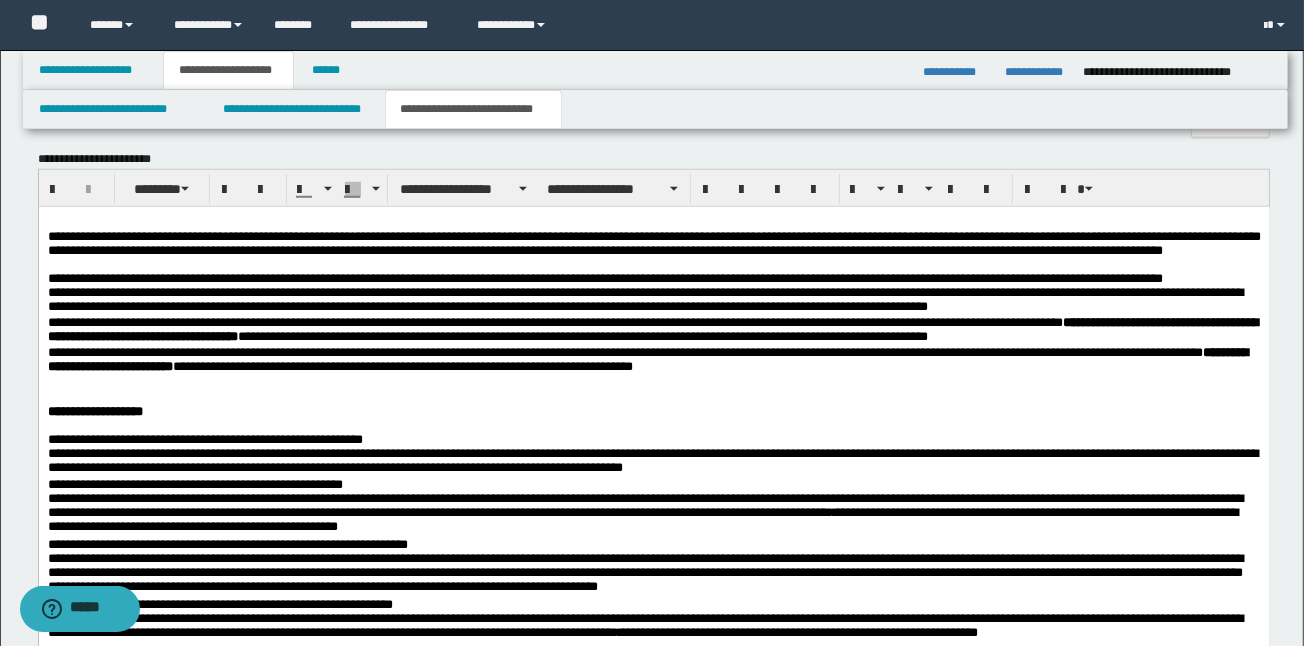 click on "**********" at bounding box center (653, 657) 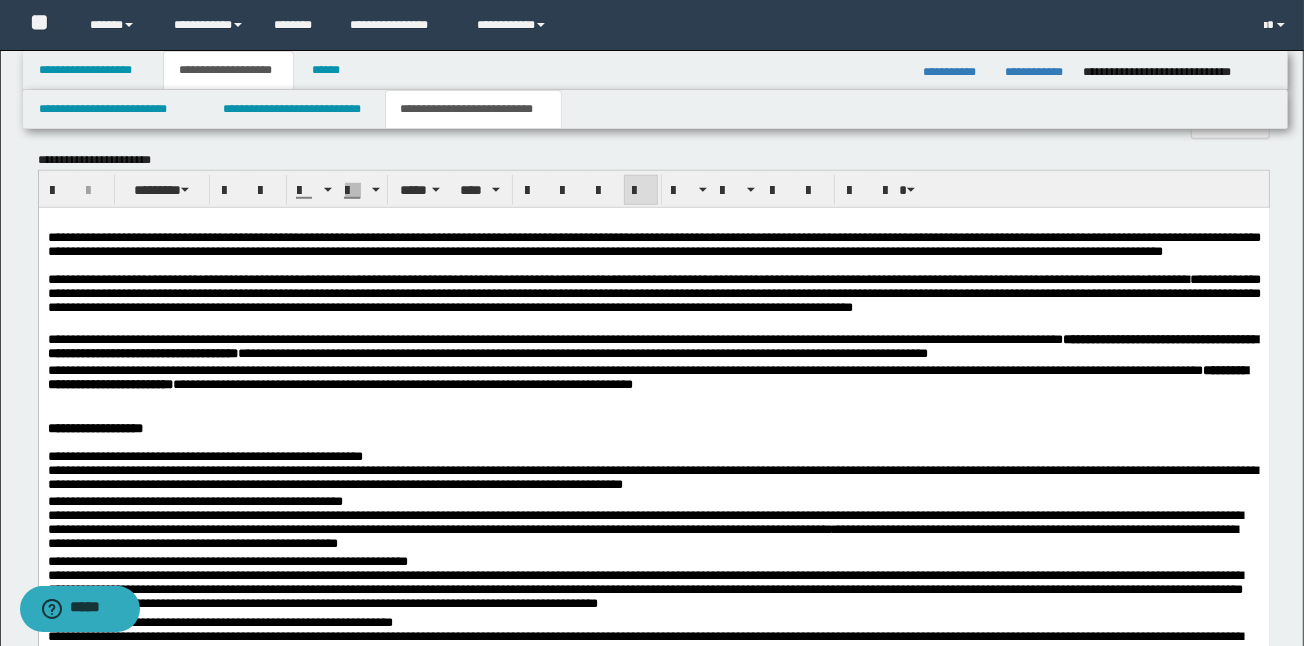 scroll, scrollTop: 1173, scrollLeft: 0, axis: vertical 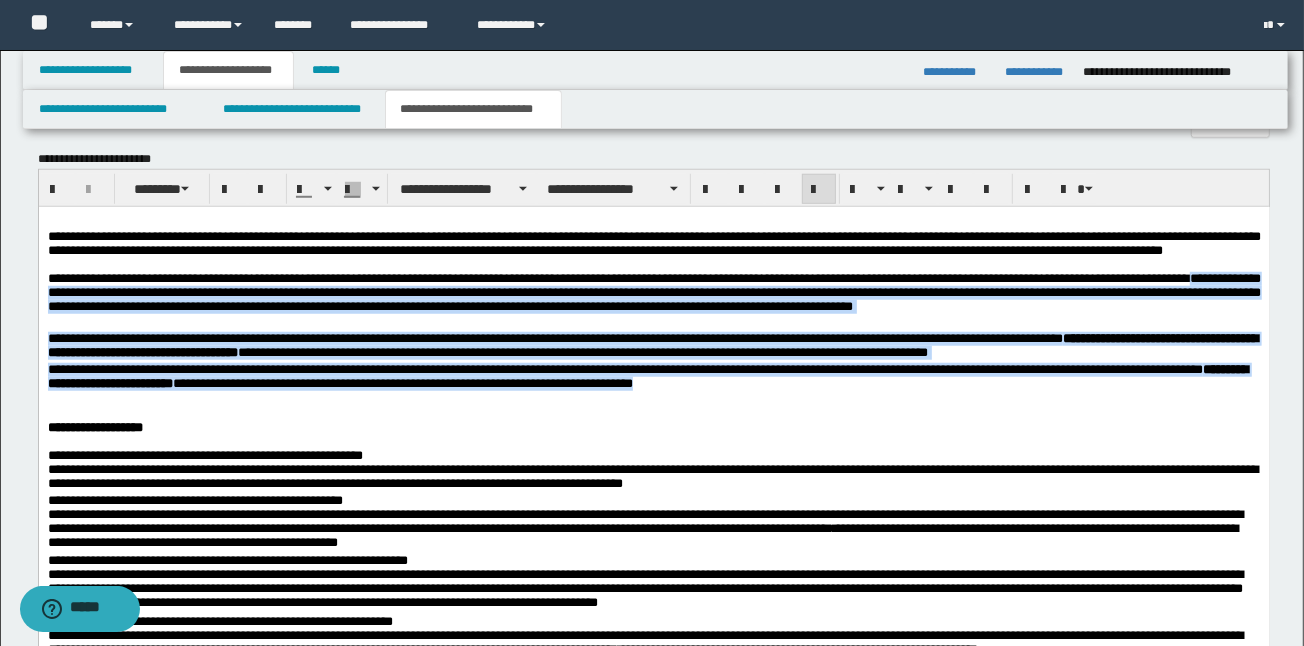 drag, startPoint x: 842, startPoint y: 408, endPoint x: 349, endPoint y: 275, distance: 510.62512 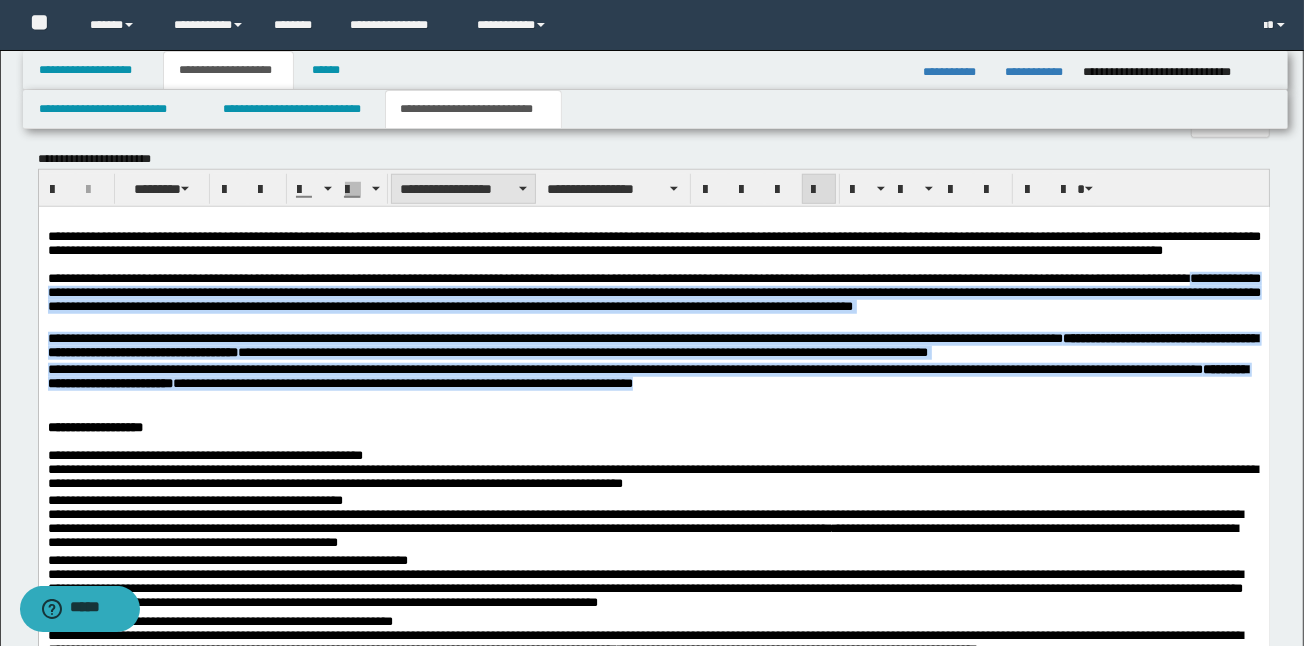 click on "**********" at bounding box center [463, 189] 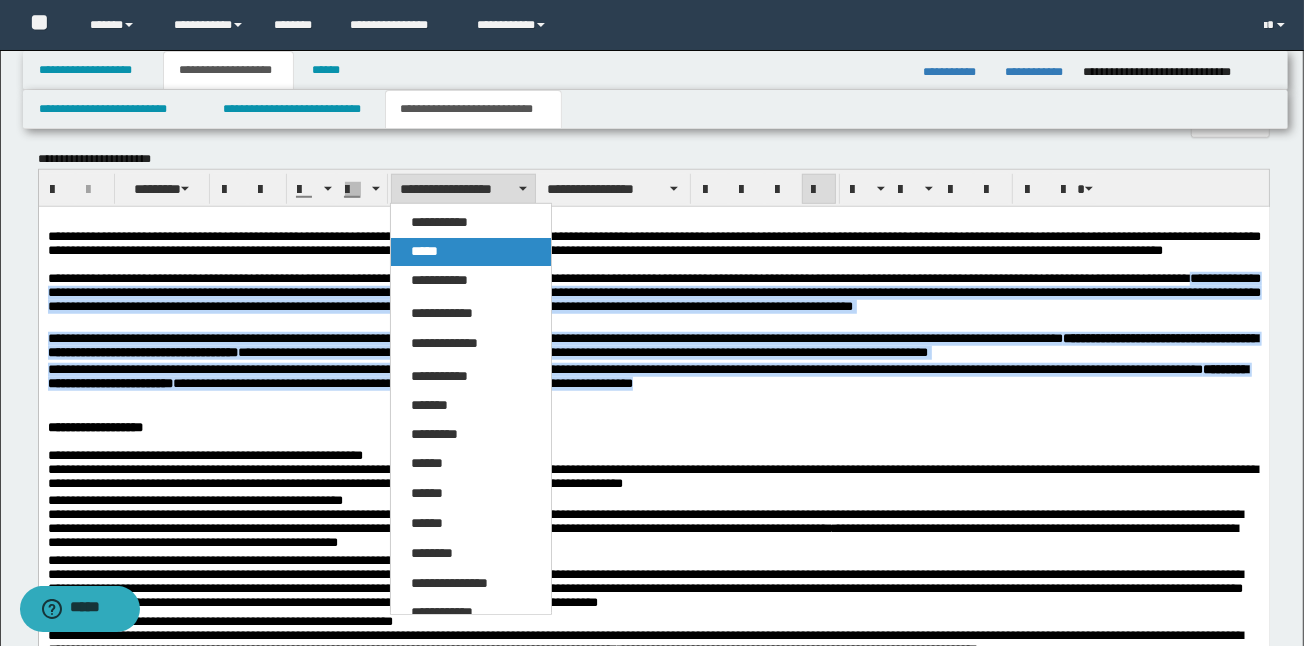 click on "*****" at bounding box center [424, 251] 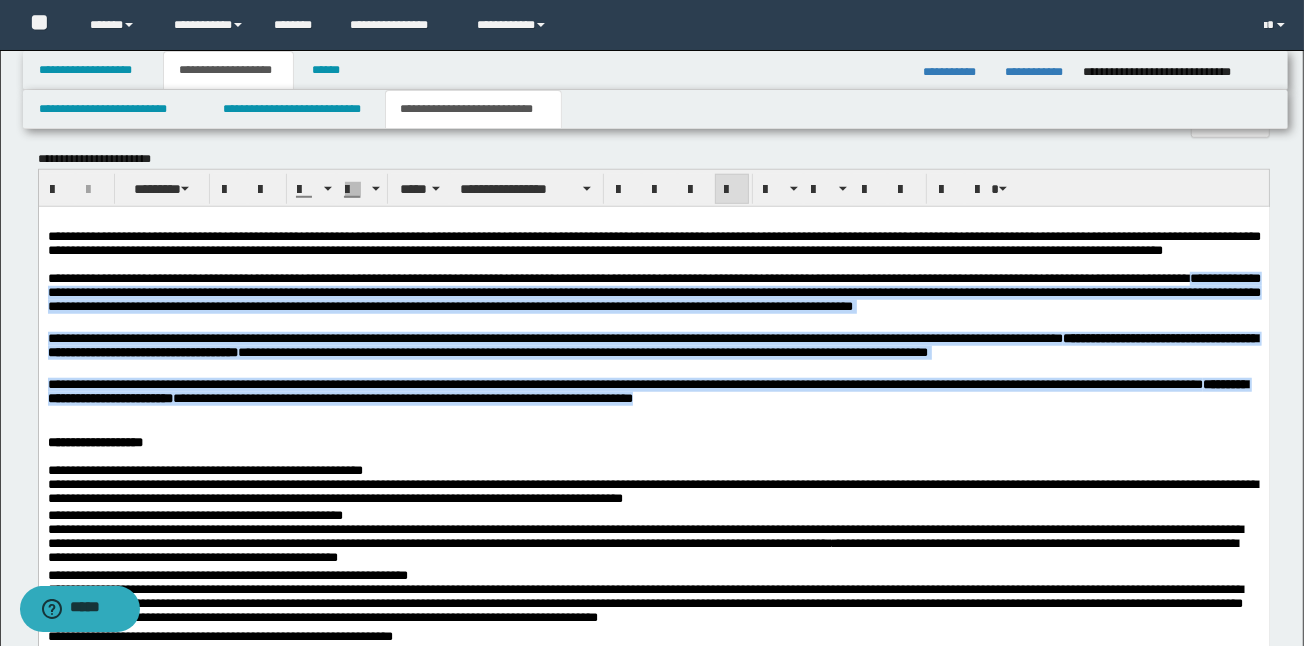 click on "**********" at bounding box center [653, 302] 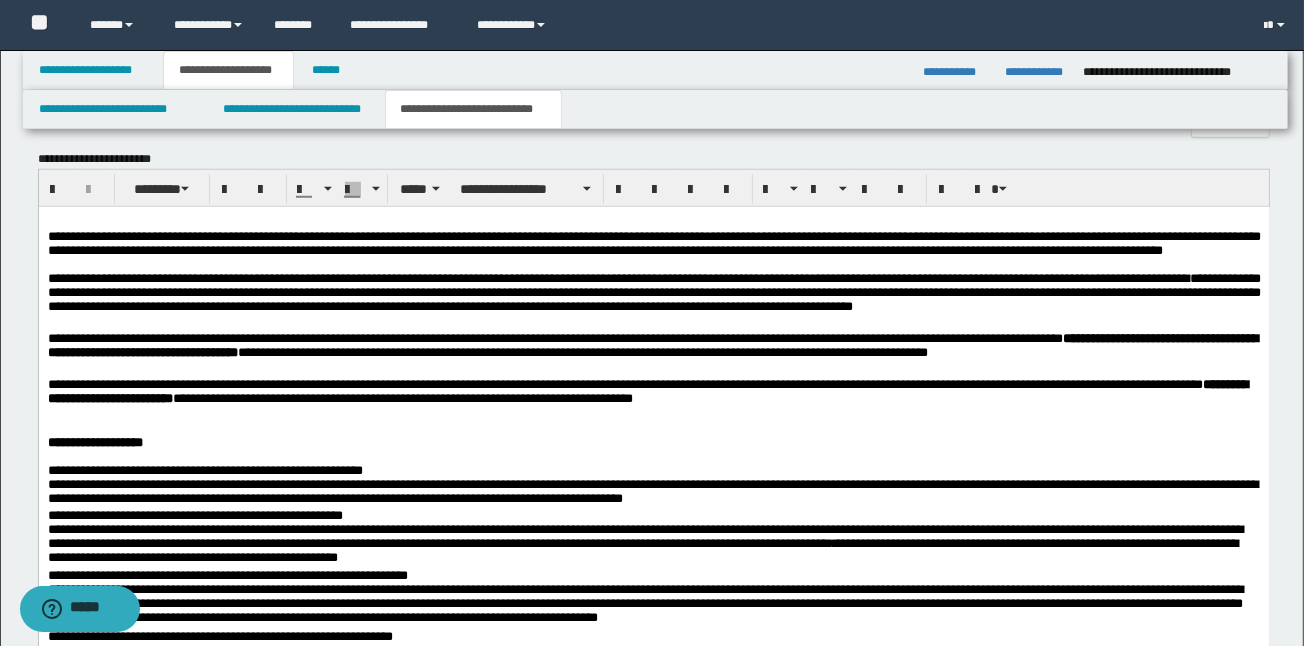click on "**********" at bounding box center (653, 302) 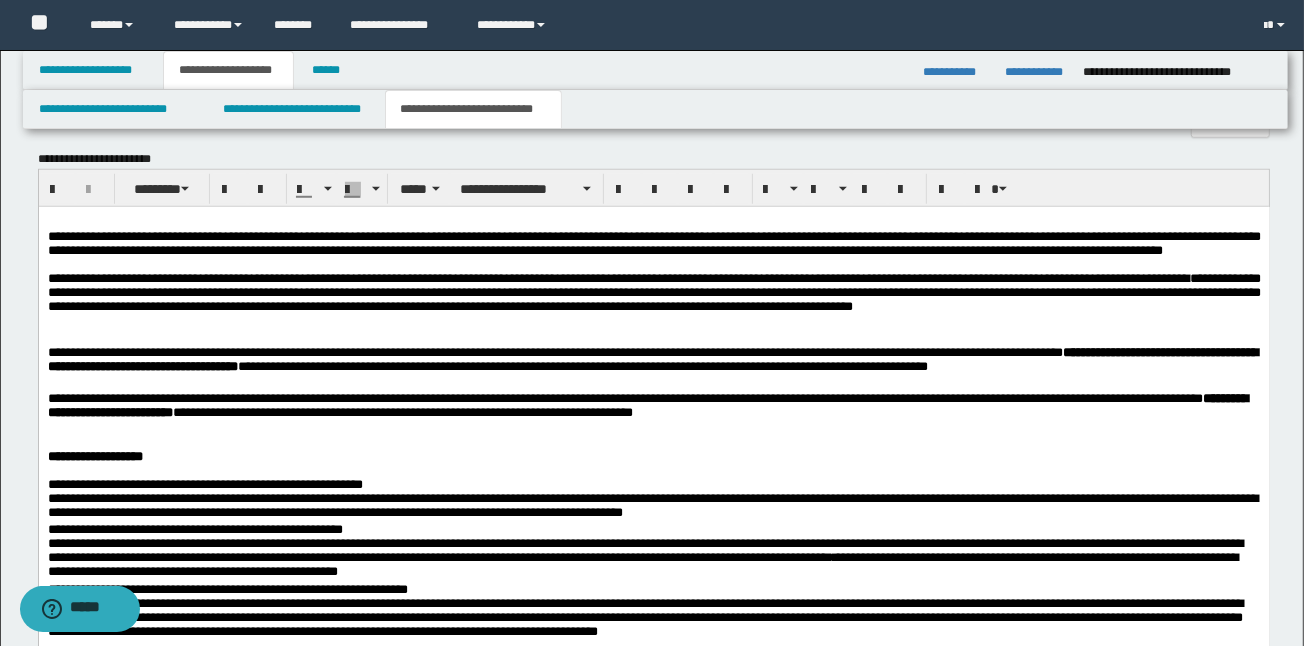 click on "**********" at bounding box center [653, 368] 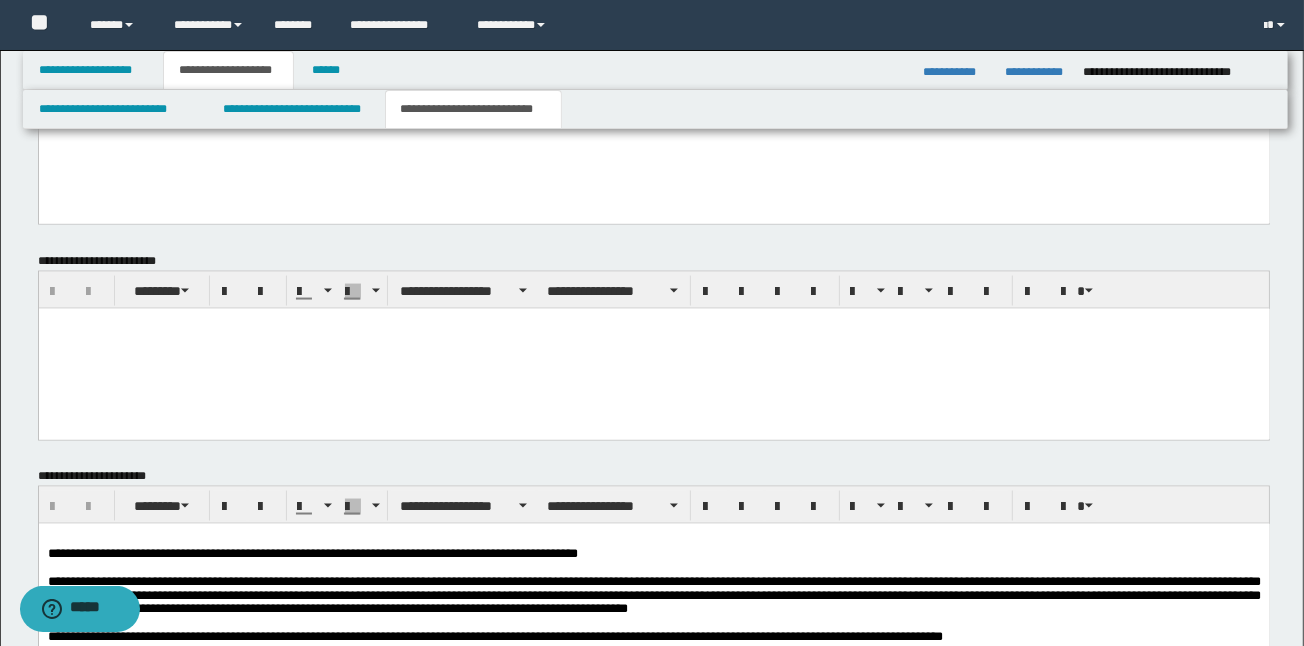 scroll, scrollTop: 2041, scrollLeft: 0, axis: vertical 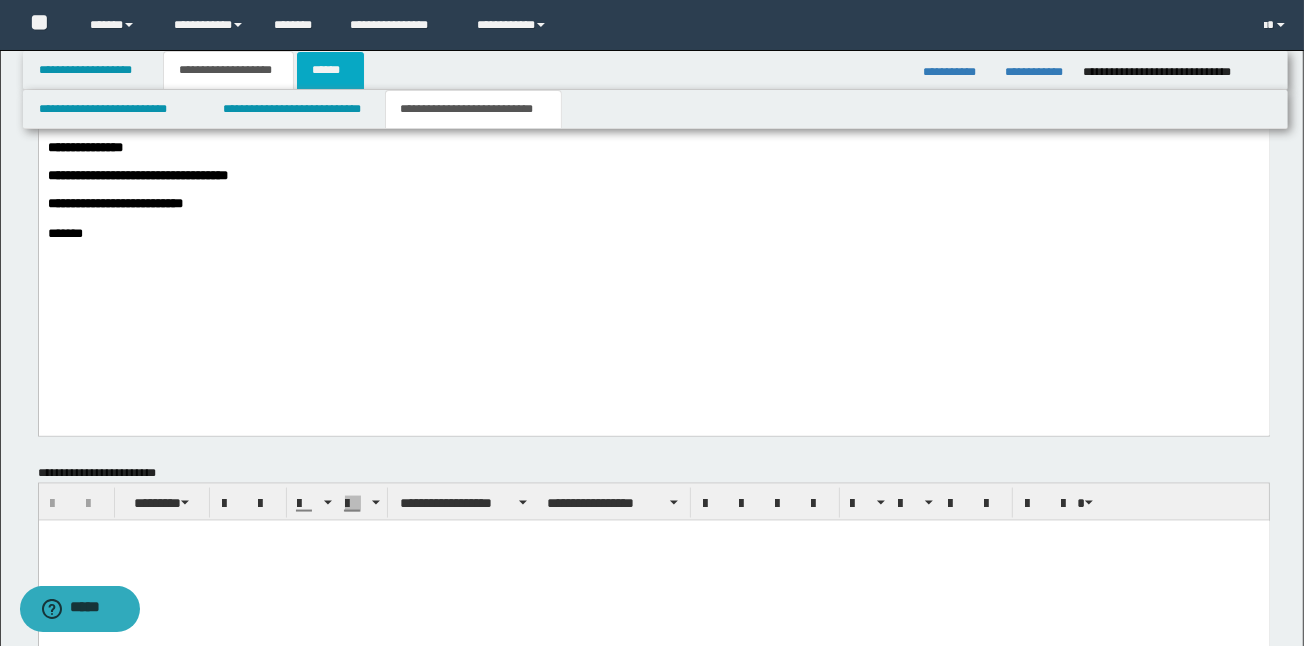 click on "******" at bounding box center [330, 70] 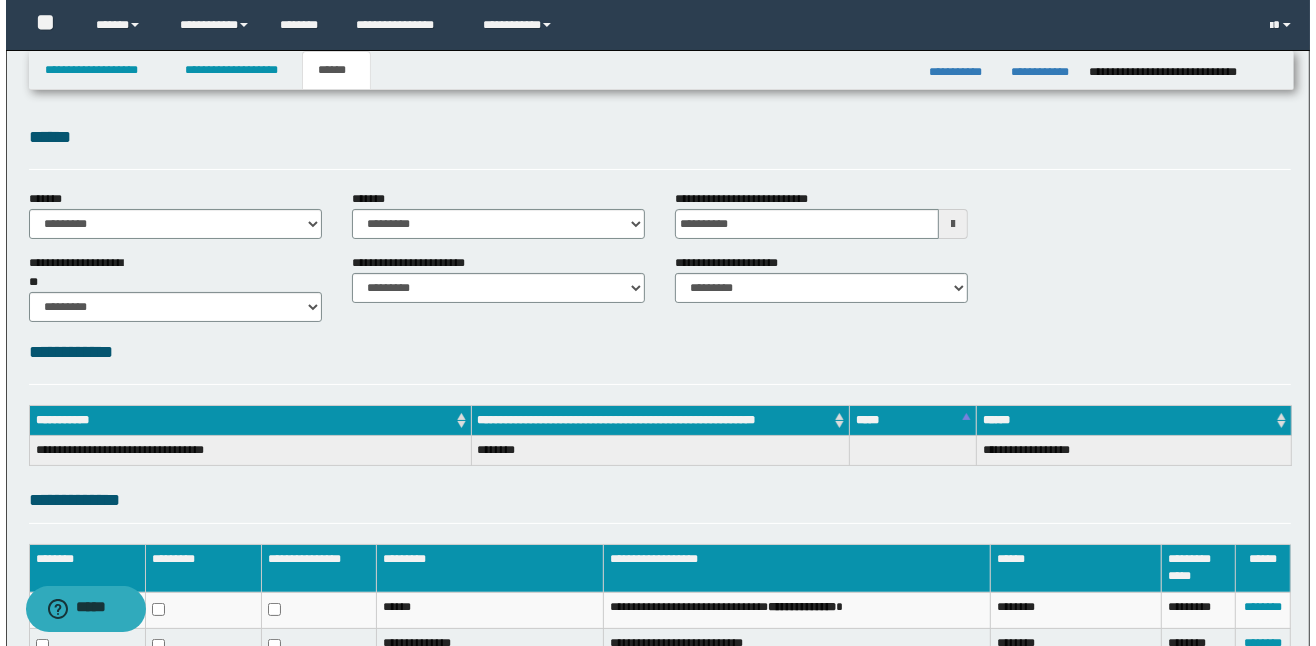 scroll, scrollTop: 285, scrollLeft: 0, axis: vertical 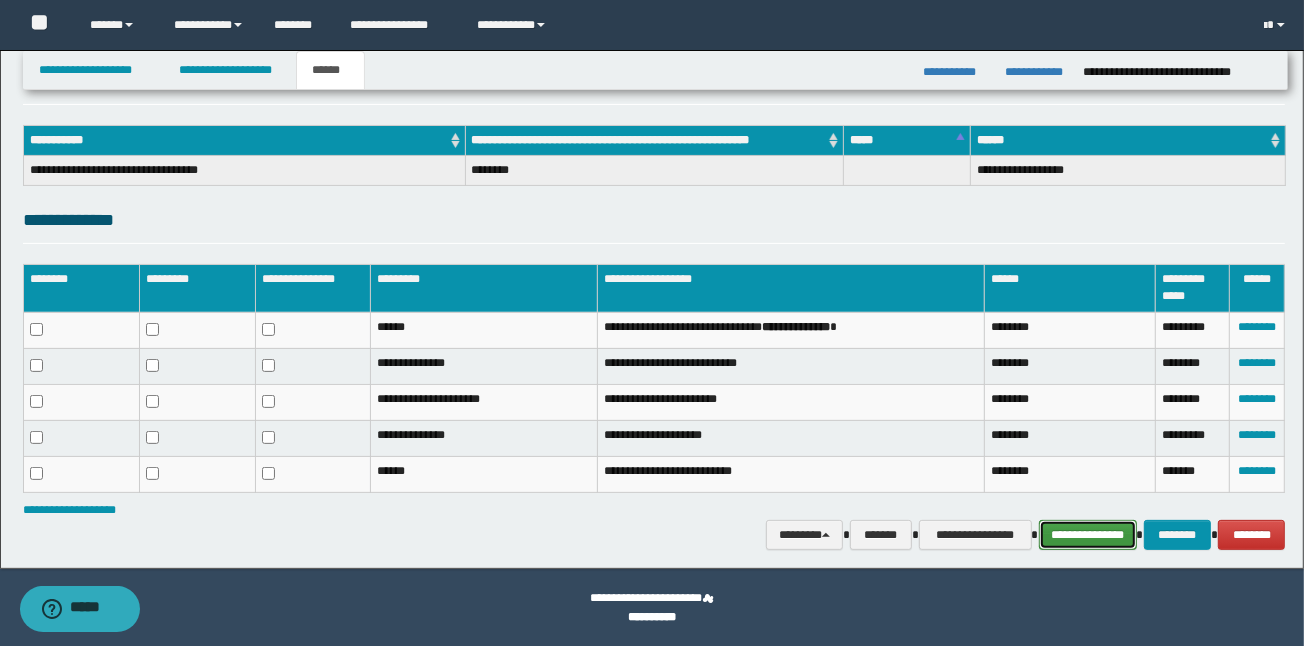 click on "**********" at bounding box center (1088, 535) 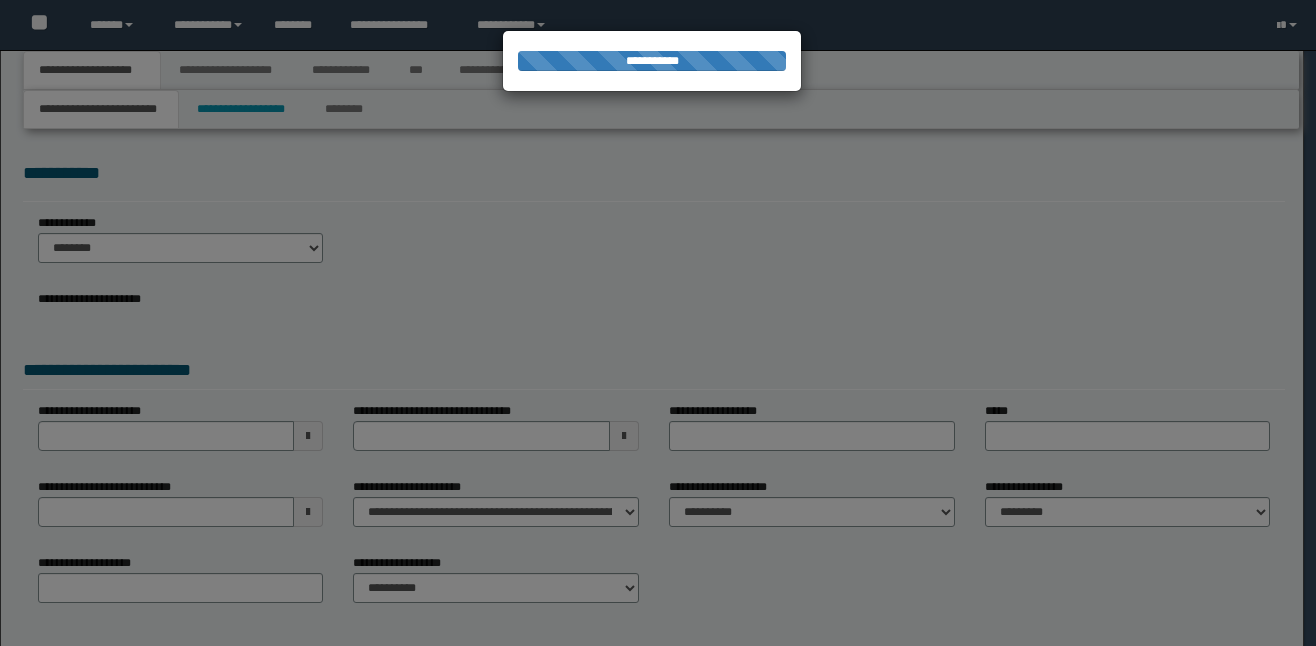 scroll, scrollTop: 0, scrollLeft: 0, axis: both 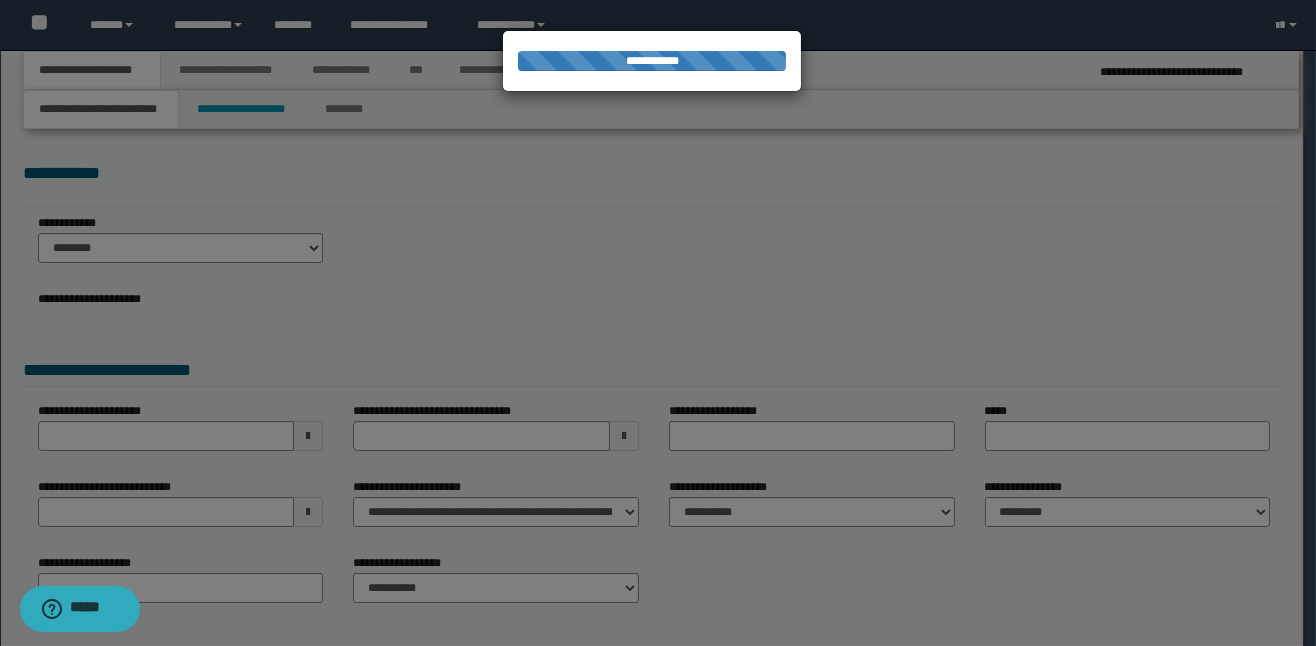 select on "*" 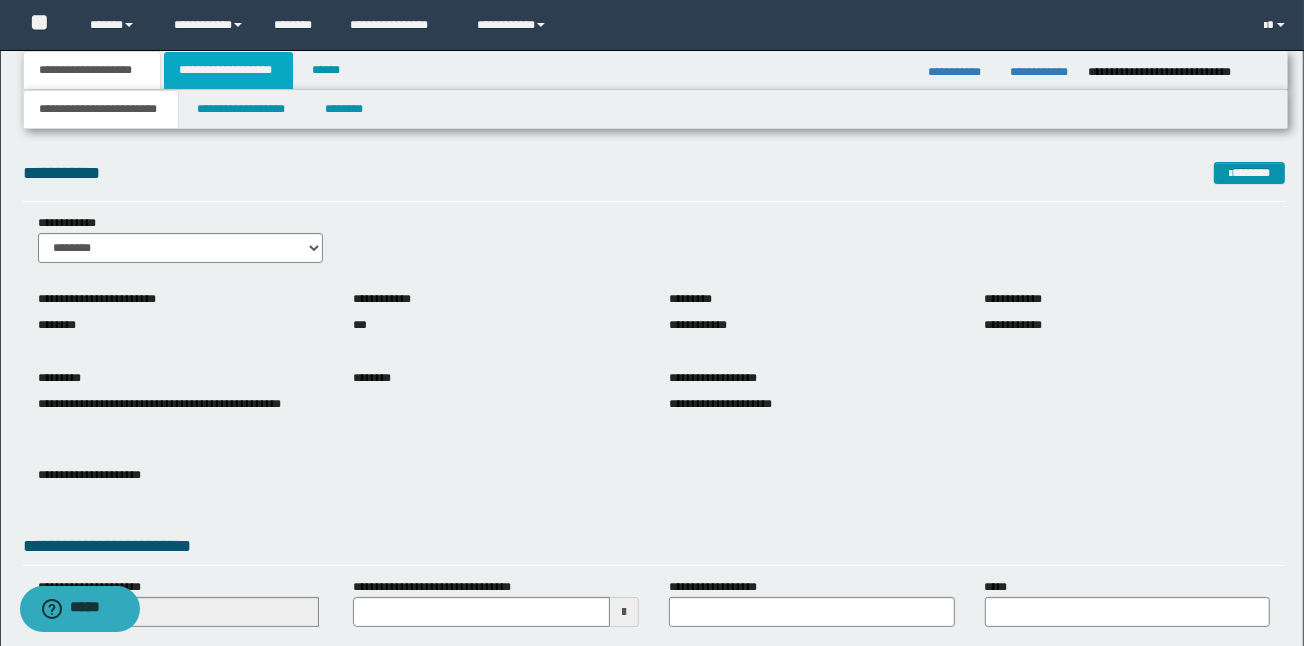 click on "**********" at bounding box center [228, 70] 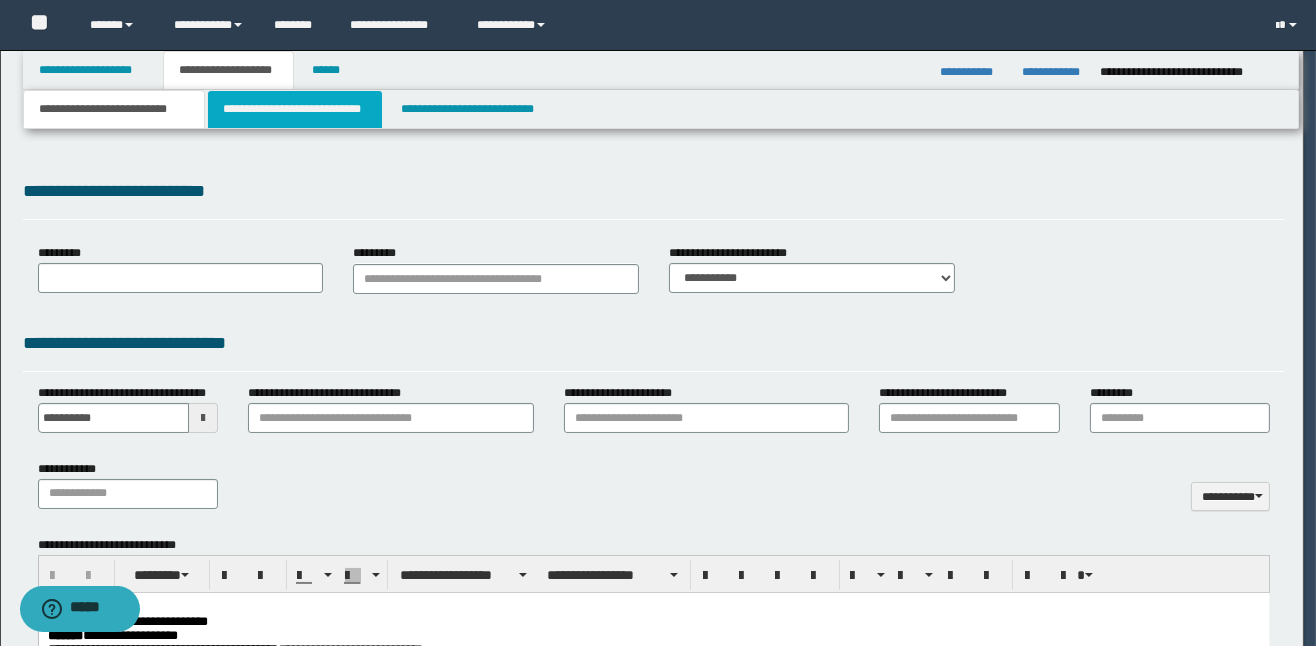 scroll, scrollTop: 0, scrollLeft: 0, axis: both 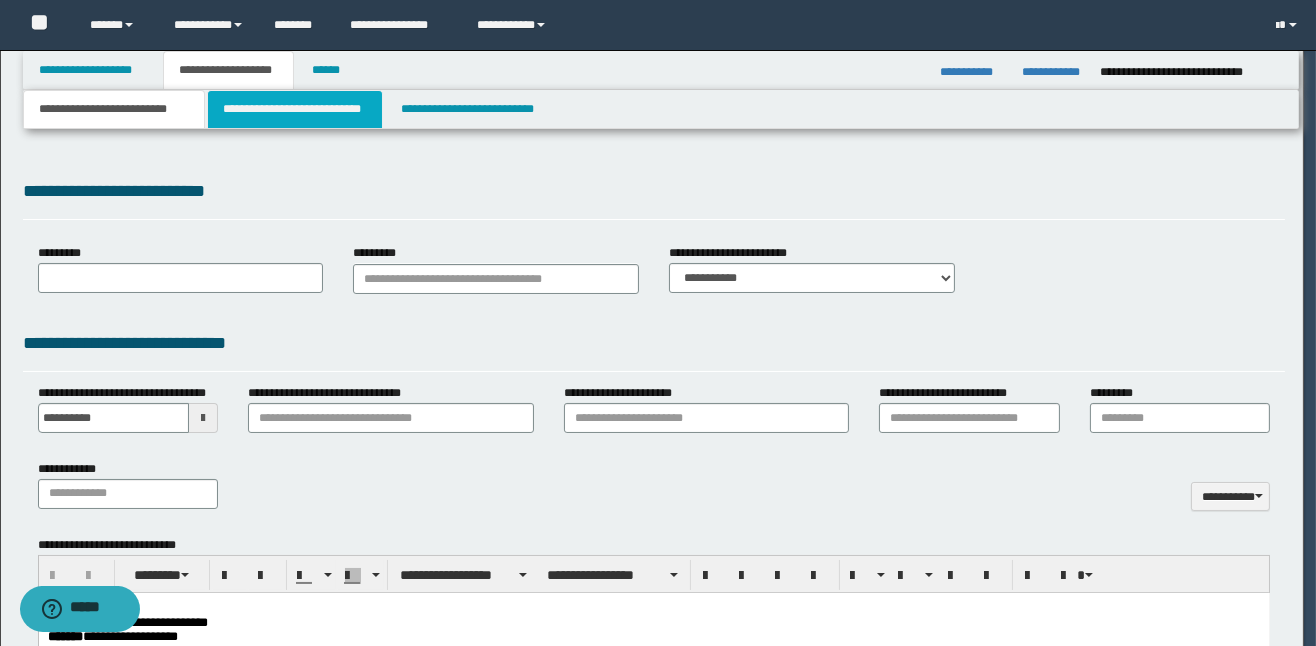 type on "**********" 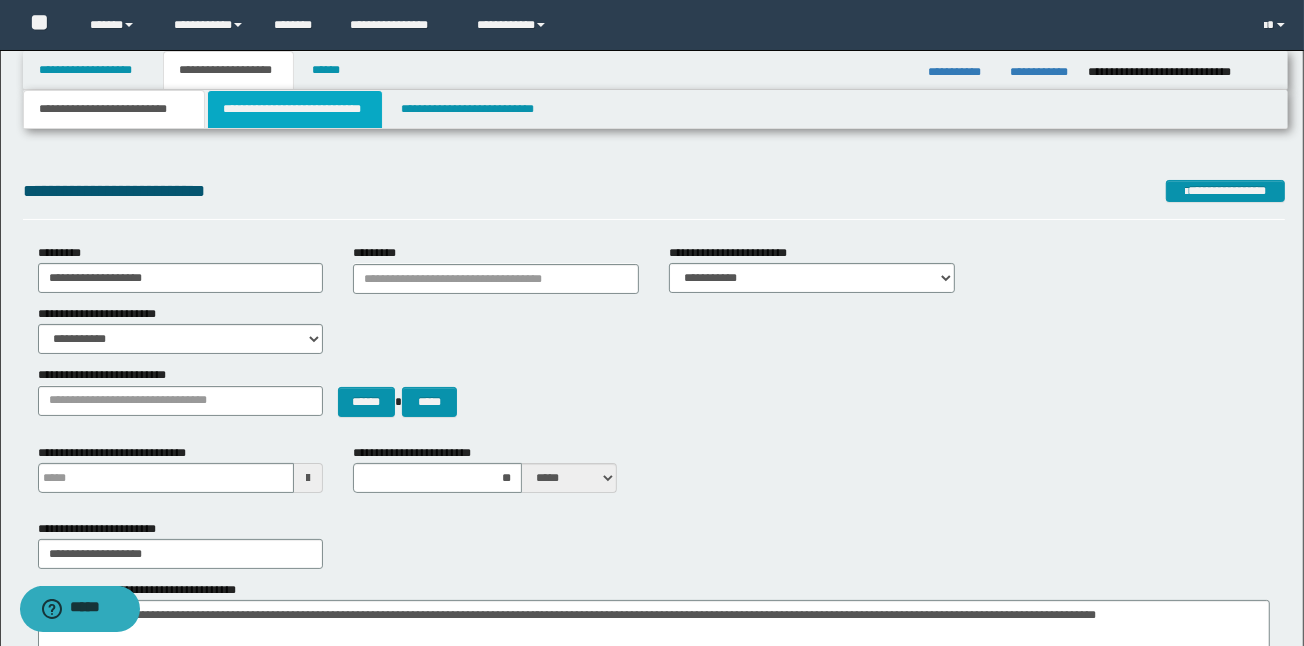 click on "**********" at bounding box center [294, 109] 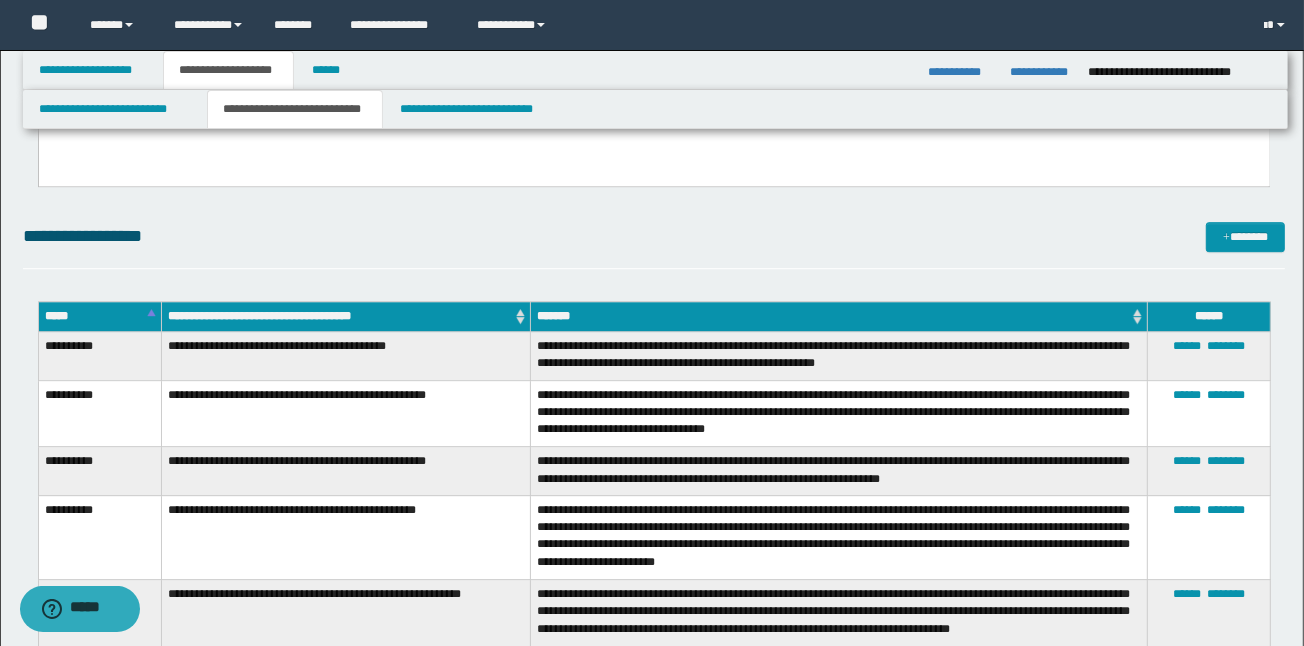 scroll, scrollTop: 4480, scrollLeft: 0, axis: vertical 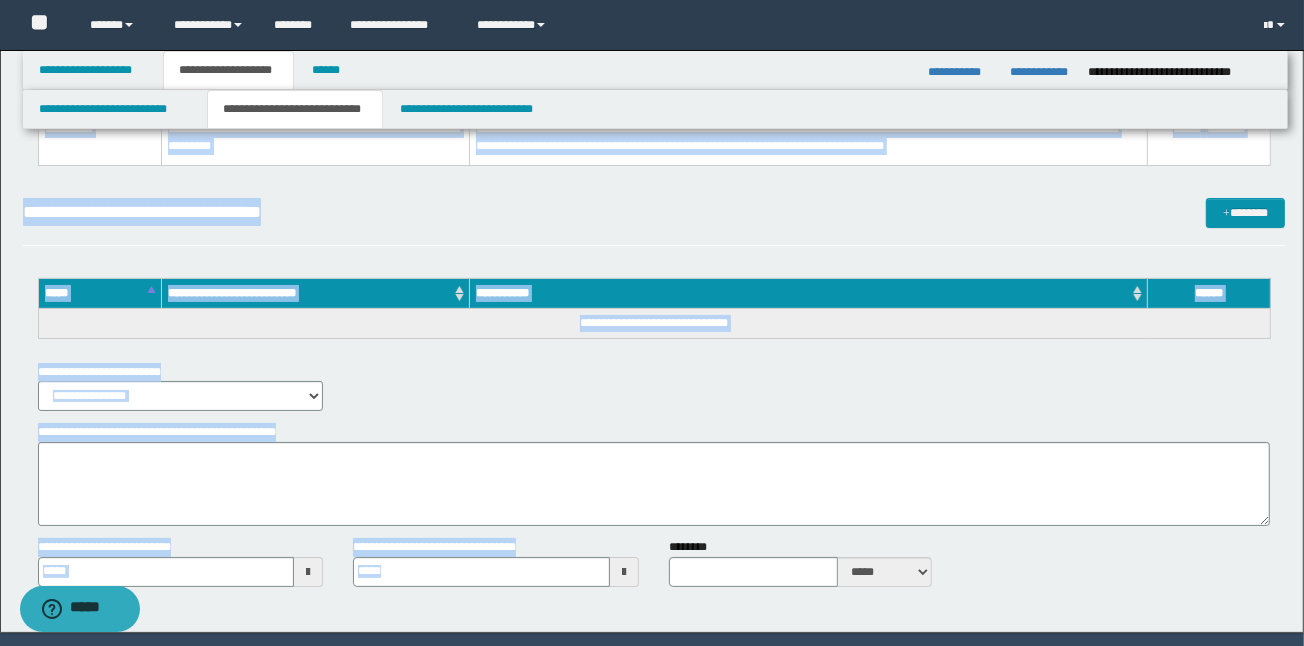 type 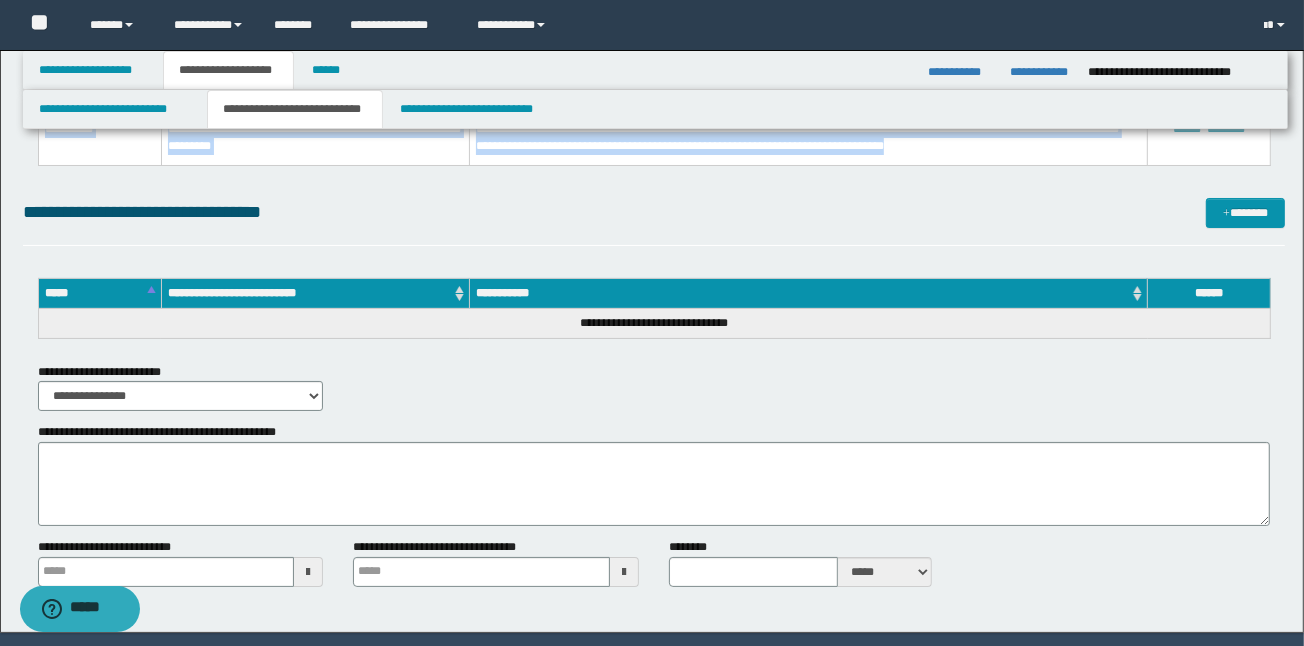 drag, startPoint x: 46, startPoint y: 271, endPoint x: 986, endPoint y: 154, distance: 947.2534 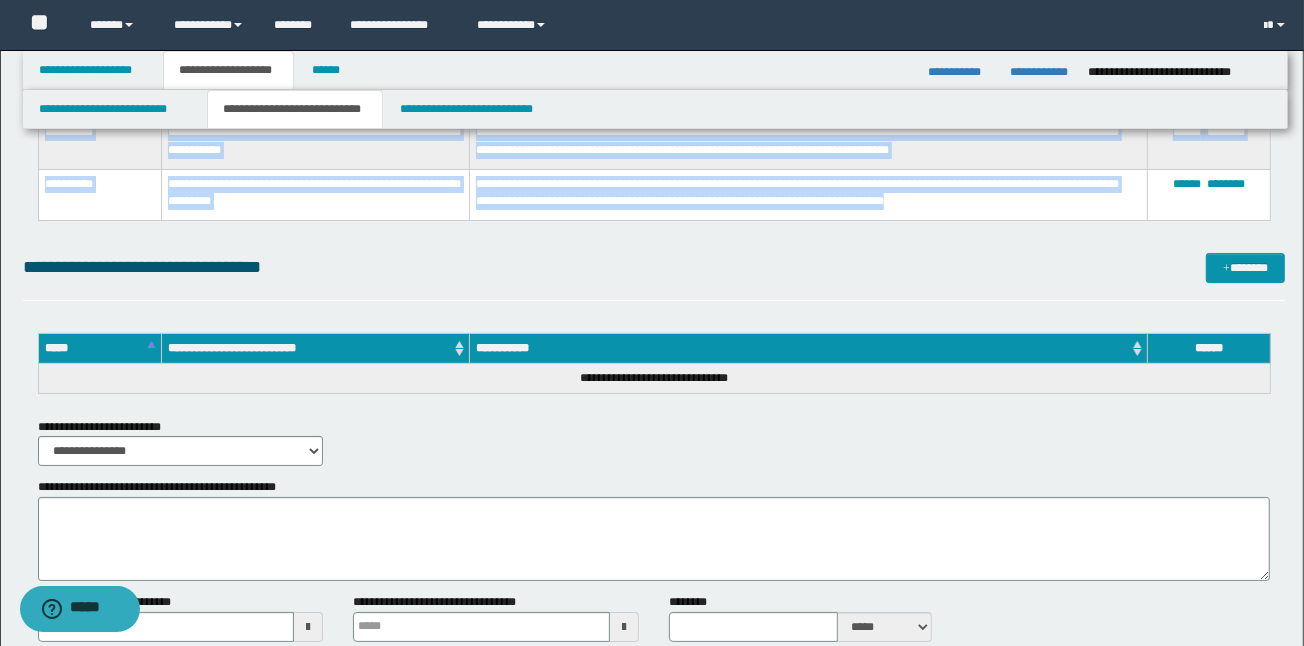 scroll, scrollTop: 5572, scrollLeft: 0, axis: vertical 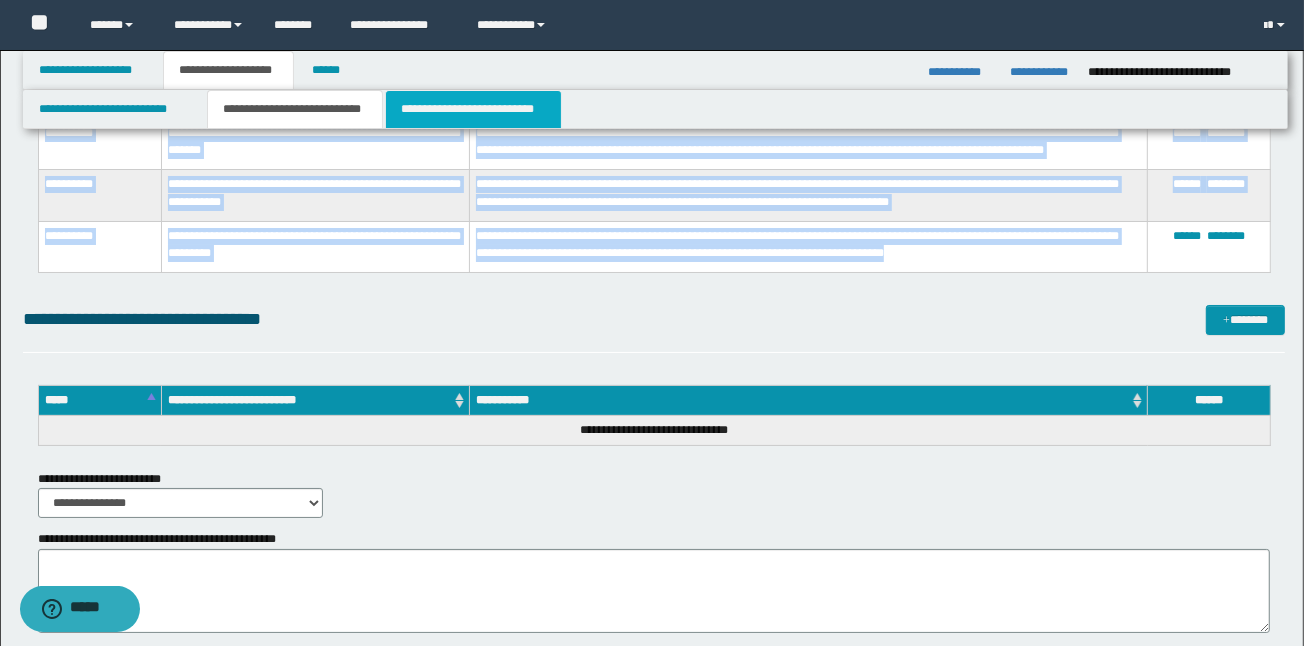 click on "**********" at bounding box center (473, 109) 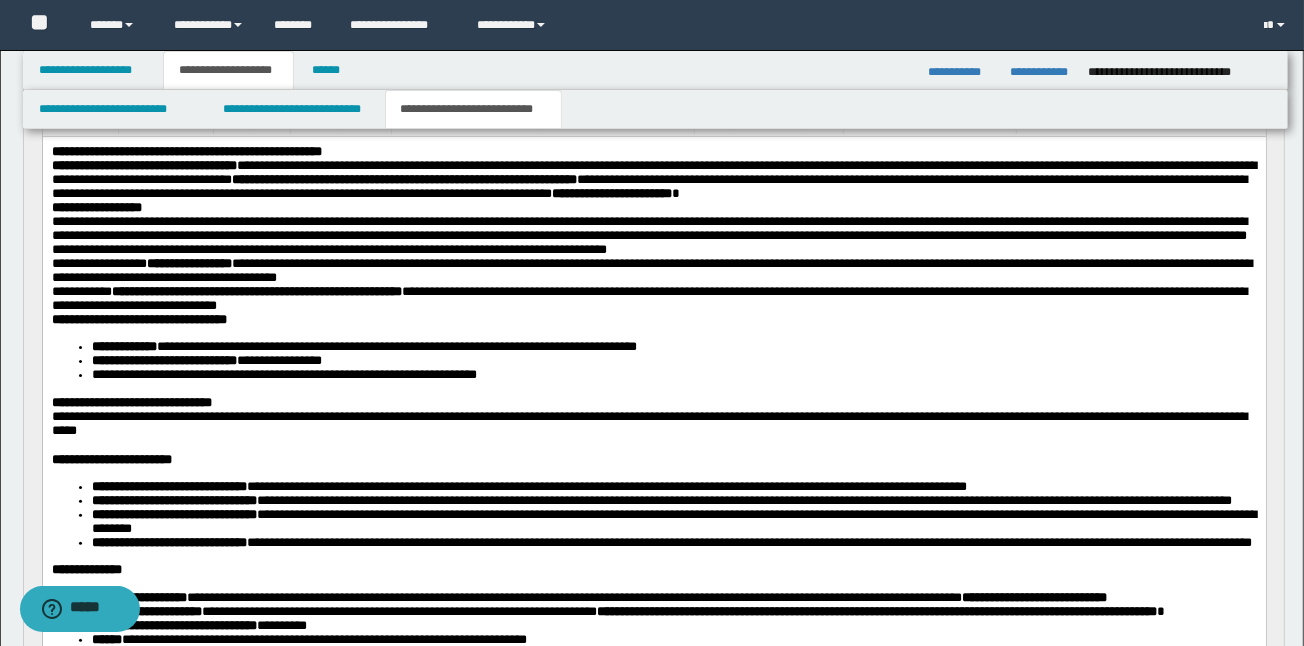 scroll, scrollTop: 213, scrollLeft: 0, axis: vertical 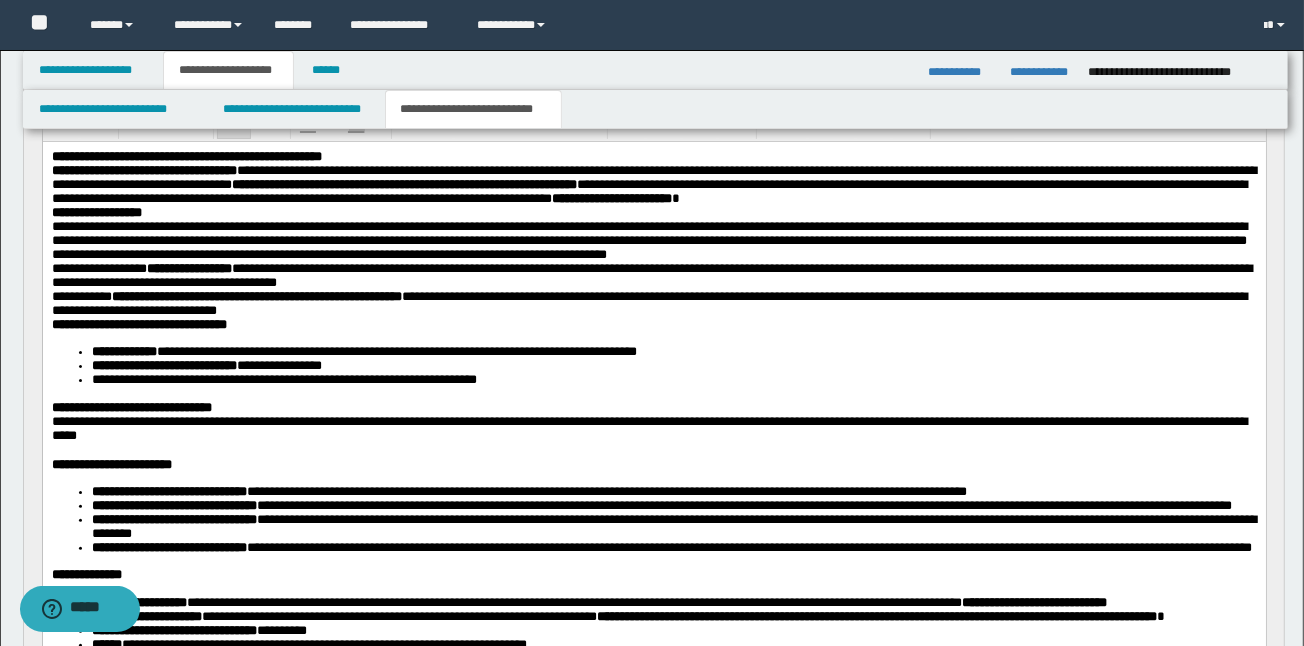 click on "**********" at bounding box center (653, 157) 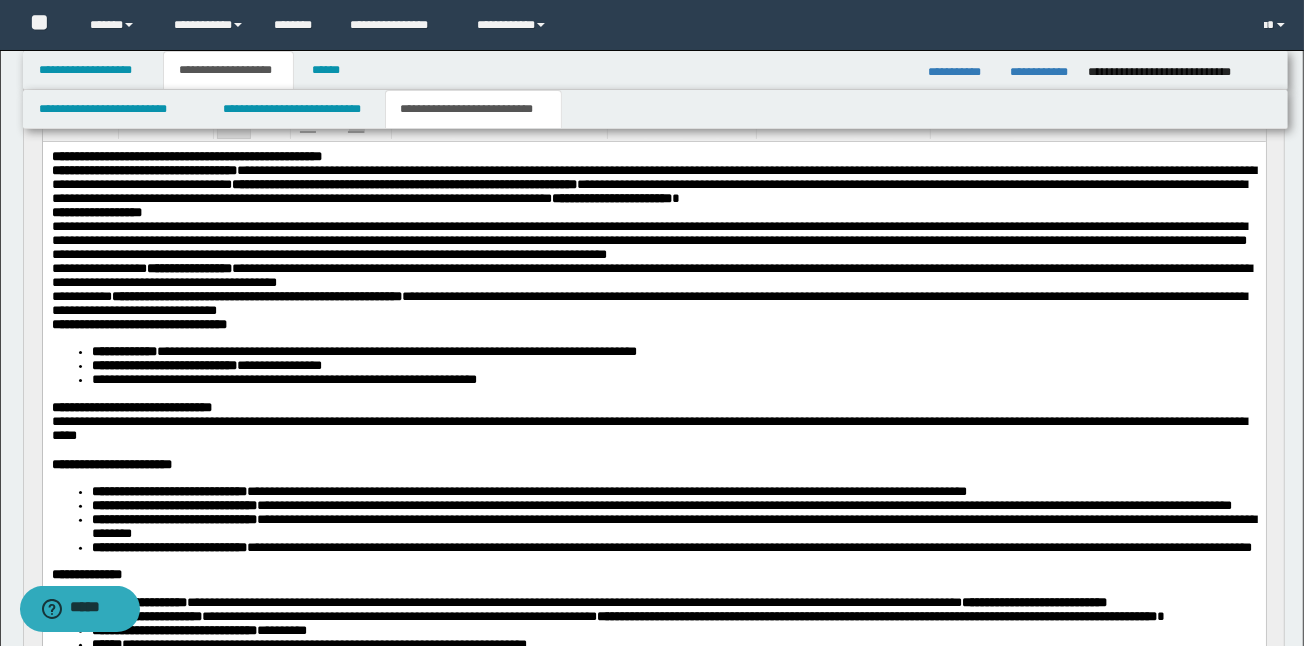 type 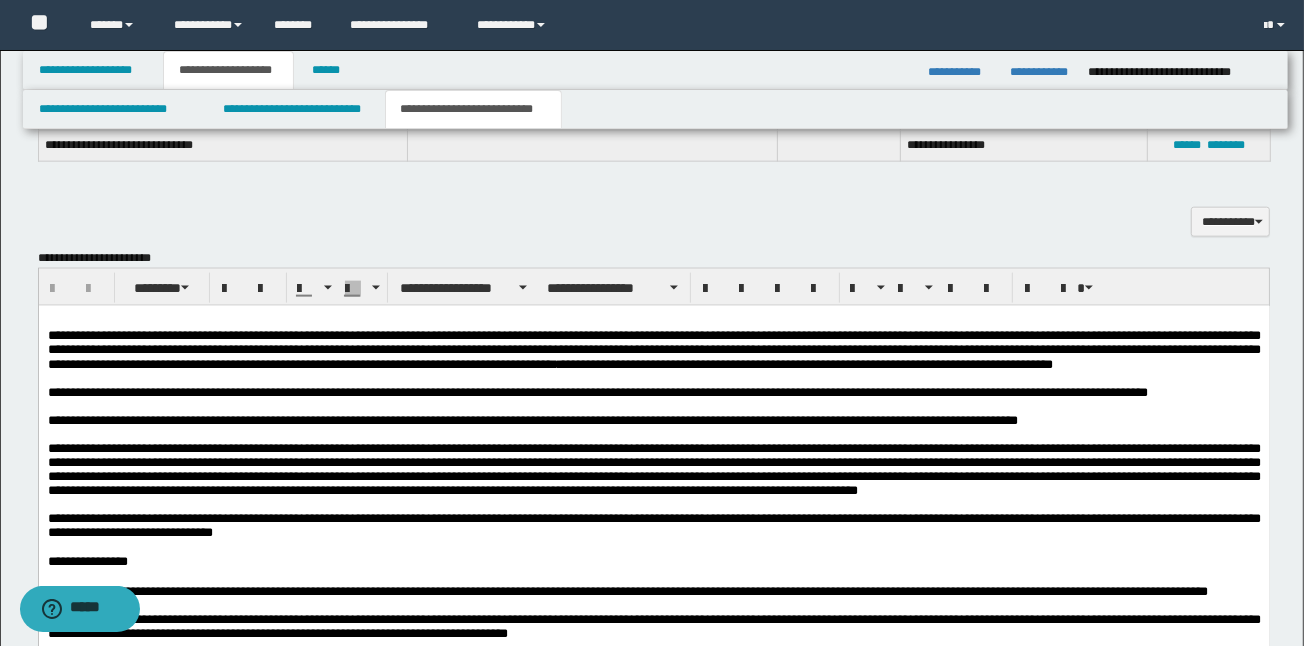 scroll, scrollTop: 1920, scrollLeft: 0, axis: vertical 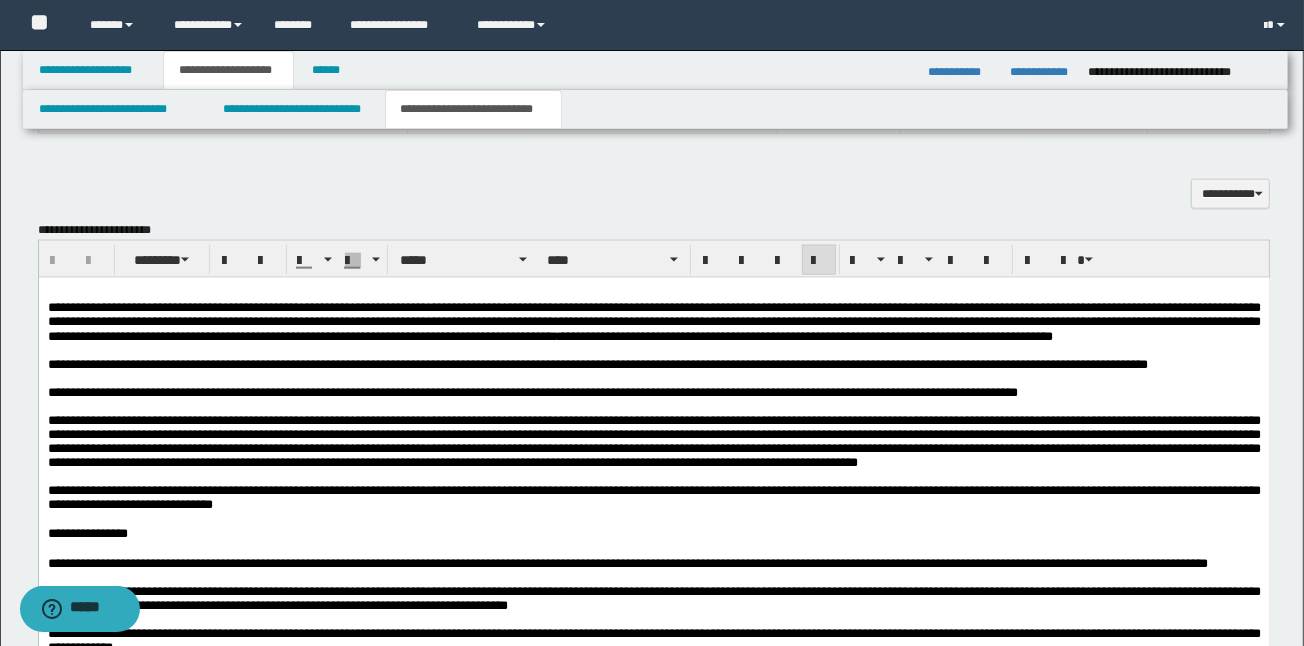 click on "**********" at bounding box center (653, 364) 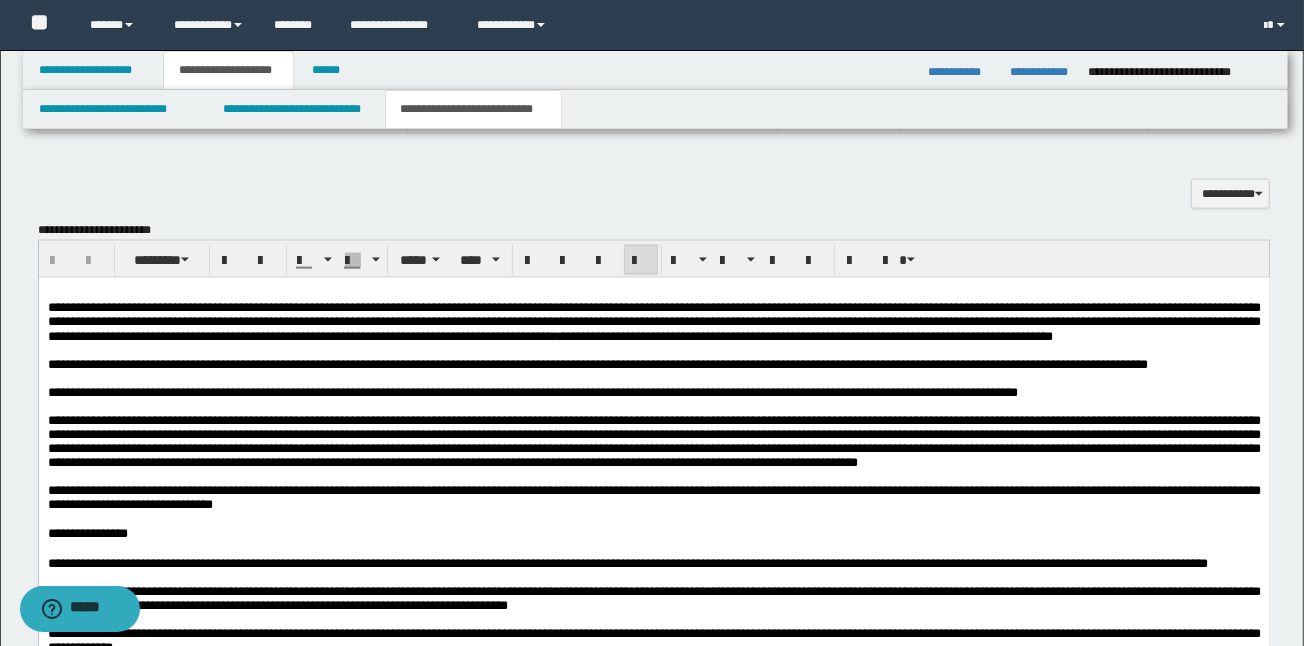 type 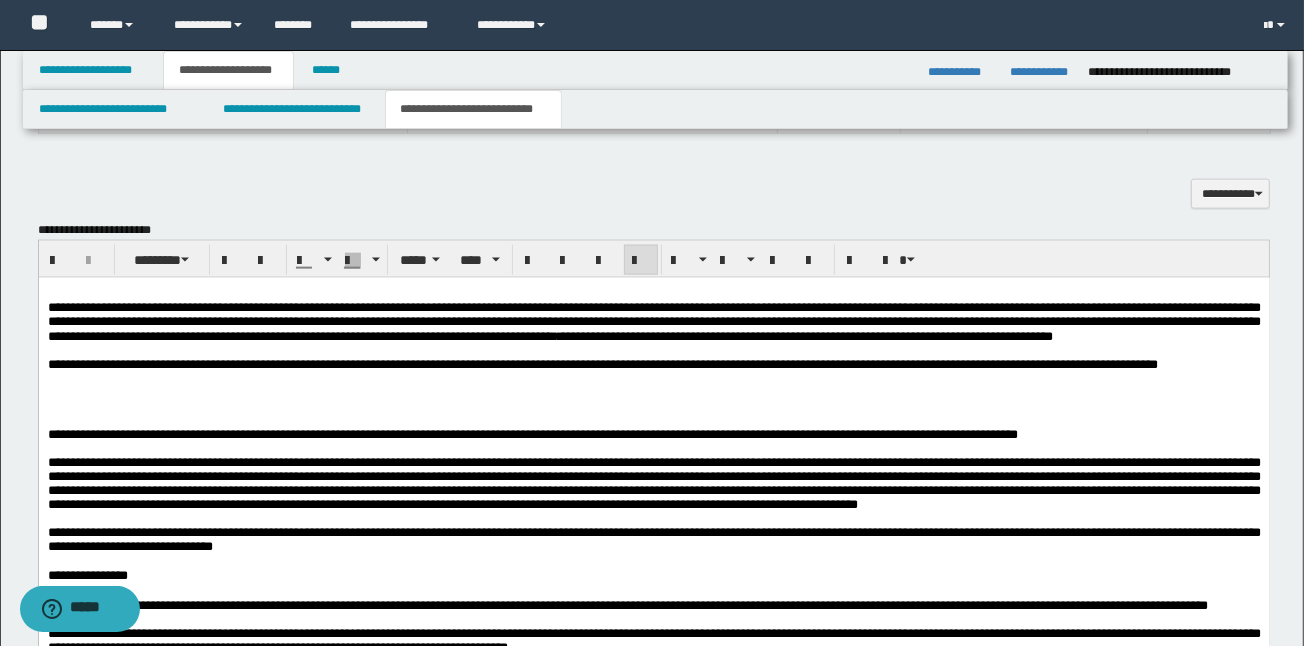 click at bounding box center [653, 392] 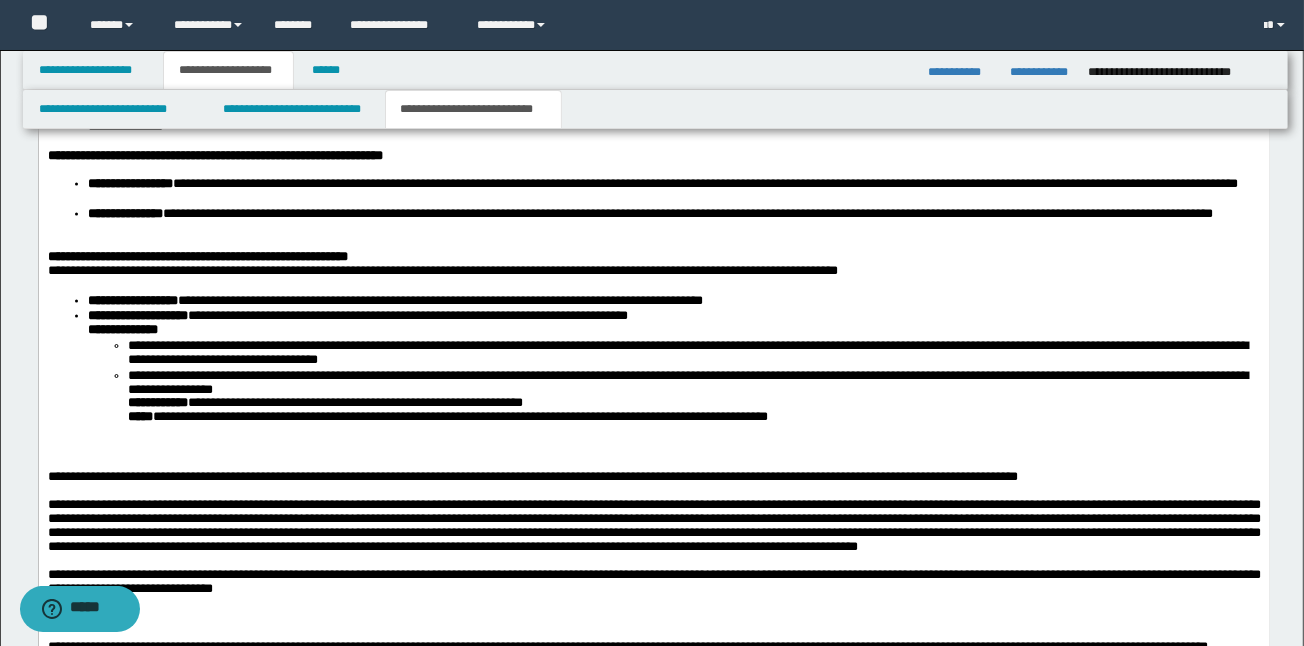 scroll, scrollTop: 2453, scrollLeft: 0, axis: vertical 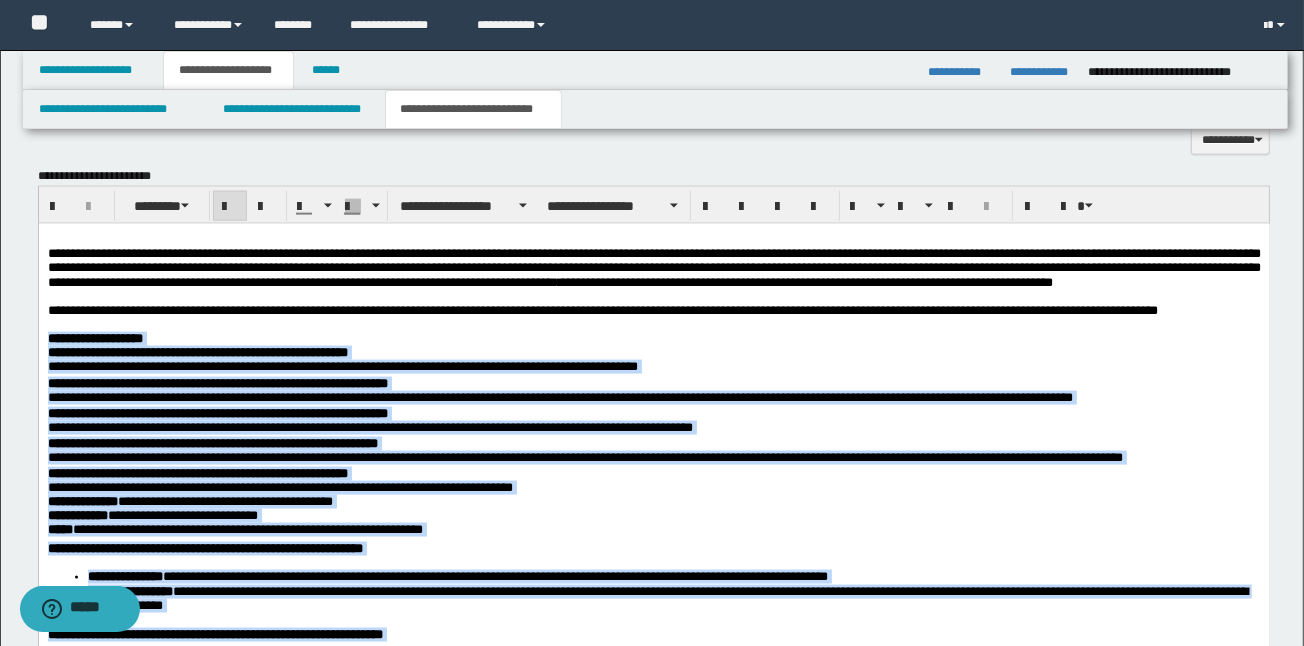 drag, startPoint x: 848, startPoint y: 920, endPoint x: 53, endPoint y: 374, distance: 964.4382 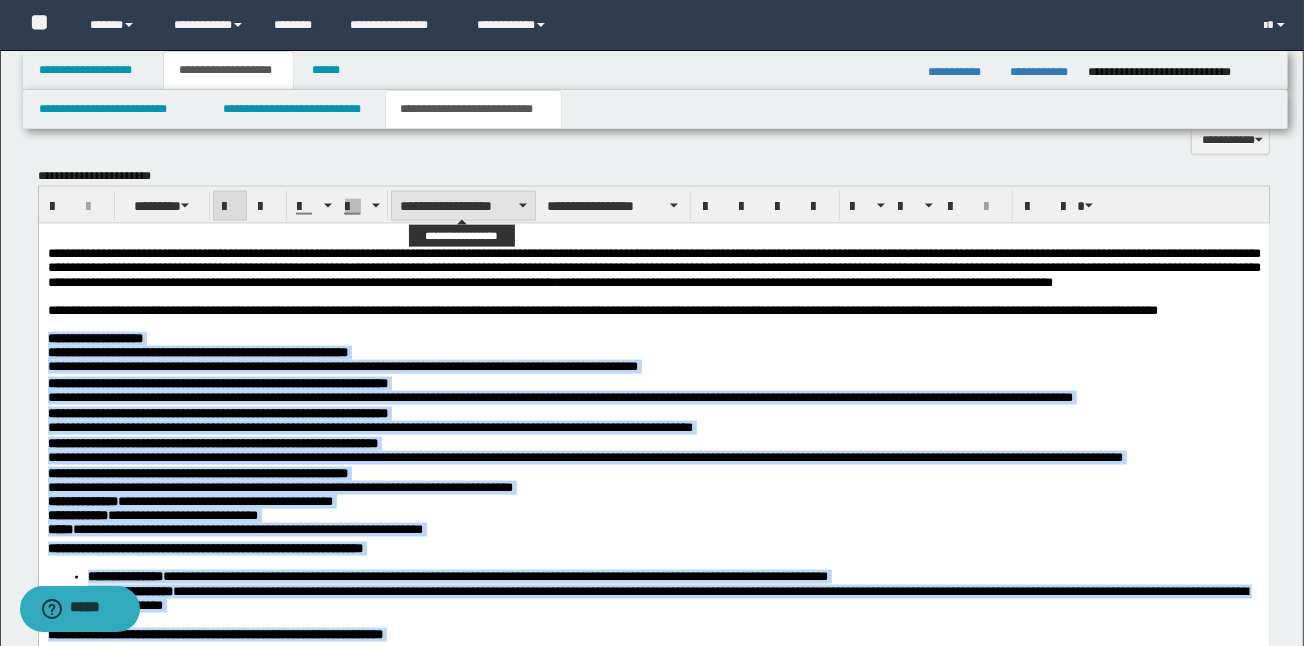 click on "**********" at bounding box center [463, 206] 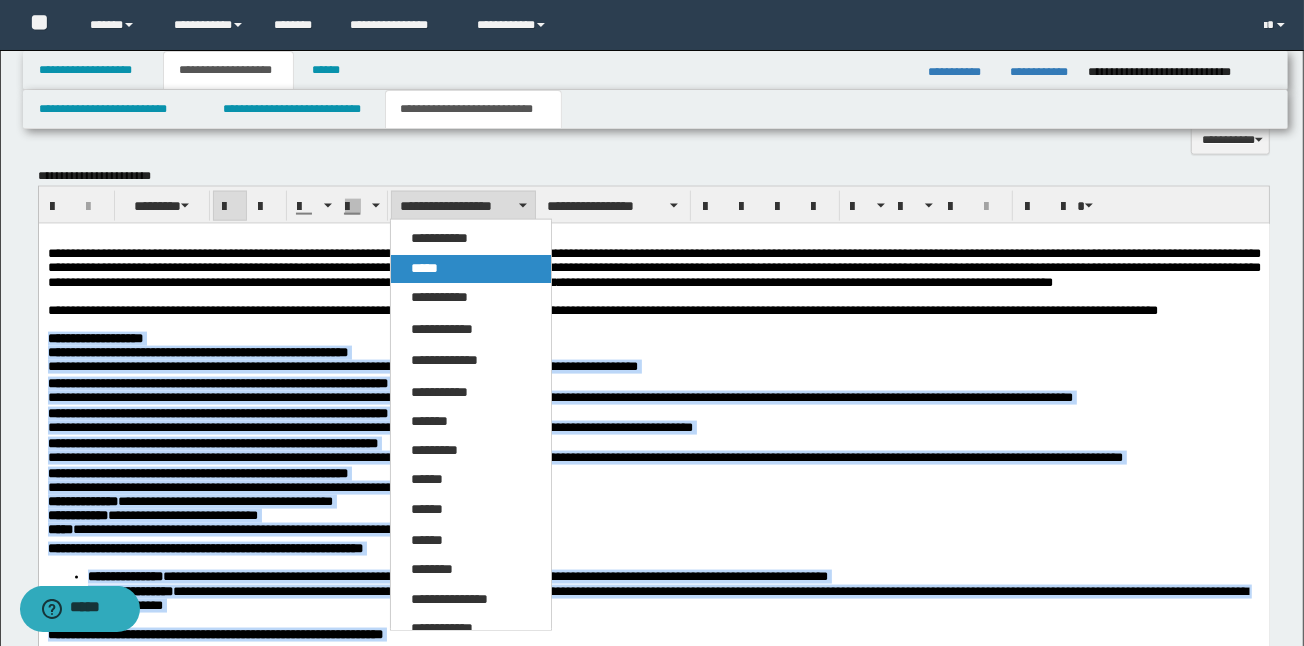 click on "*****" at bounding box center (471, 269) 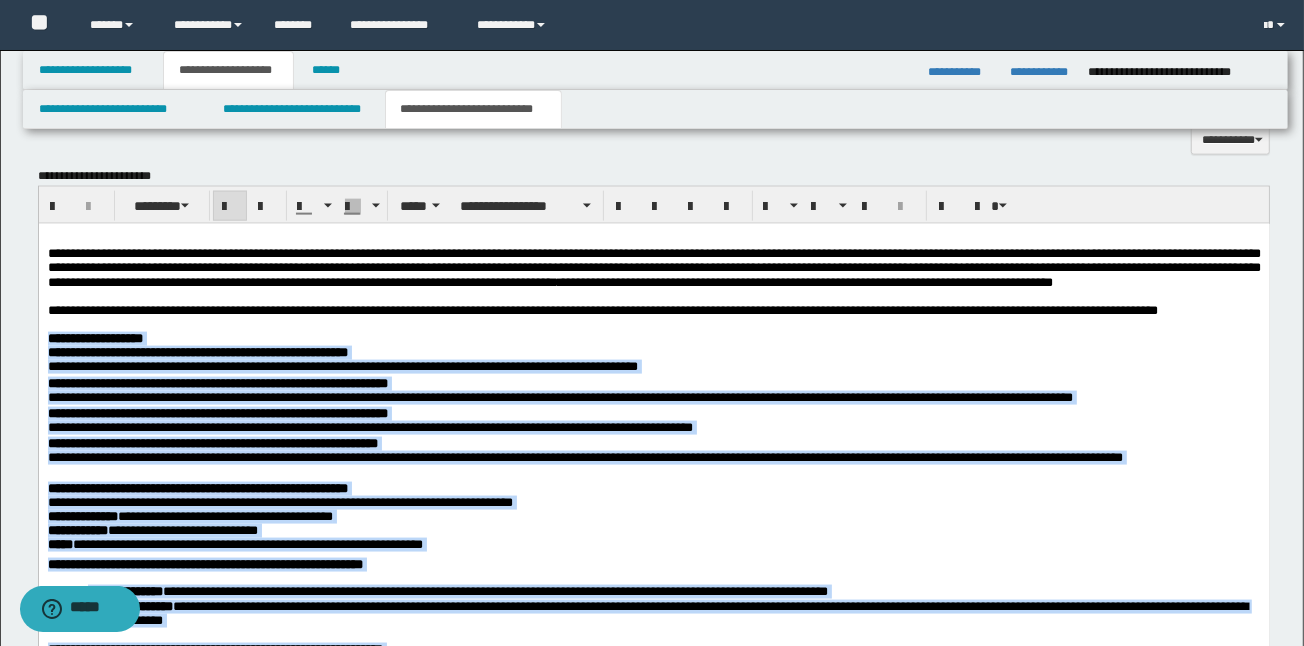 click at bounding box center (230, 206) 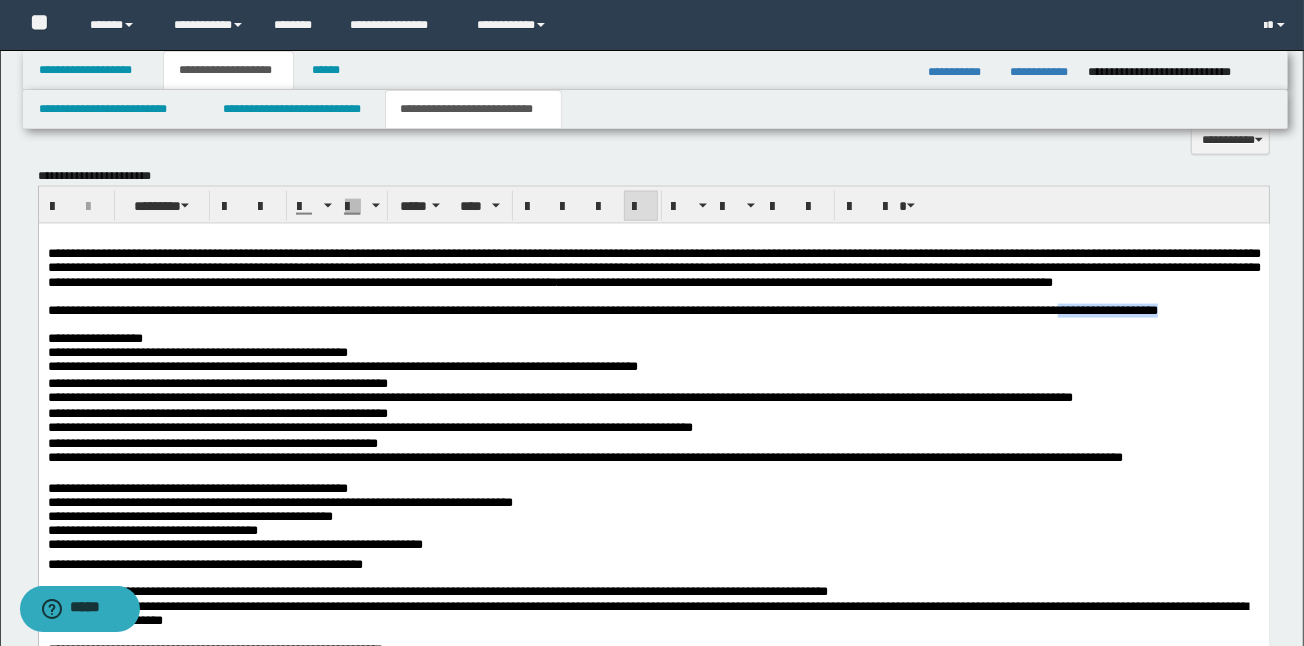 drag, startPoint x: 228, startPoint y: 352, endPoint x: 48, endPoint y: 346, distance: 180.09998 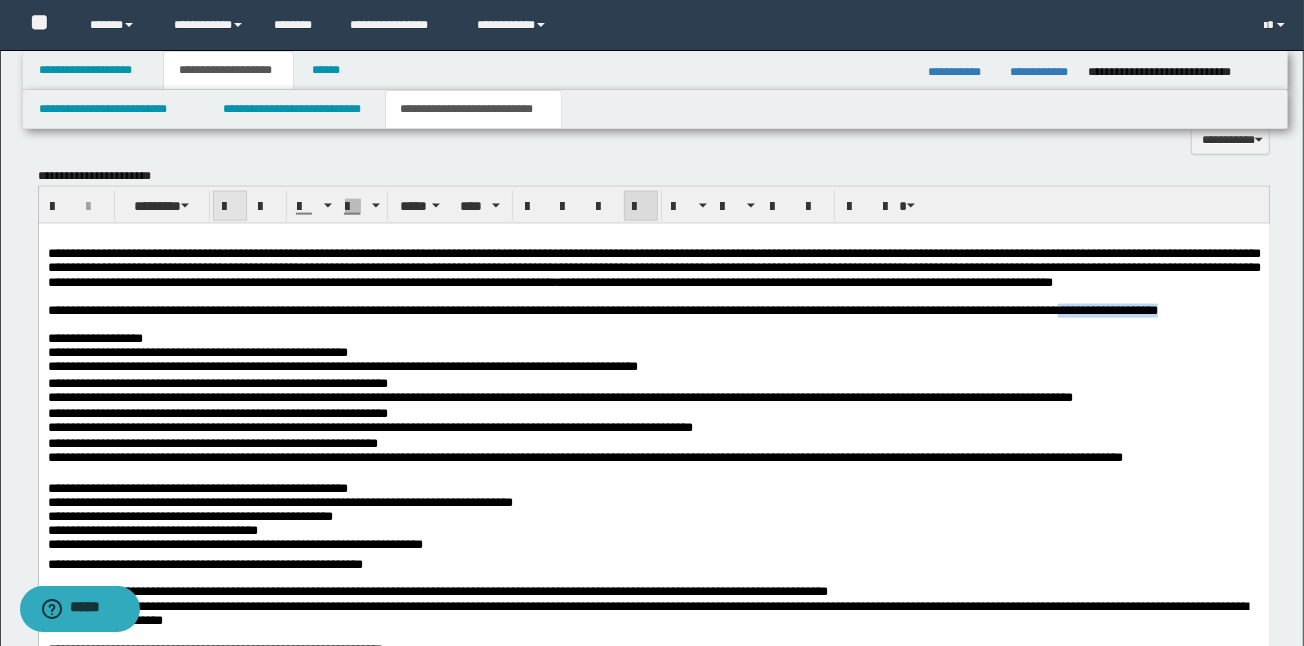 click at bounding box center [230, 207] 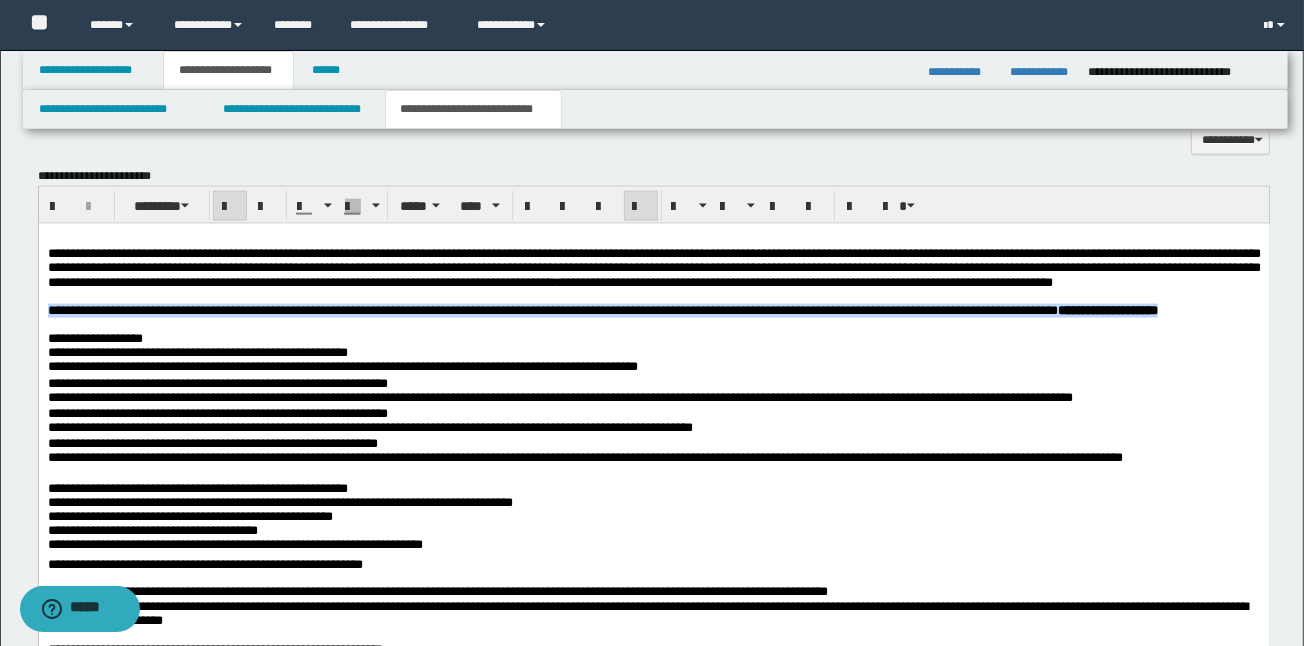 click on "**********" at bounding box center (653, 310) 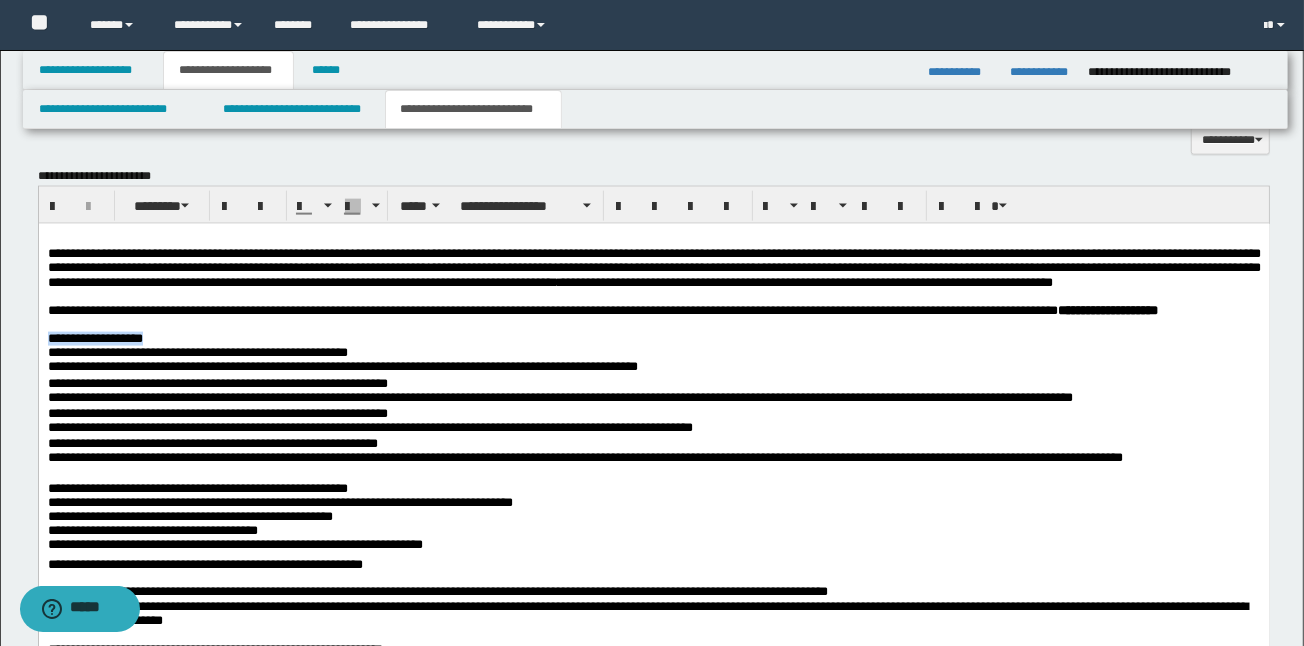 drag, startPoint x: 226, startPoint y: 377, endPoint x: 40, endPoint y: 373, distance: 186.043 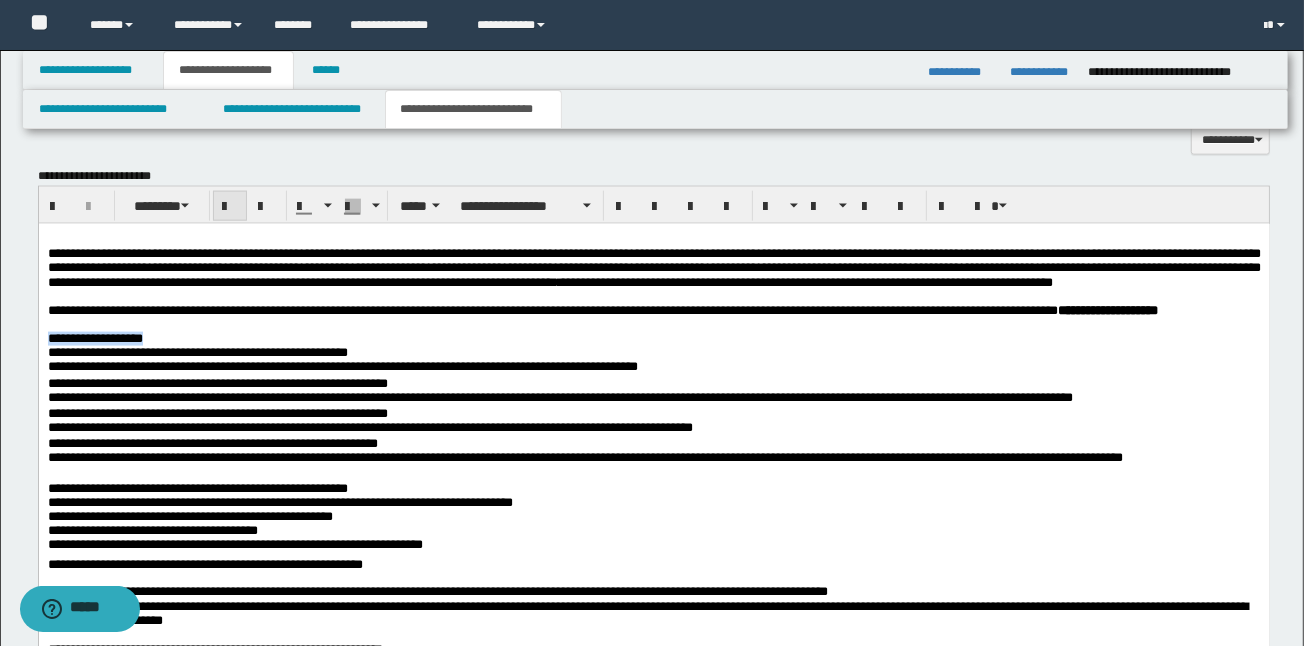 click at bounding box center (230, 207) 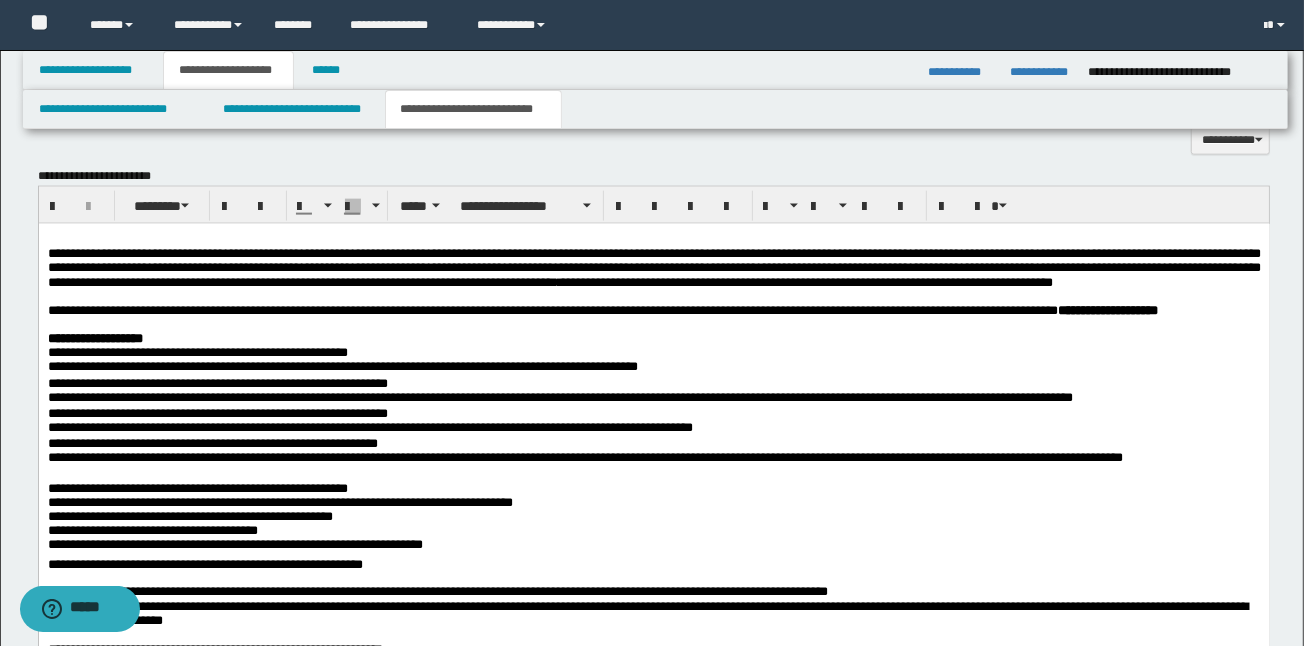 click on "**********" at bounding box center [197, 351] 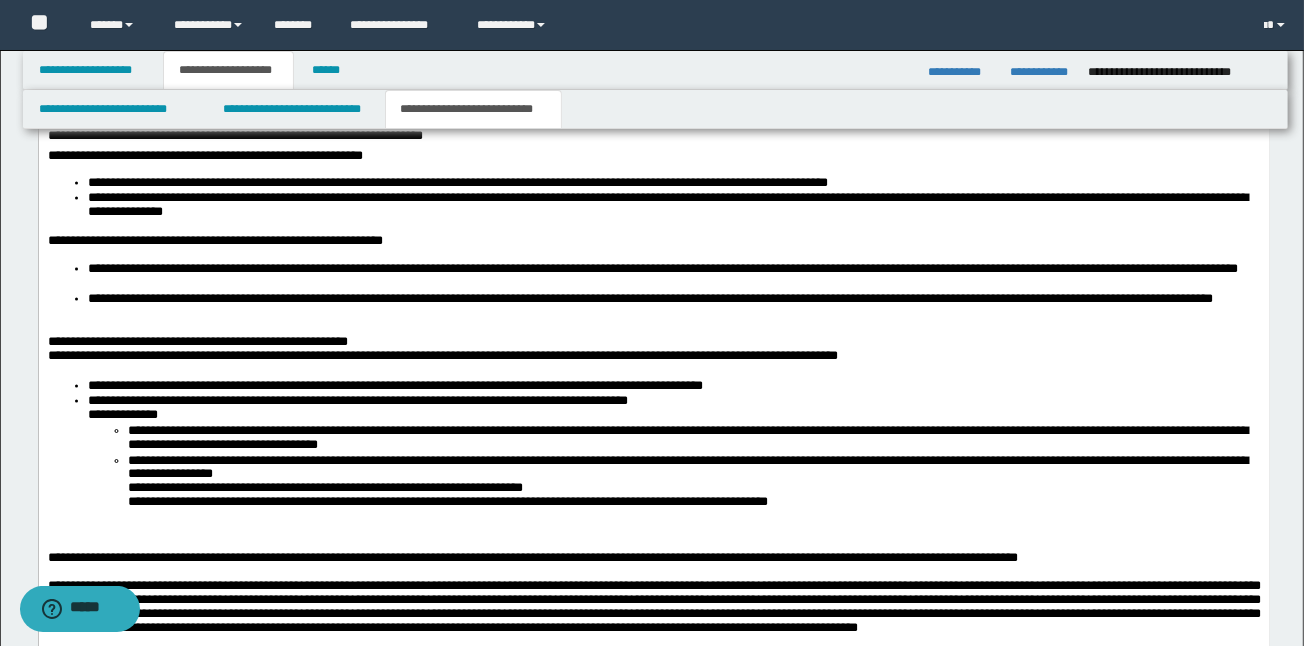 scroll, scrollTop: 2401, scrollLeft: 0, axis: vertical 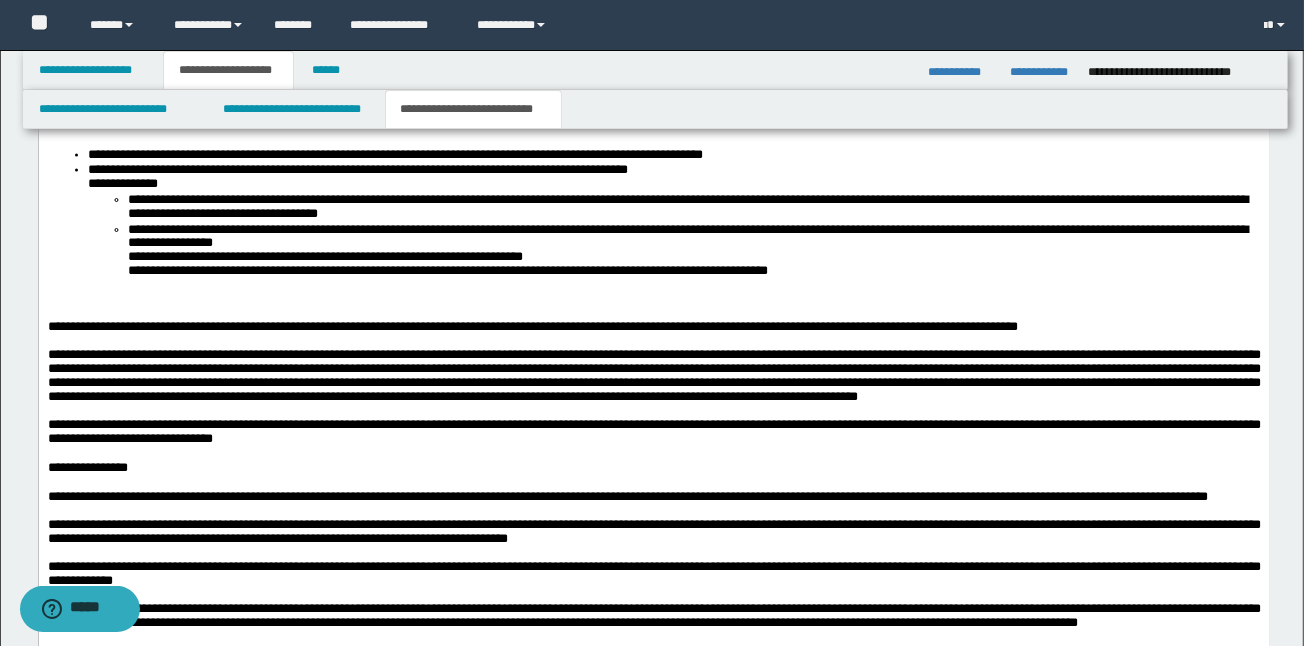 click at bounding box center (653, 300) 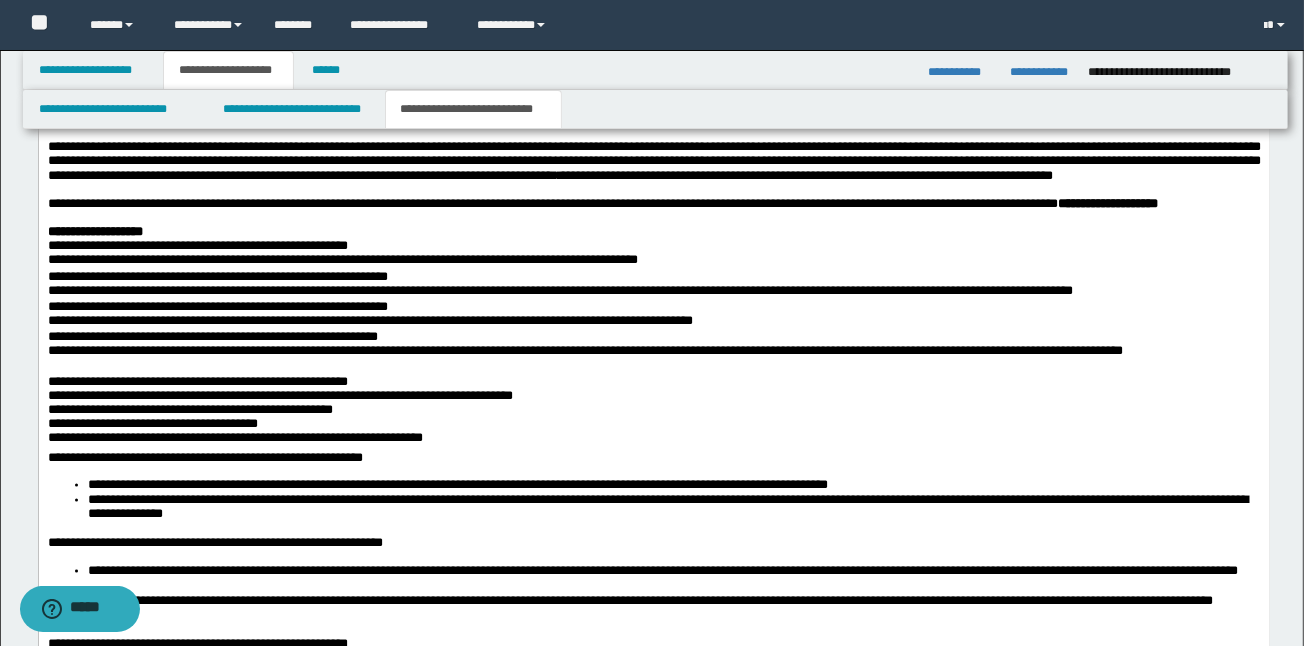 scroll, scrollTop: 1974, scrollLeft: 0, axis: vertical 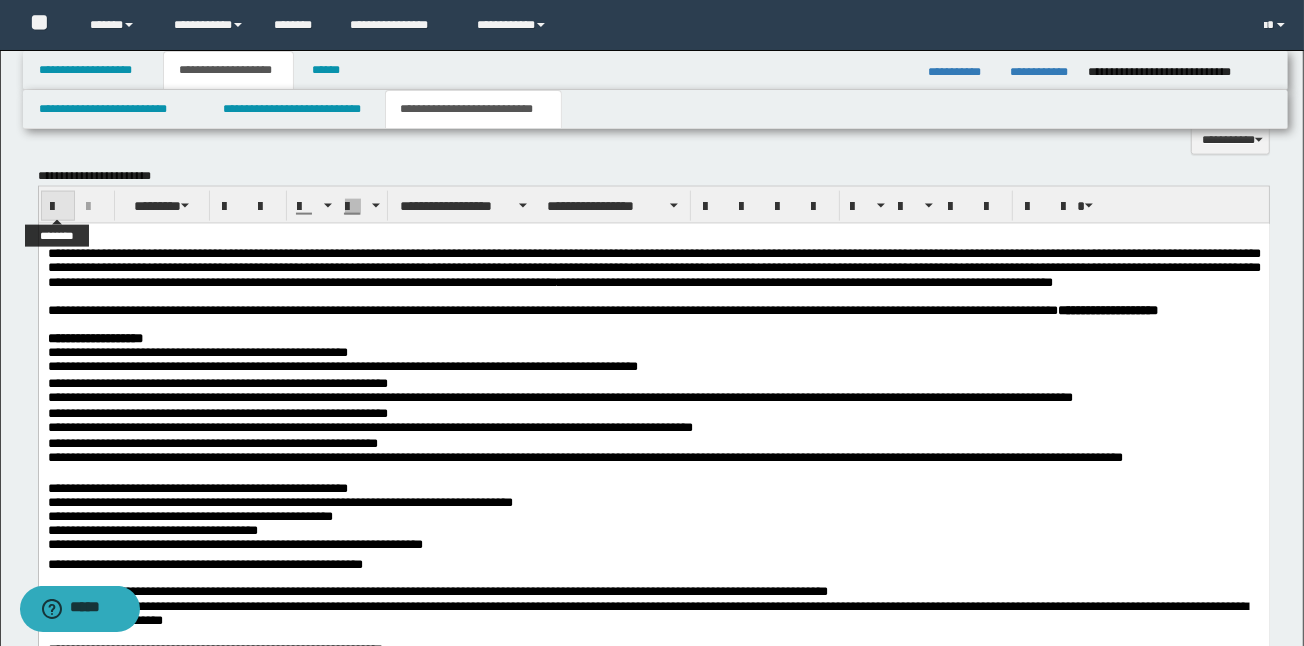 click at bounding box center [58, 207] 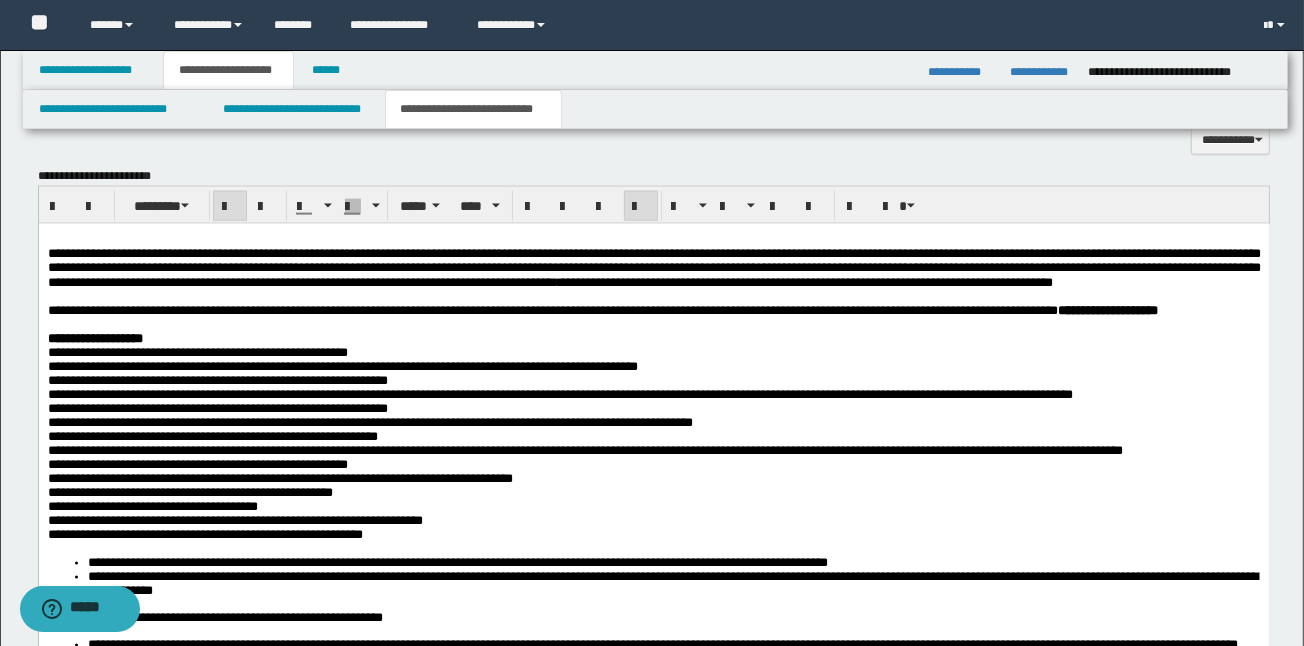 click on "**********" at bounding box center (653, 310) 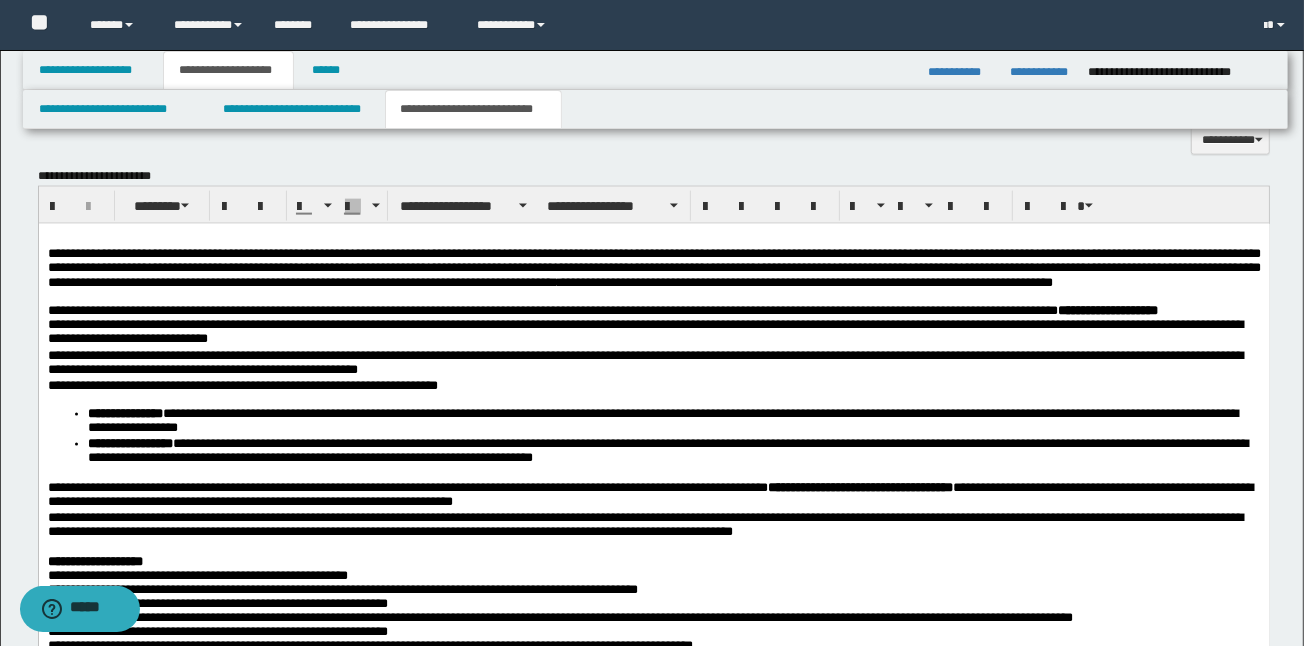 scroll, scrollTop: 2081, scrollLeft: 0, axis: vertical 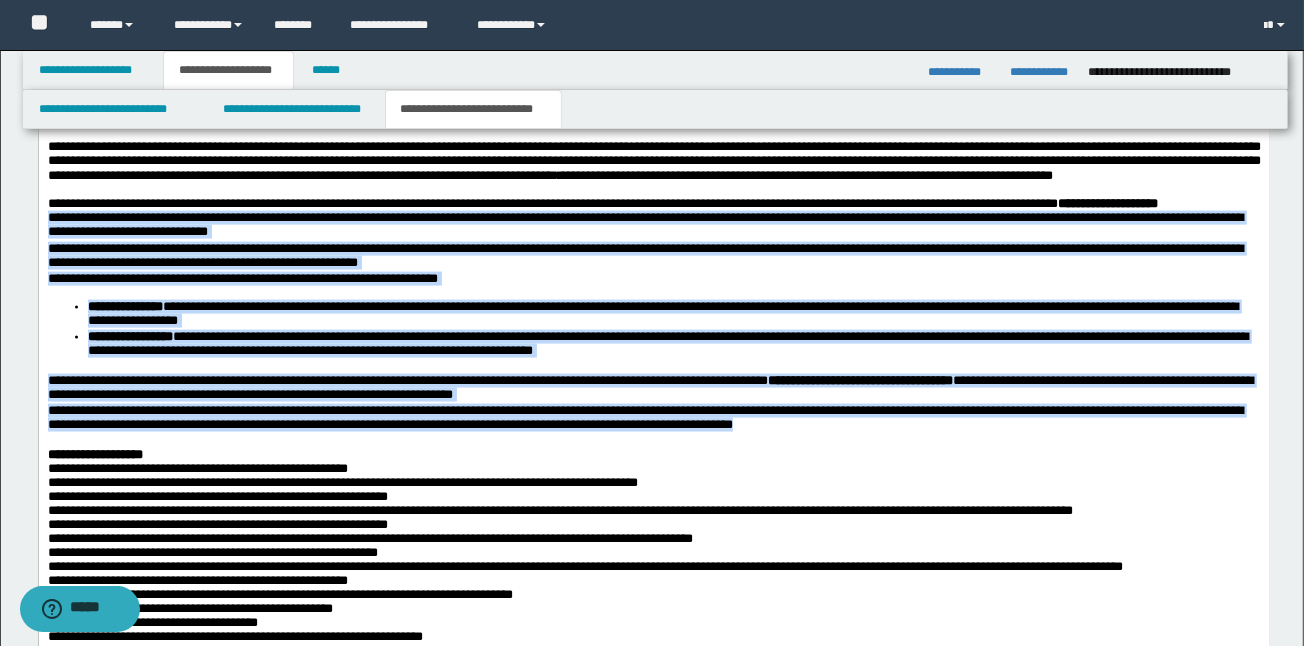 drag, startPoint x: 885, startPoint y: 457, endPoint x: 38, endPoint y: 252, distance: 871.4551 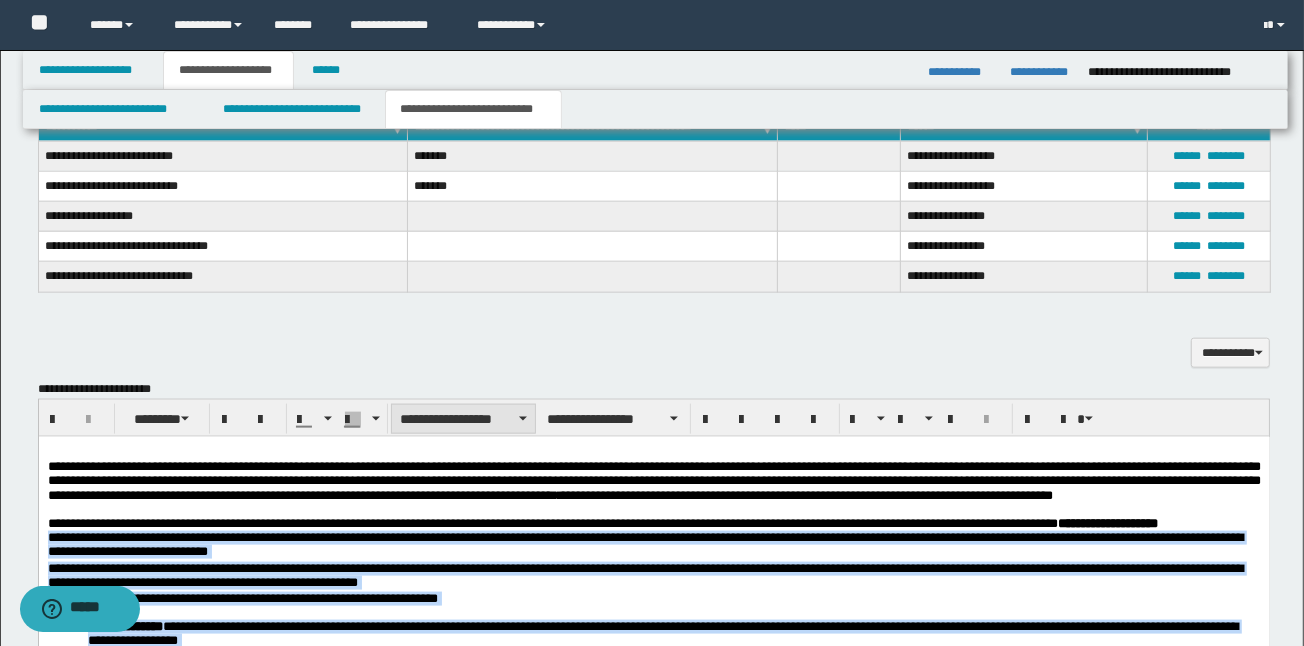 scroll, scrollTop: 1761, scrollLeft: 0, axis: vertical 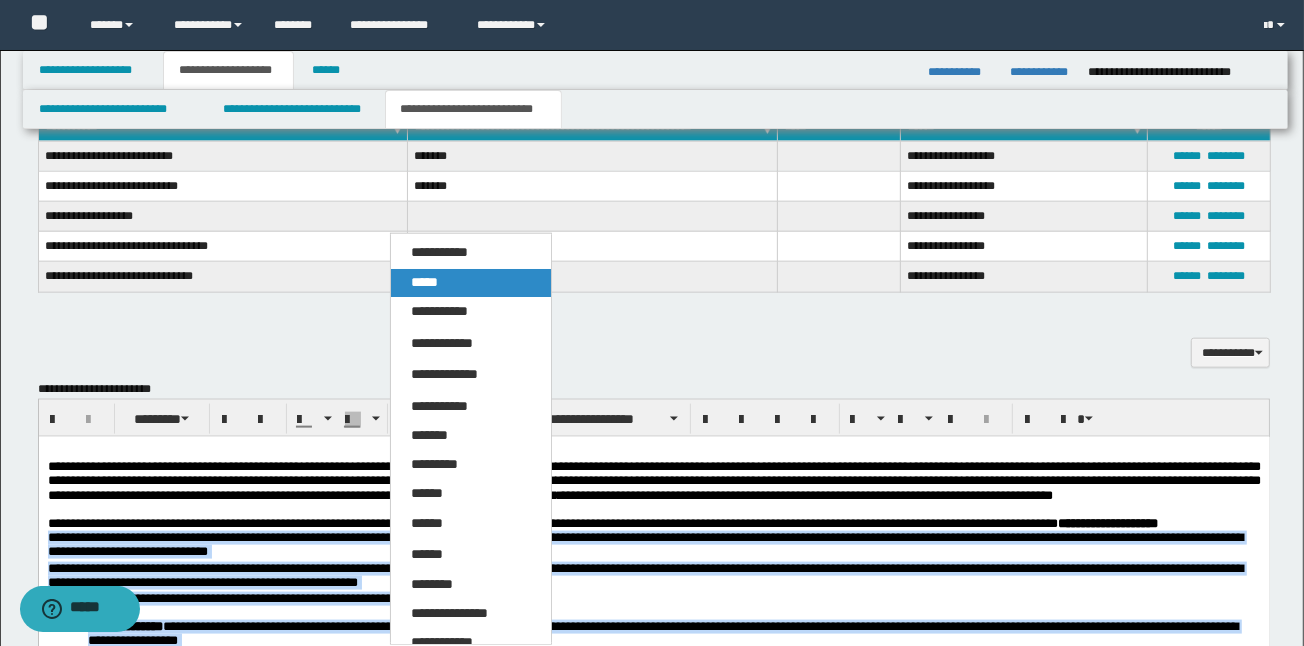 click on "*****" at bounding box center [471, 283] 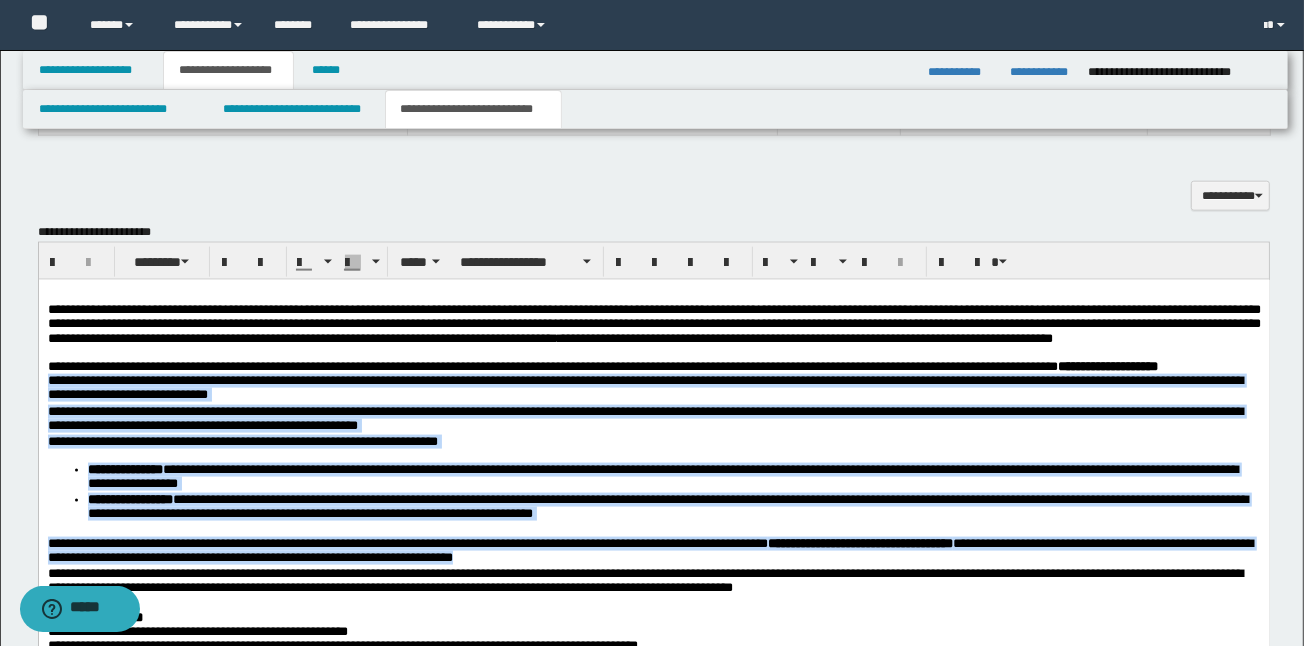 scroll, scrollTop: 1974, scrollLeft: 0, axis: vertical 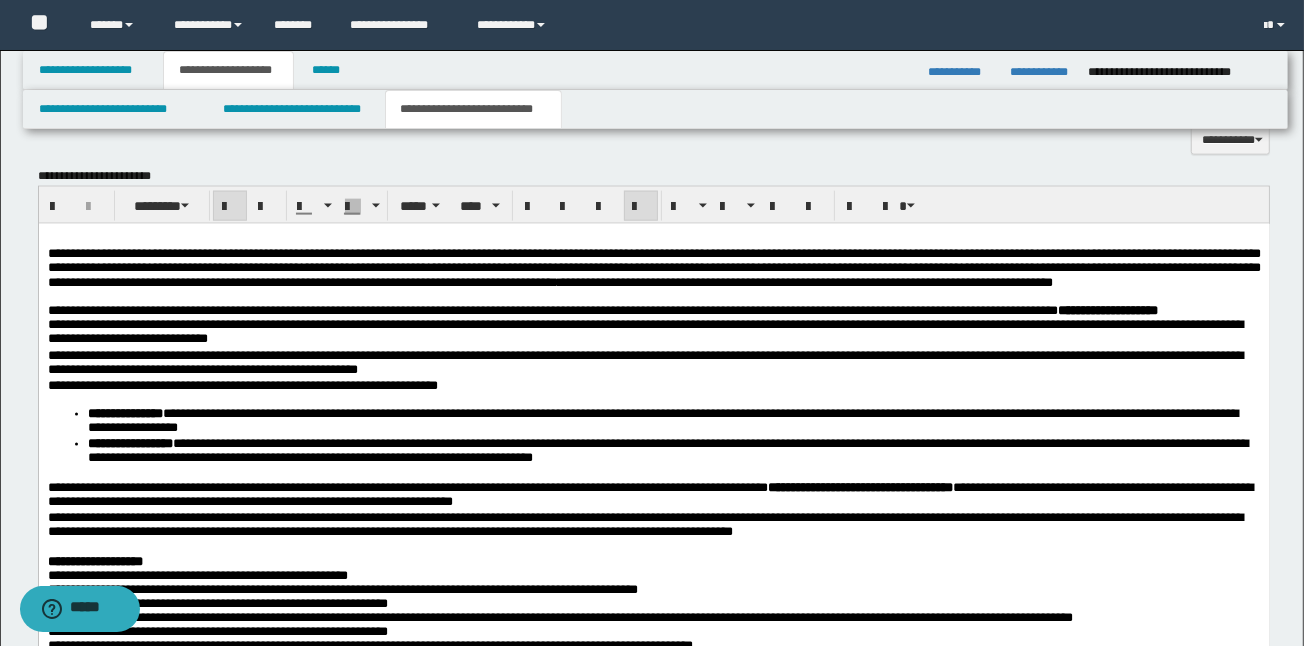 click on "**********" at bounding box center (653, 310) 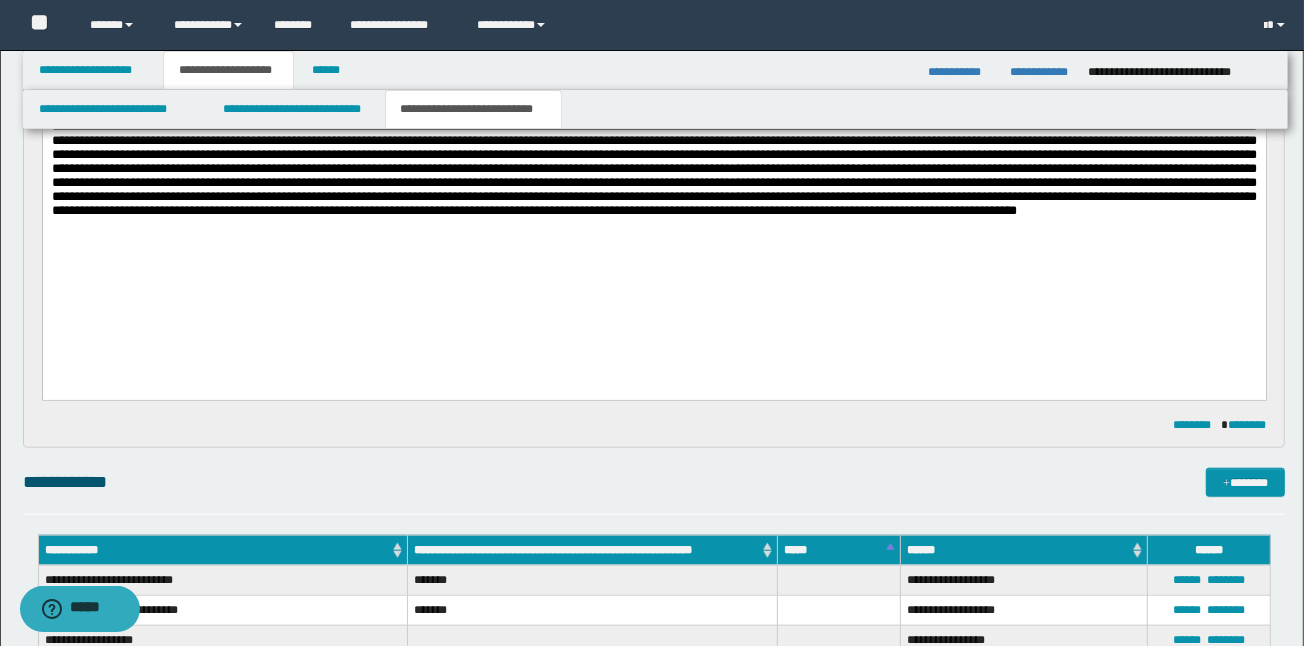 scroll, scrollTop: 1334, scrollLeft: 0, axis: vertical 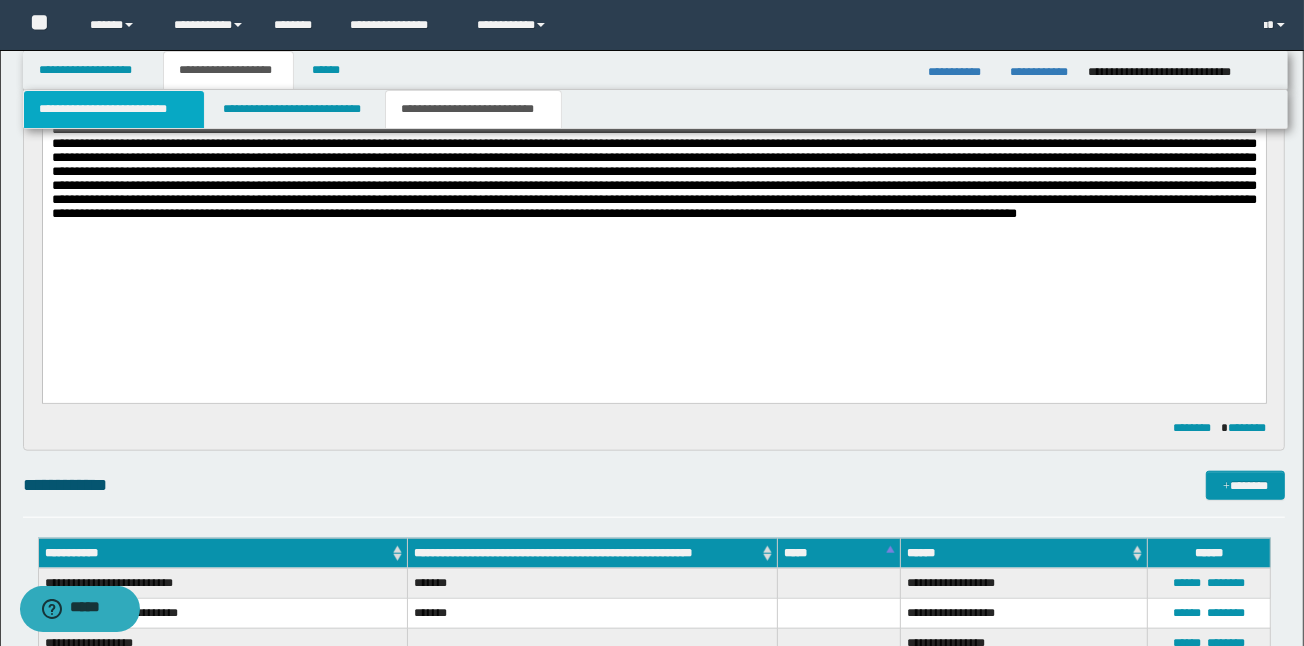 click on "**********" at bounding box center (114, 109) 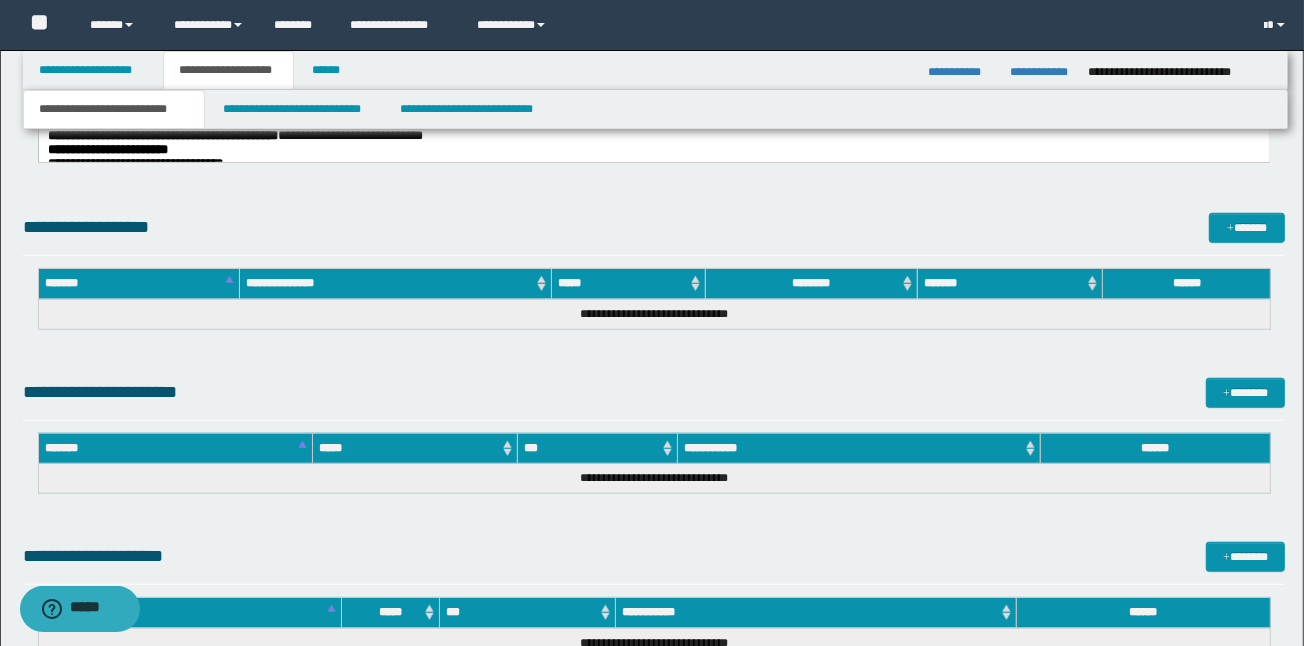 scroll, scrollTop: 946, scrollLeft: 0, axis: vertical 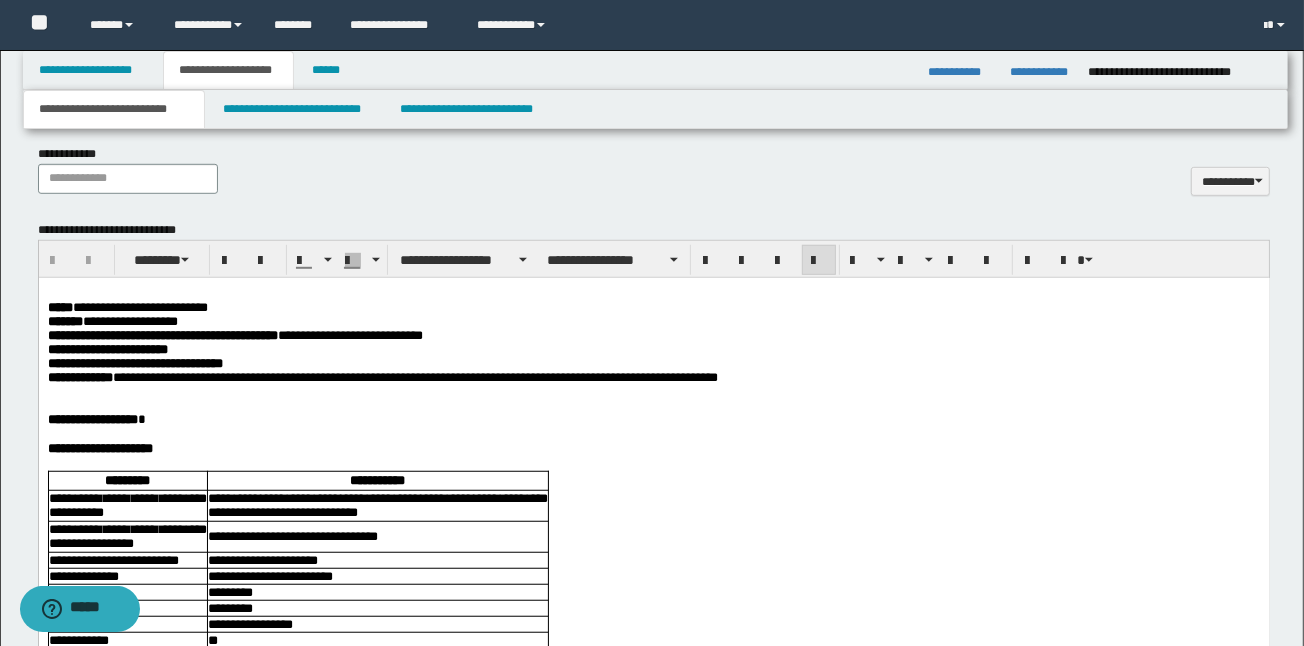 click at bounding box center [653, 292] 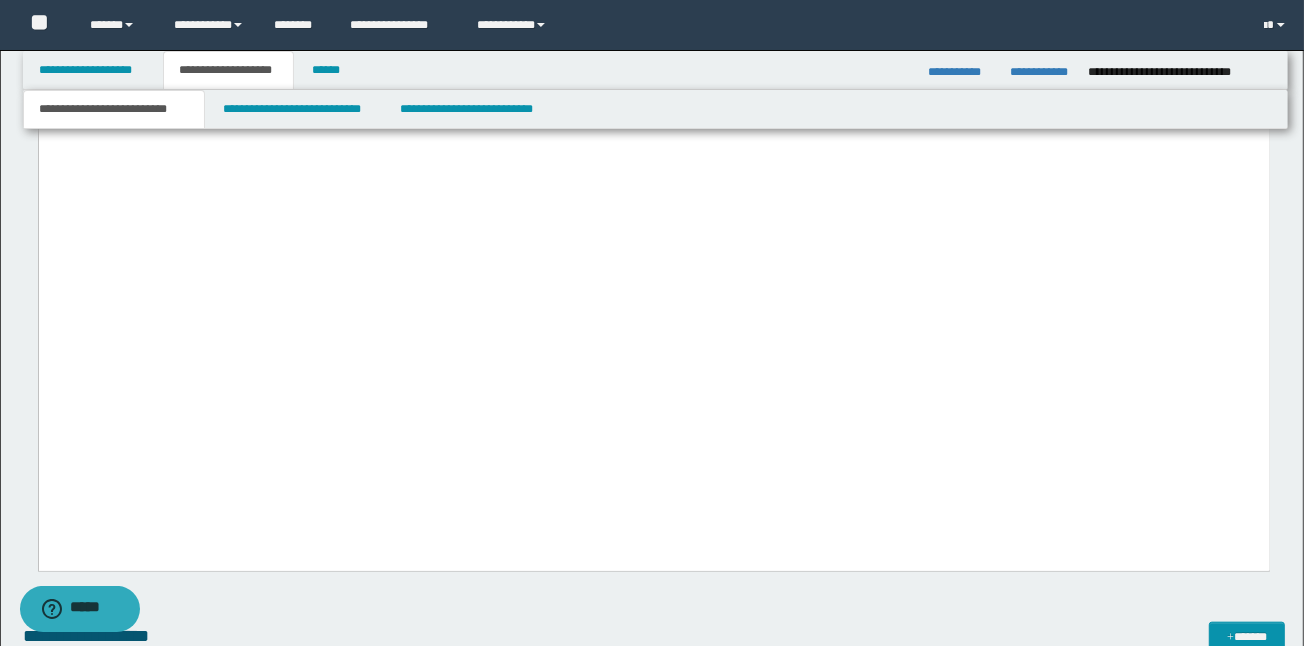scroll, scrollTop: 7078, scrollLeft: 0, axis: vertical 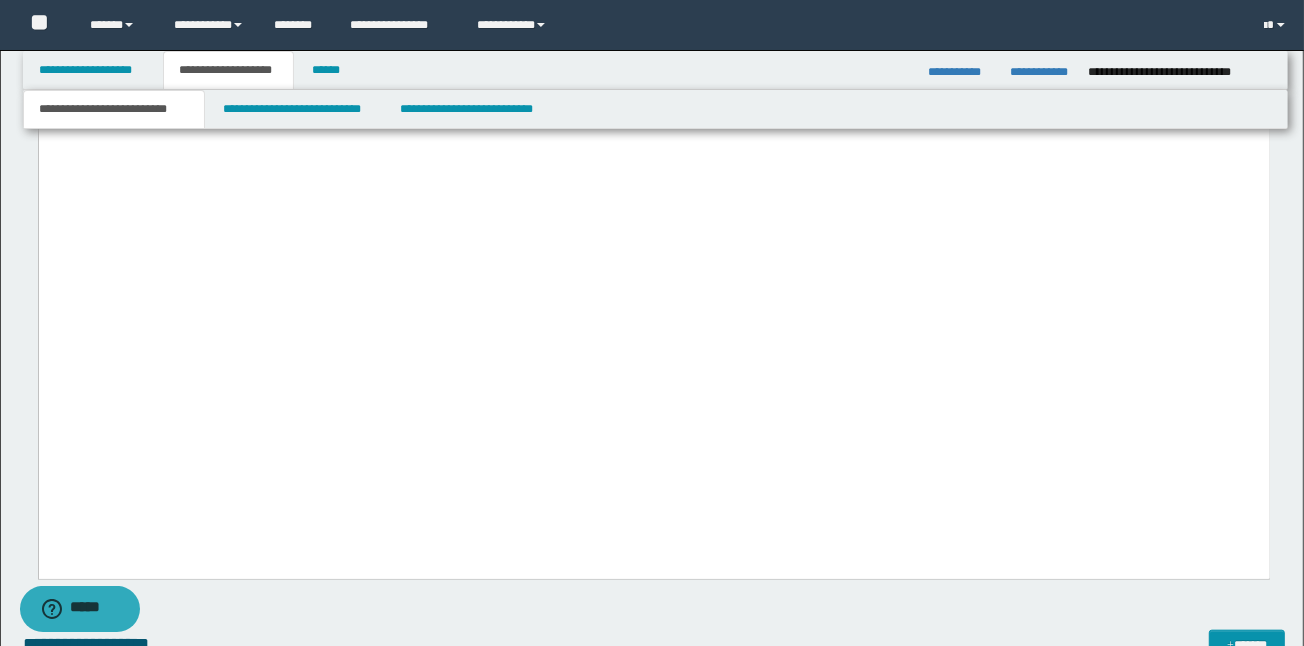 drag, startPoint x: 46, startPoint y: -5821, endPoint x: 673, endPoint y: 431, distance: 6283.362 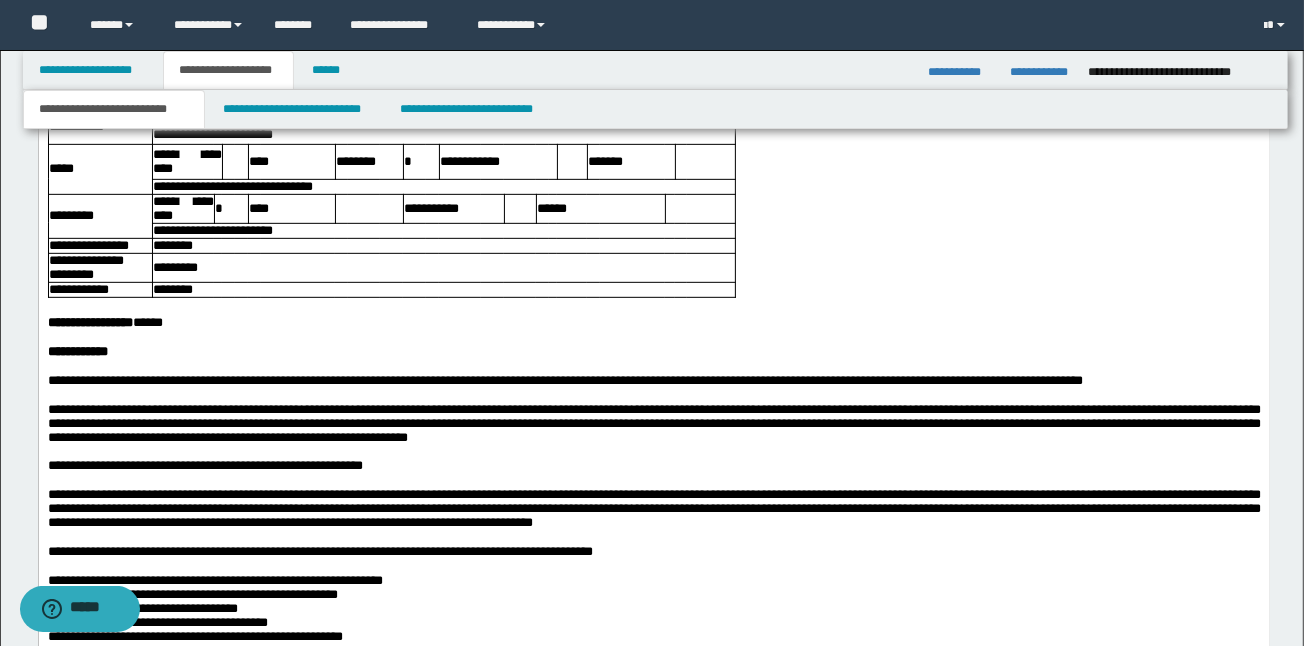 scroll, scrollTop: 6118, scrollLeft: 0, axis: vertical 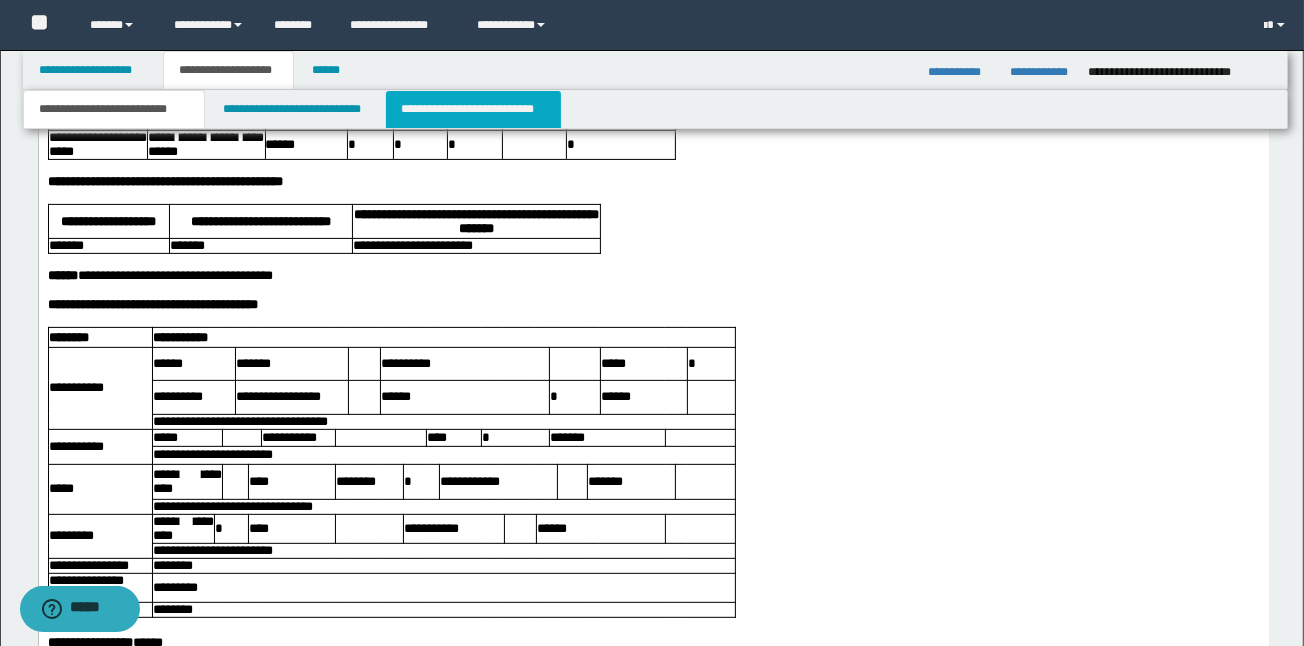 click on "**********" at bounding box center [473, 109] 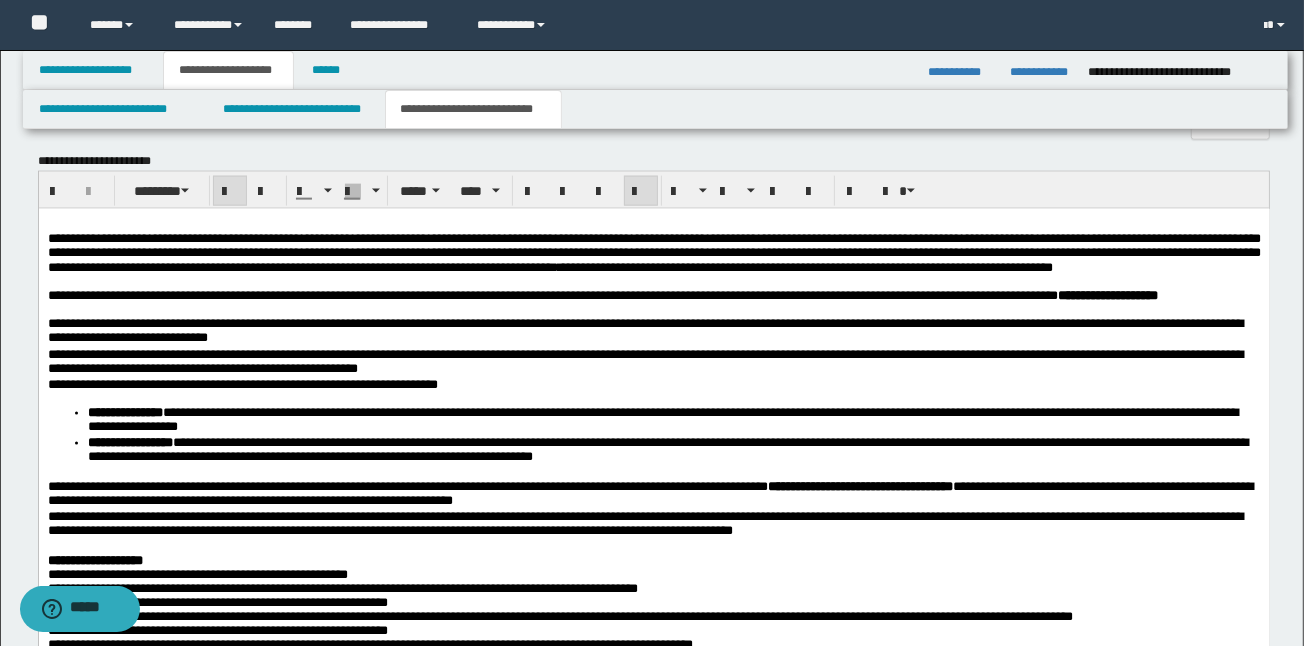 scroll, scrollTop: 1966, scrollLeft: 0, axis: vertical 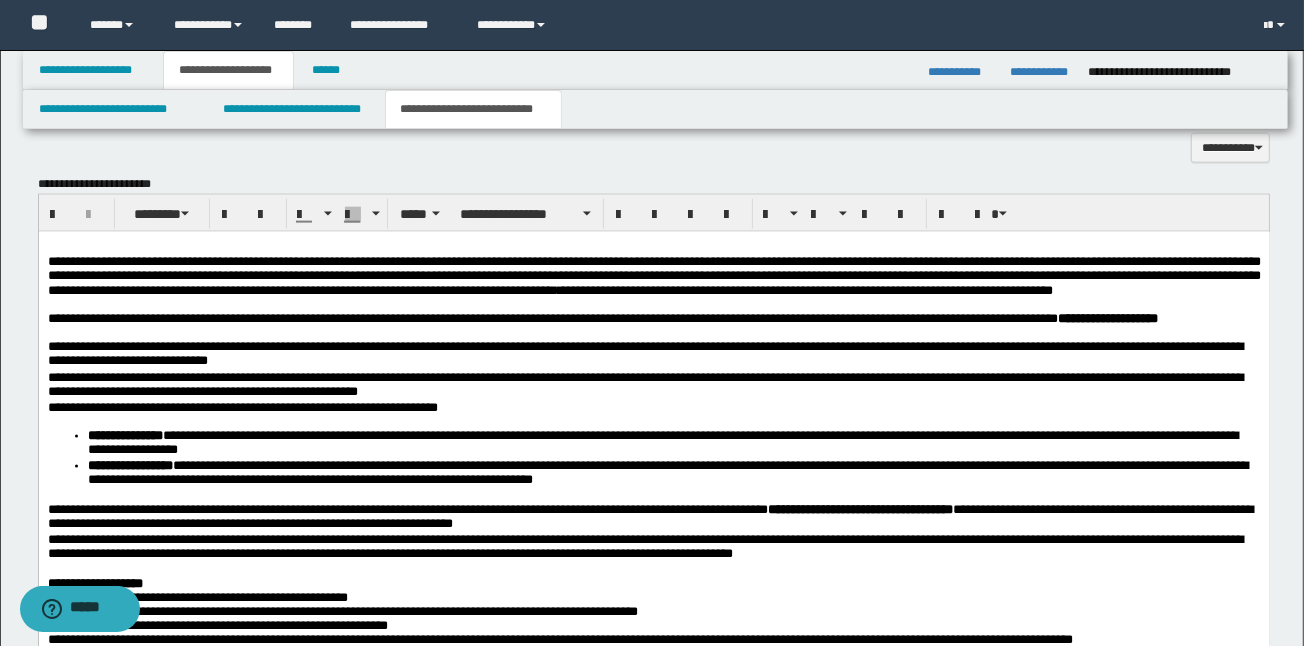 click on "**********" at bounding box center [644, 352] 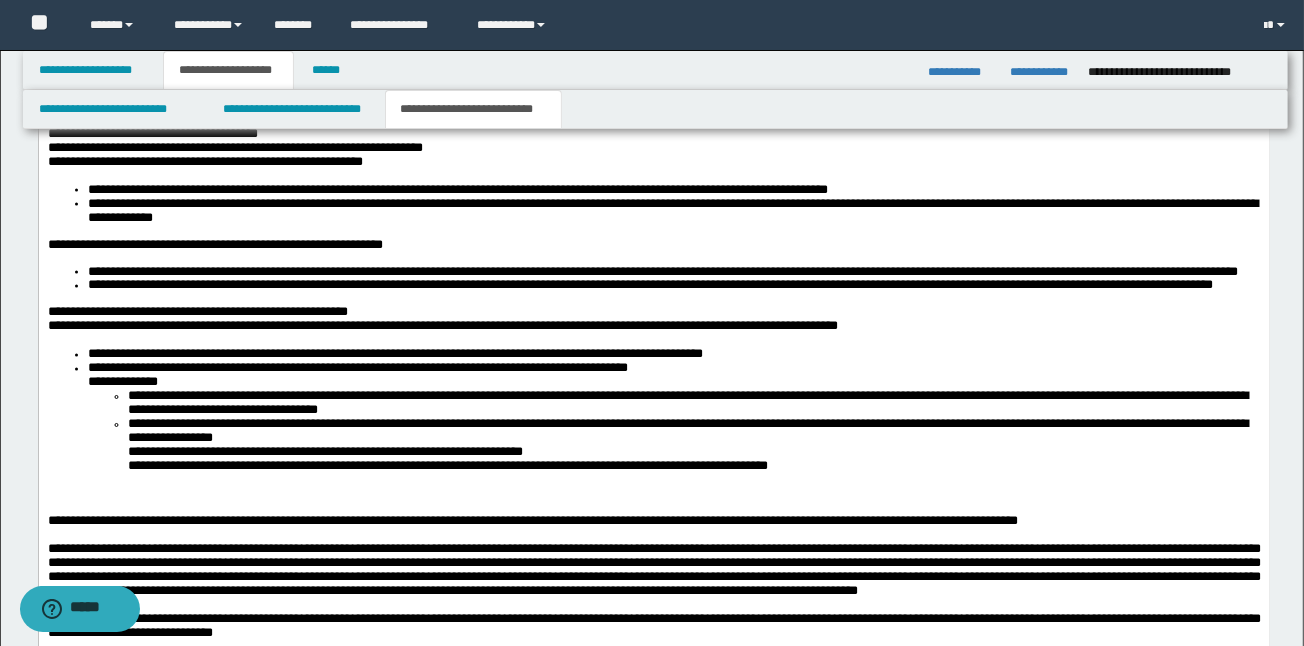 scroll, scrollTop: 2712, scrollLeft: 0, axis: vertical 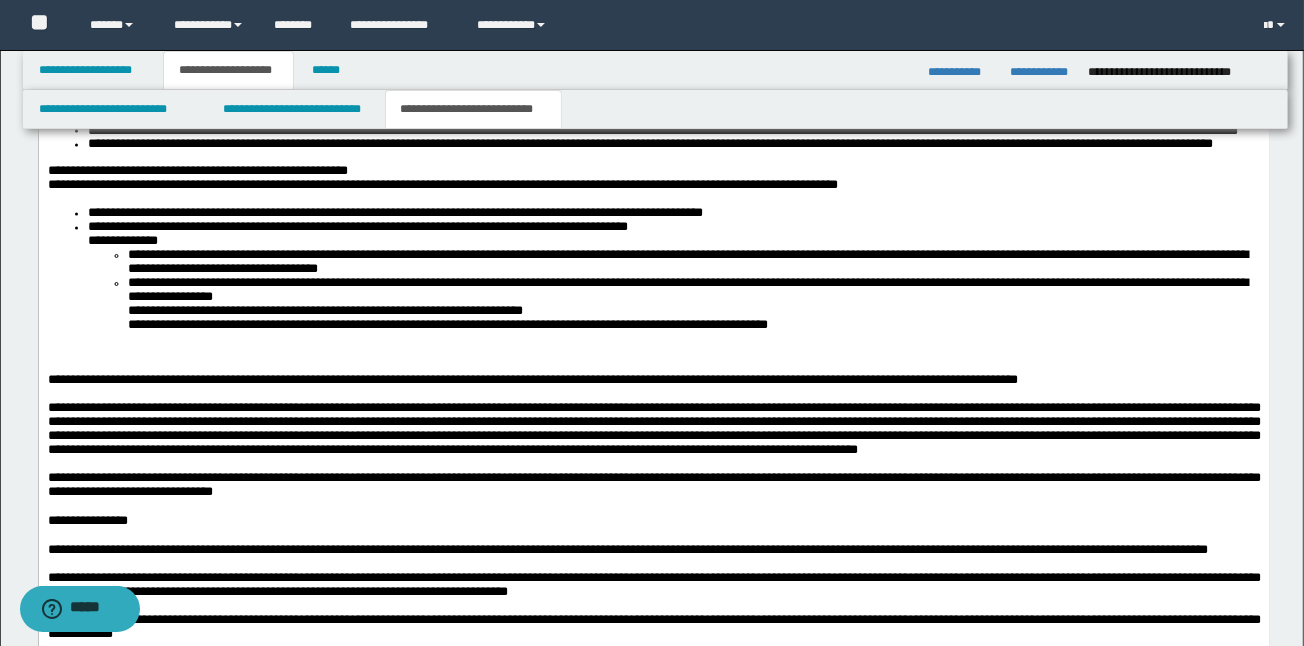 click at bounding box center (653, 353) 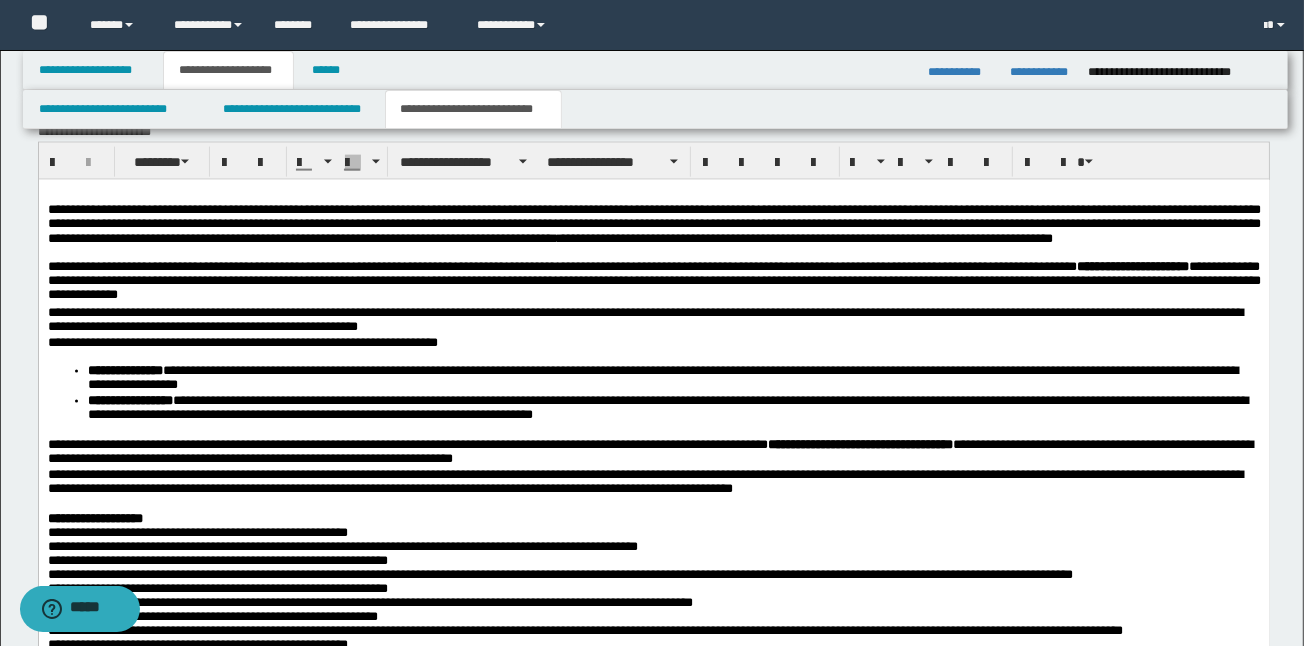 scroll, scrollTop: 1966, scrollLeft: 0, axis: vertical 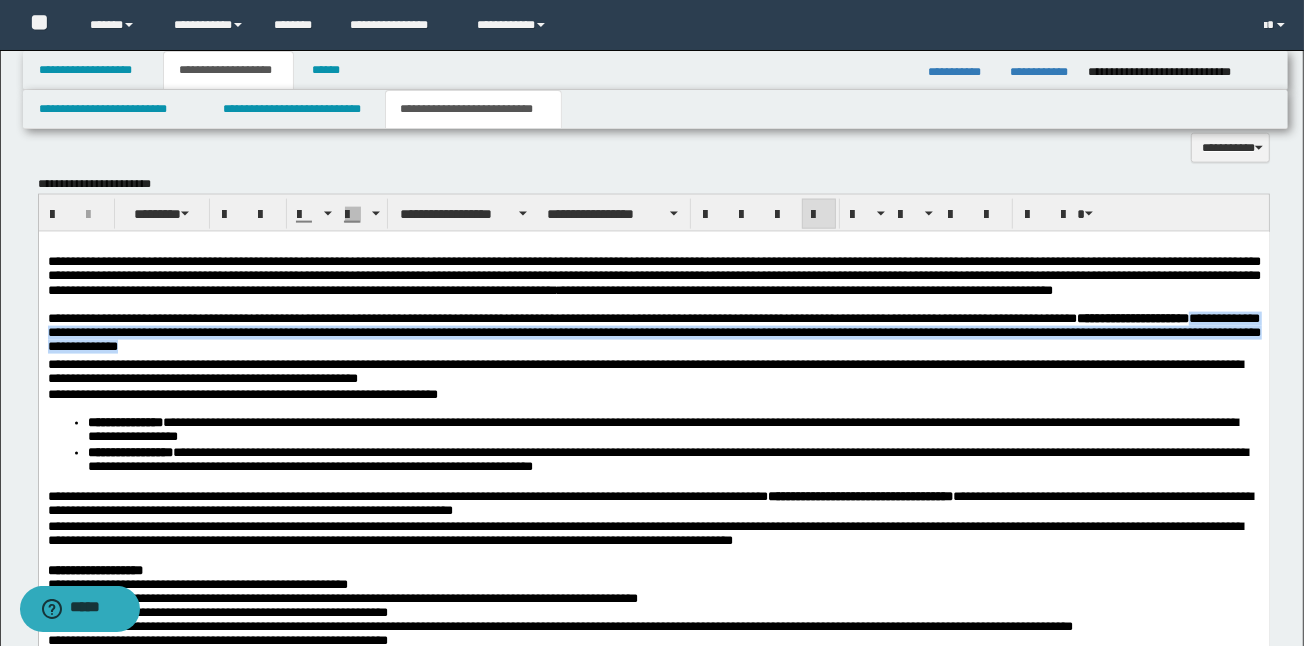 drag, startPoint x: 237, startPoint y: 351, endPoint x: 515, endPoint y: 366, distance: 278.4044 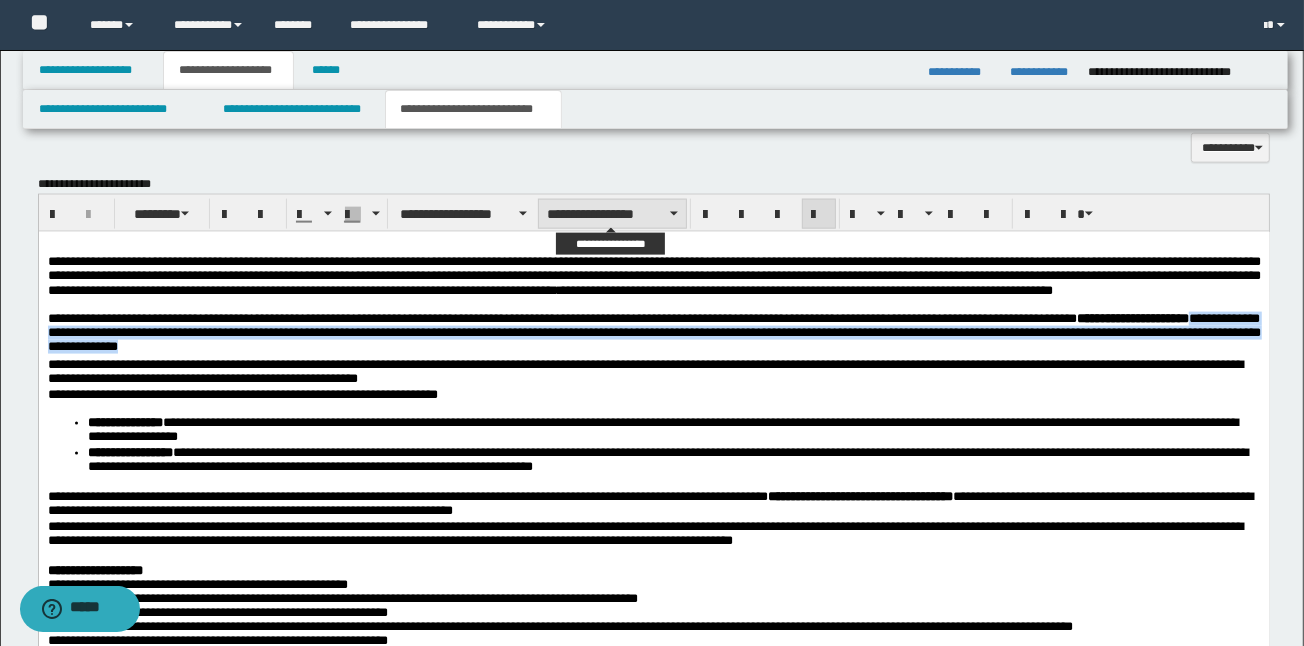 click on "**********" at bounding box center (612, 214) 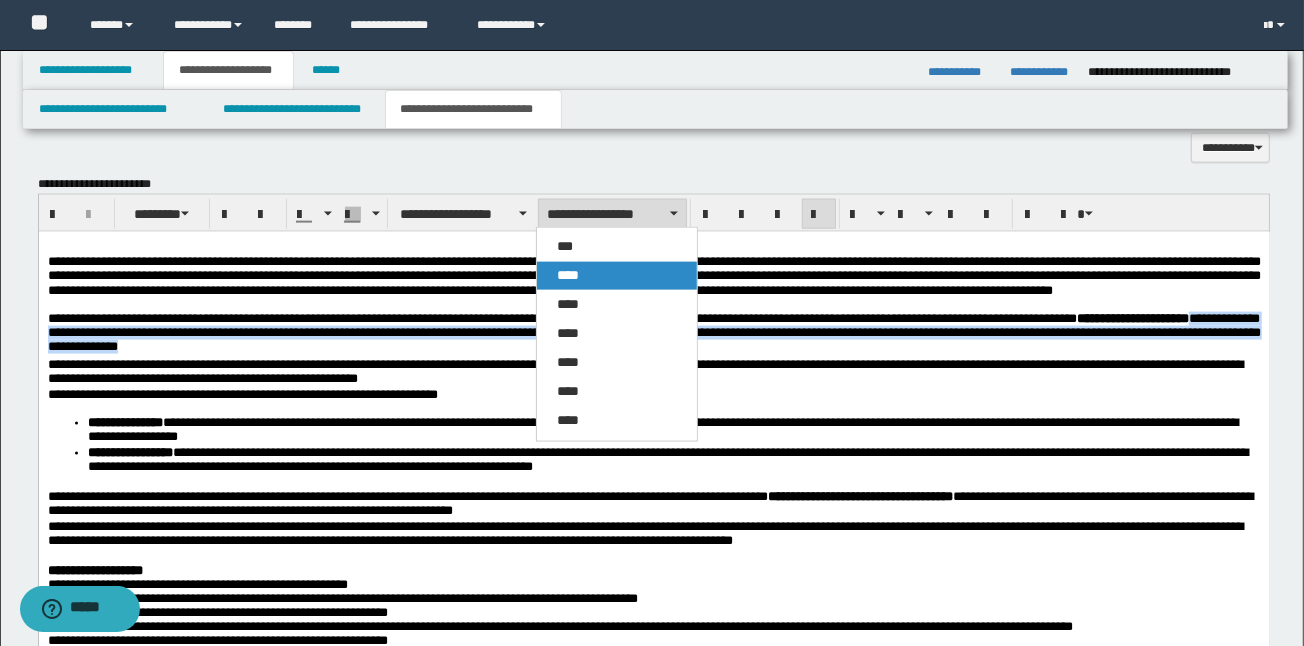 click on "****" at bounding box center [568, 275] 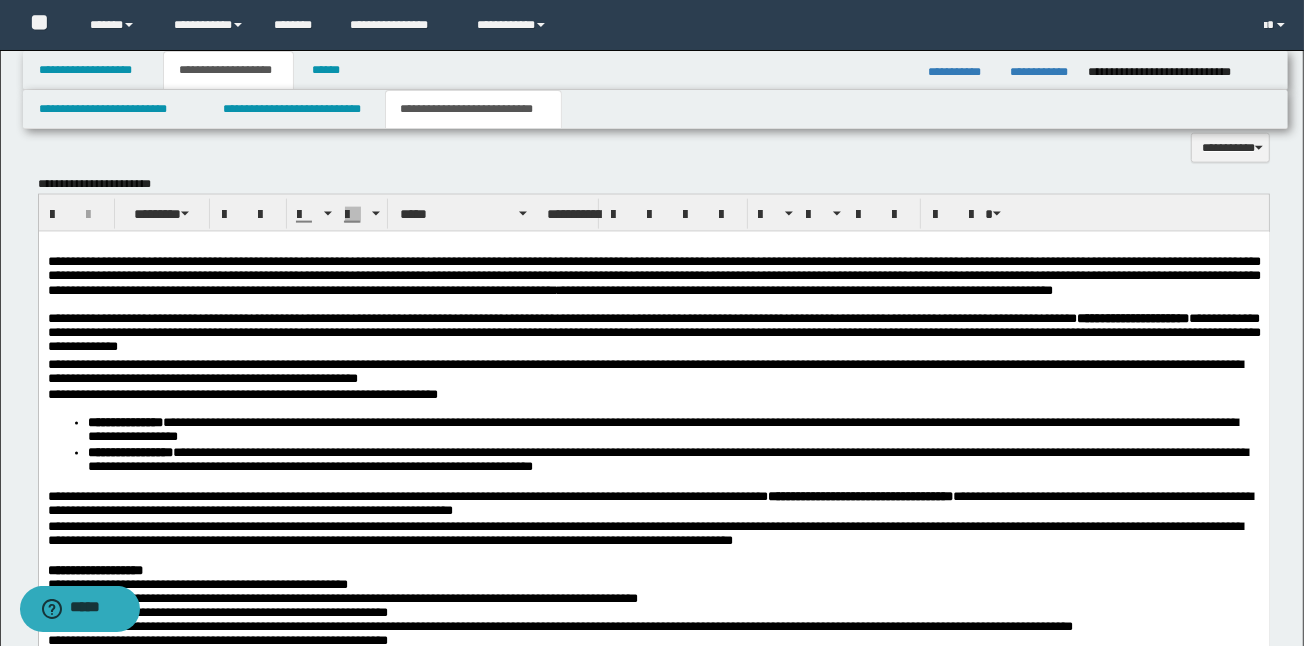 click on "**********" at bounding box center (653, 394) 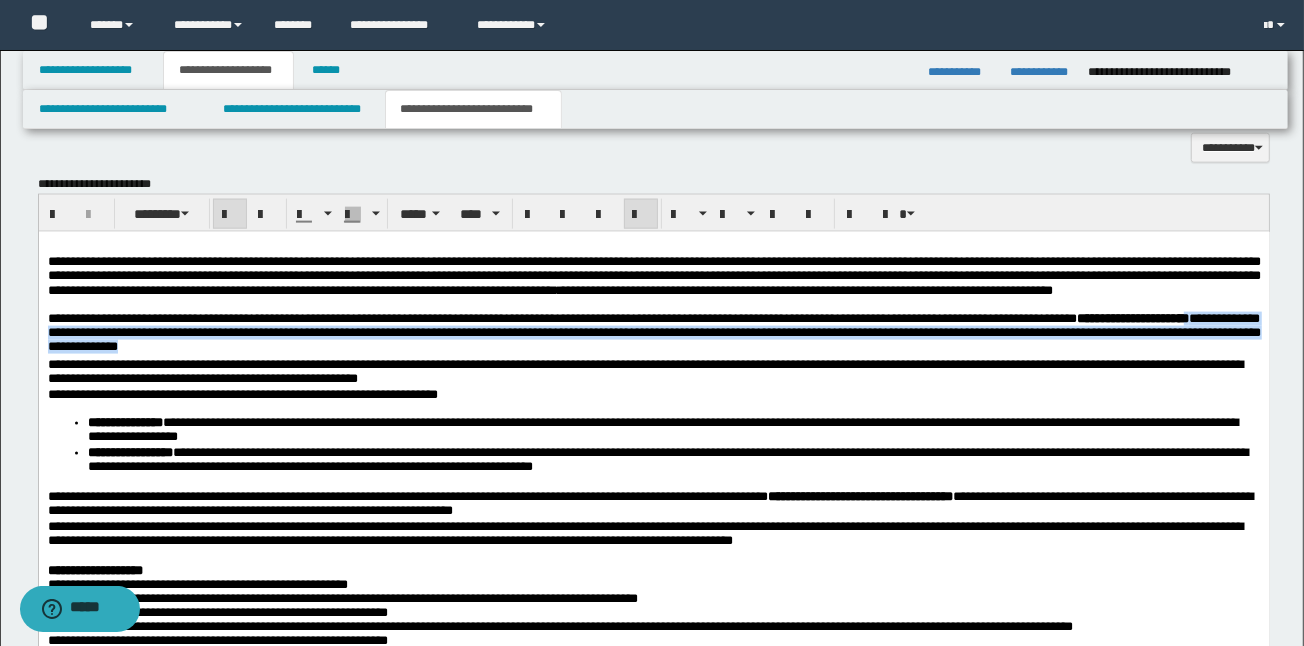 drag, startPoint x: 451, startPoint y: 371, endPoint x: 231, endPoint y: 354, distance: 220.65584 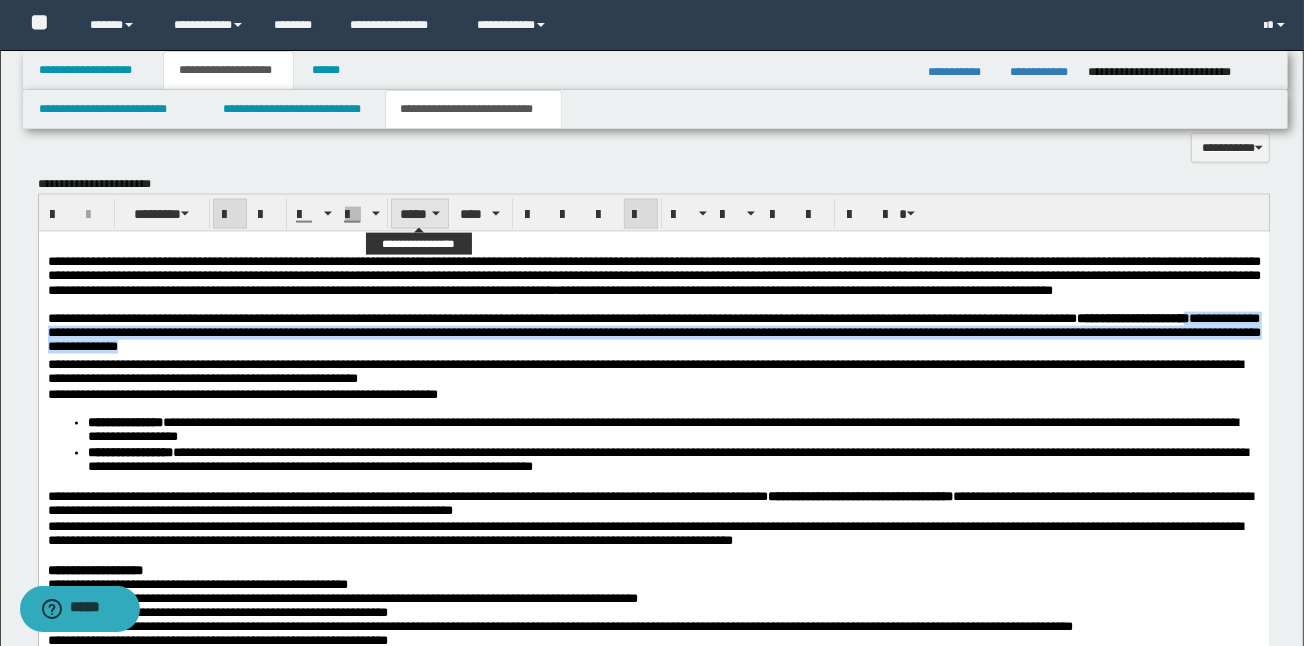 click on "*****" at bounding box center [420, 214] 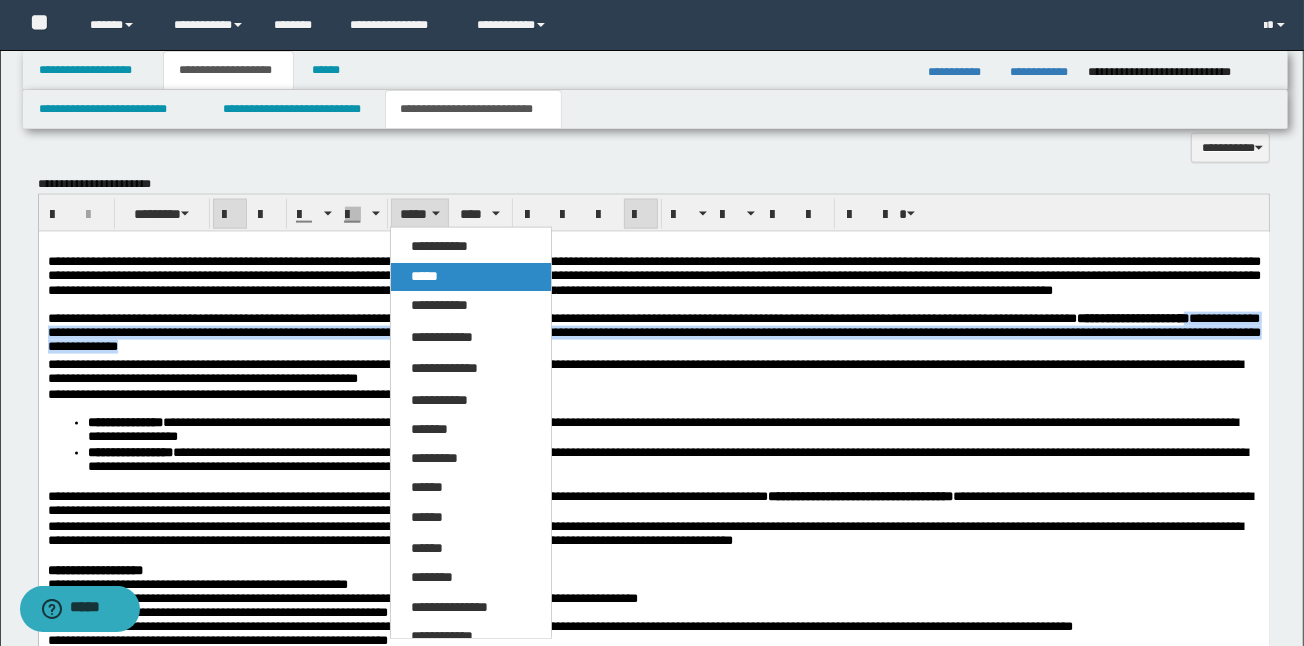 click on "*****" at bounding box center (471, 277) 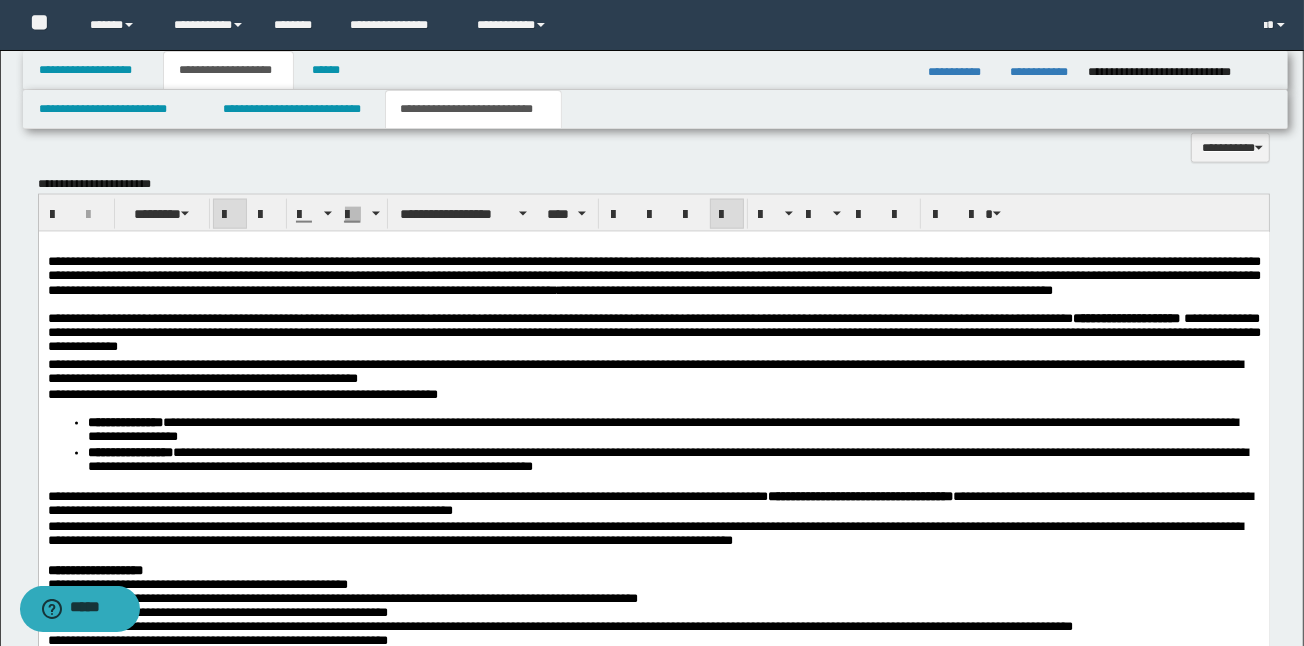 click at bounding box center (230, 215) 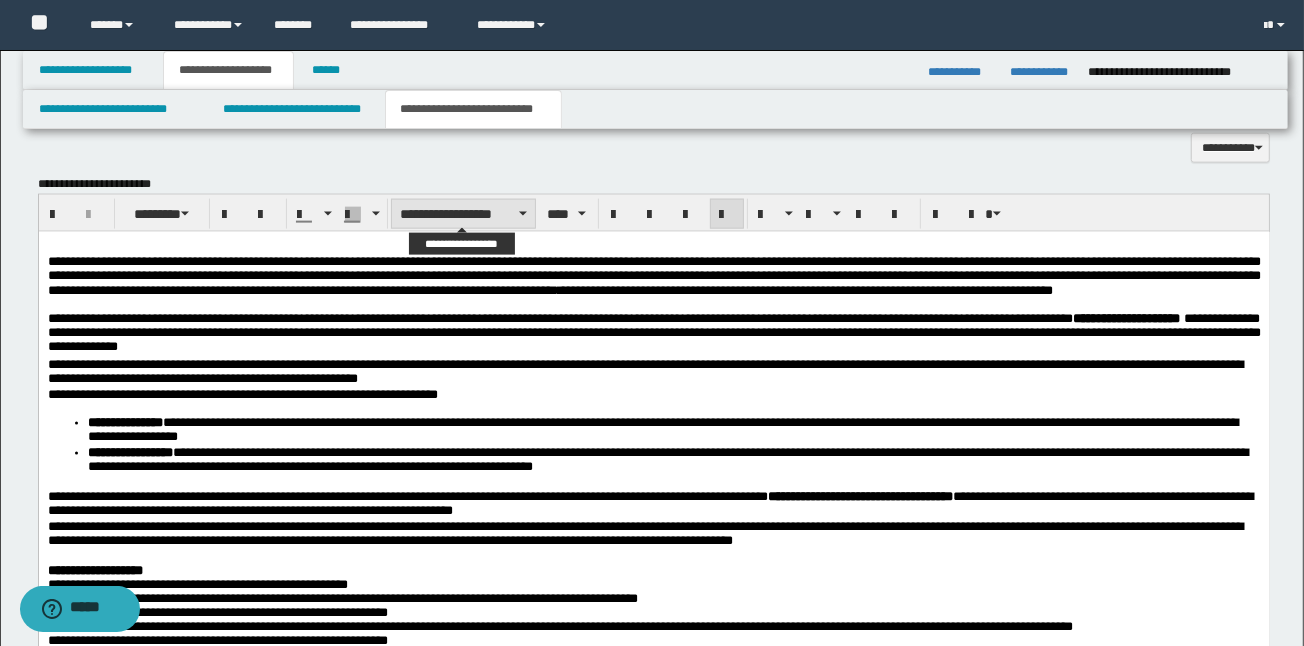 click on "**********" at bounding box center [463, 214] 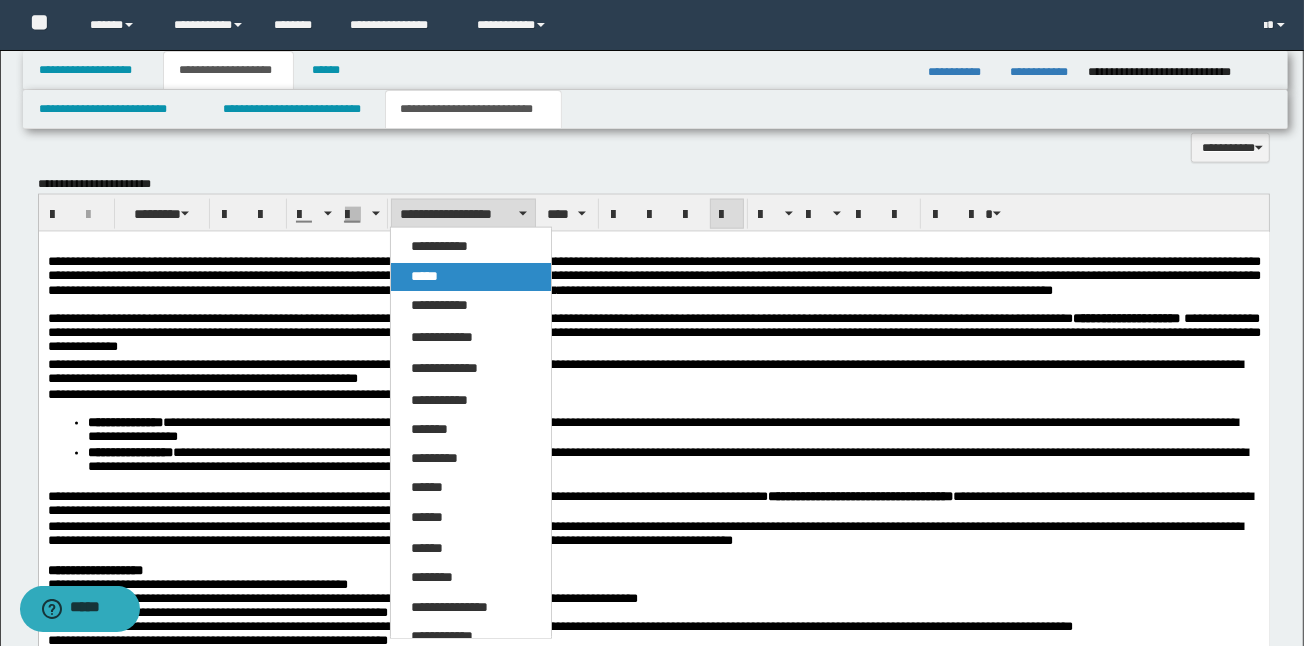 click on "*****" at bounding box center [424, 276] 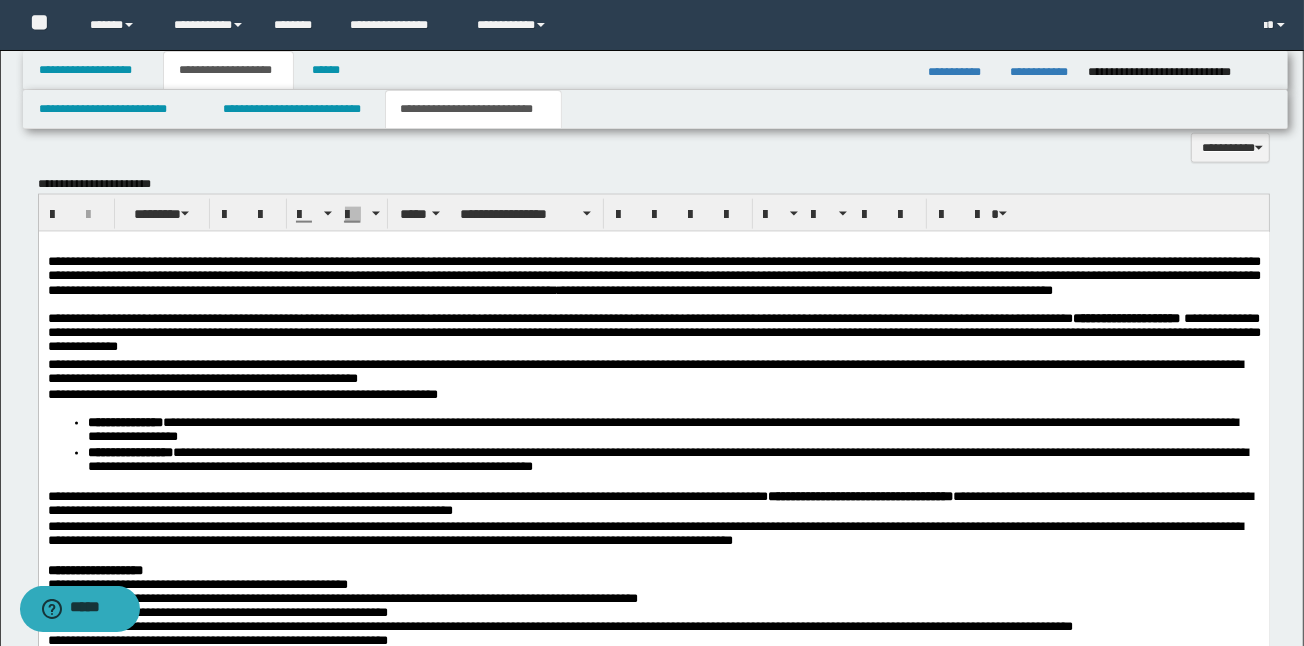 click on "**********" at bounding box center (653, 394) 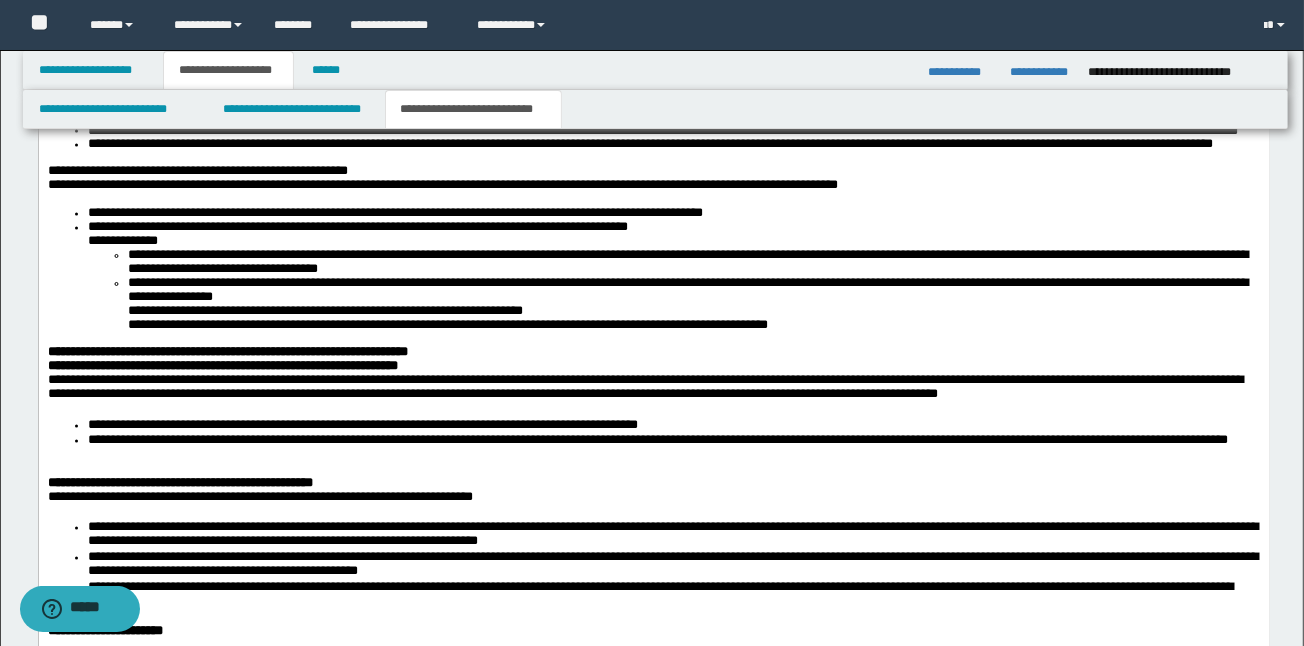 scroll, scrollTop: 2819, scrollLeft: 0, axis: vertical 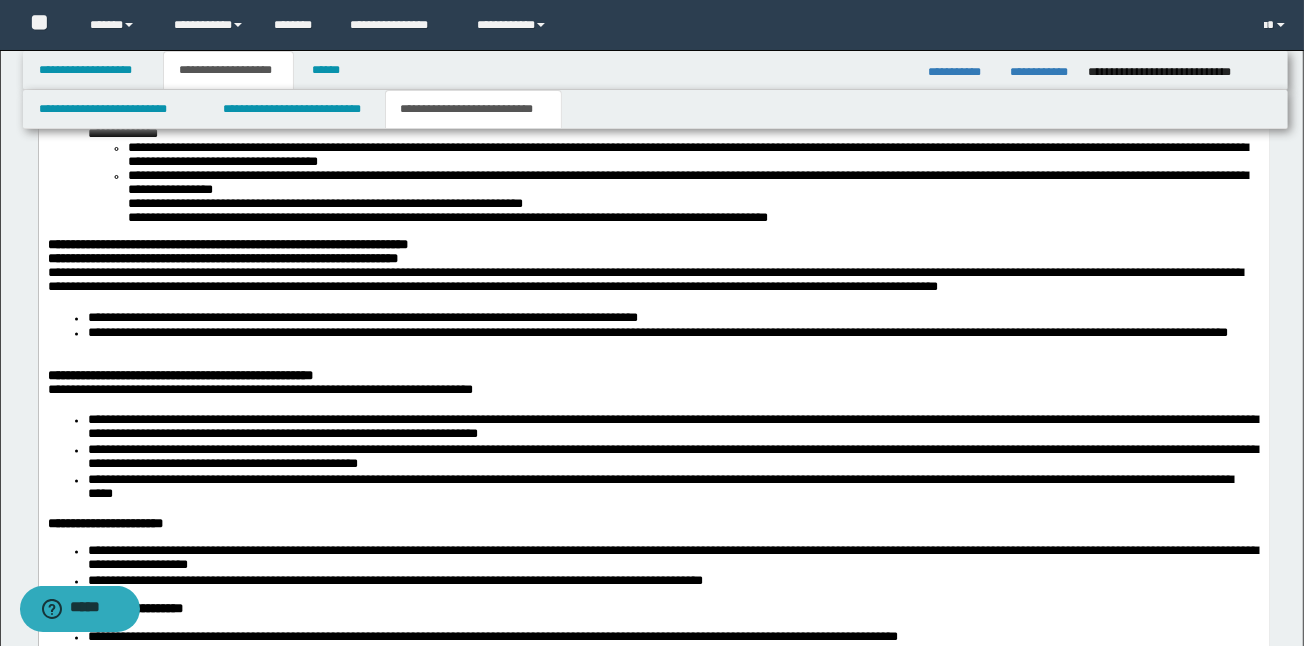 click on "**********" at bounding box center (653, 632) 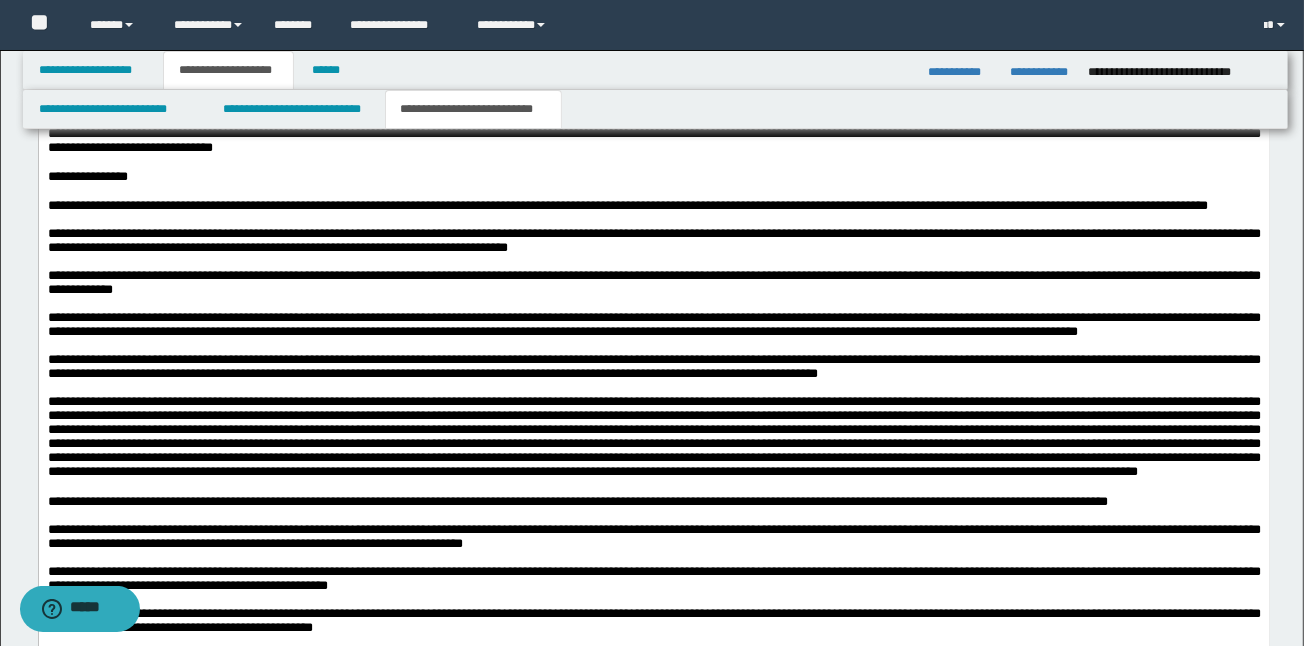 scroll, scrollTop: 3488, scrollLeft: 0, axis: vertical 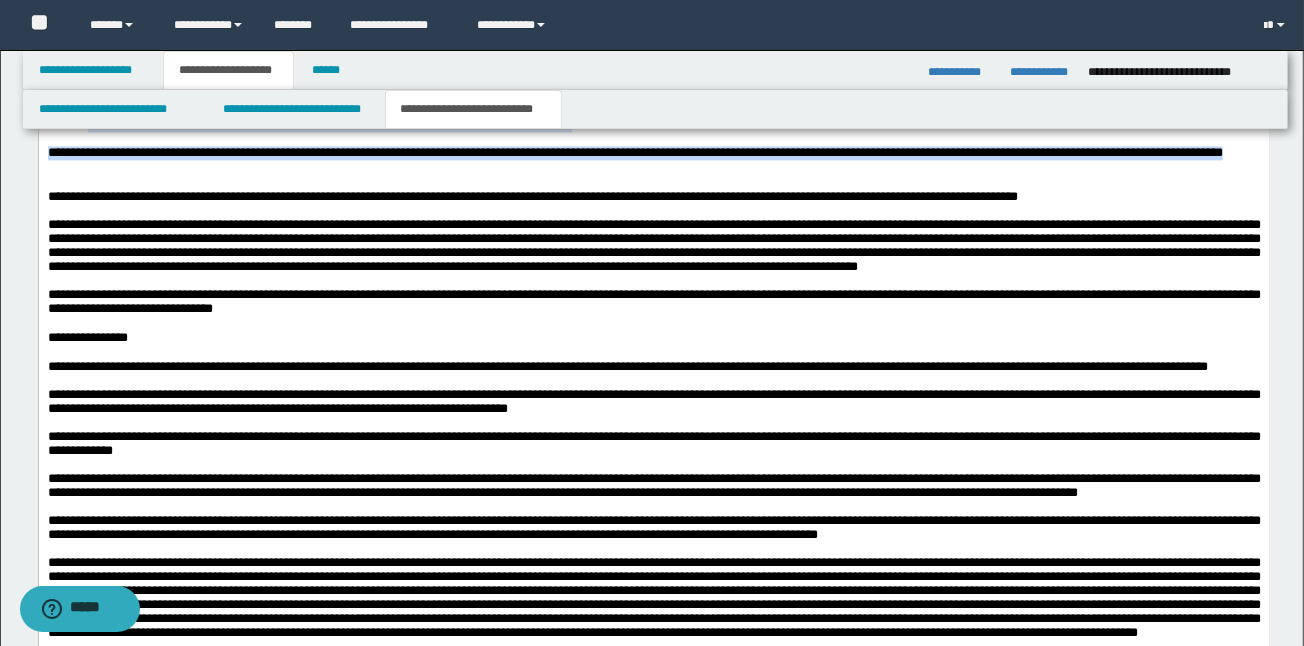 drag, startPoint x: 46, startPoint y: -323, endPoint x: 476, endPoint y: 273, distance: 734.92584 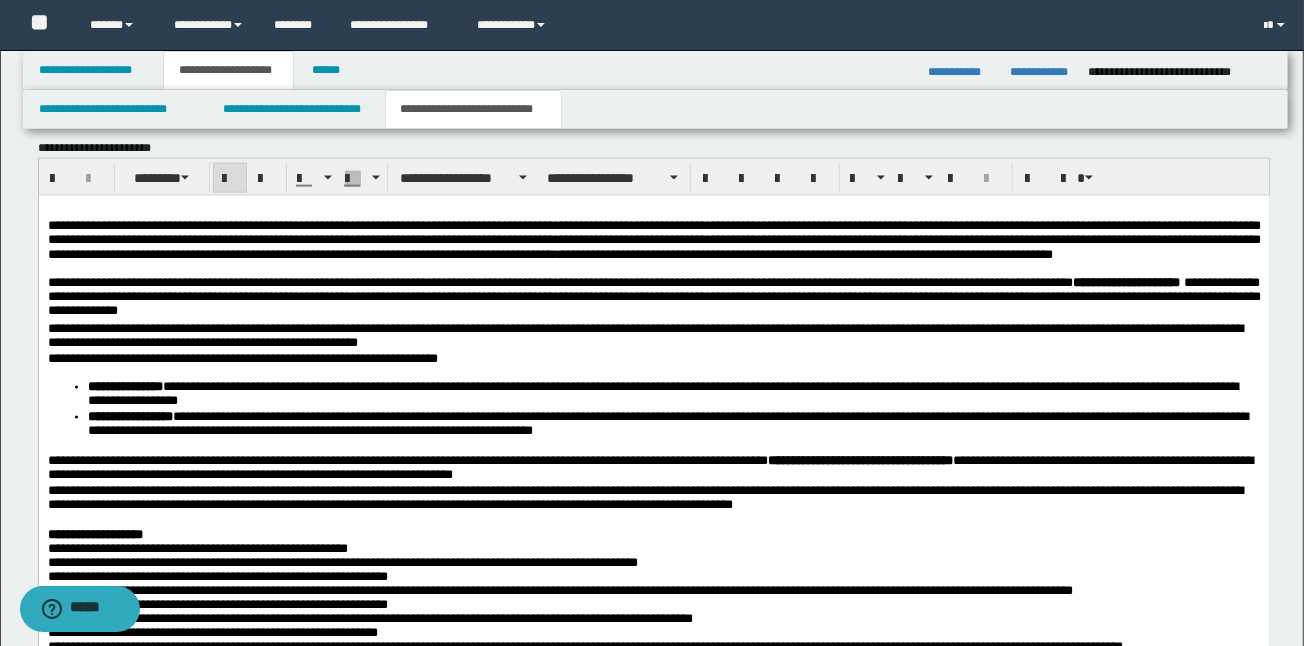 scroll, scrollTop: 1994, scrollLeft: 0, axis: vertical 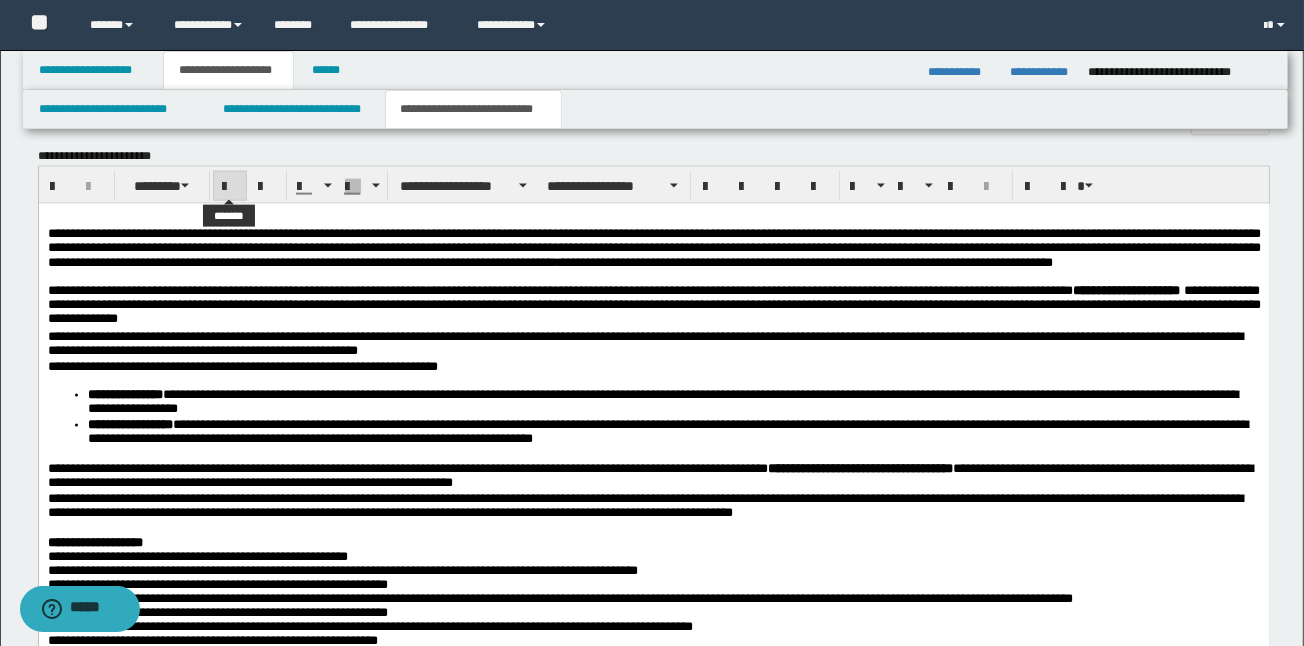click at bounding box center [230, 186] 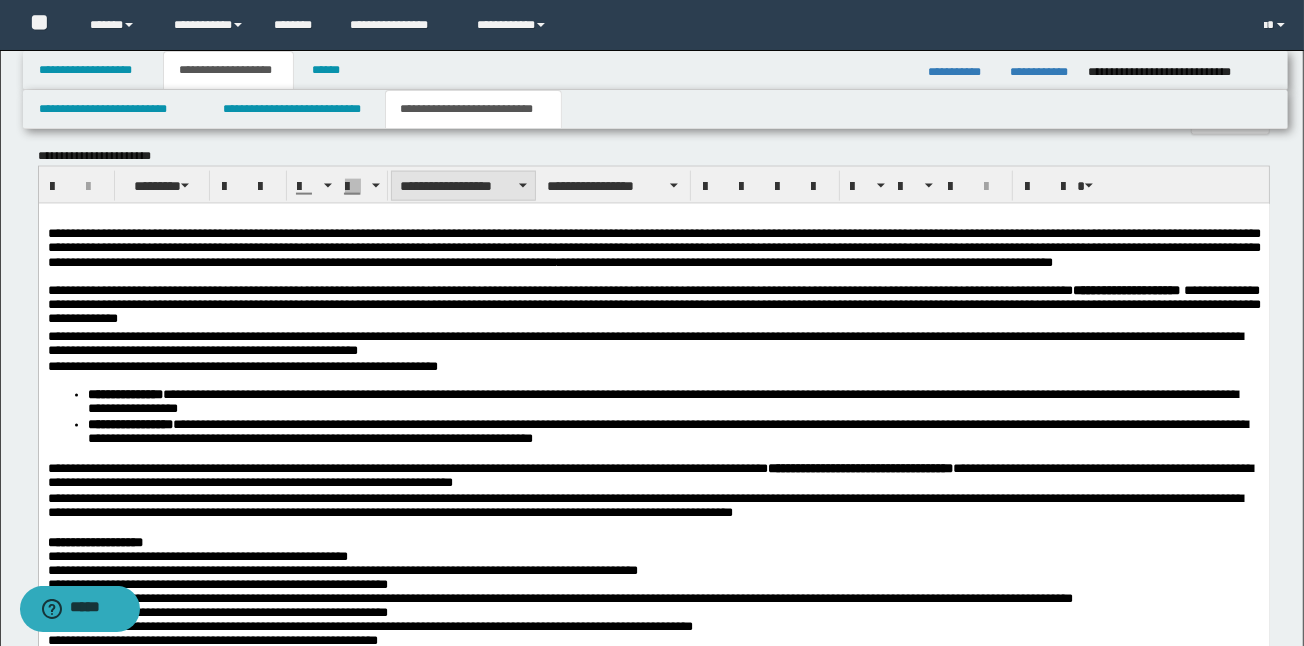 click on "**********" at bounding box center (463, 186) 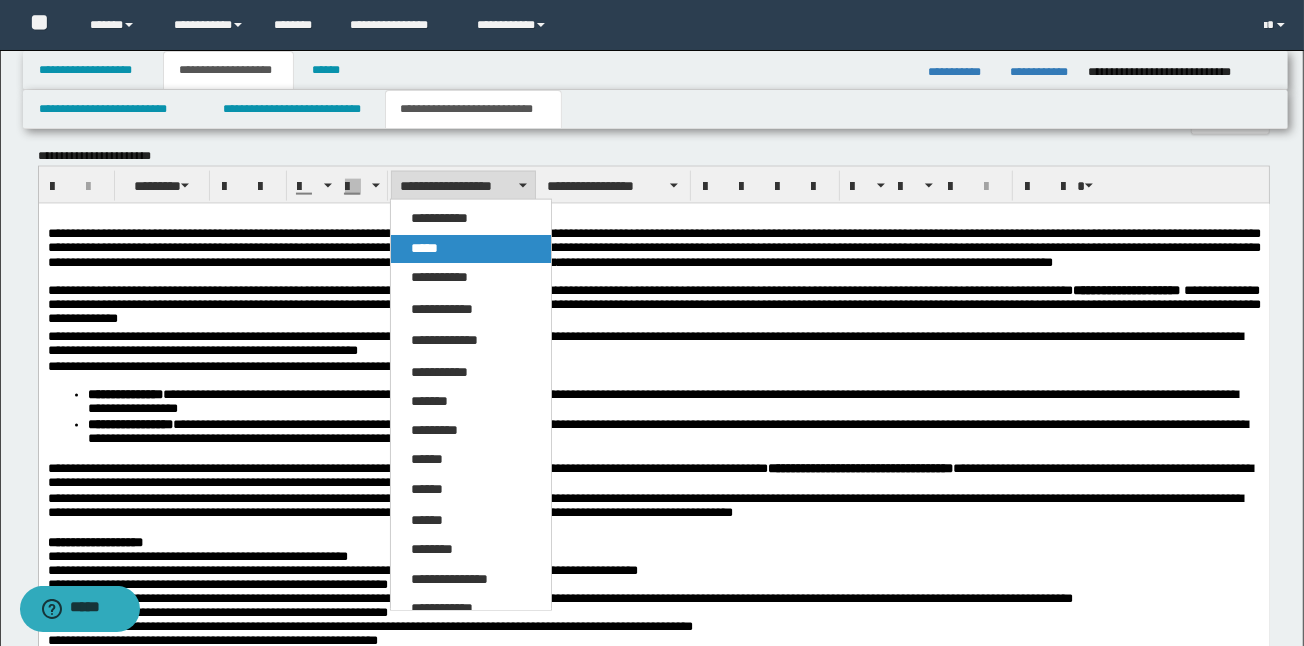 drag, startPoint x: 457, startPoint y: 248, endPoint x: 418, endPoint y: 46, distance: 205.73041 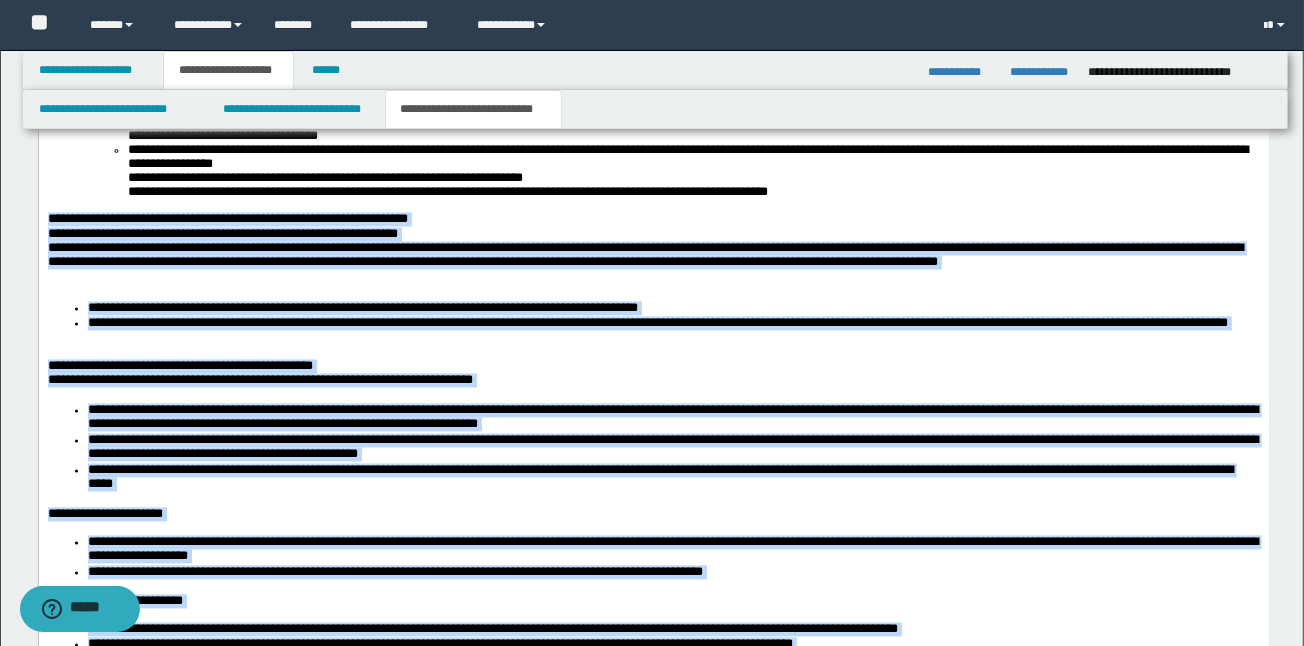 scroll, scrollTop: 2848, scrollLeft: 0, axis: vertical 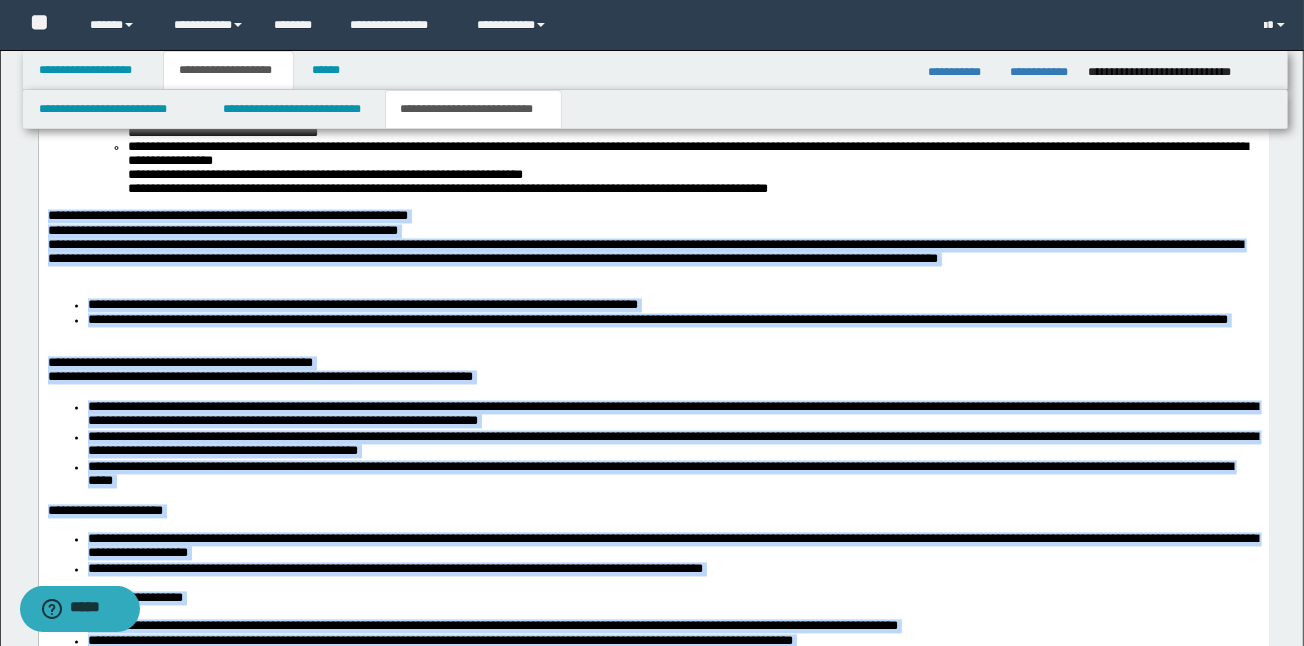 click on "**********" at bounding box center [657, 320] 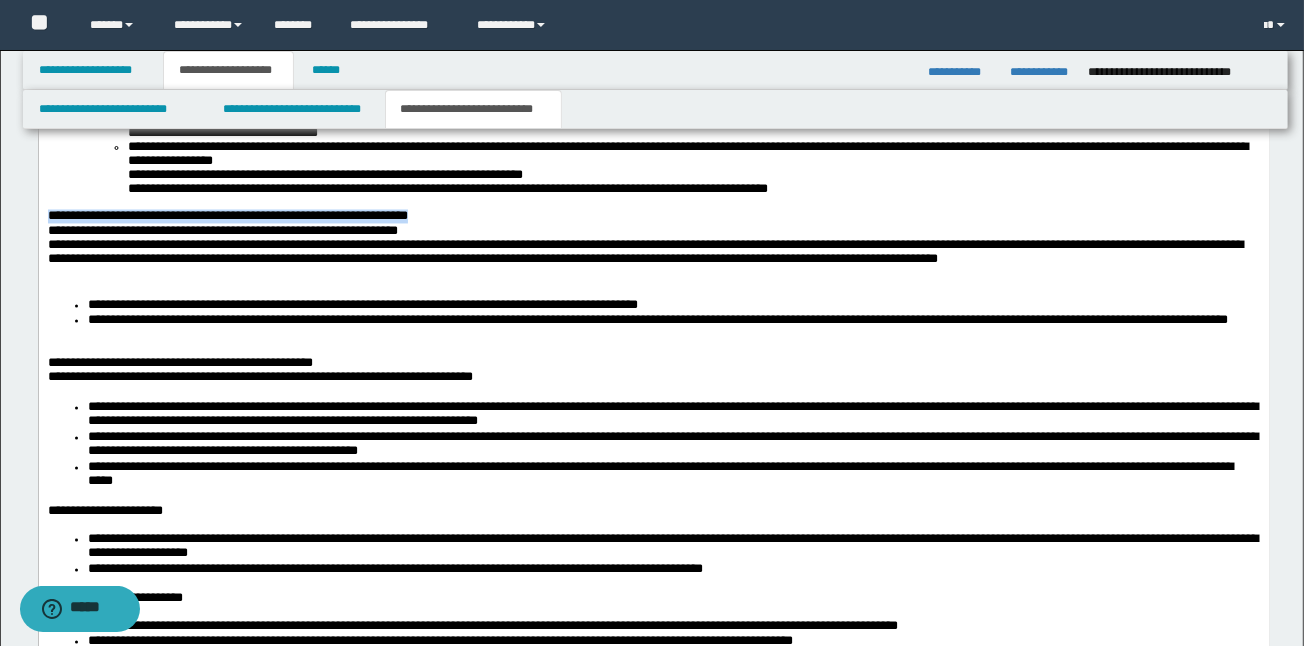 drag, startPoint x: 564, startPoint y: 313, endPoint x: 45, endPoint y: 319, distance: 519.03467 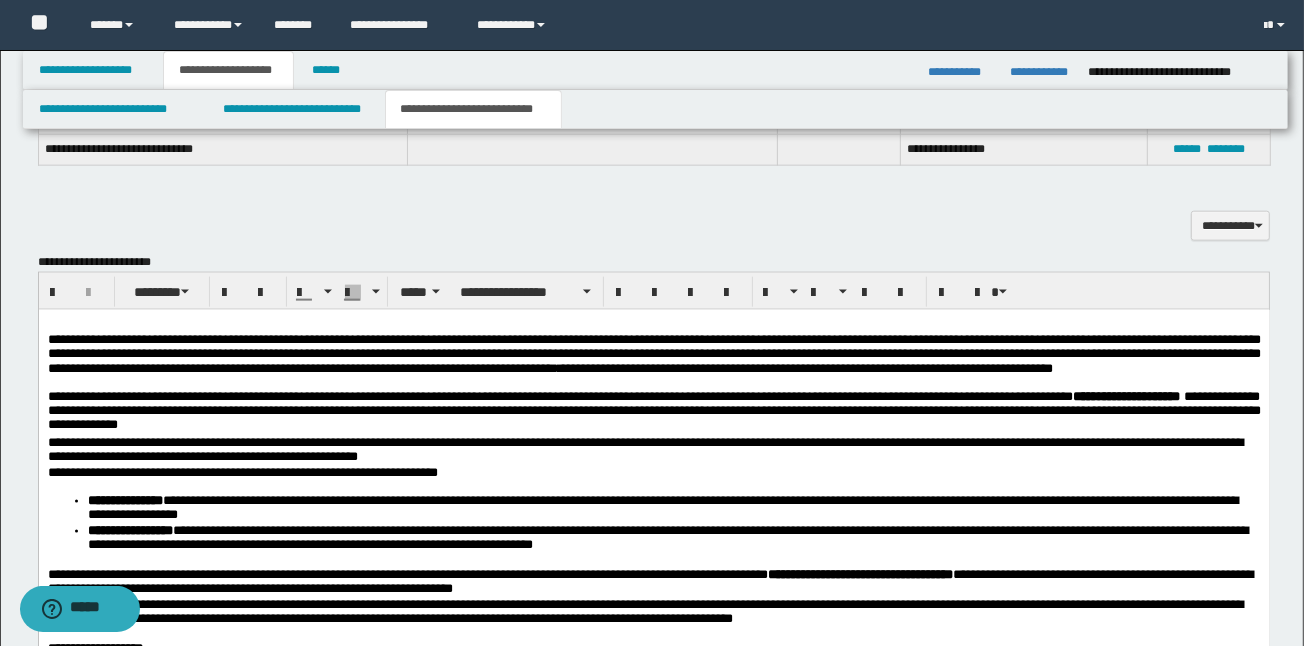 scroll, scrollTop: 1888, scrollLeft: 0, axis: vertical 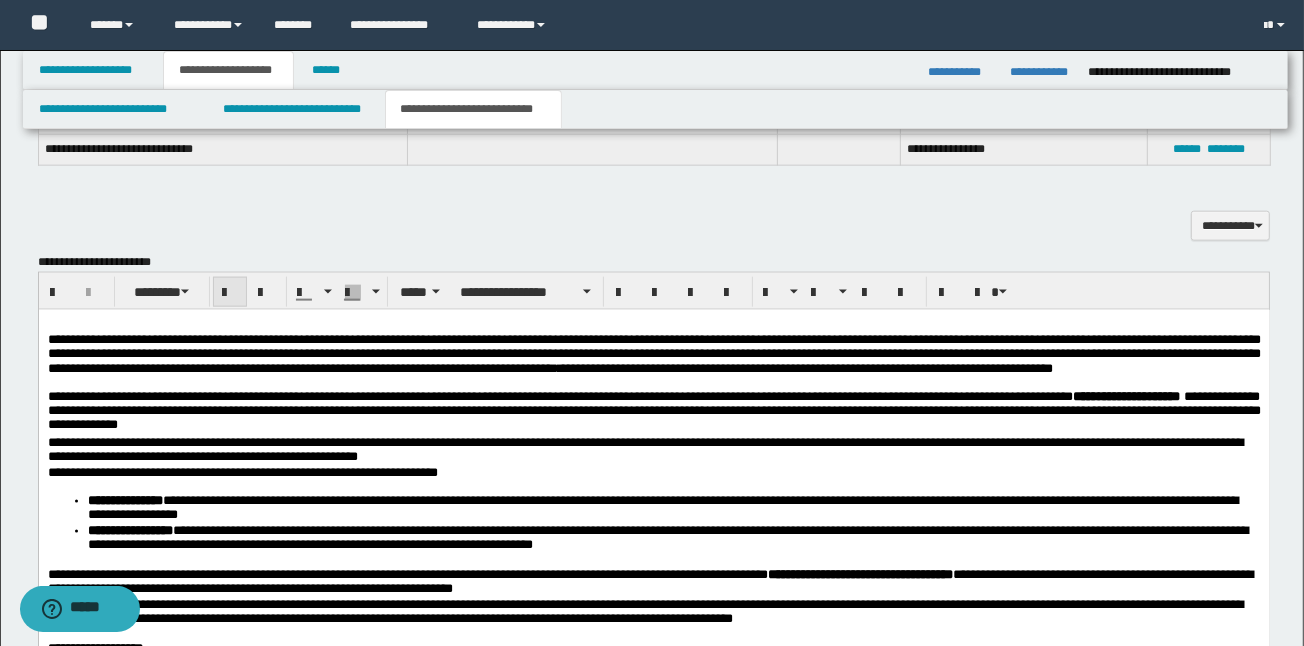 click at bounding box center (230, 293) 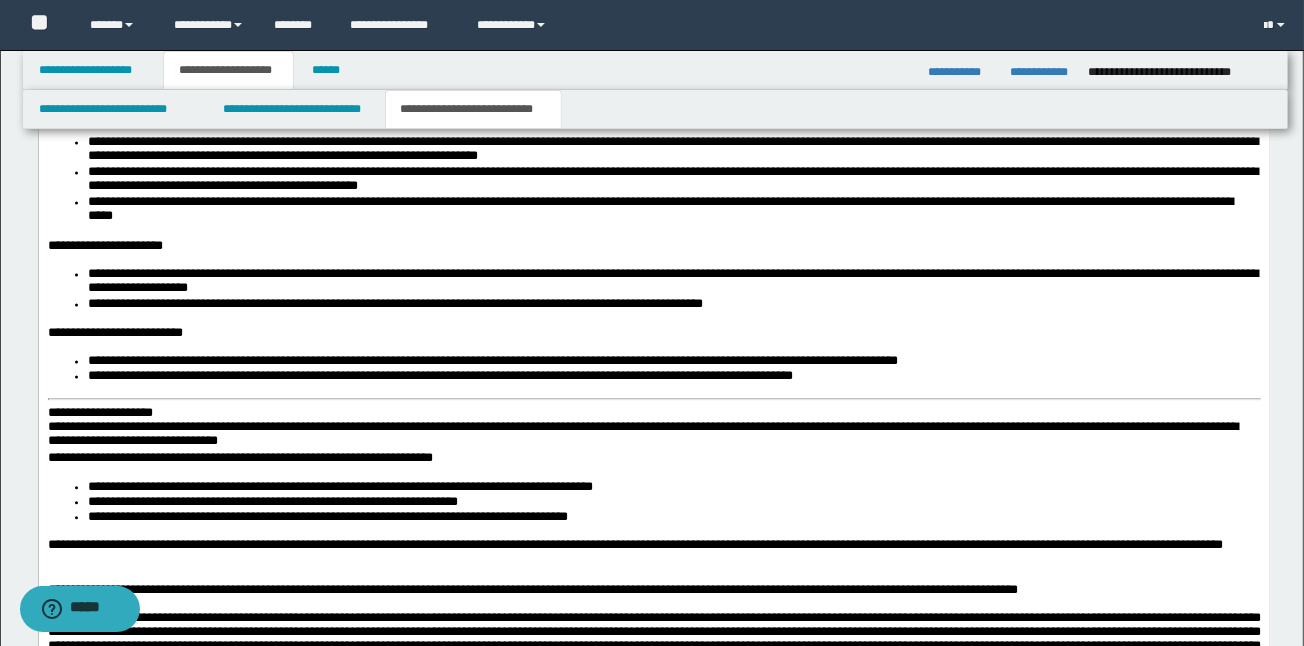 scroll, scrollTop: 3168, scrollLeft: 0, axis: vertical 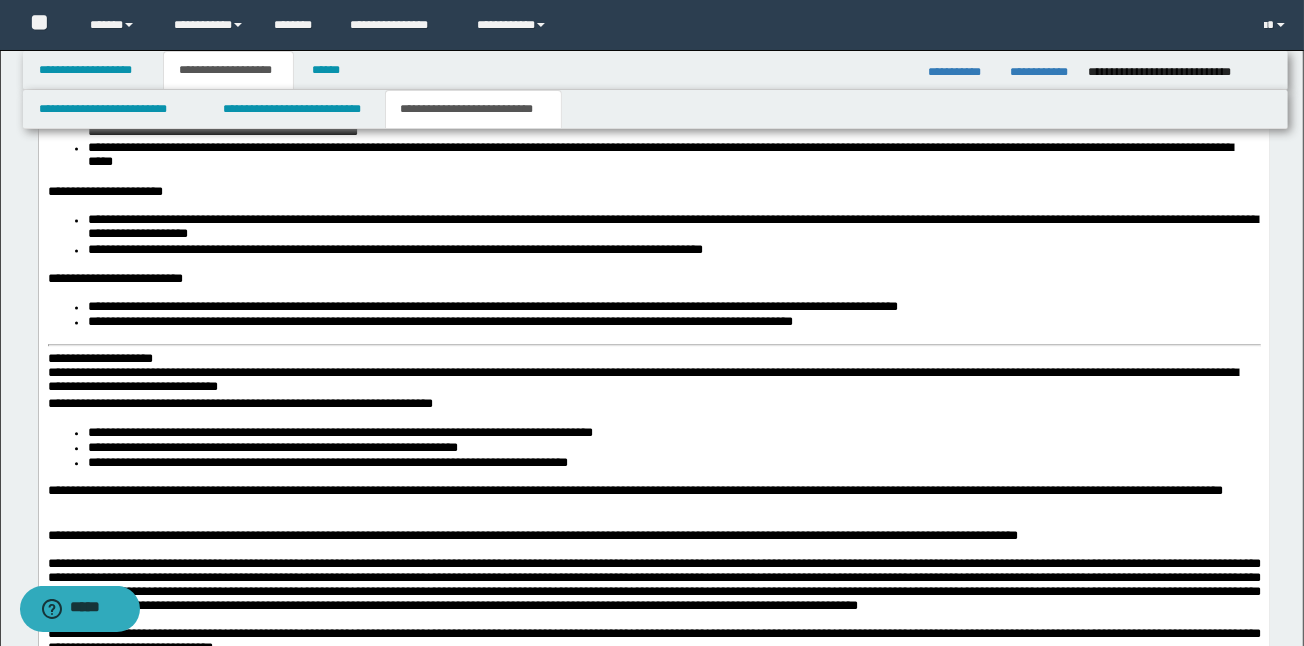 click on "**********" at bounding box center [99, 358] 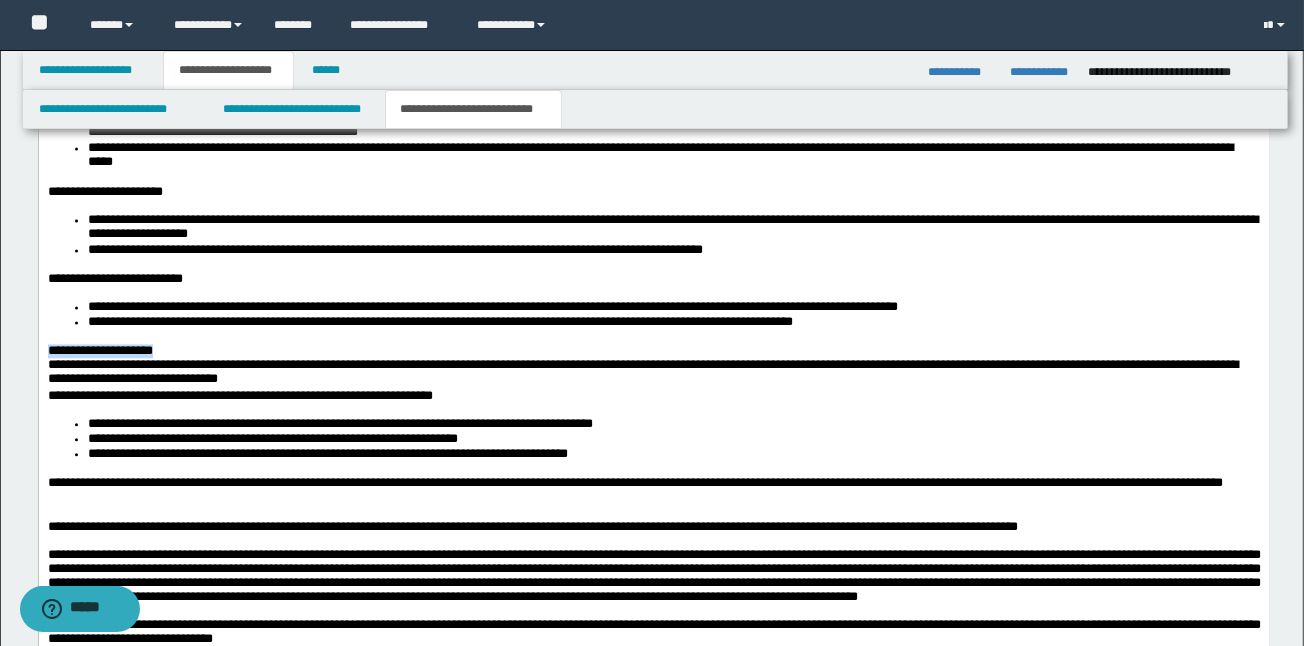 drag, startPoint x: 235, startPoint y: 445, endPoint x: 198, endPoint y: 479, distance: 50.24938 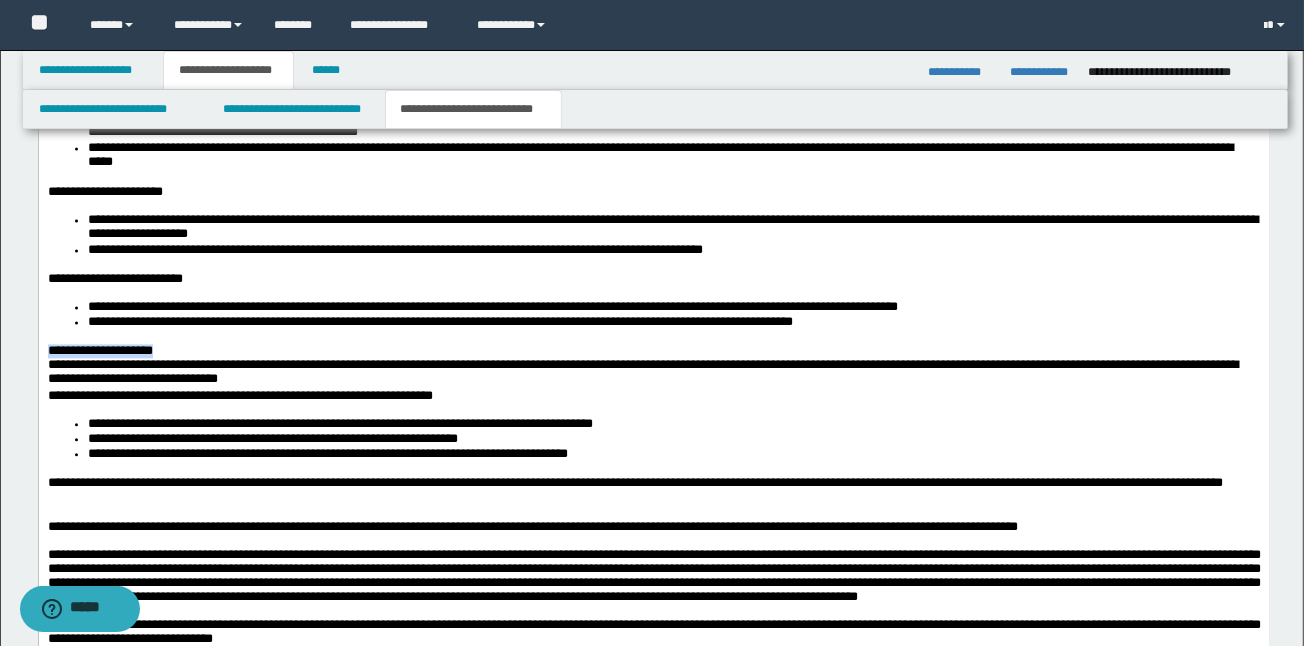 click on "**********" at bounding box center [653, 288] 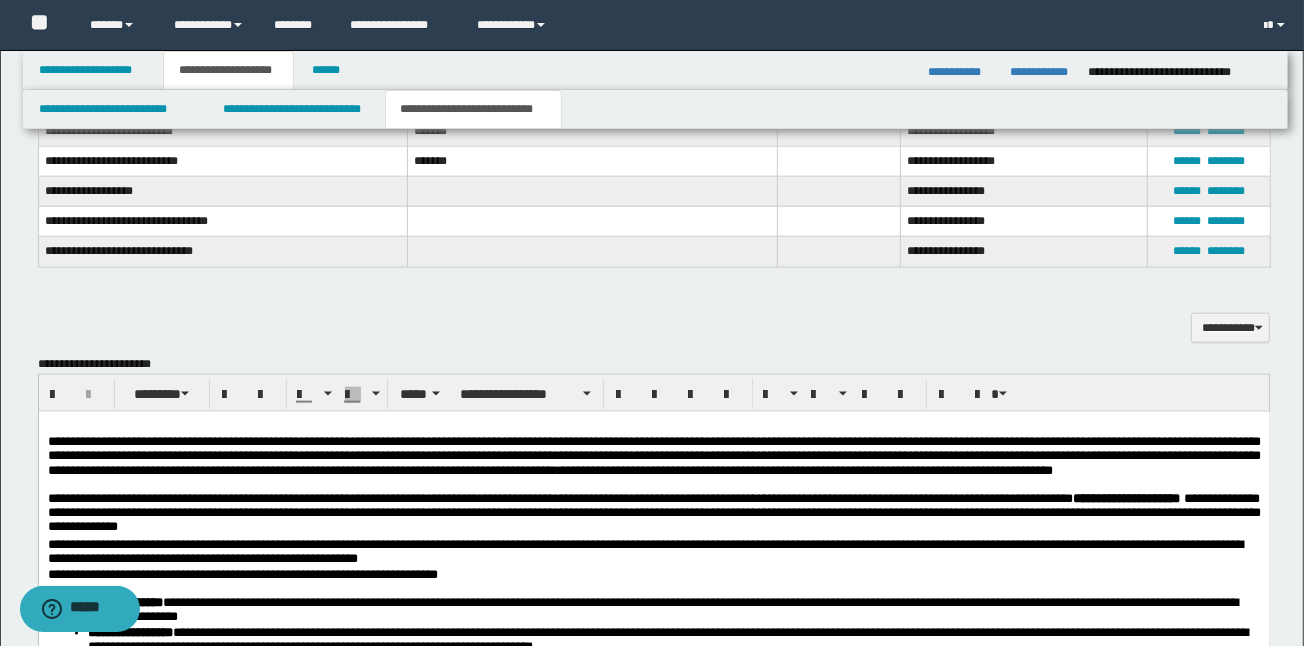 scroll, scrollTop: 1781, scrollLeft: 0, axis: vertical 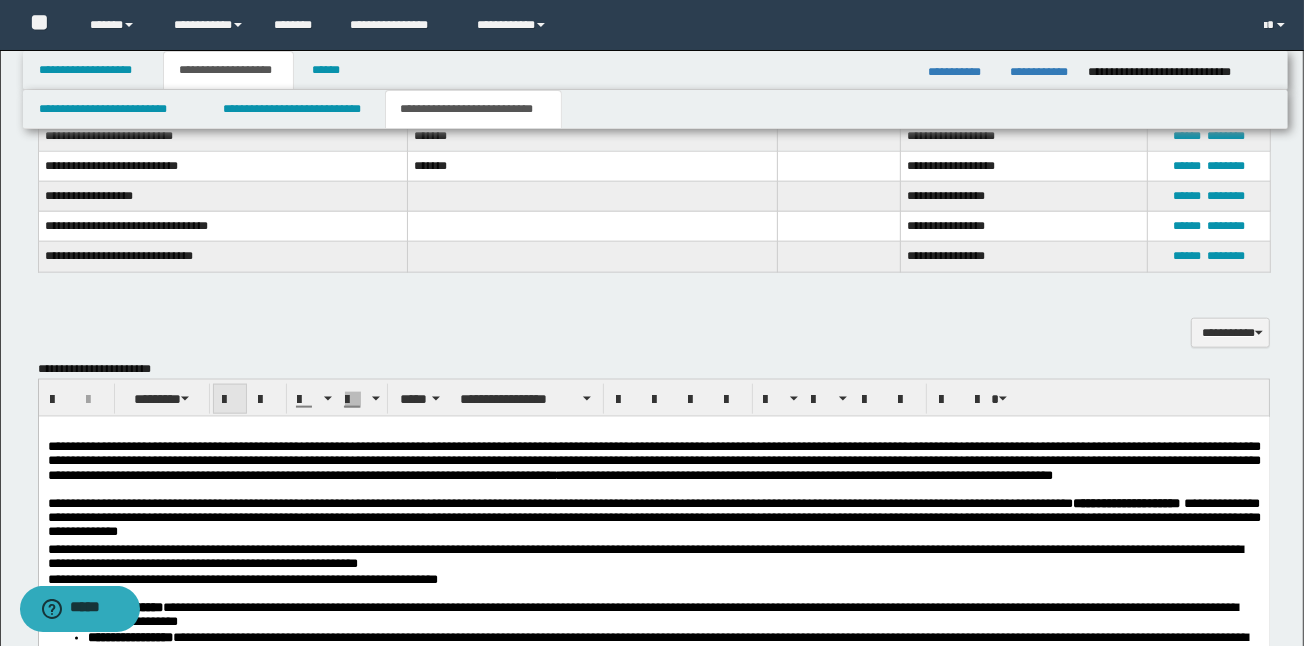 click at bounding box center (230, 399) 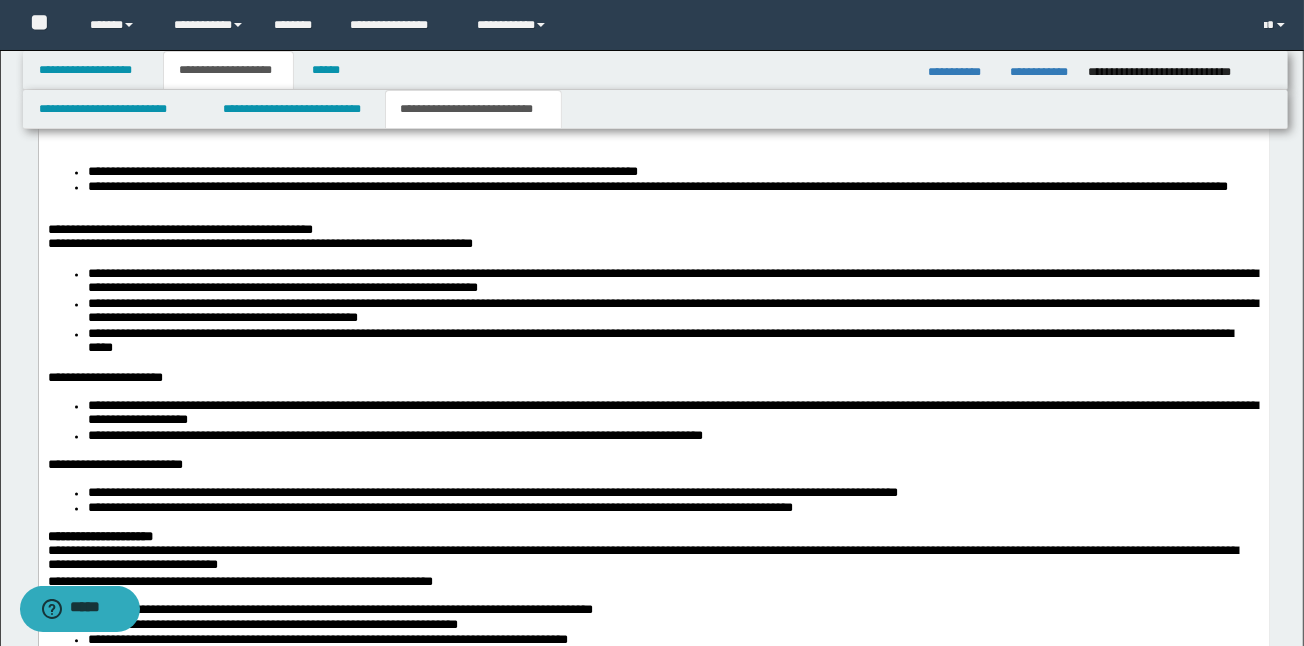 scroll, scrollTop: 3168, scrollLeft: 0, axis: vertical 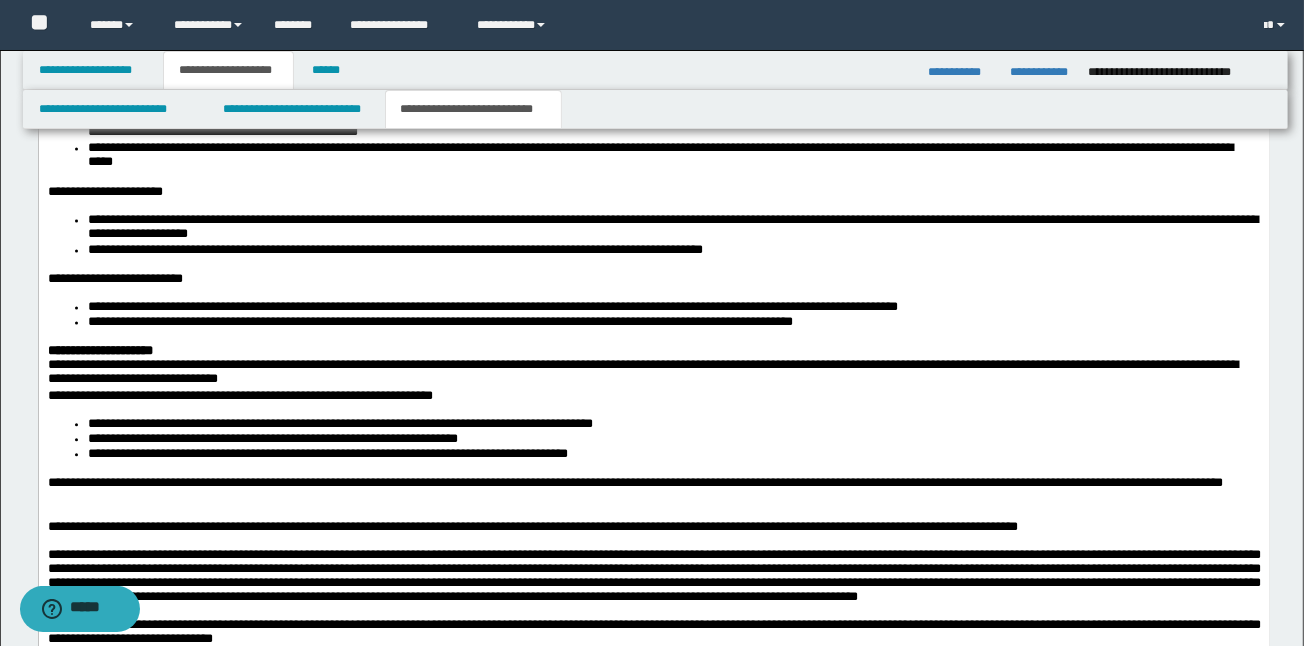 click on "**********" at bounding box center (653, 366) 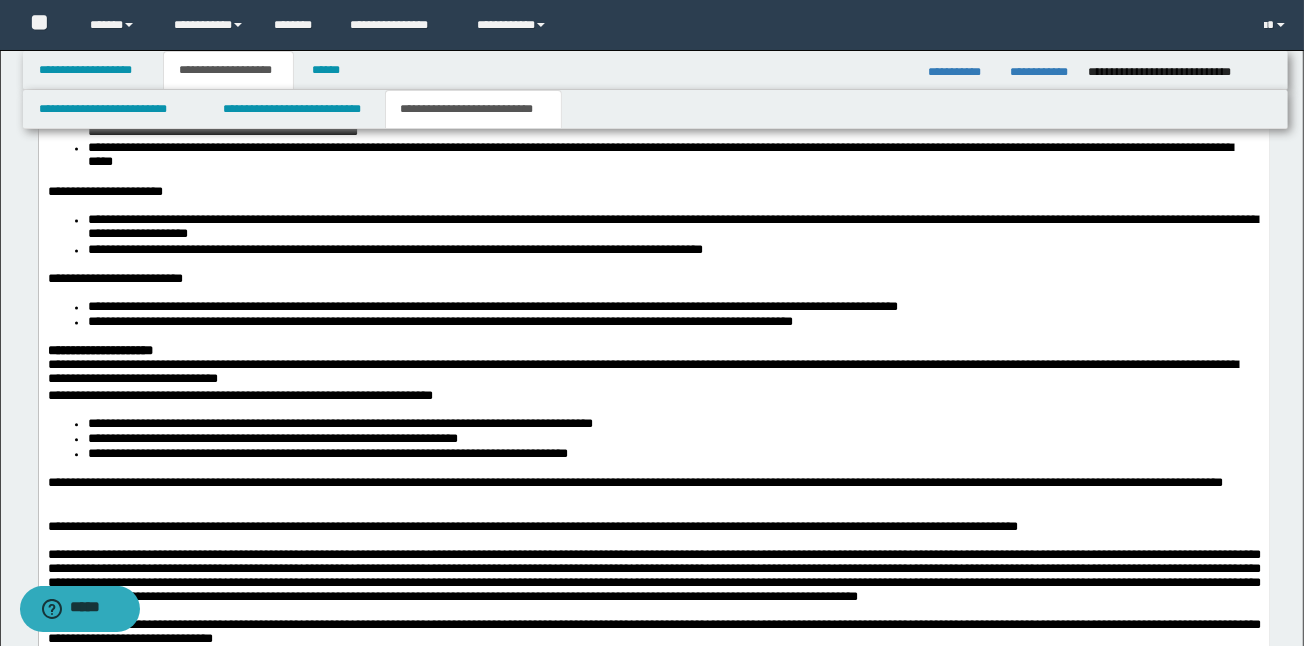click on "**********" at bounding box center [653, 366] 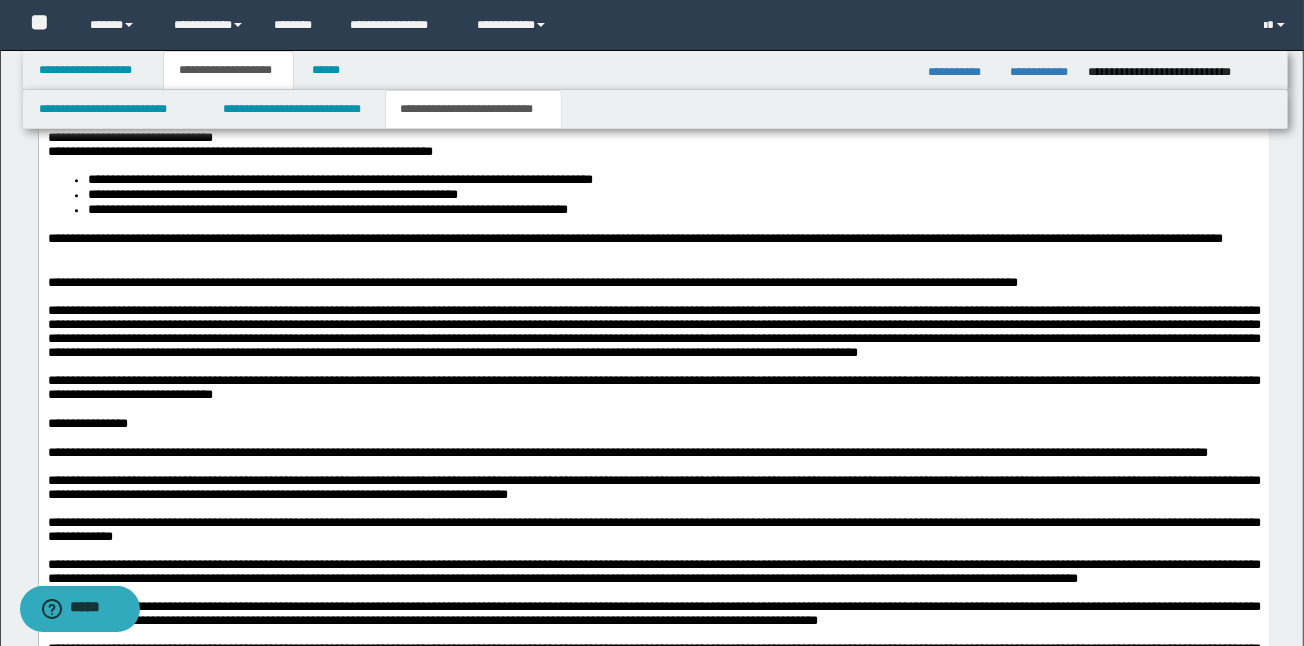 scroll, scrollTop: 3488, scrollLeft: 0, axis: vertical 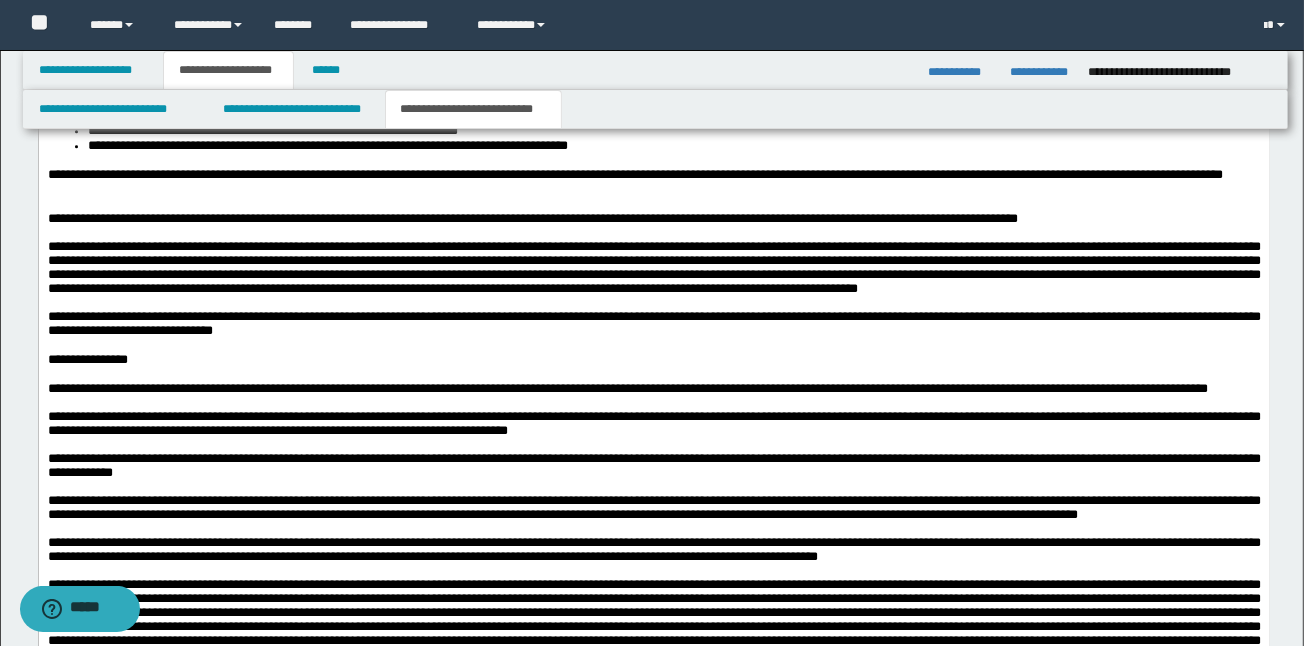 click on "**********" at bounding box center [673, 132] 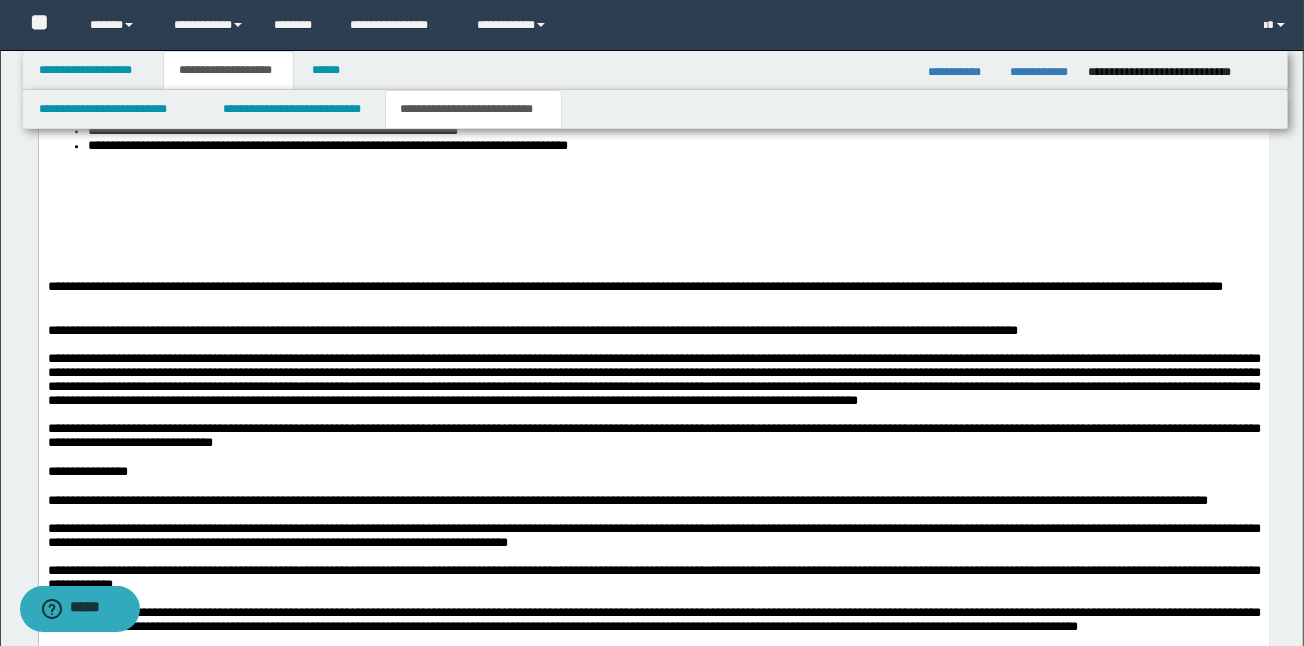click at bounding box center (653, 190) 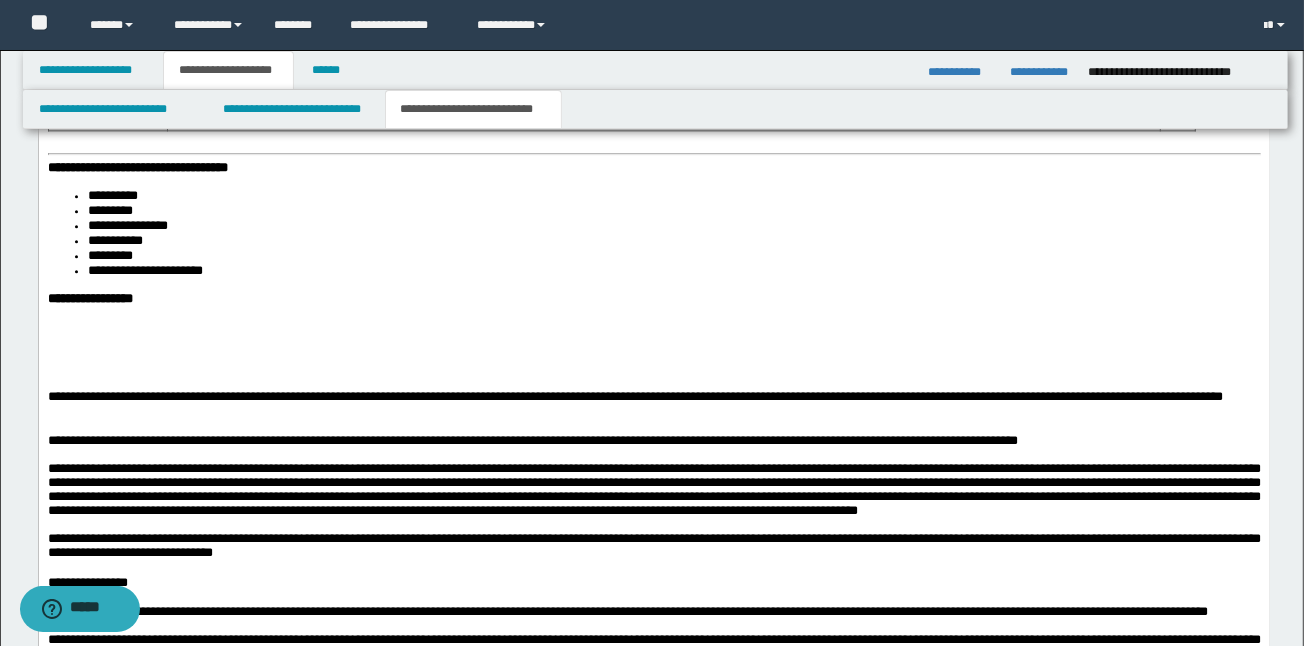 scroll, scrollTop: 3701, scrollLeft: 0, axis: vertical 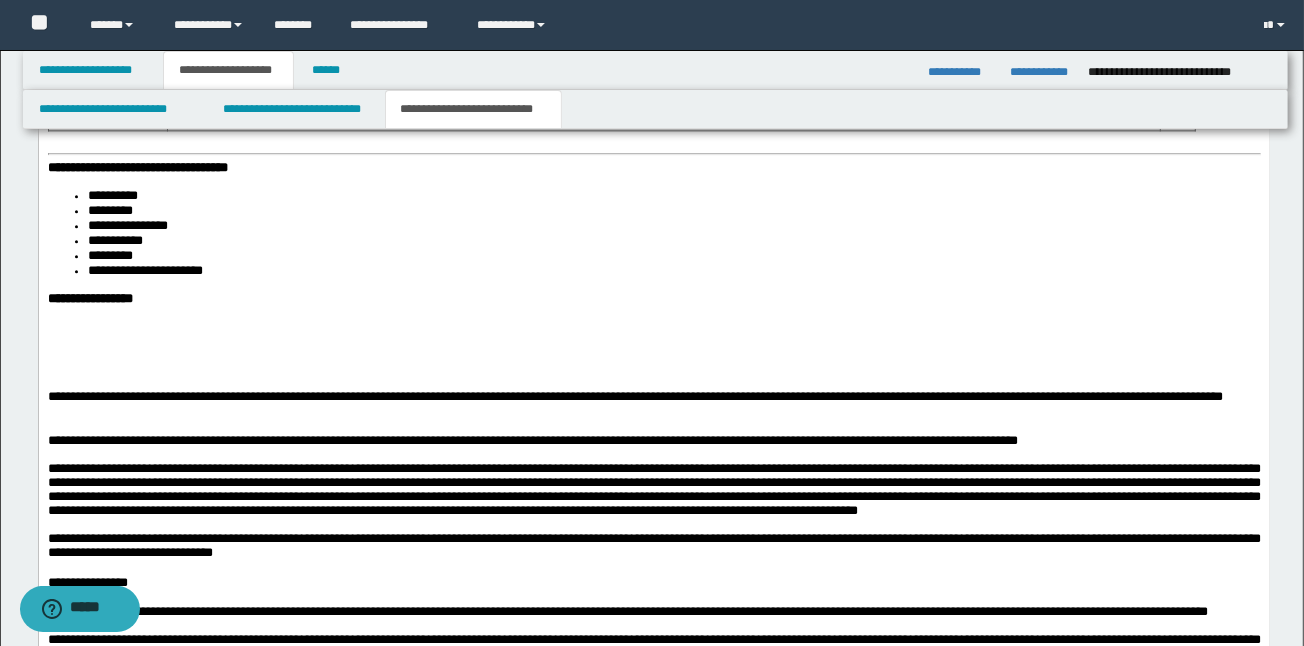 click on "**********" at bounding box center [653, -20] 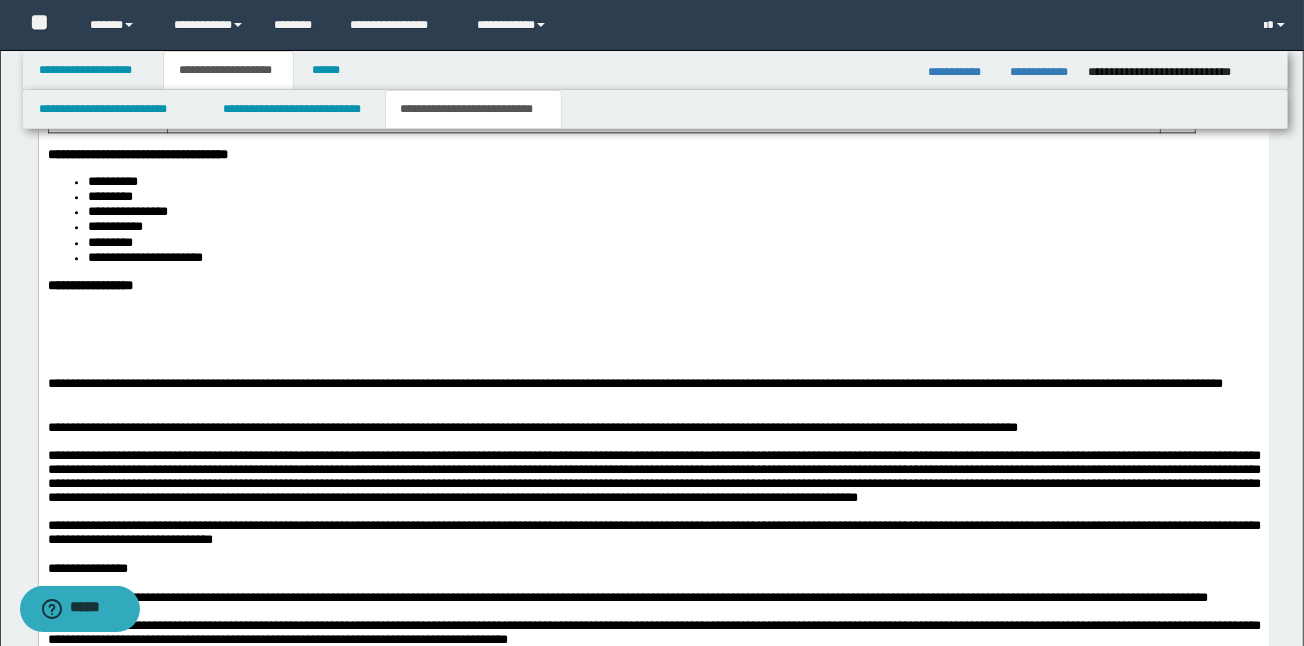 scroll, scrollTop: 3701, scrollLeft: 0, axis: vertical 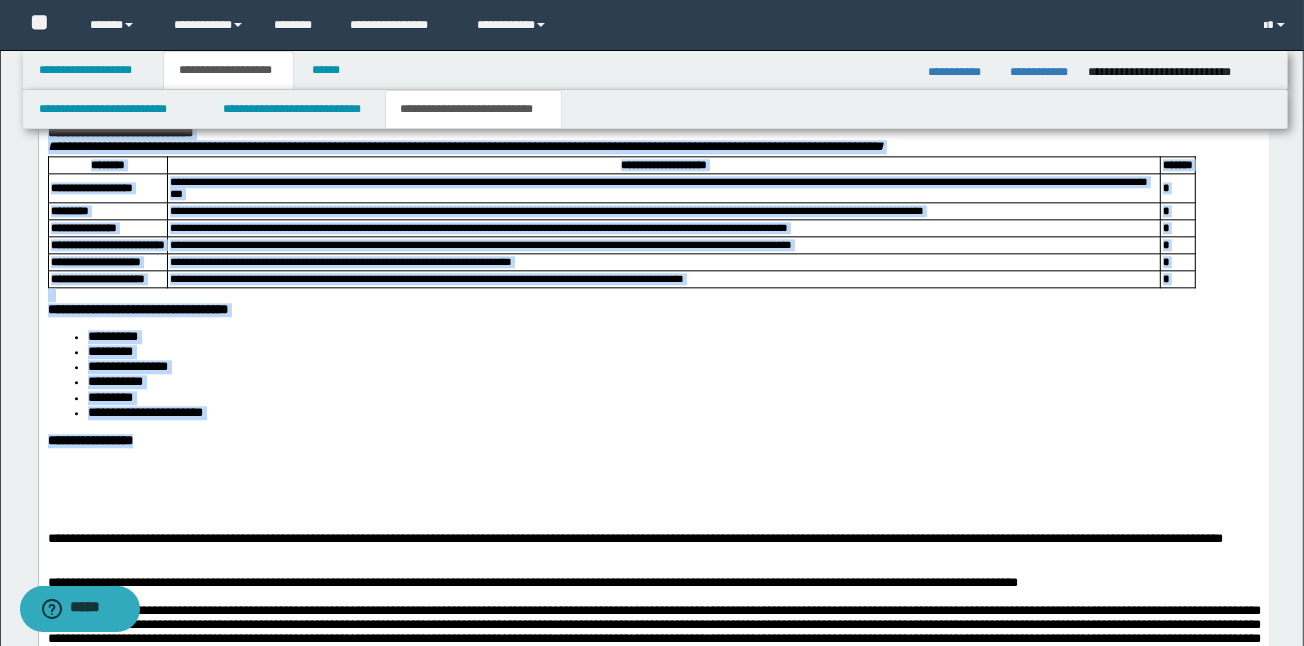 drag, startPoint x: 335, startPoint y: 557, endPoint x: 46, endPoint y: 233, distance: 434.1624 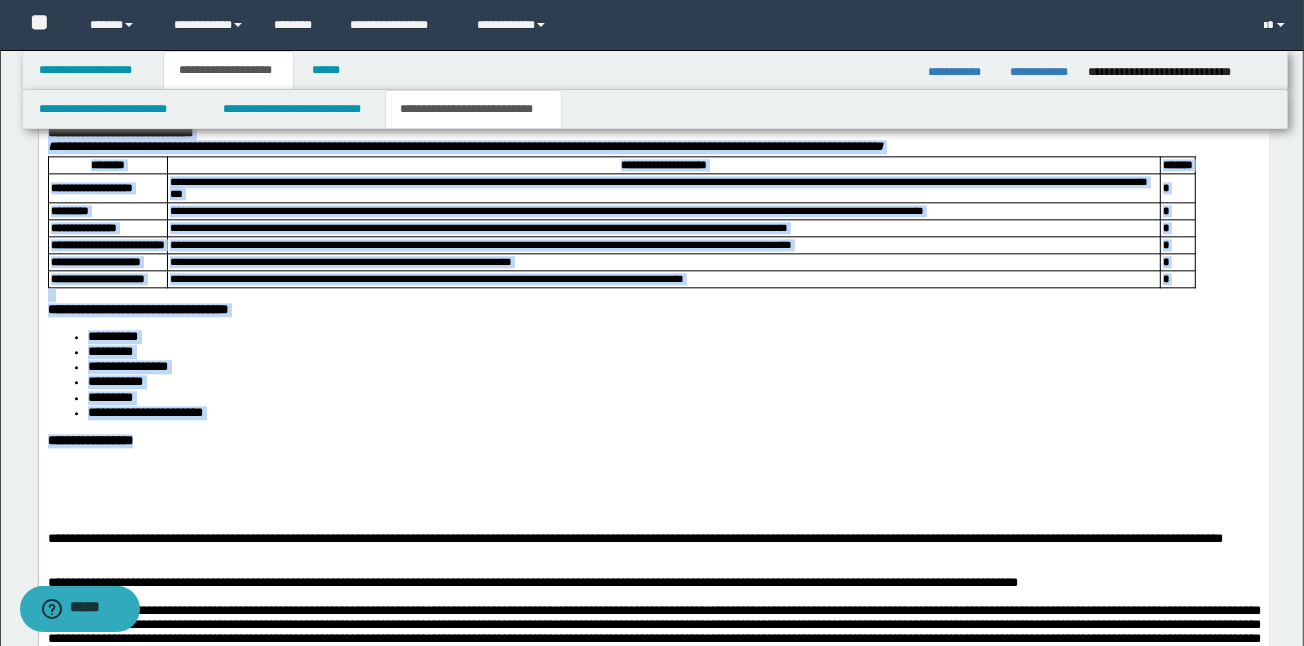 click on "**********" at bounding box center [653, 129] 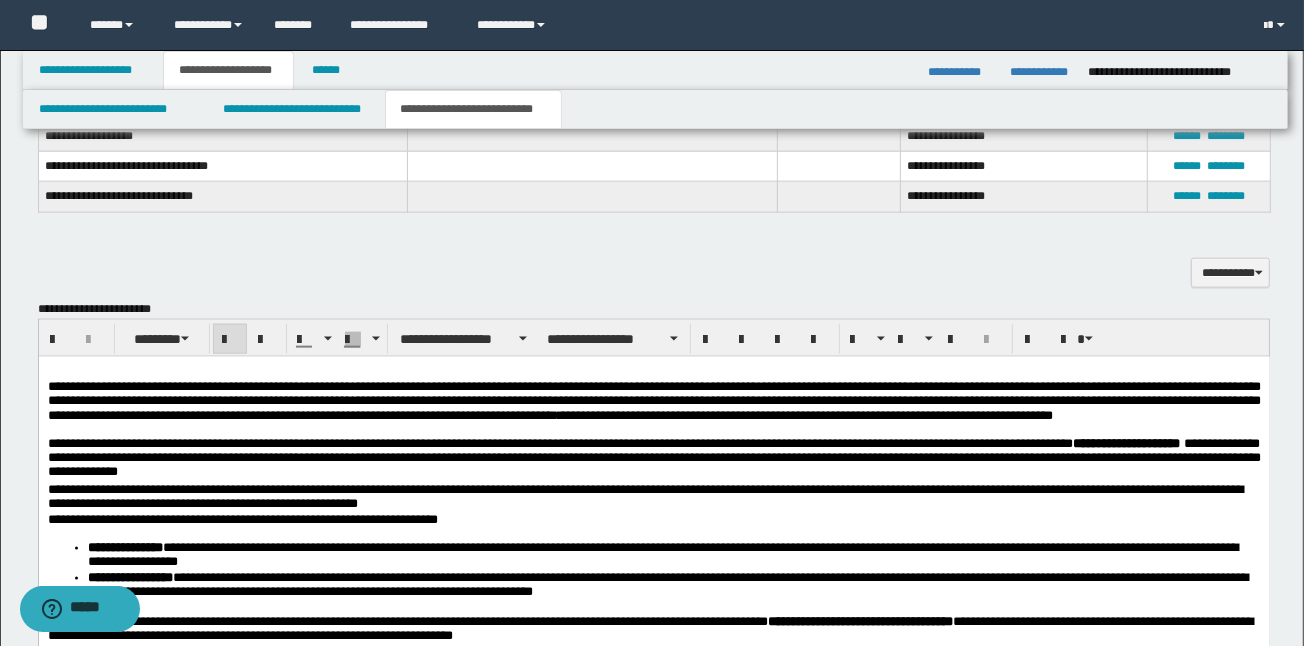 scroll, scrollTop: 1837, scrollLeft: 0, axis: vertical 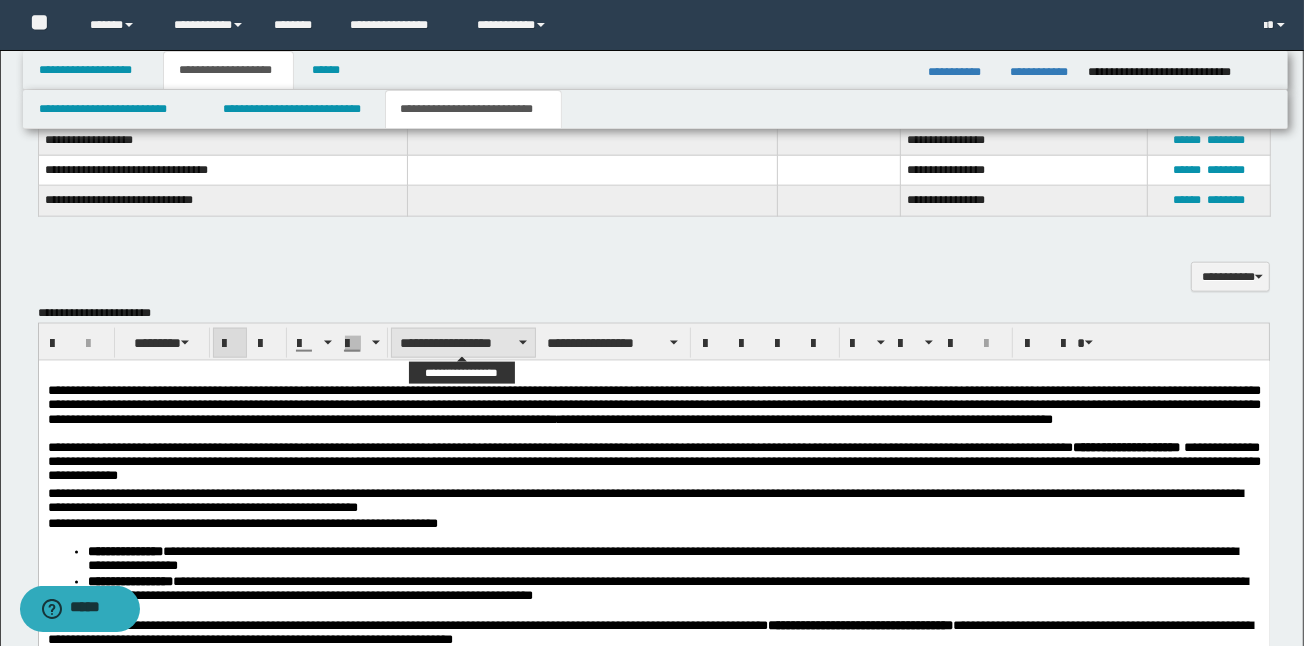 click on "**********" at bounding box center [463, 343] 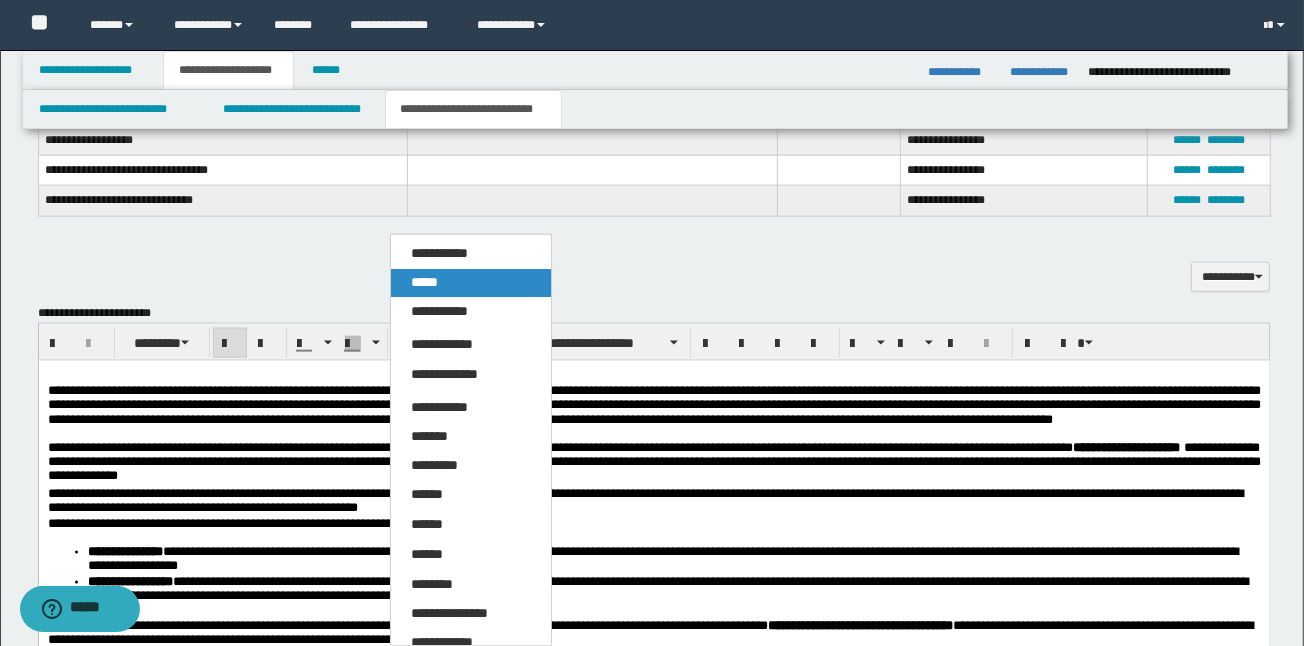 click on "*****" at bounding box center [424, 282] 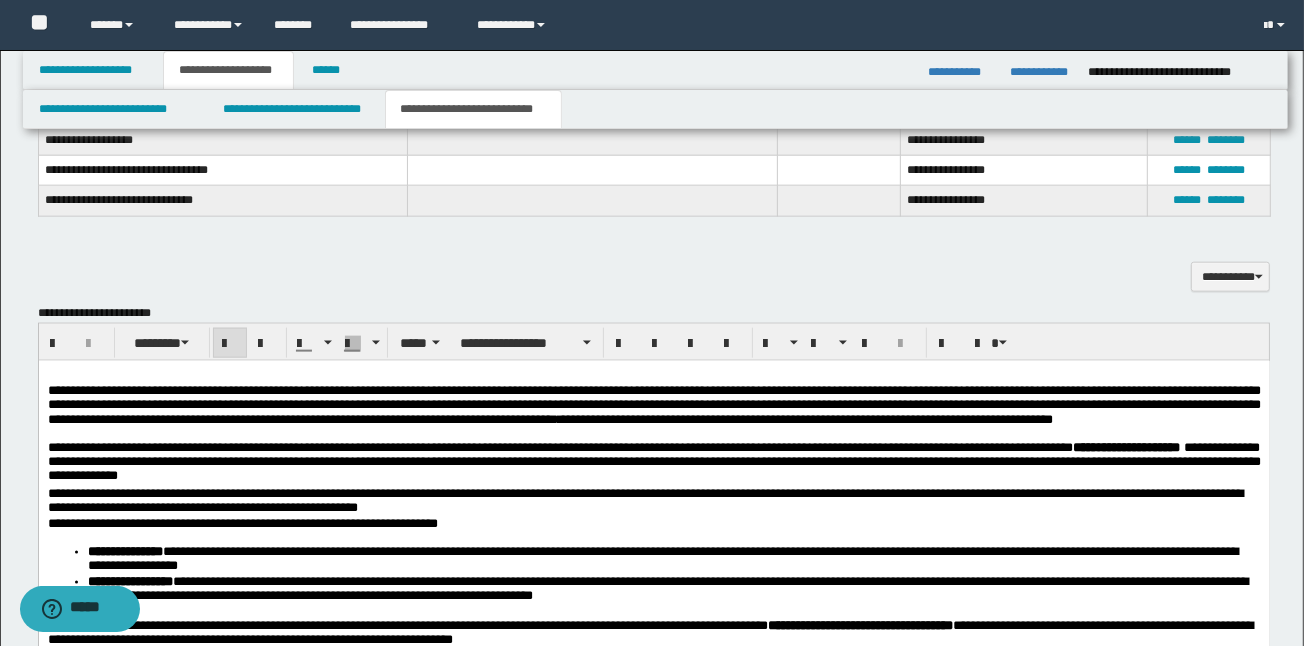 click at bounding box center [230, 344] 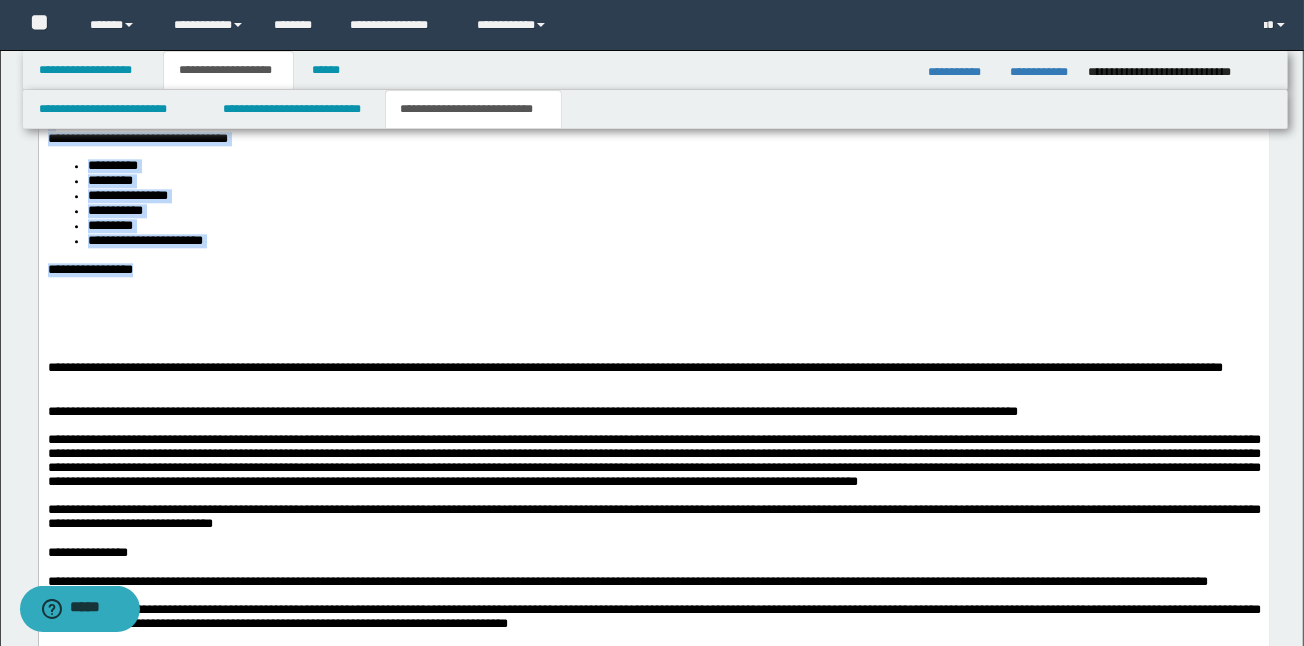 scroll, scrollTop: 3757, scrollLeft: 0, axis: vertical 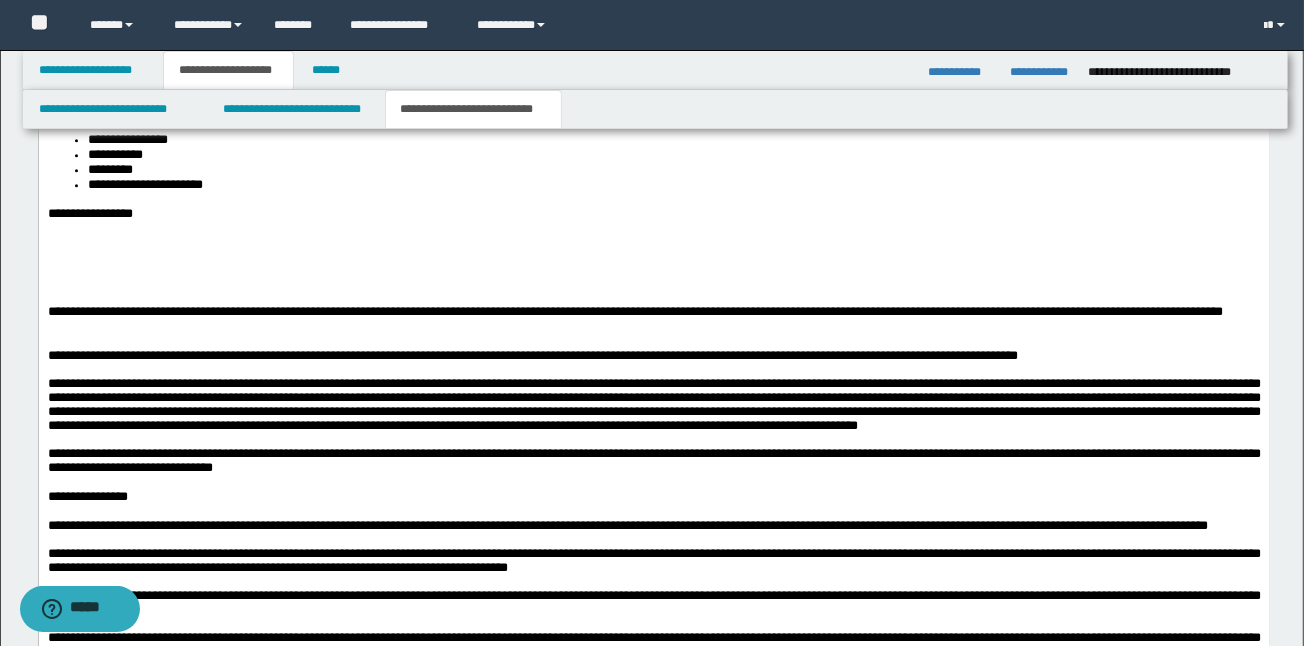 click at bounding box center (653, 285) 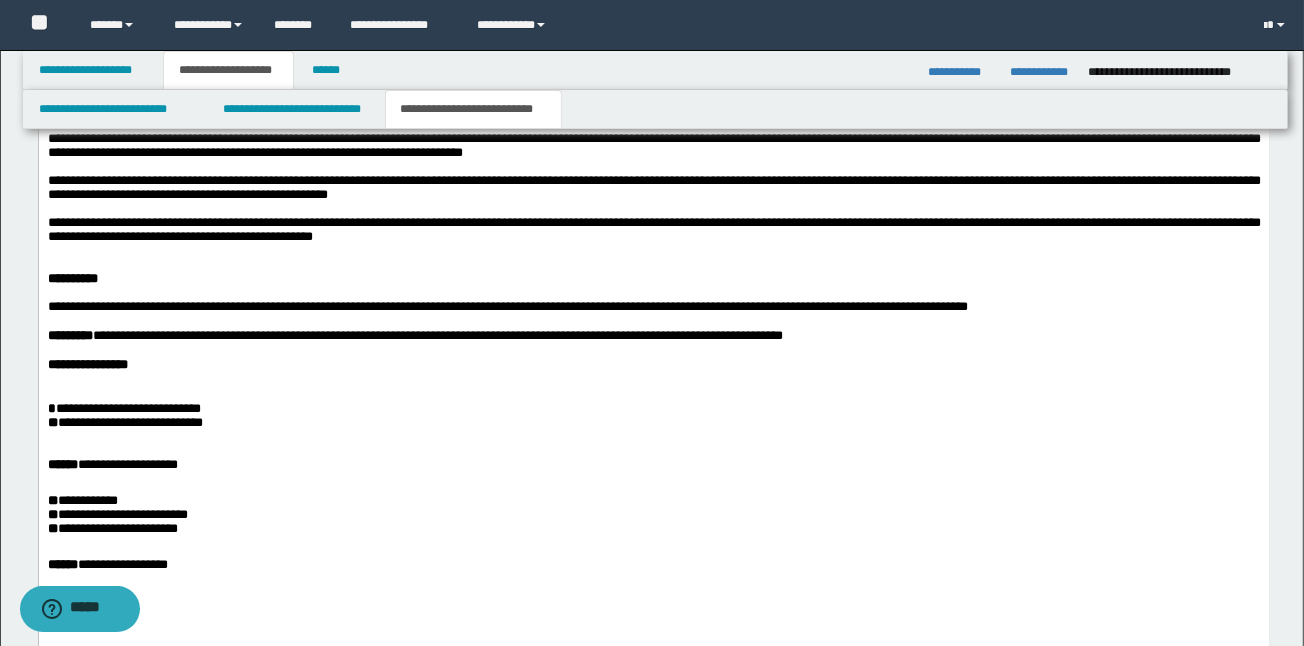 scroll, scrollTop: 4290, scrollLeft: 0, axis: vertical 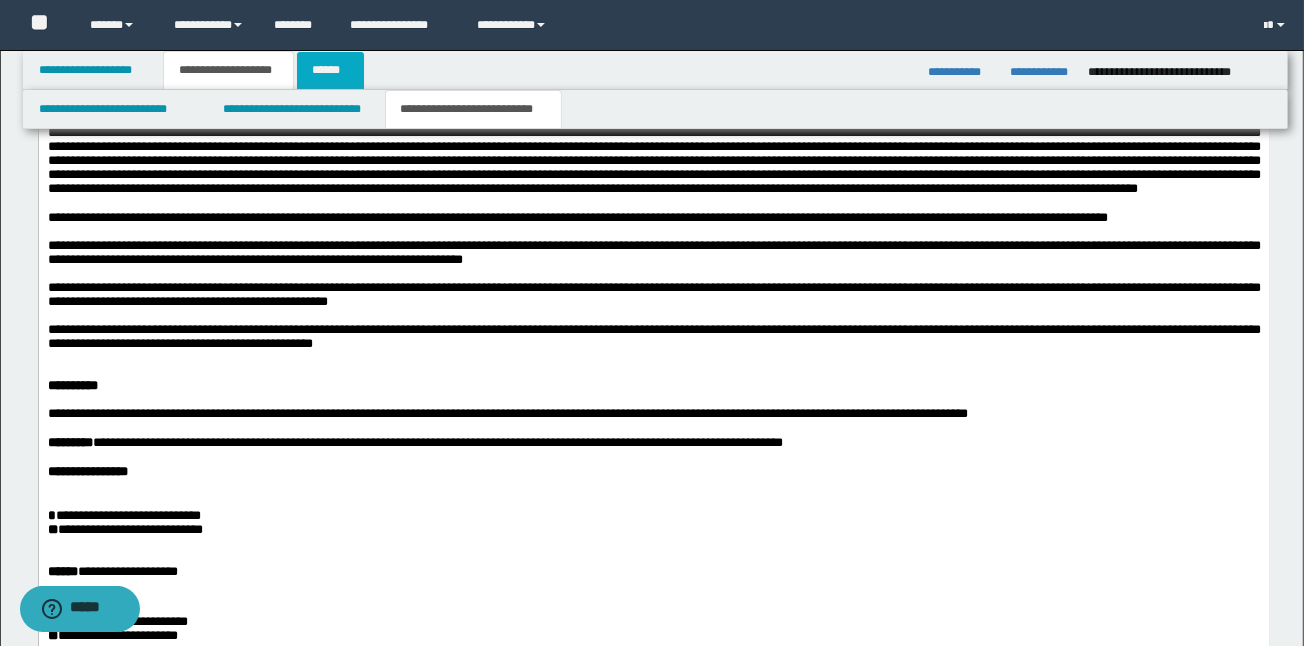 click on "******" at bounding box center (330, 70) 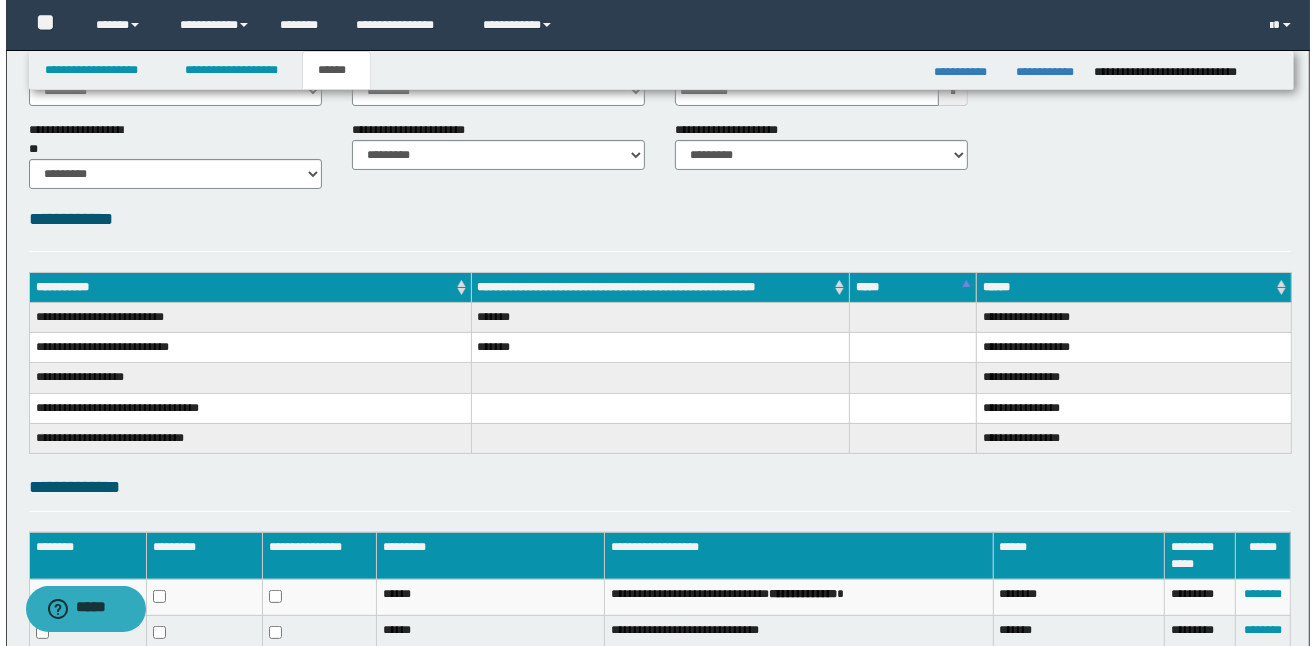 scroll, scrollTop: 337, scrollLeft: 0, axis: vertical 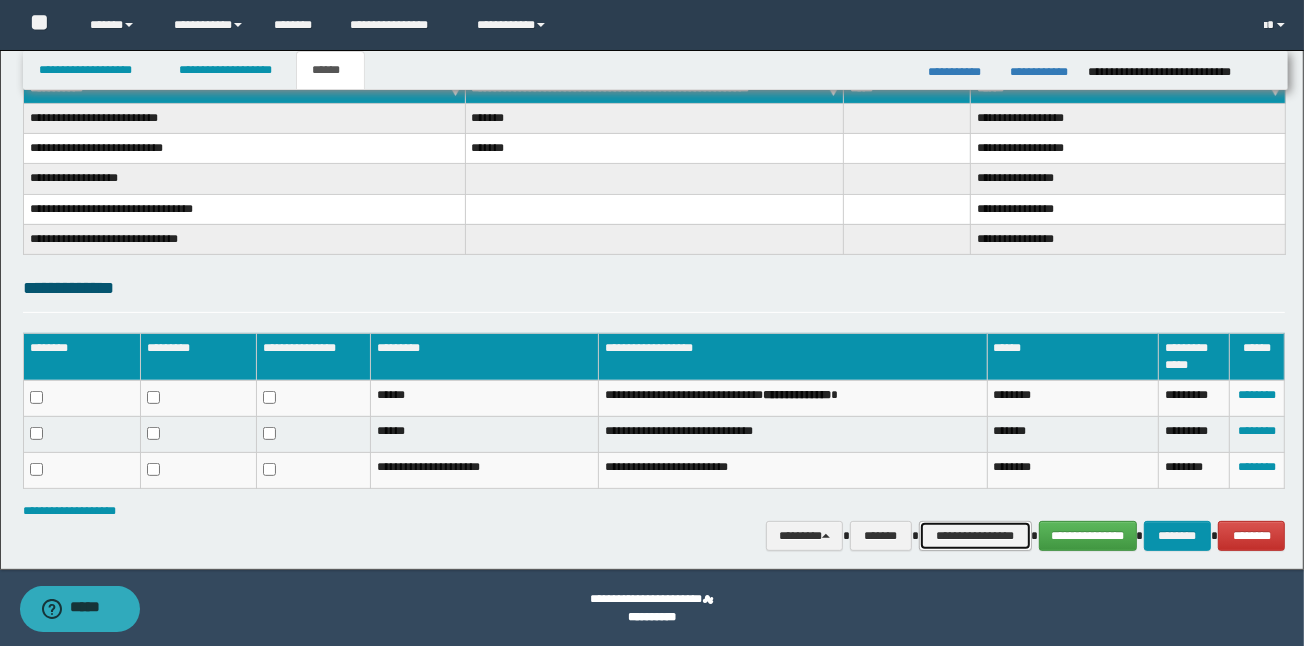 click on "**********" at bounding box center [975, 536] 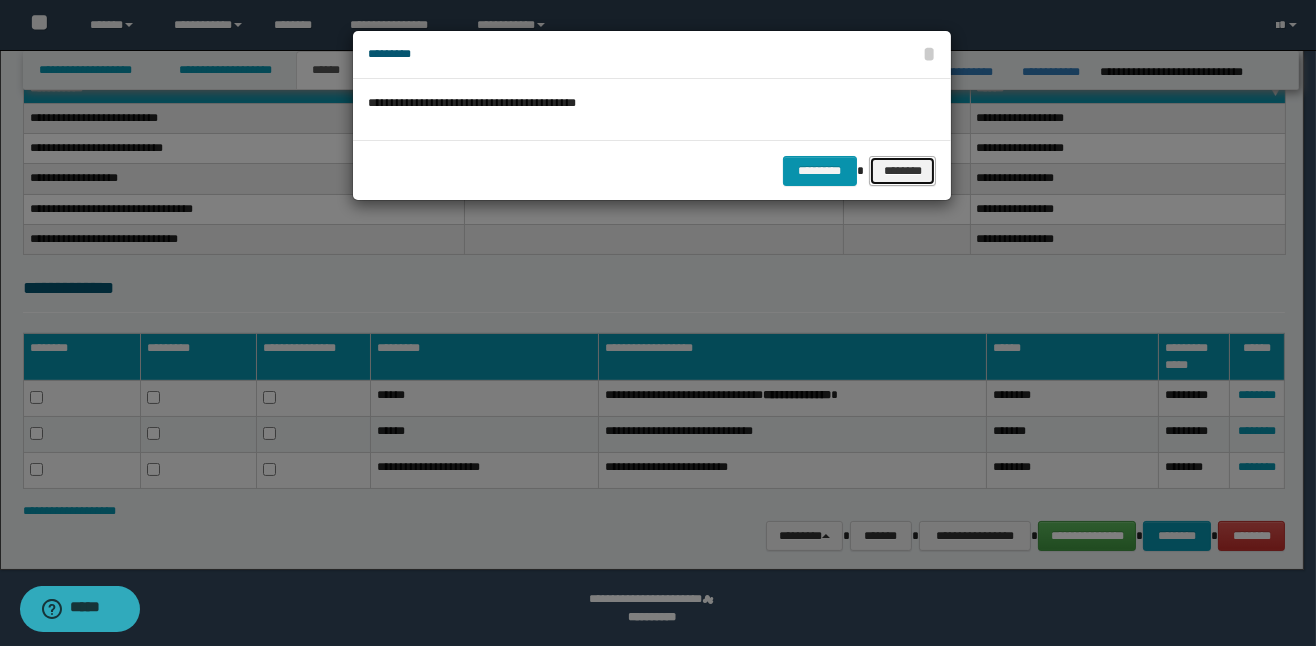 click on "********" at bounding box center (902, 171) 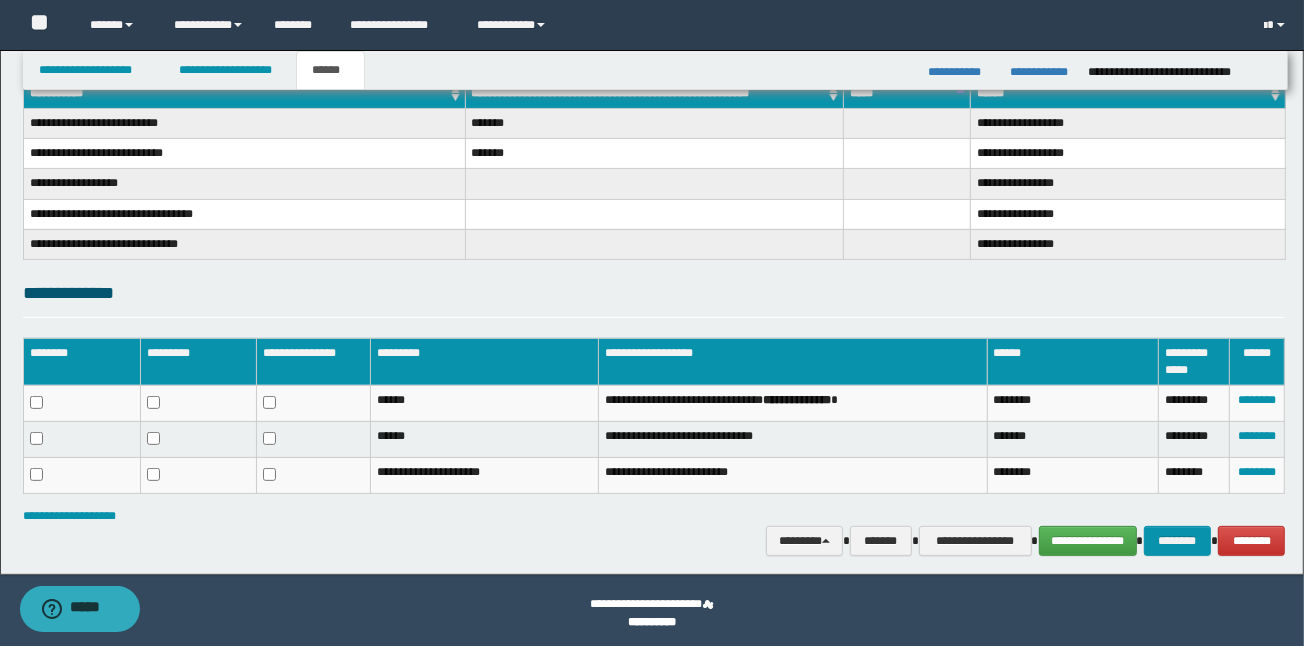 scroll, scrollTop: 0, scrollLeft: 0, axis: both 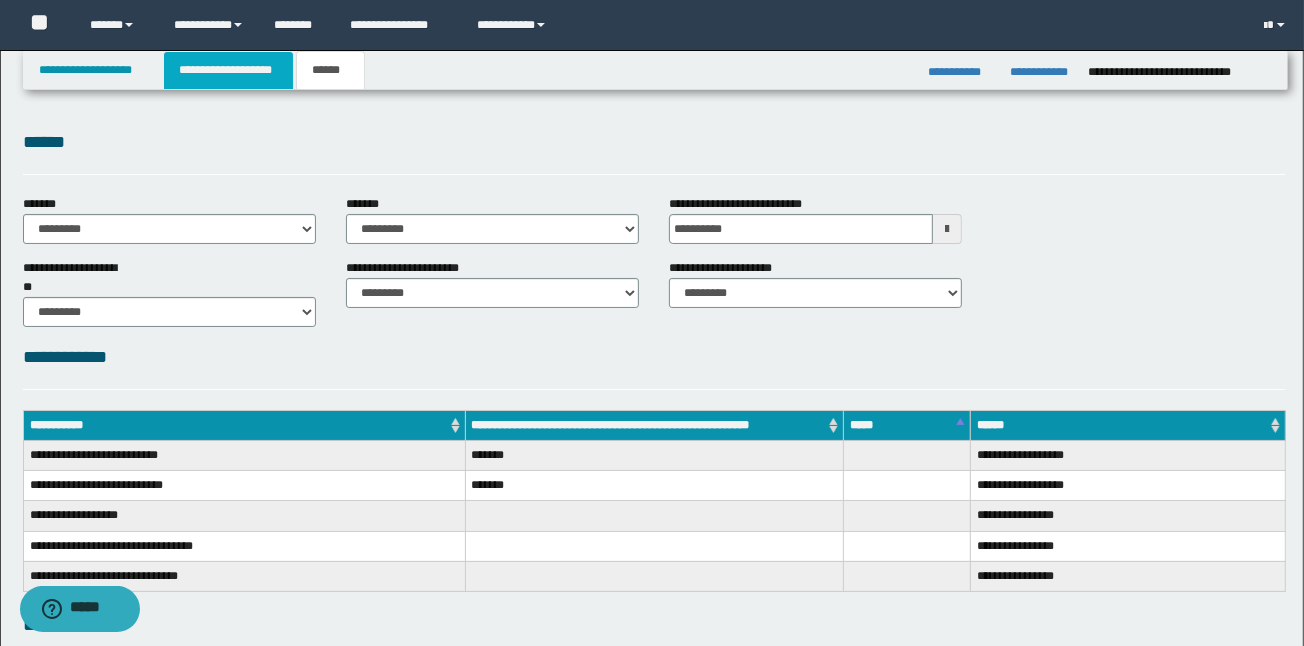 click on "**********" at bounding box center (228, 70) 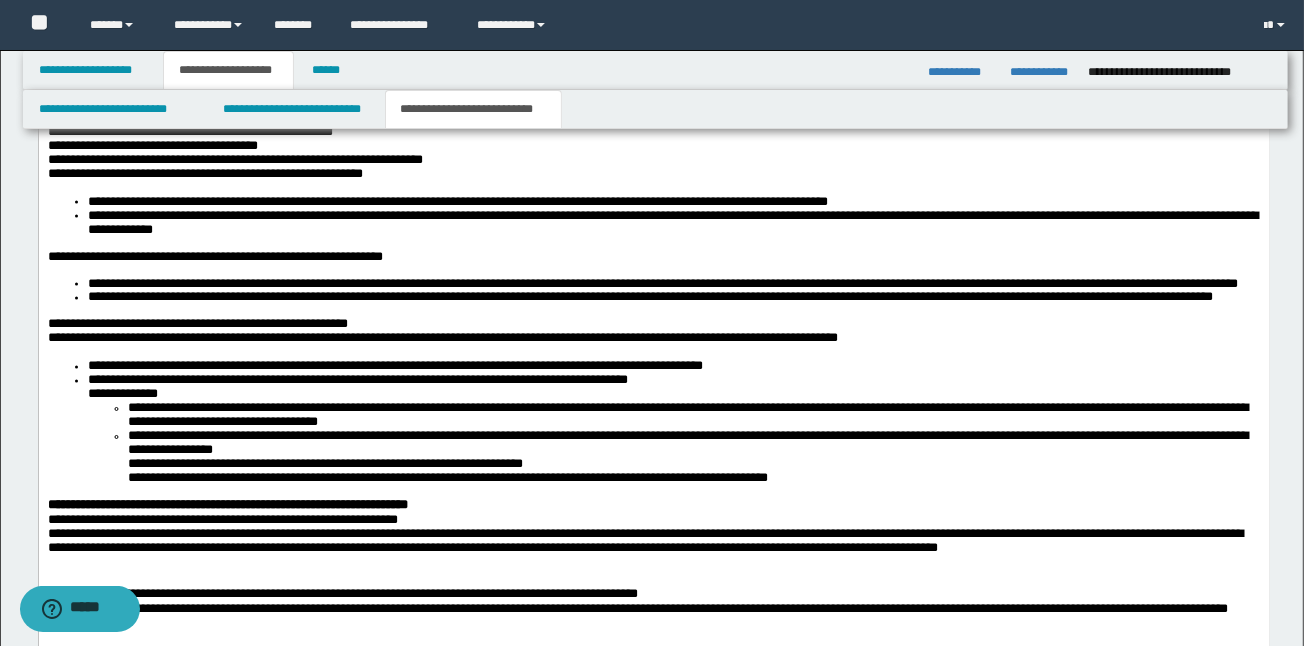 scroll, scrollTop: 2560, scrollLeft: 0, axis: vertical 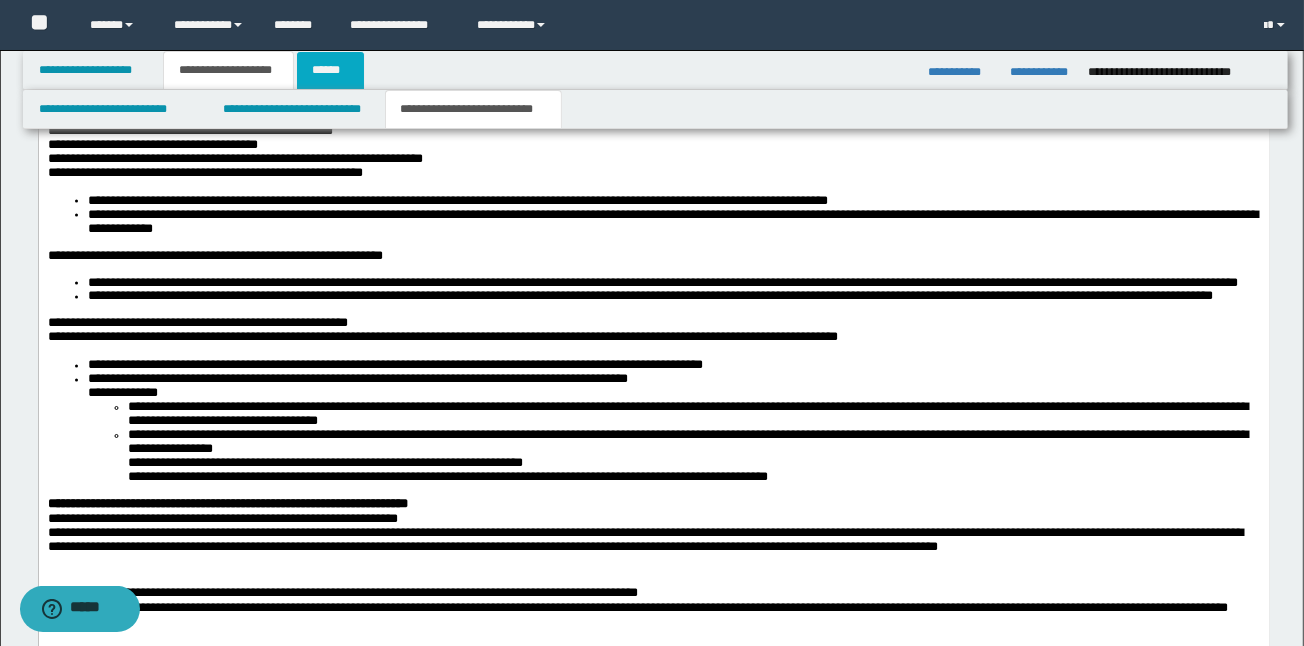 click on "******" at bounding box center [330, 70] 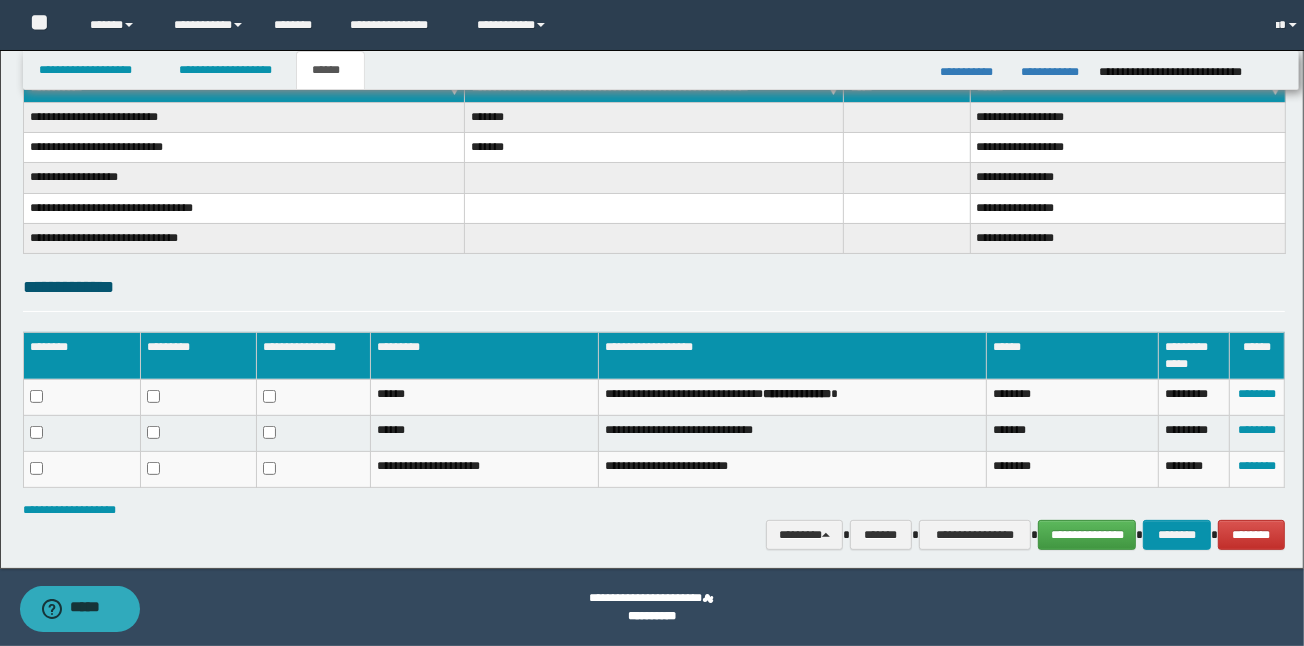 scroll, scrollTop: 337, scrollLeft: 0, axis: vertical 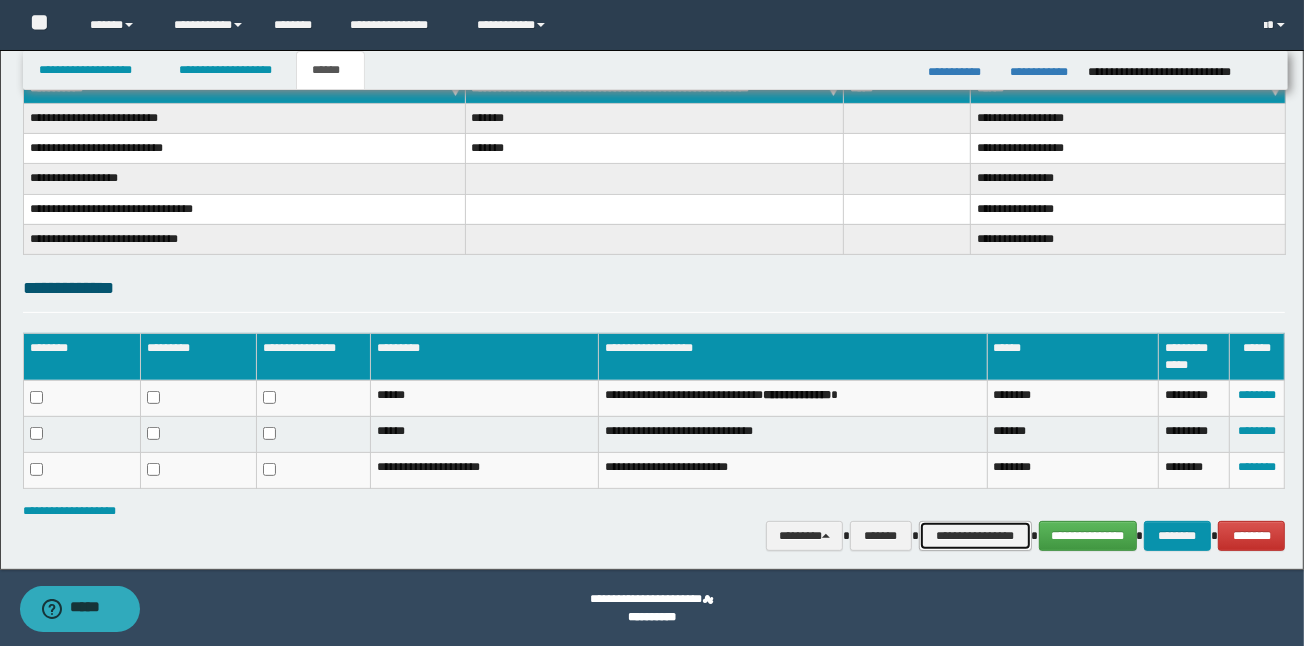 click on "**********" at bounding box center (975, 536) 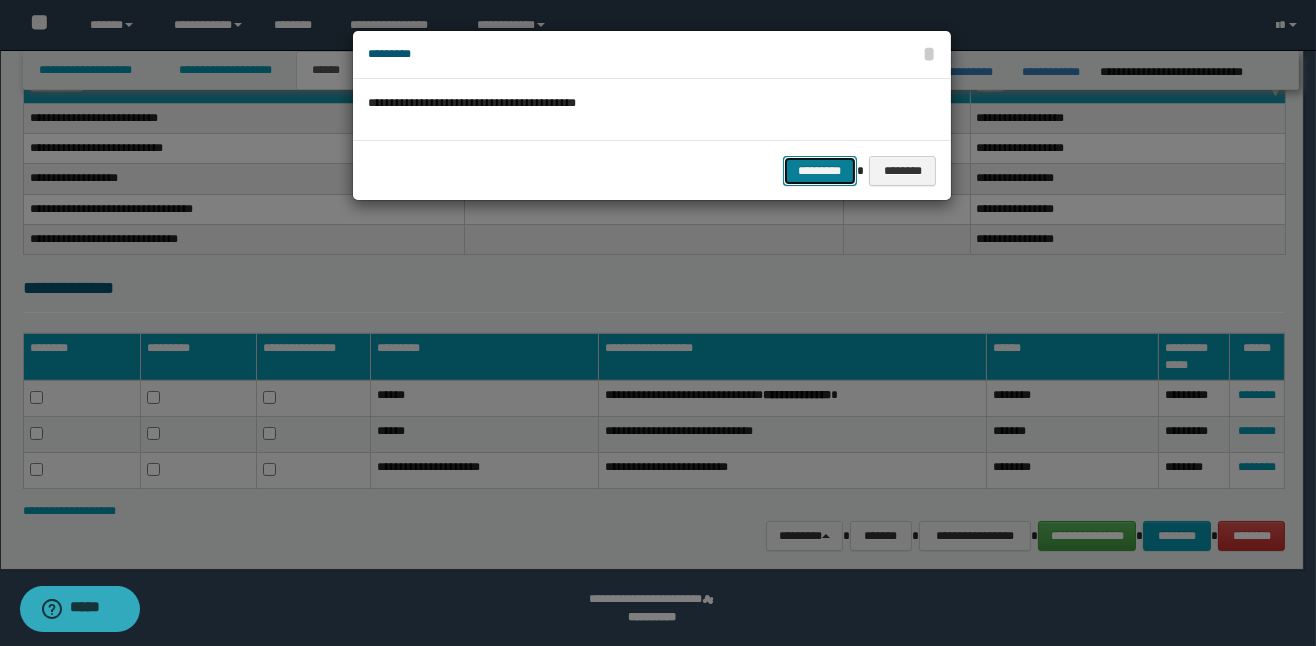 click on "*********" at bounding box center [820, 171] 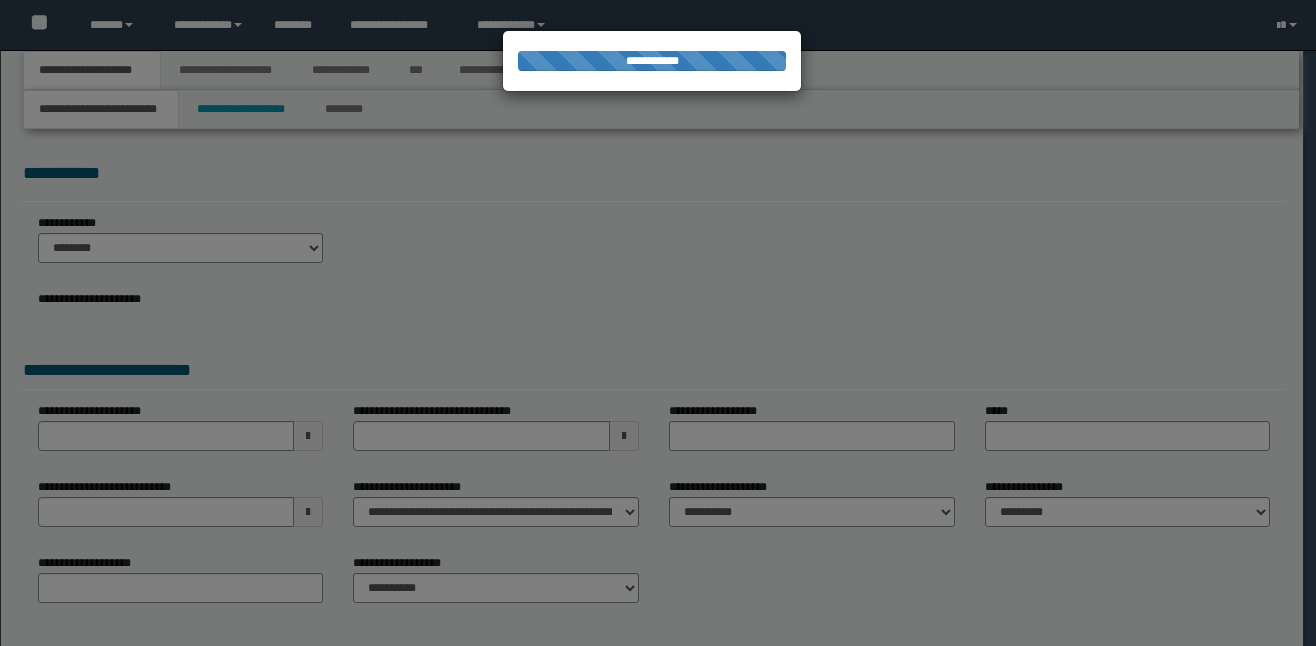 scroll, scrollTop: 0, scrollLeft: 0, axis: both 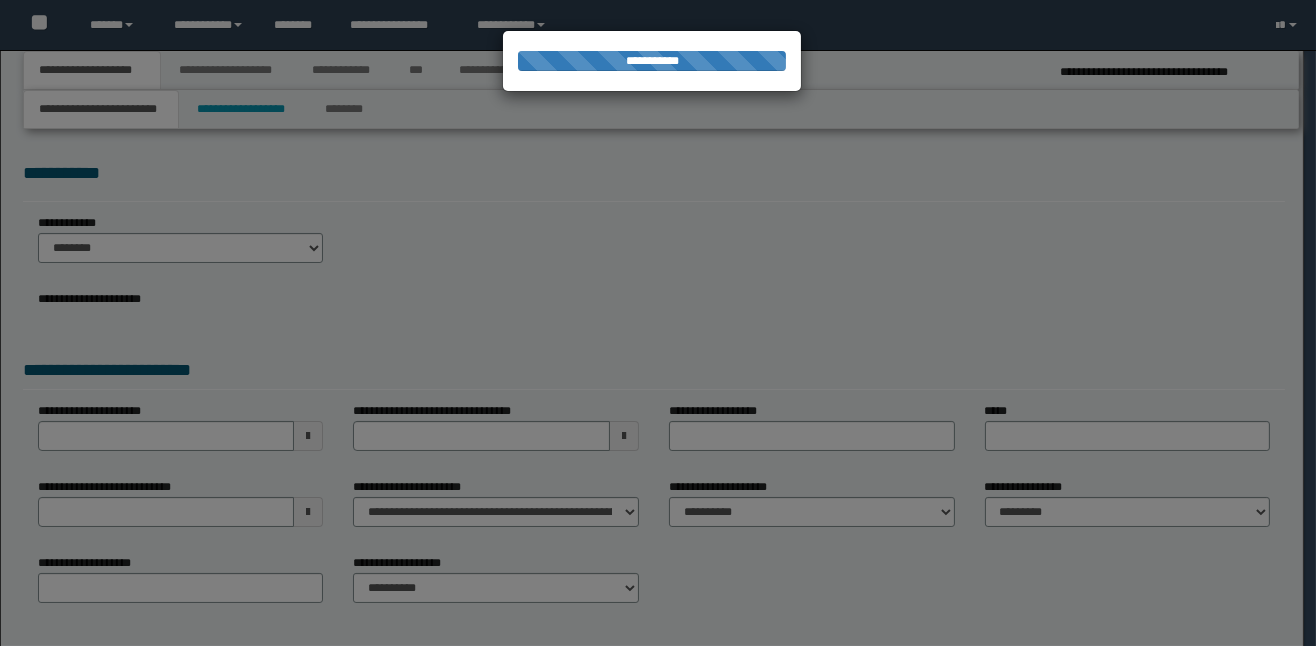 select on "*" 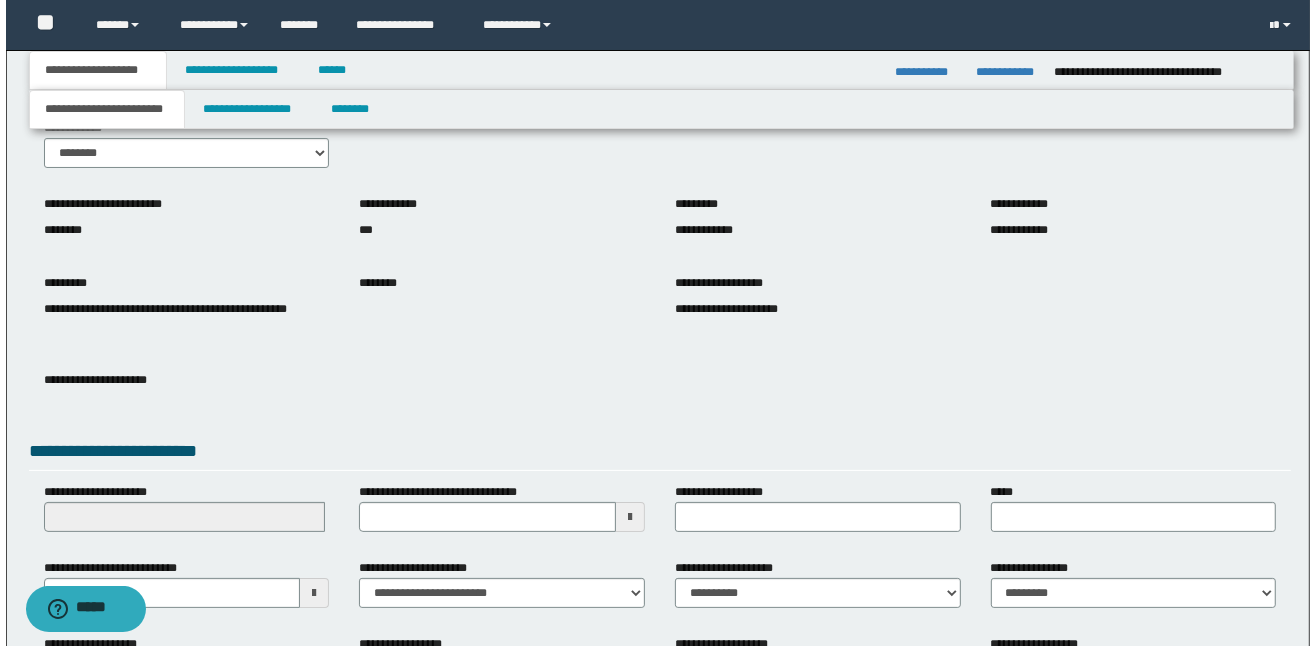 scroll, scrollTop: 0, scrollLeft: 0, axis: both 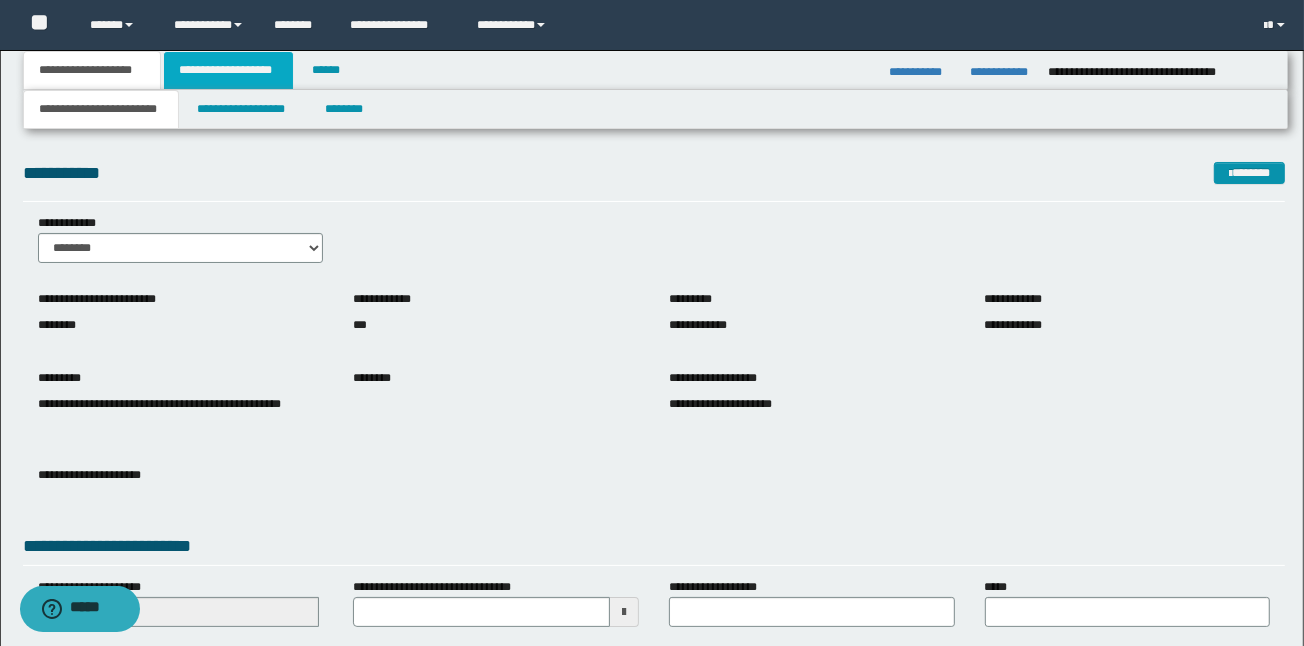 click on "**********" at bounding box center [228, 70] 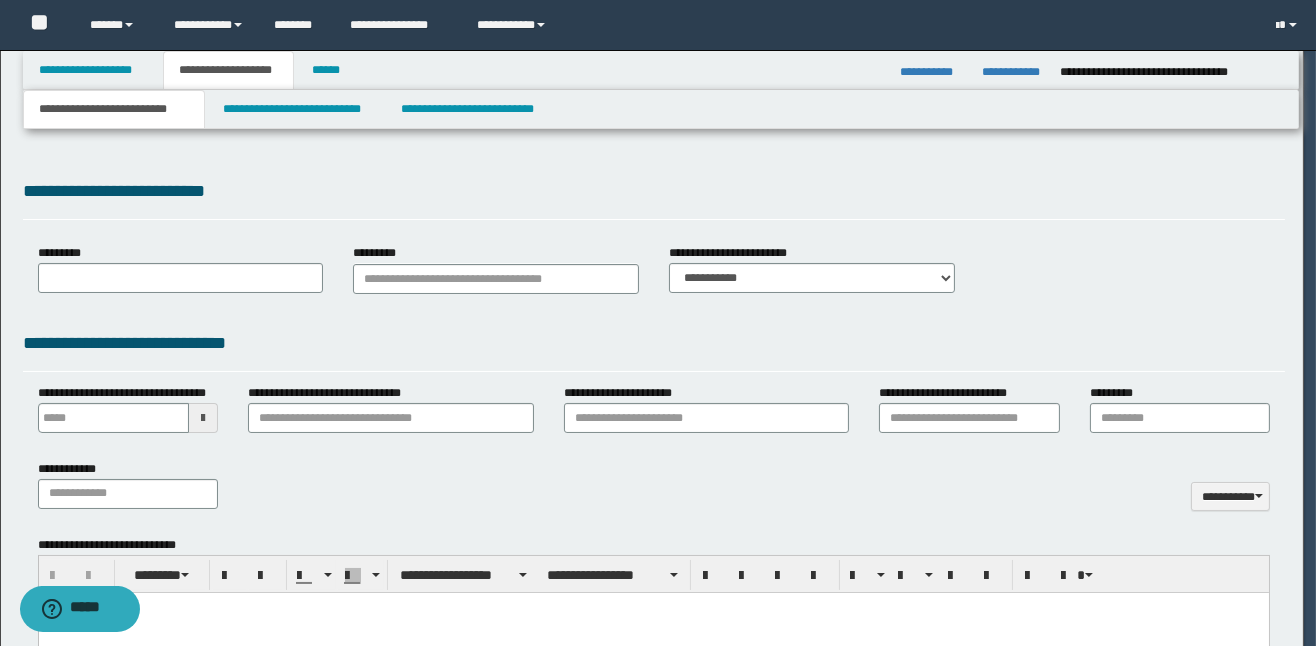 type on "**********" 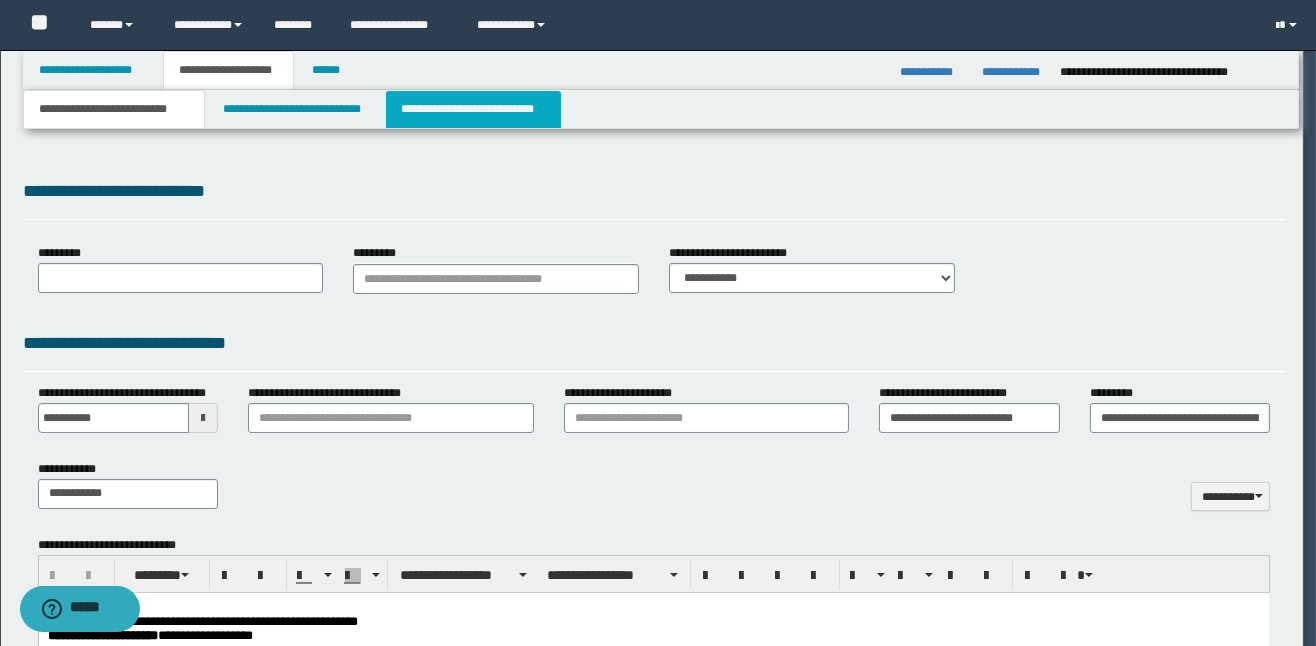 scroll, scrollTop: 0, scrollLeft: 0, axis: both 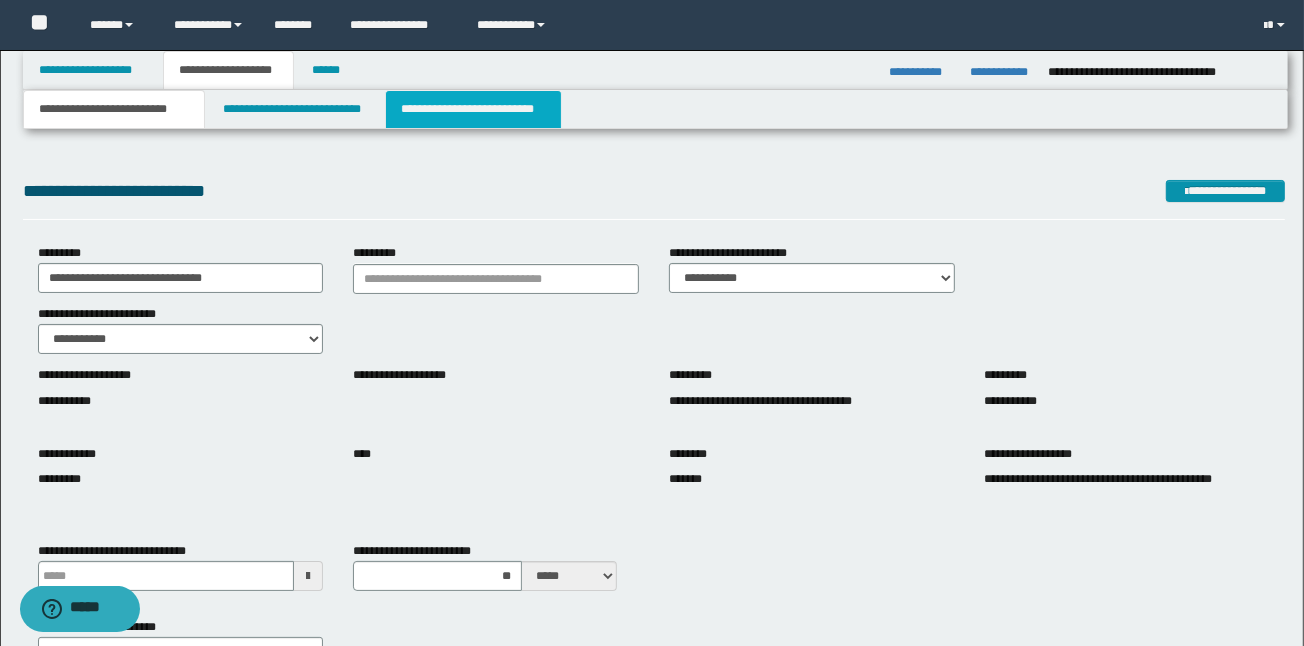 click on "**********" at bounding box center (473, 109) 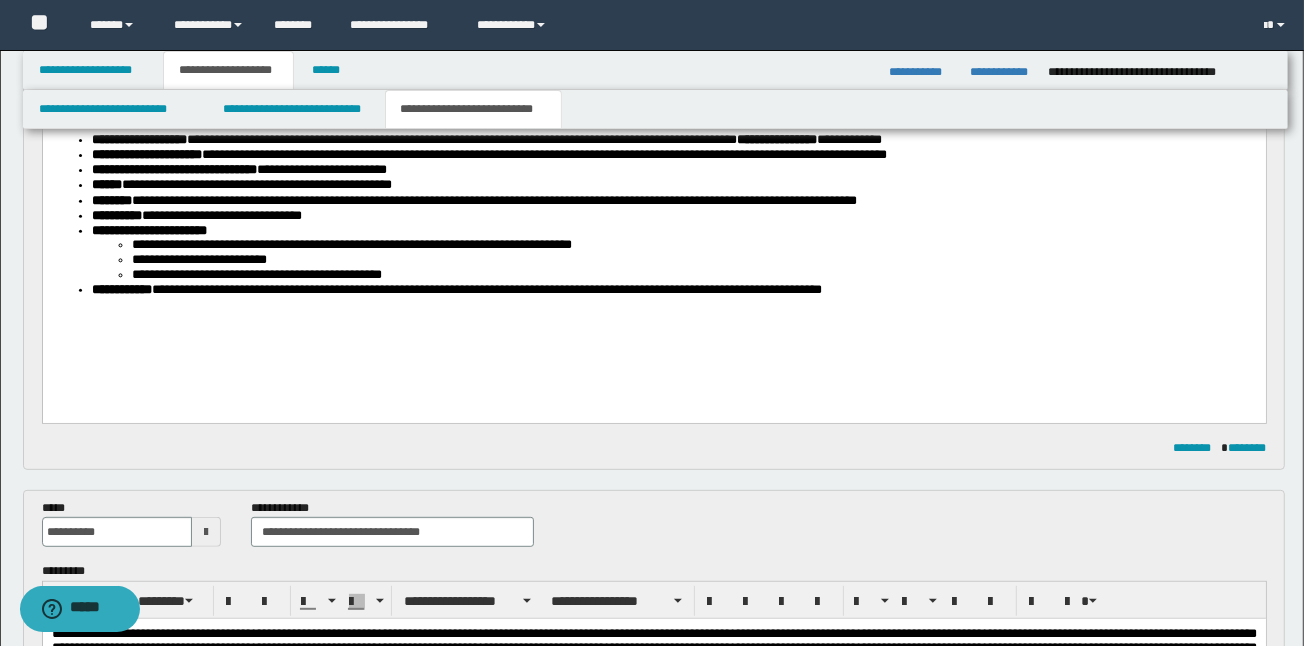 scroll, scrollTop: 533, scrollLeft: 0, axis: vertical 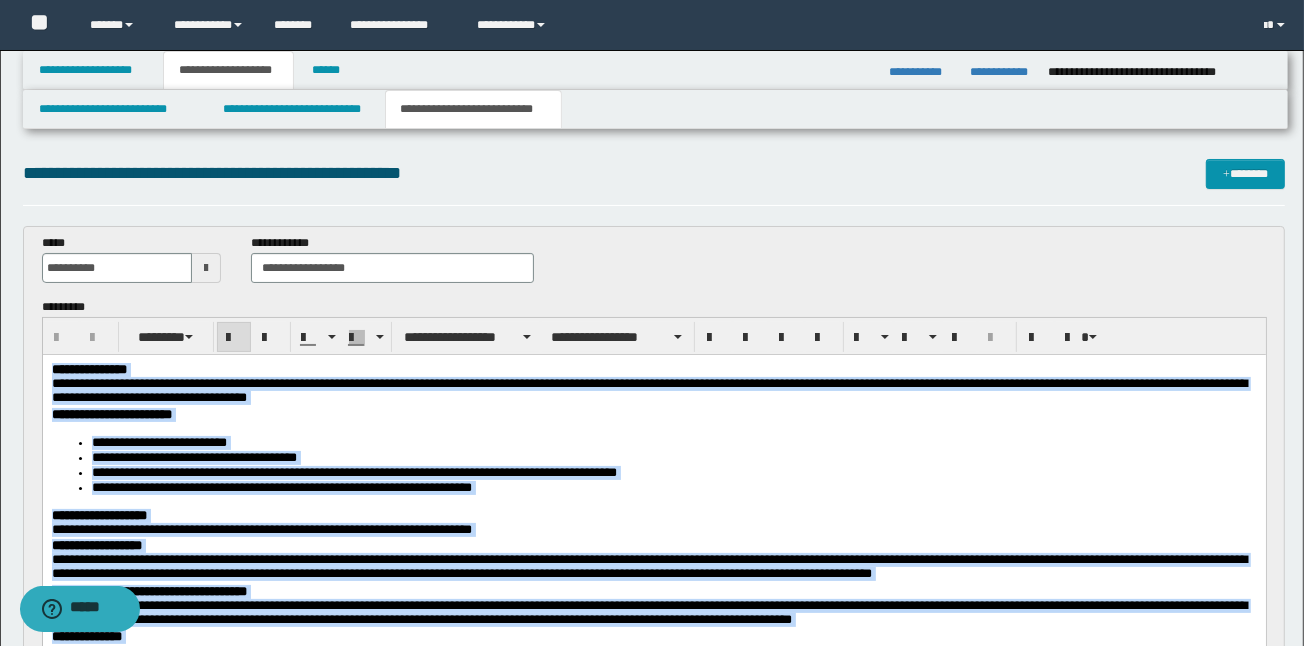 drag, startPoint x: 873, startPoint y: 805, endPoint x: -2, endPoint y: 153, distance: 1091.2053 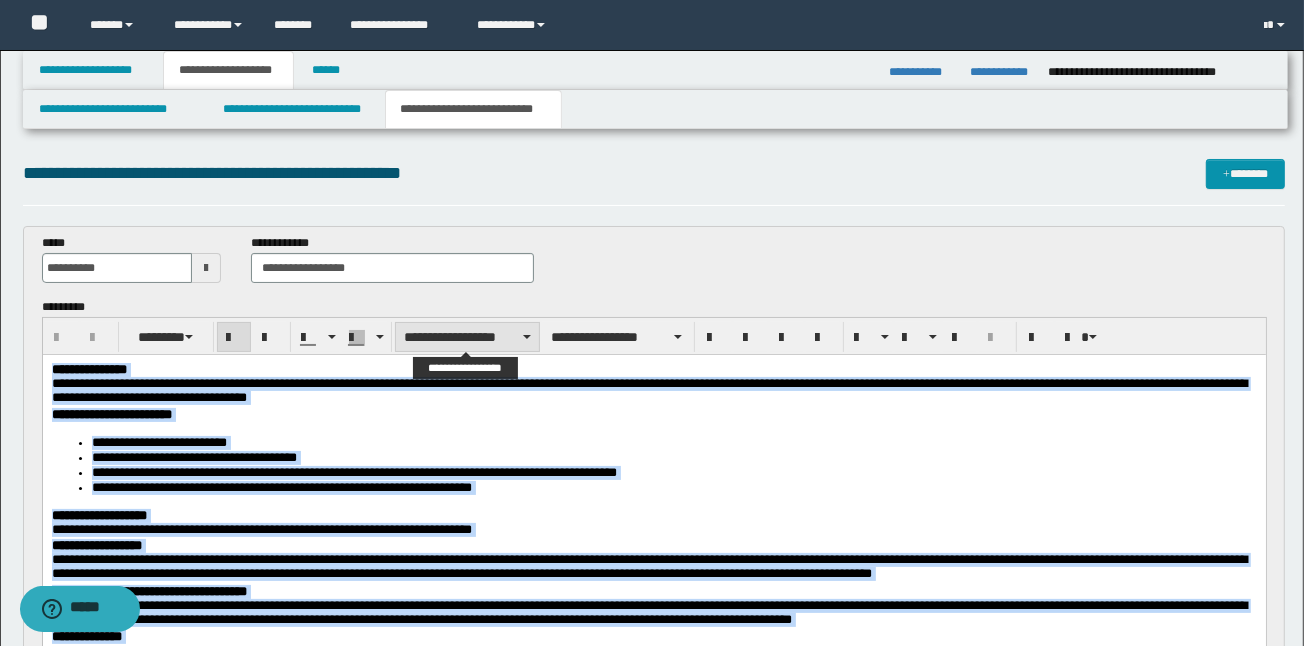 click on "**********" at bounding box center [467, 337] 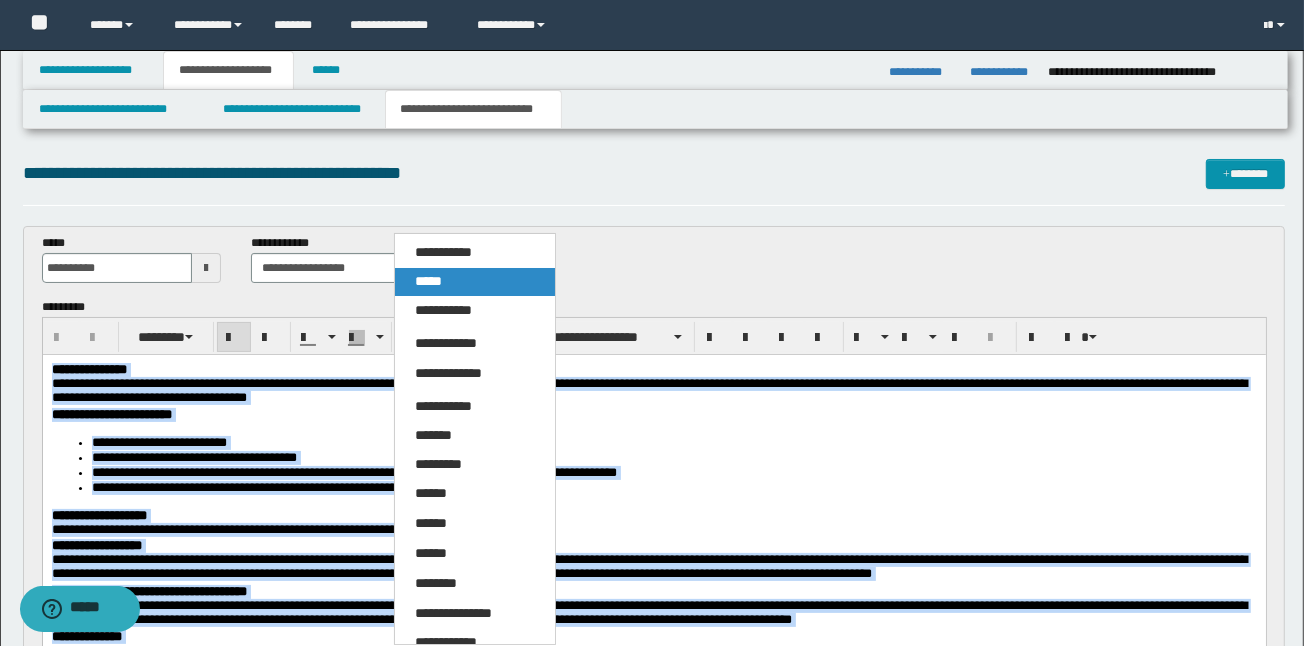 click on "*****" at bounding box center (428, 281) 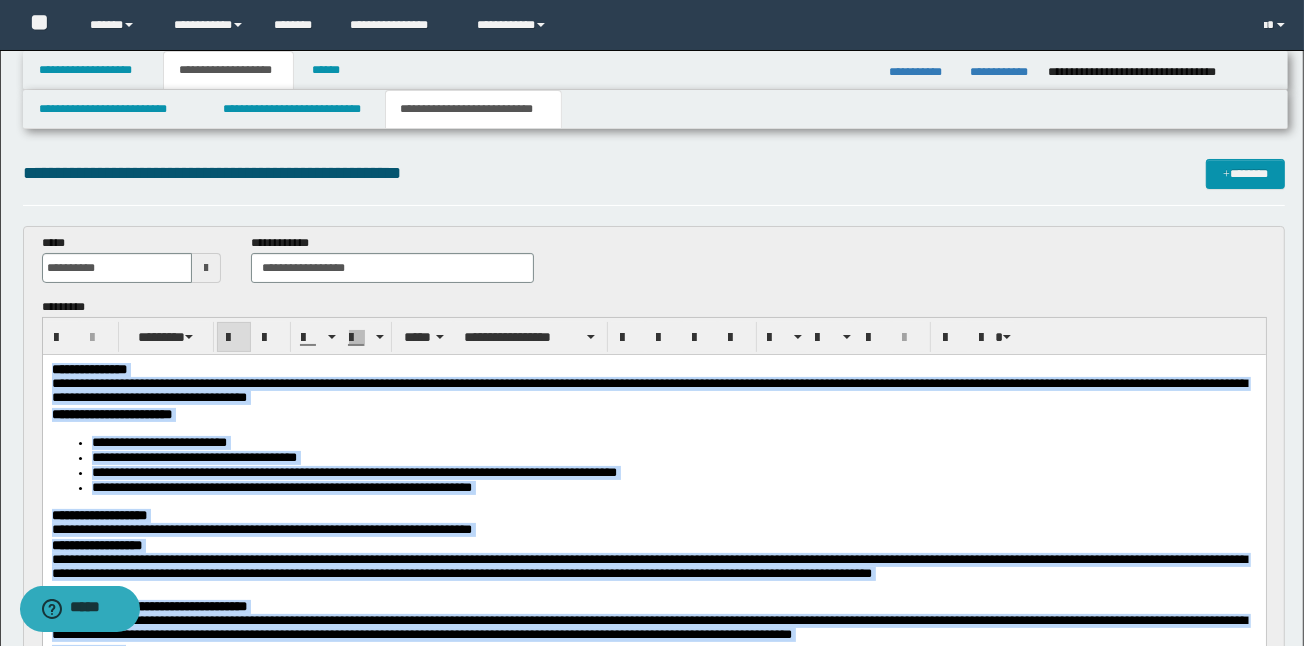click on "**********" at bounding box center (653, 631) 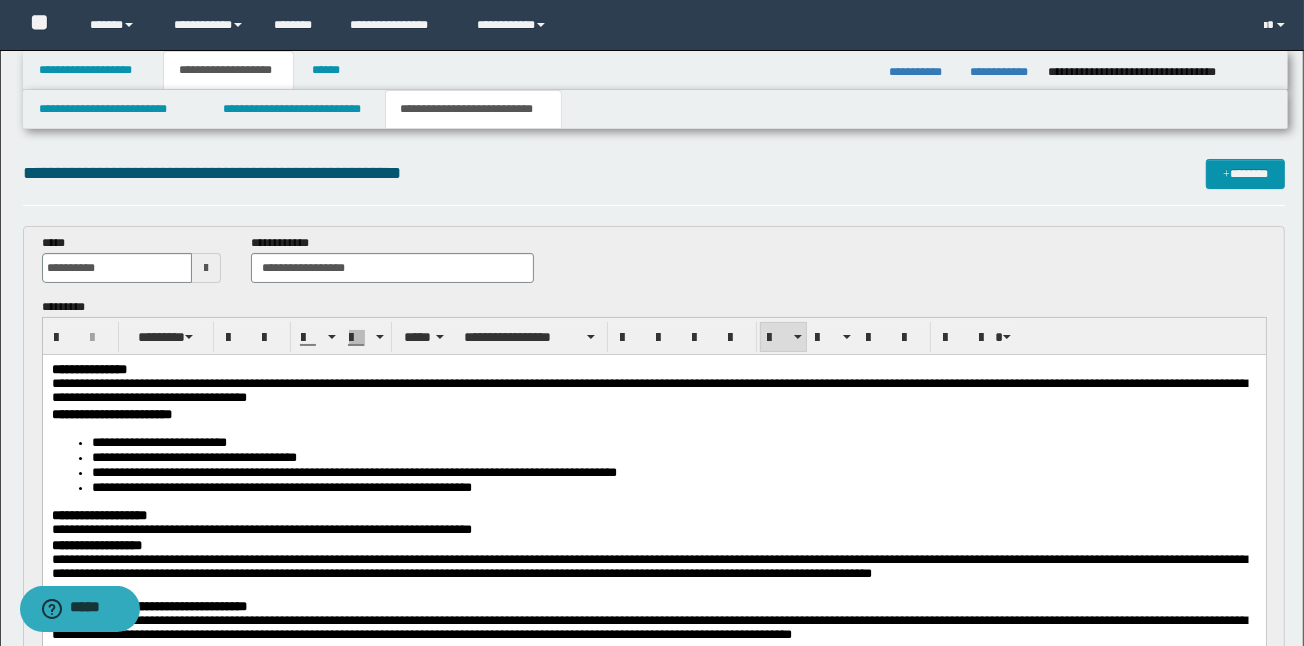 click on "**********" at bounding box center [111, 414] 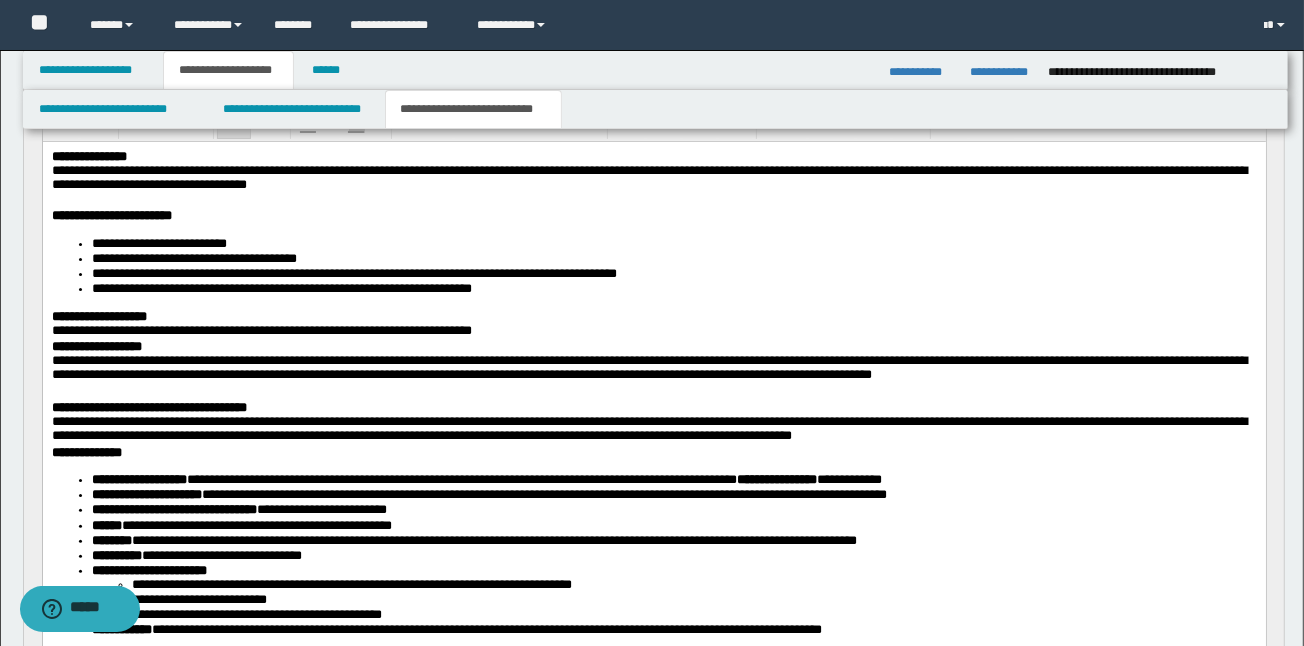 scroll, scrollTop: 320, scrollLeft: 0, axis: vertical 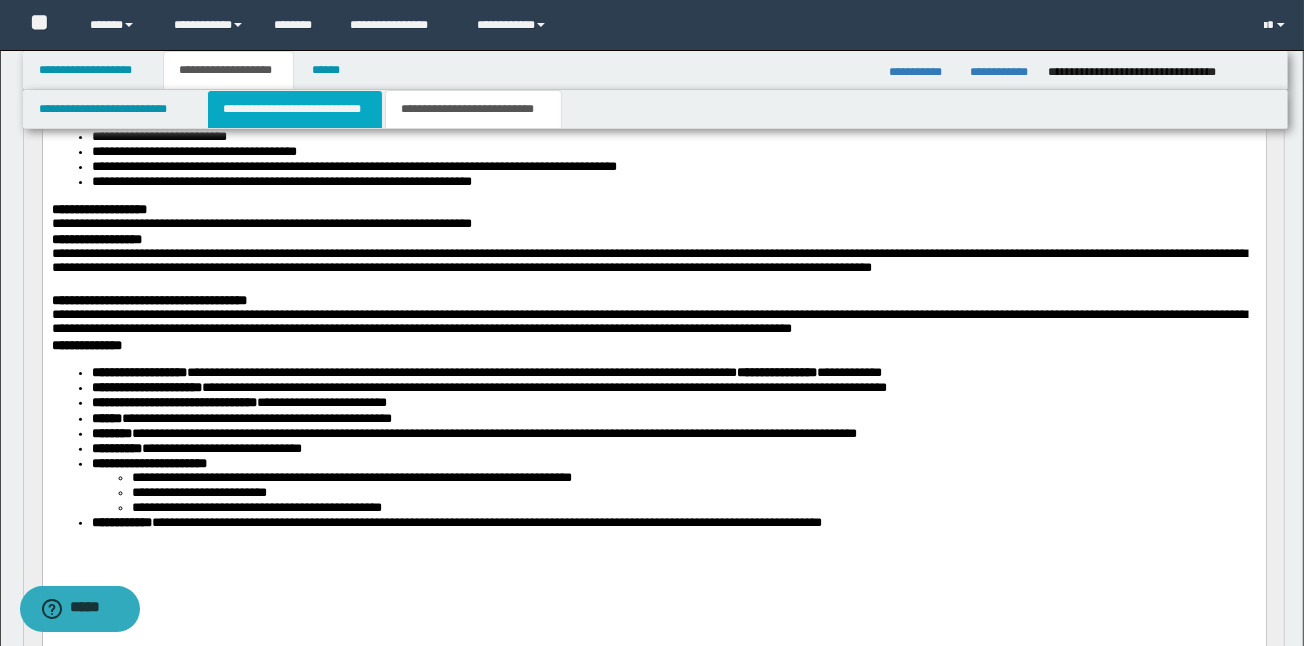 click on "**********" at bounding box center (294, 109) 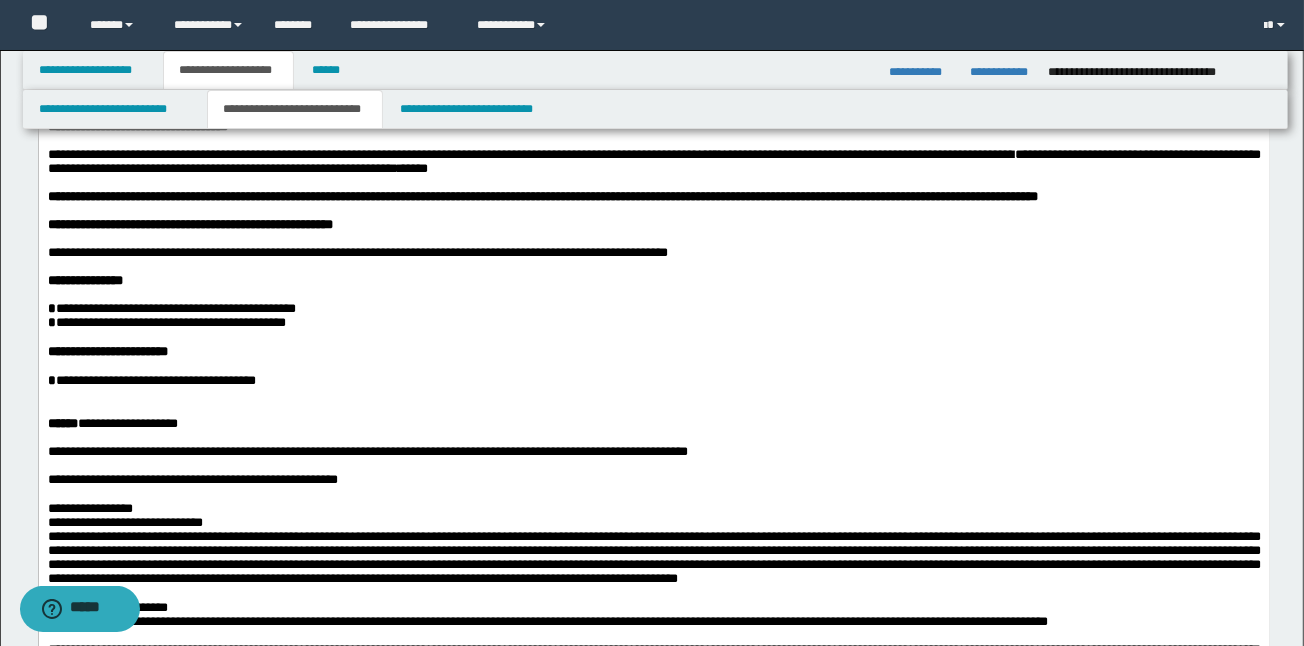 scroll, scrollTop: 106, scrollLeft: 0, axis: vertical 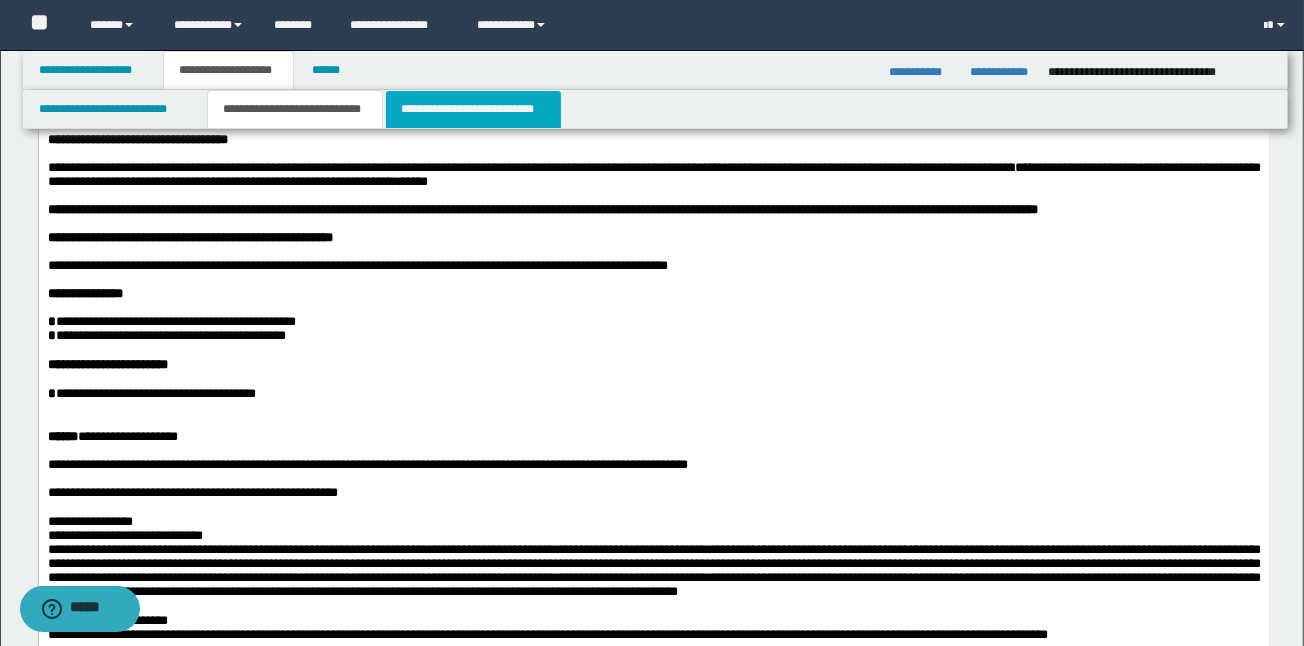 click on "**********" at bounding box center [473, 109] 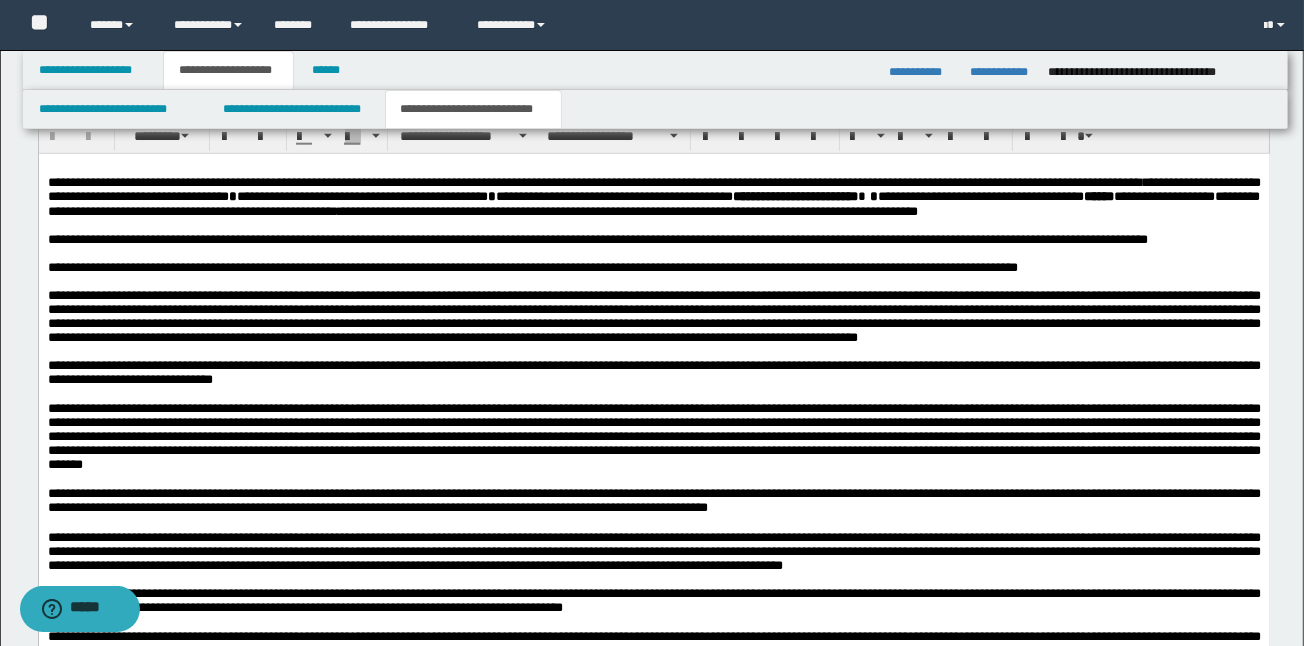 scroll, scrollTop: 1493, scrollLeft: 0, axis: vertical 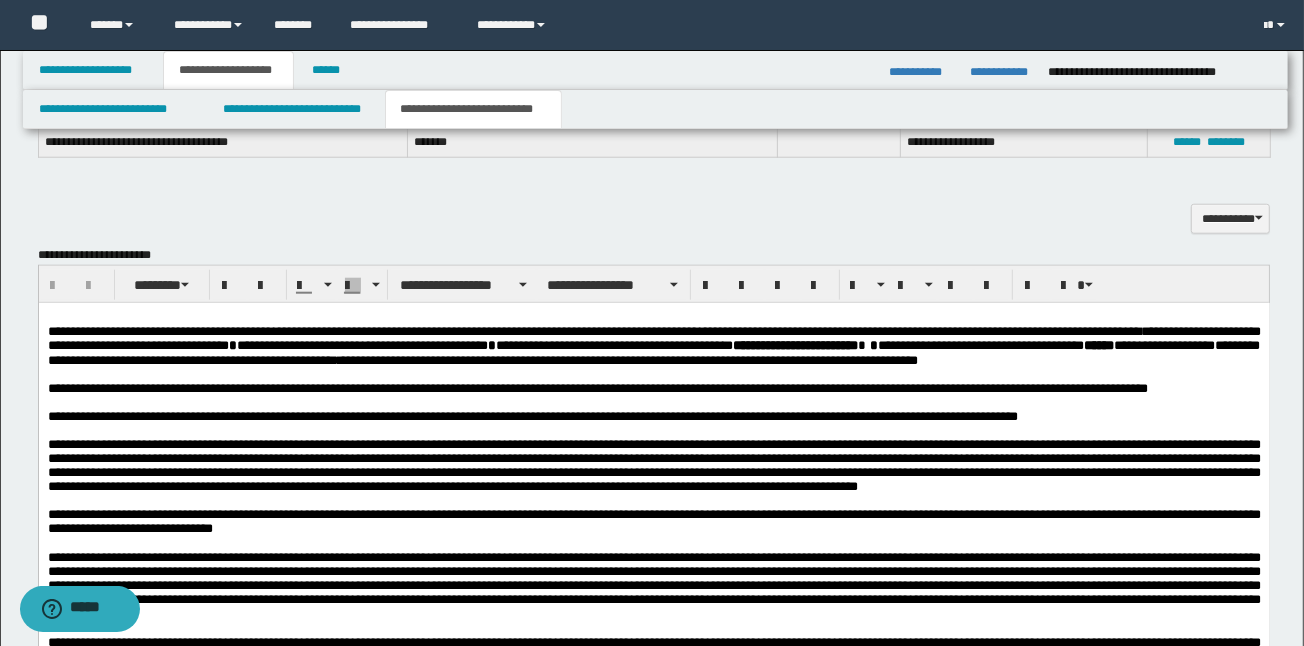 click on "**********" at bounding box center [653, 388] 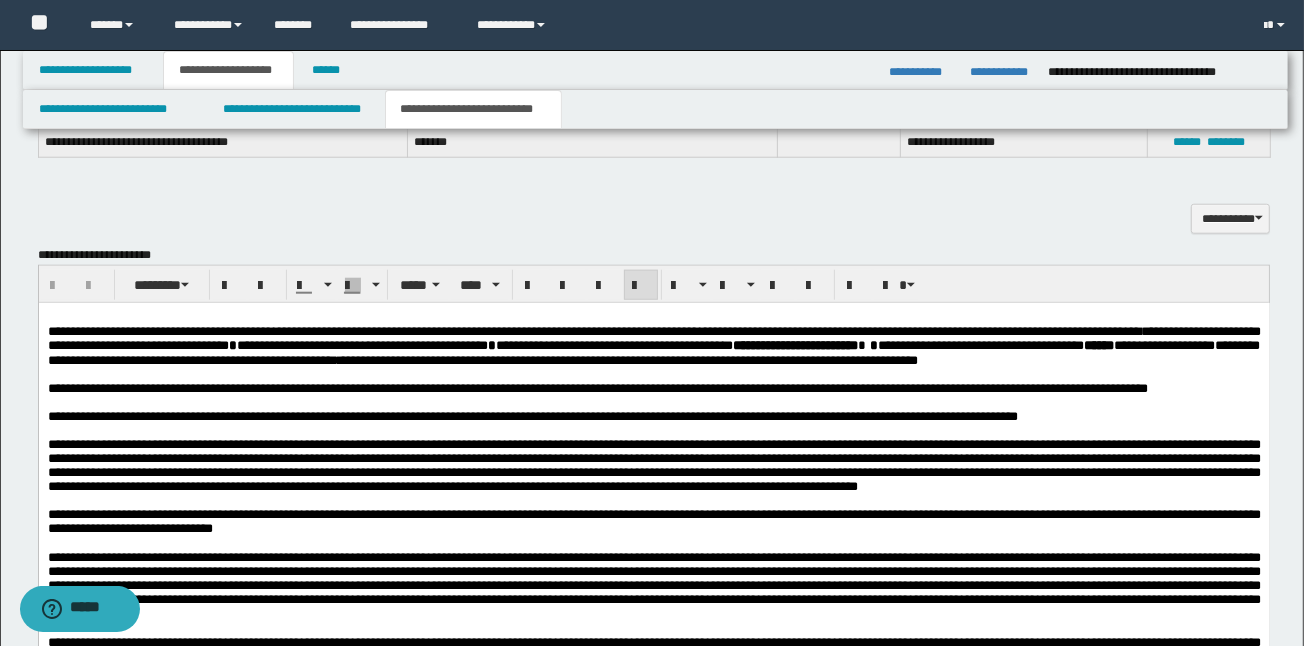 type 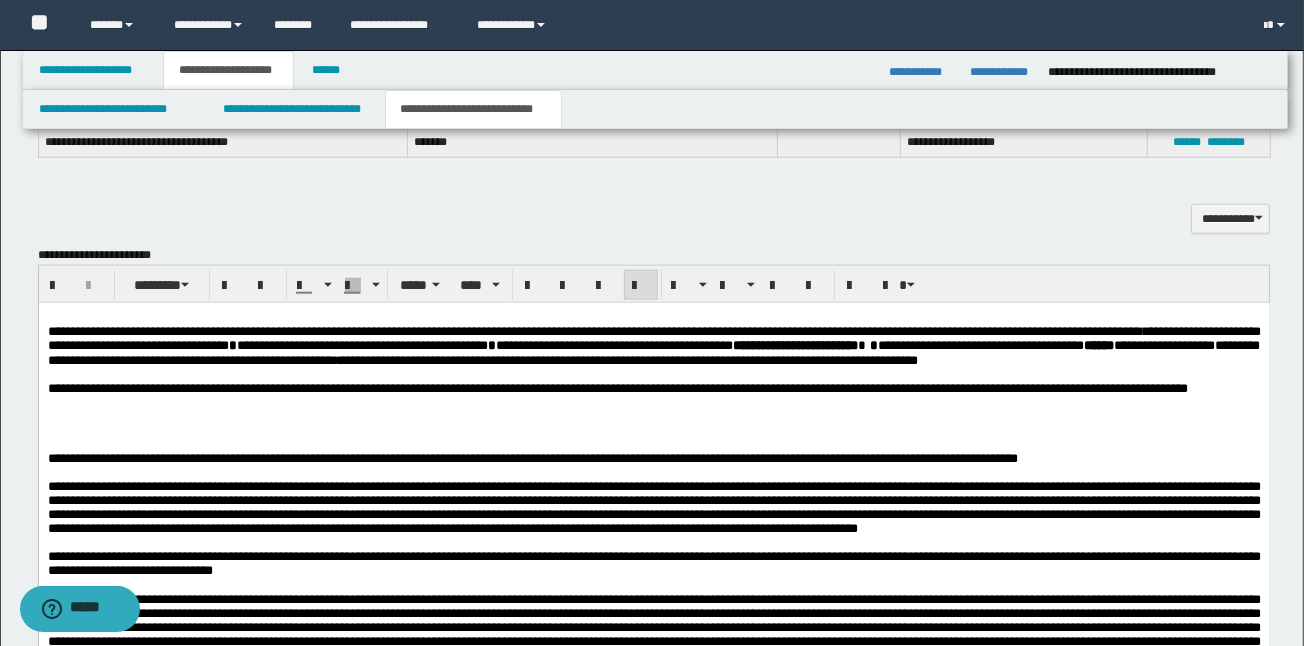 click at bounding box center [653, 402] 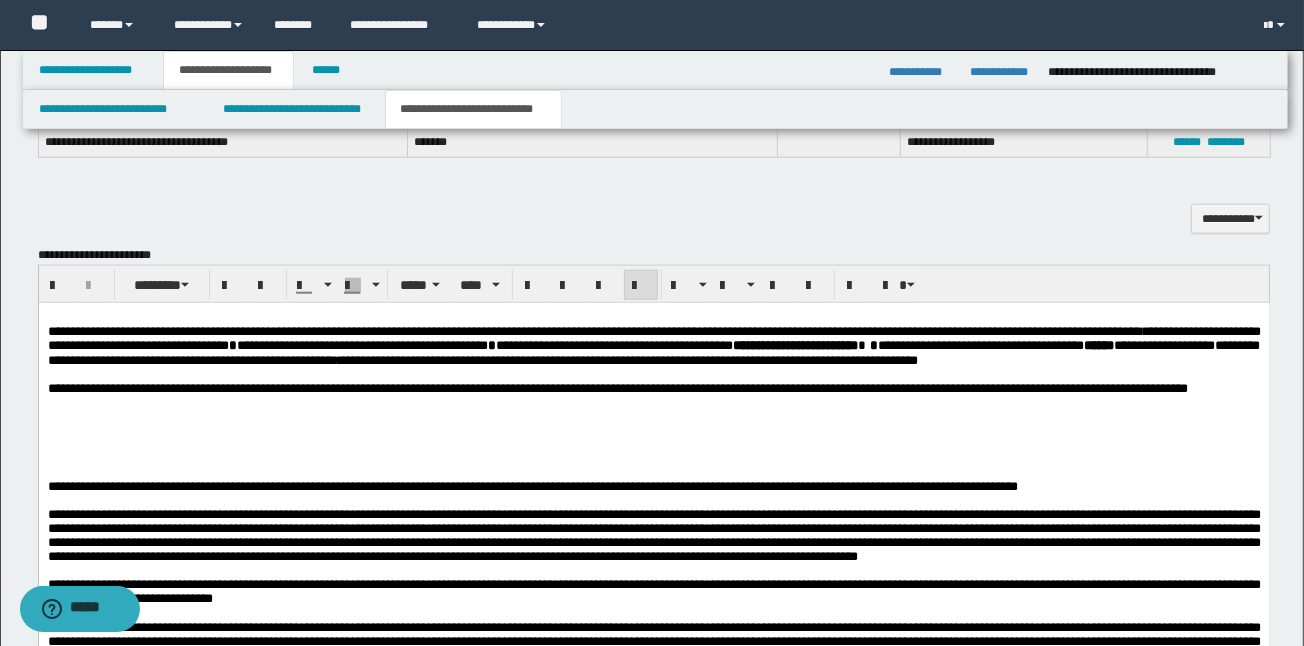 click at bounding box center [653, 430] 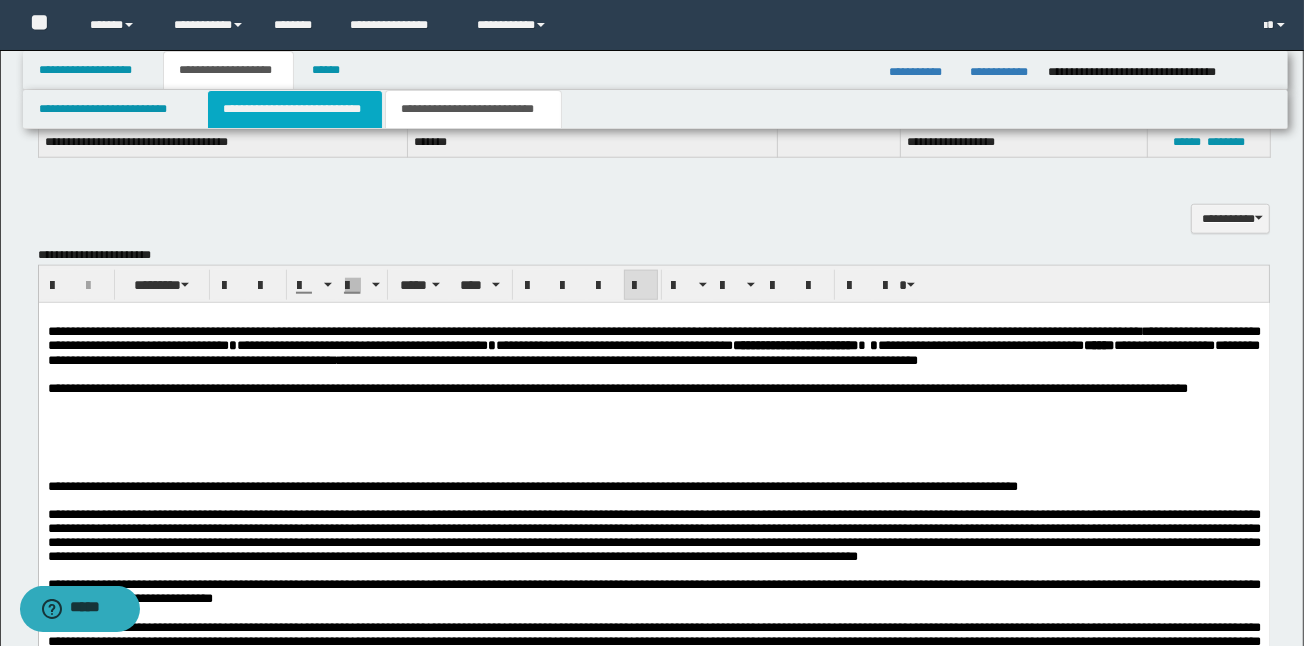 click on "**********" at bounding box center [294, 109] 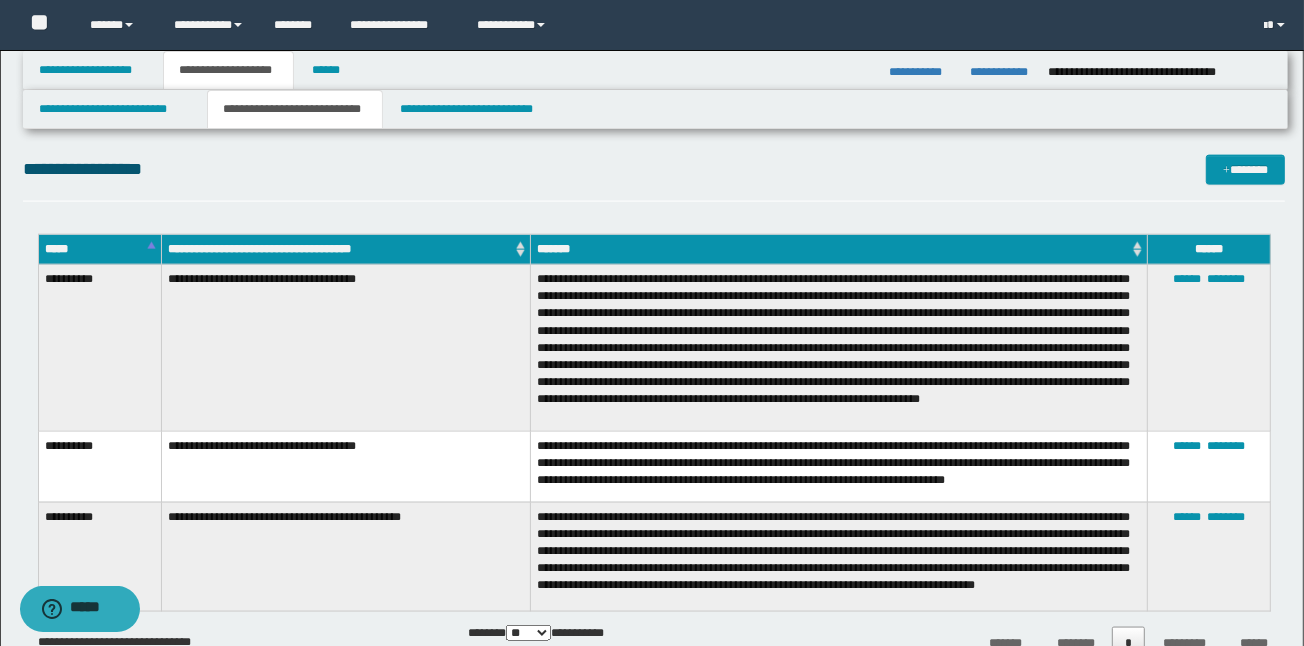 scroll, scrollTop: 2026, scrollLeft: 0, axis: vertical 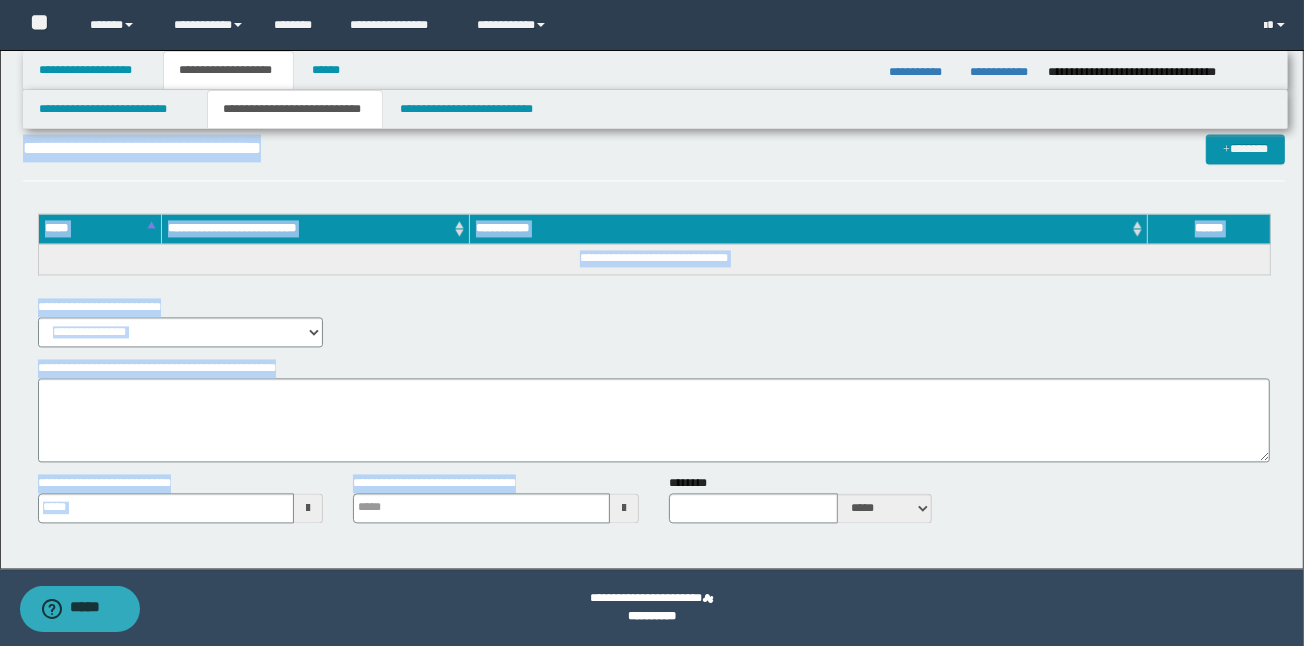 type 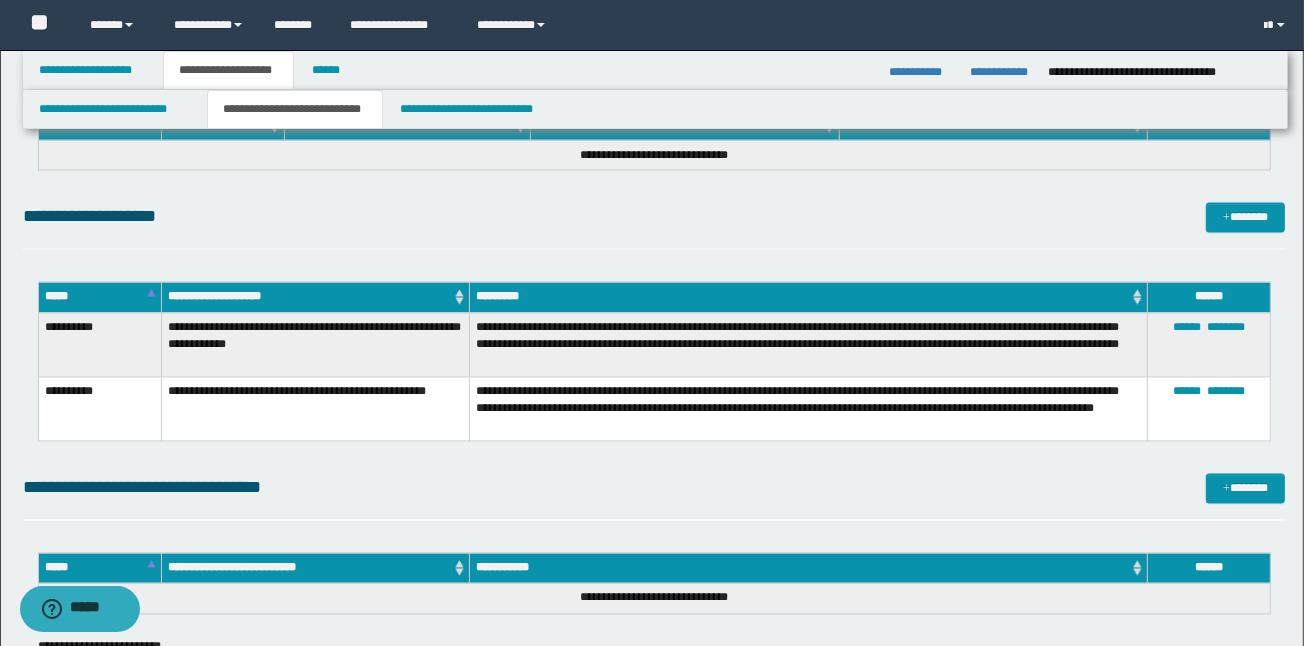 scroll, scrollTop: 2586, scrollLeft: 0, axis: vertical 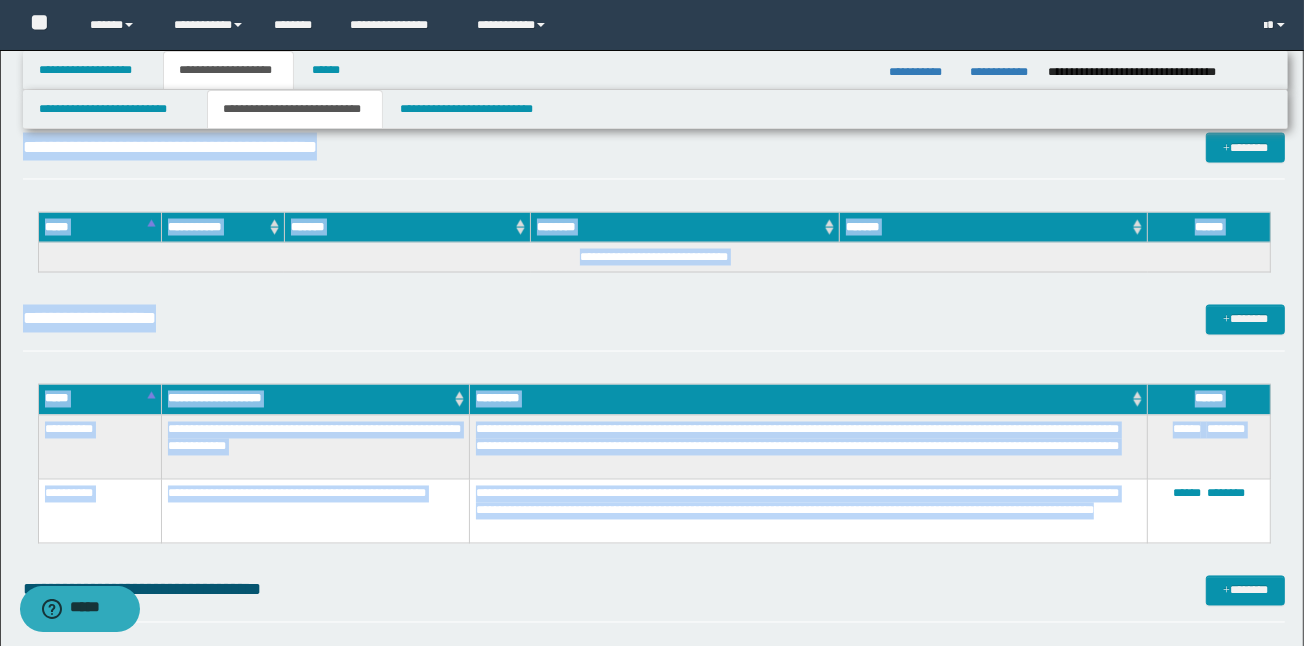 drag, startPoint x: 42, startPoint y: 279, endPoint x: 640, endPoint y: 522, distance: 645.48663 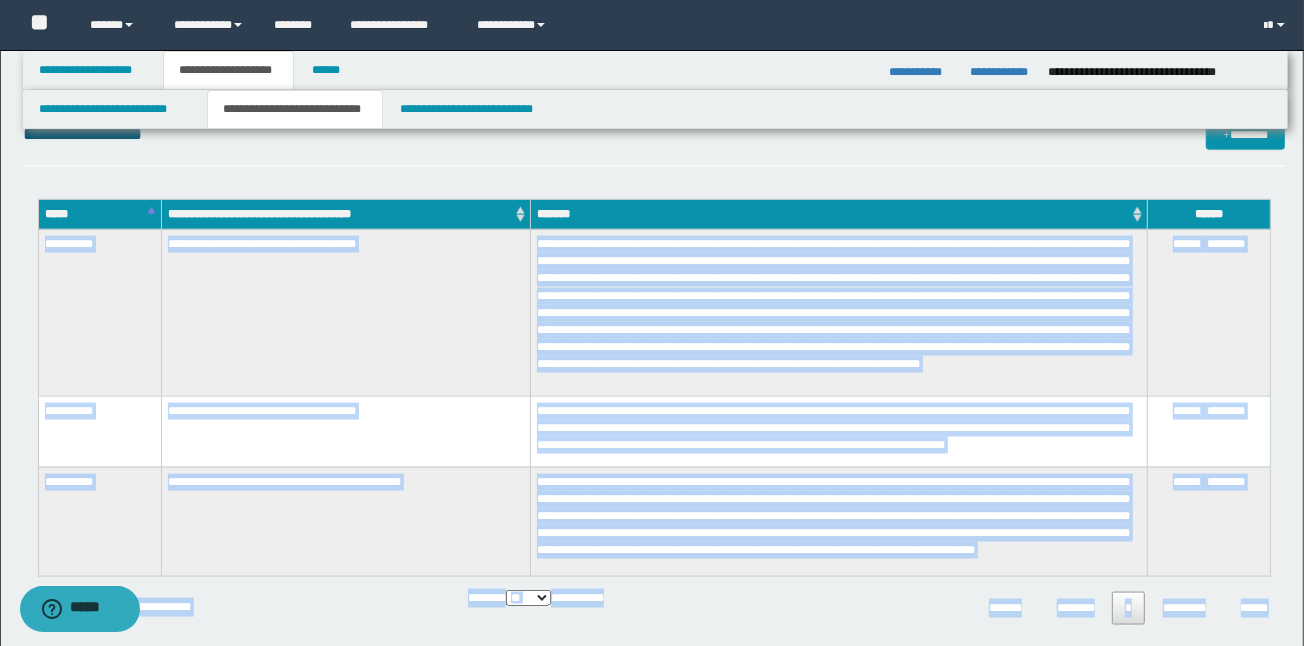 scroll, scrollTop: 2053, scrollLeft: 0, axis: vertical 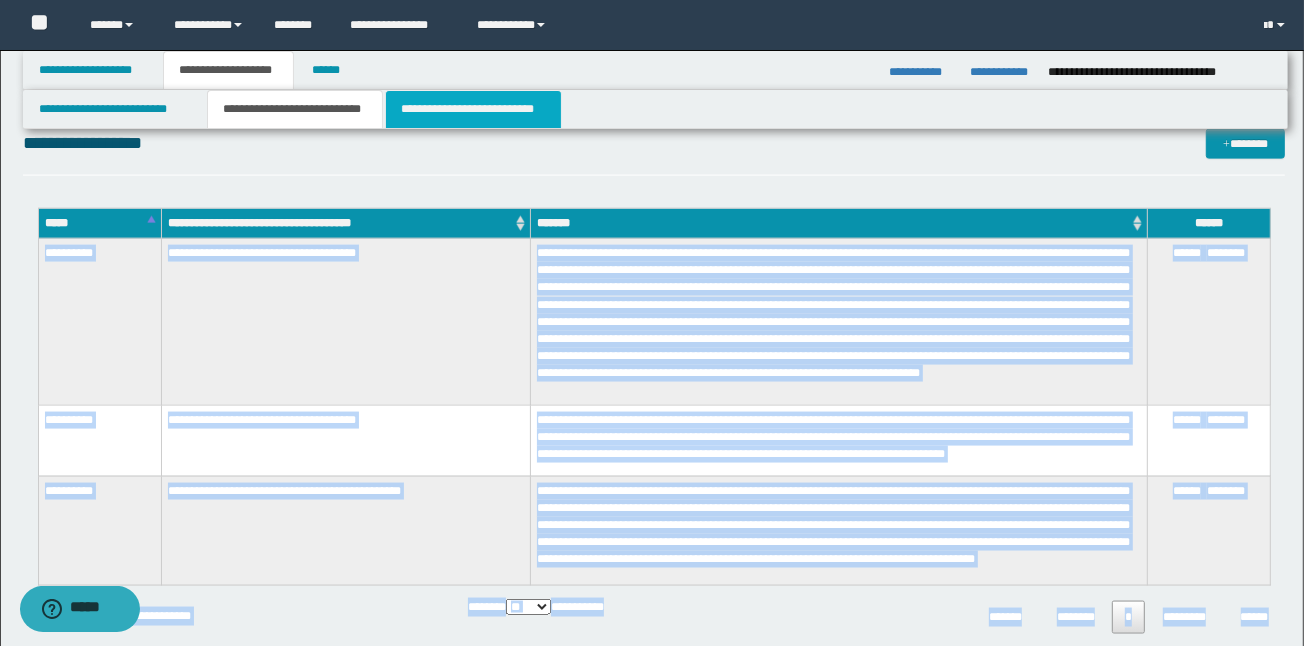 click on "**********" at bounding box center (473, 109) 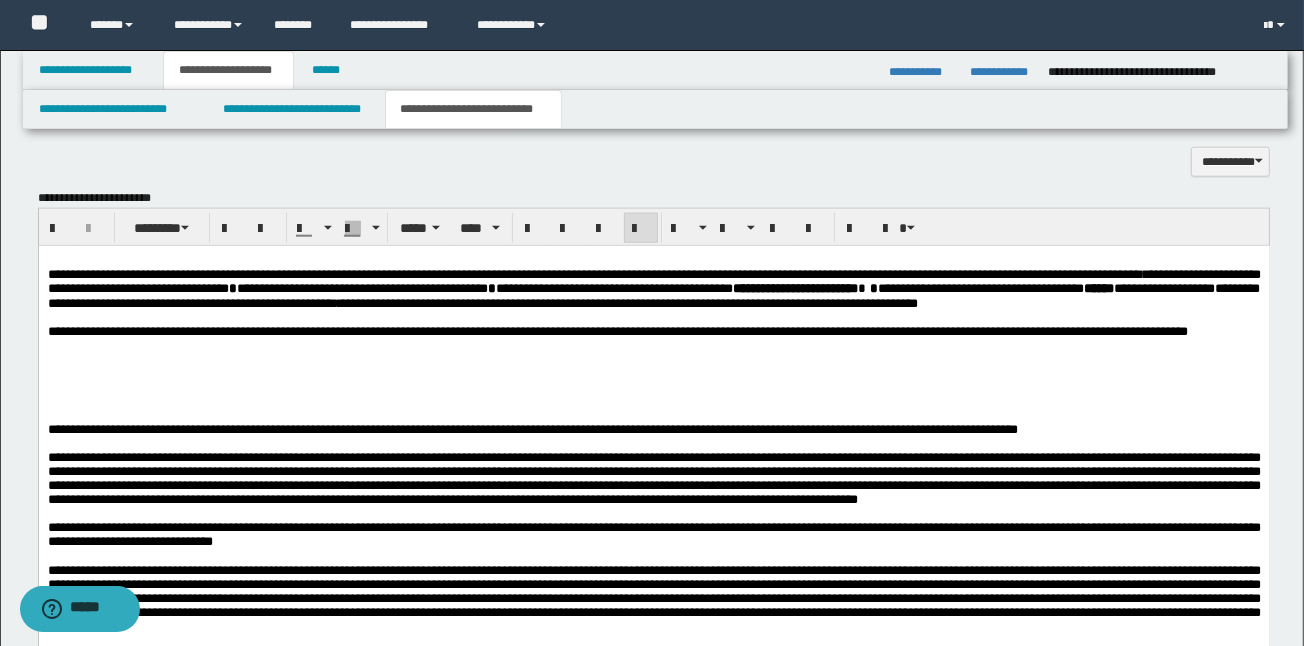 scroll, scrollTop: 1443, scrollLeft: 0, axis: vertical 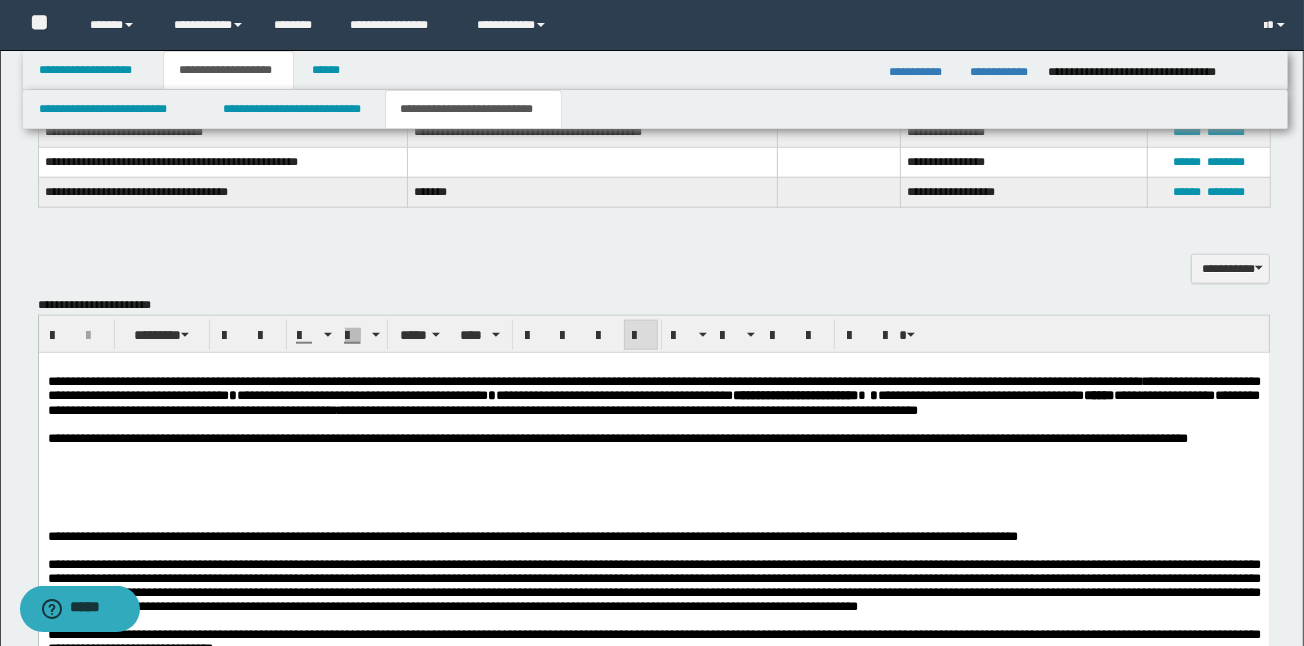 click at bounding box center (653, 466) 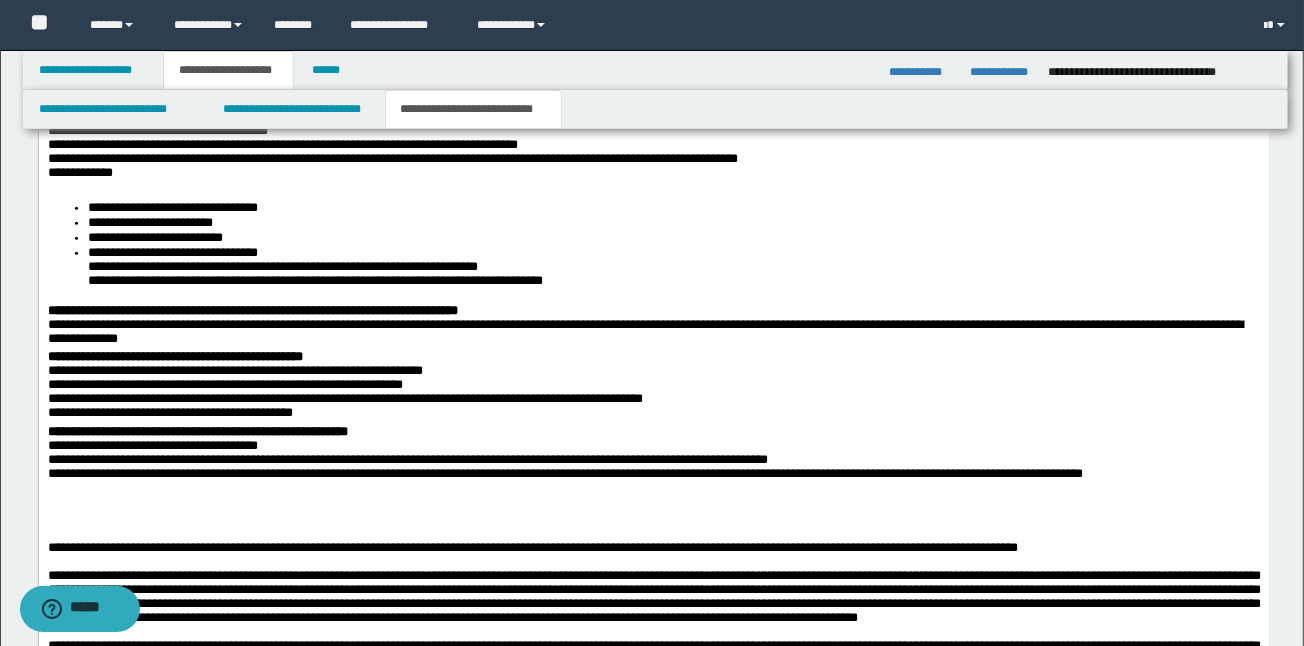 scroll, scrollTop: 1870, scrollLeft: 0, axis: vertical 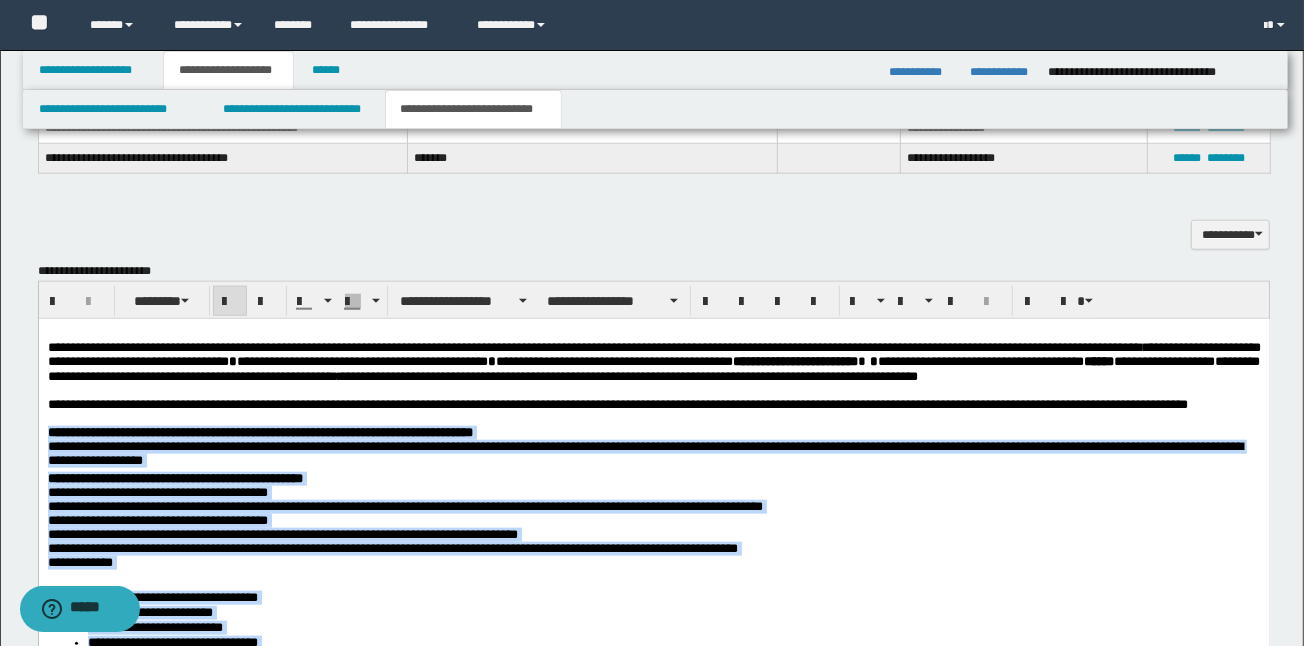 drag, startPoint x: 963, startPoint y: 912, endPoint x: 16, endPoint y: 465, distance: 1047.1953 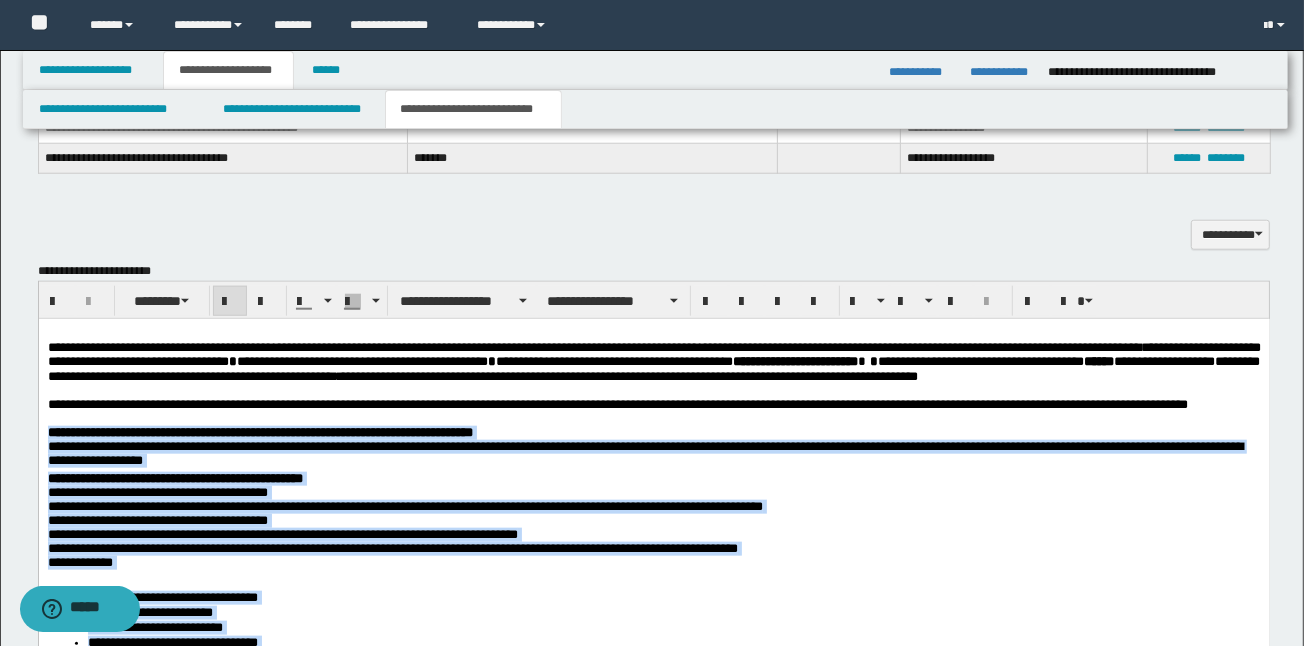 click on "**********" at bounding box center (653, 985) 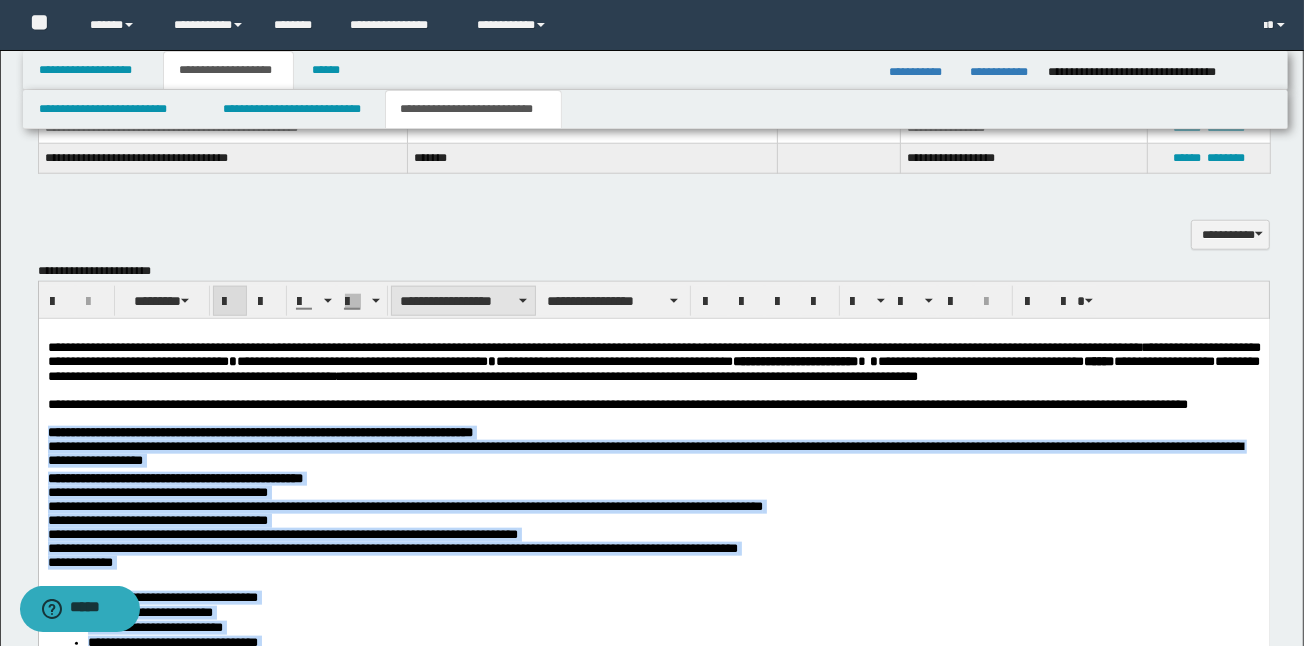 click on "**********" at bounding box center [463, 301] 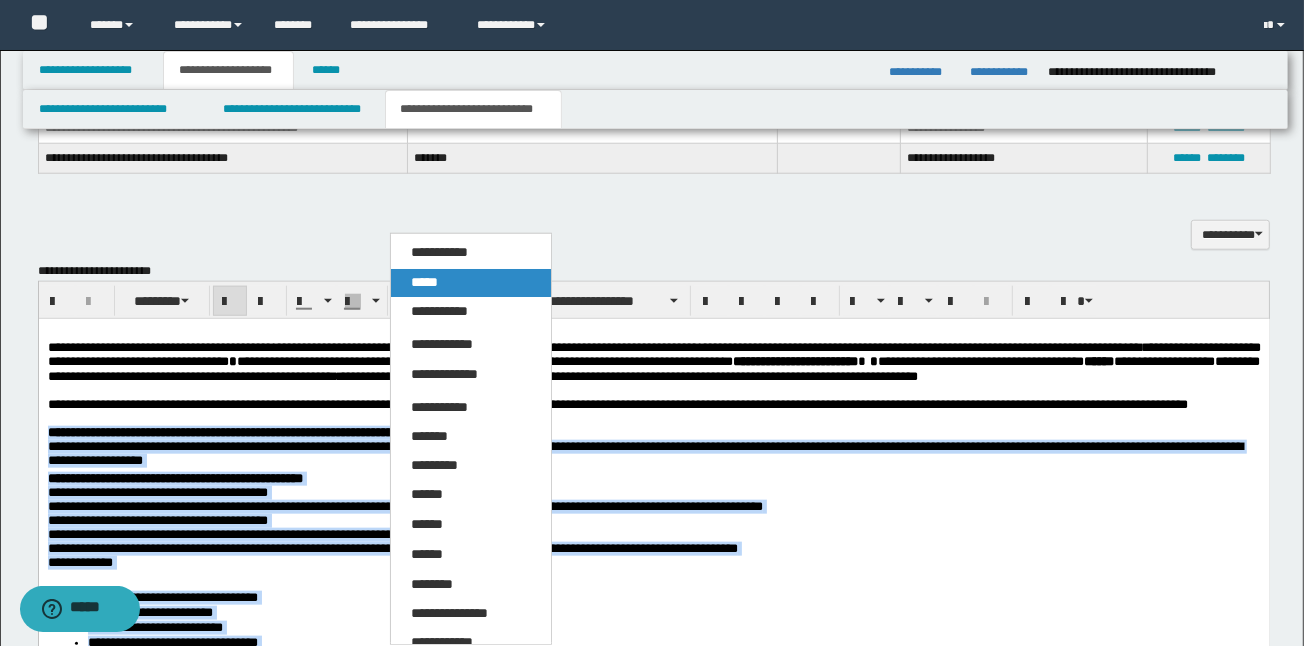 click on "*****" at bounding box center [471, 283] 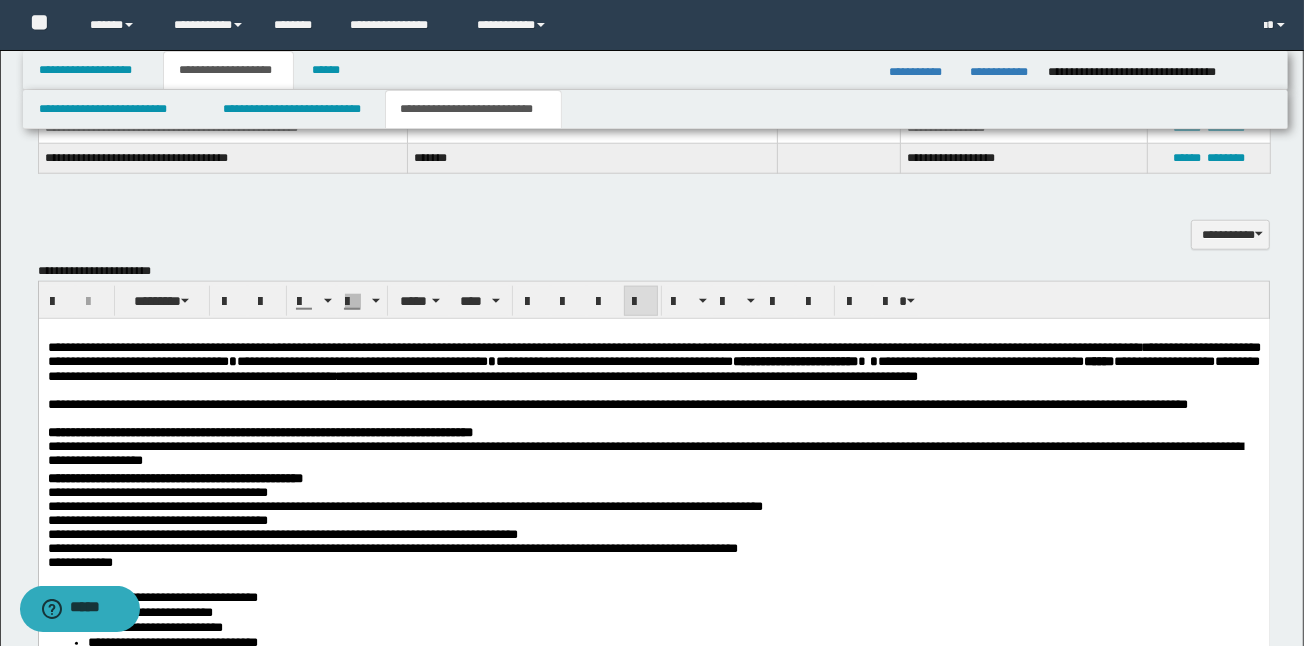 click on "**********" at bounding box center (653, 404) 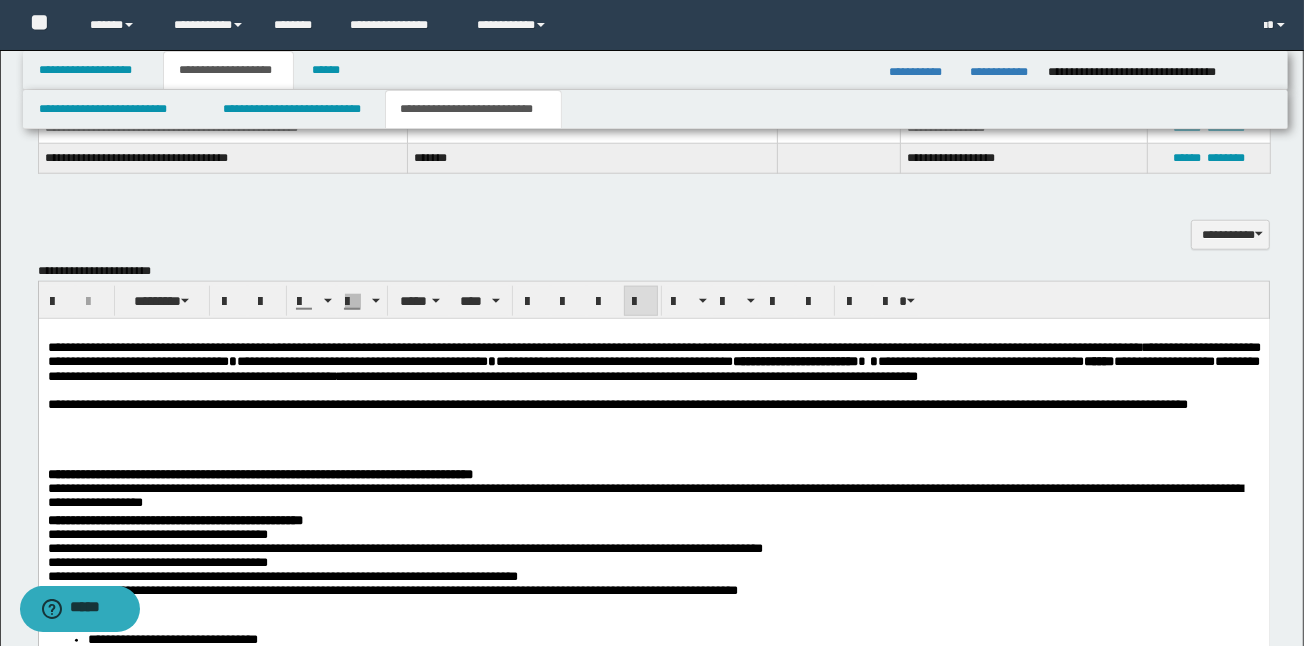 click on "**********" at bounding box center [653, 404] 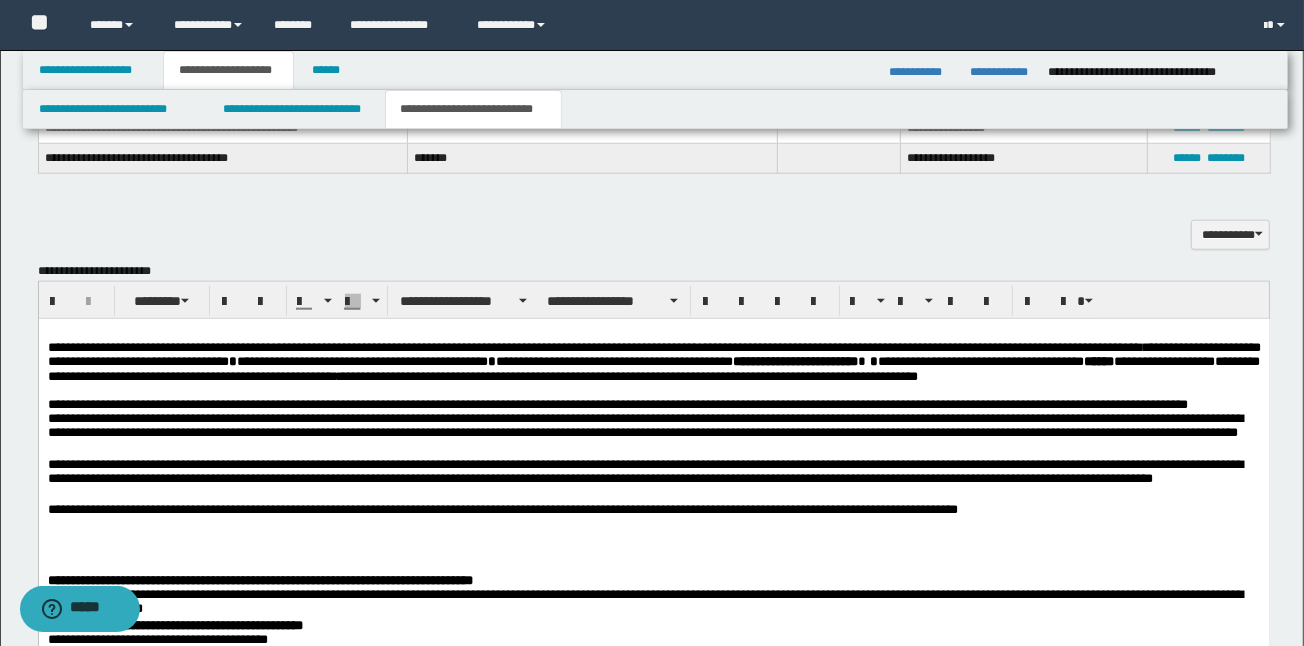 click on "**********" at bounding box center (653, 1066) 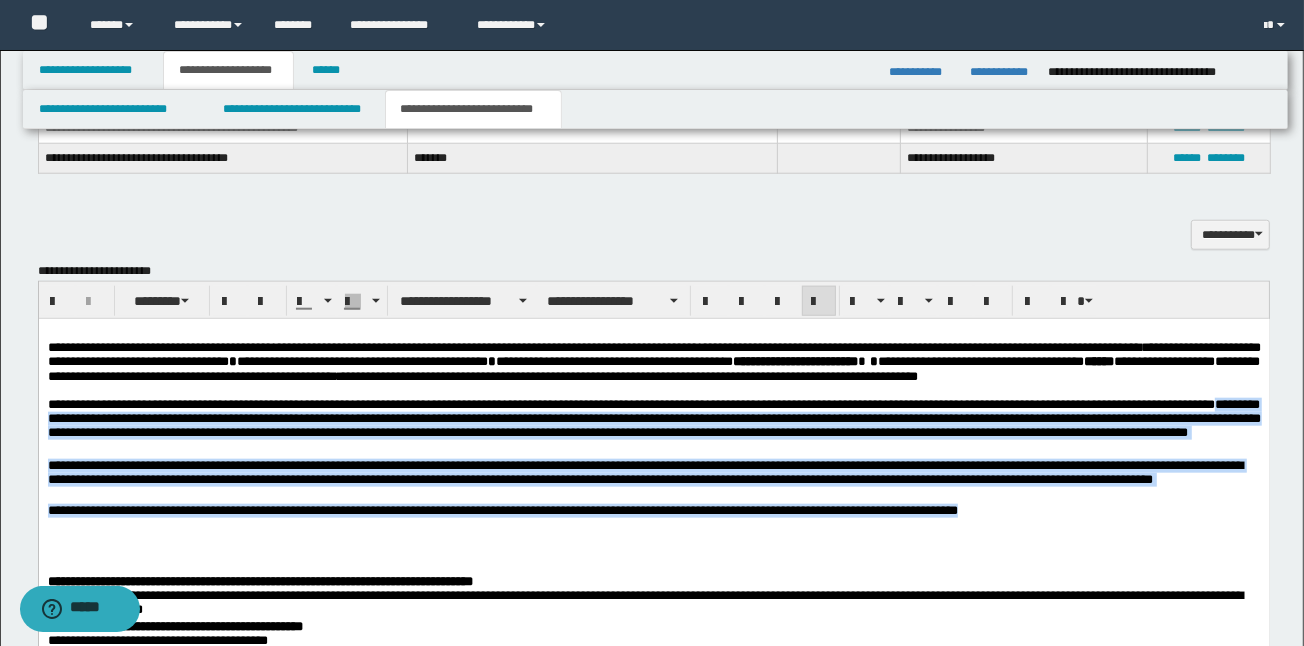 drag, startPoint x: 1029, startPoint y: 538, endPoint x: 337, endPoint y: 397, distance: 706.2188 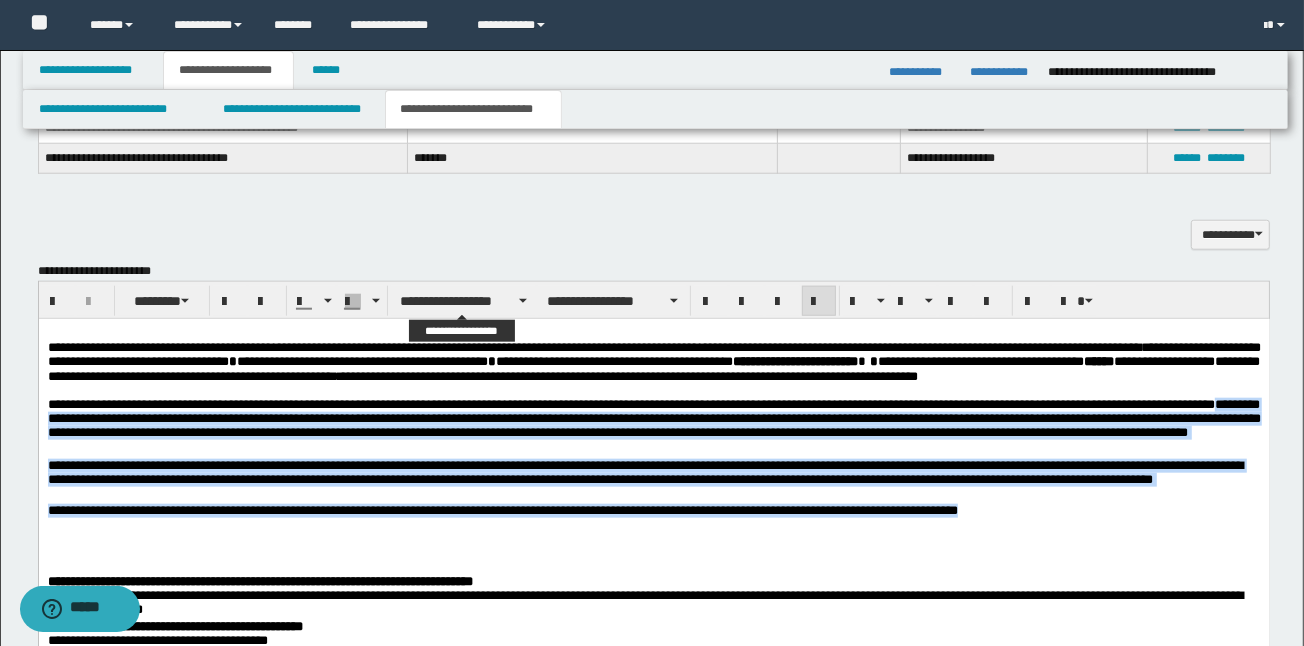 click on "**********" at bounding box center (463, 301) 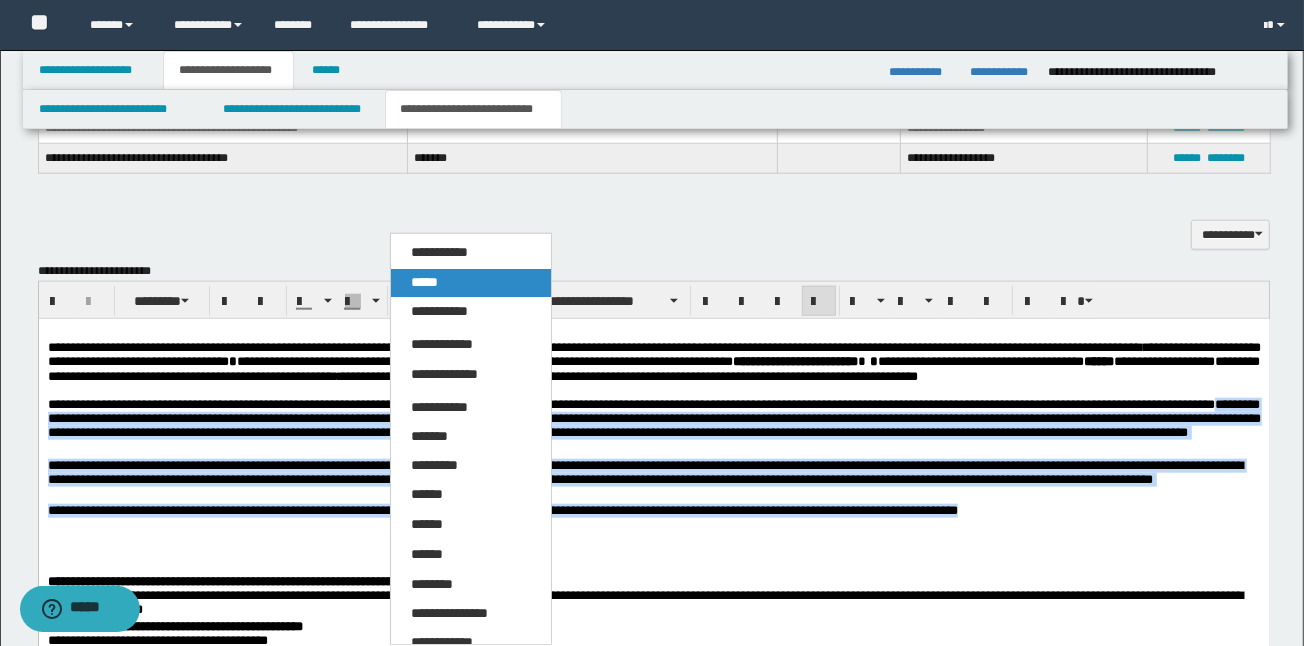 click on "*****" at bounding box center [424, 282] 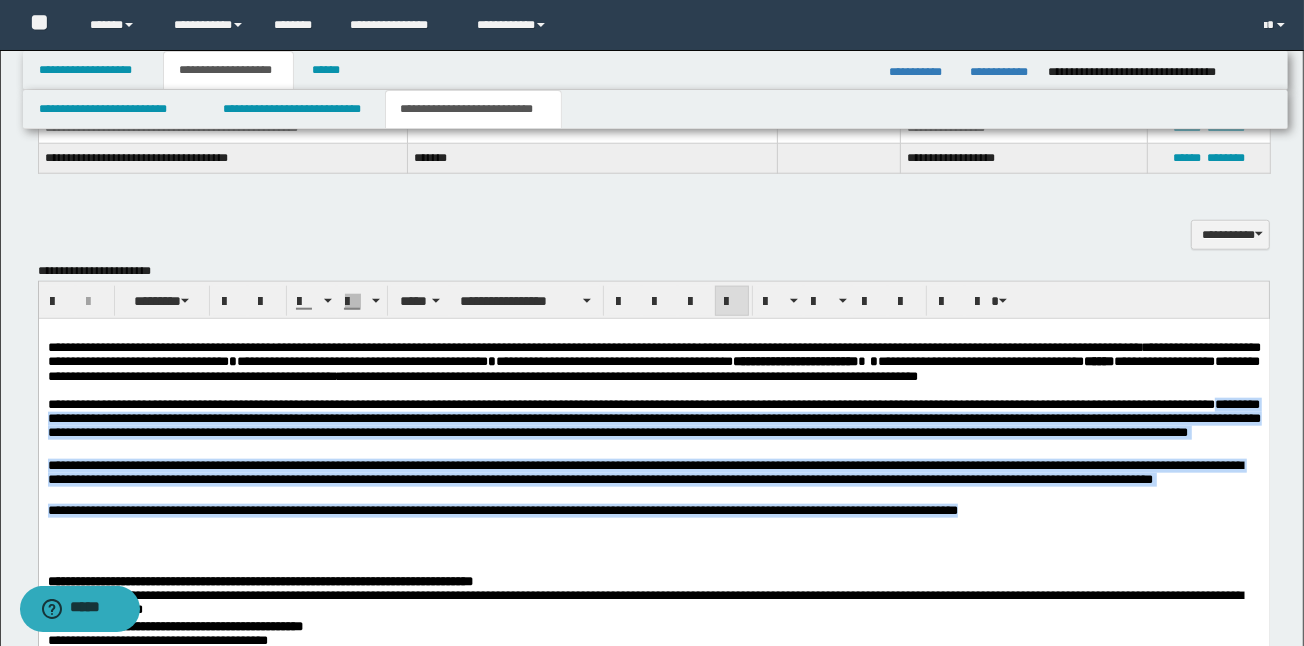 click on "**********" at bounding box center [644, 471] 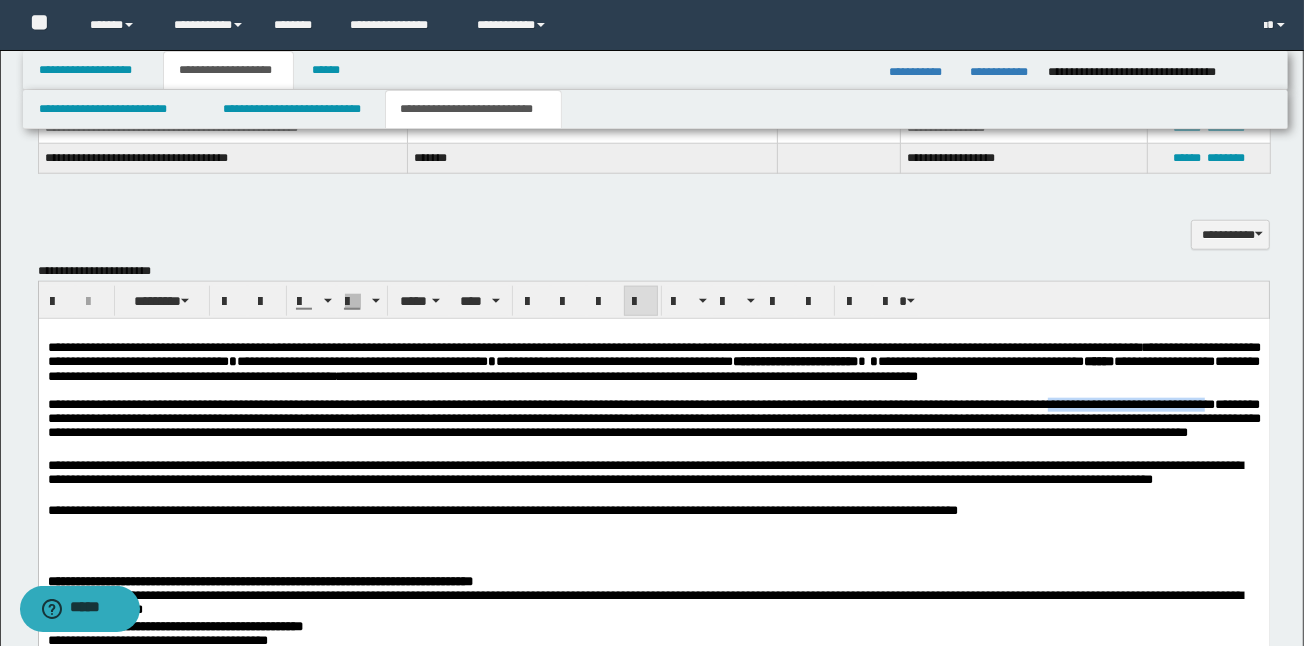 drag, startPoint x: 1203, startPoint y: 426, endPoint x: 247, endPoint y: 442, distance: 956.1339 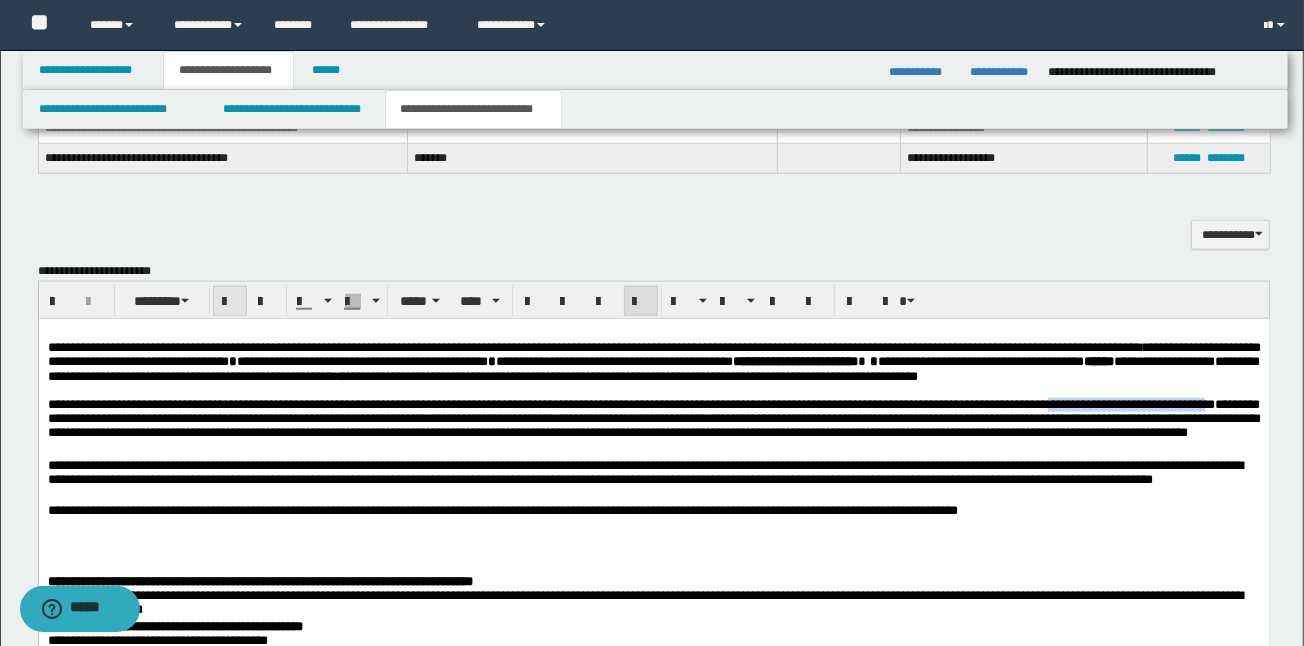 click at bounding box center (230, 302) 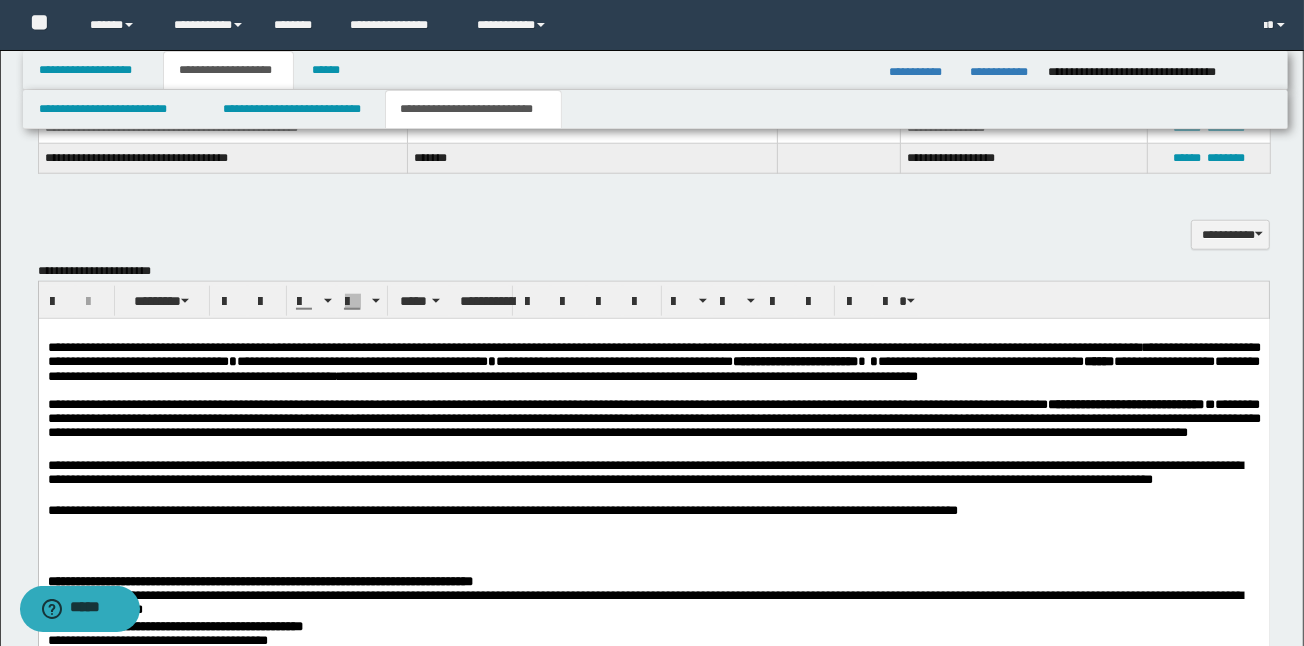 click on "**********" at bounding box center [653, 510] 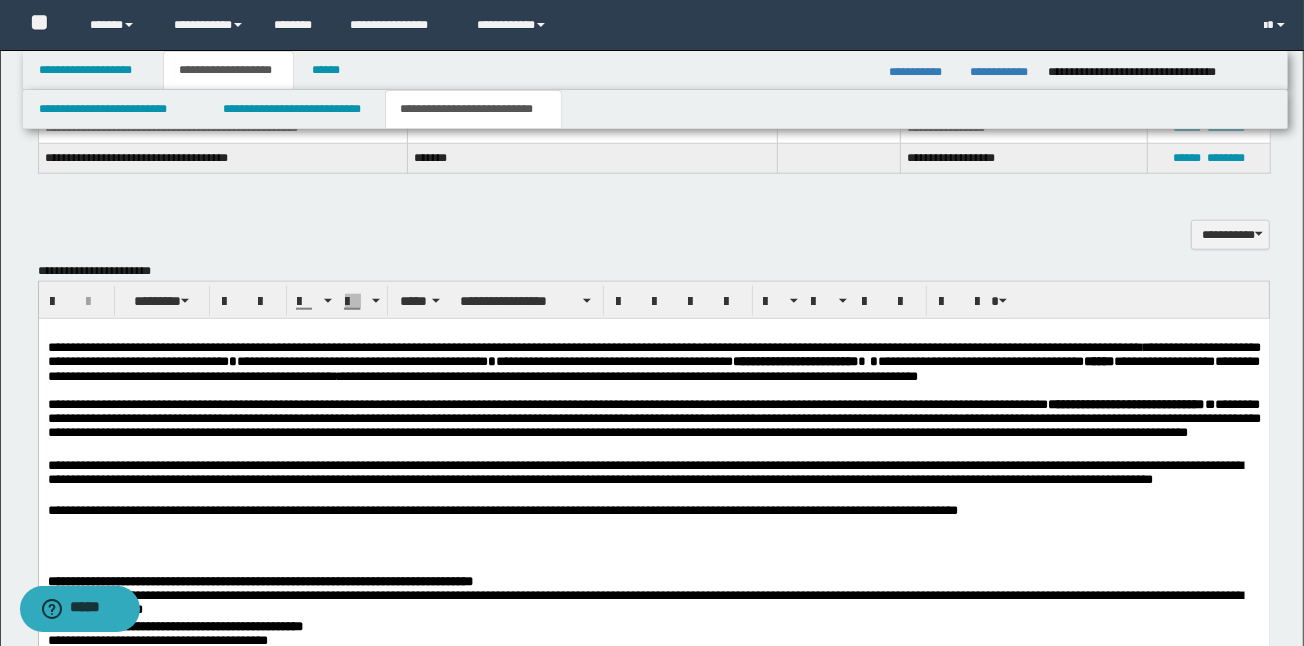 click on "**********" at bounding box center (653, 480) 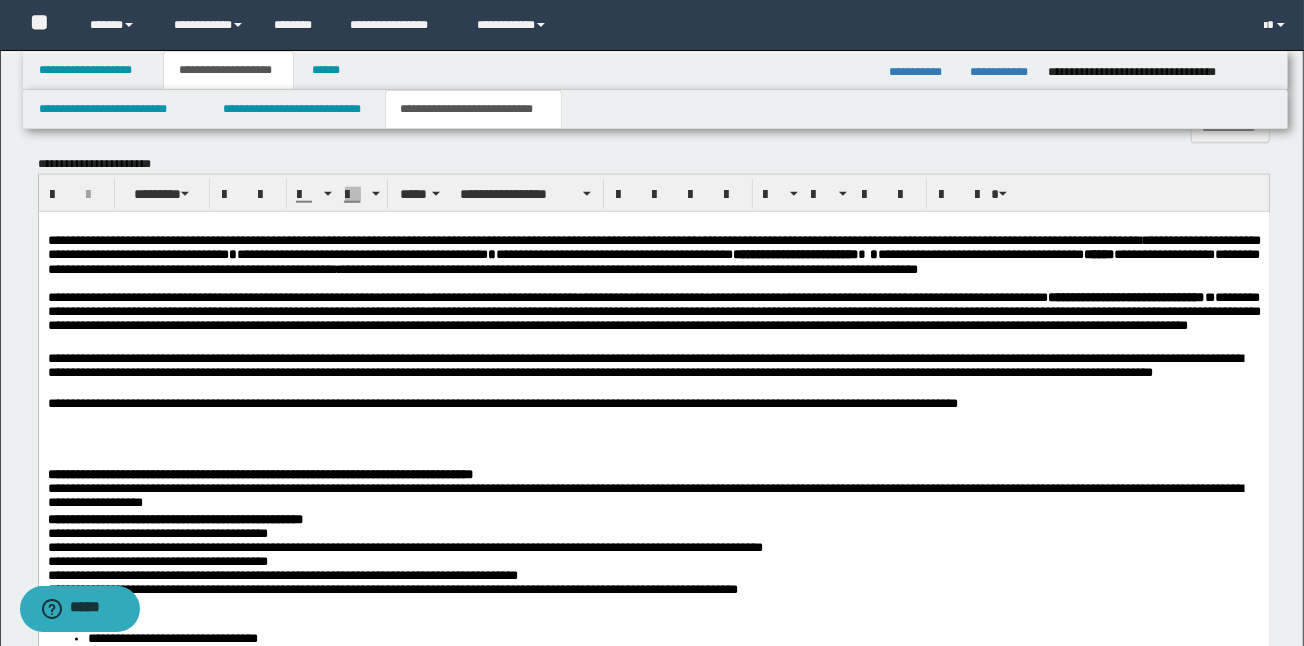 scroll, scrollTop: 1584, scrollLeft: 0, axis: vertical 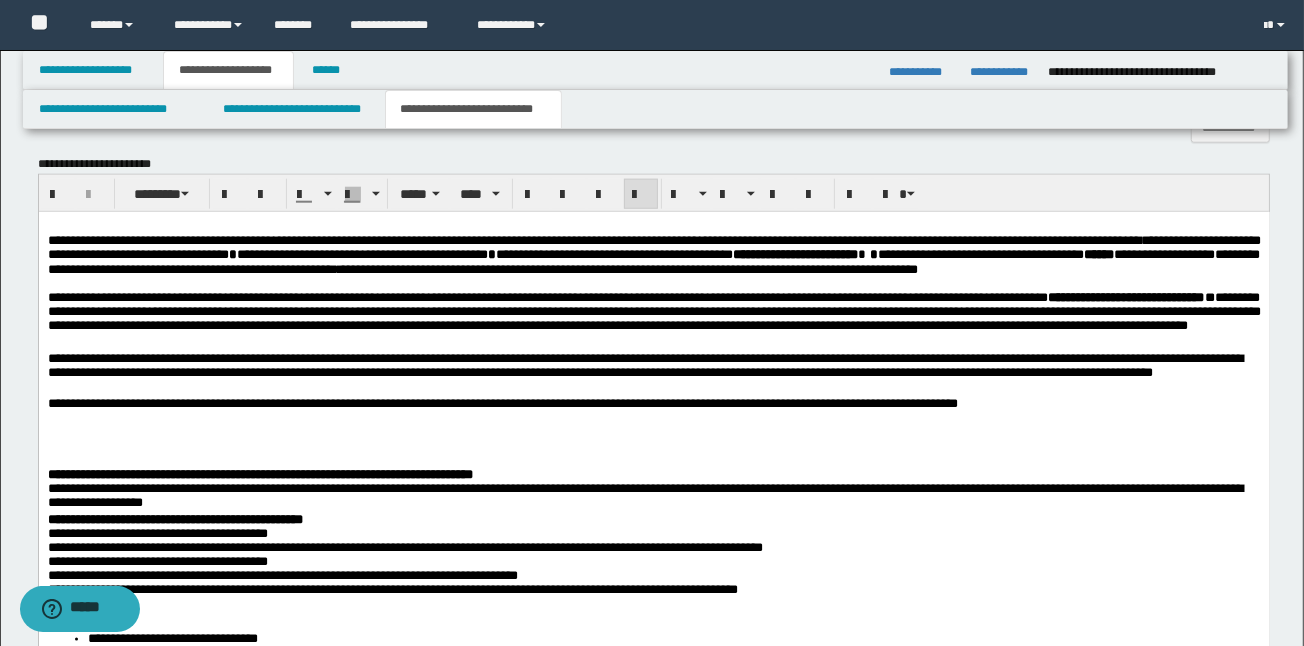 click at bounding box center (653, 446) 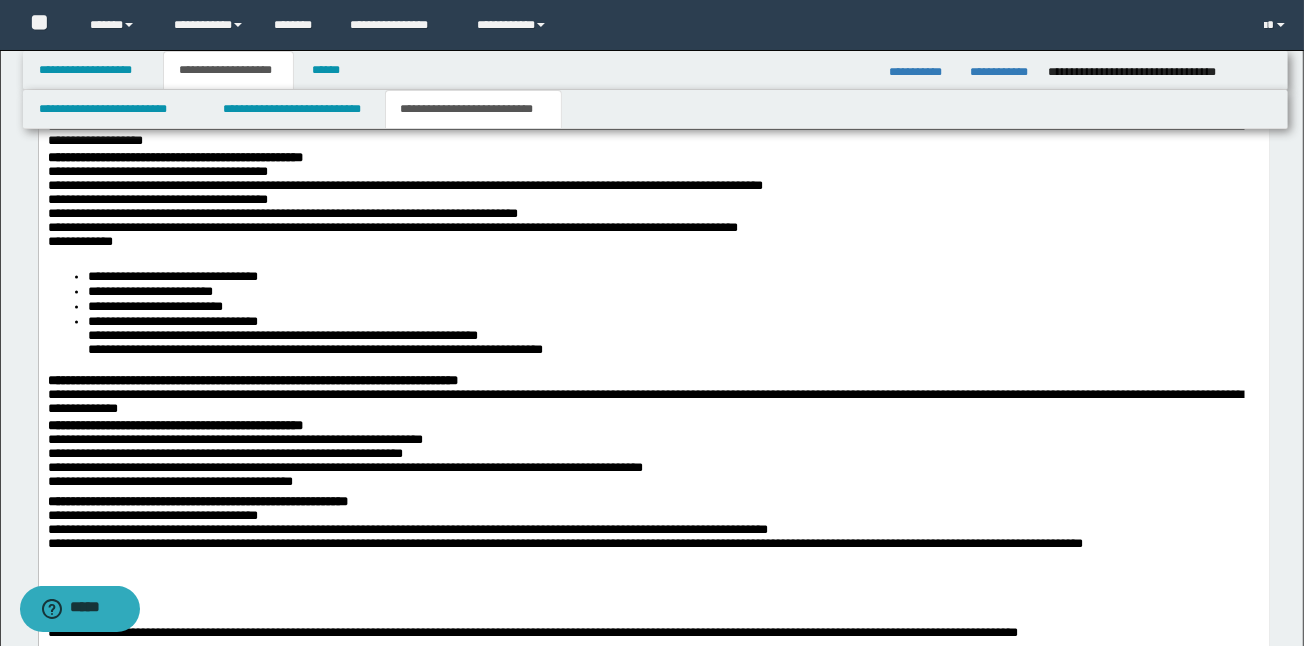scroll, scrollTop: 1904, scrollLeft: 0, axis: vertical 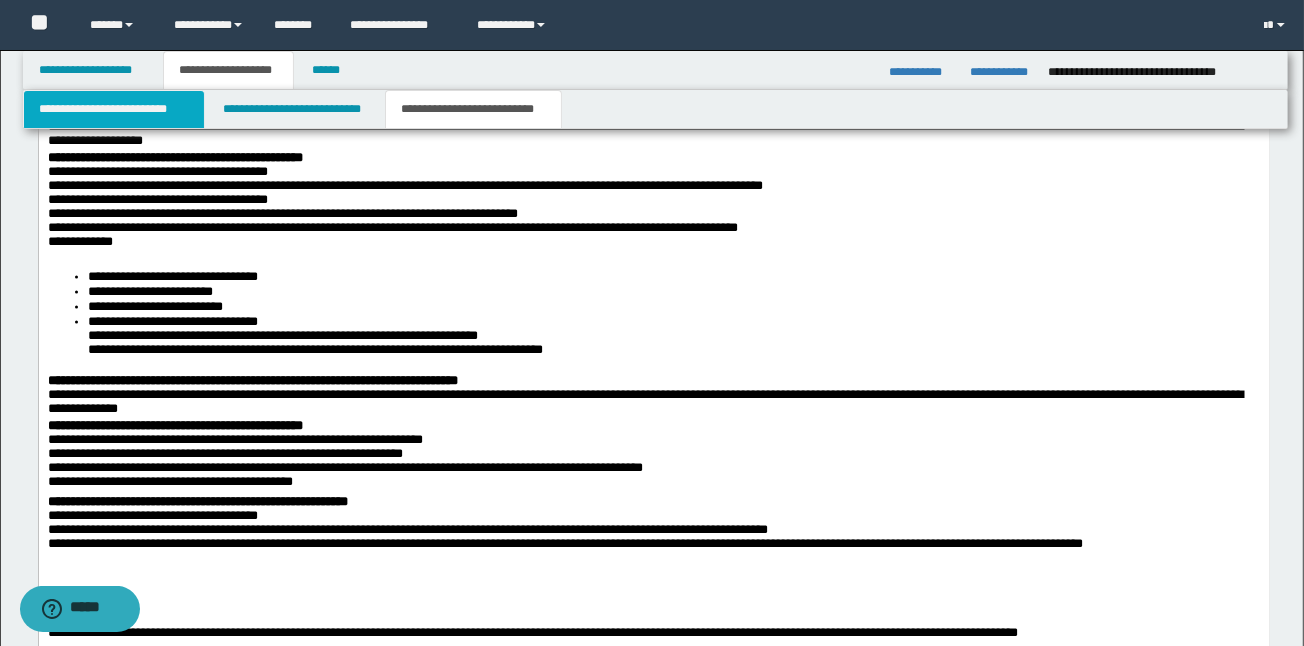 click on "**********" at bounding box center (114, 109) 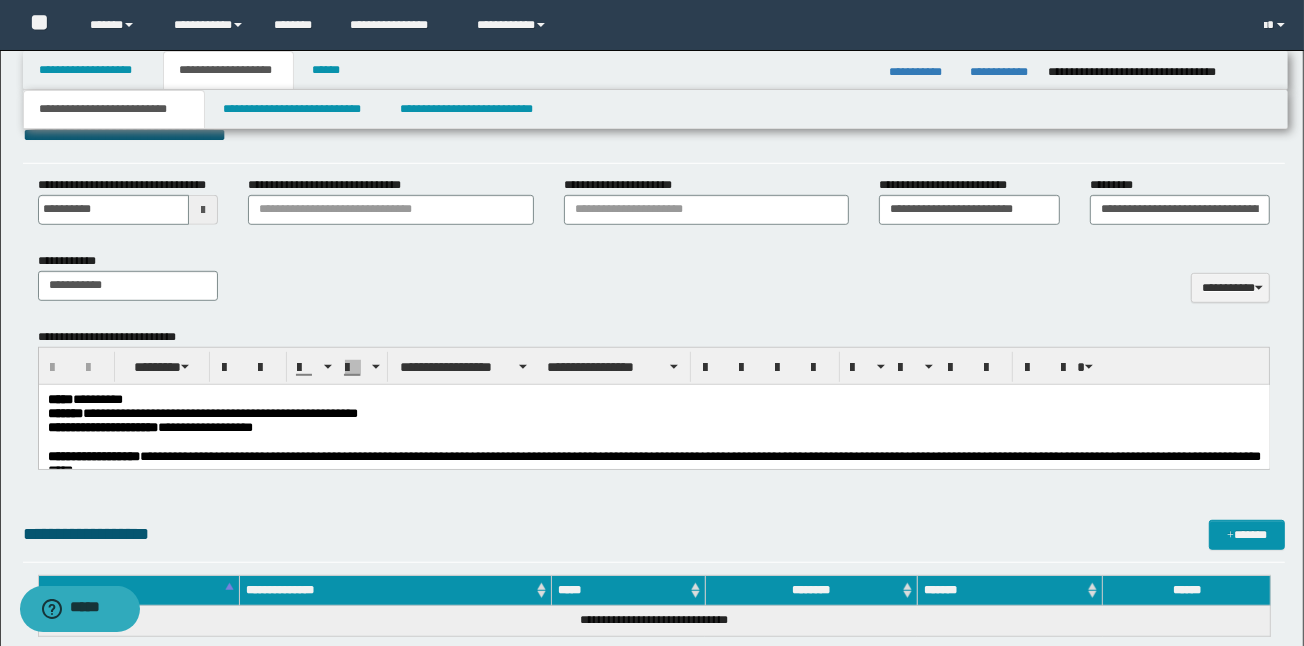 scroll, scrollTop: 965, scrollLeft: 0, axis: vertical 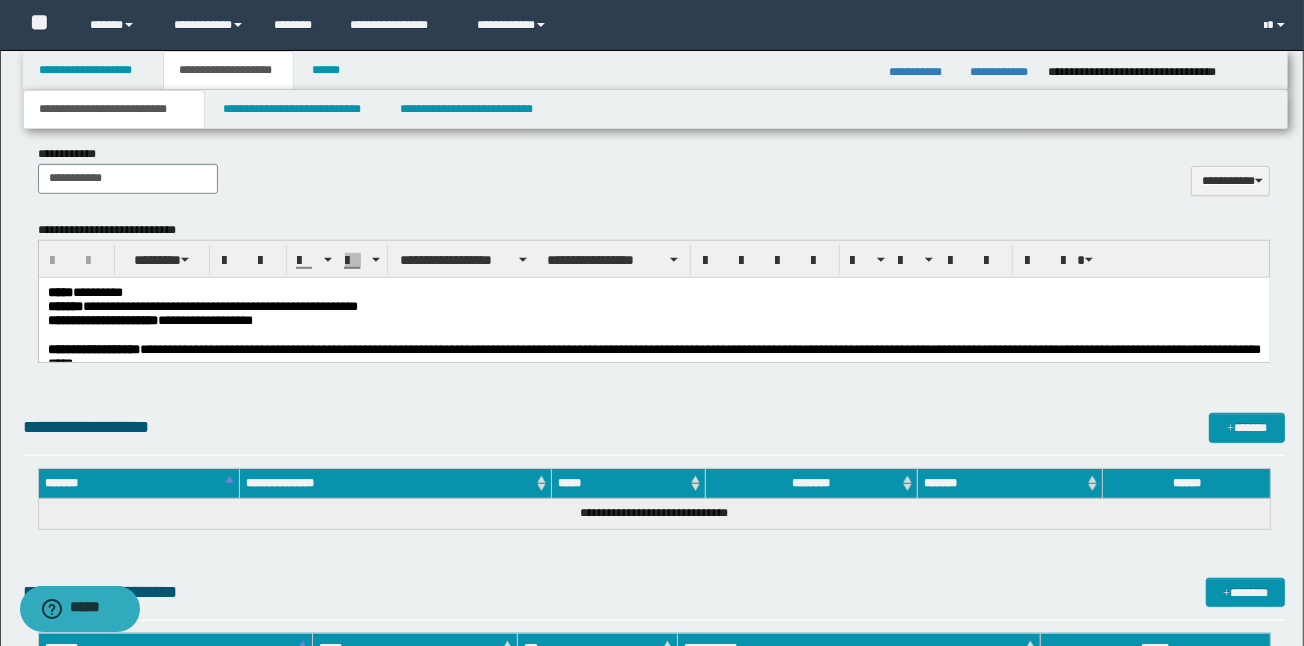 click on "**********" at bounding box center [653, 320] 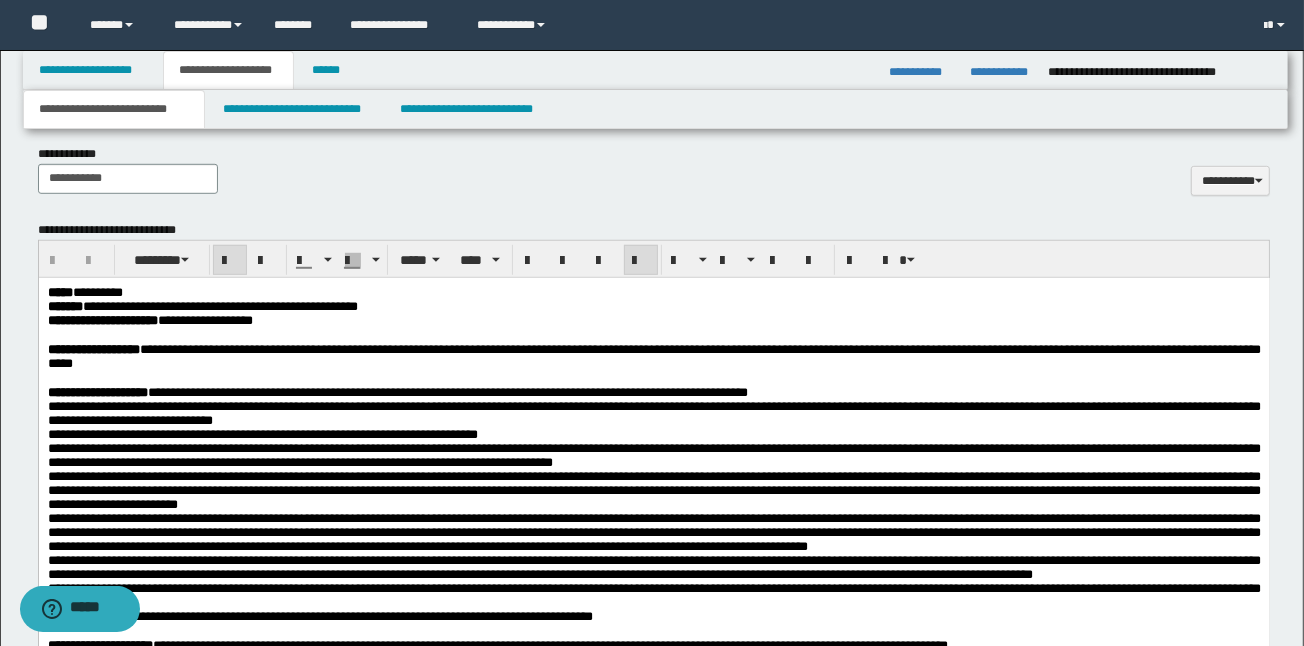 drag, startPoint x: 41, startPoint y: 287, endPoint x: 196, endPoint y: 501, distance: 264.23663 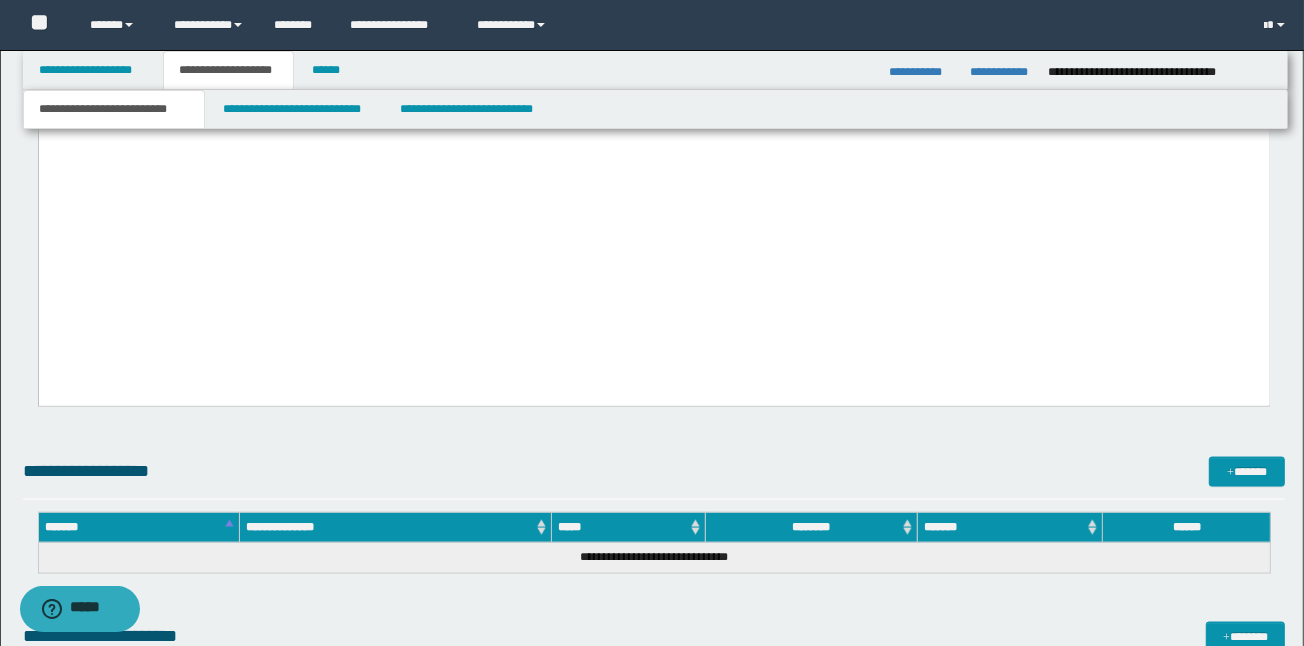 scroll, scrollTop: 2164, scrollLeft: 0, axis: vertical 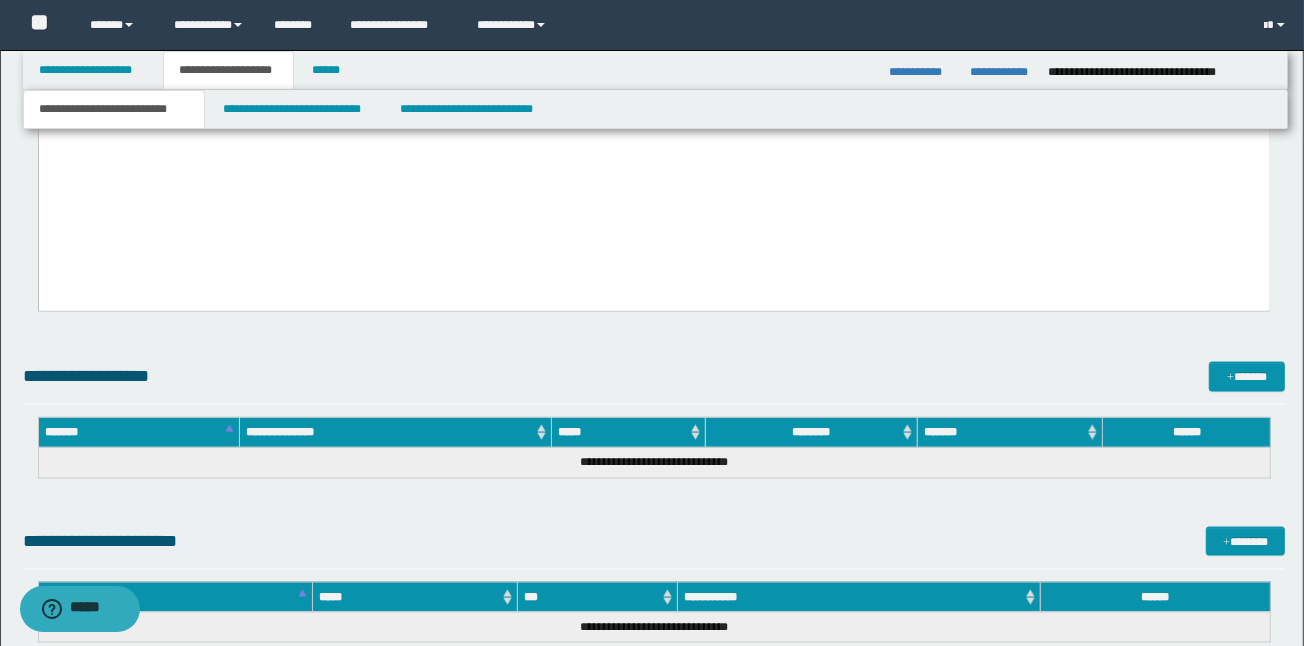 drag, startPoint x: 46, startPoint y: -908, endPoint x: 686, endPoint y: 305, distance: 1371.4843 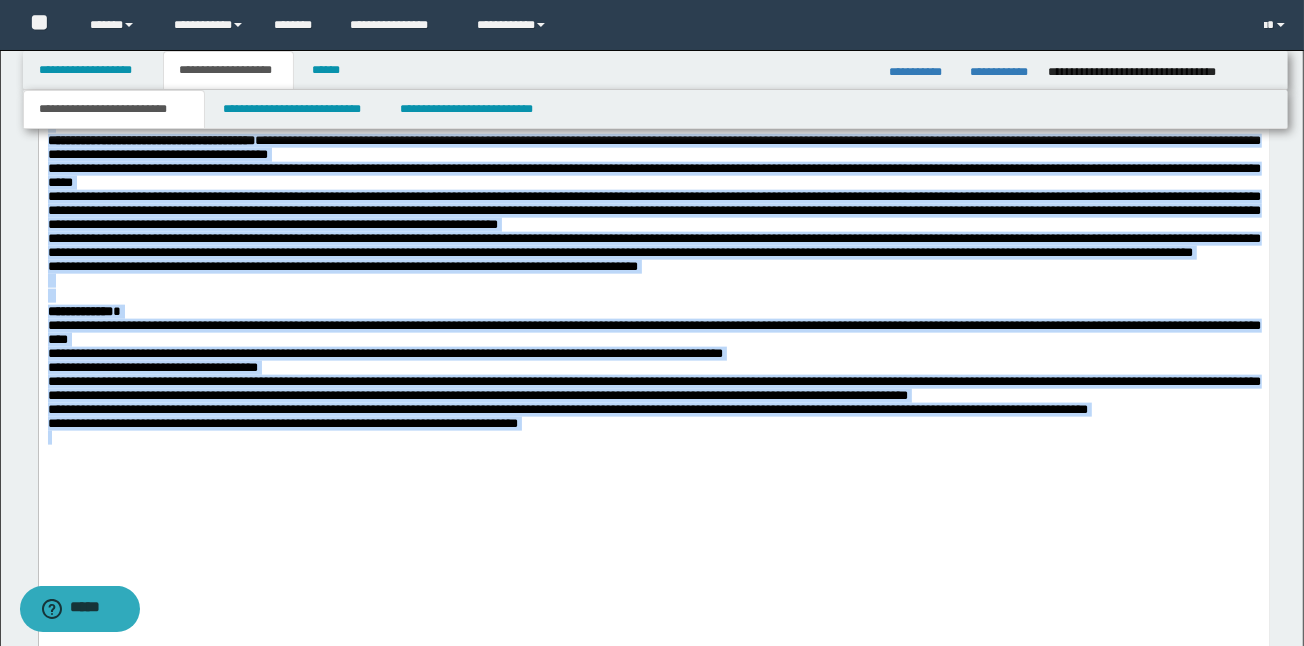 scroll, scrollTop: 1737, scrollLeft: 0, axis: vertical 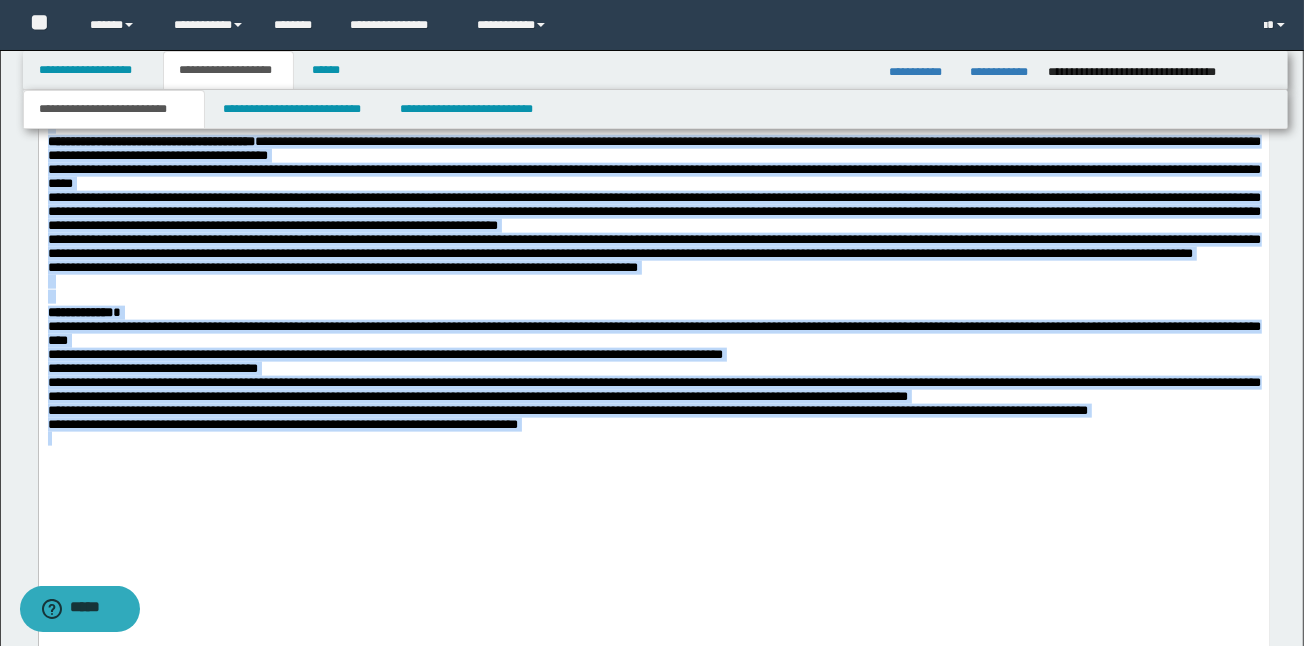 copy on "**********" 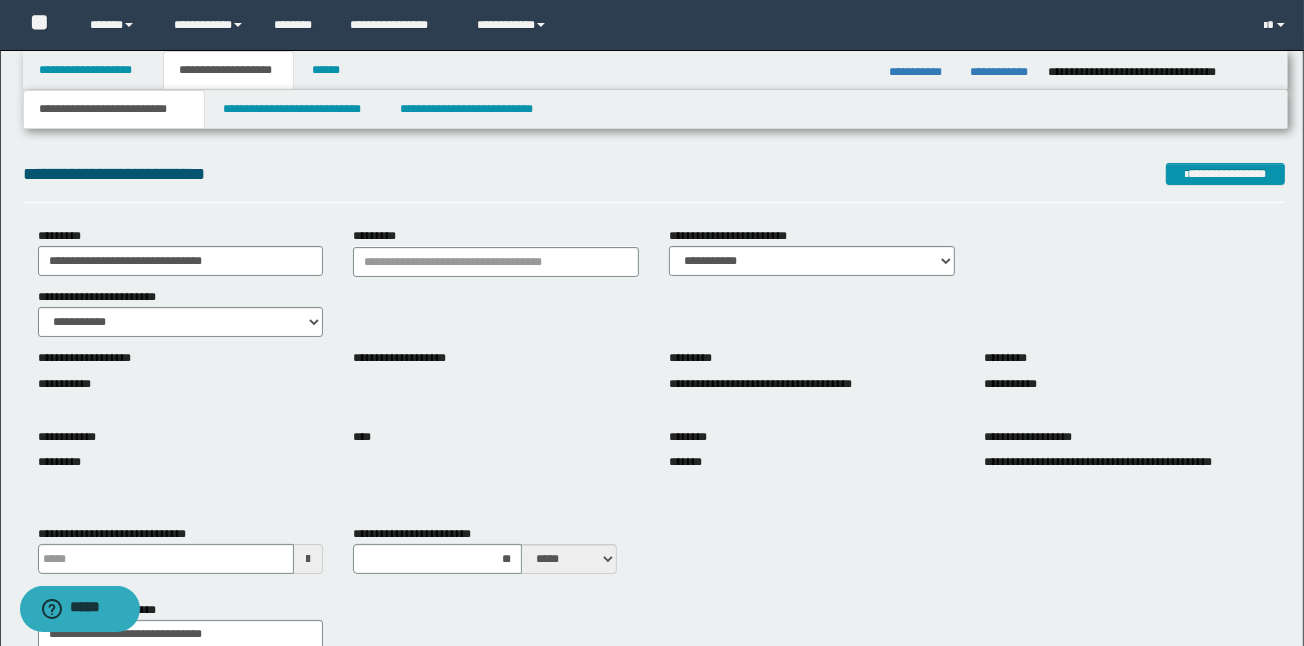 scroll, scrollTop: 0, scrollLeft: 0, axis: both 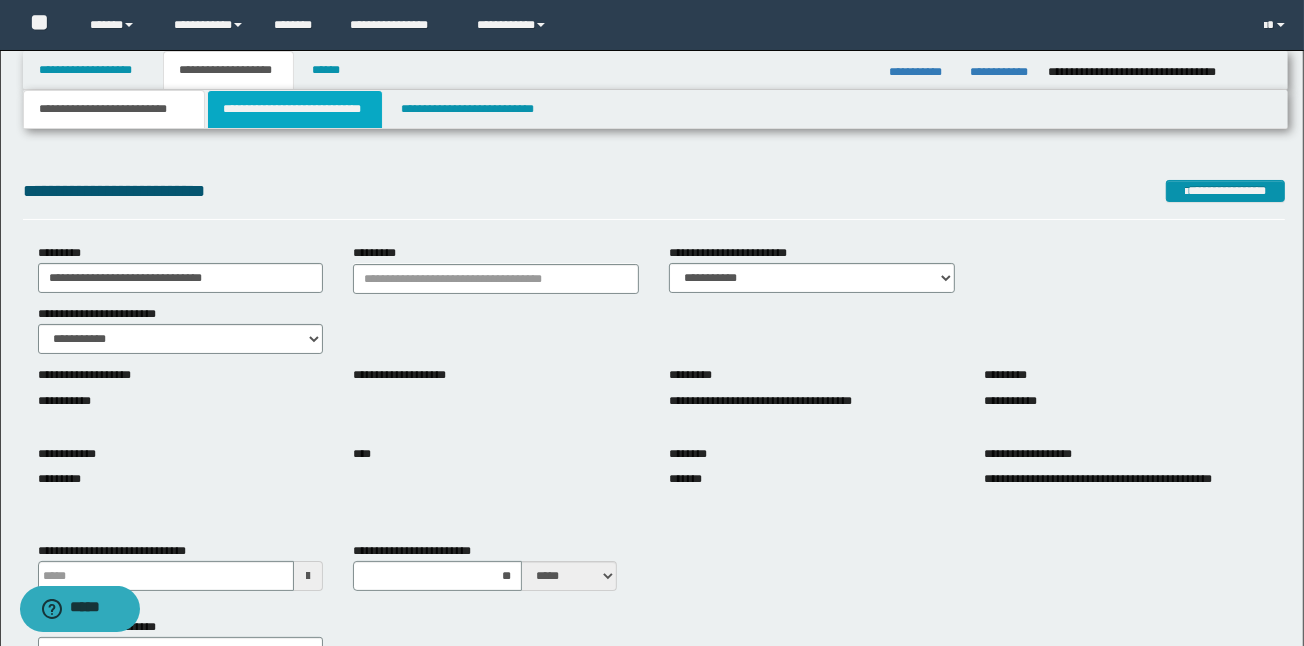 click on "**********" at bounding box center [294, 109] 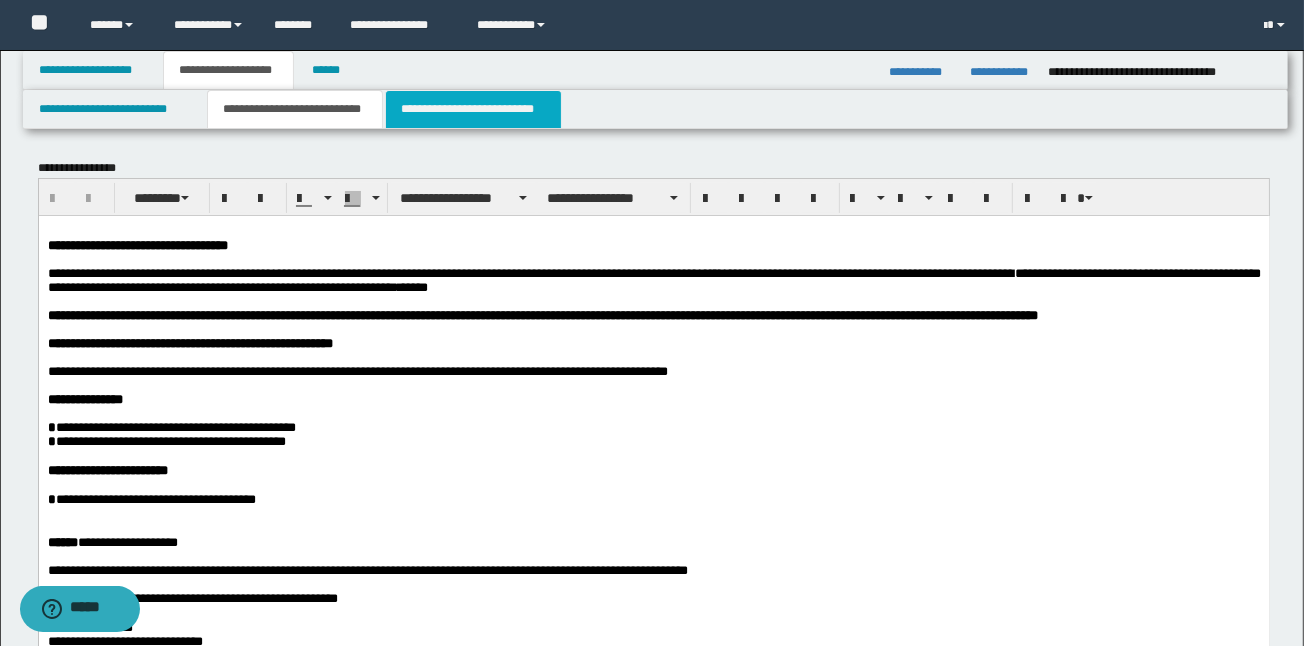 click on "**********" at bounding box center (473, 109) 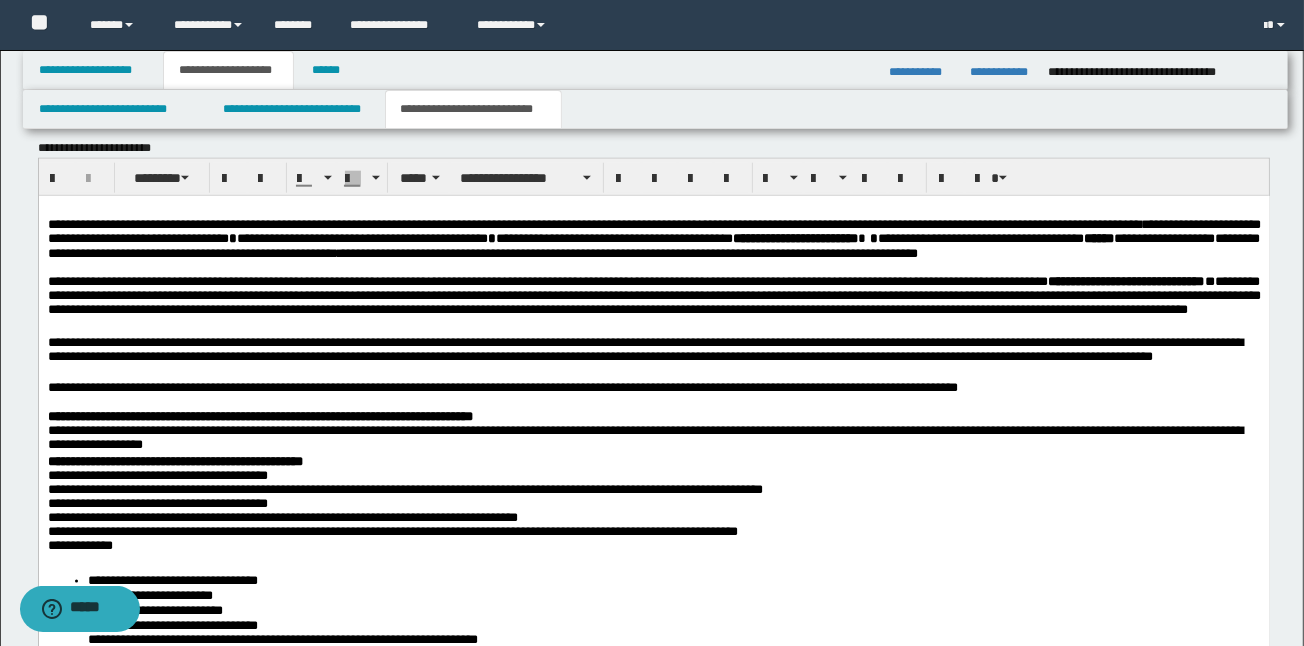 scroll, scrollTop: 1600, scrollLeft: 0, axis: vertical 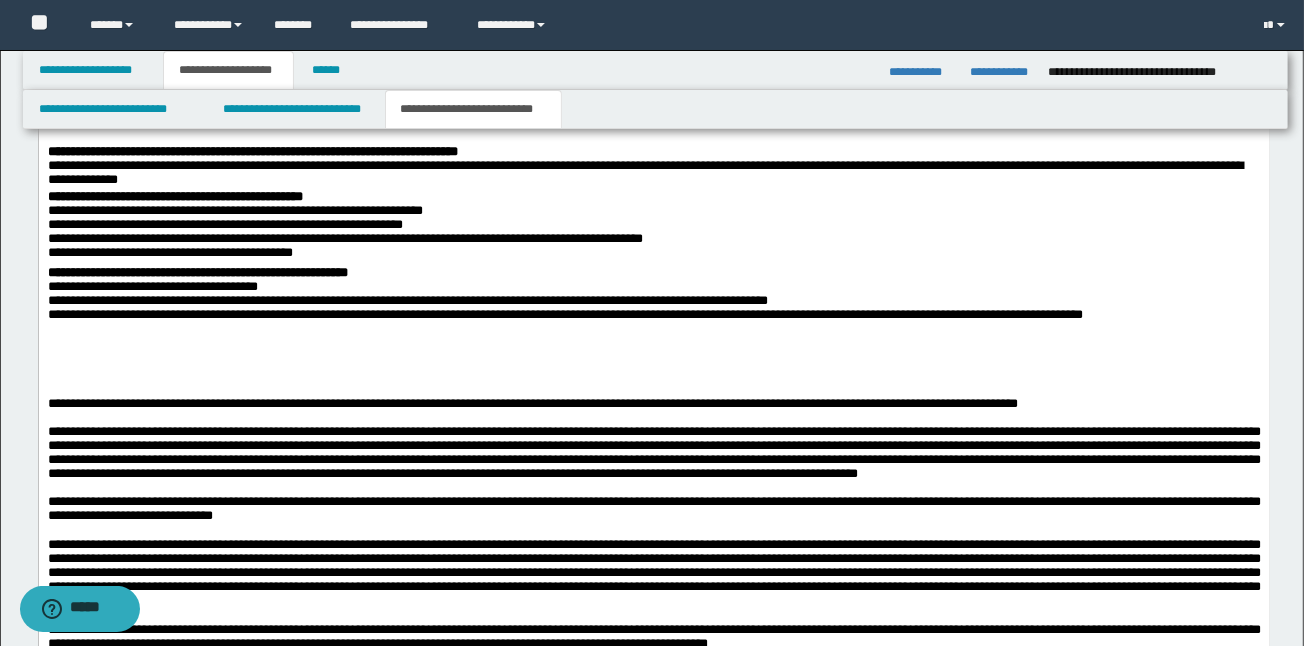 click at bounding box center [653, 376] 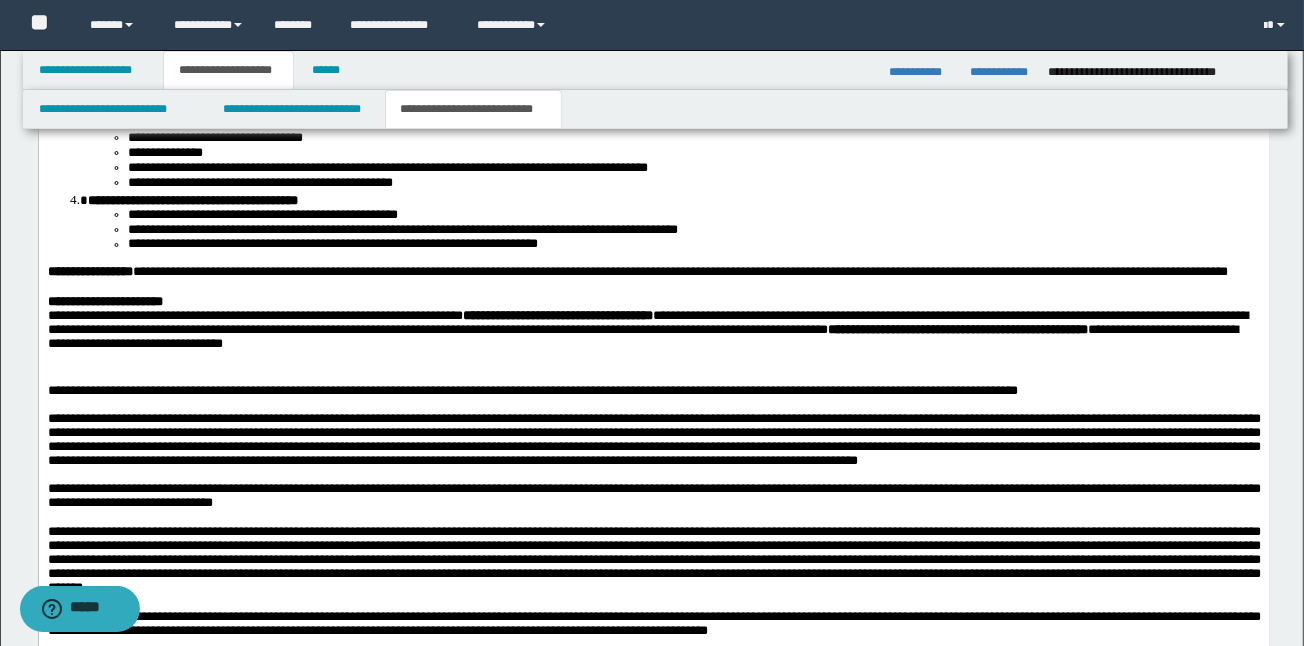 scroll, scrollTop: 2666, scrollLeft: 0, axis: vertical 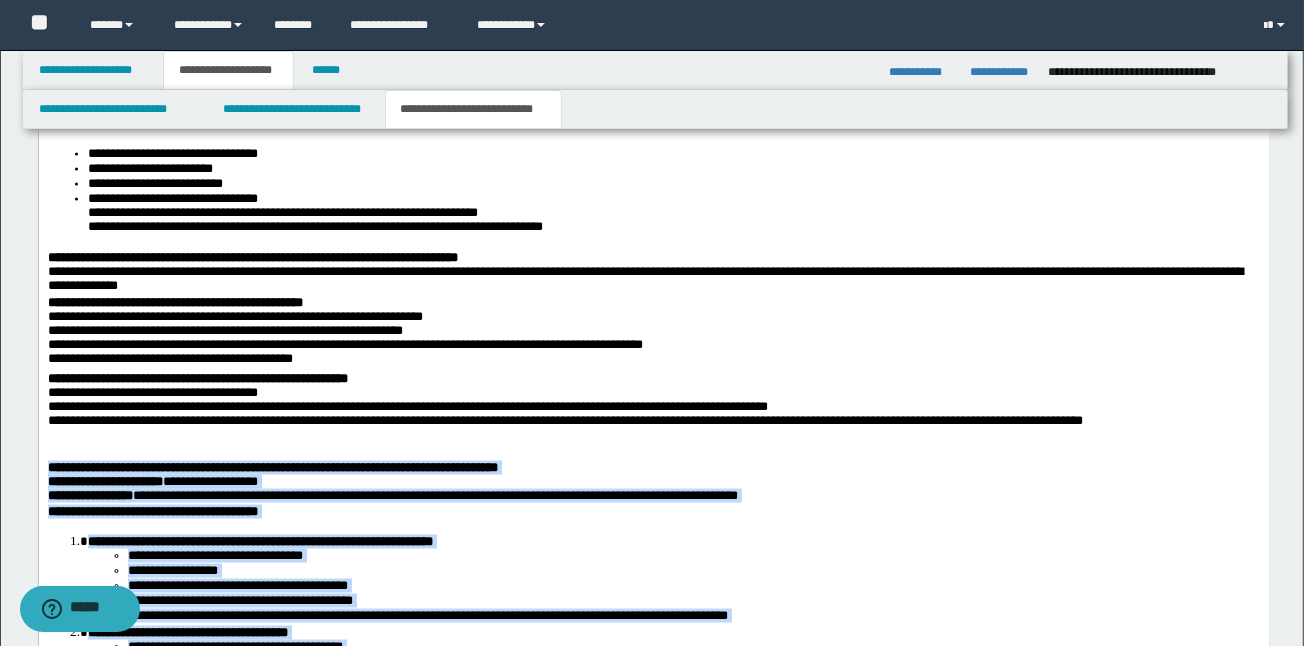 drag, startPoint x: 501, startPoint y: 963, endPoint x: 47, endPoint y: 489, distance: 656.3475 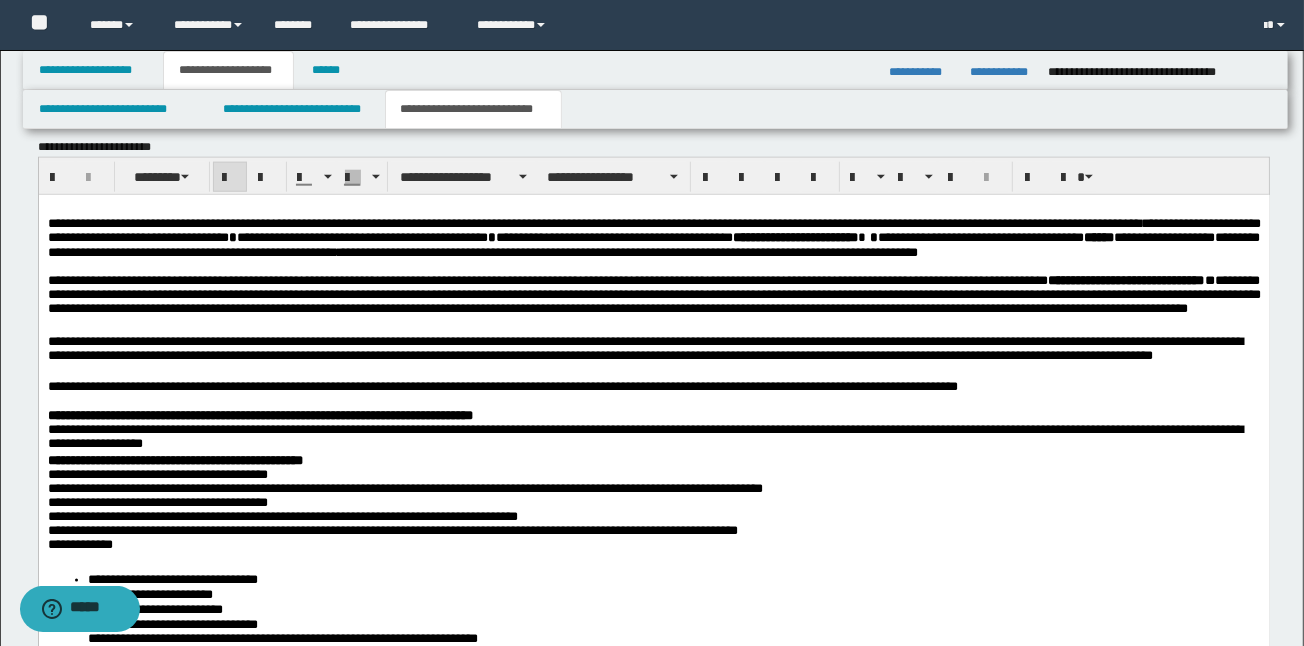 scroll, scrollTop: 1494, scrollLeft: 0, axis: vertical 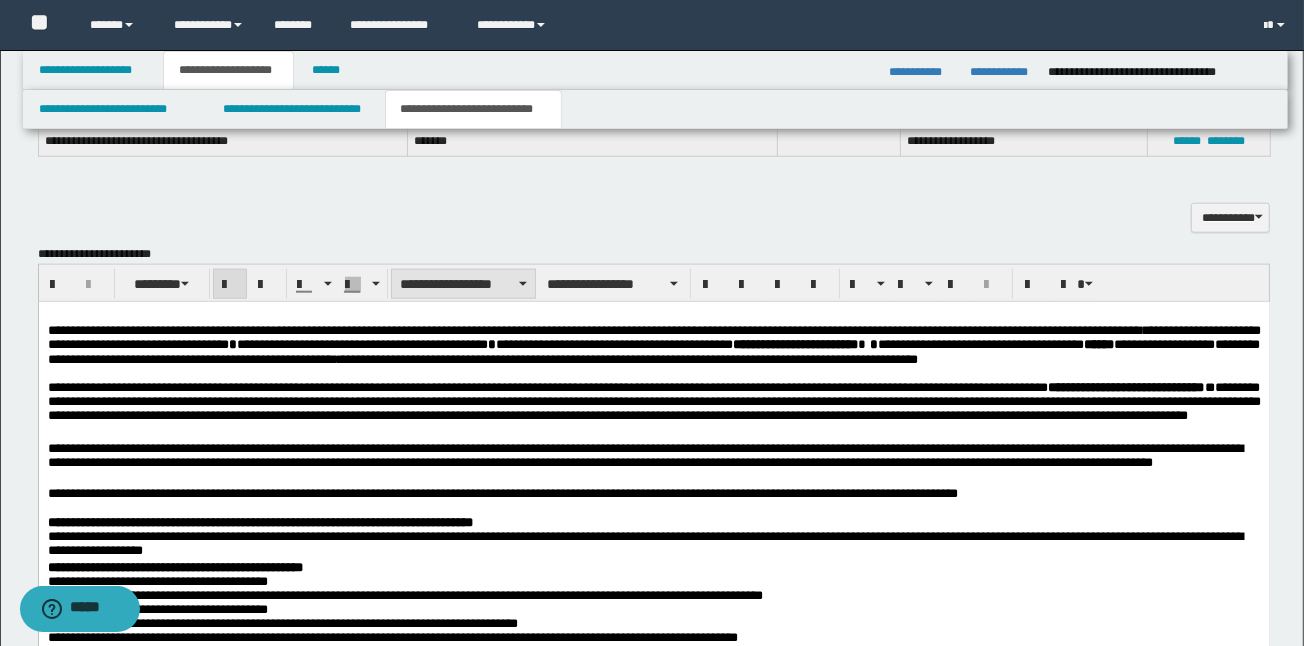 click on "**********" at bounding box center [463, 284] 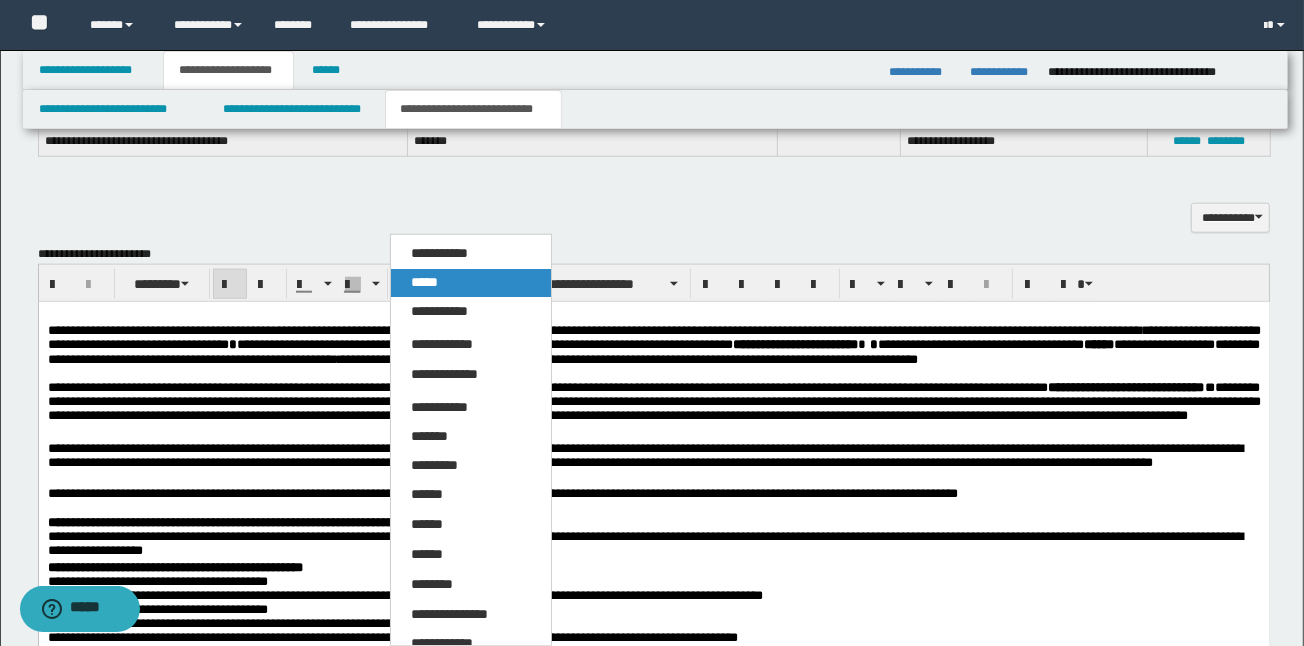 click on "*****" at bounding box center [424, 282] 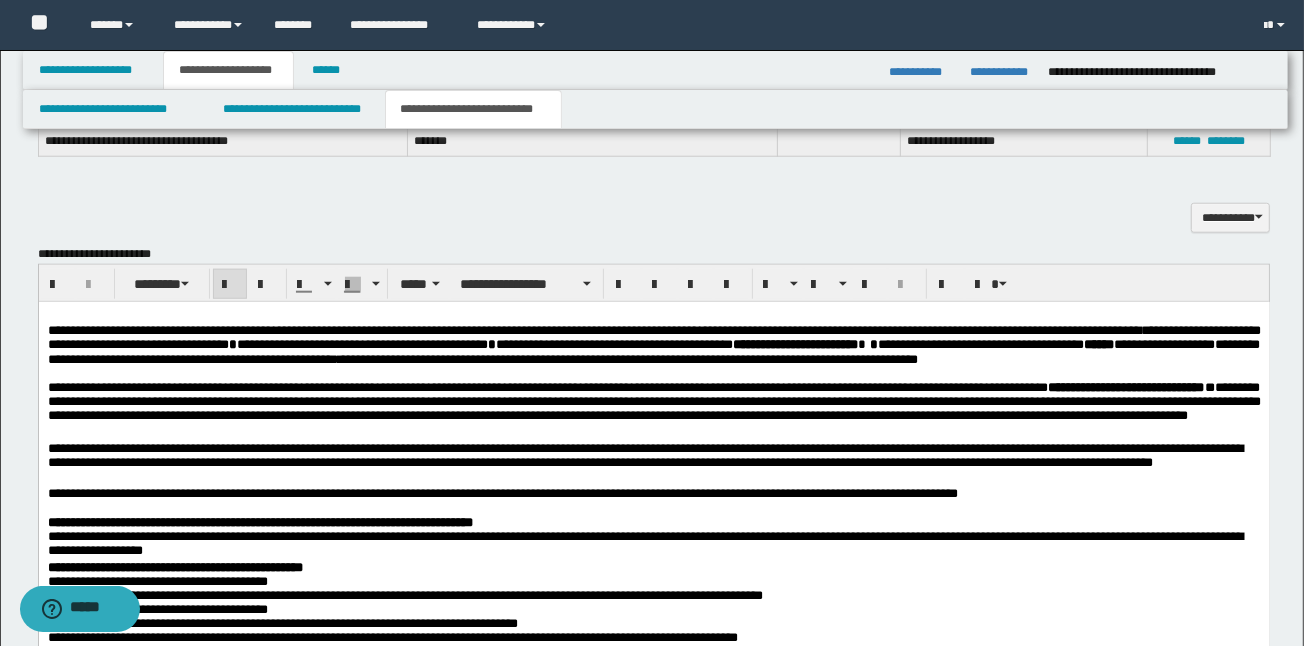 click at bounding box center [230, 285] 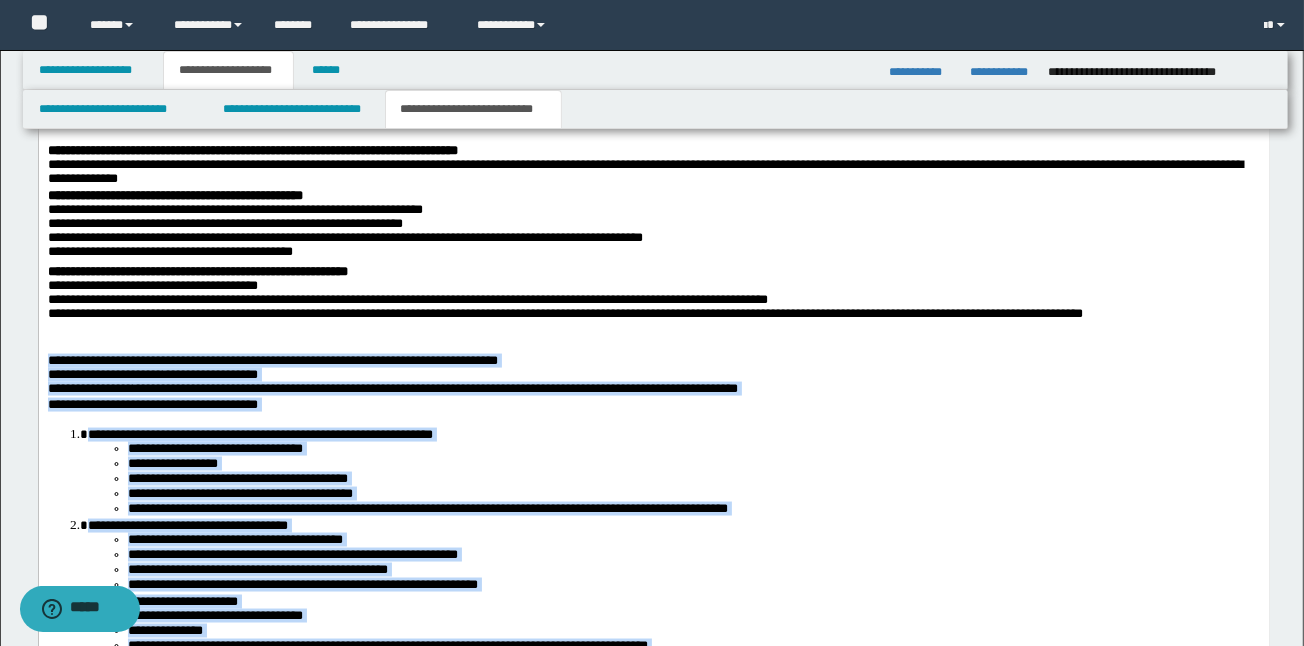 scroll, scrollTop: 2241, scrollLeft: 0, axis: vertical 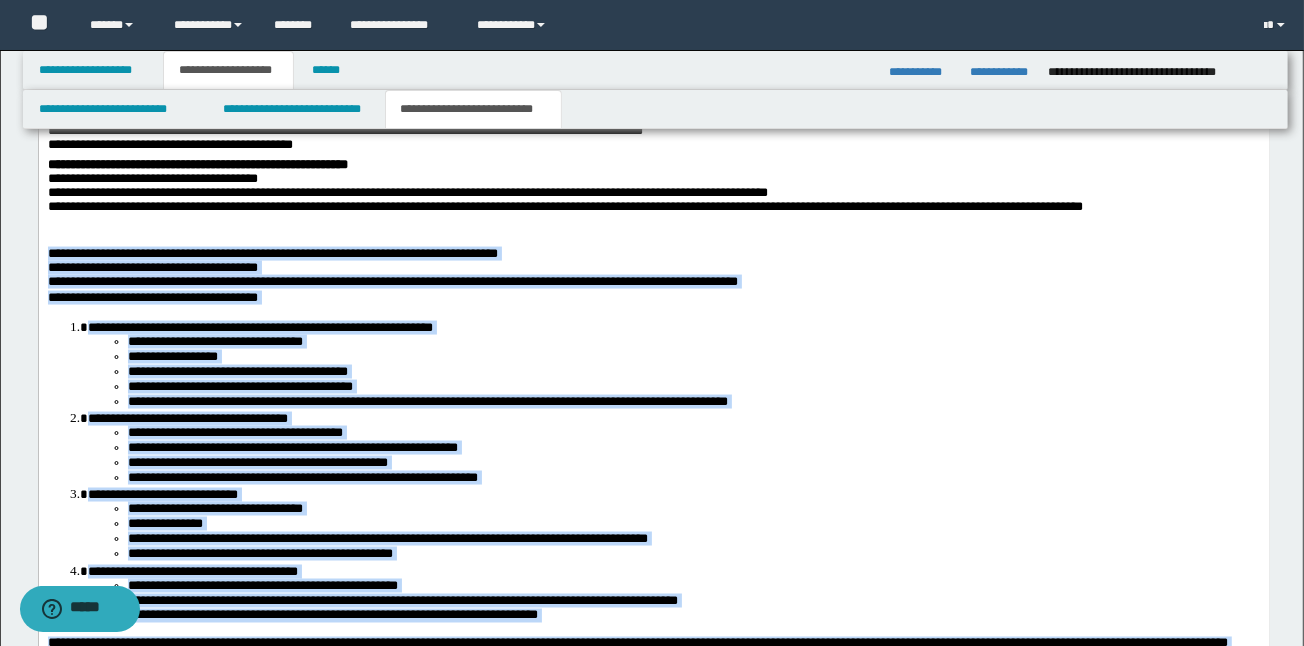 click on "**********" at bounding box center [257, 462] 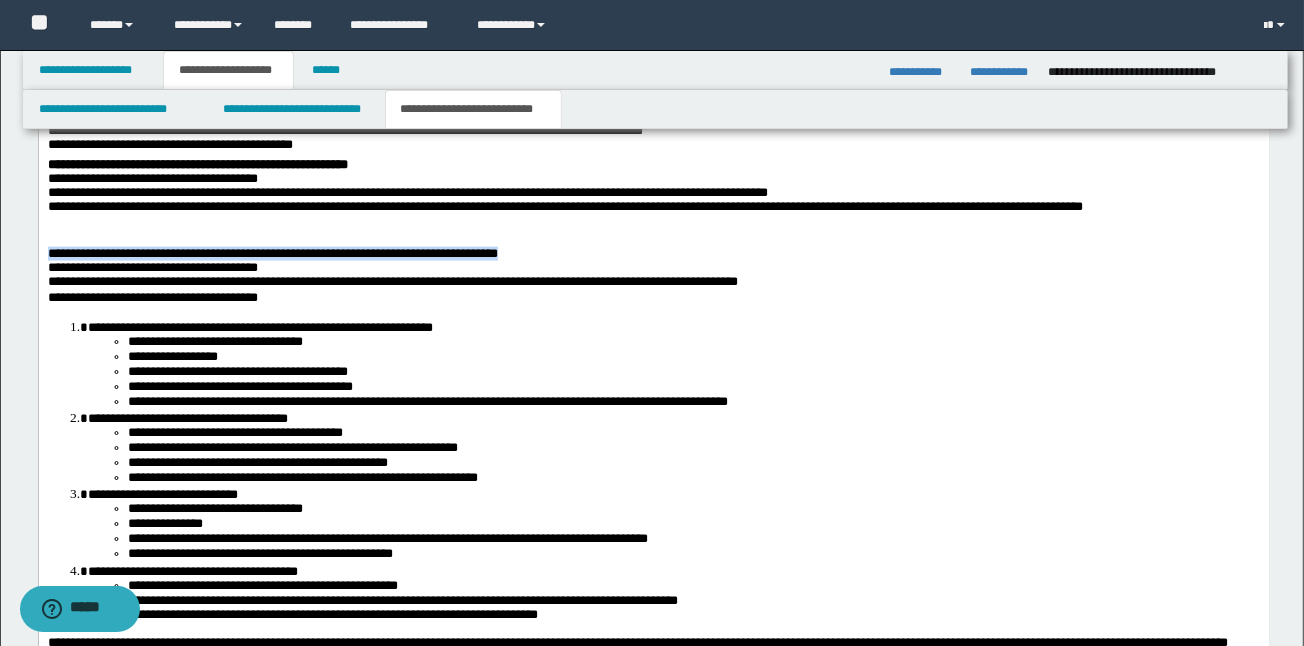 drag, startPoint x: 599, startPoint y: 276, endPoint x: 46, endPoint y: 274, distance: 553.0036 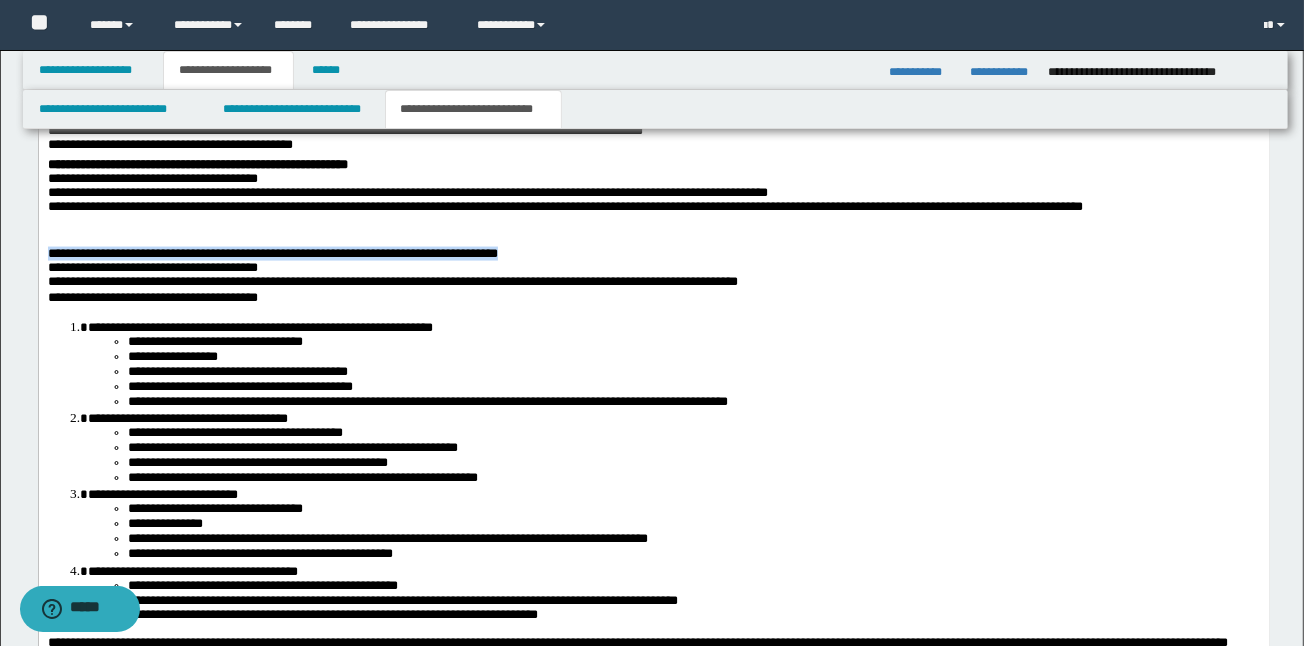 click on "**********" at bounding box center [653, 516] 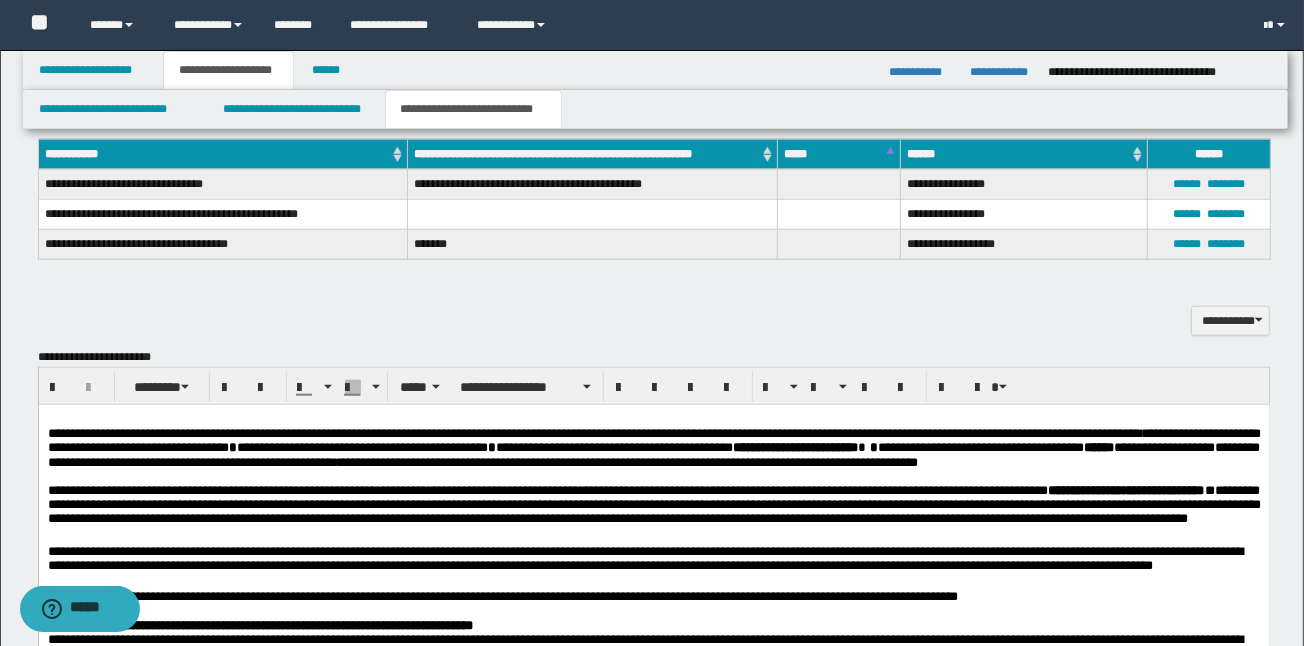 scroll, scrollTop: 1387, scrollLeft: 0, axis: vertical 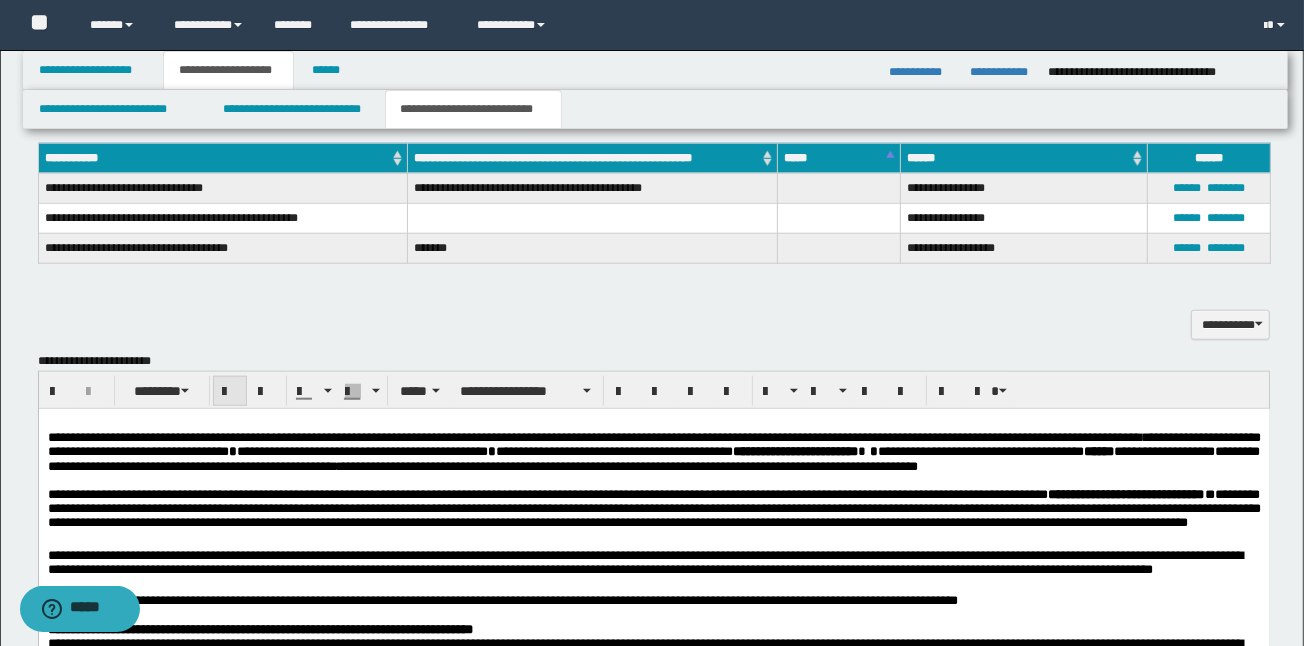 click at bounding box center [230, 391] 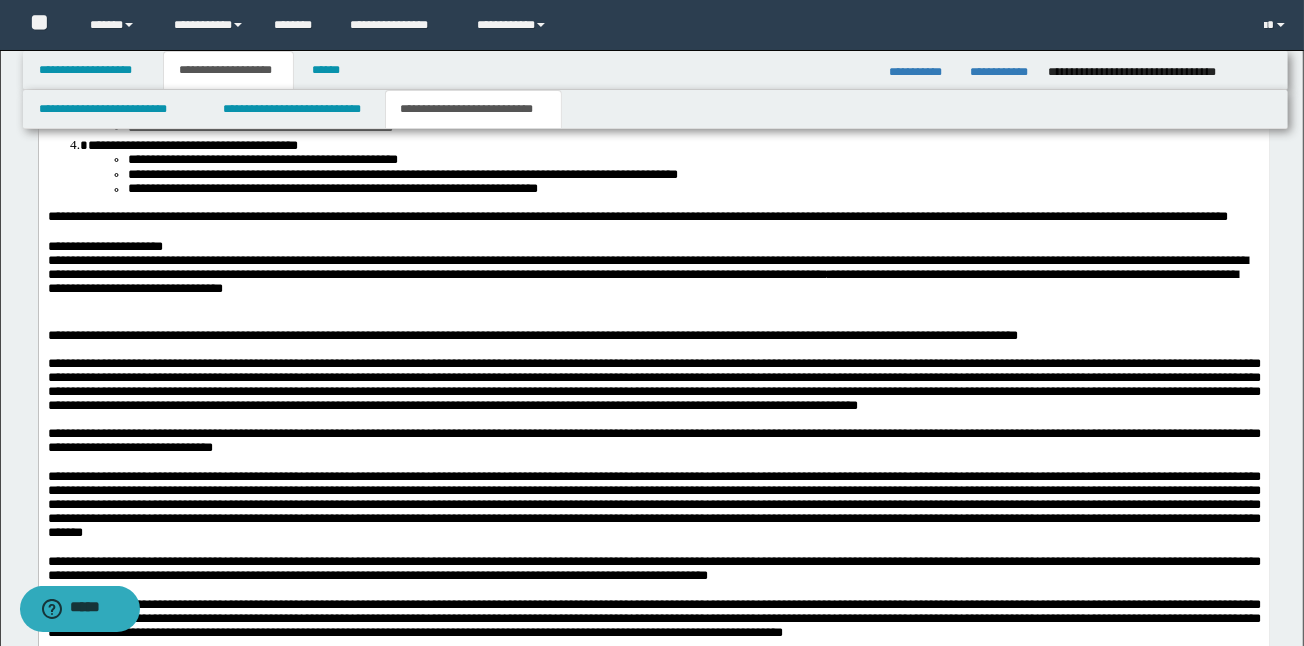 scroll, scrollTop: 2454, scrollLeft: 0, axis: vertical 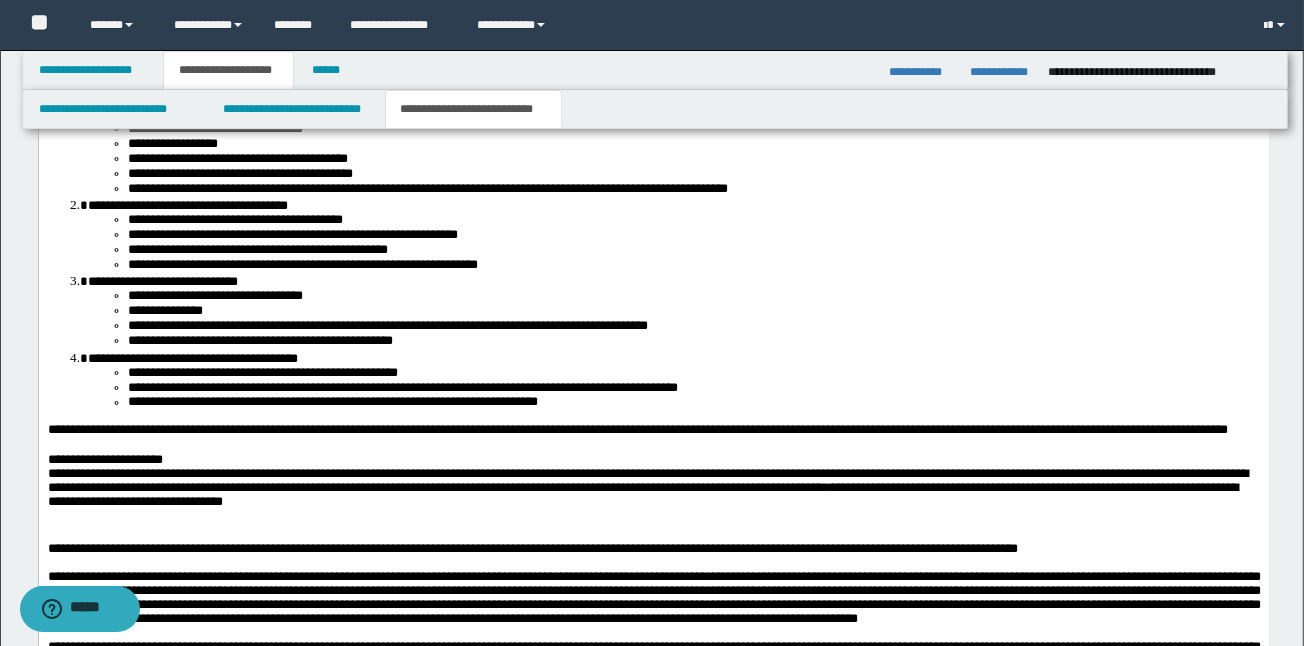 click on "**********" at bounding box center (653, 484) 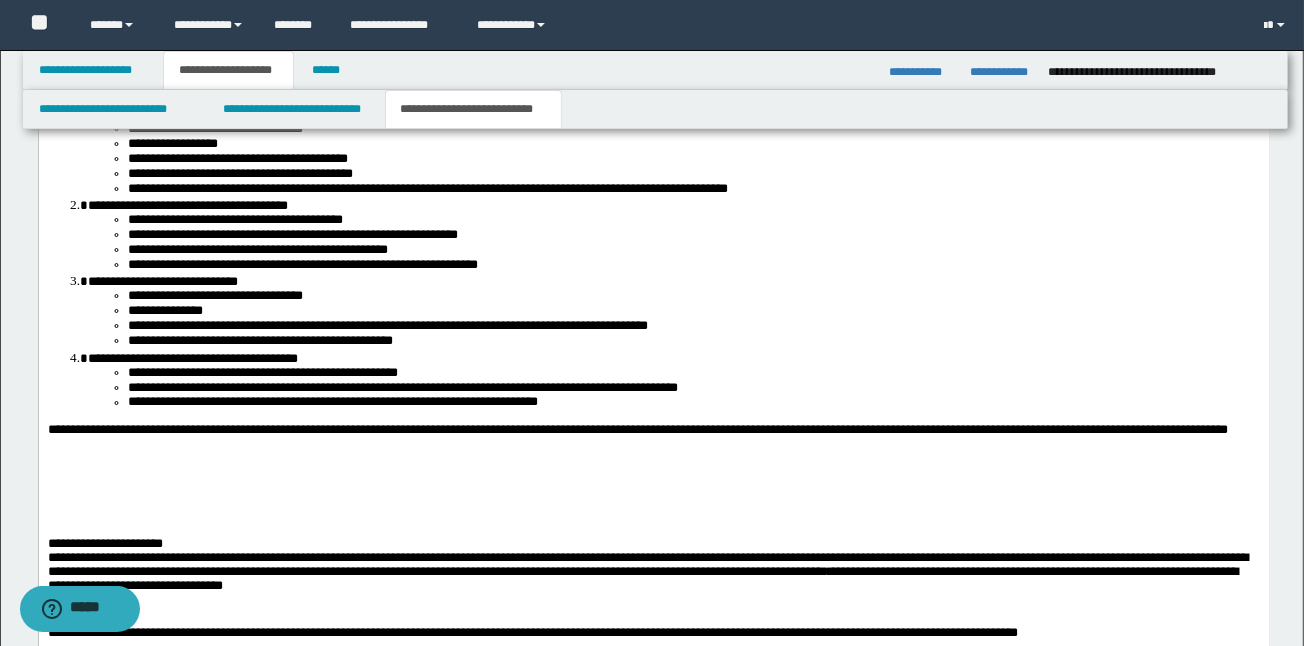 click at bounding box center (653, 475) 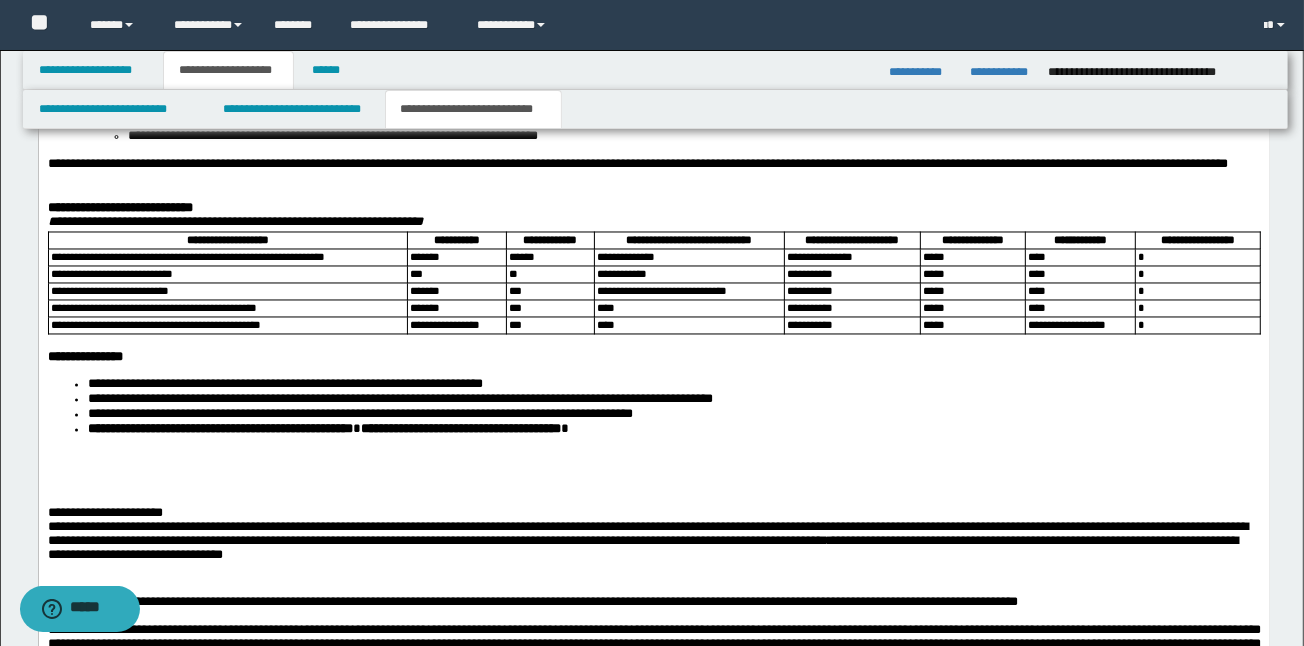 scroll, scrollTop: 2667, scrollLeft: 0, axis: vertical 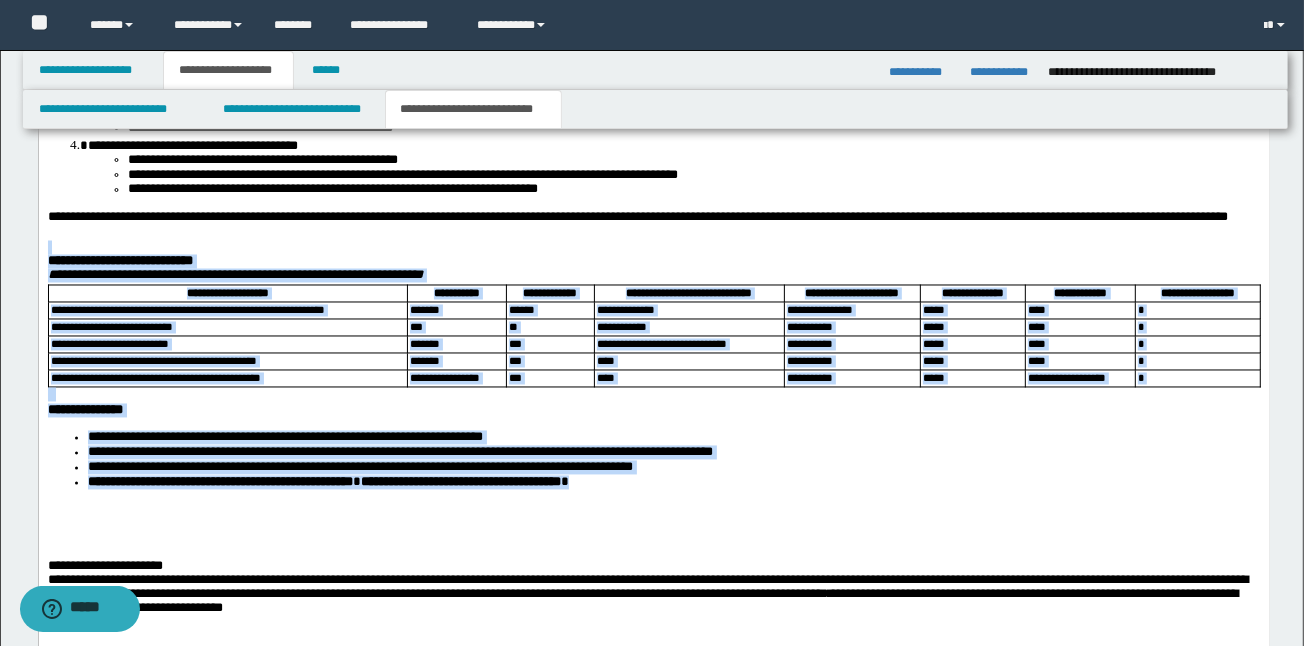 drag, startPoint x: 686, startPoint y: 570, endPoint x: 72, endPoint y: -588, distance: 1310.7097 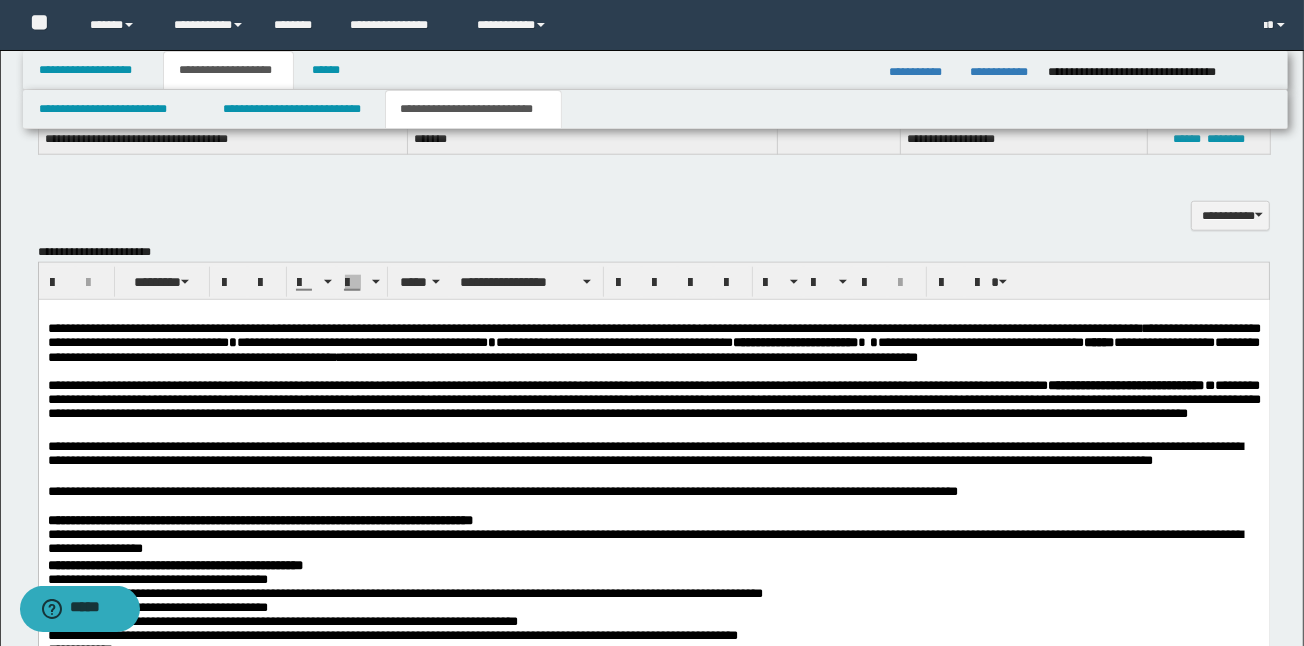 scroll, scrollTop: 1494, scrollLeft: 0, axis: vertical 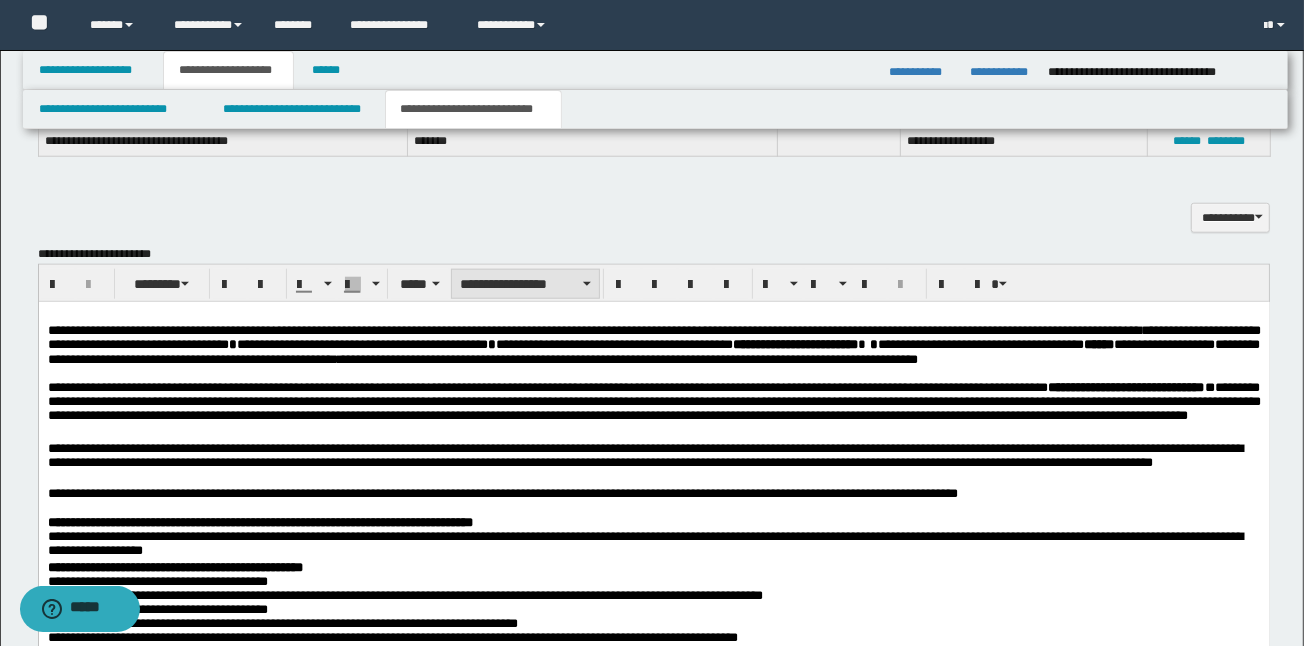 click on "**********" at bounding box center (525, 284) 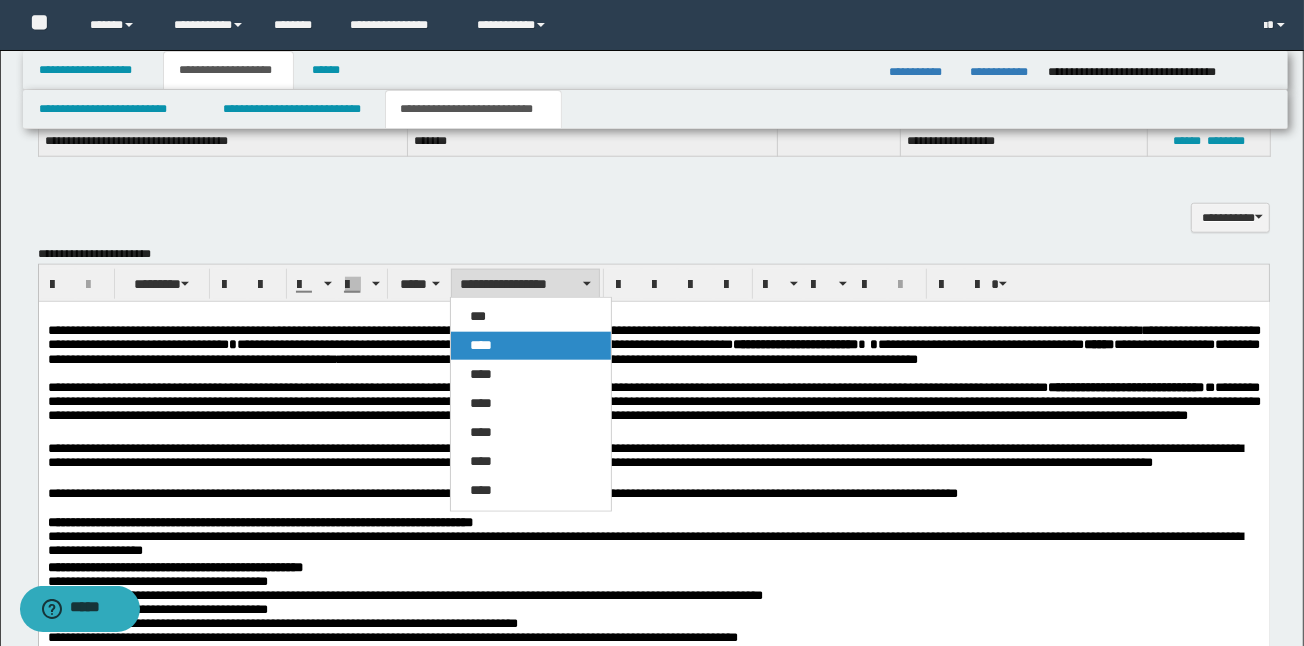 click on "****" at bounding box center [482, 345] 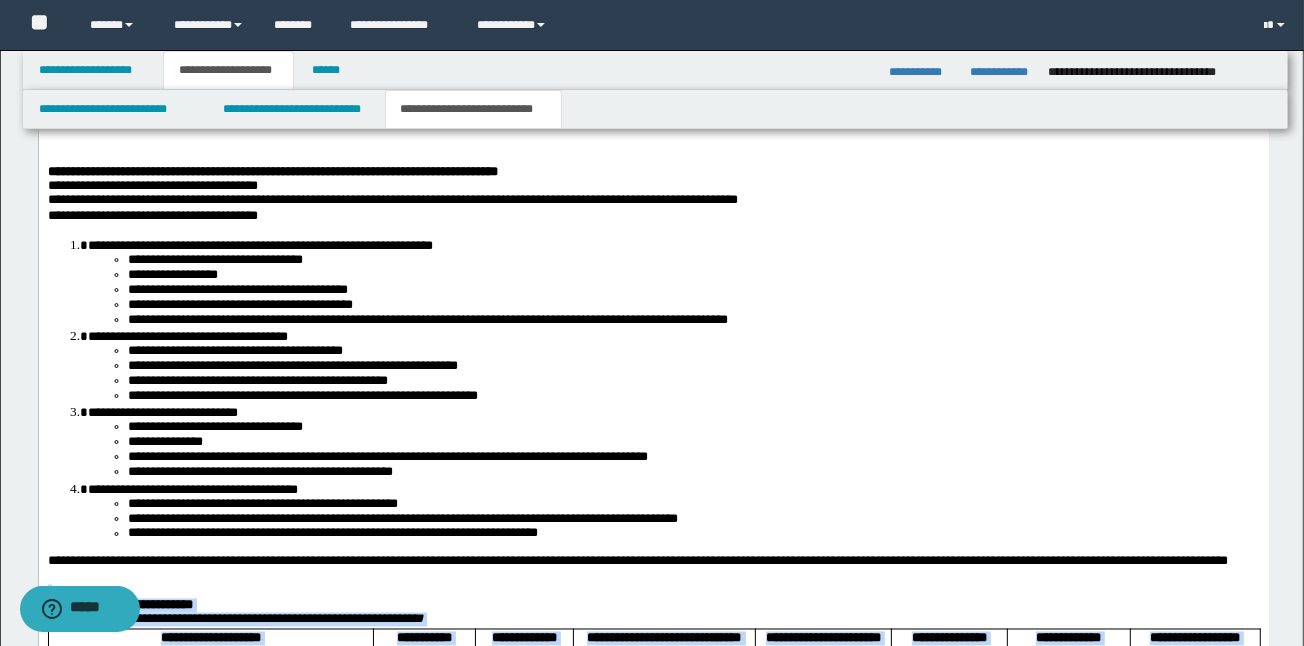 scroll, scrollTop: 2454, scrollLeft: 0, axis: vertical 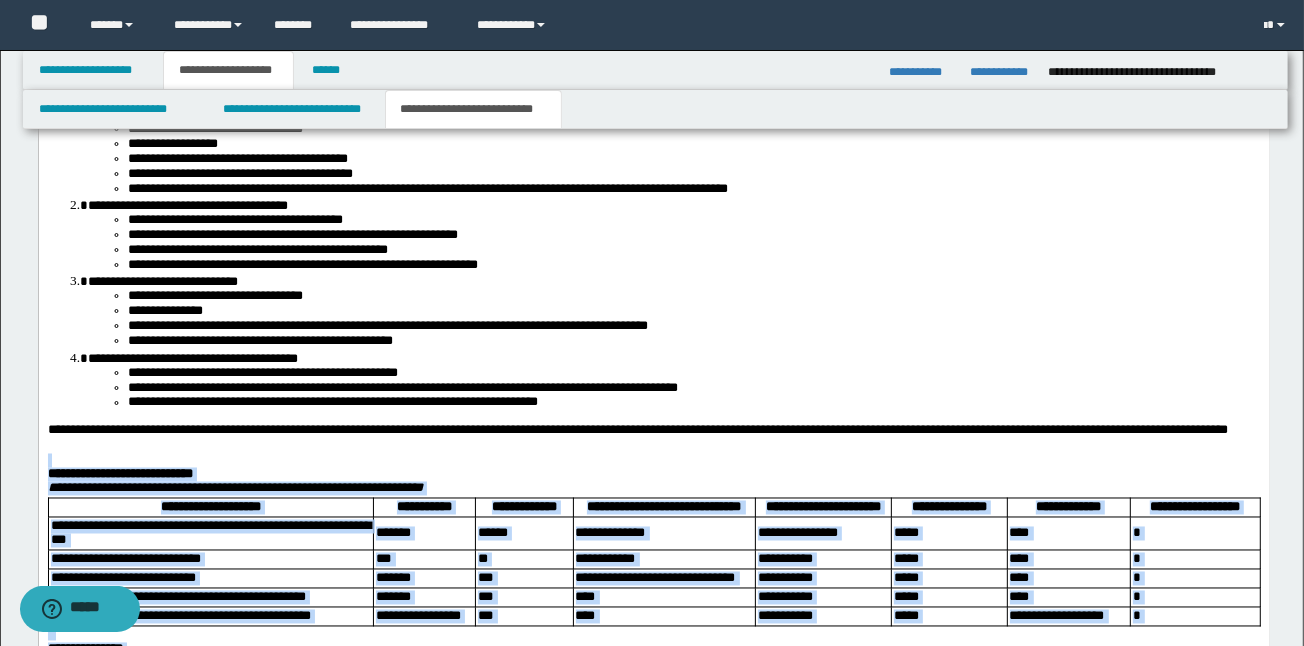 click on "**********" at bounding box center [210, 508] 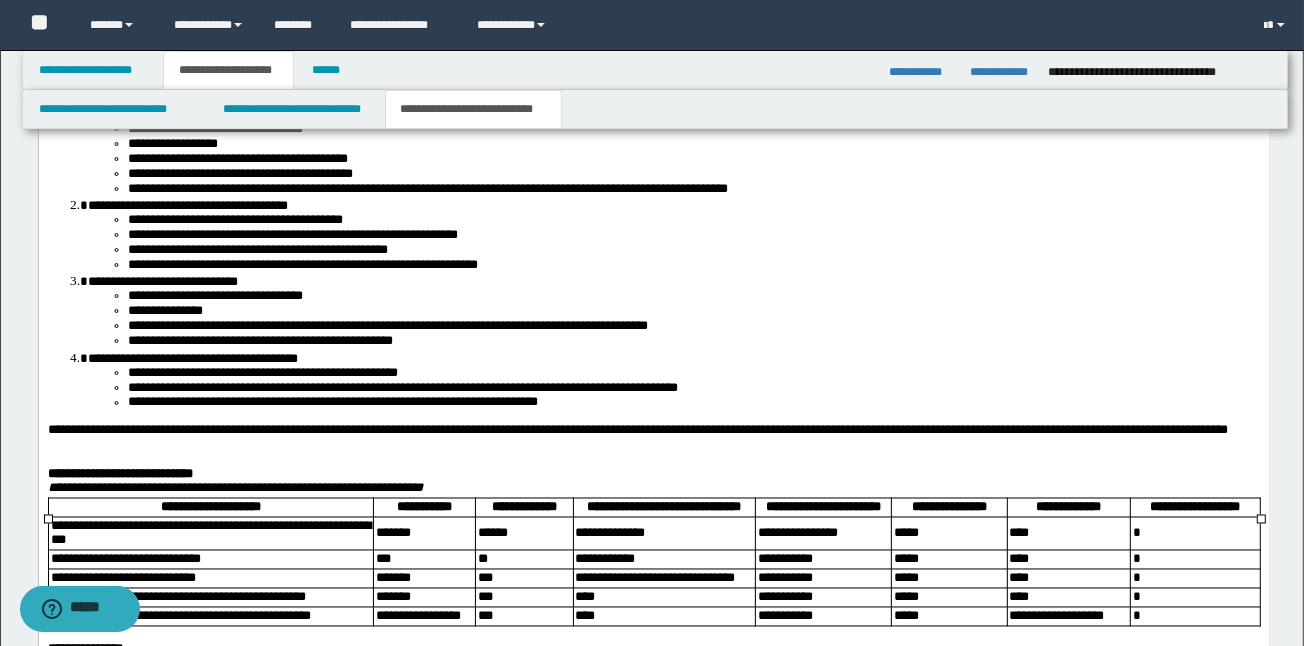click on "**********" at bounding box center (653, 483) 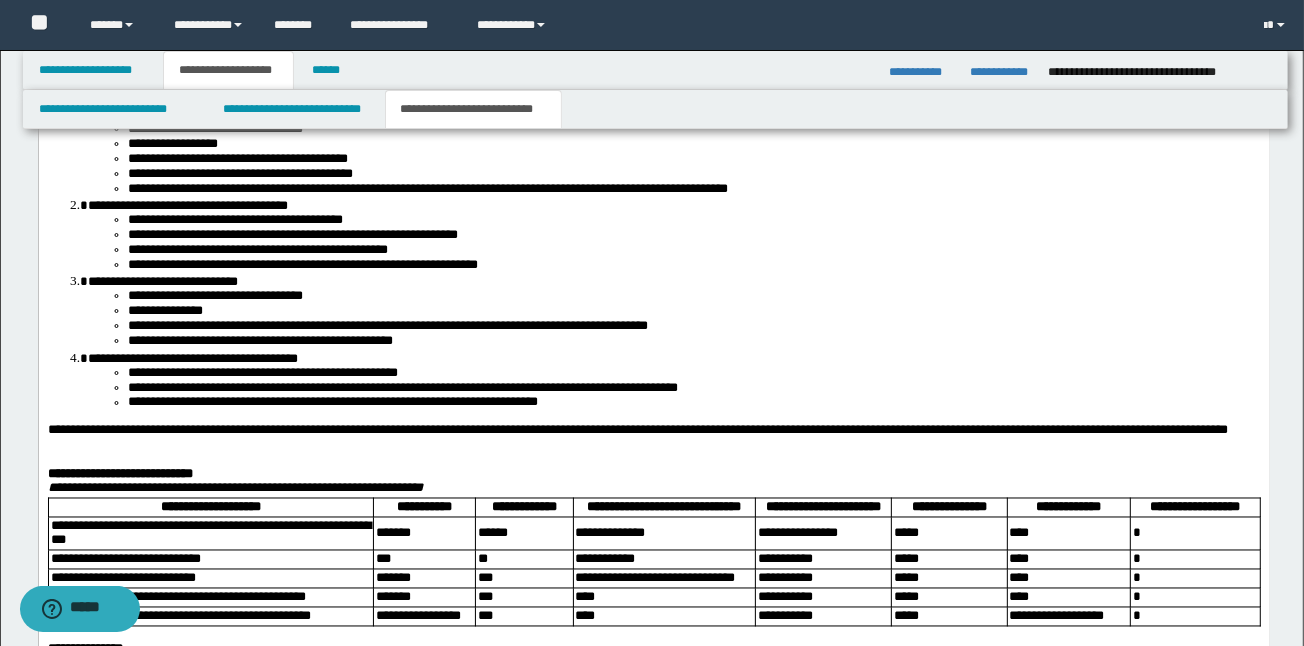 click on "**********" at bounding box center (653, 483) 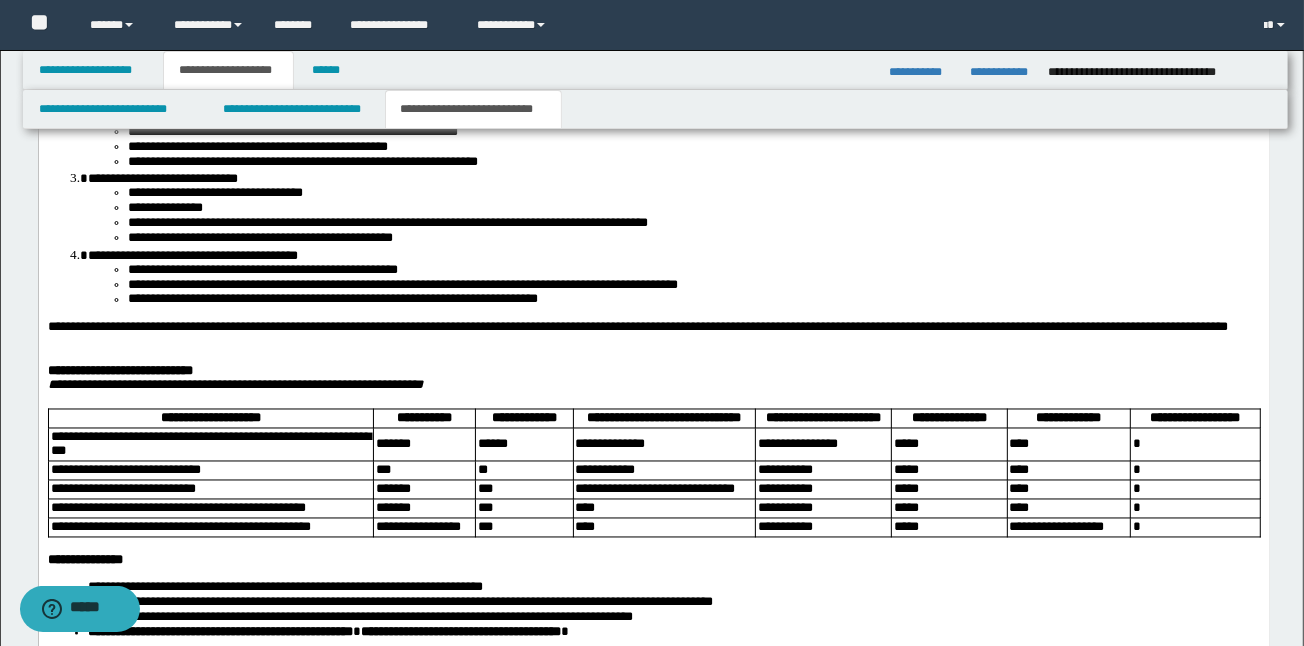 scroll, scrollTop: 2667, scrollLeft: 0, axis: vertical 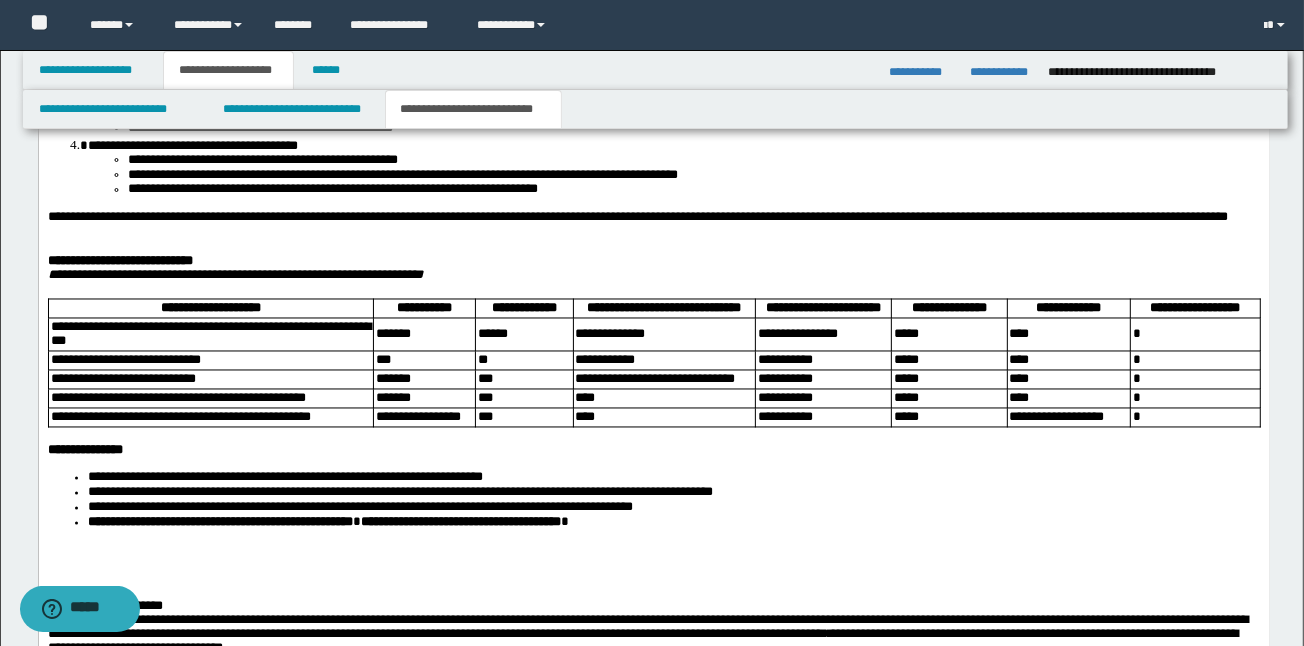 click on "****" at bounding box center [1067, 380] 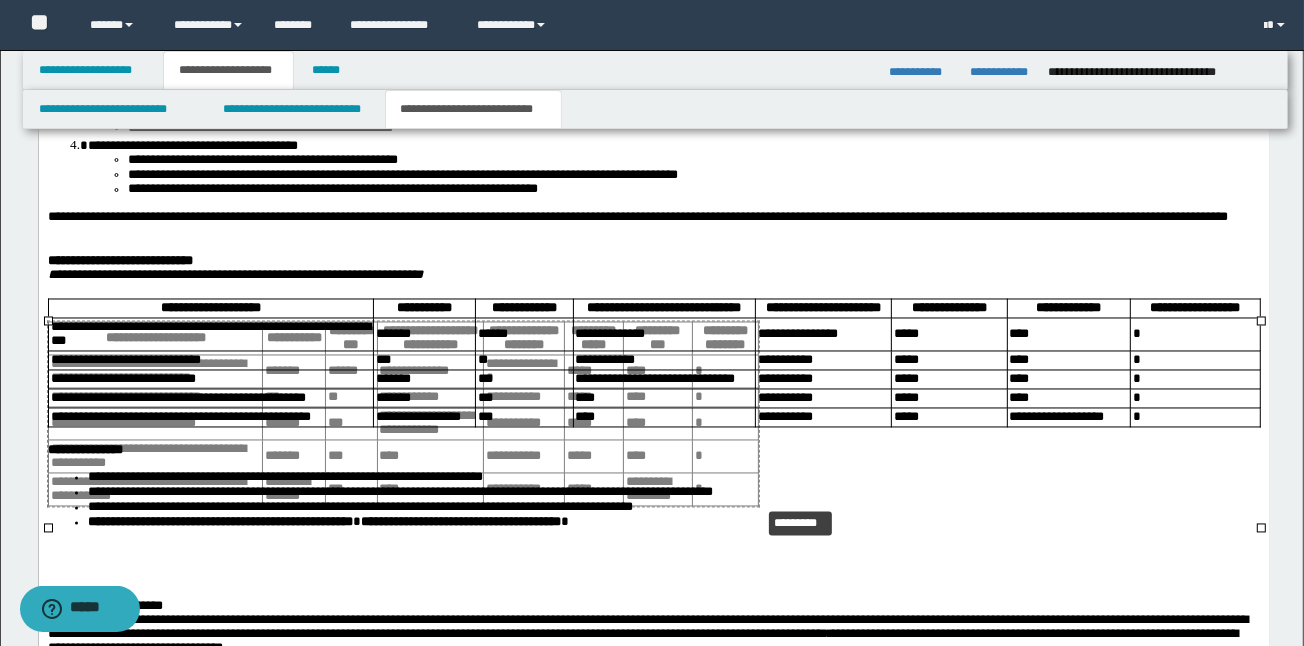 drag, startPoint x: 1258, startPoint y: 527, endPoint x: 856, endPoint y: 510, distance: 402.35928 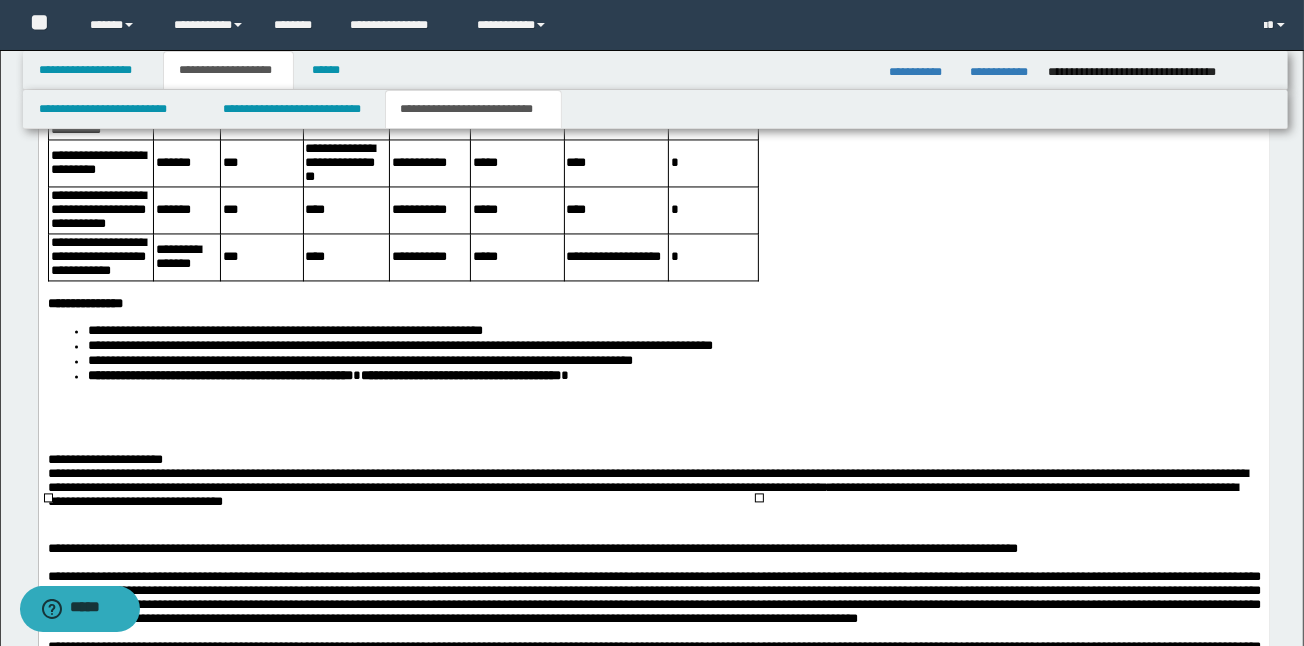scroll, scrollTop: 2987, scrollLeft: 0, axis: vertical 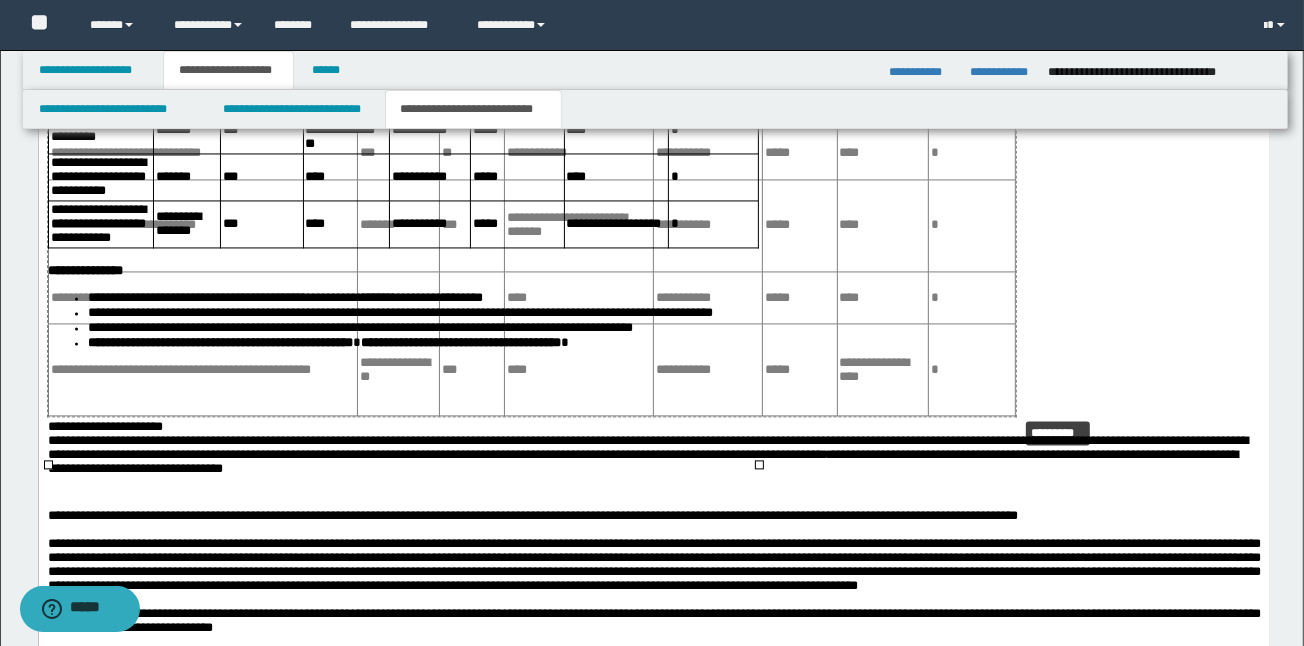 drag, startPoint x: 755, startPoint y: 463, endPoint x: 961, endPoint y: 425, distance: 209.47554 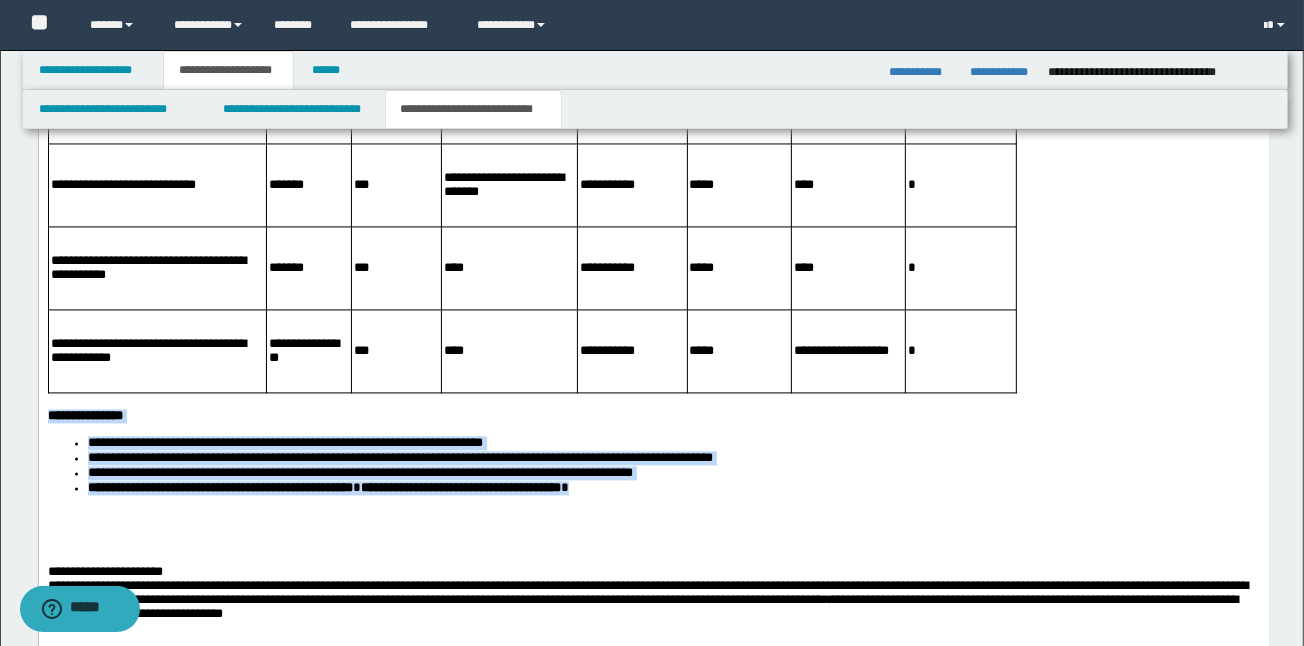 drag, startPoint x: 611, startPoint y: 507, endPoint x: 111, endPoint y: 467, distance: 501.59744 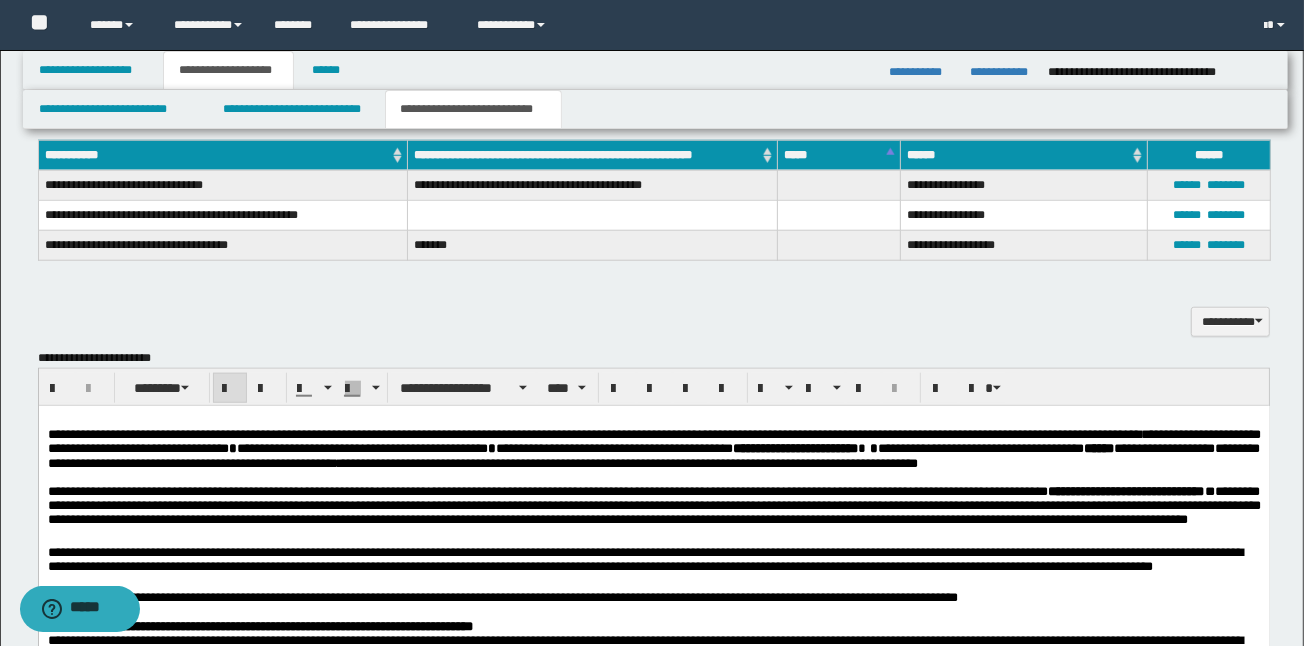 scroll, scrollTop: 1387, scrollLeft: 0, axis: vertical 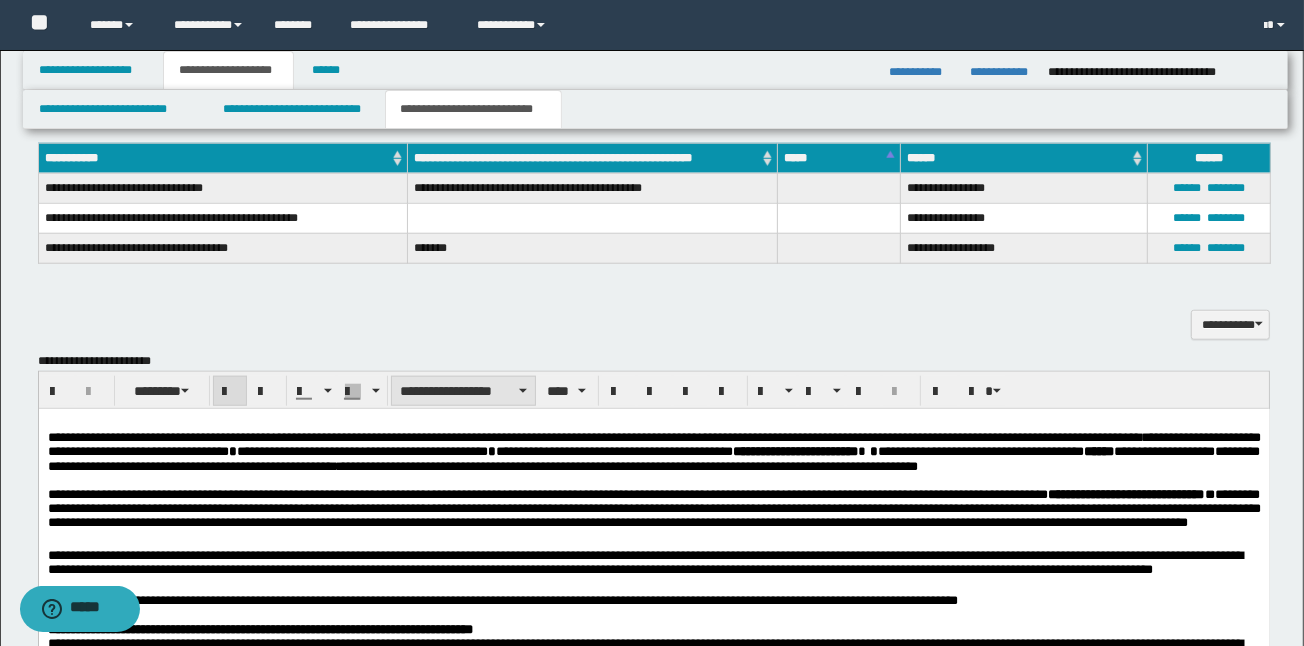 click on "**********" at bounding box center (463, 391) 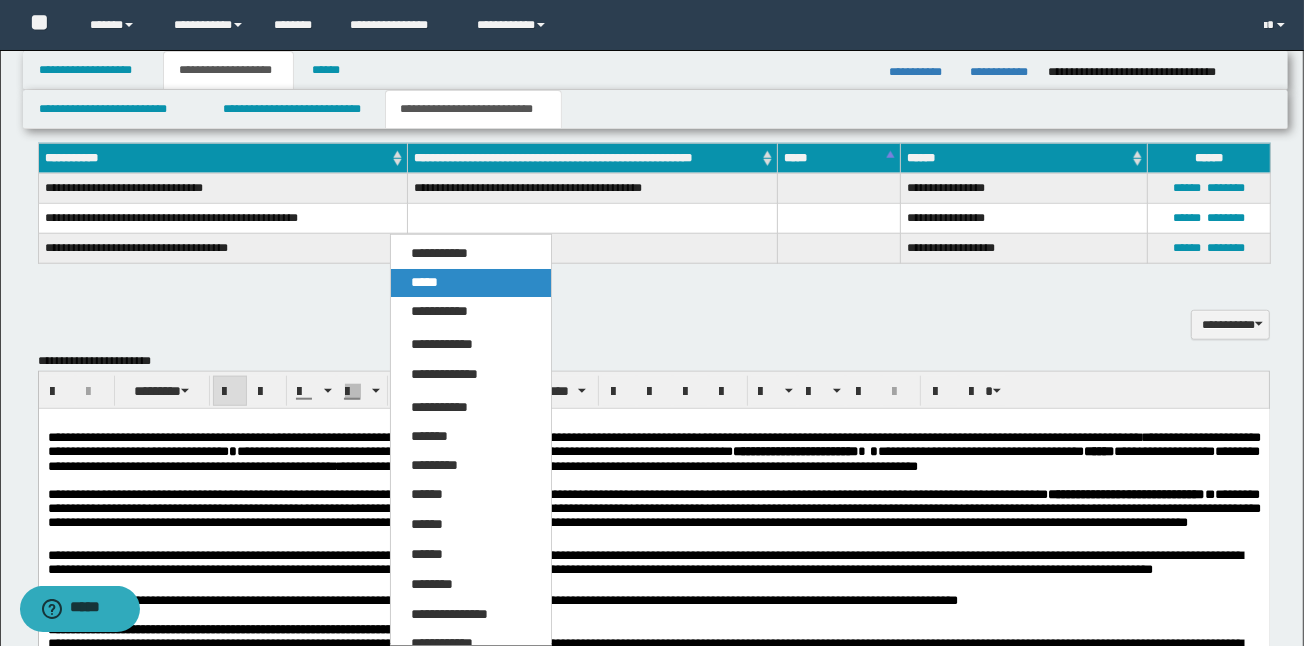 click on "*****" at bounding box center [471, 283] 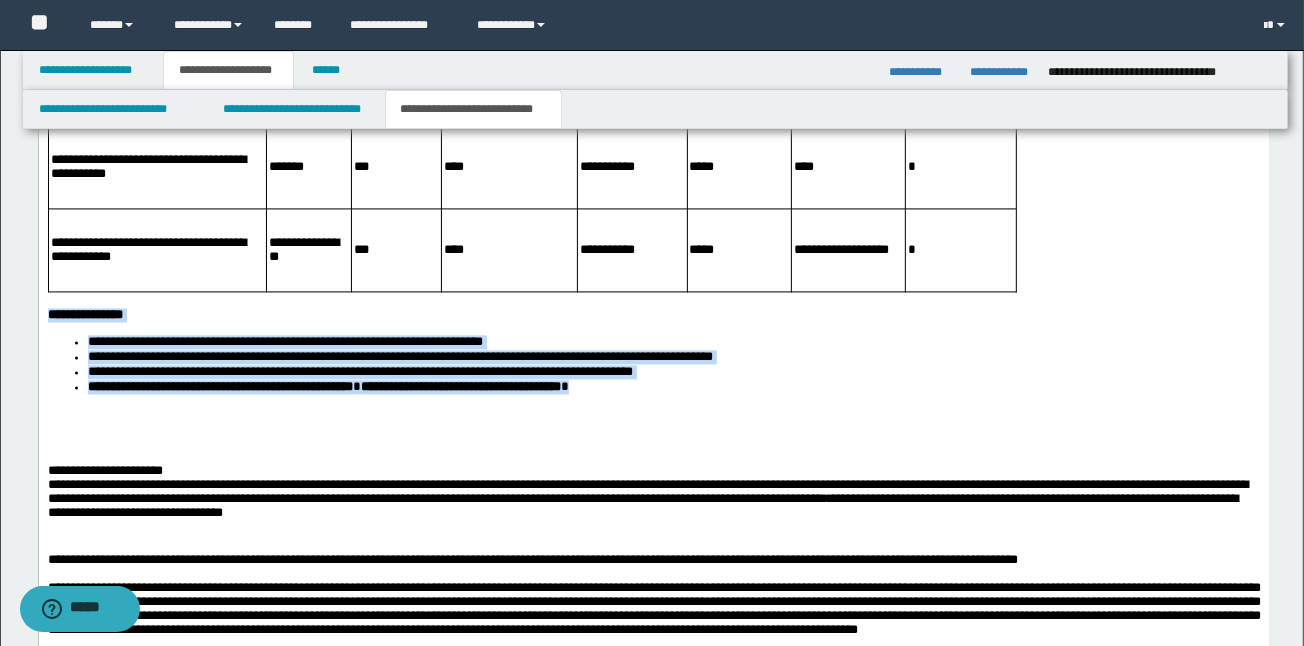 scroll, scrollTop: 3094, scrollLeft: 0, axis: vertical 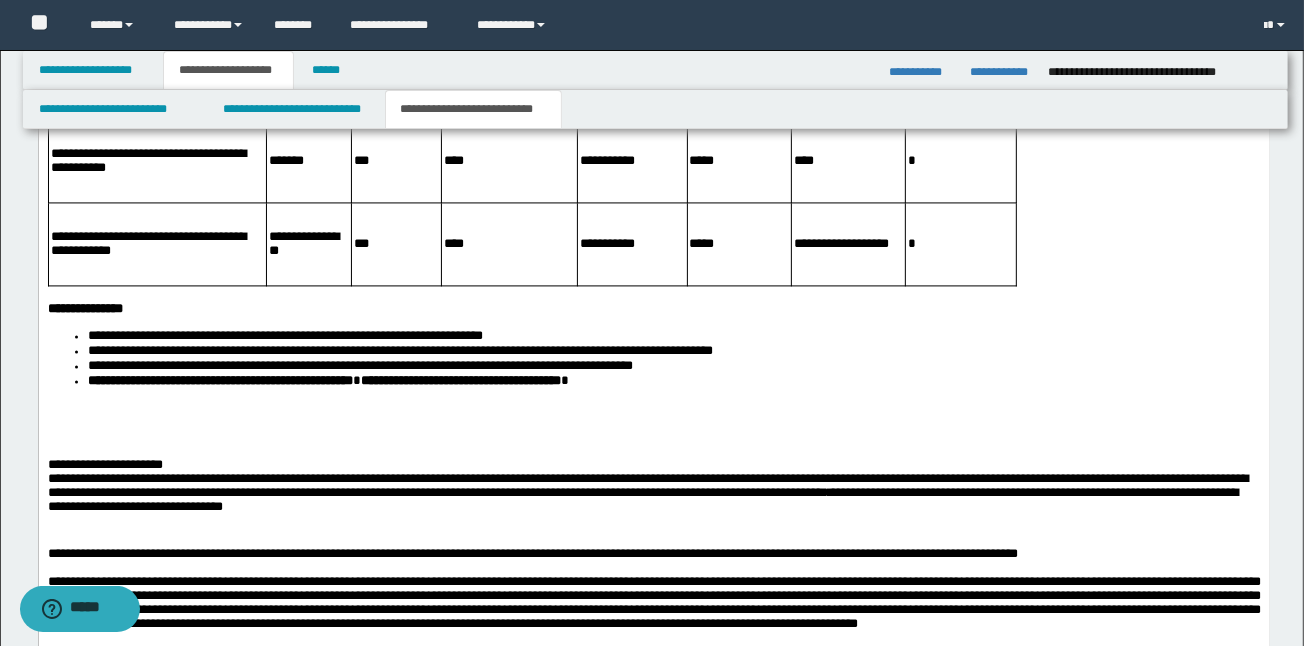 click at bounding box center (653, 437) 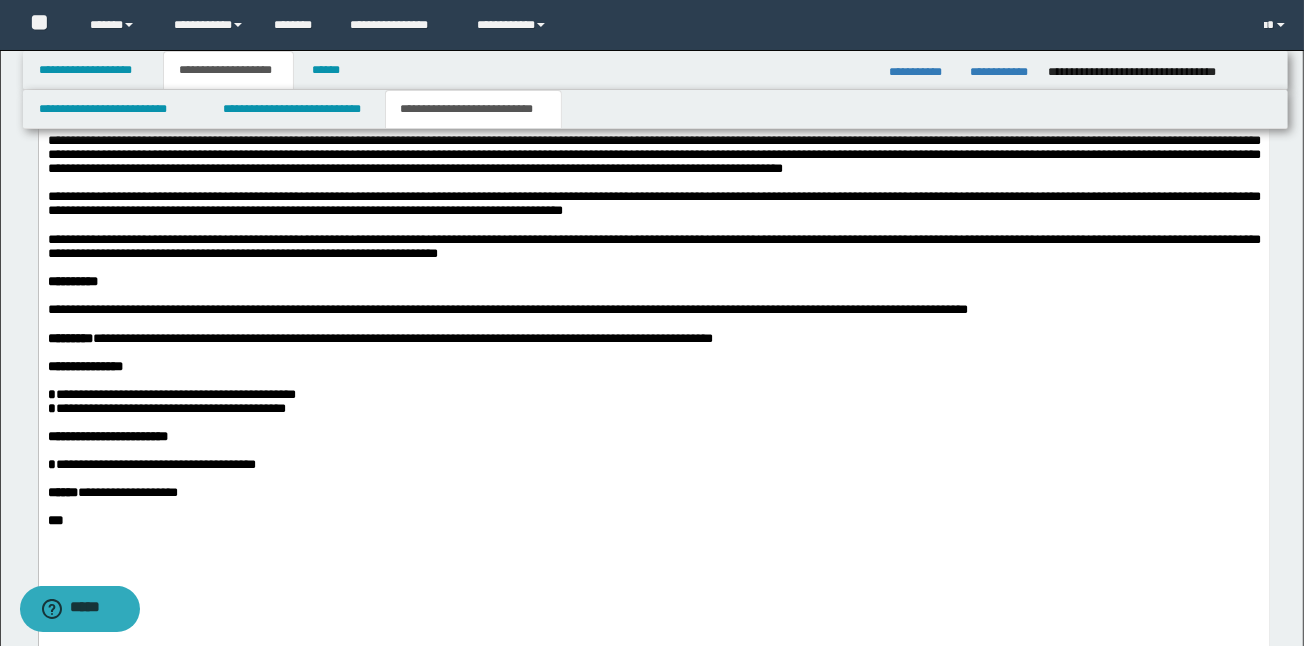 scroll, scrollTop: 3841, scrollLeft: 0, axis: vertical 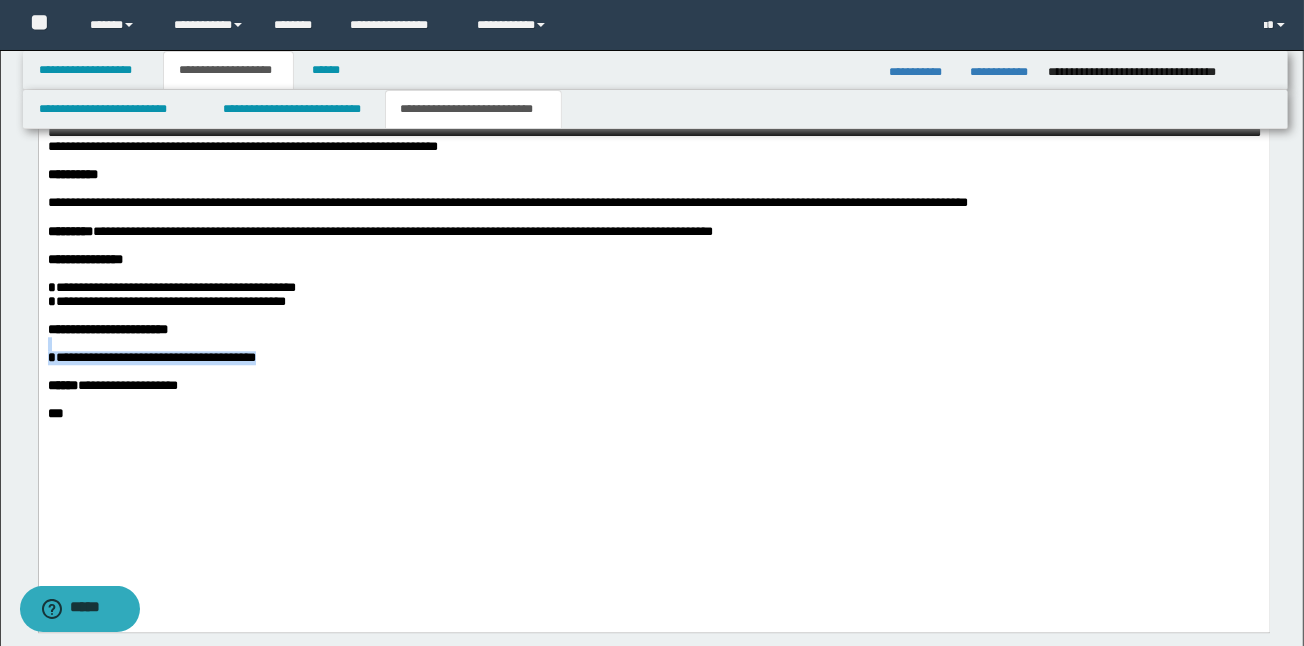 drag, startPoint x: 309, startPoint y: 442, endPoint x: 301, endPoint y: 452, distance: 12.806249 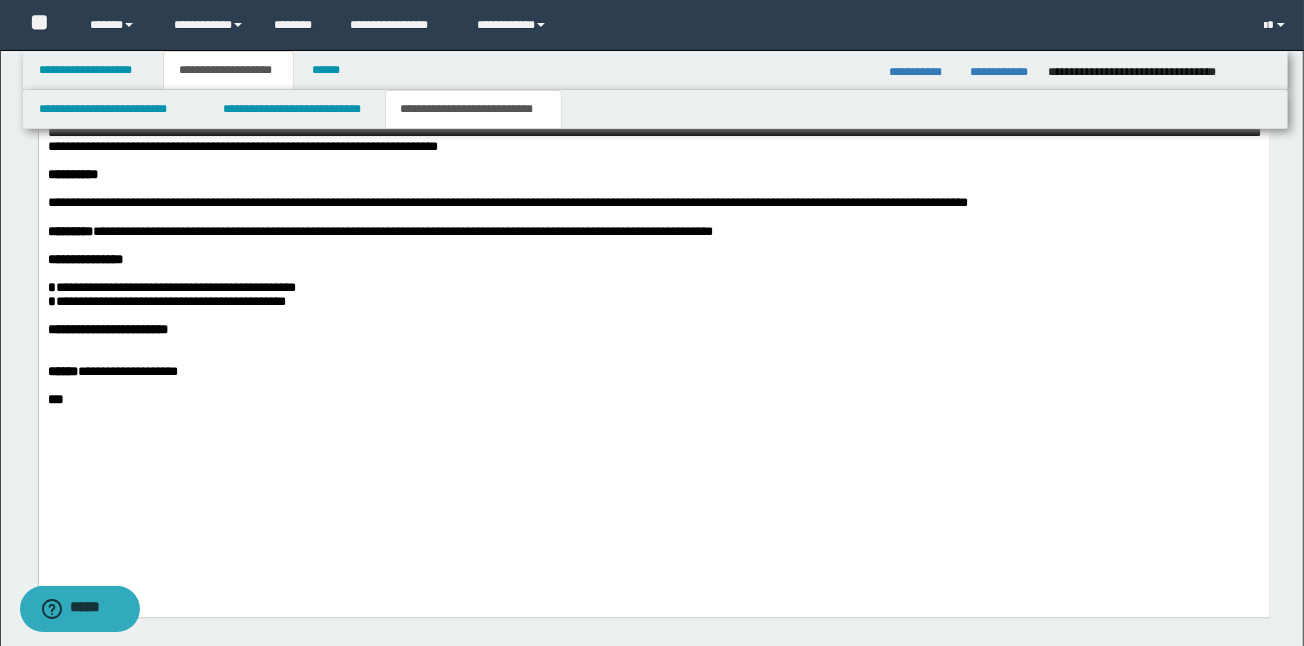 click on "**********" at bounding box center [653, 302] 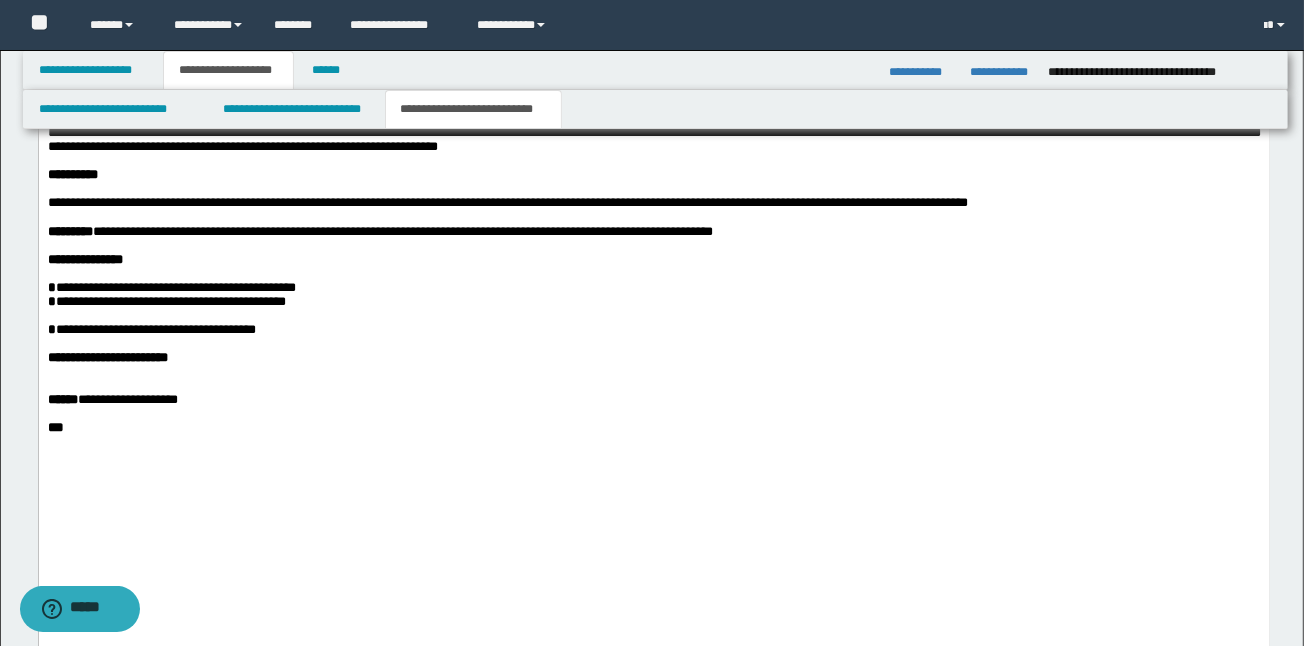 click on "**********" at bounding box center [653, 323] 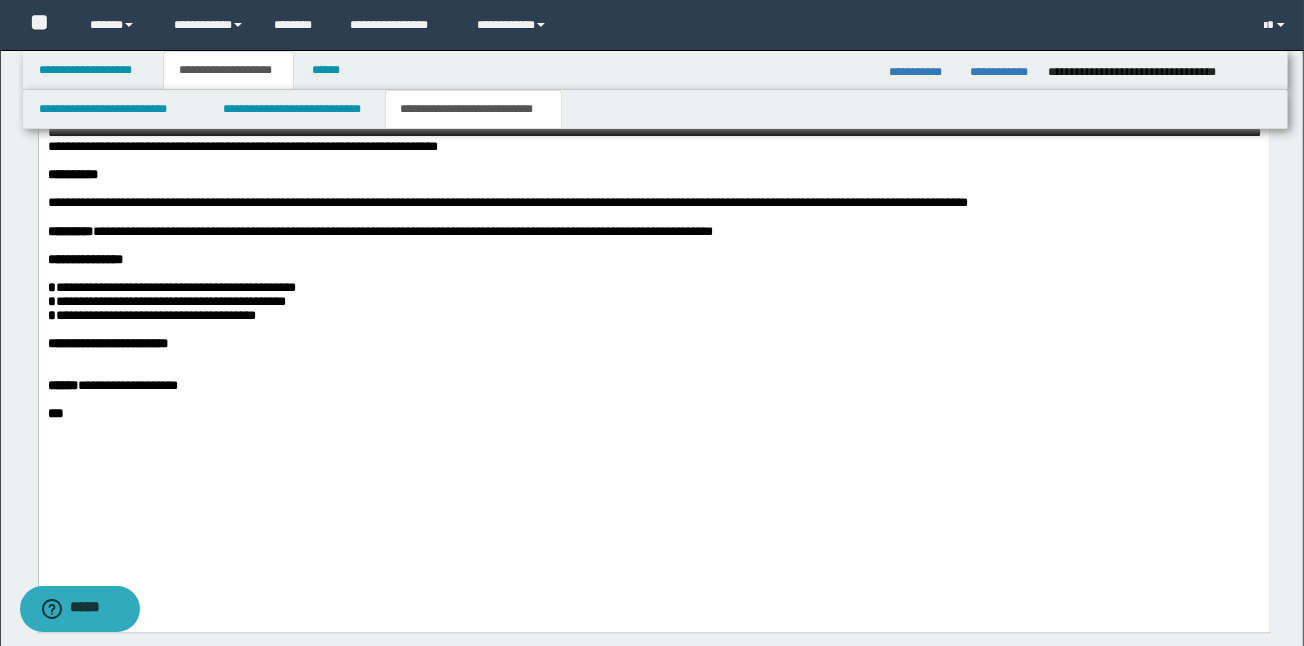 click on "*********" at bounding box center (69, 231) 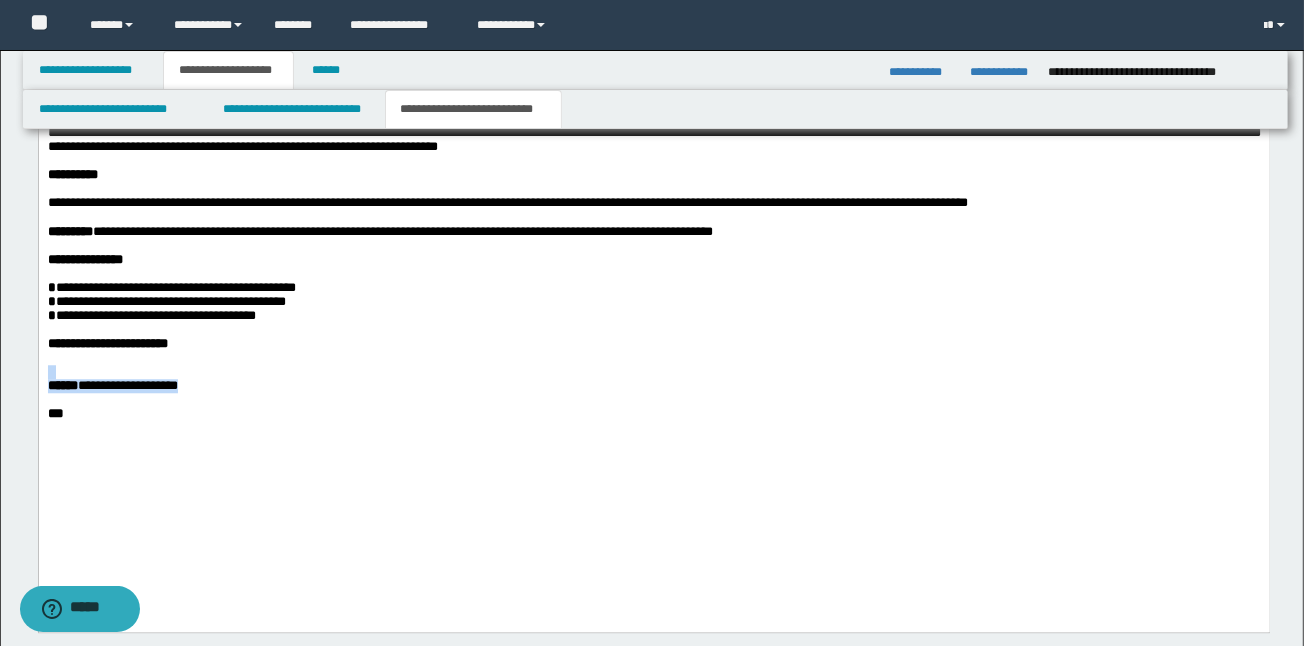 drag, startPoint x: 238, startPoint y: 480, endPoint x: 55, endPoint y: 468, distance: 183.39302 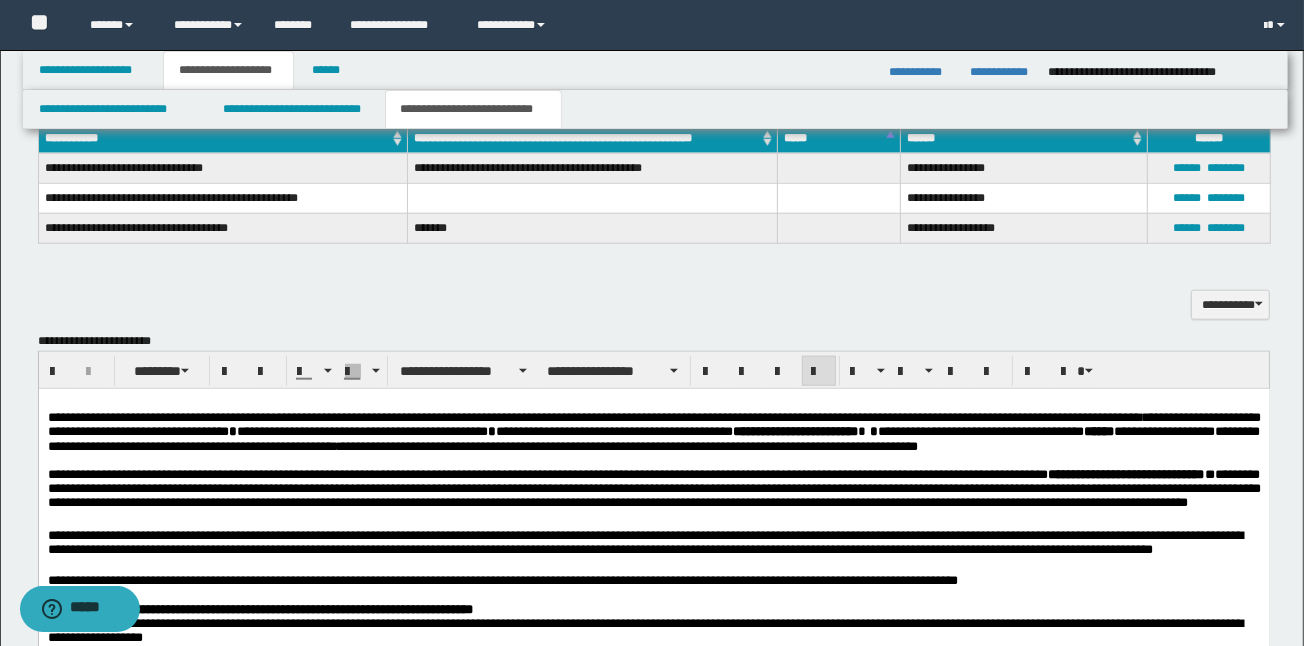 scroll, scrollTop: 1387, scrollLeft: 0, axis: vertical 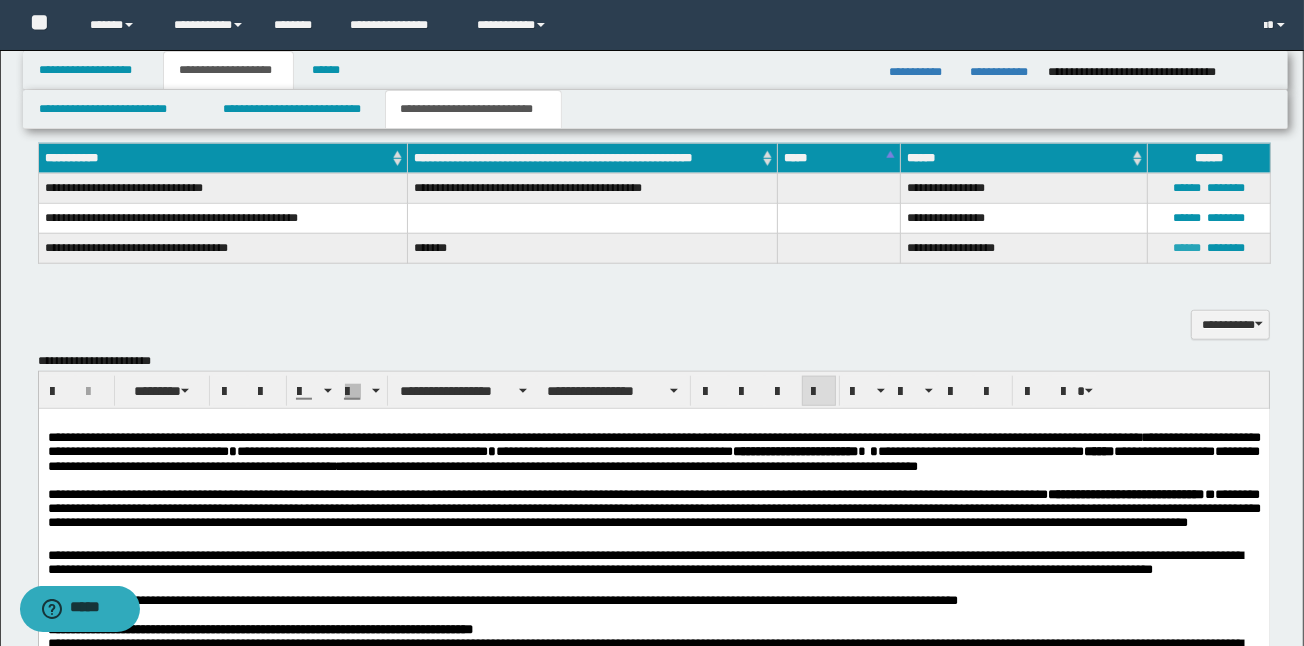 click on "******" at bounding box center [1187, 248] 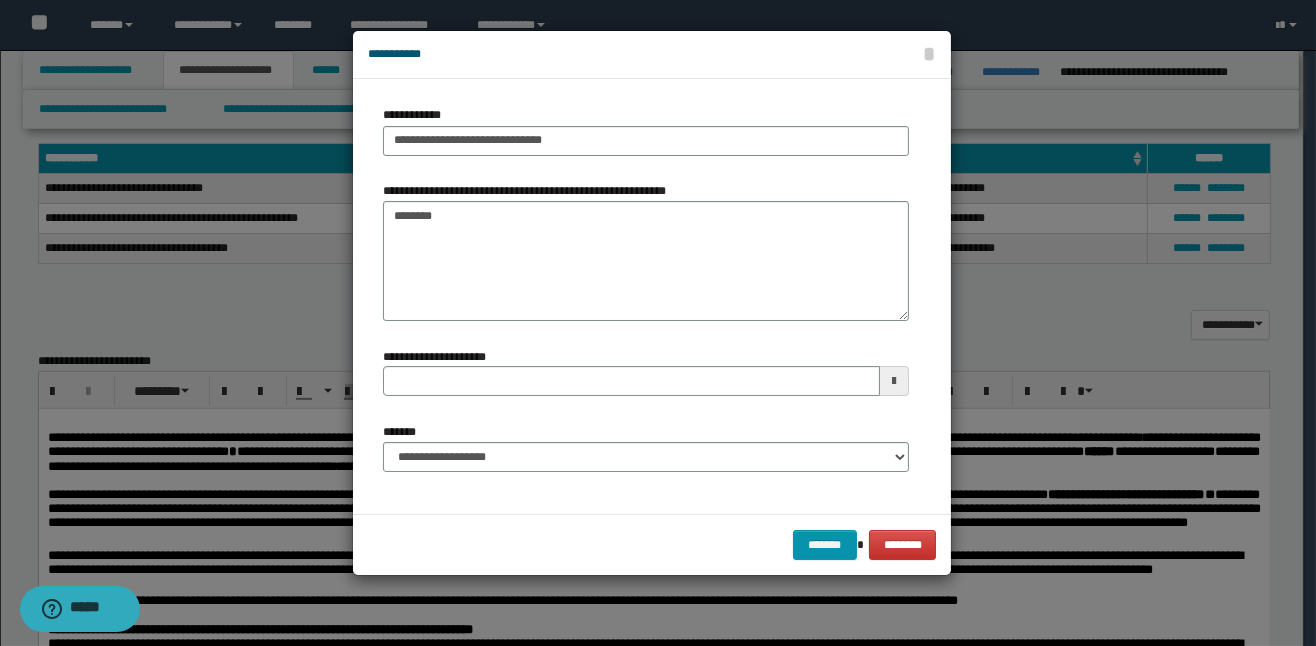 type 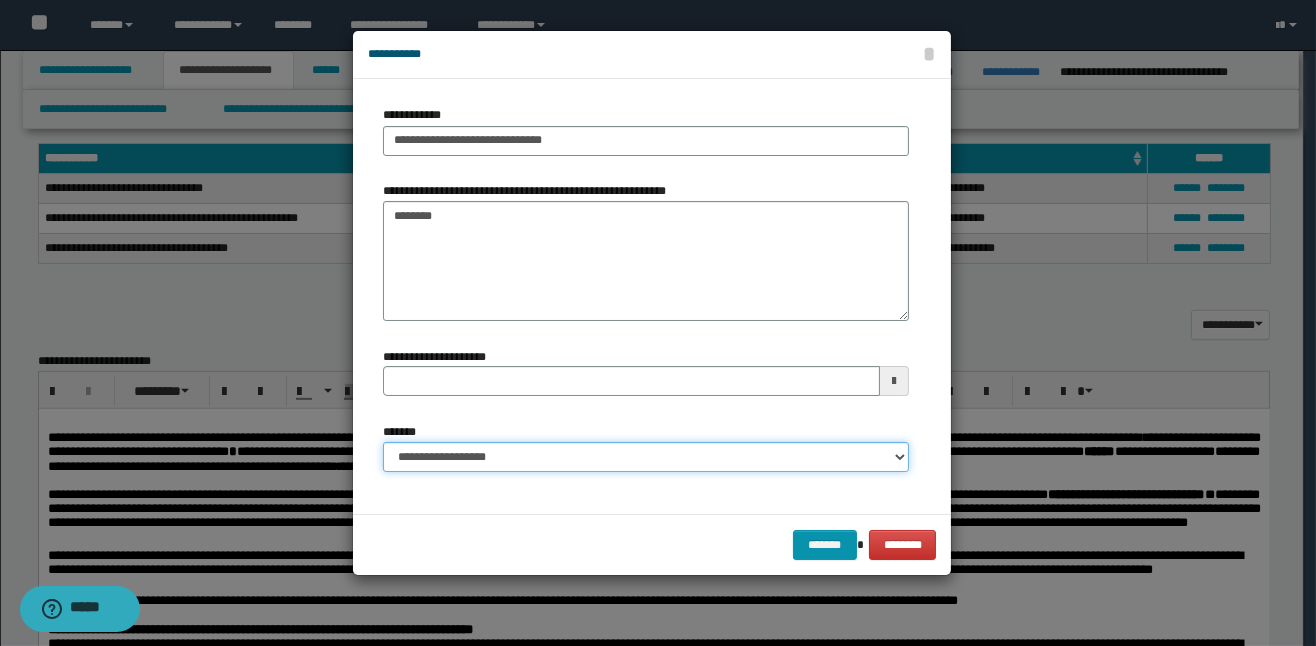 click on "**********" at bounding box center [646, 457] 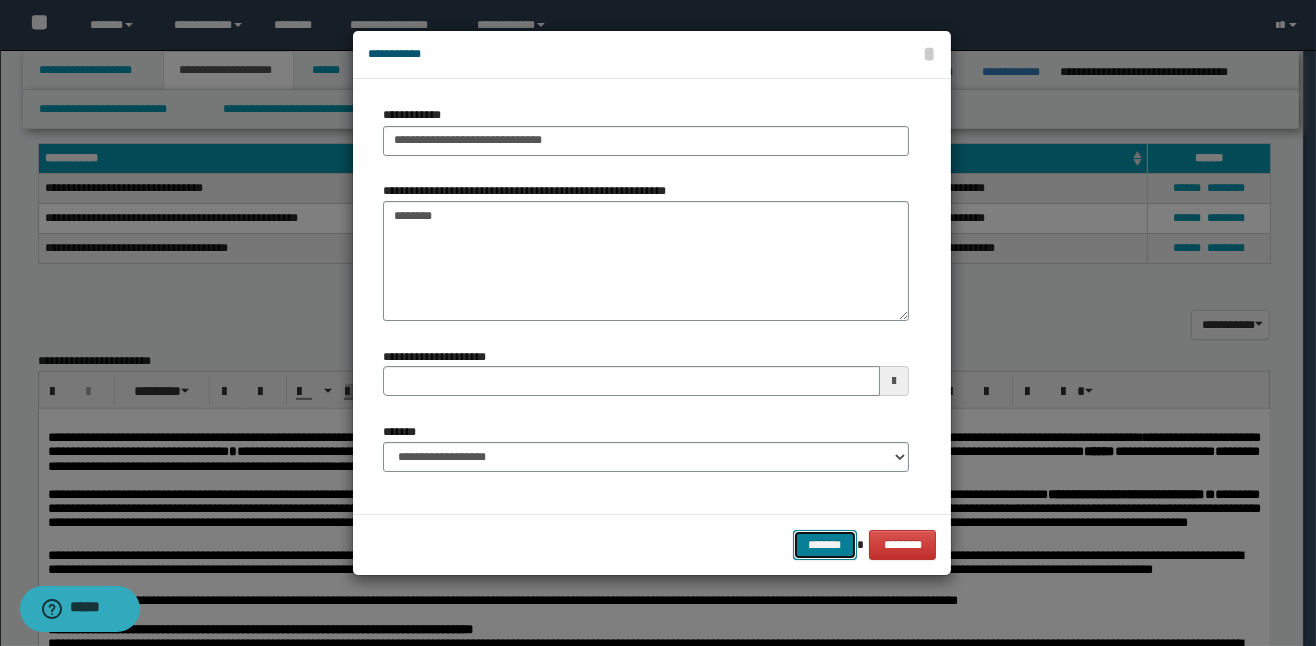 click on "*******" at bounding box center (825, 545) 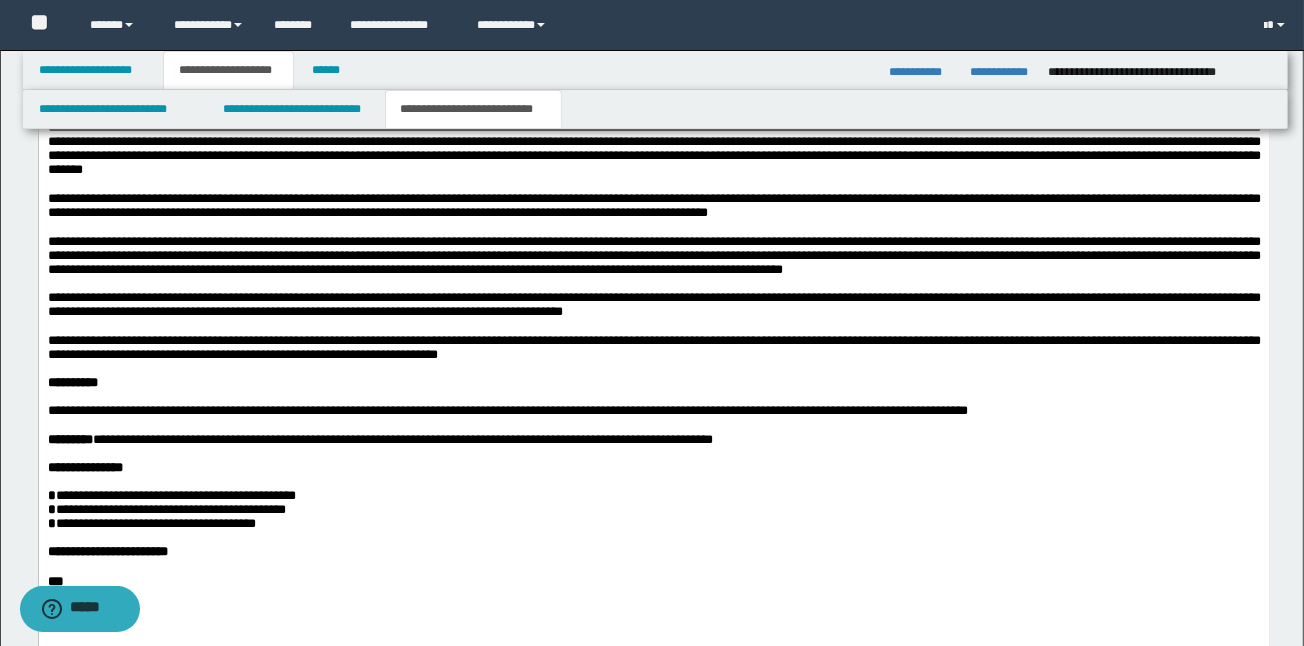 scroll, scrollTop: 3627, scrollLeft: 0, axis: vertical 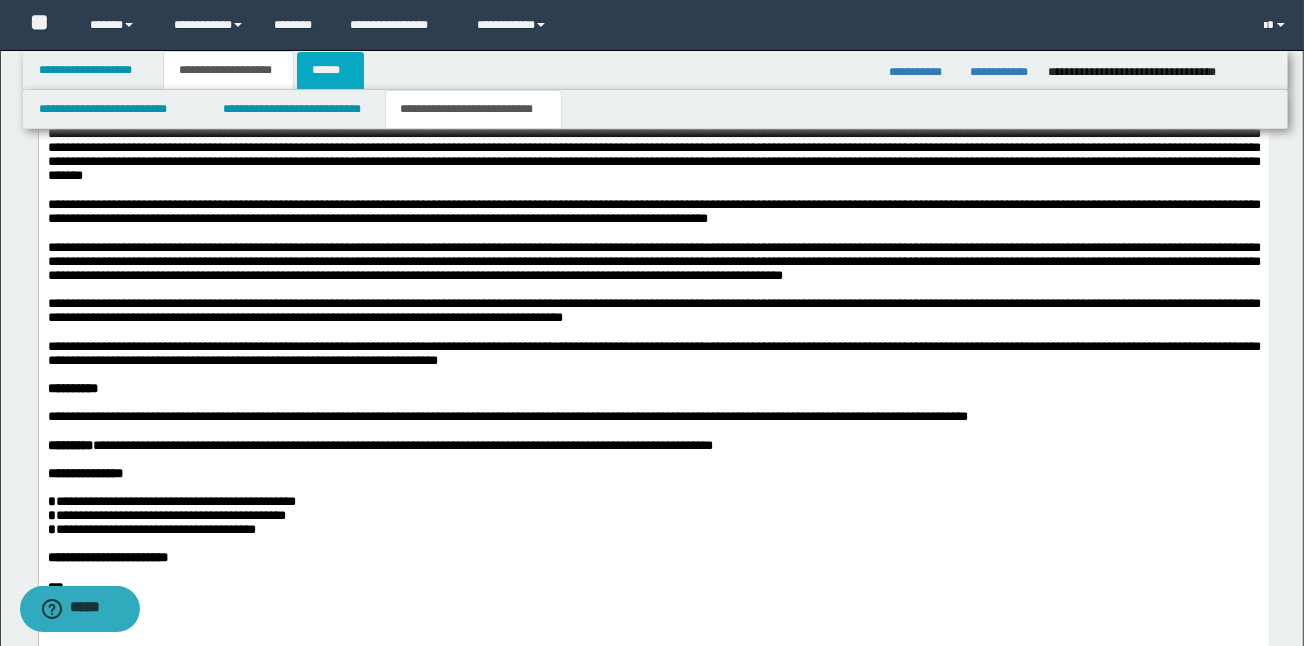 click on "******" at bounding box center [330, 70] 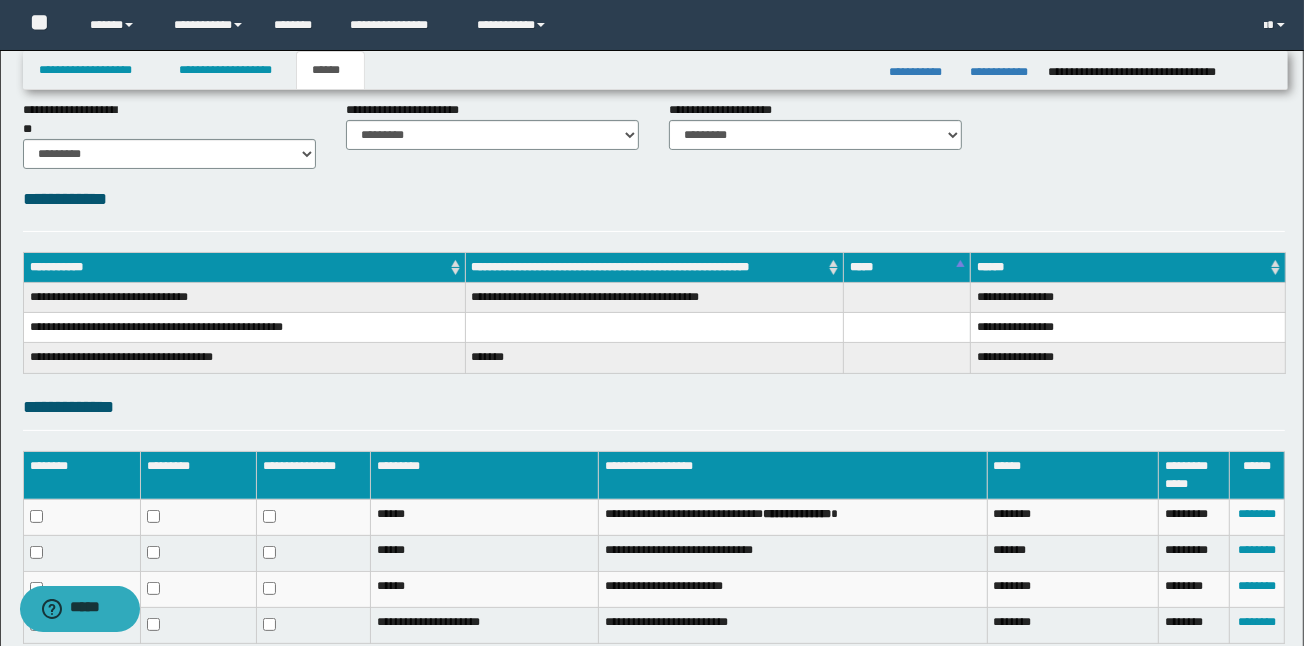 scroll, scrollTop: 311, scrollLeft: 0, axis: vertical 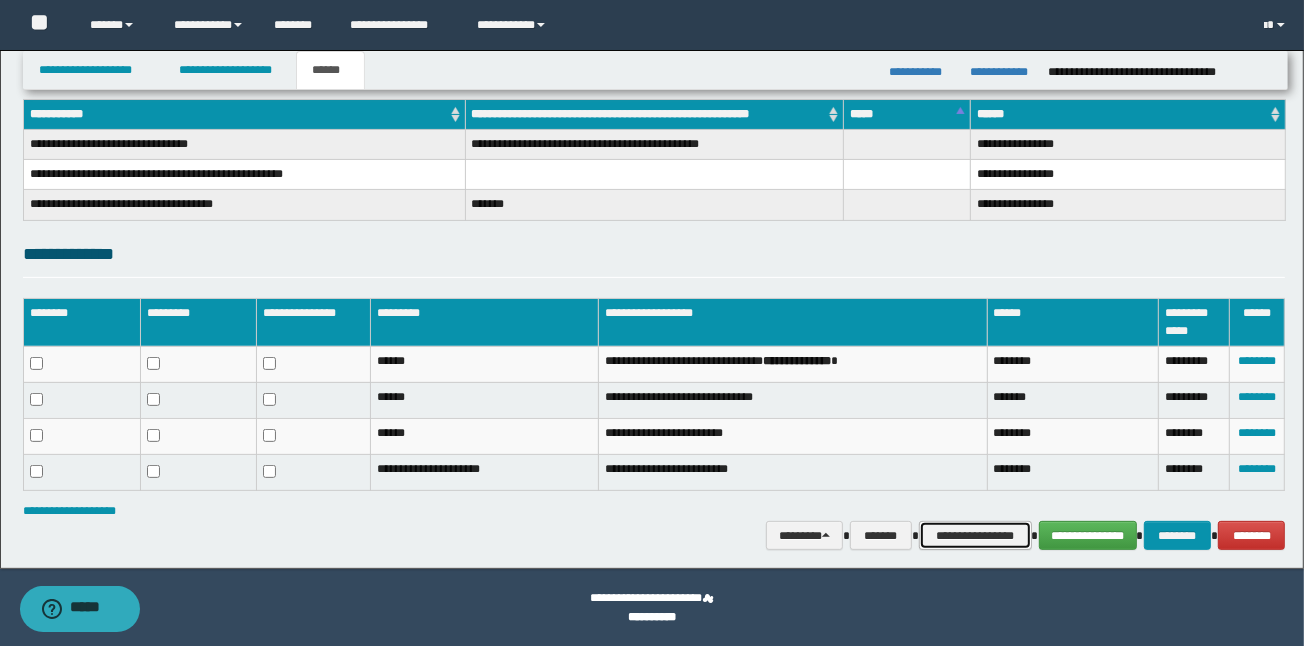 click on "**********" at bounding box center (975, 536) 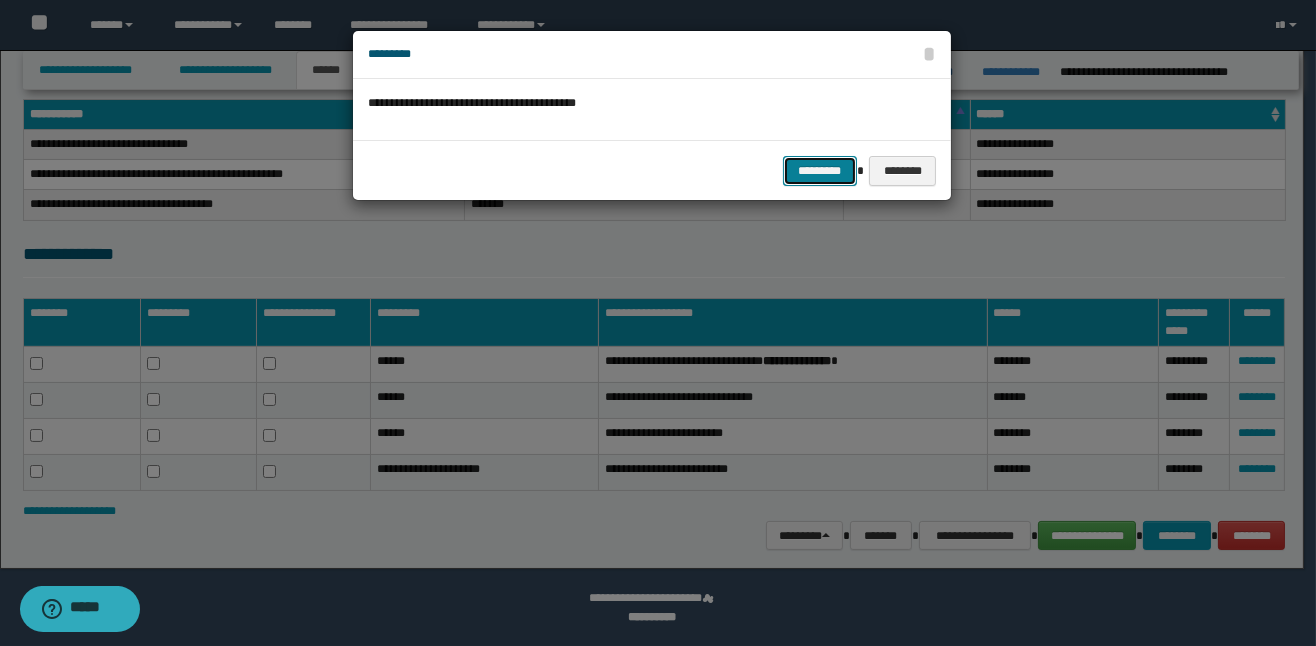 click on "*********" at bounding box center [820, 171] 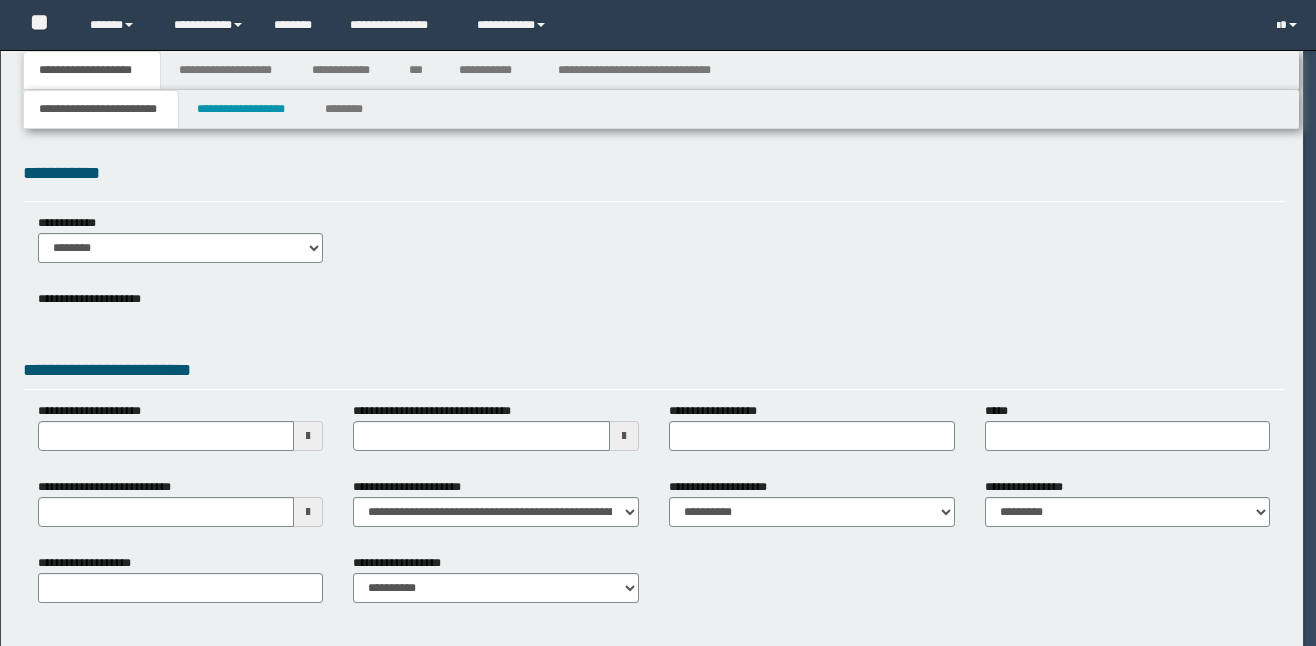 scroll, scrollTop: 0, scrollLeft: 0, axis: both 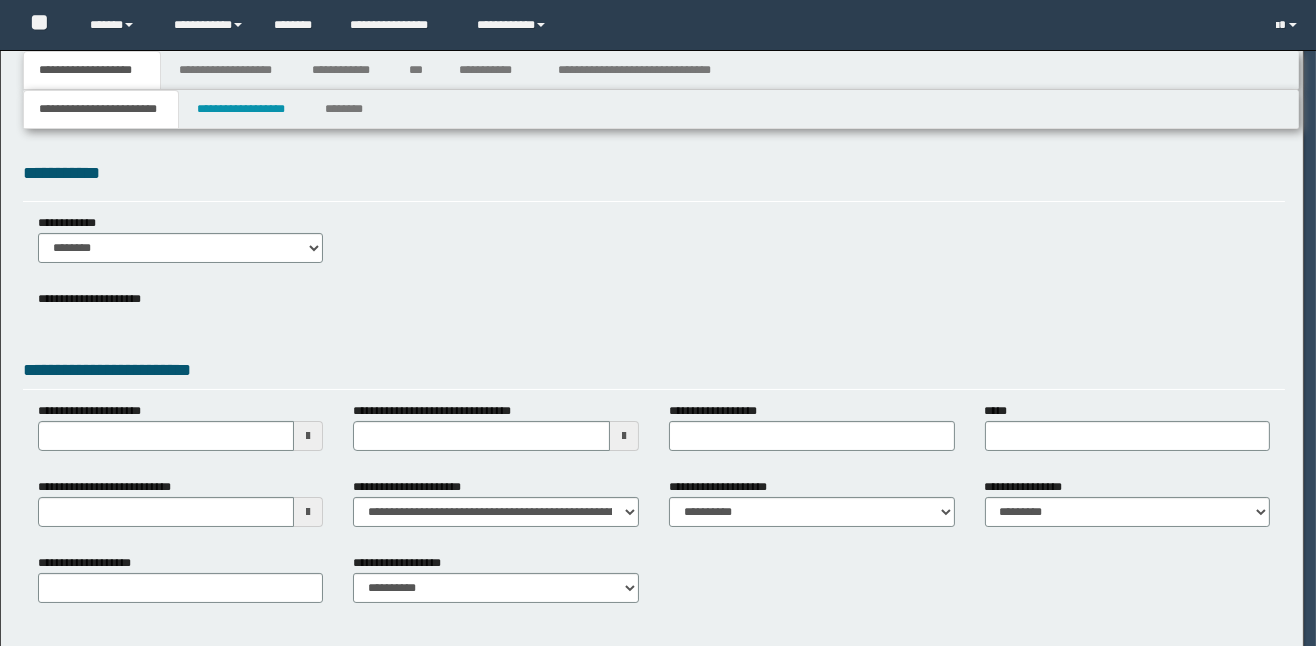 select on "*" 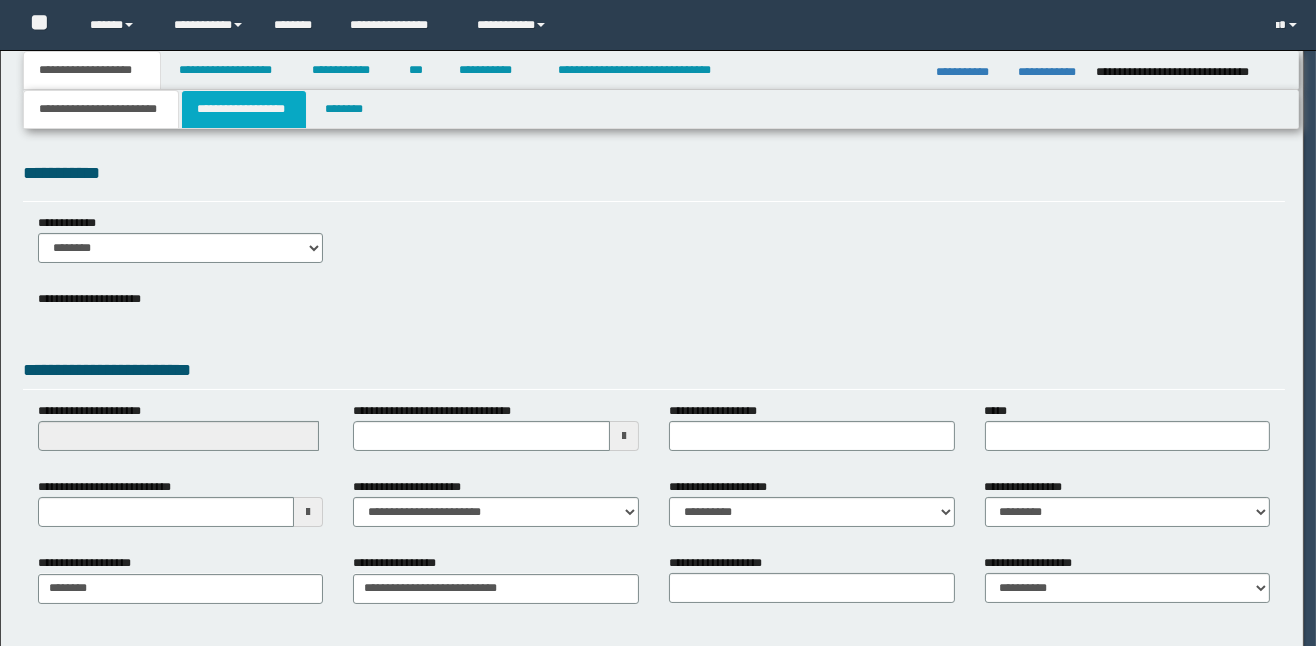 scroll, scrollTop: 0, scrollLeft: 0, axis: both 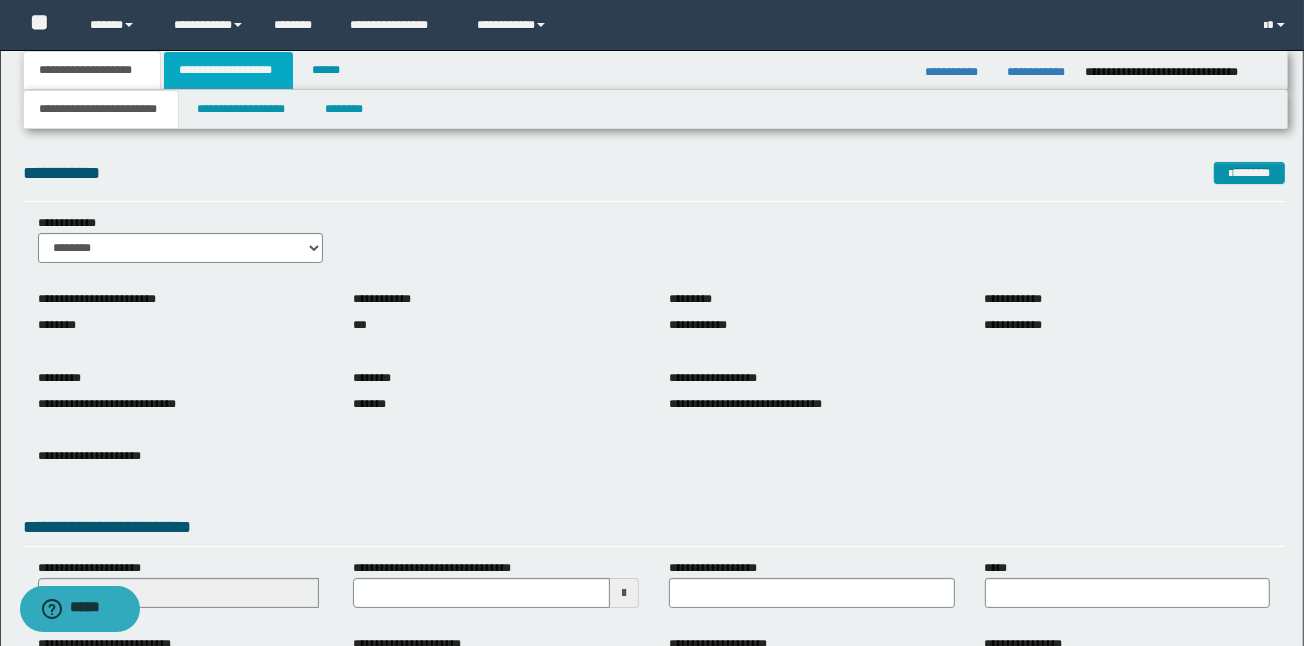 click on "**********" at bounding box center (228, 70) 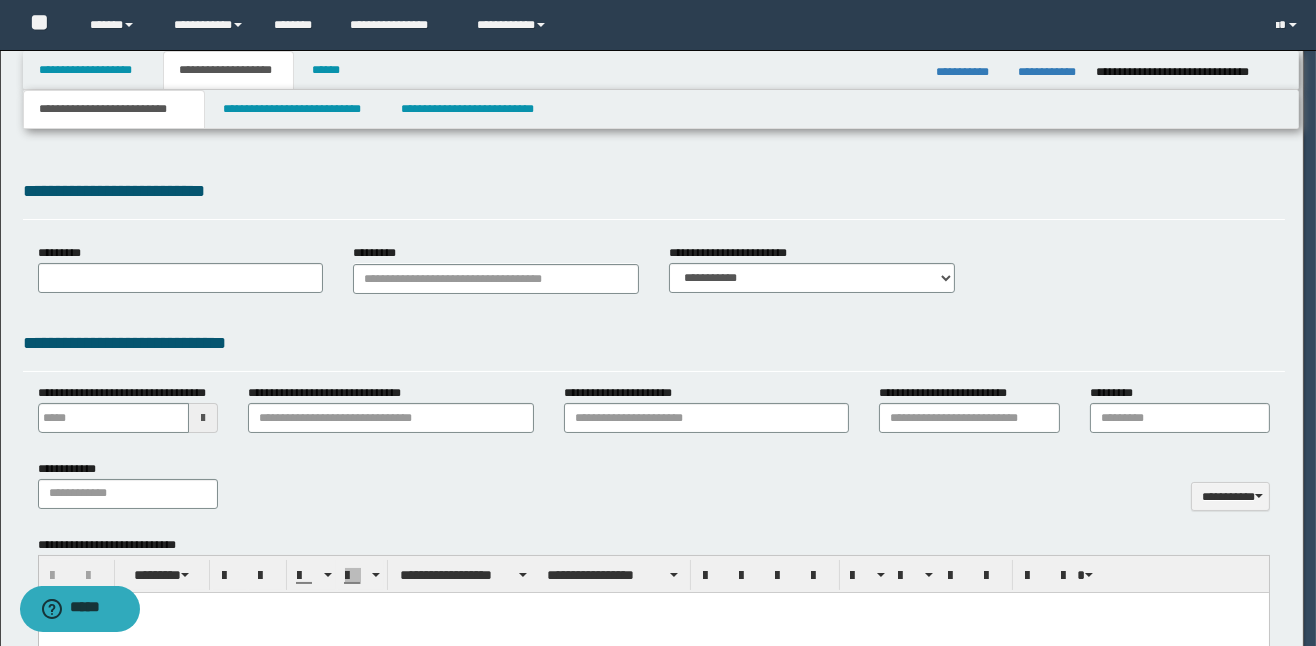 type 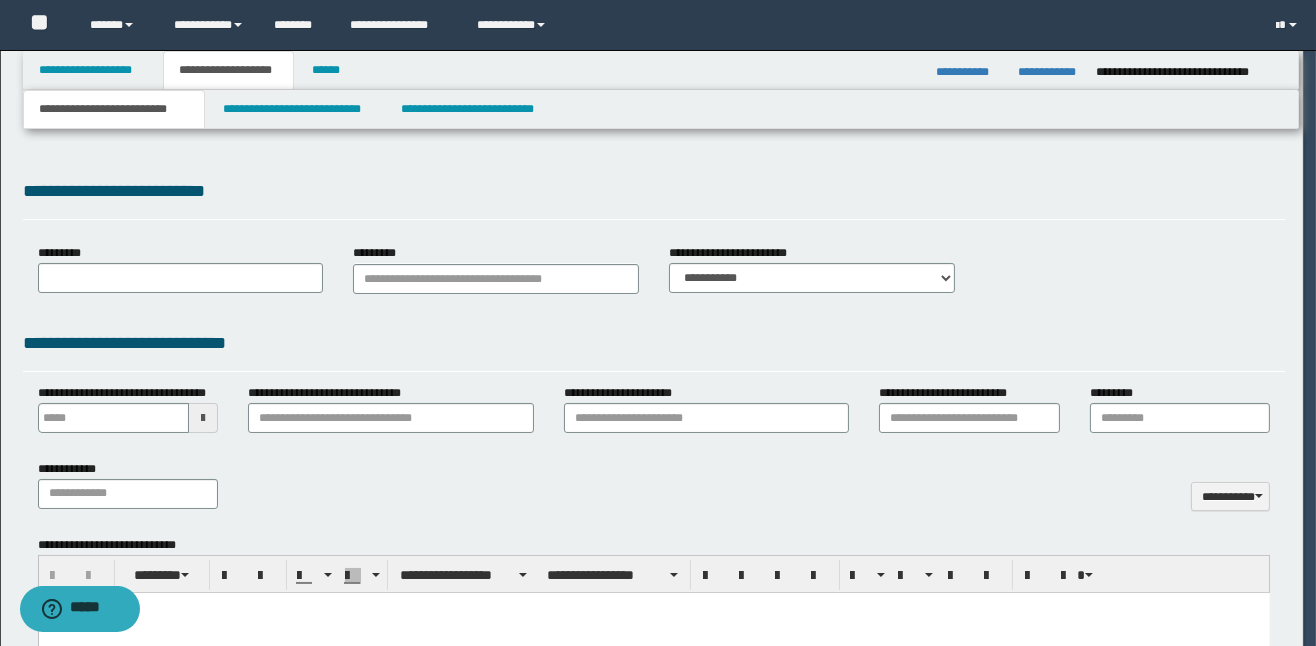 scroll, scrollTop: 0, scrollLeft: 0, axis: both 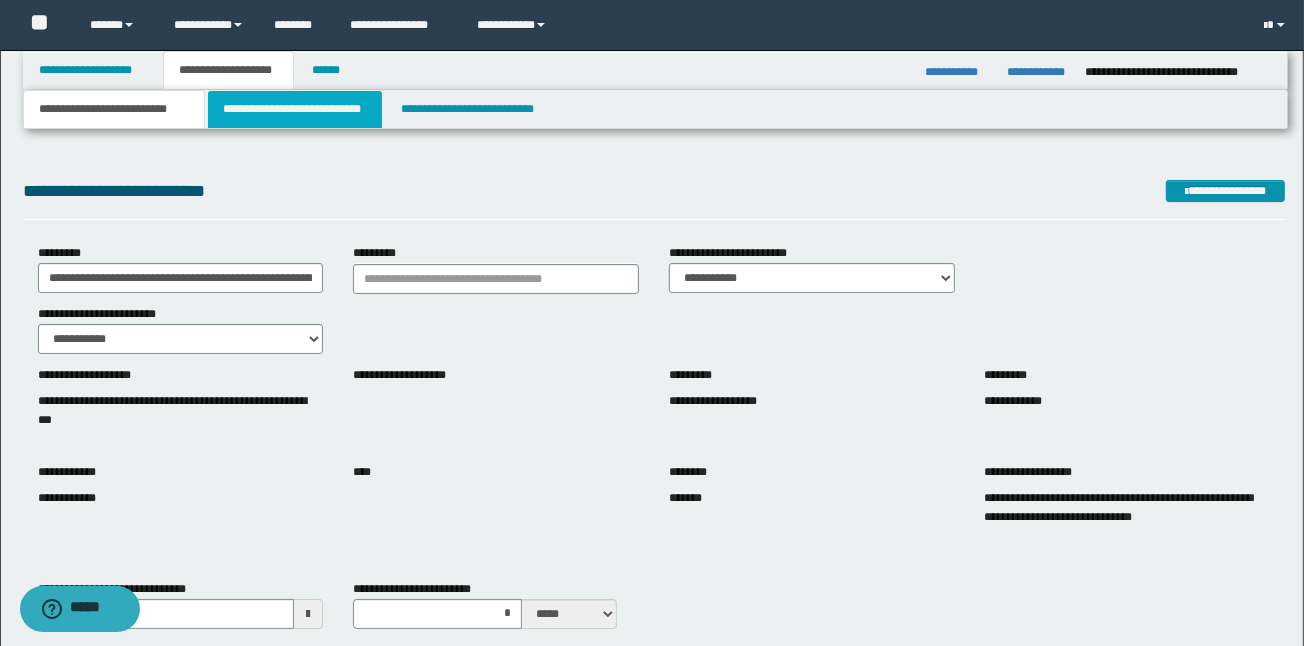 click on "**********" at bounding box center [294, 109] 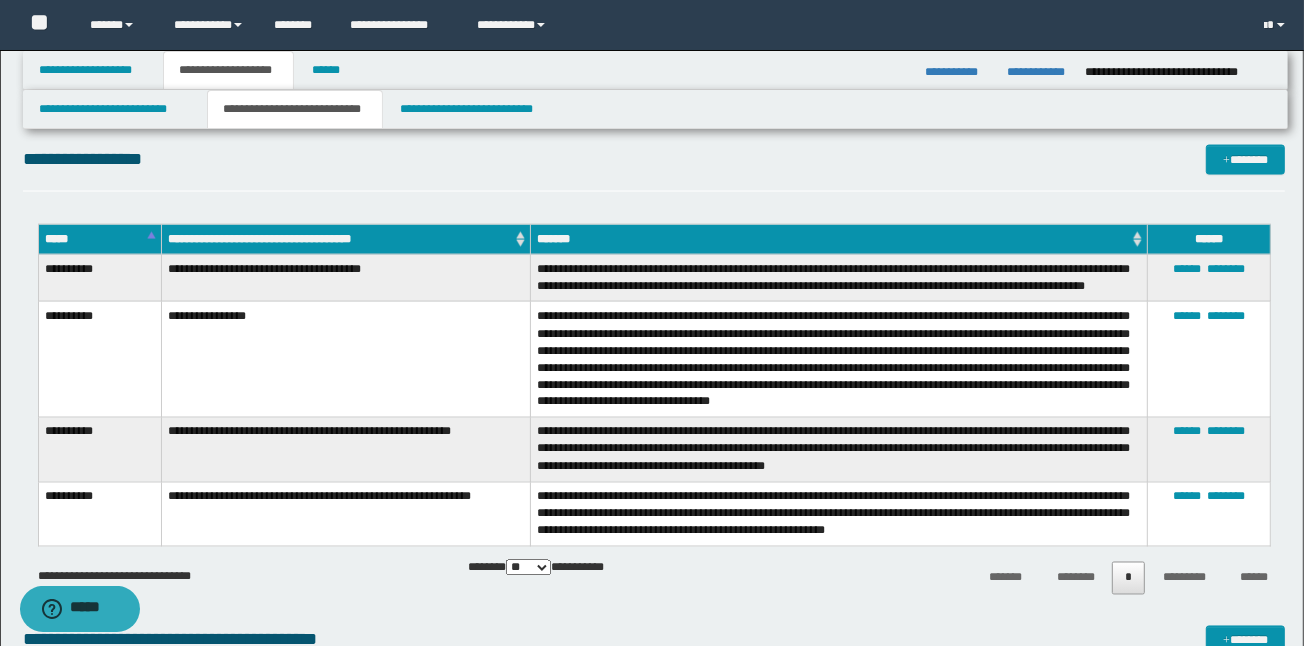 scroll, scrollTop: 2453, scrollLeft: 0, axis: vertical 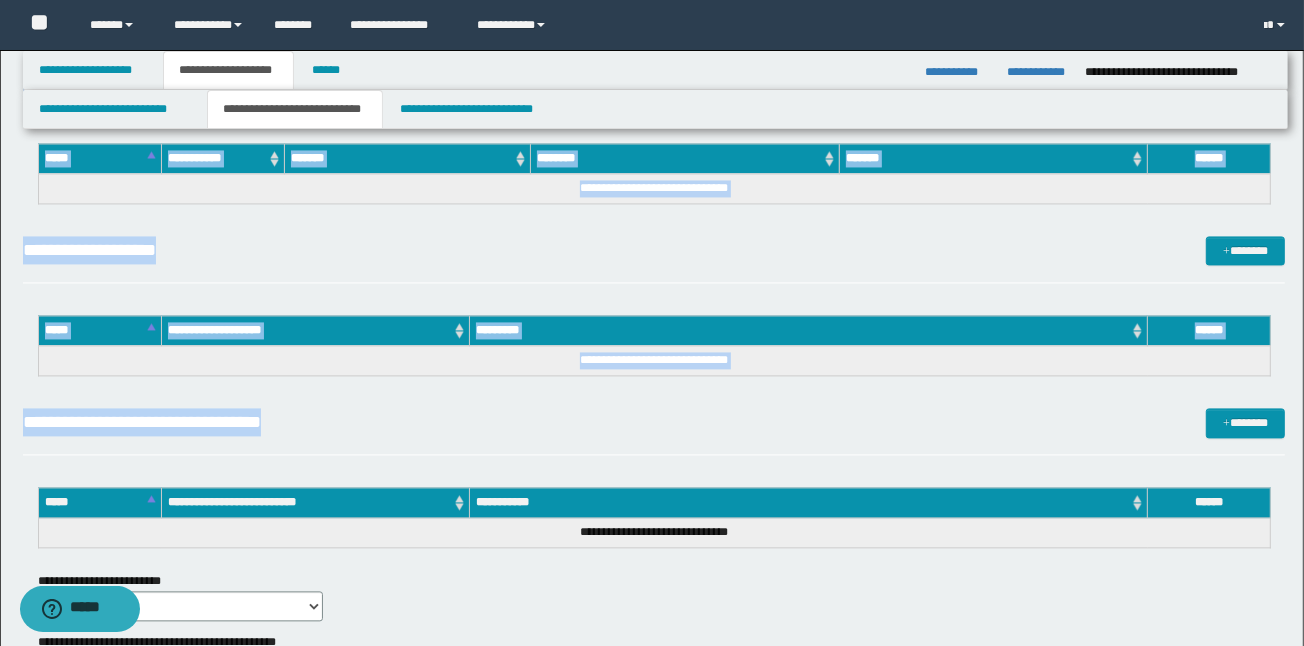 drag, startPoint x: 52, startPoint y: 268, endPoint x: 804, endPoint y: 451, distance: 773.94635 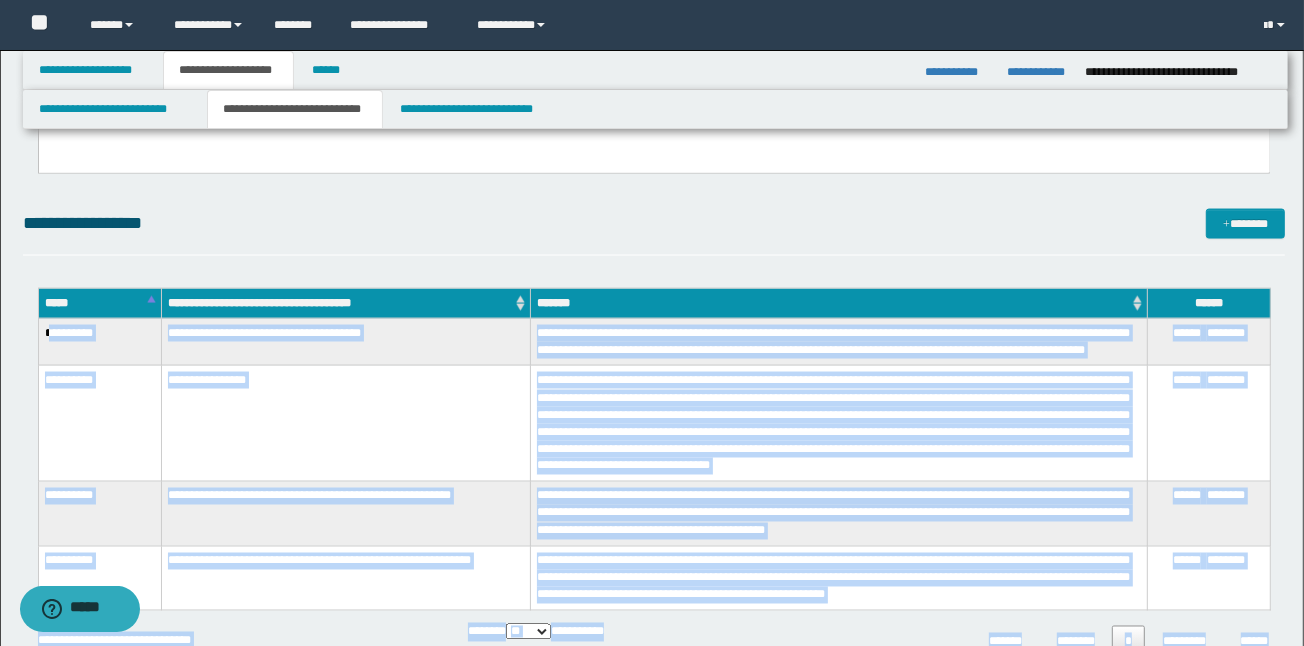 scroll, scrollTop: 2376, scrollLeft: 0, axis: vertical 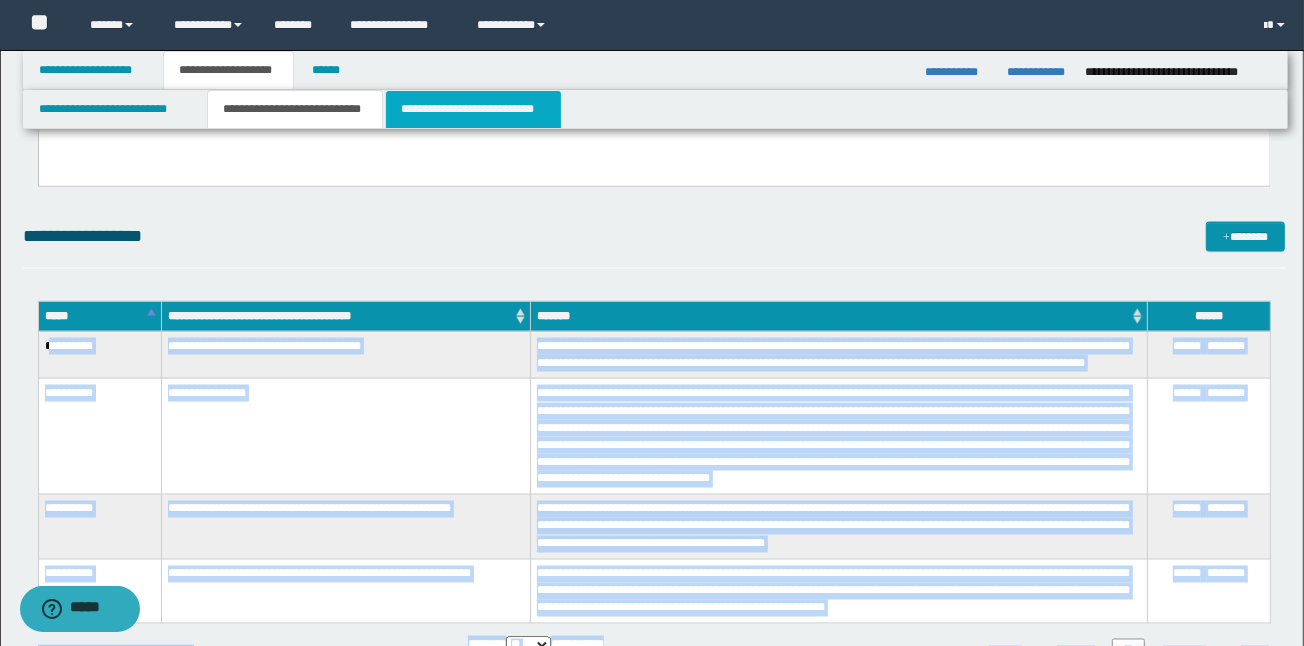 click on "**********" at bounding box center (473, 109) 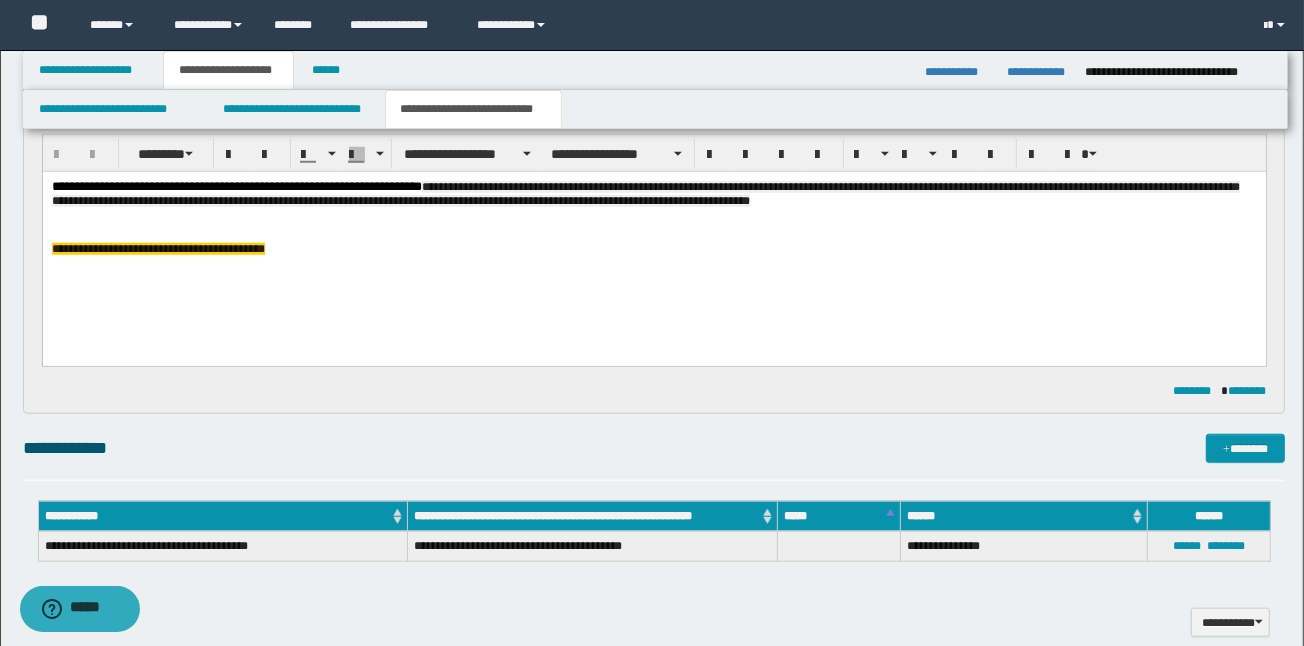 scroll, scrollTop: 1173, scrollLeft: 0, axis: vertical 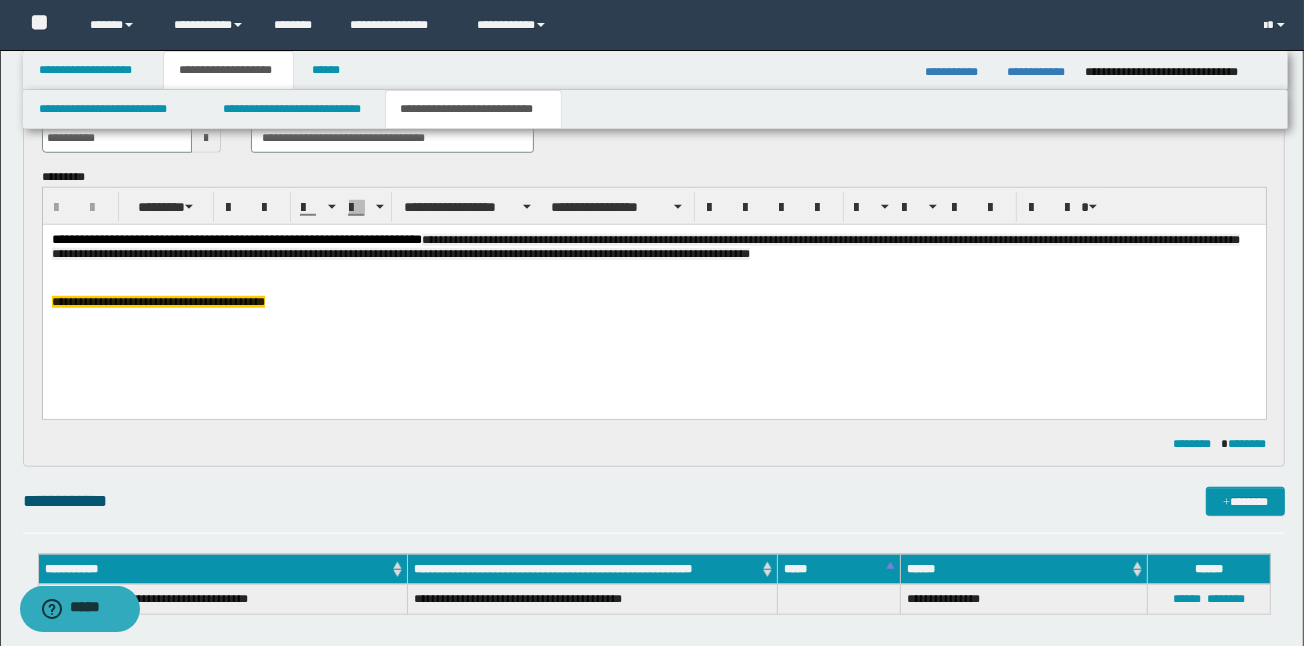 click on "**********" at bounding box center [653, 296] 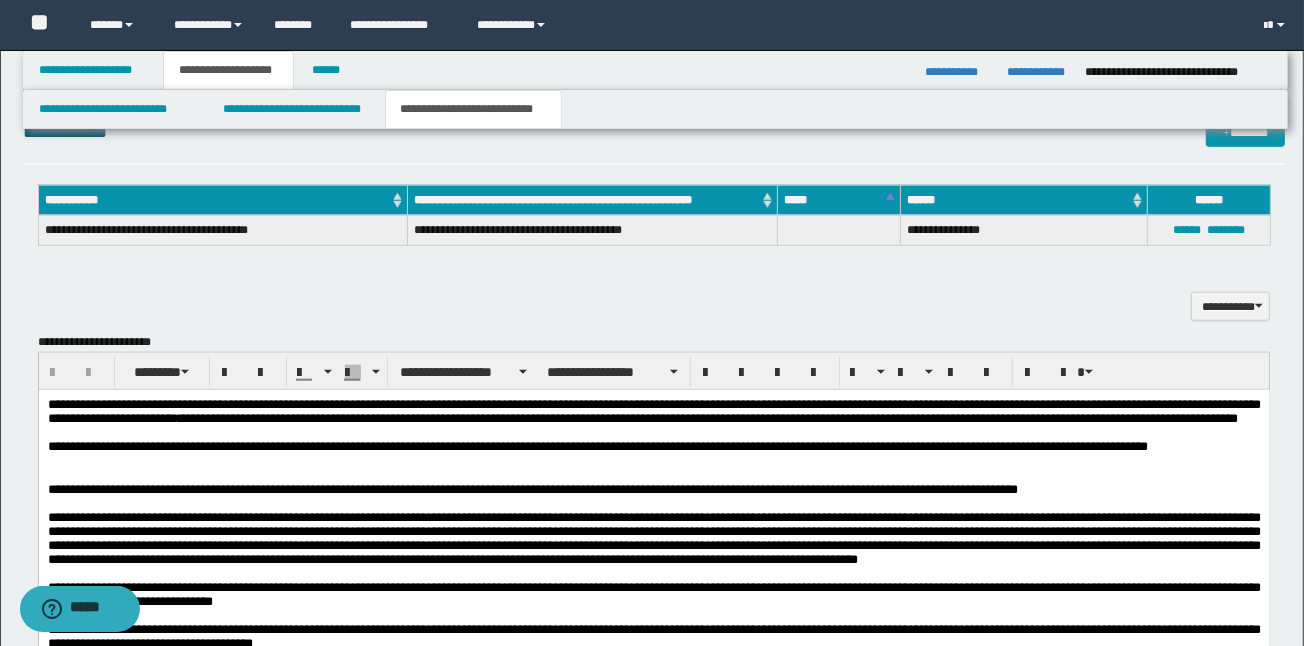 scroll, scrollTop: 1600, scrollLeft: 0, axis: vertical 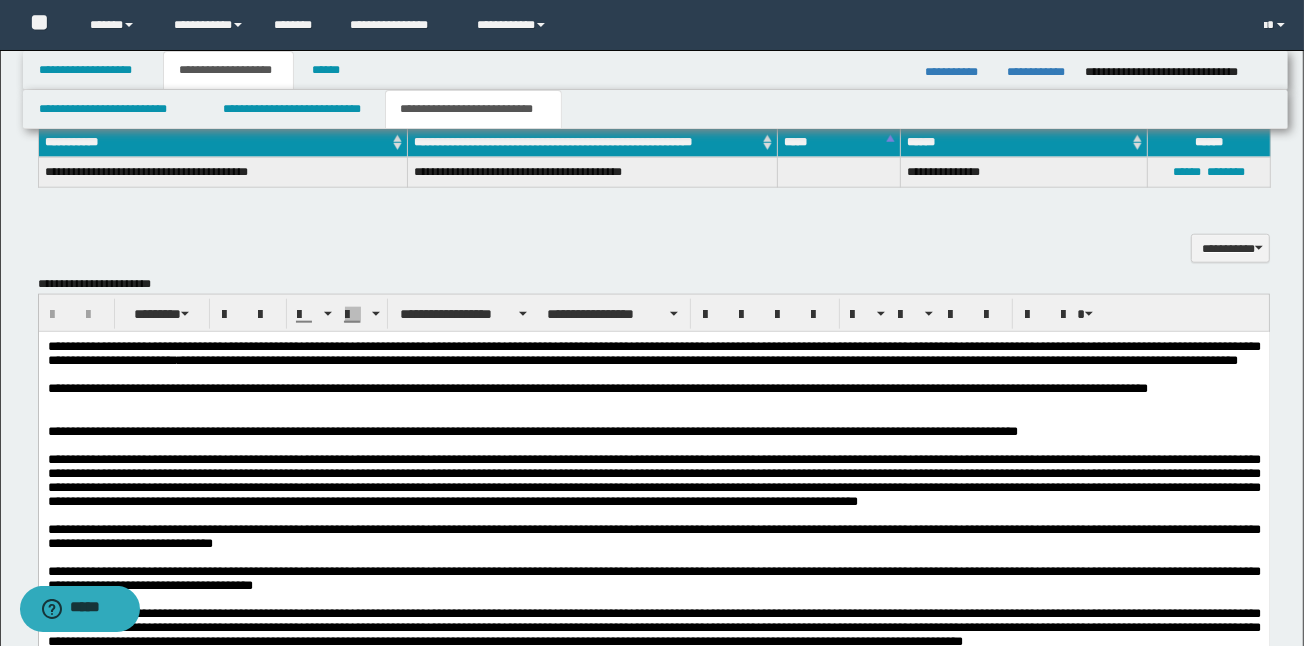 click on "**********" at bounding box center [653, 389] 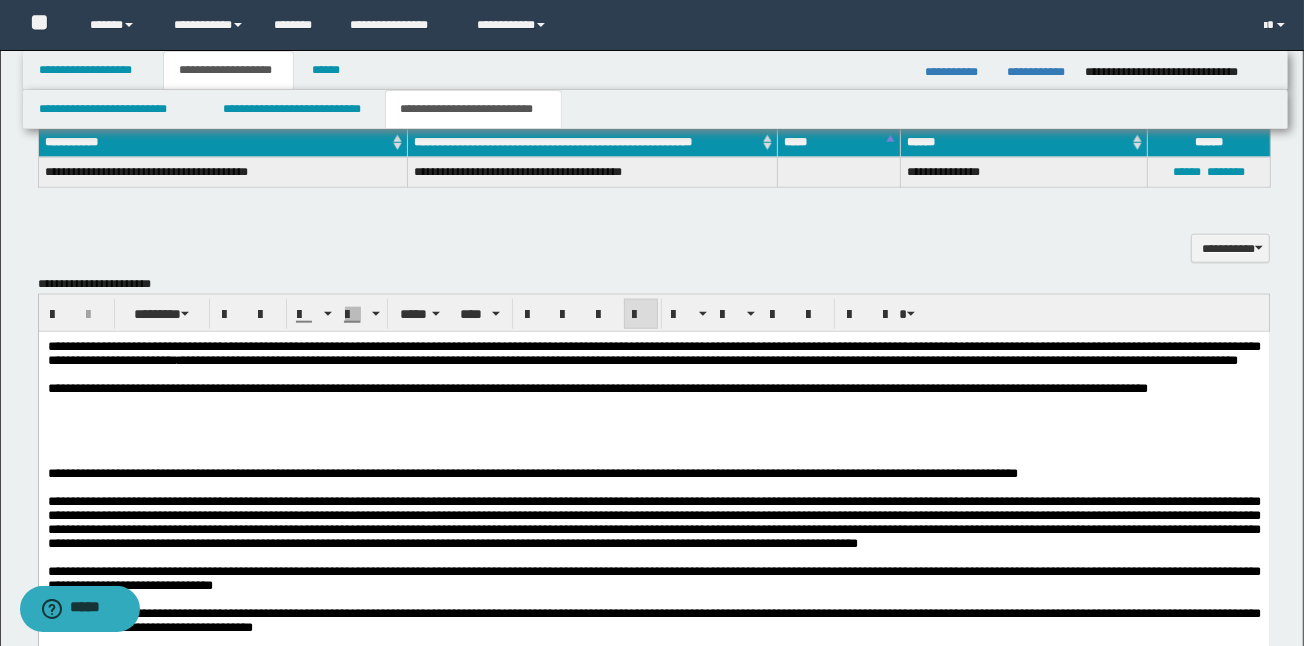click at bounding box center [653, 431] 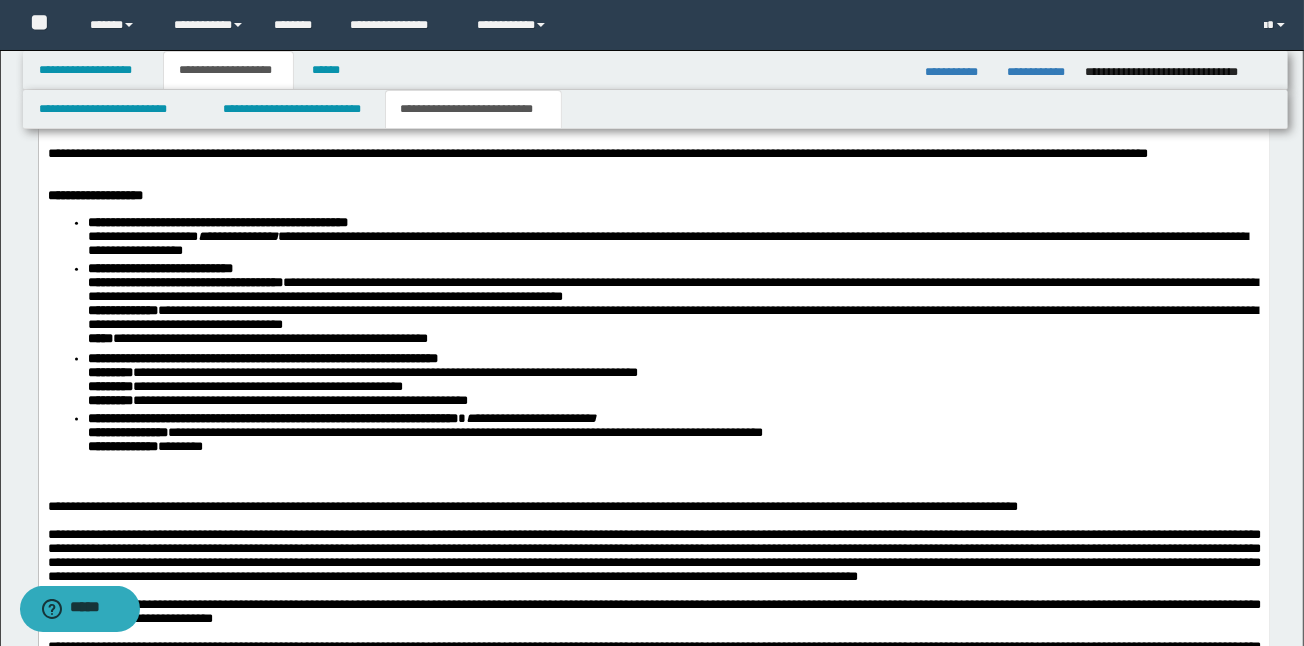 scroll, scrollTop: 1920, scrollLeft: 0, axis: vertical 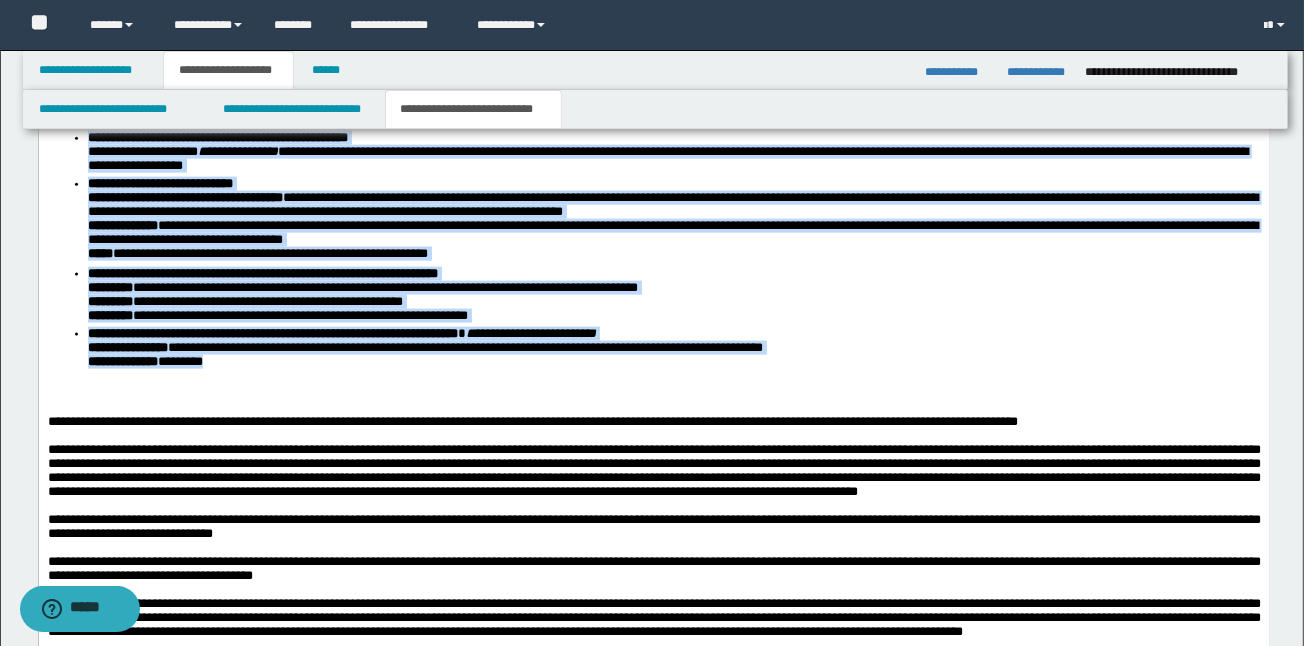 drag, startPoint x: 310, startPoint y: 394, endPoint x: 25, endPoint y: 154, distance: 372.5923 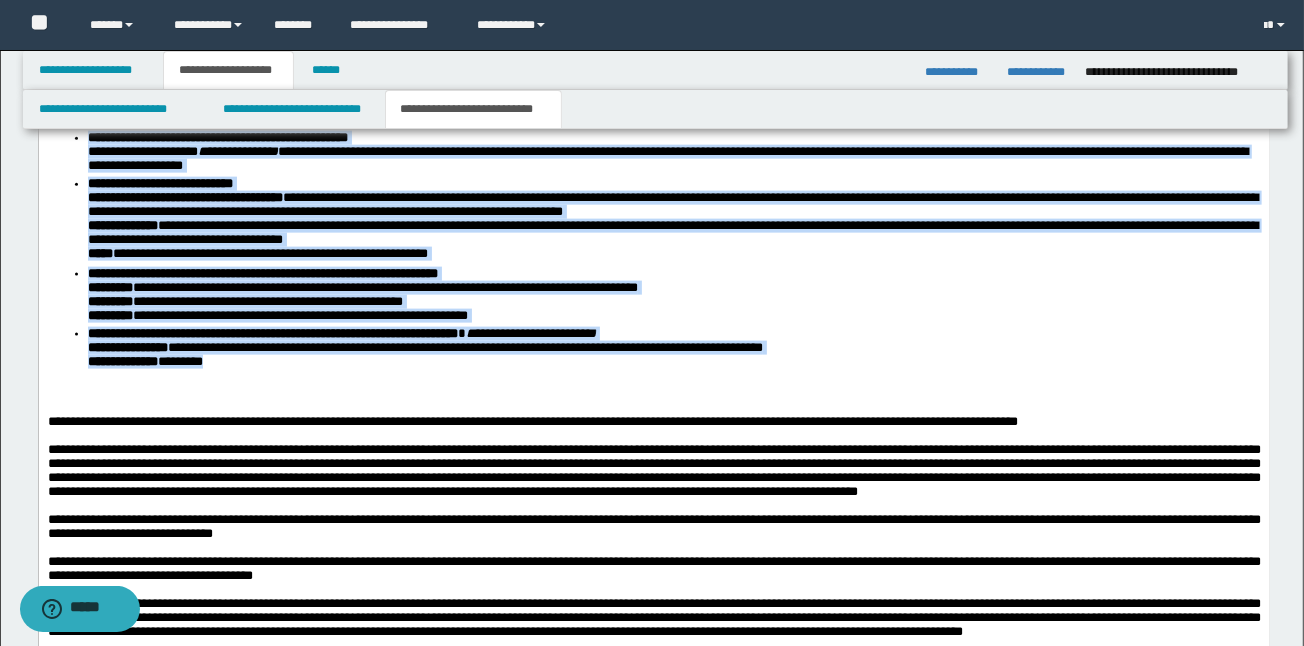 click on "**********" at bounding box center [653, 485] 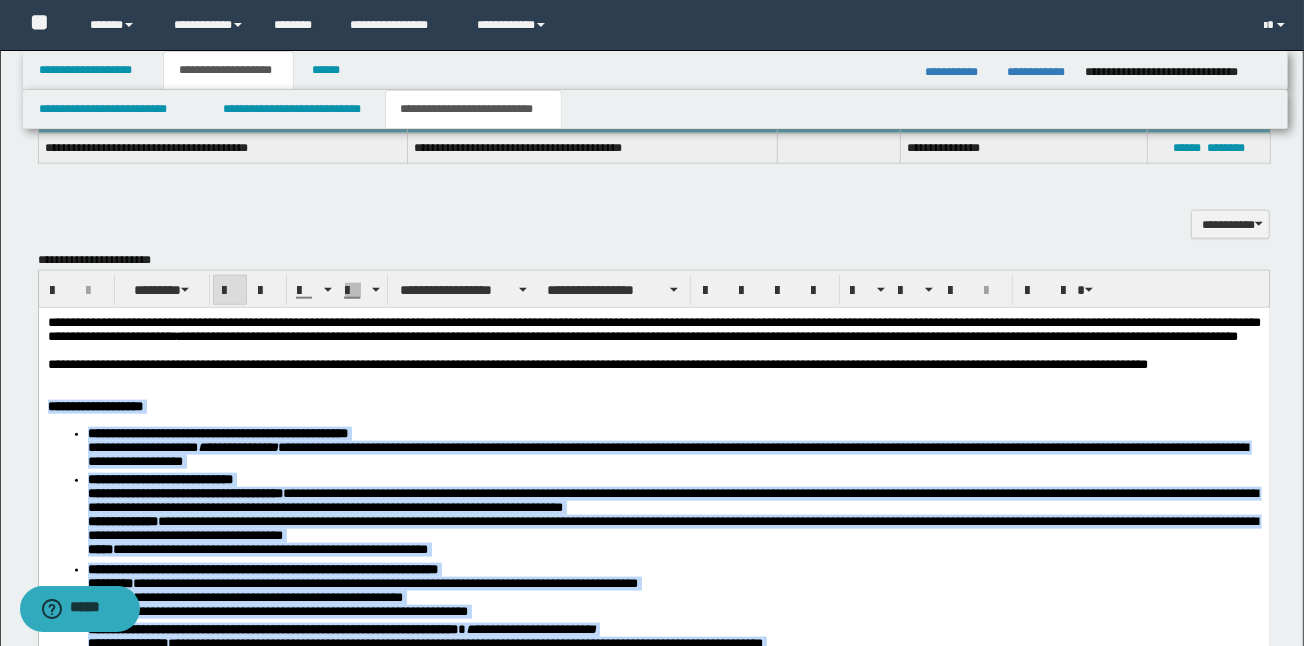 scroll, scrollTop: 1493, scrollLeft: 0, axis: vertical 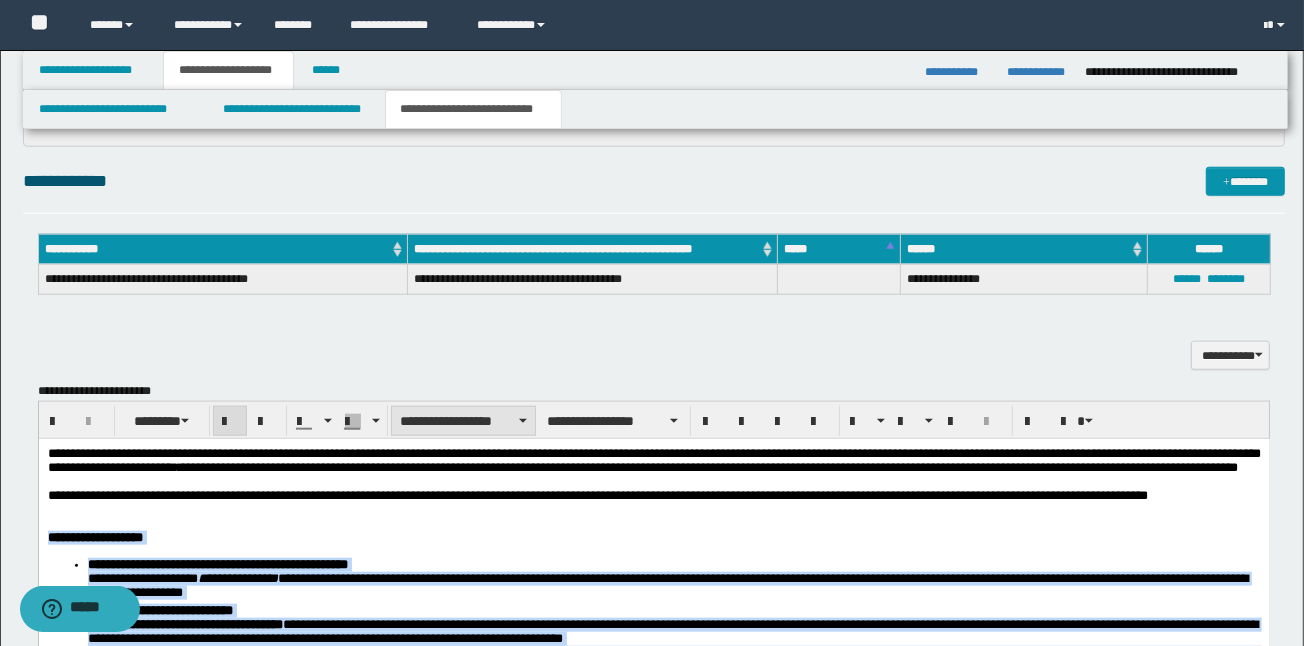 click on "**********" at bounding box center [463, 421] 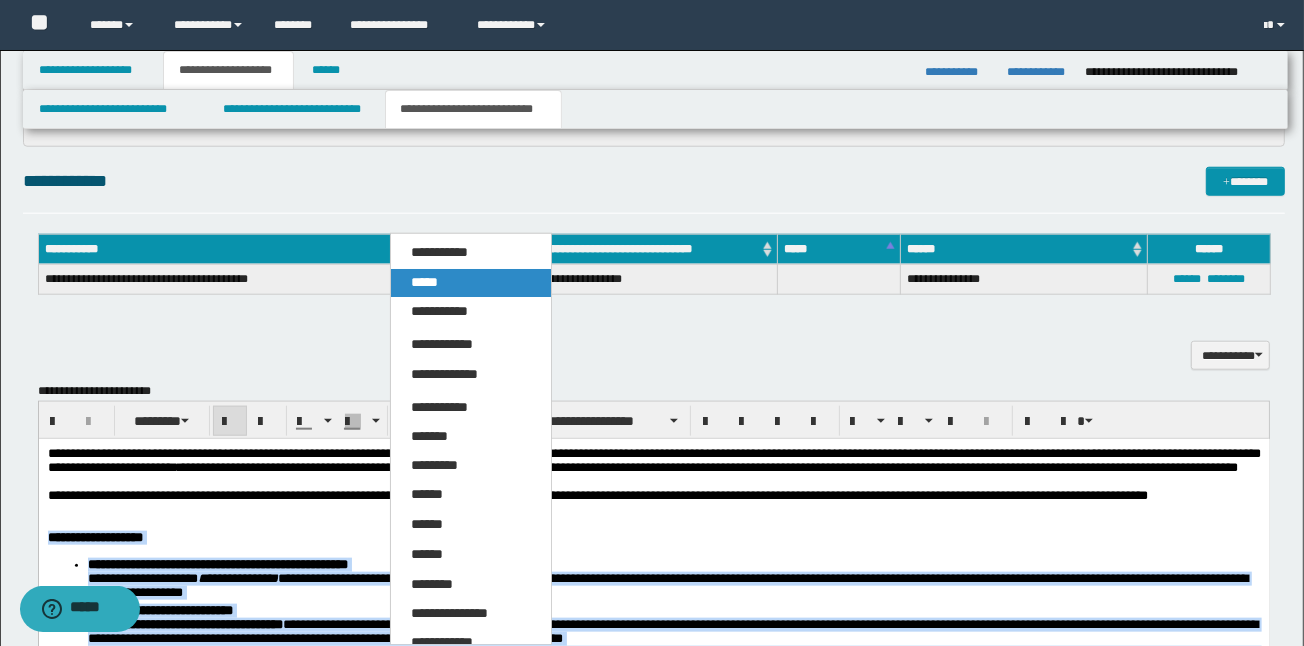 click on "*****" at bounding box center (424, 282) 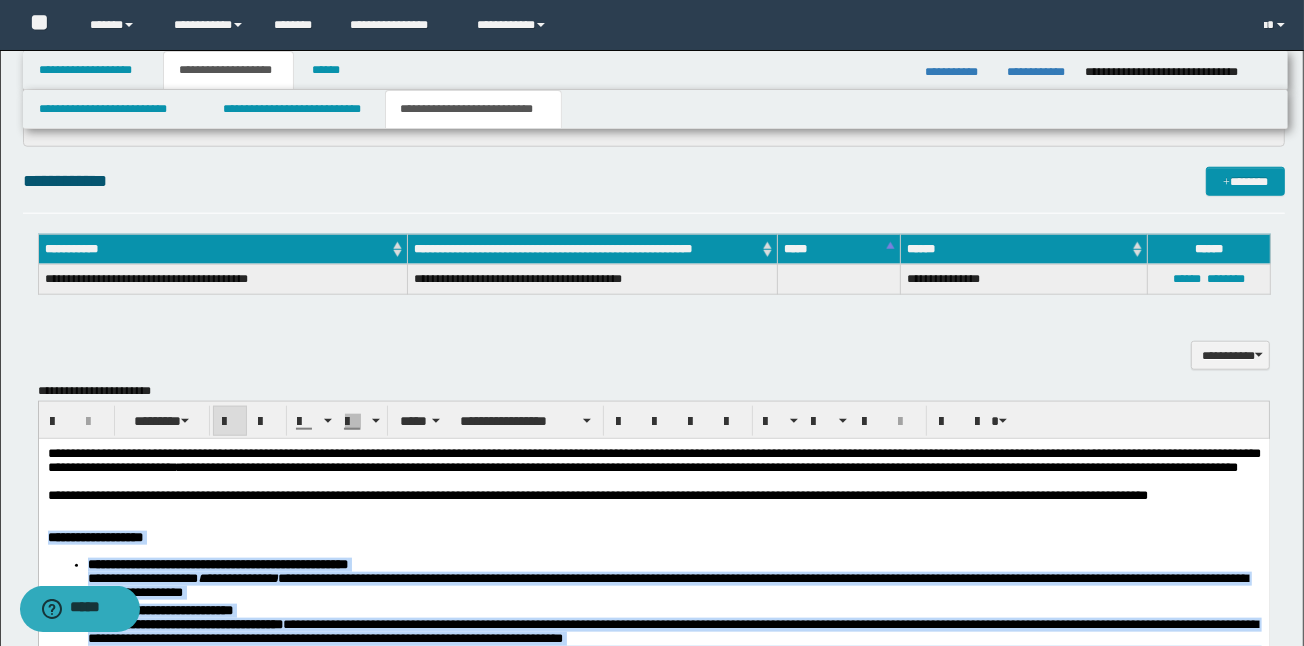 click on "**********" at bounding box center [653, 538] 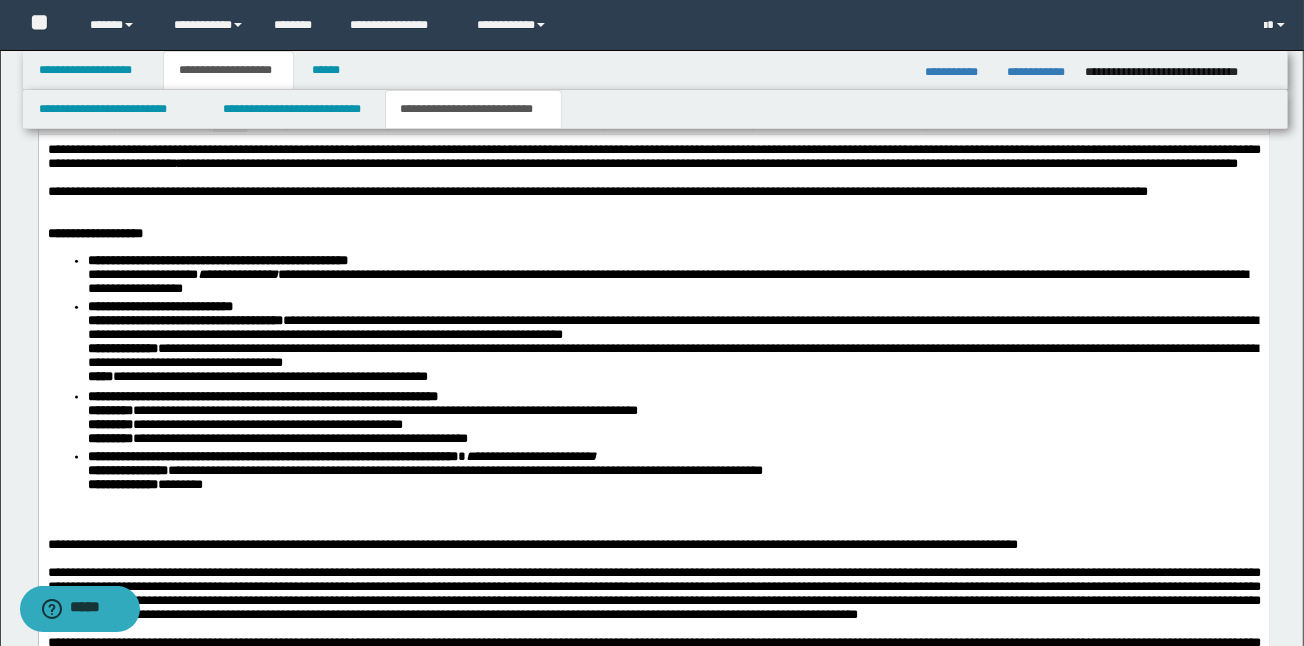scroll, scrollTop: 1920, scrollLeft: 0, axis: vertical 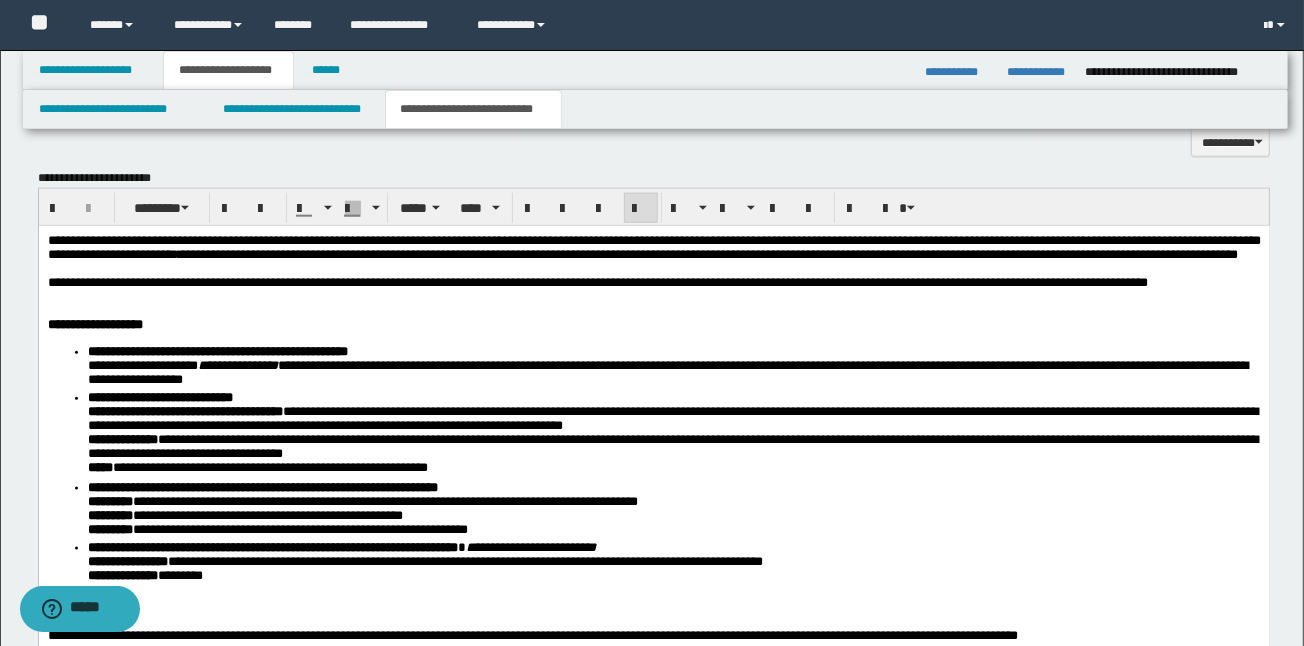 click on "**********" at bounding box center [653, 283] 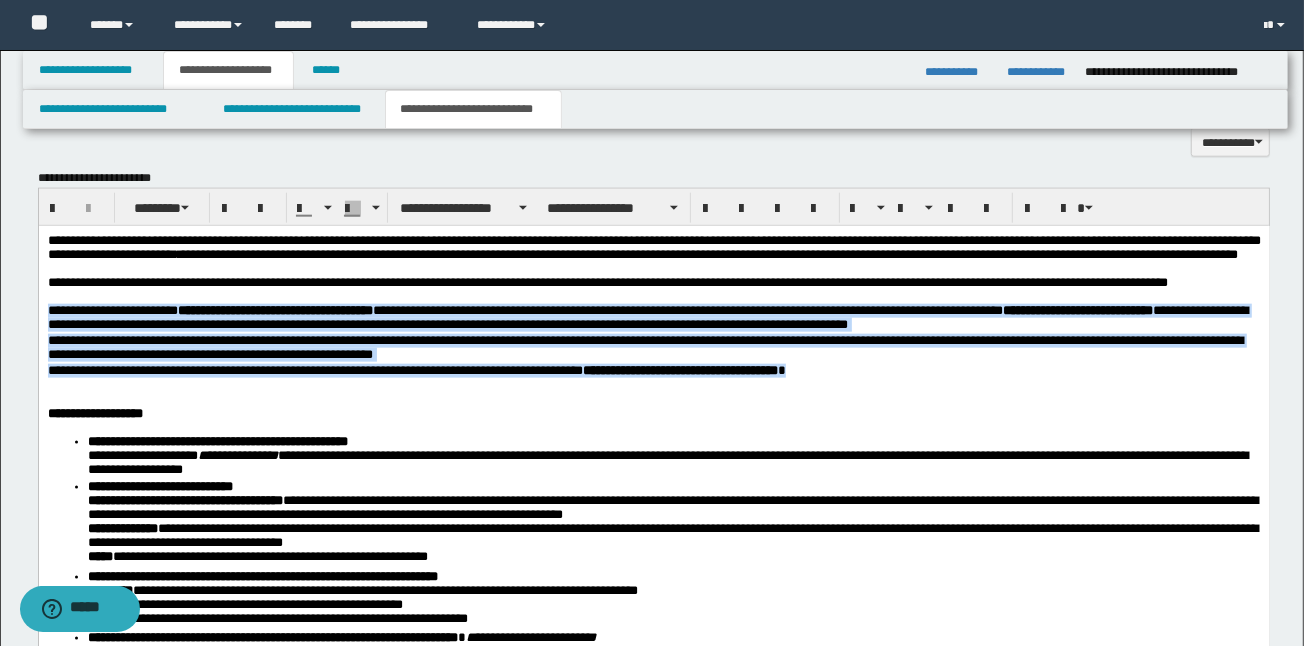 drag, startPoint x: 880, startPoint y: 412, endPoint x: 43, endPoint y: 349, distance: 839.3676 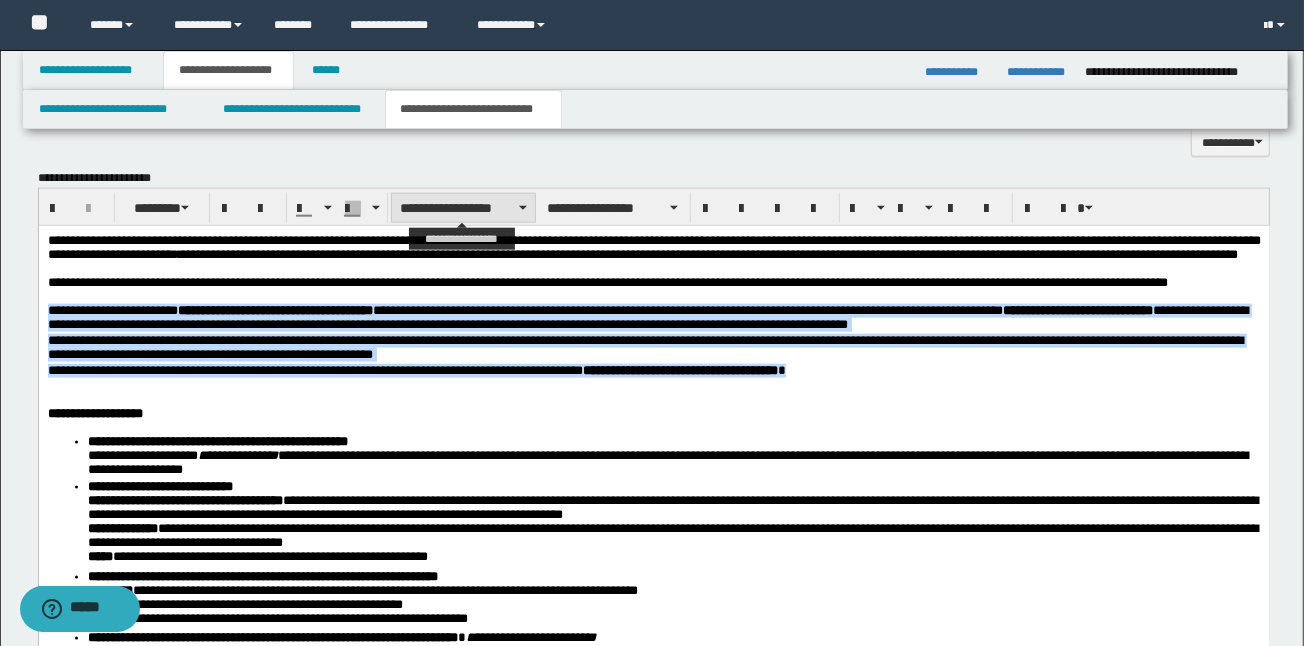 click on "**********" at bounding box center (463, 208) 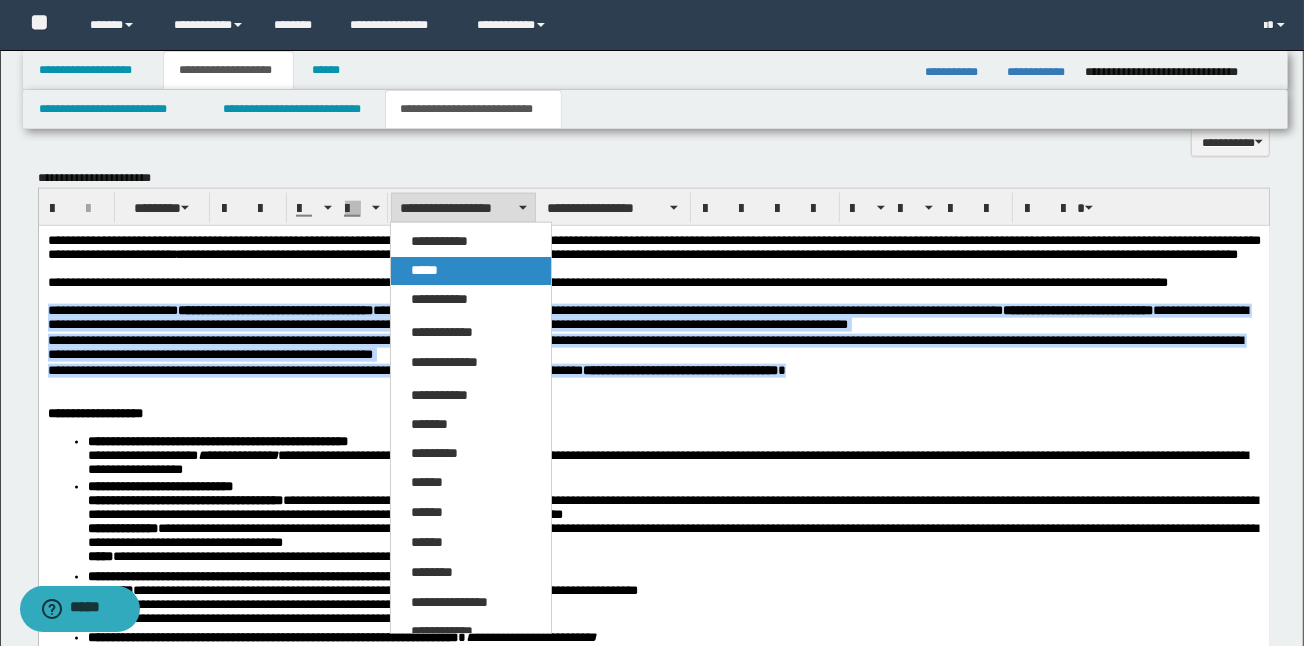 click on "*****" at bounding box center [471, 271] 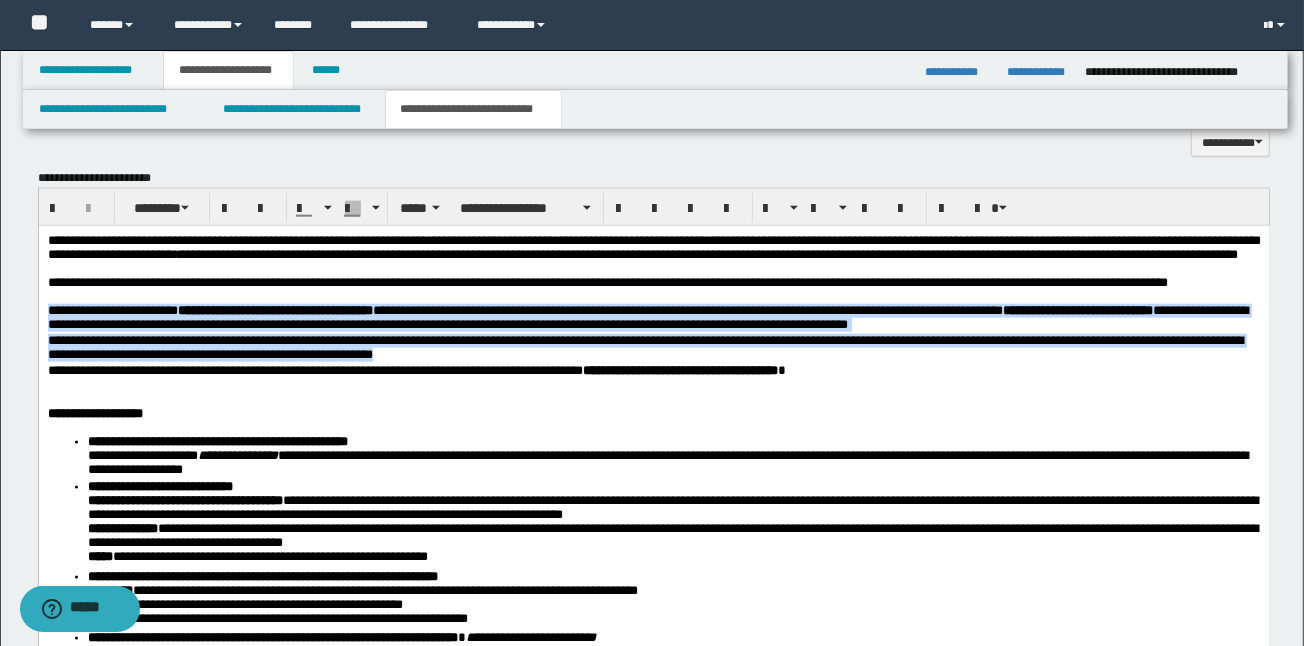 click on "**********" at bounding box center (1077, 310) 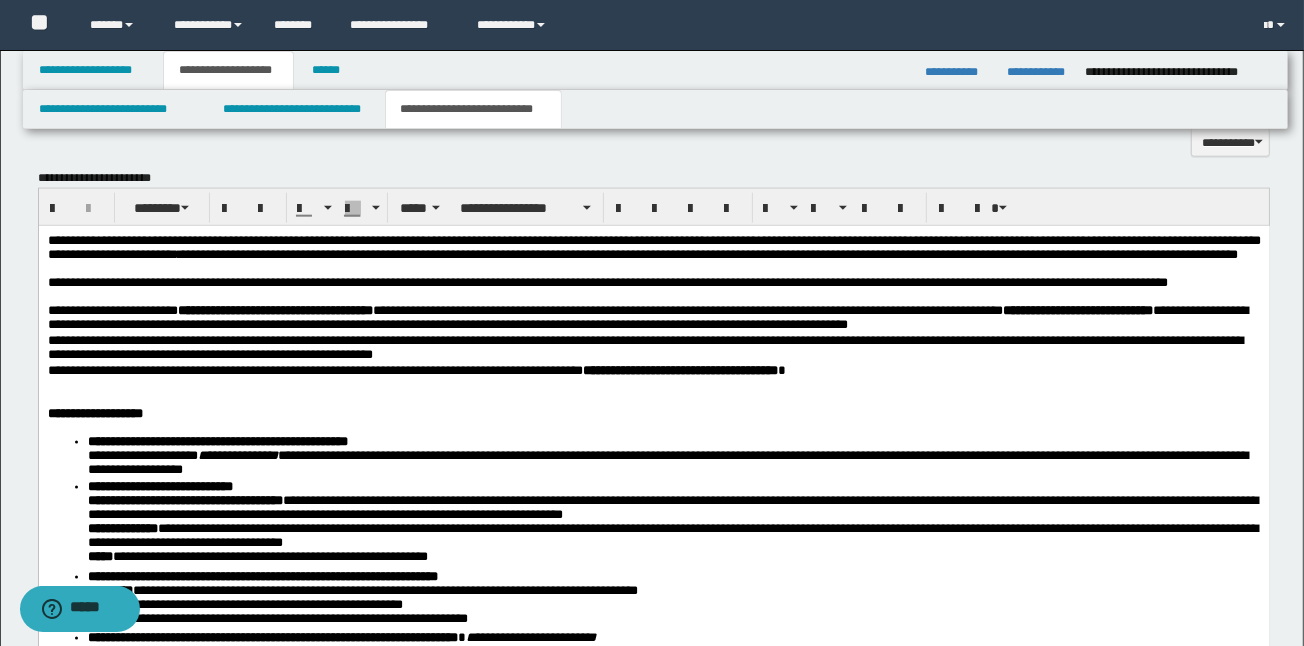 click on "**********" at bounding box center (647, 317) 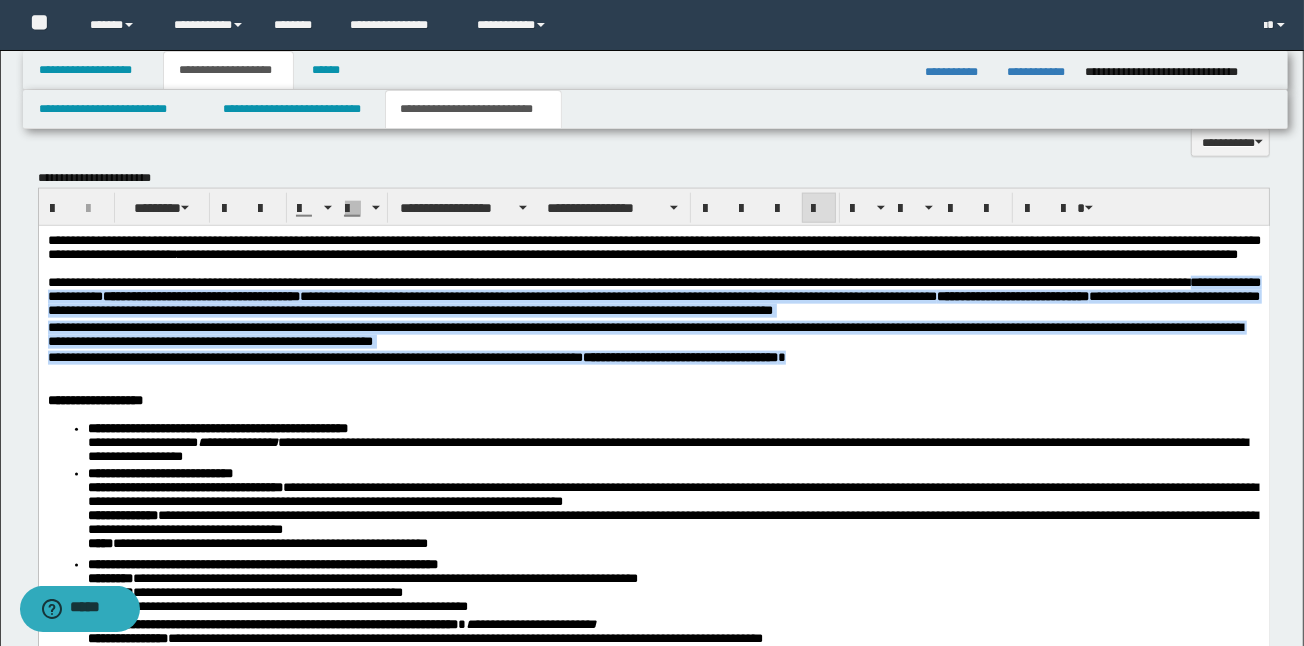 drag, startPoint x: 918, startPoint y: 368, endPoint x: 232, endPoint y: 314, distance: 688.1221 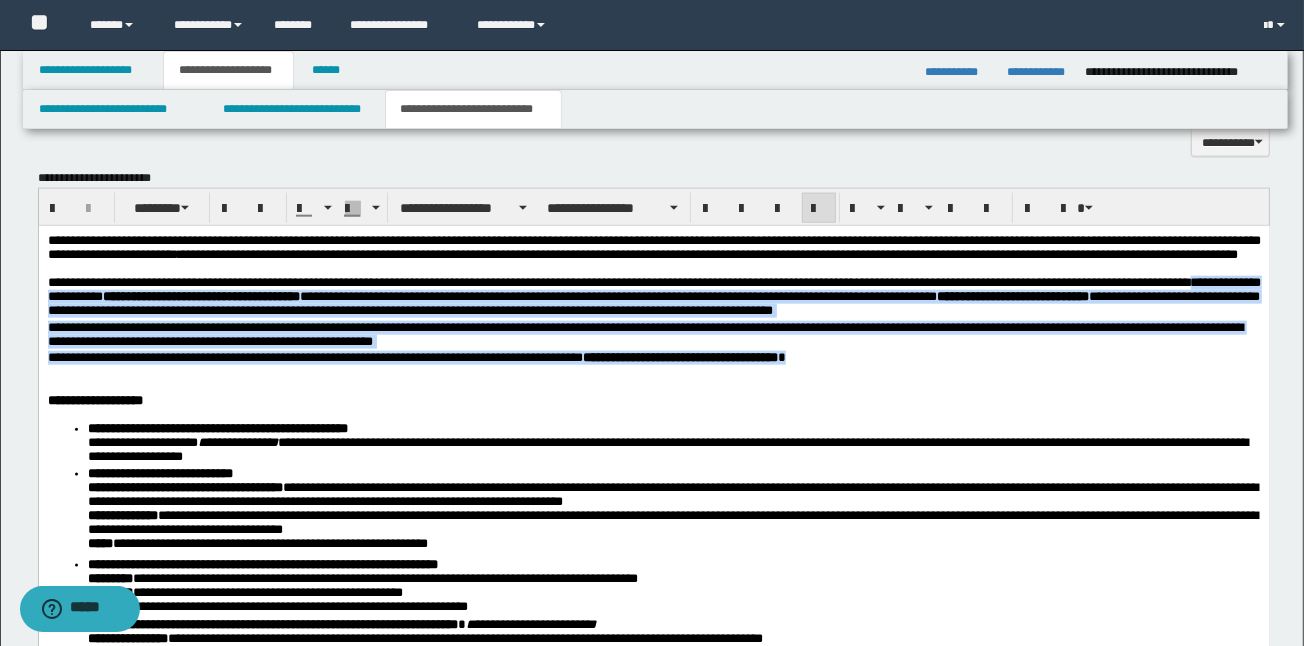 click on "**********" at bounding box center (653, 738) 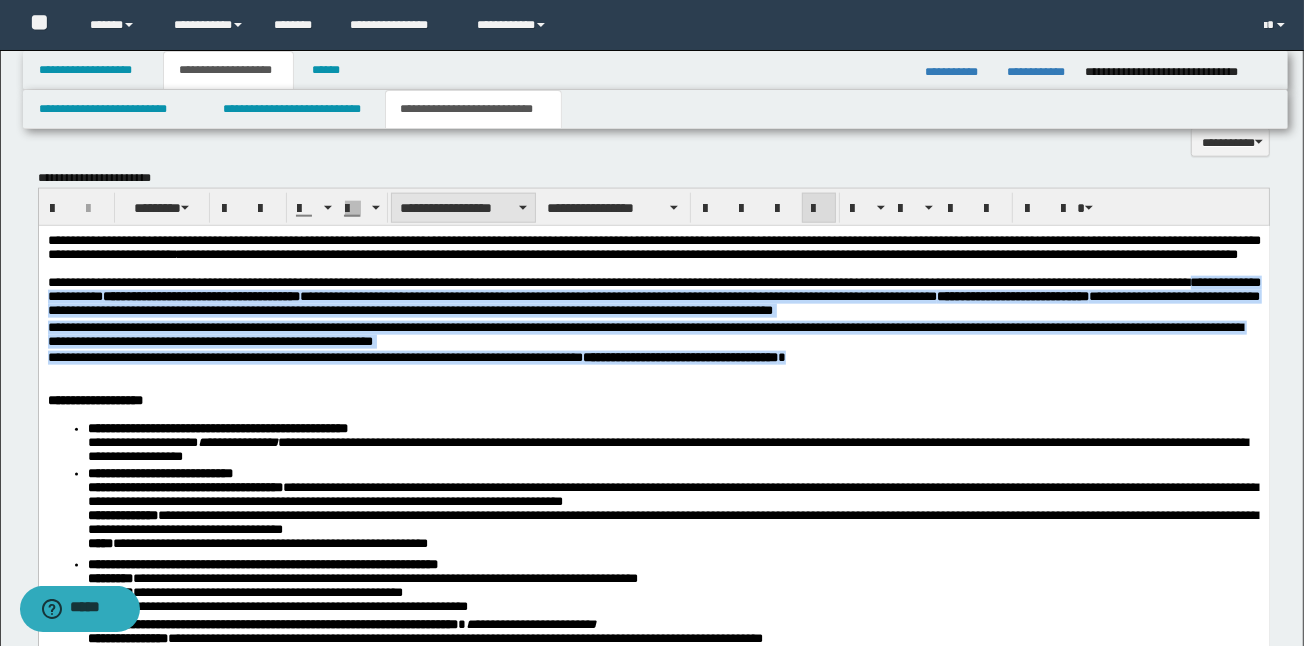 click on "**********" at bounding box center [463, 208] 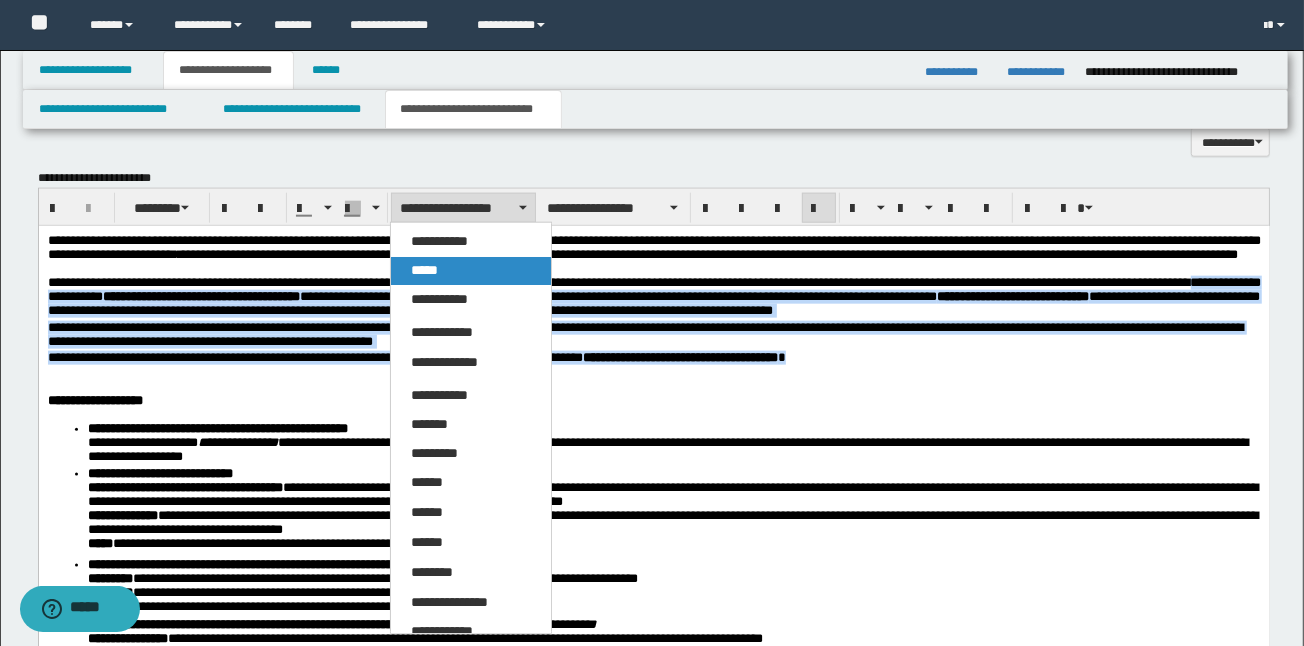 click on "*****" at bounding box center (424, 270) 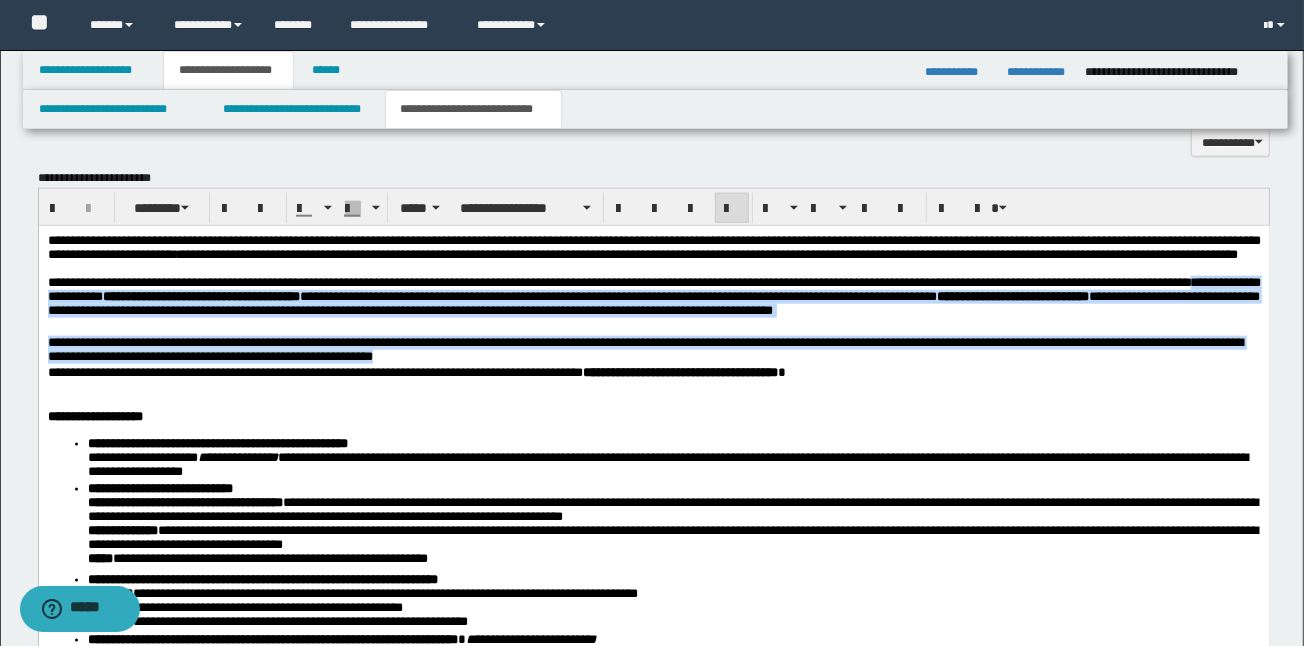 click on "**********" at bounding box center [653, 306] 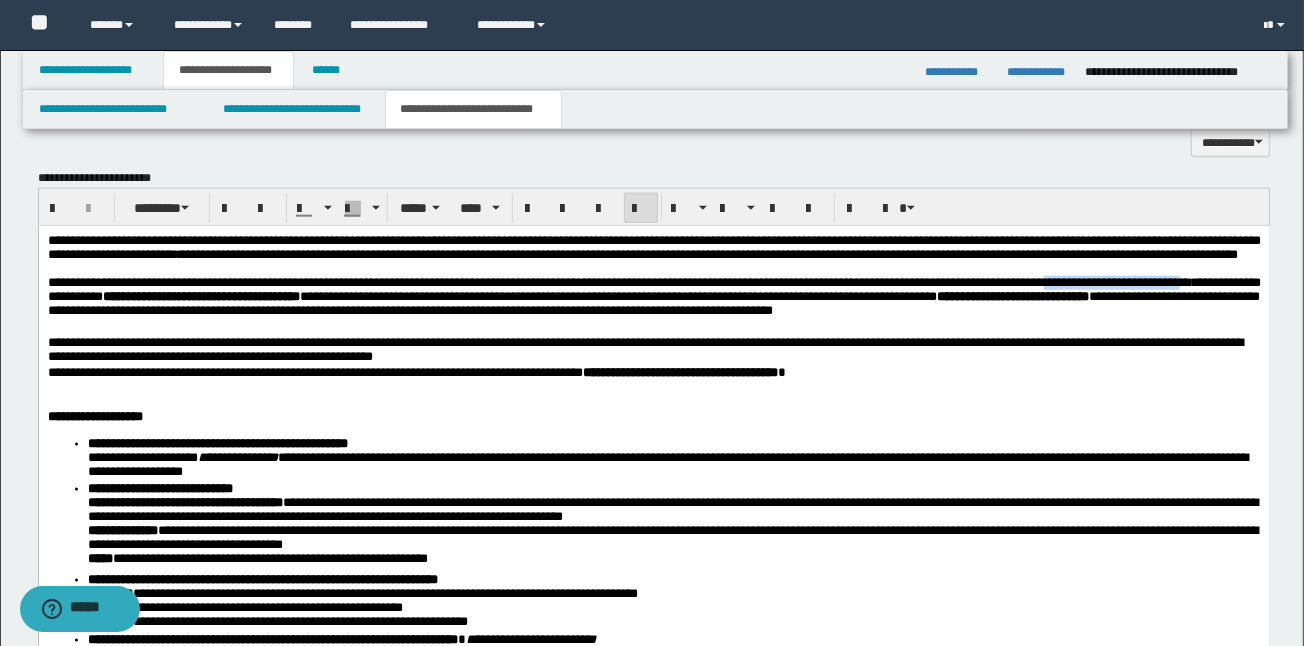 drag, startPoint x: 224, startPoint y: 315, endPoint x: 1216, endPoint y: 303, distance: 992.0726 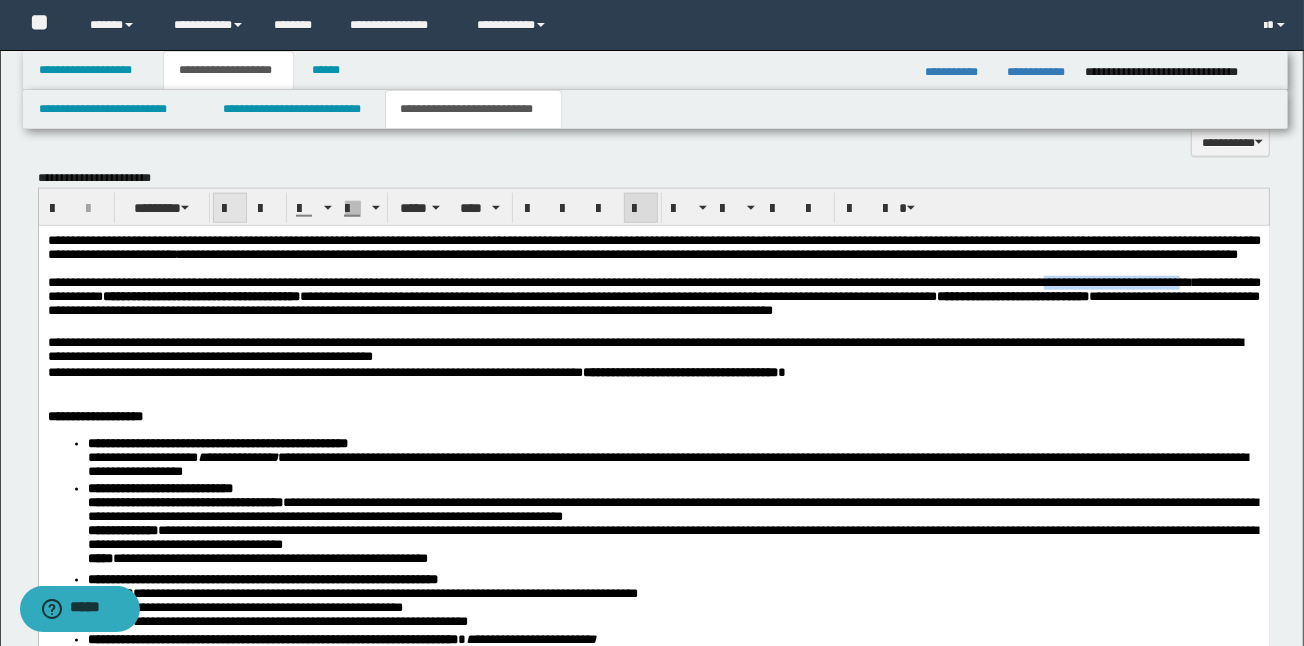 click at bounding box center [230, 208] 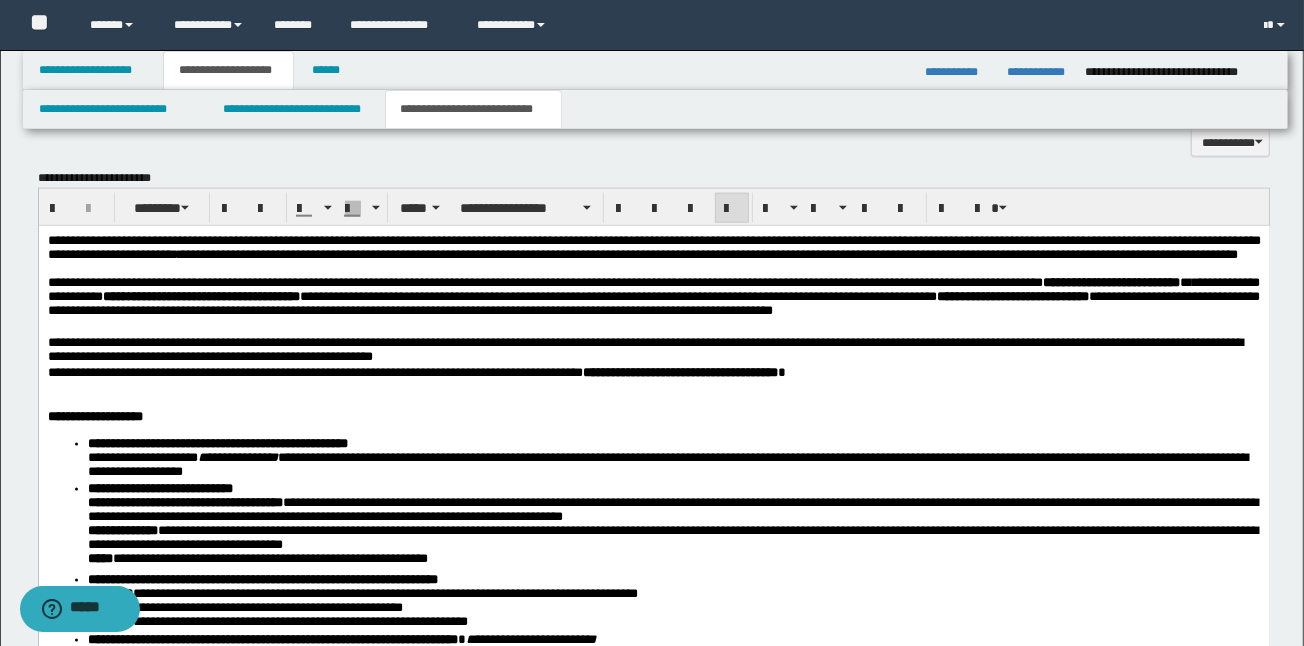 click on "**********" at bounding box center [653, 306] 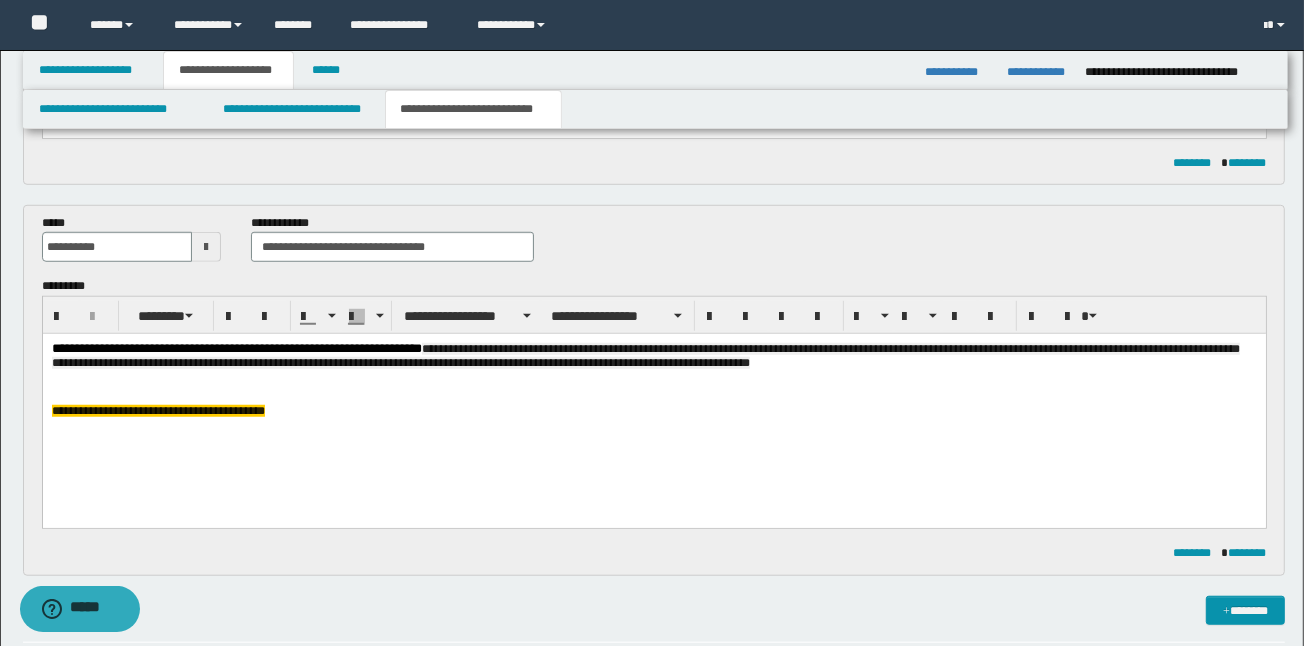 scroll, scrollTop: 1048, scrollLeft: 0, axis: vertical 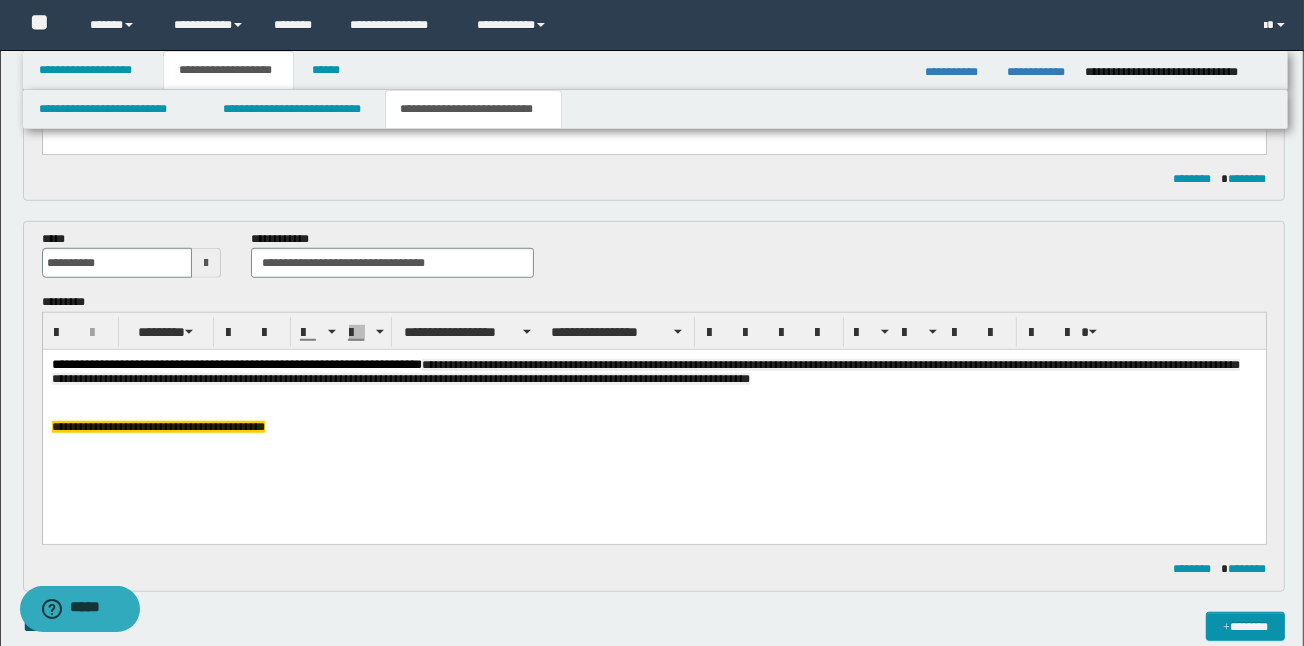 click on "**********" at bounding box center [653, 421] 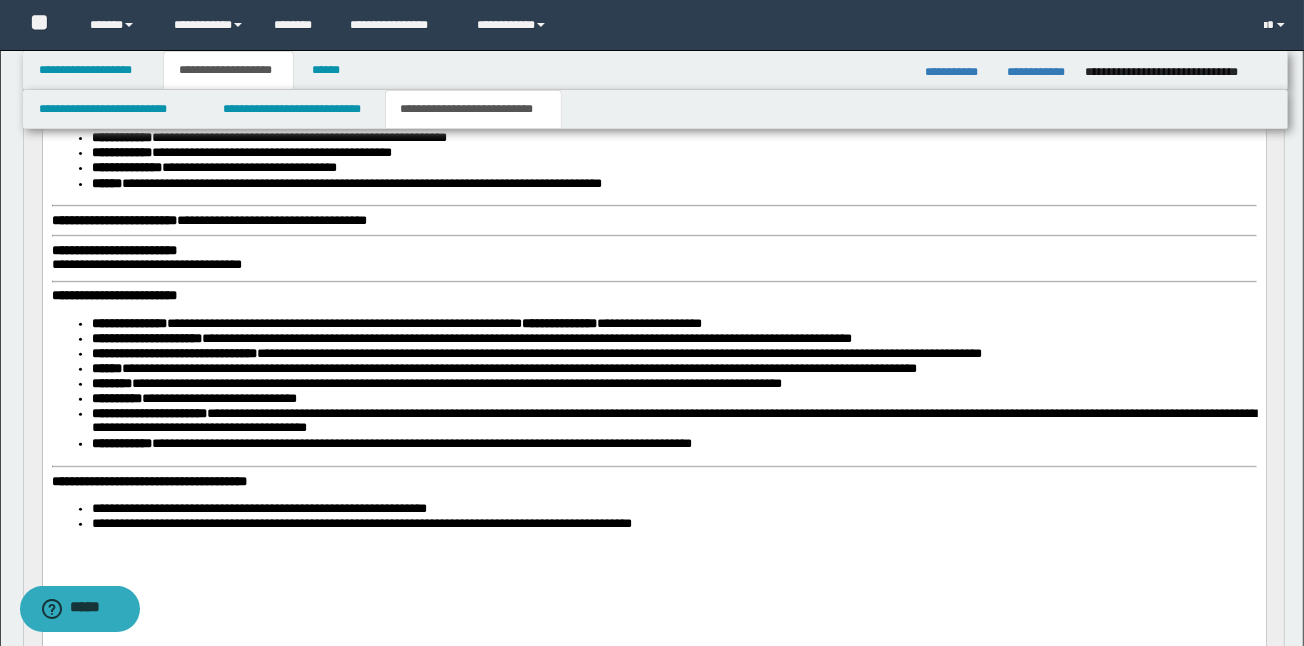 scroll, scrollTop: 514, scrollLeft: 0, axis: vertical 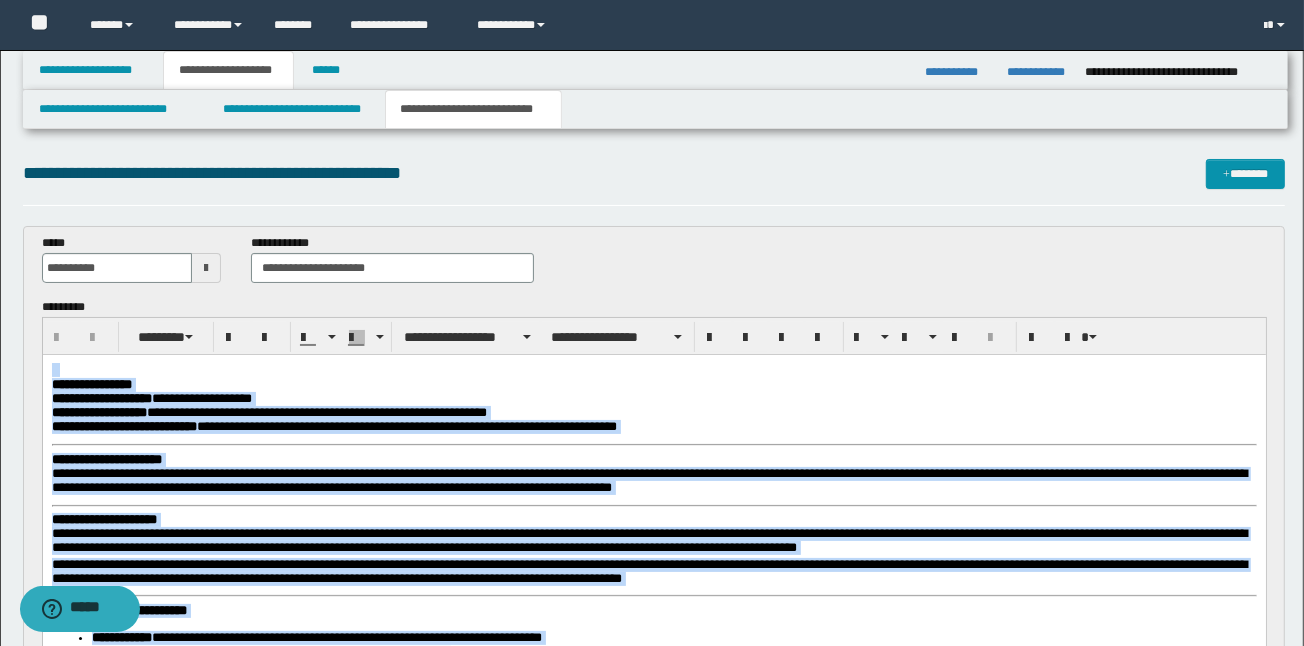 drag, startPoint x: 712, startPoint y: 1047, endPoint x: -2, endPoint y: 107, distance: 1180.422 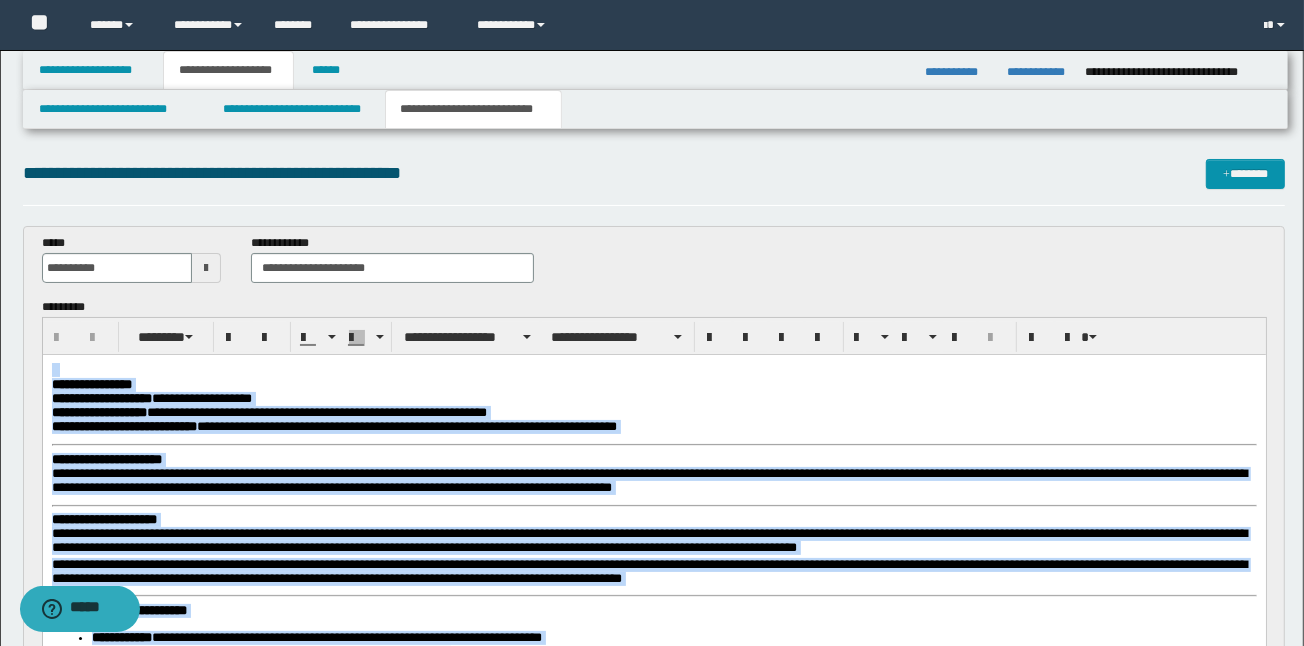 click on "**********" at bounding box center (653, 751) 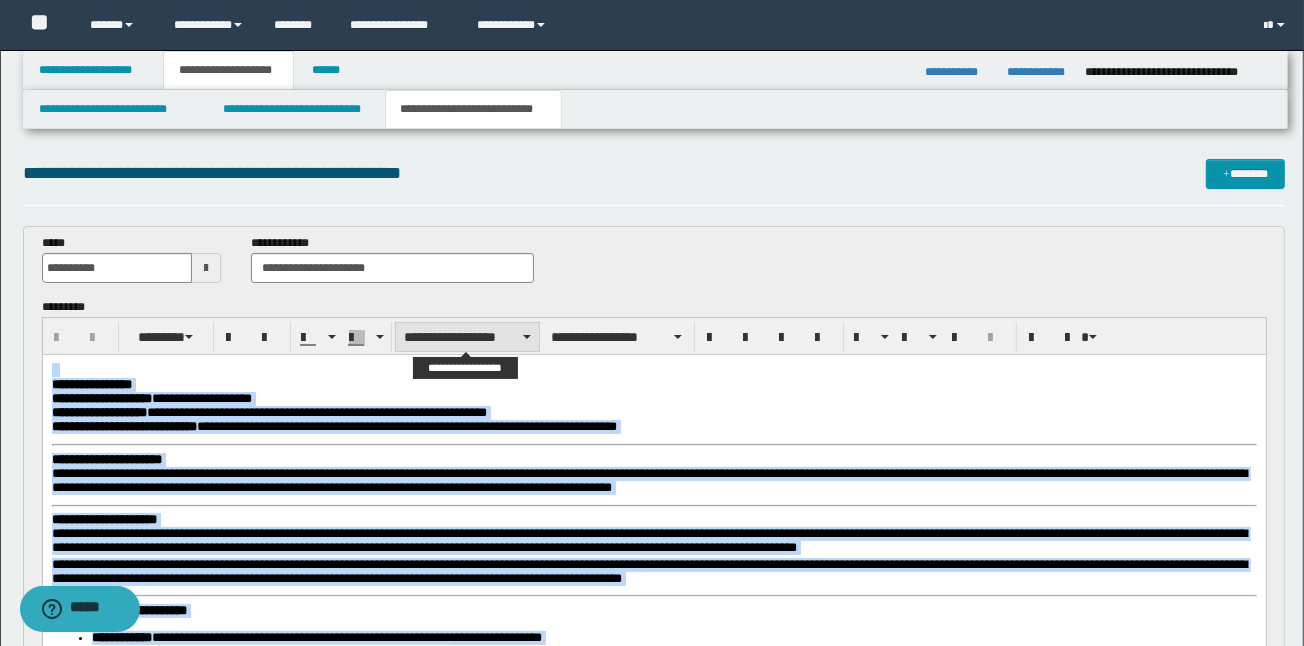 click on "**********" at bounding box center [467, 337] 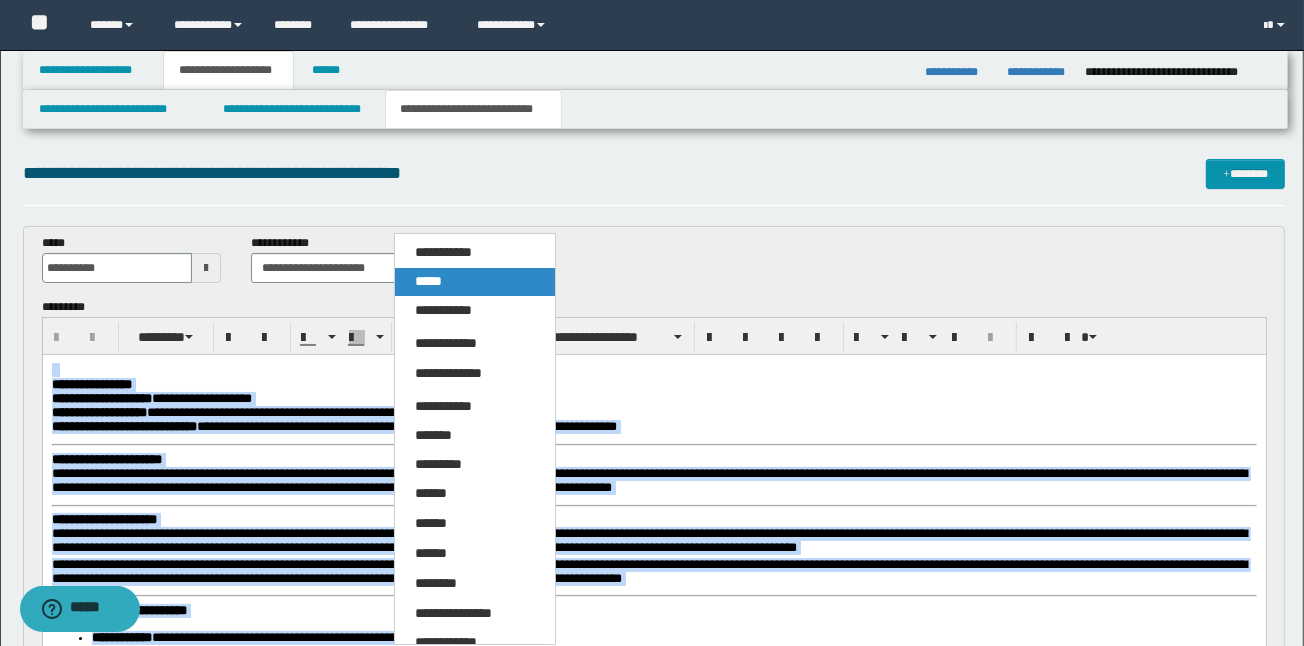 click on "*****" at bounding box center (475, 282) 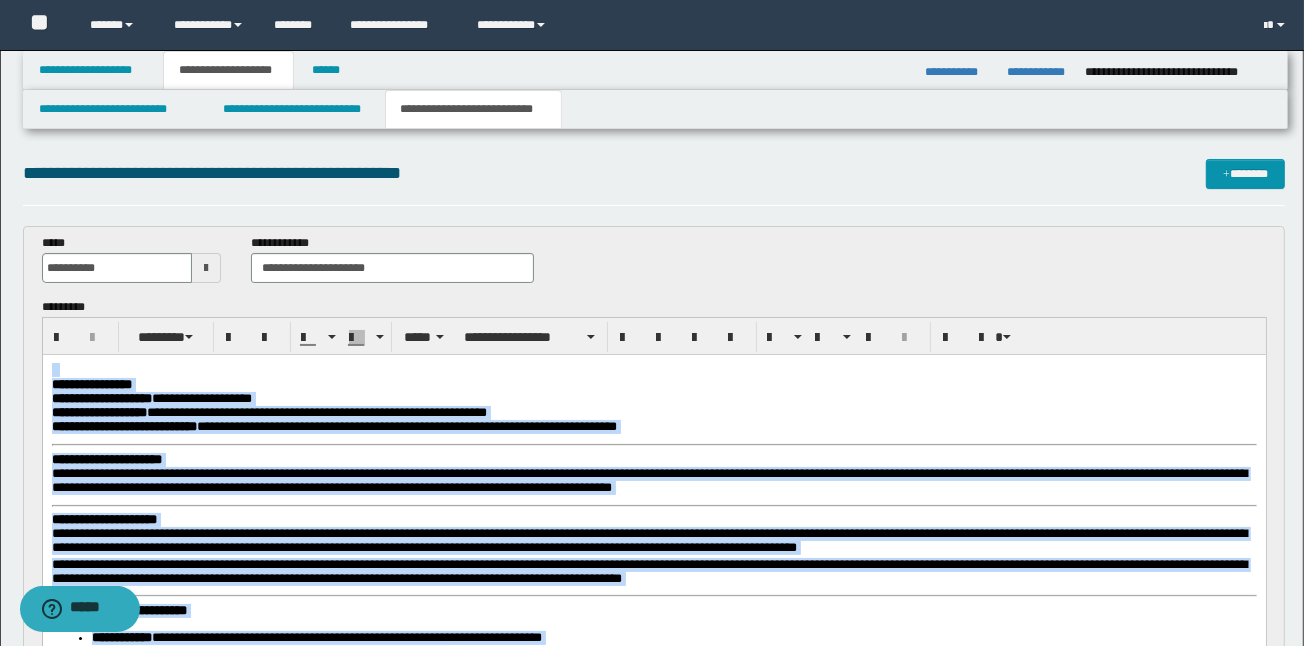 click on "**********" at bounding box center [653, 414] 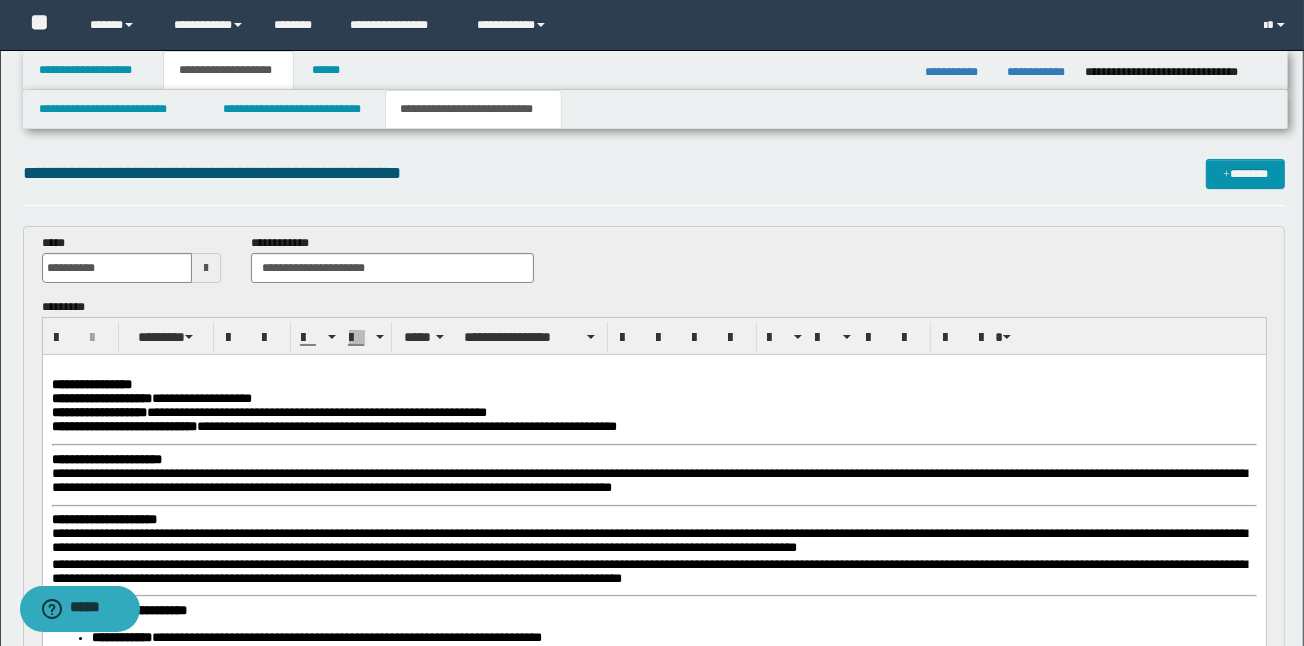 click on "**********" at bounding box center (653, 751) 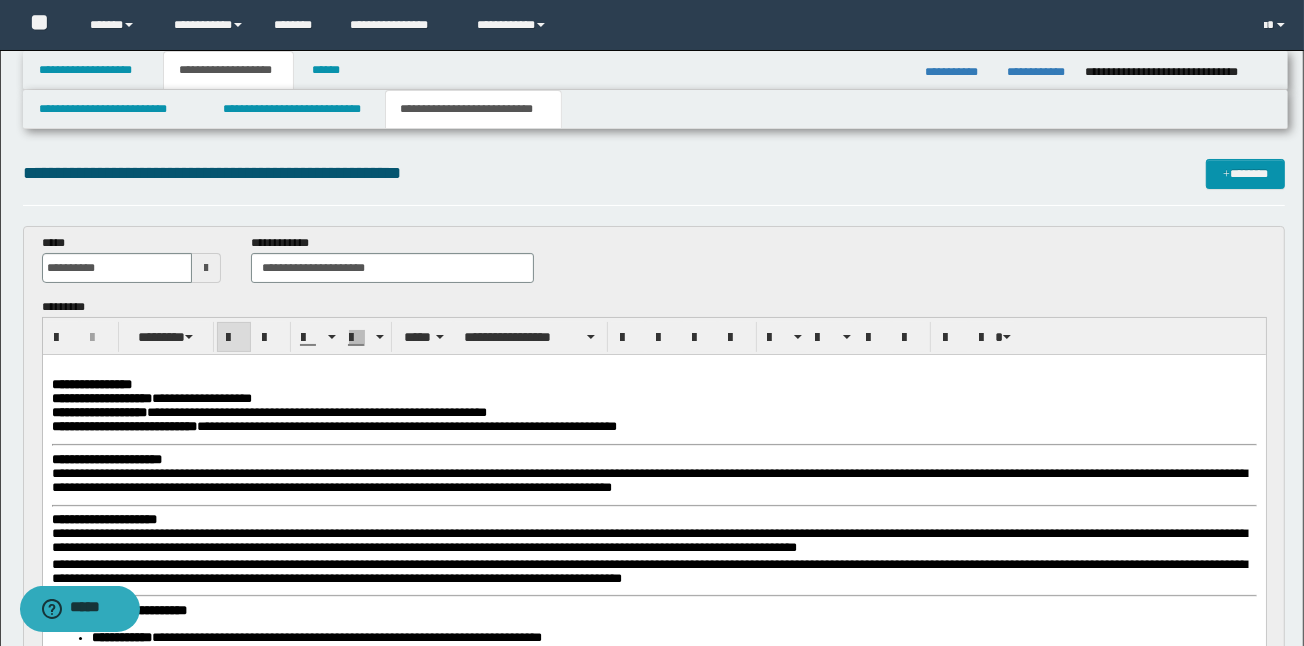 type 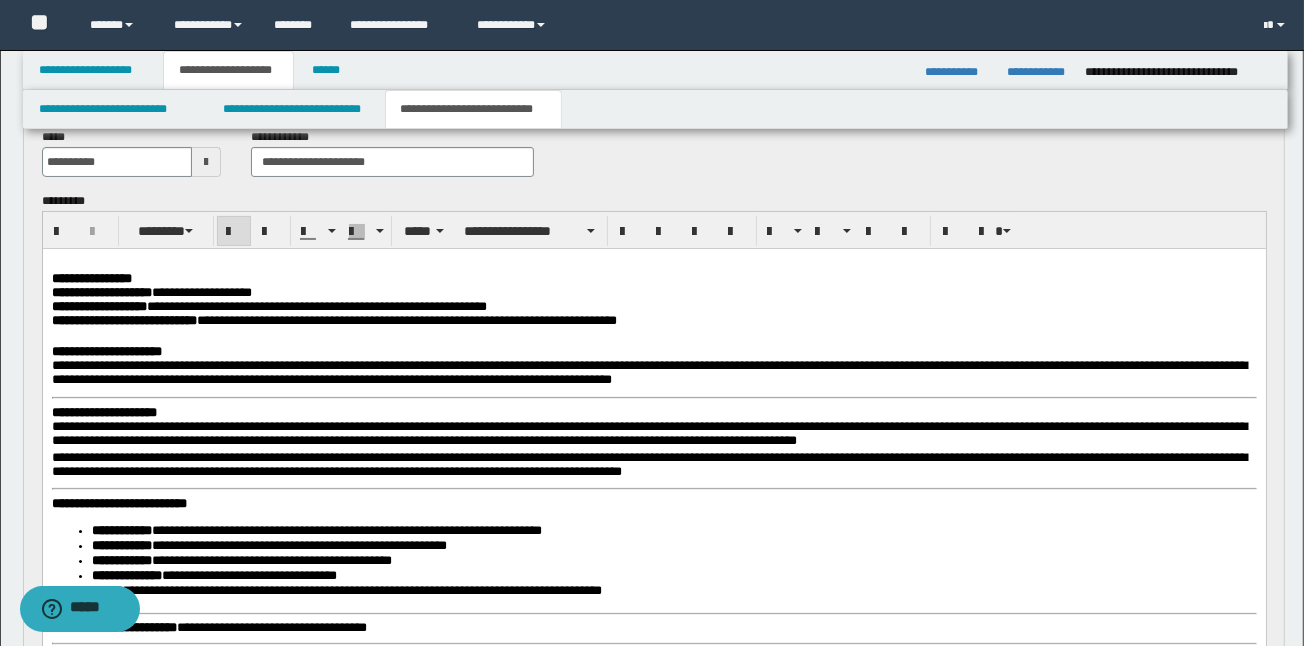 scroll, scrollTop: 213, scrollLeft: 0, axis: vertical 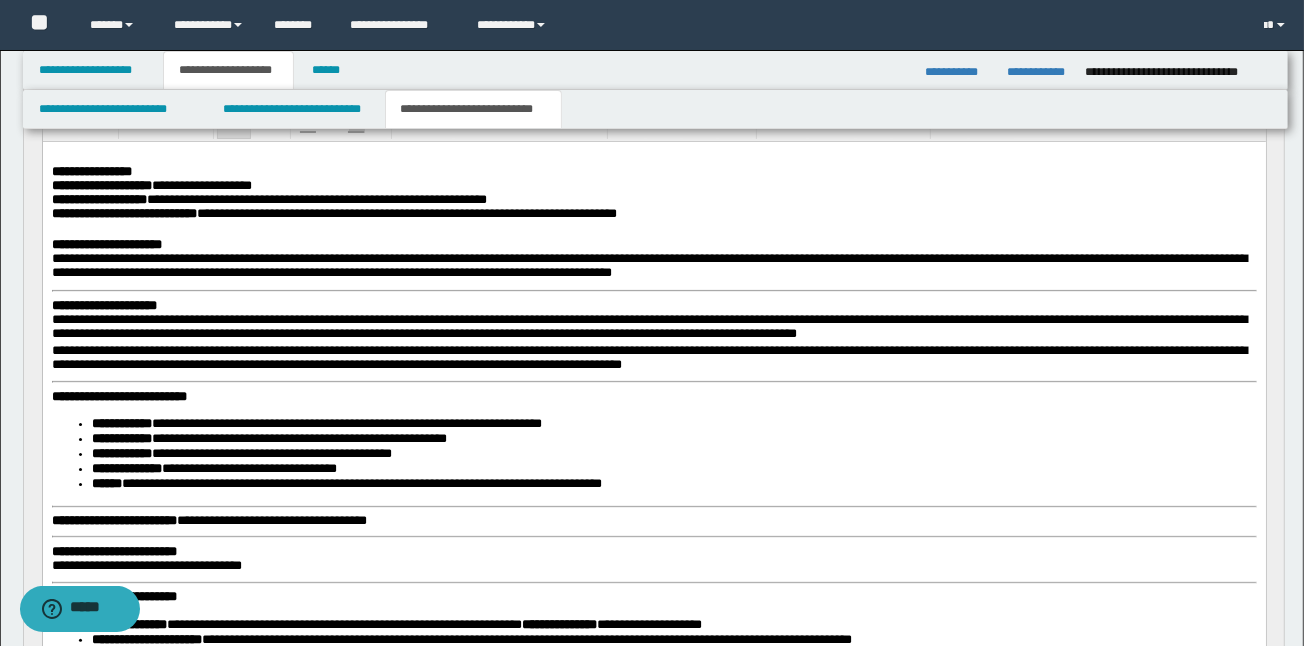 click on "**********" at bounding box center [103, 305] 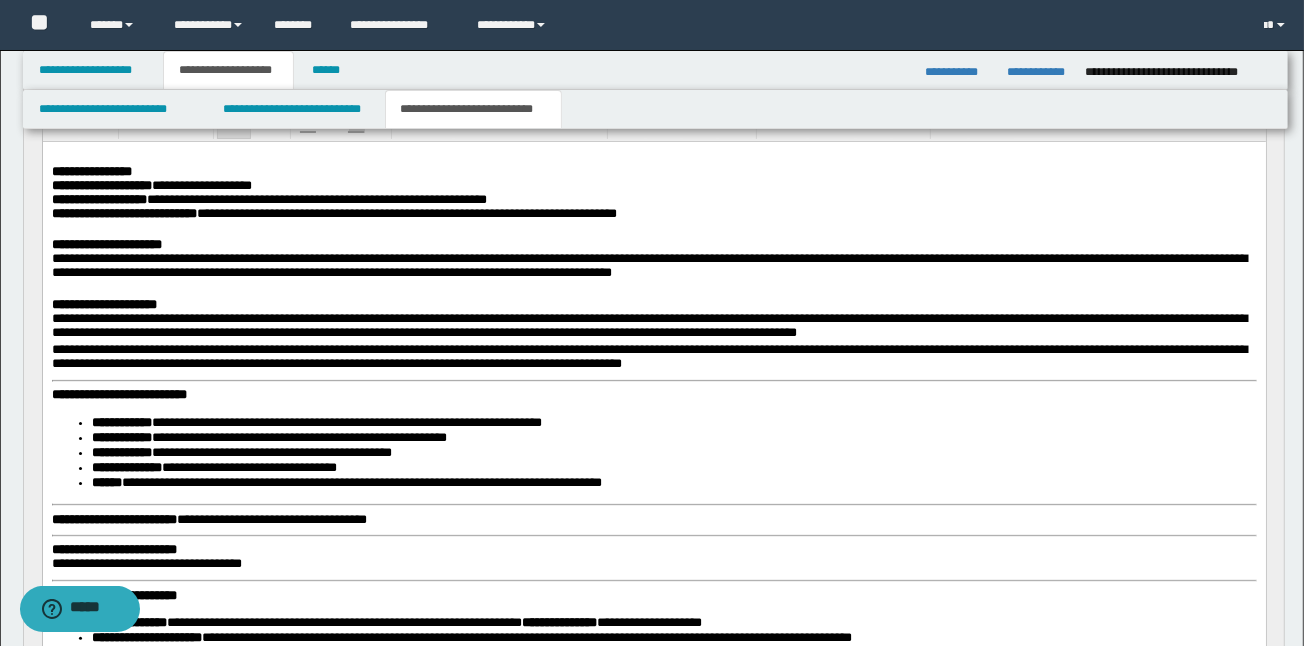 click on "**********" at bounding box center [118, 394] 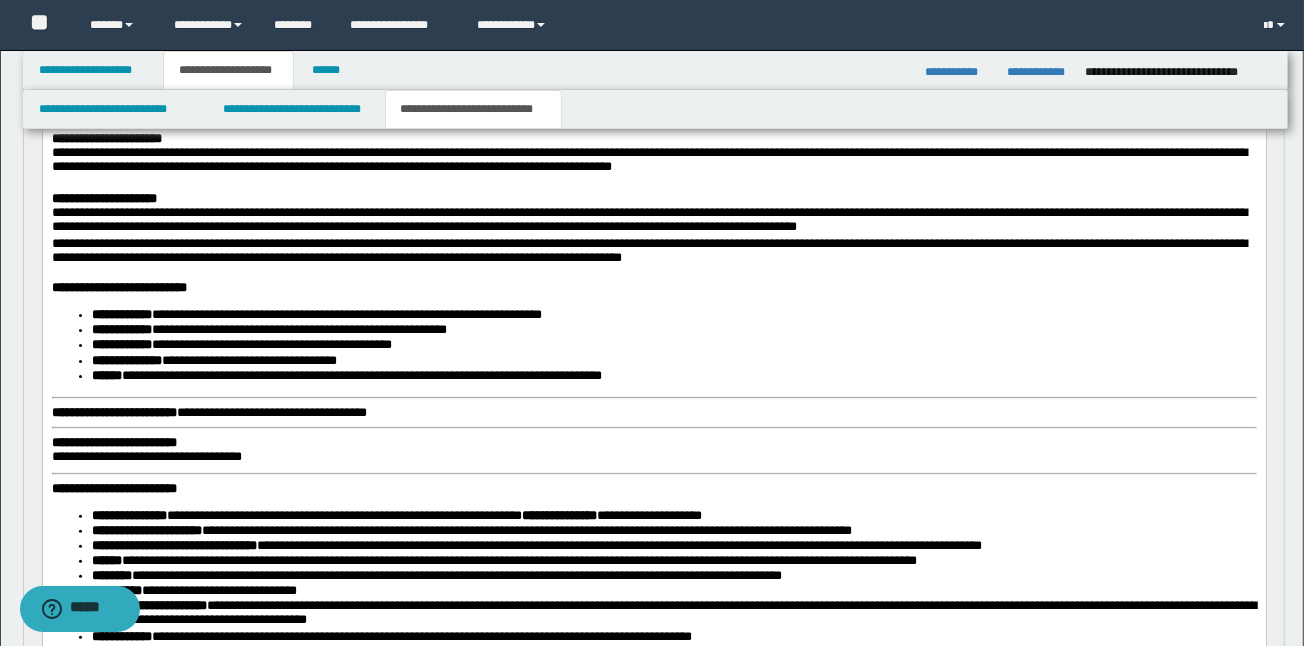 scroll, scrollTop: 320, scrollLeft: 0, axis: vertical 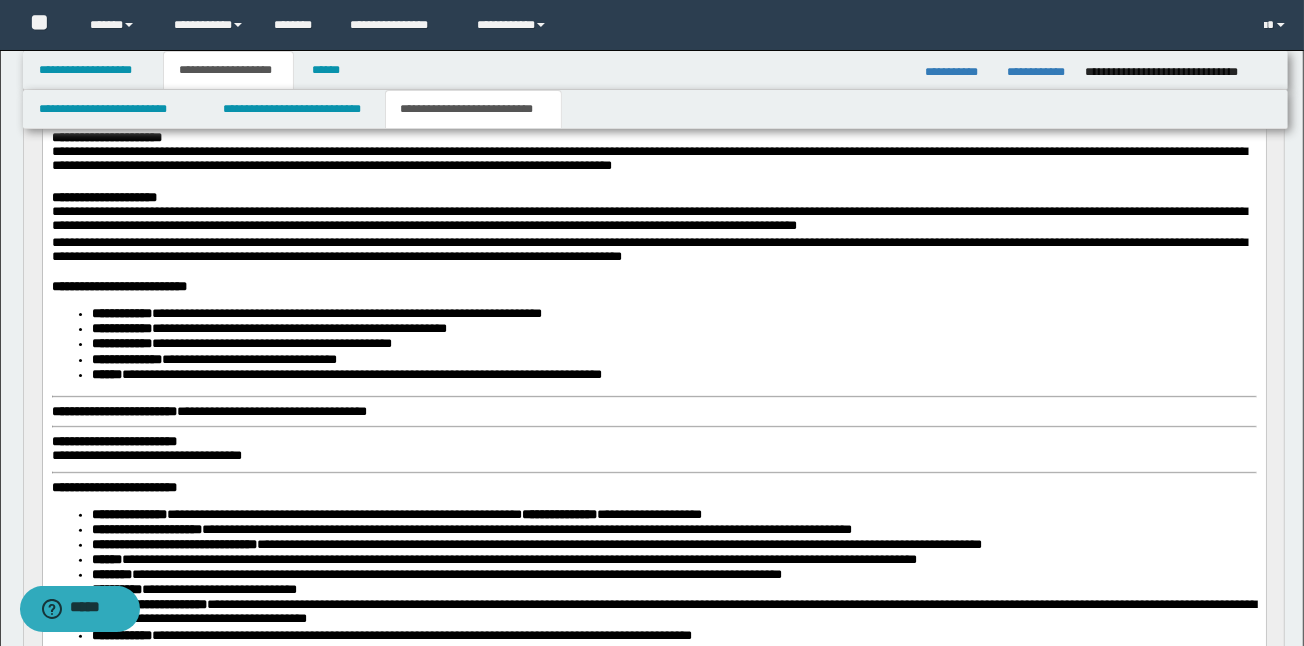 click on "**********" at bounding box center (113, 411) 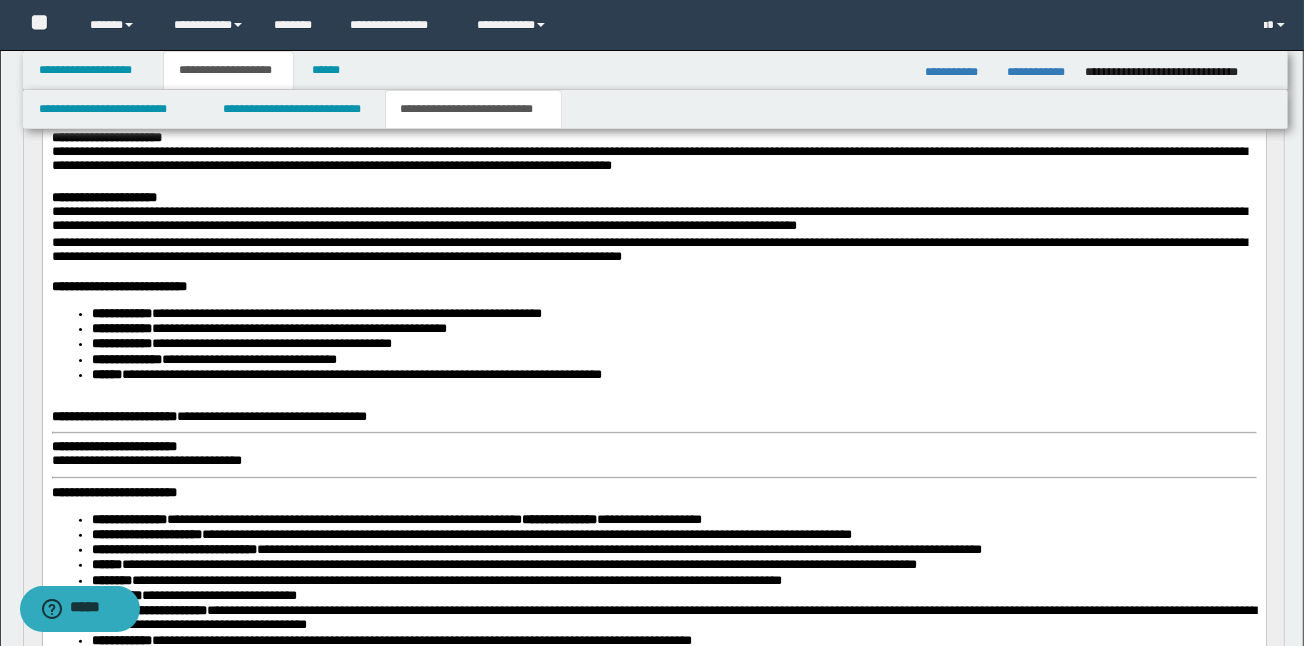 click on "**********" at bounding box center [113, 446] 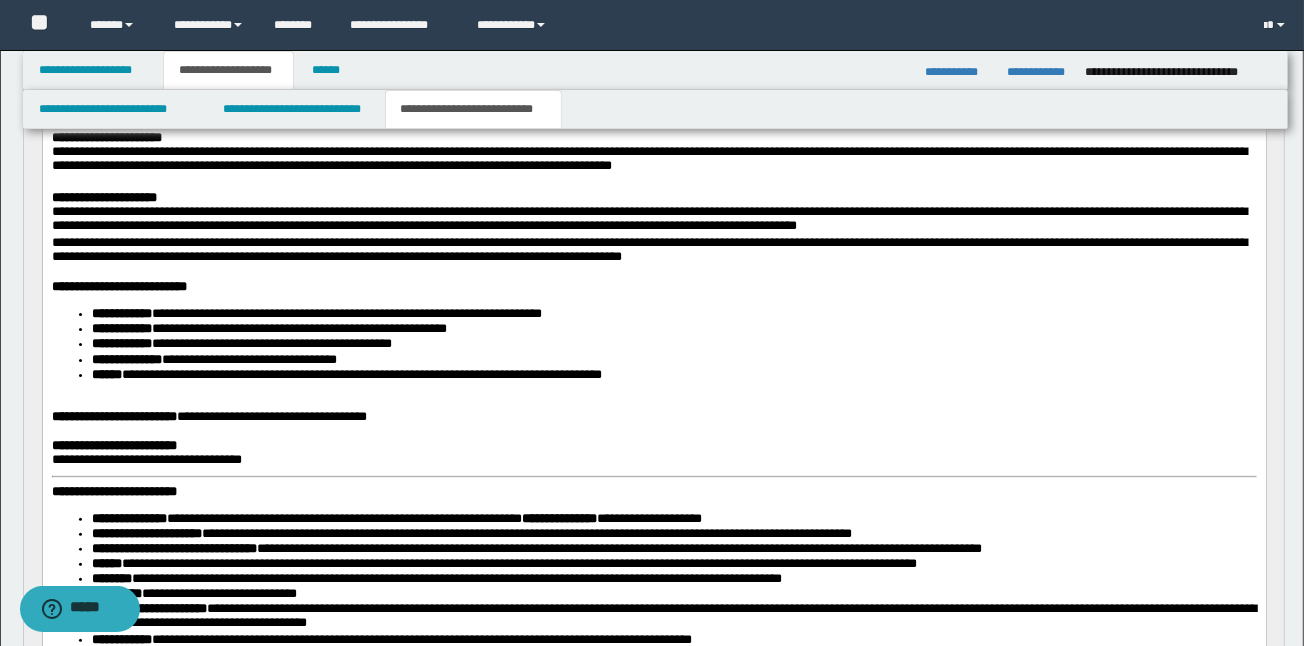click on "**********" at bounding box center [653, 431] 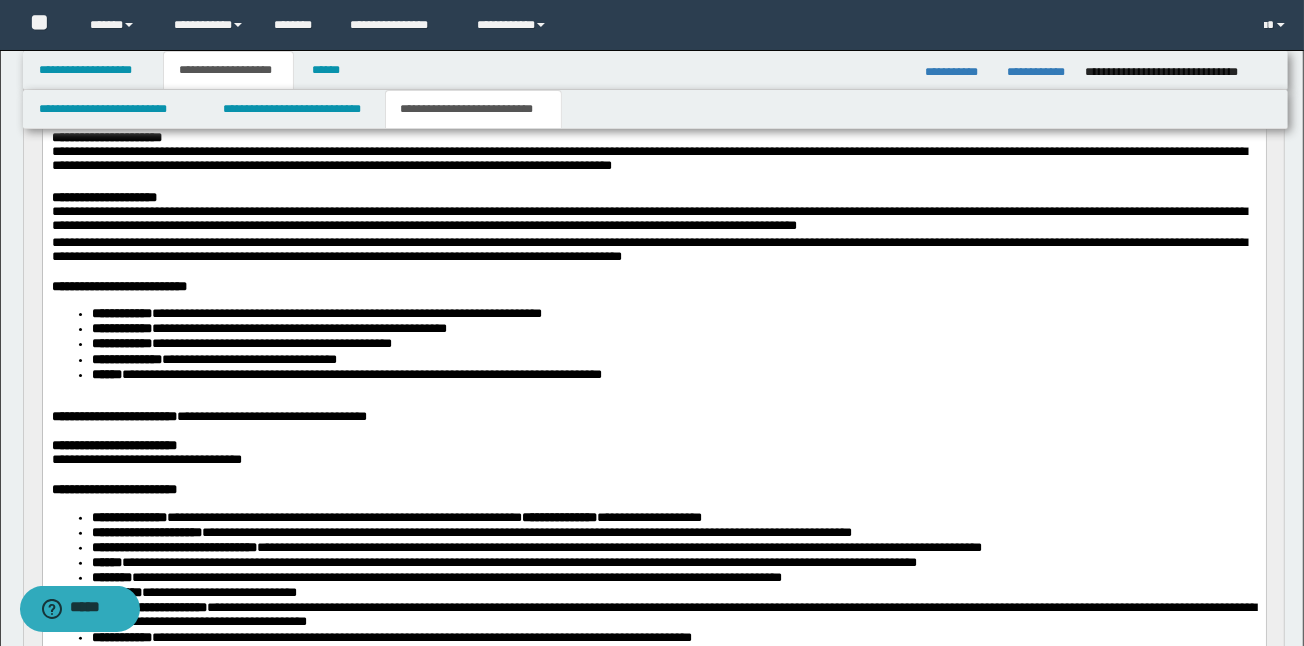 click on "**********" at bounding box center (558, 517) 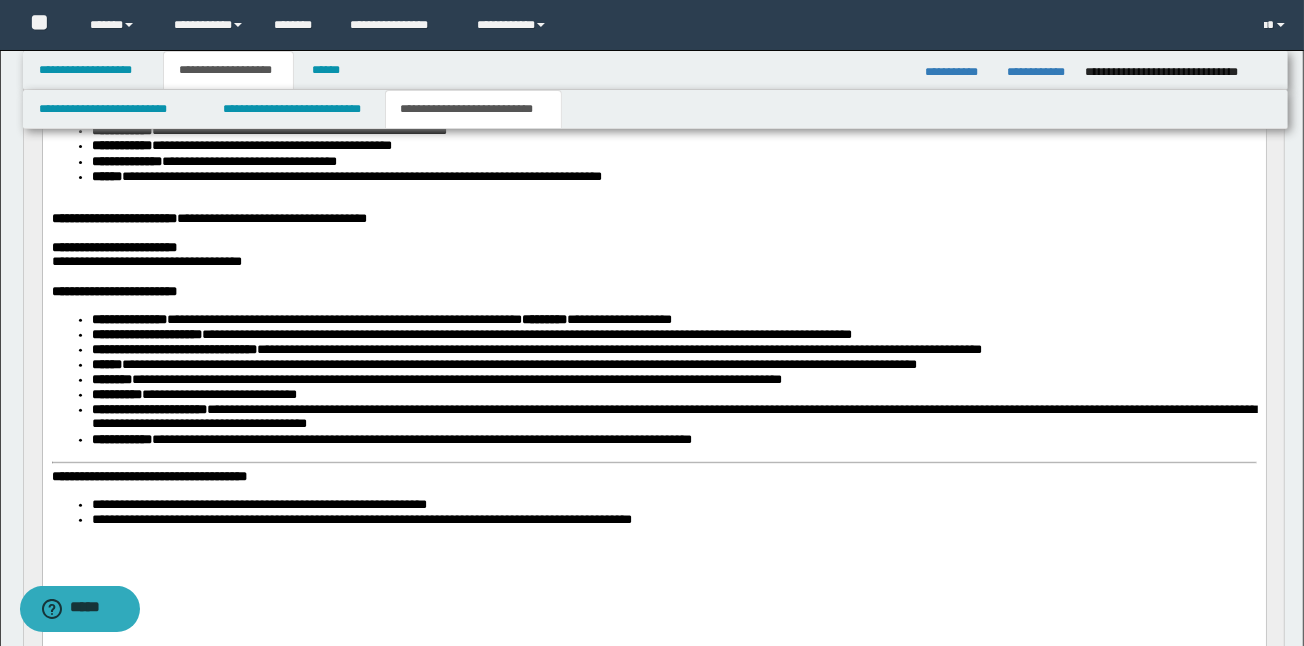 scroll, scrollTop: 533, scrollLeft: 0, axis: vertical 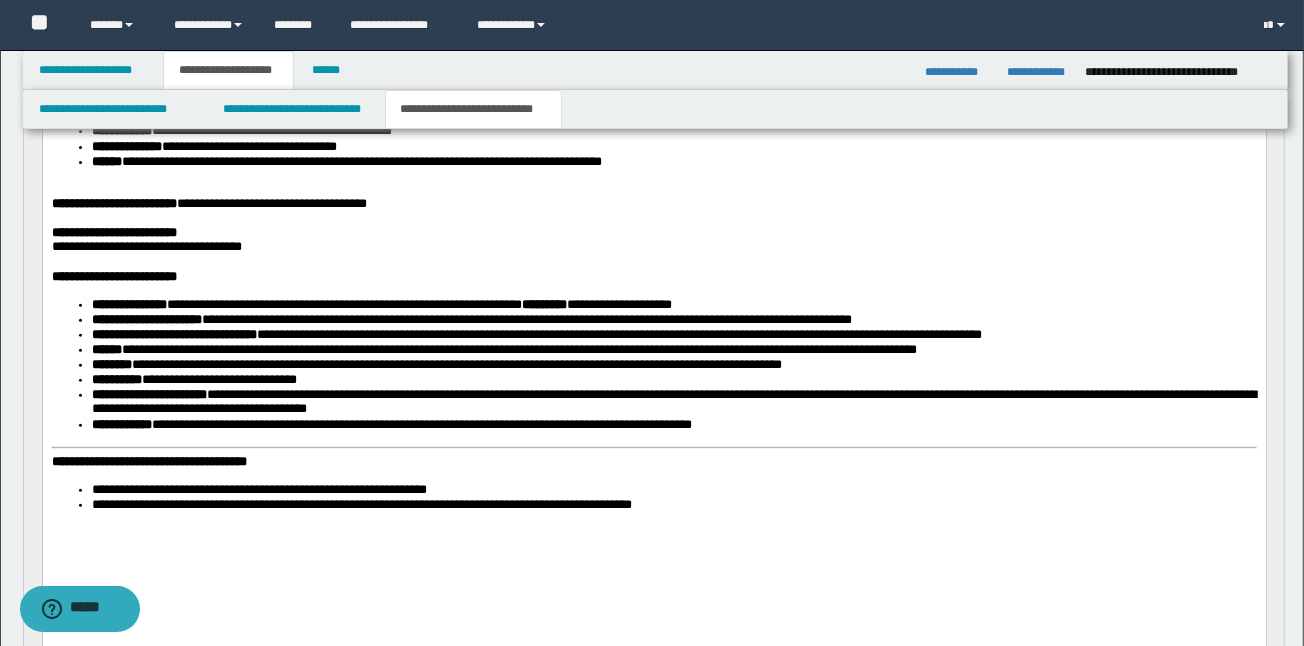 click on "**********" at bounding box center [381, 305] 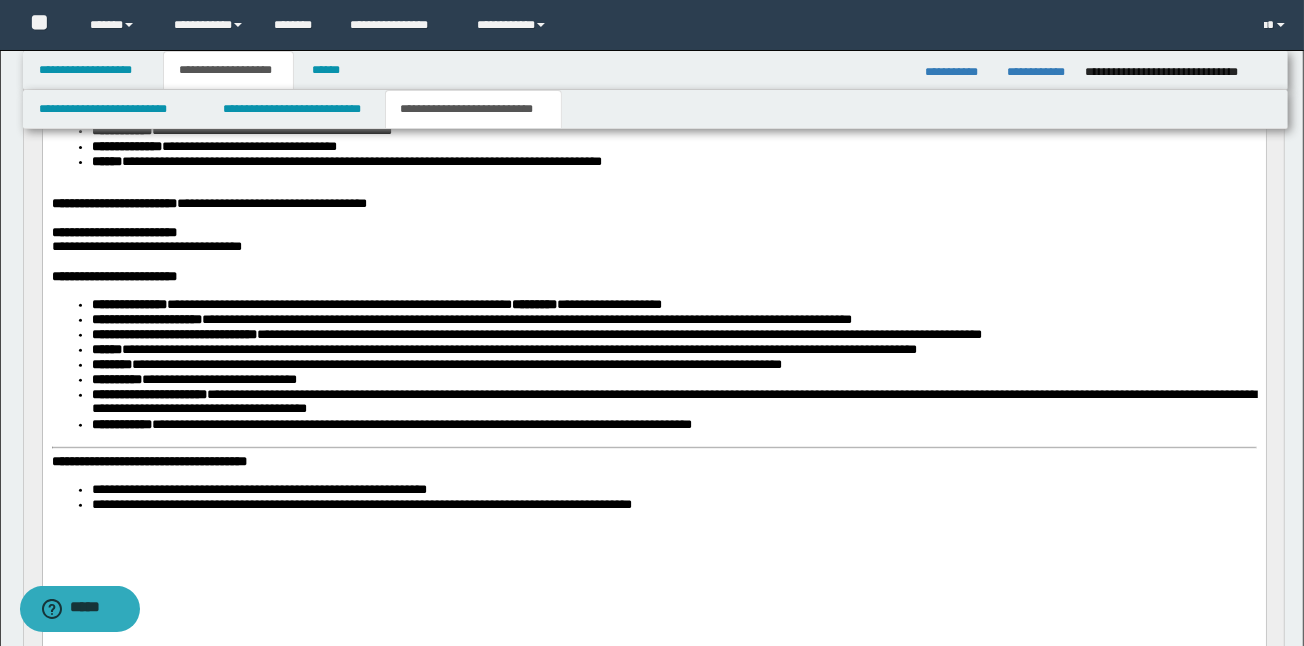 click on "**********" at bounding box center (376, 305) 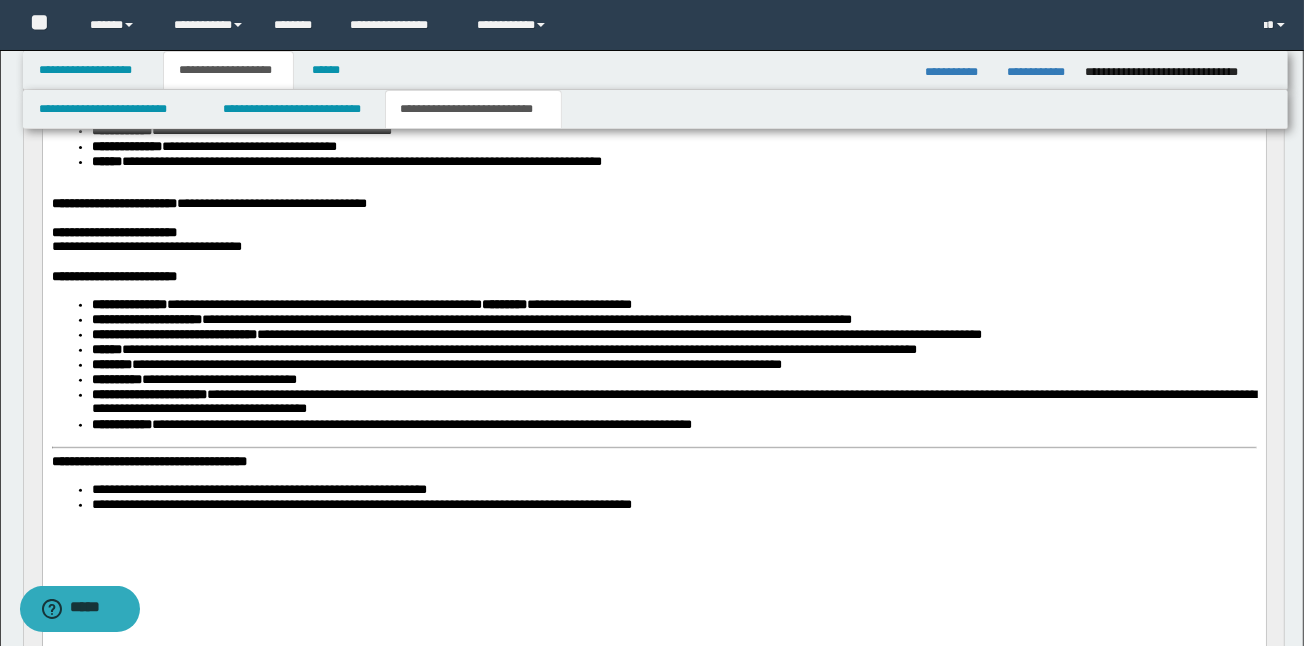 click on "**********" at bounding box center [361, 305] 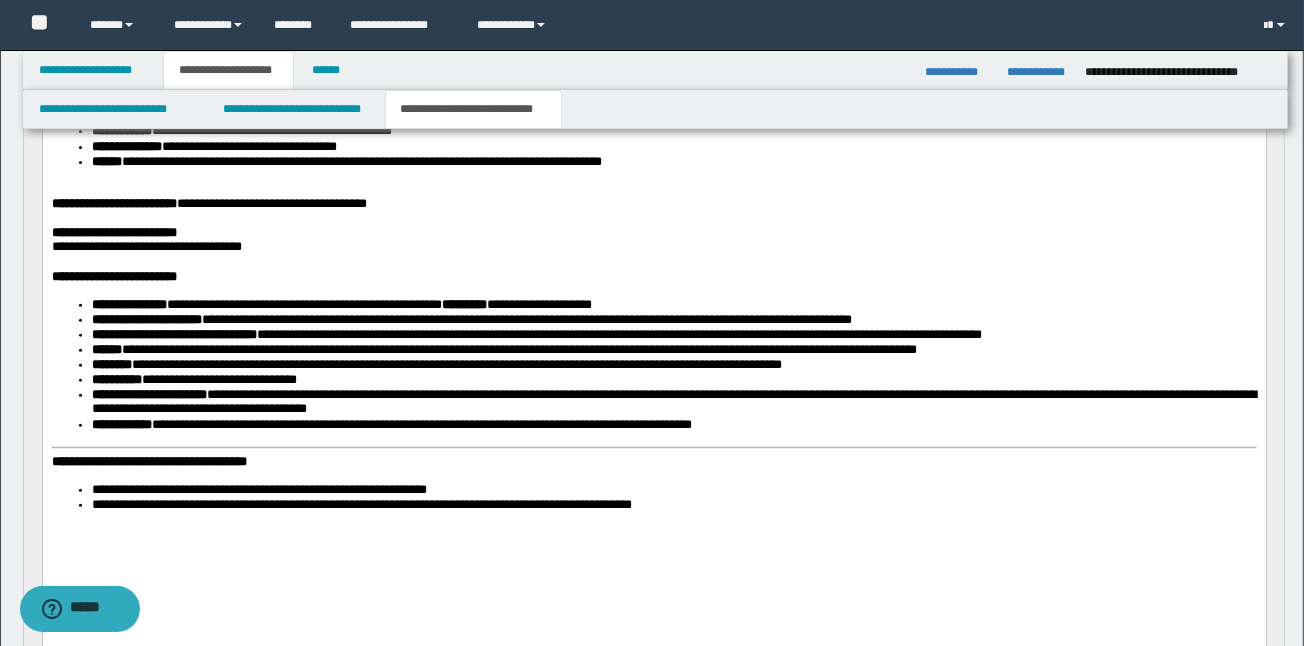 click on "**********" at bounding box center (148, 462) 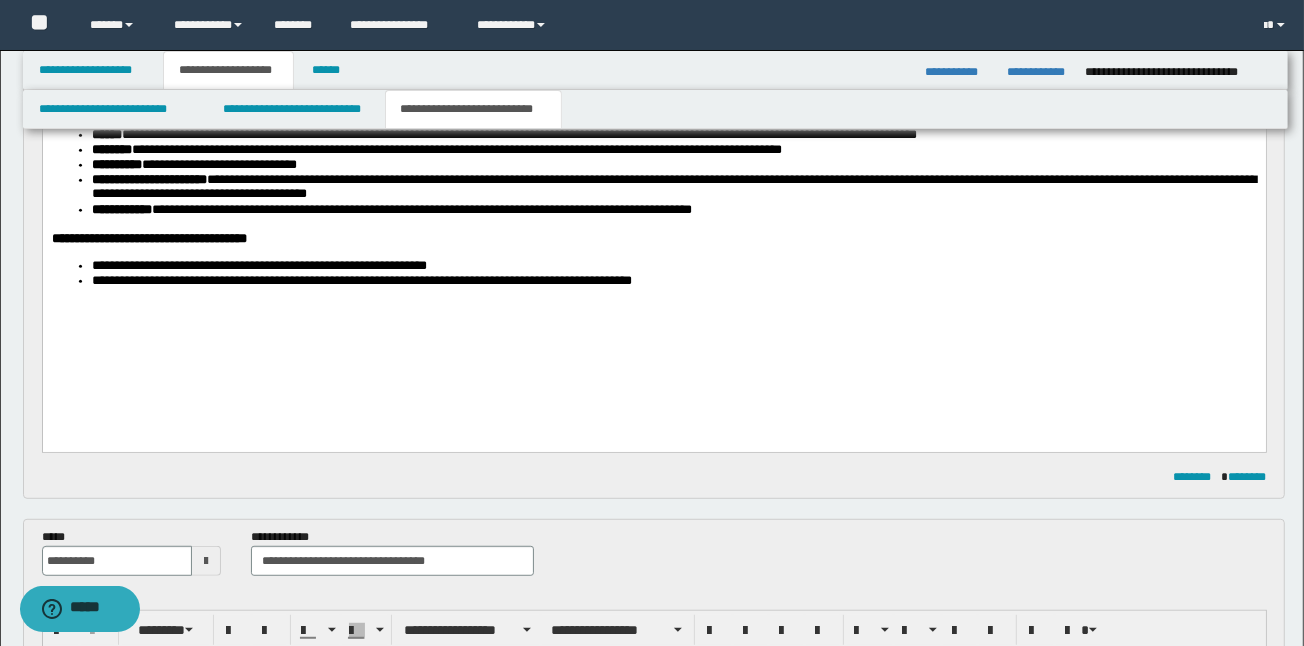 scroll, scrollTop: 746, scrollLeft: 0, axis: vertical 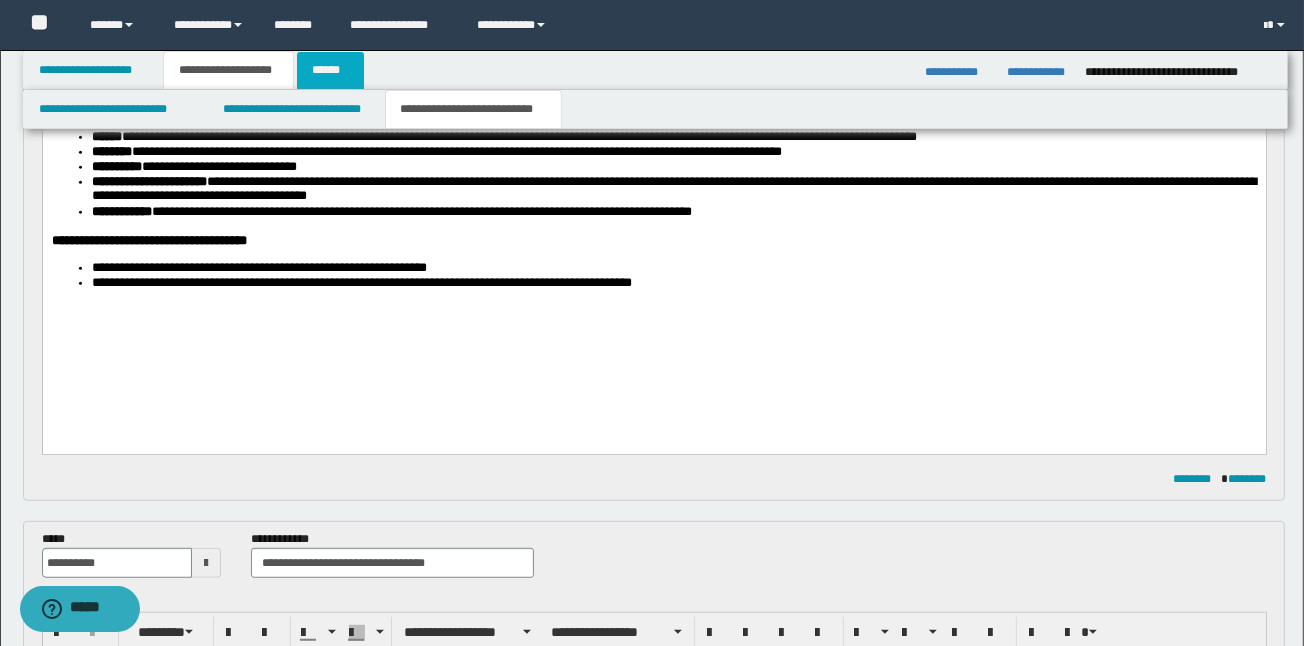 click on "******" at bounding box center (330, 70) 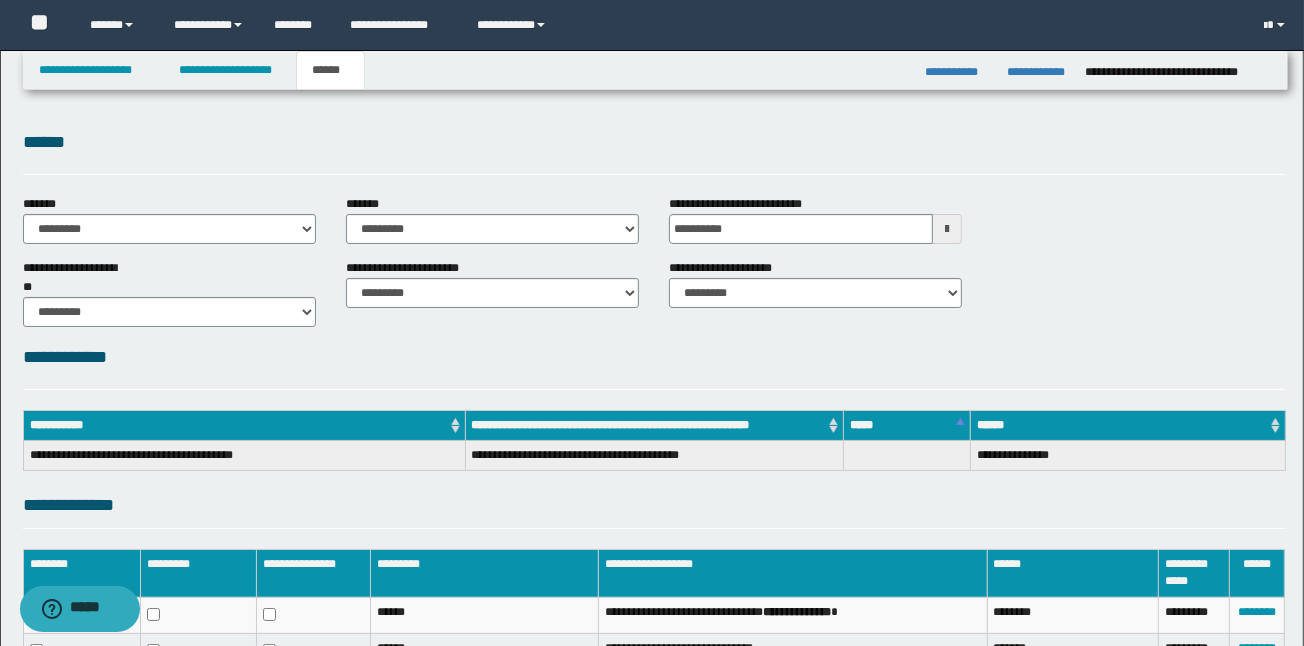 scroll, scrollTop: 251, scrollLeft: 0, axis: vertical 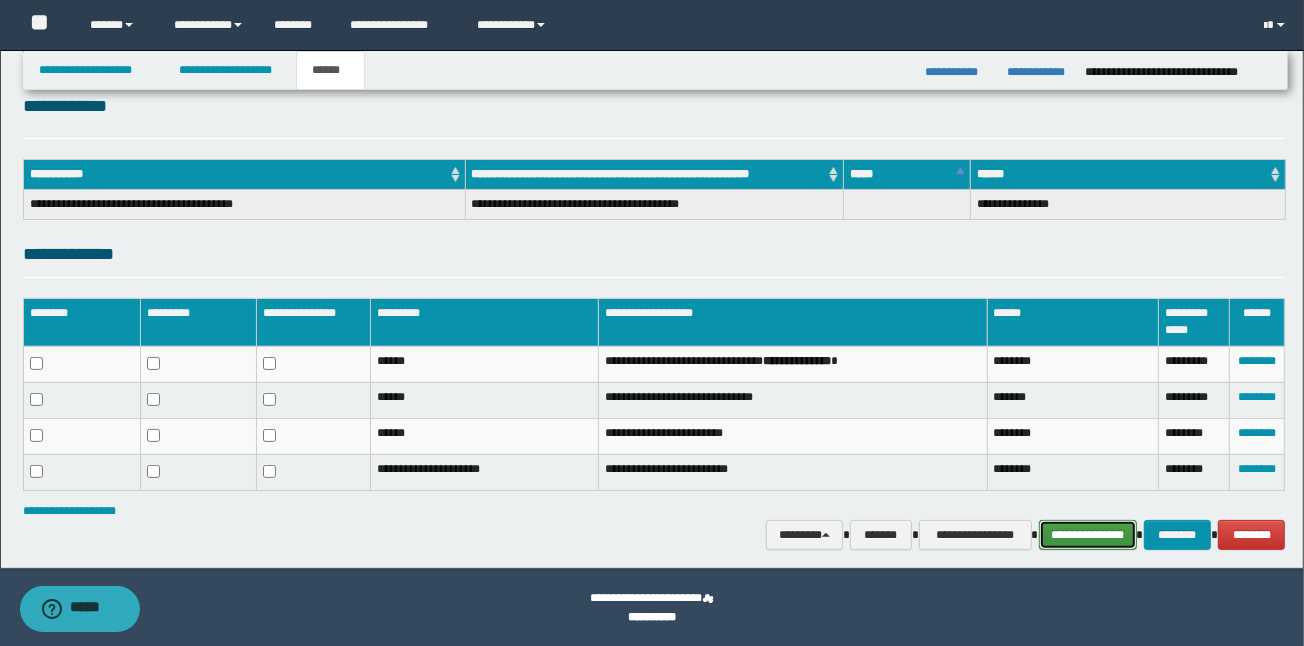 click on "**********" at bounding box center (1088, 535) 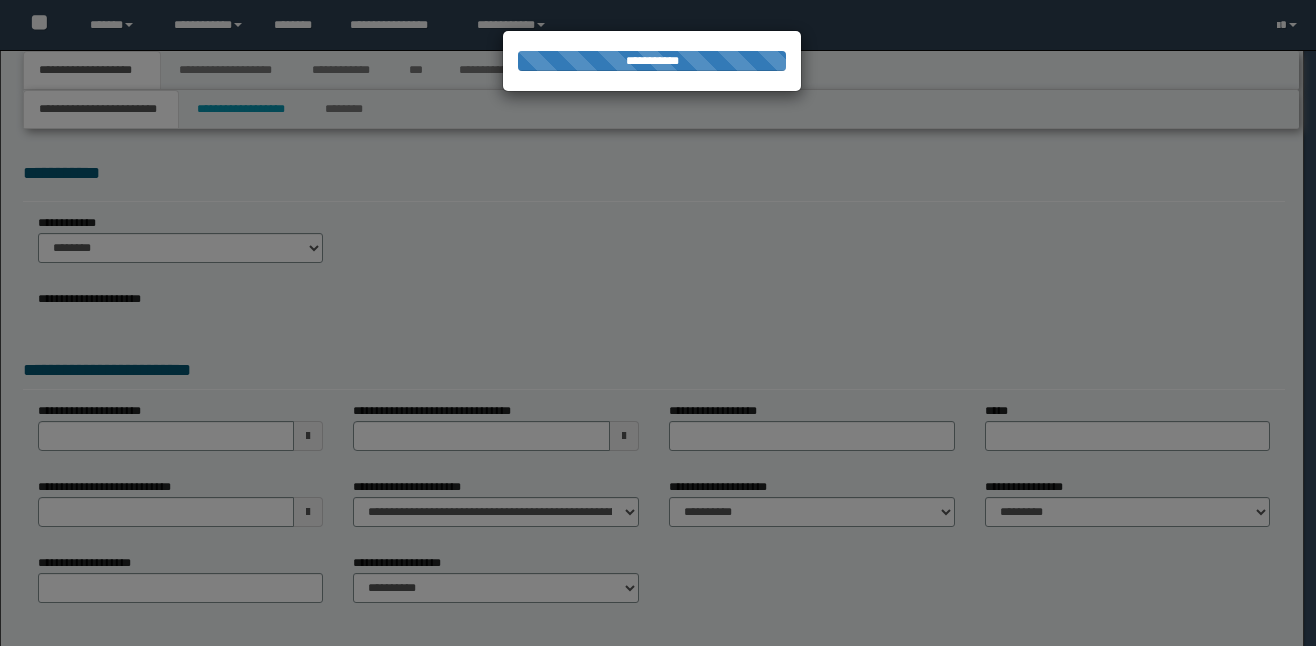 scroll, scrollTop: 0, scrollLeft: 0, axis: both 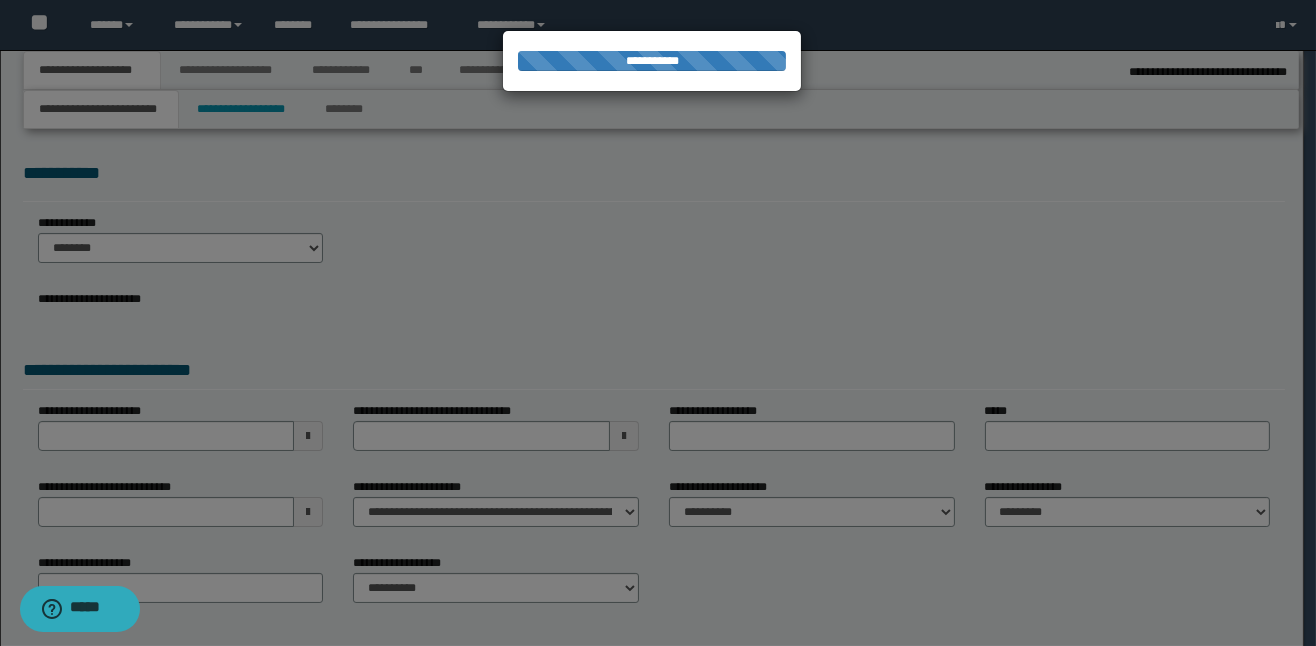 select on "*" 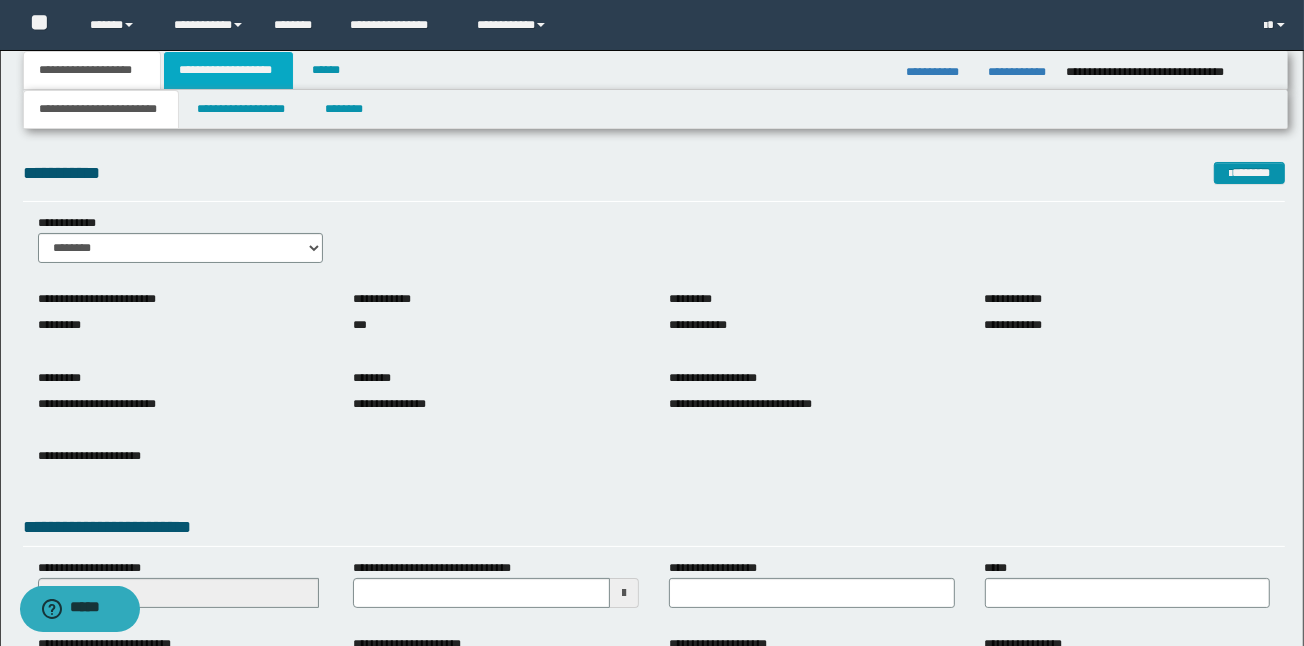click on "**********" at bounding box center (228, 70) 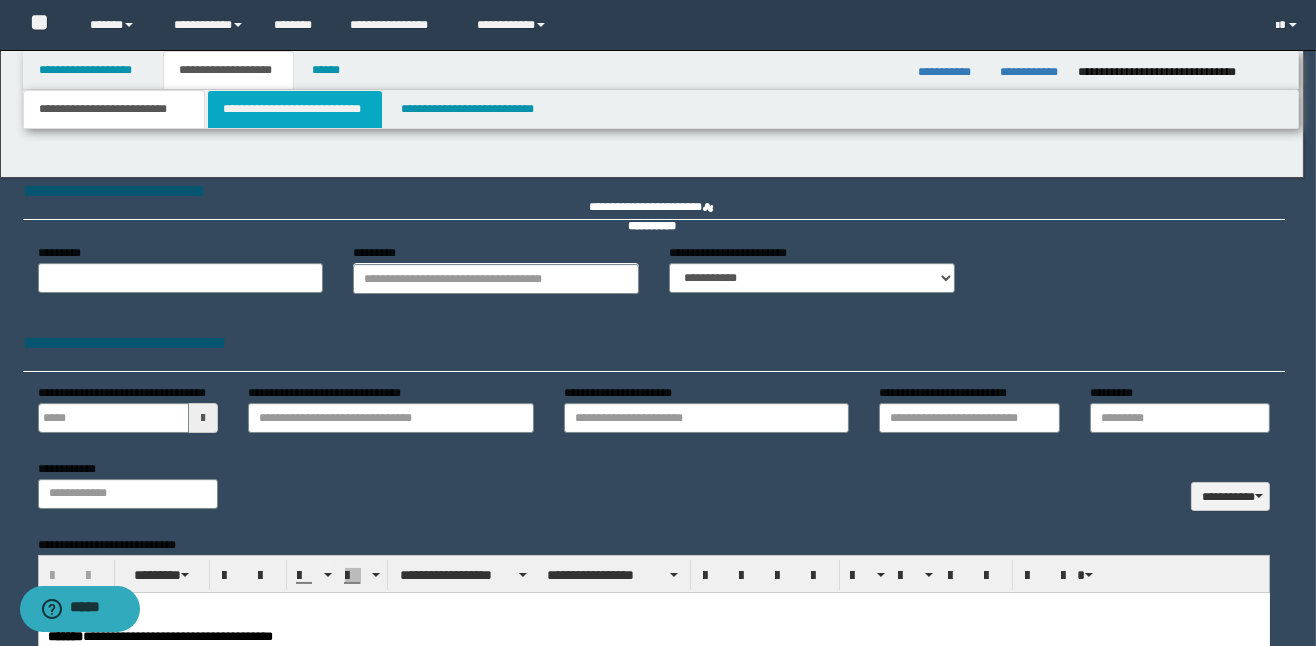 scroll, scrollTop: 0, scrollLeft: 0, axis: both 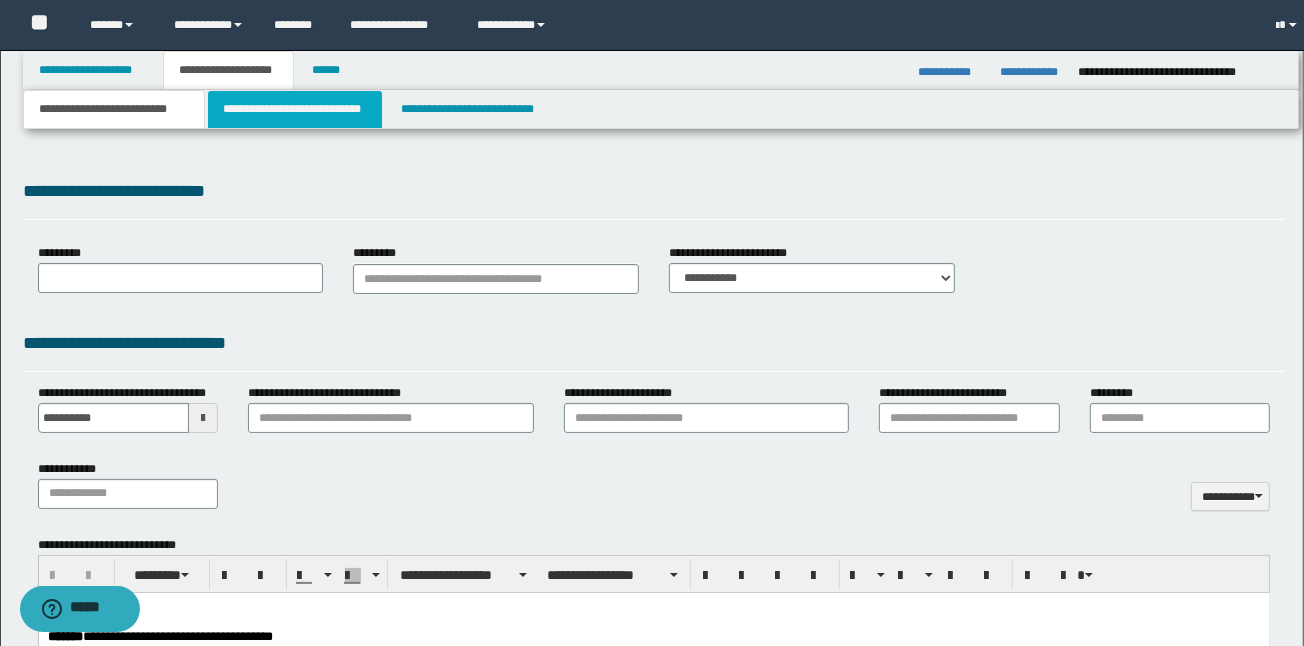 type on "**********" 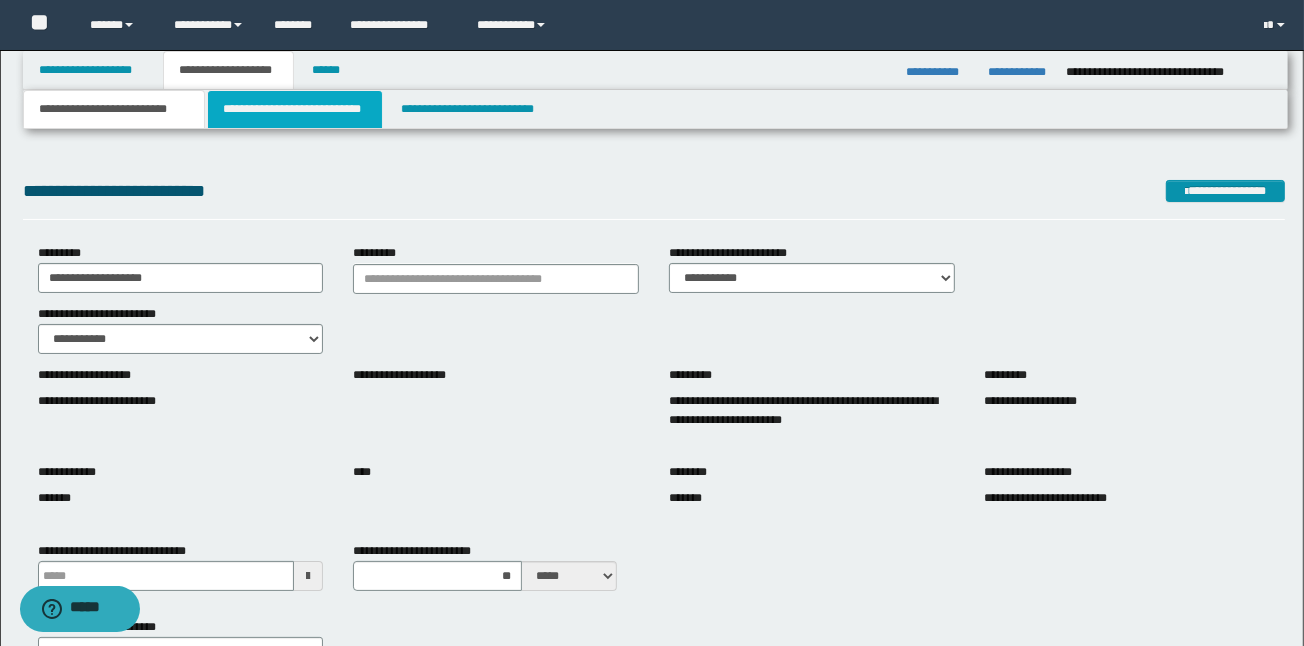 click on "**********" at bounding box center [294, 109] 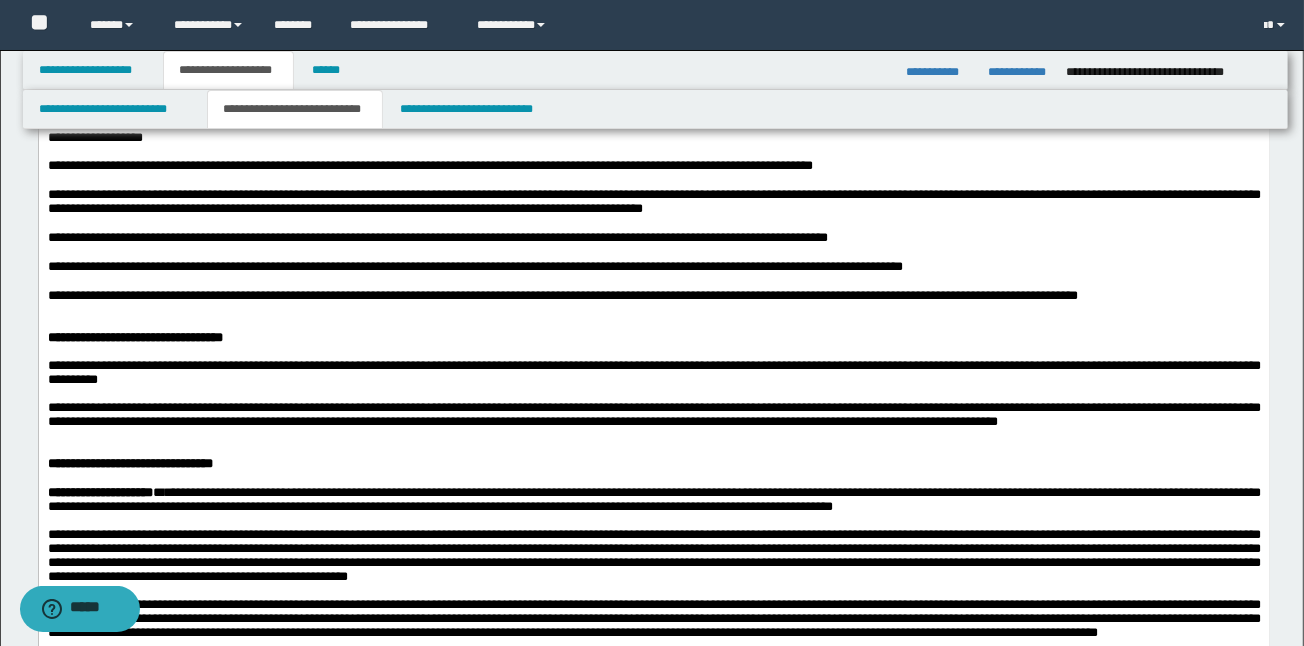 scroll, scrollTop: 640, scrollLeft: 0, axis: vertical 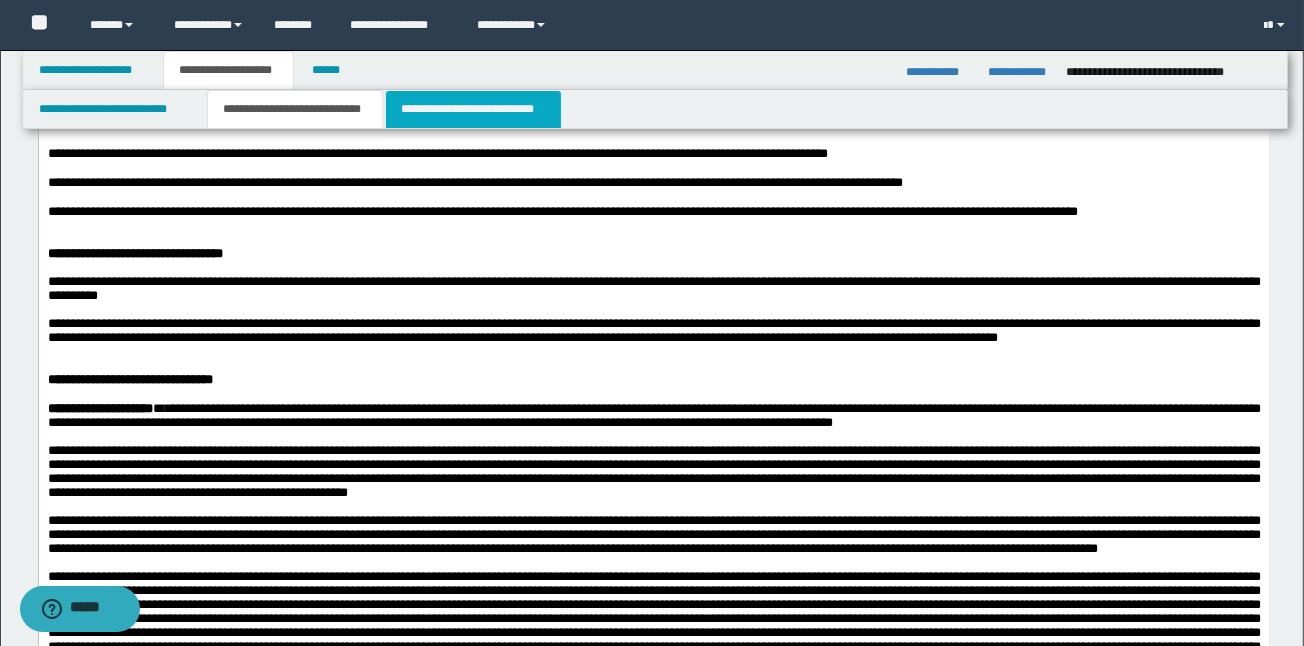 click on "**********" at bounding box center (473, 109) 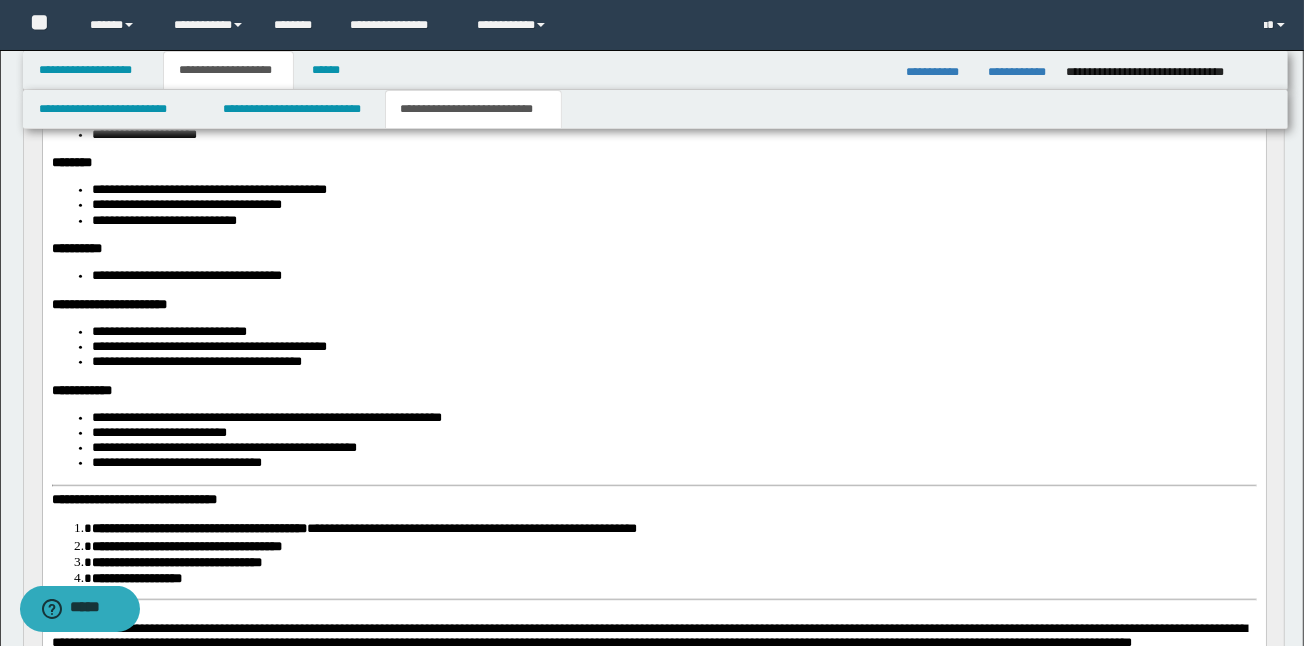 scroll, scrollTop: 960, scrollLeft: 0, axis: vertical 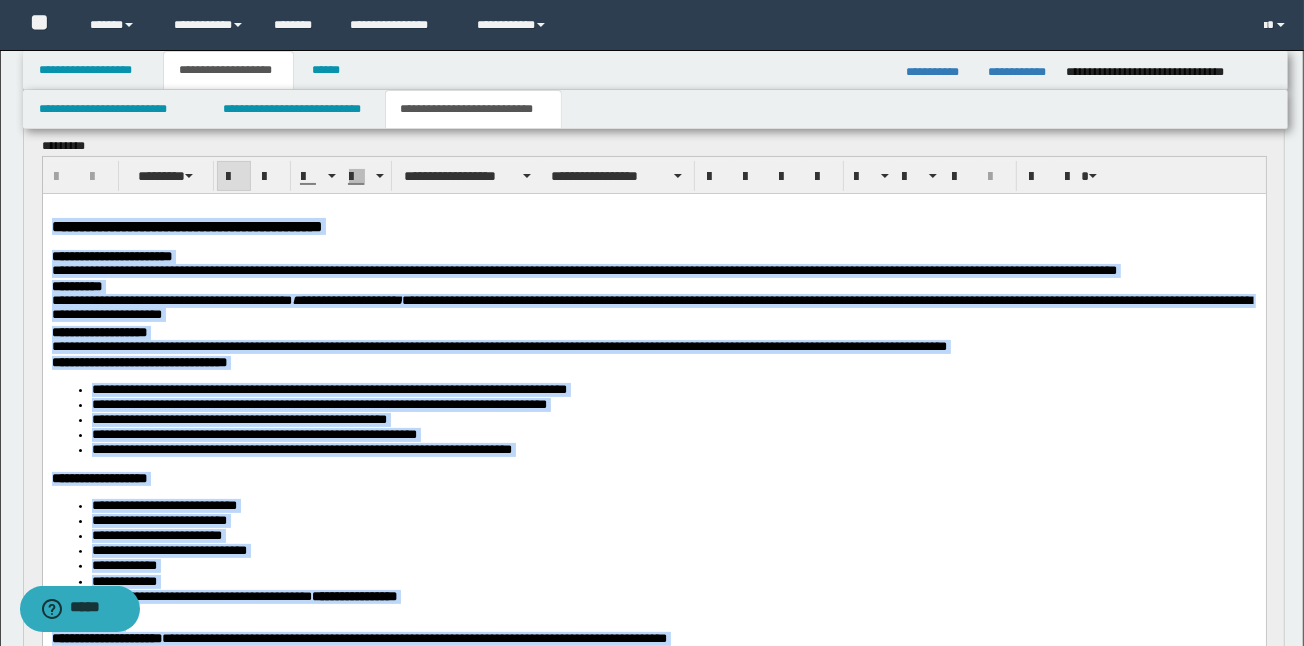 drag, startPoint x: 906, startPoint y: 1375, endPoint x: 16, endPoint y: 54, distance: 1592.8406 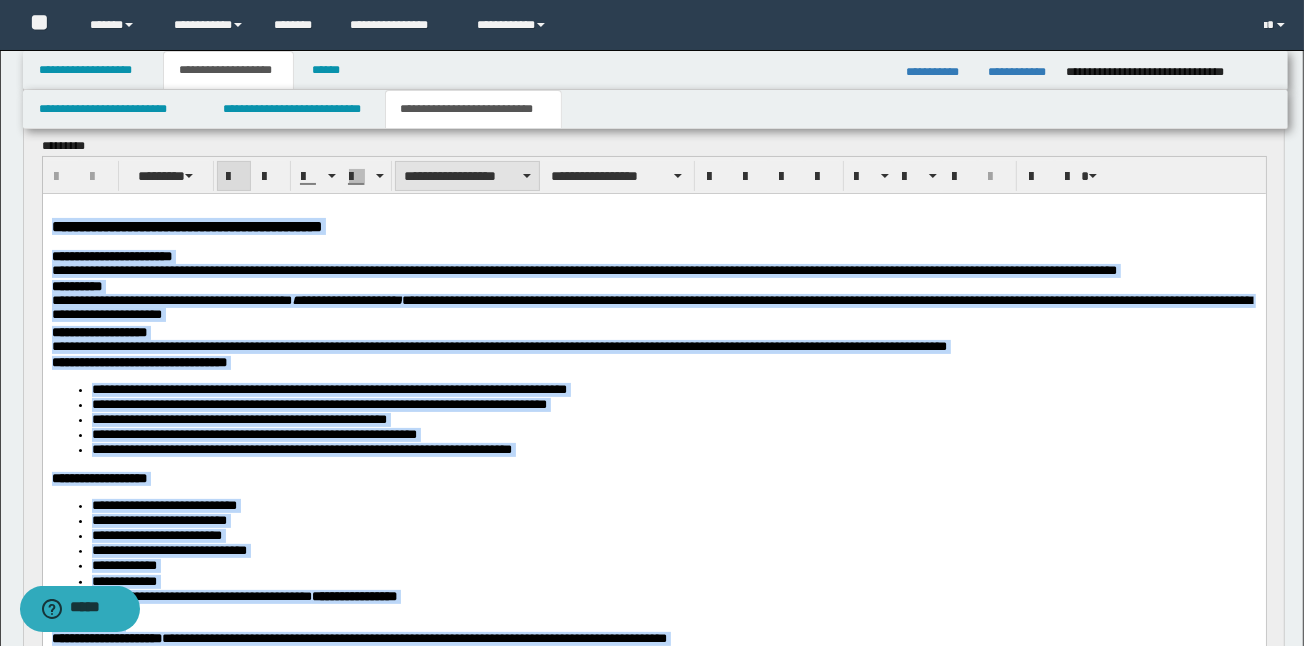 click on "**********" at bounding box center (467, 176) 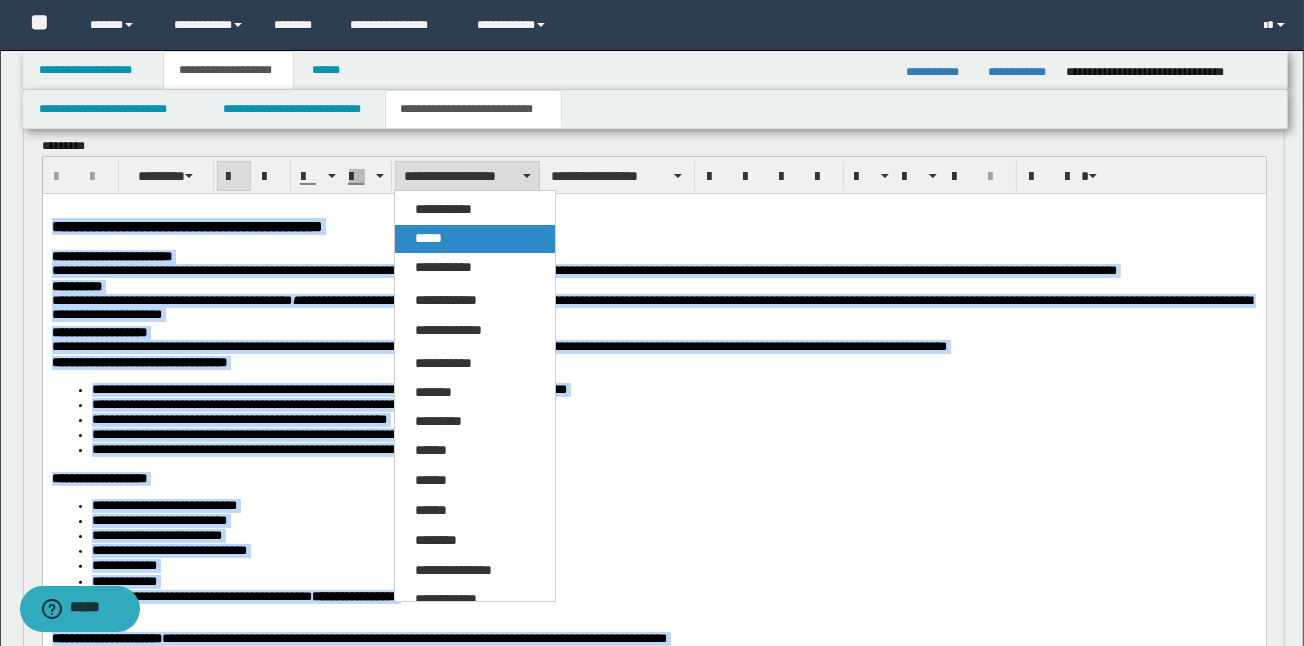 click on "*****" at bounding box center [428, 238] 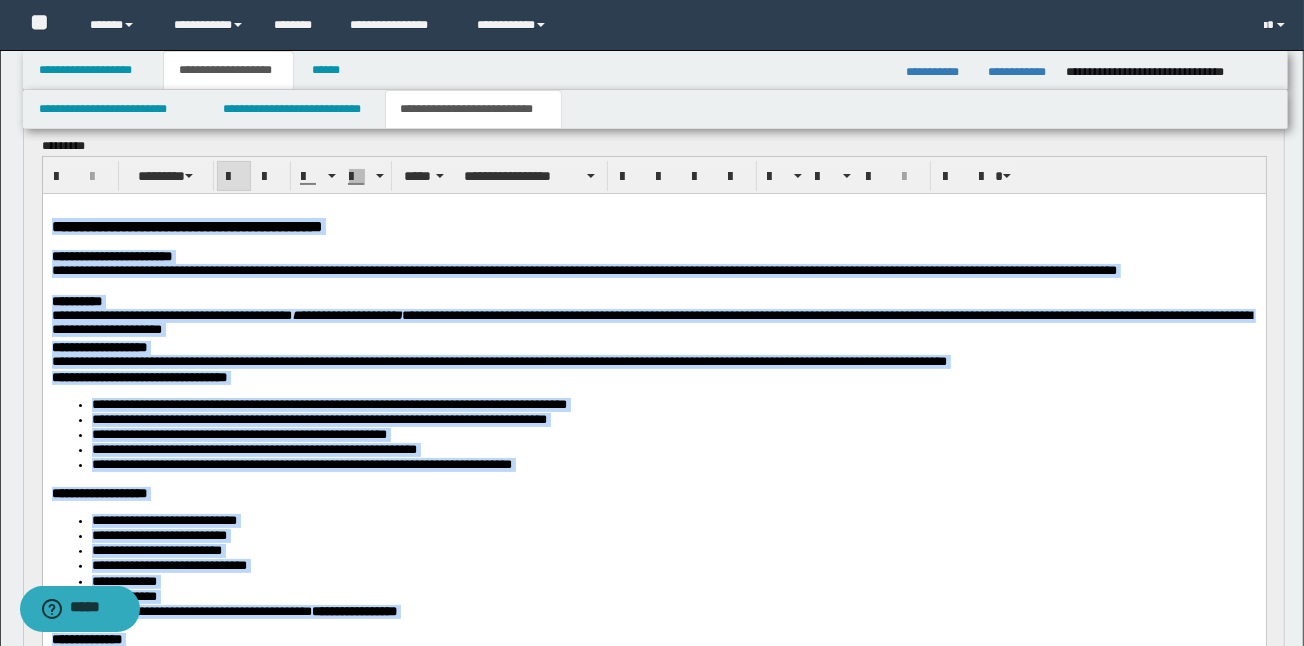drag, startPoint x: 406, startPoint y: 422, endPoint x: 410, endPoint y: 403, distance: 19.416489 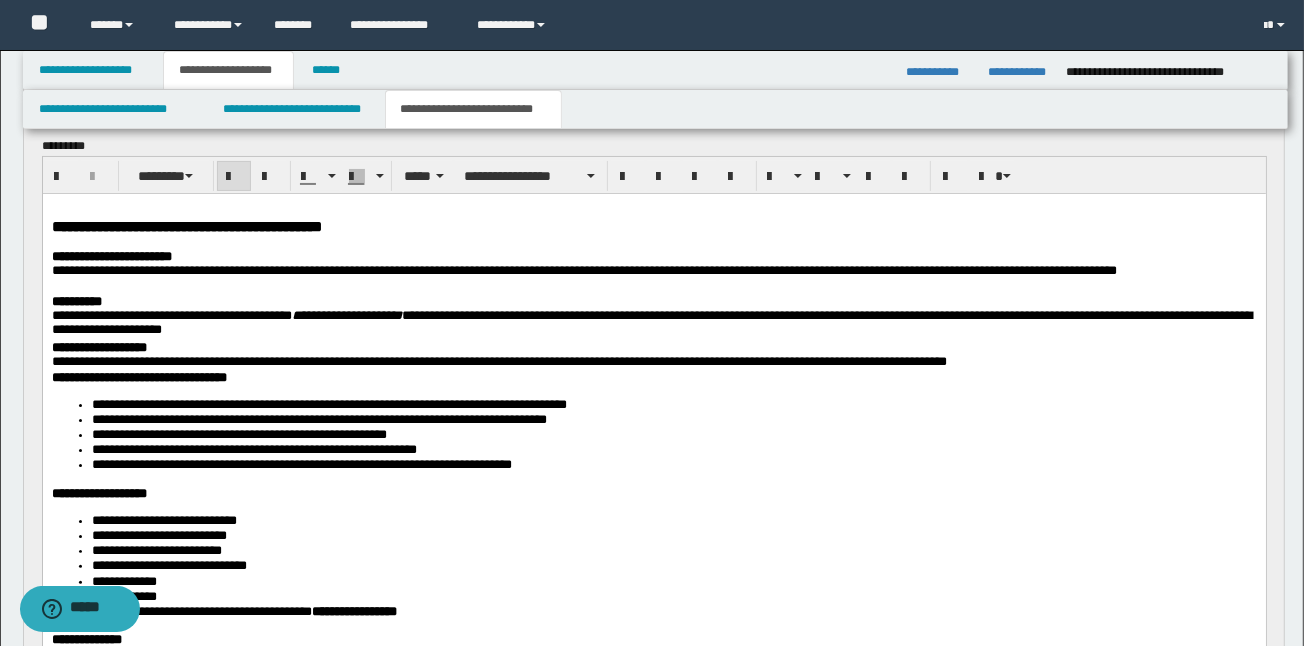 click on "**********" at bounding box center [653, 226] 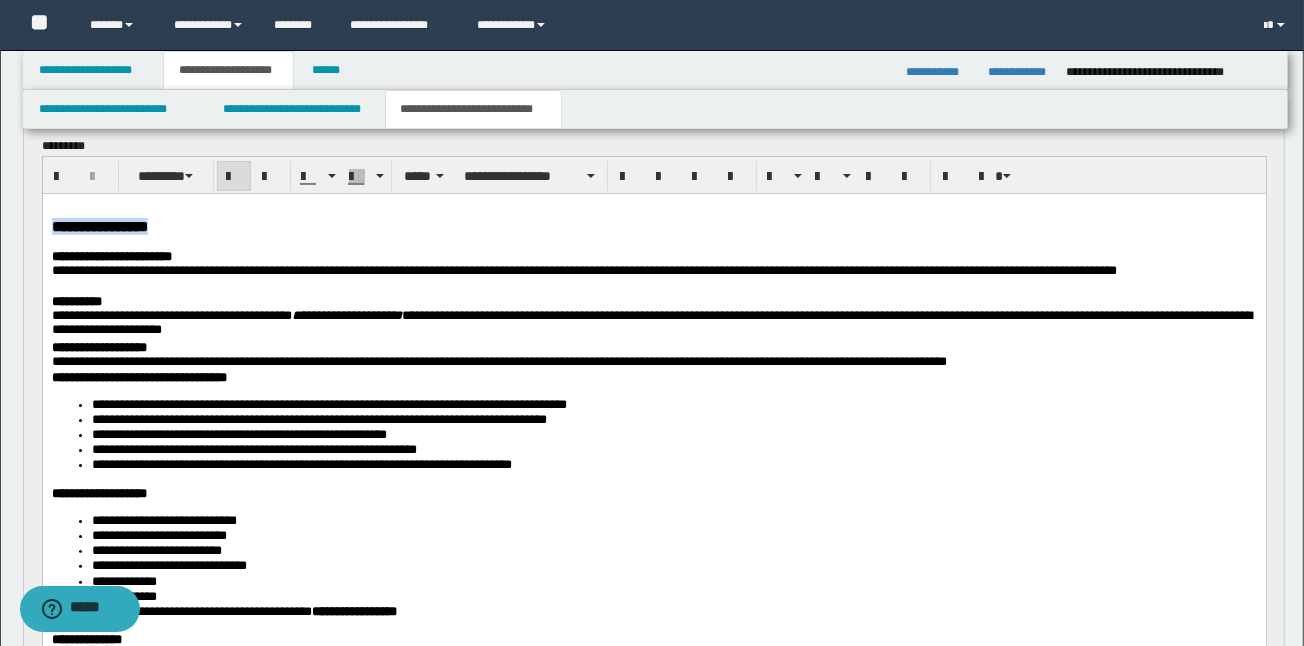 drag, startPoint x: 311, startPoint y: 235, endPoint x: 84, endPoint y: 409, distance: 286.01575 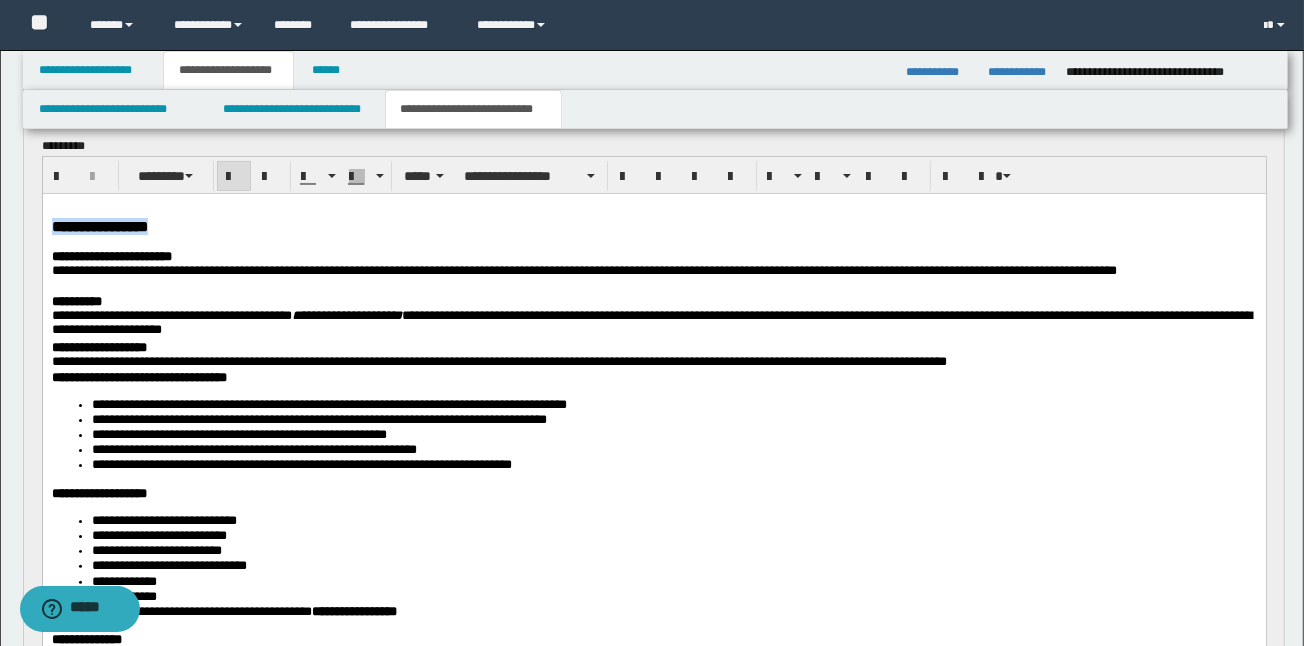 click on "**********" at bounding box center (653, 837) 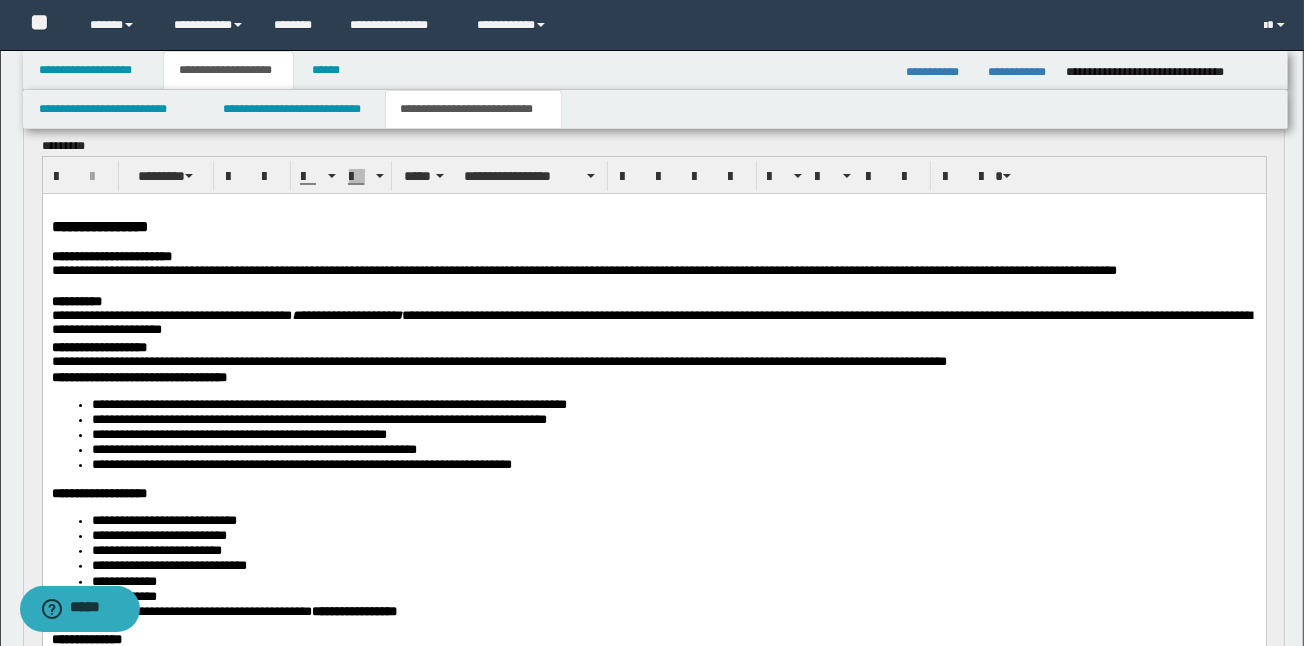 click on "**********" at bounding box center (653, 272) 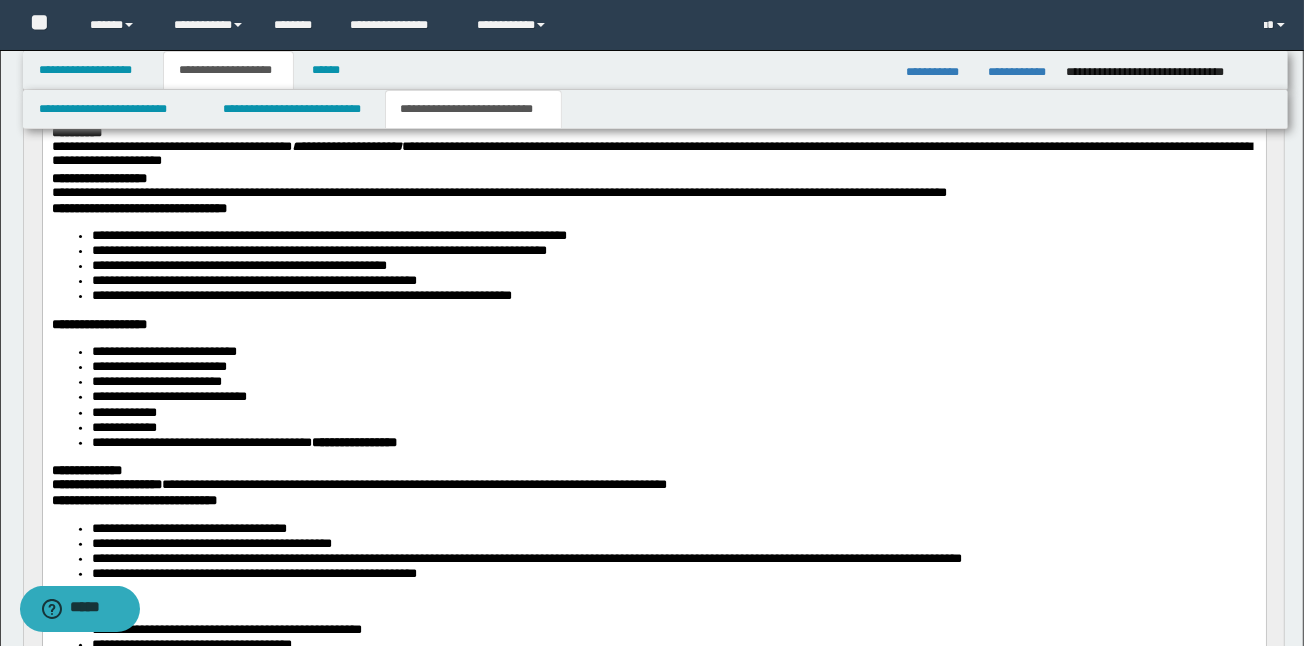 scroll, scrollTop: 375, scrollLeft: 0, axis: vertical 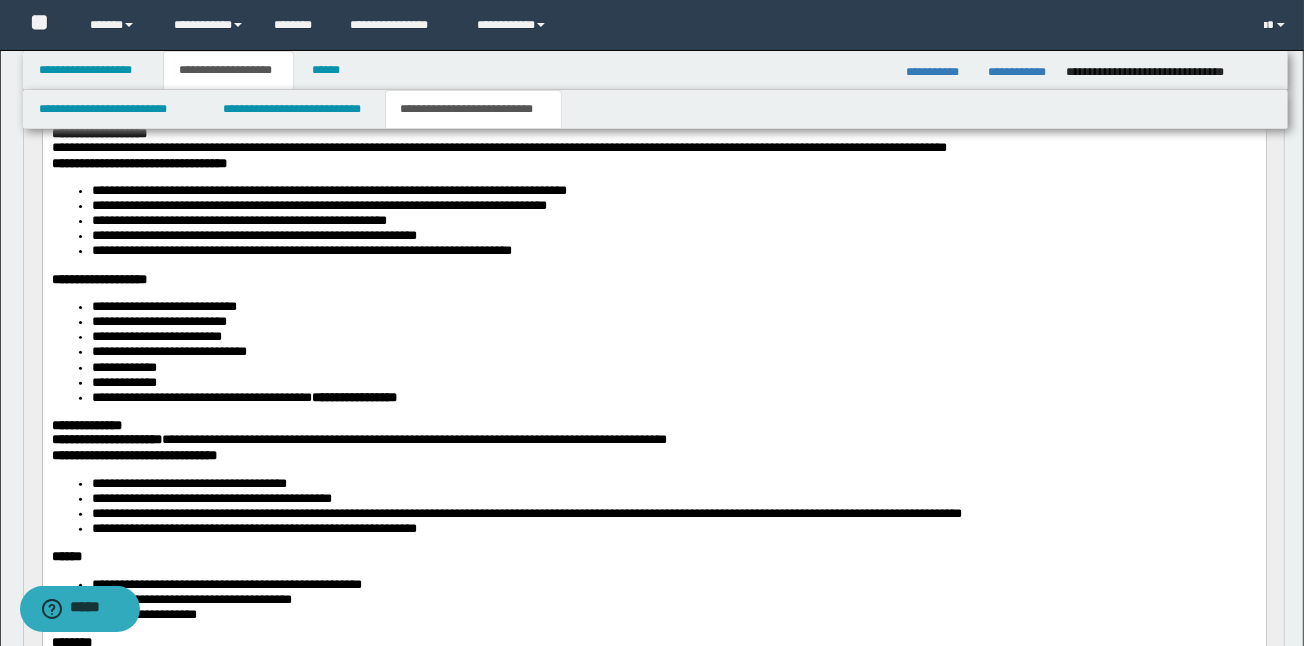 click on "**********" at bounding box center (243, 398) 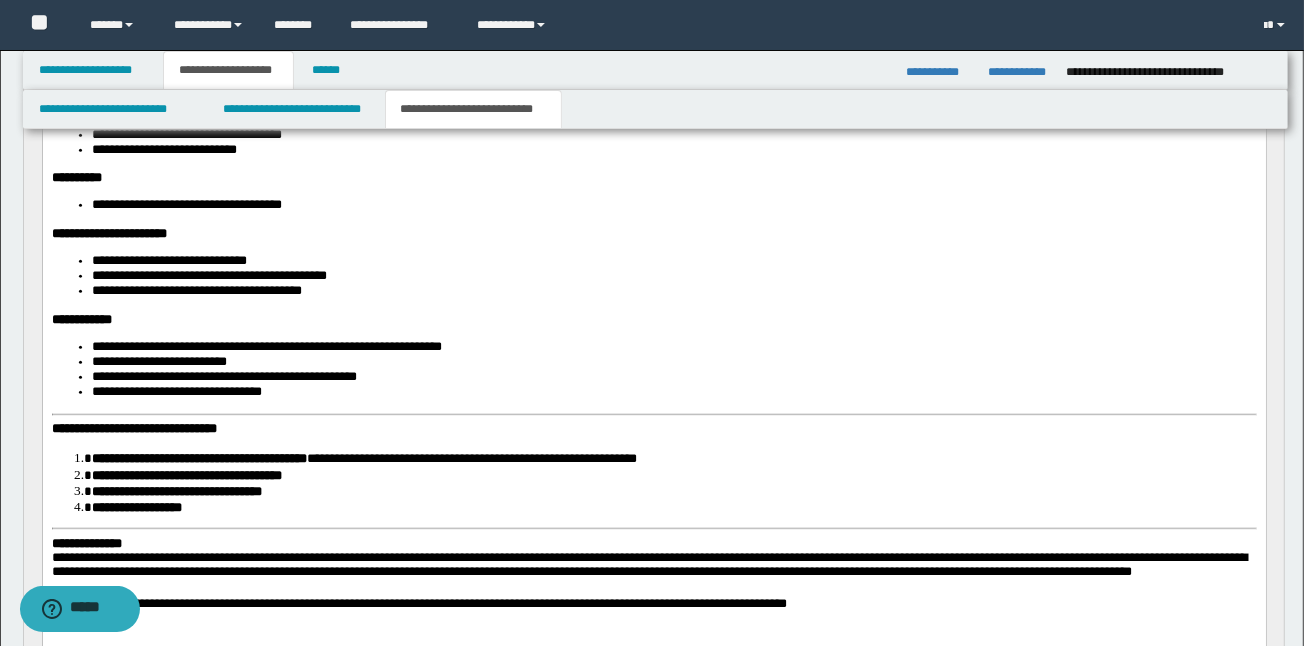 scroll, scrollTop: 1015, scrollLeft: 0, axis: vertical 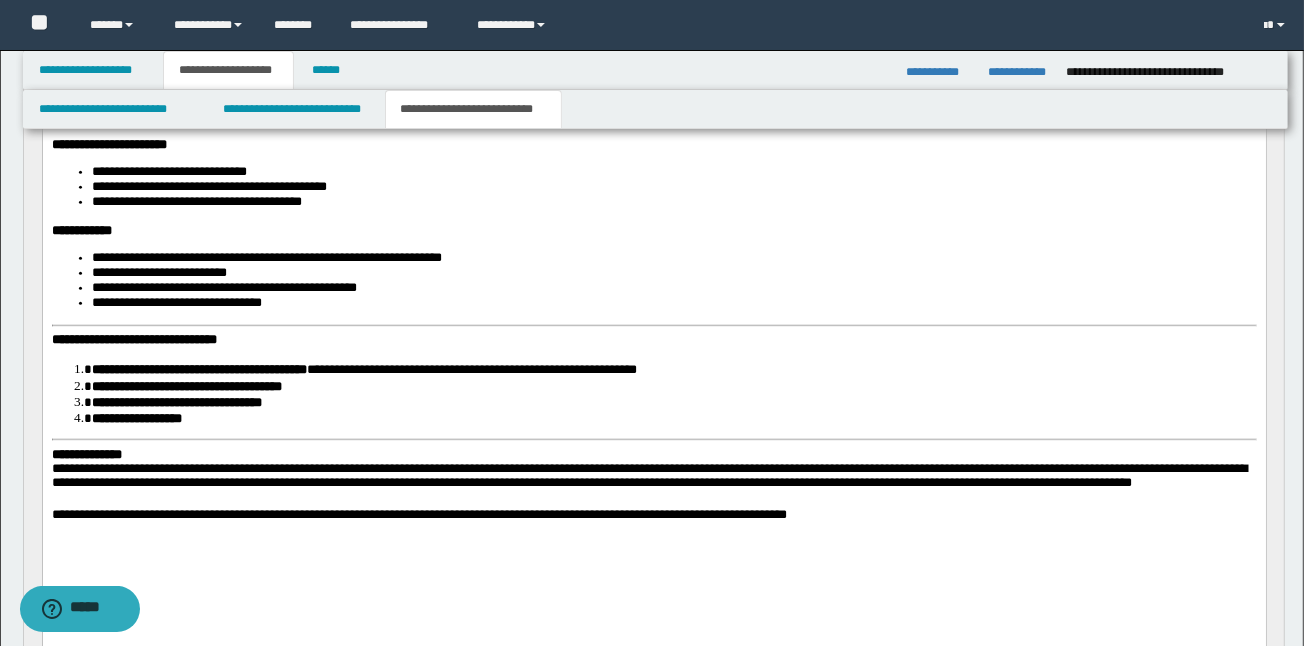 click on "**********" at bounding box center (653, -16) 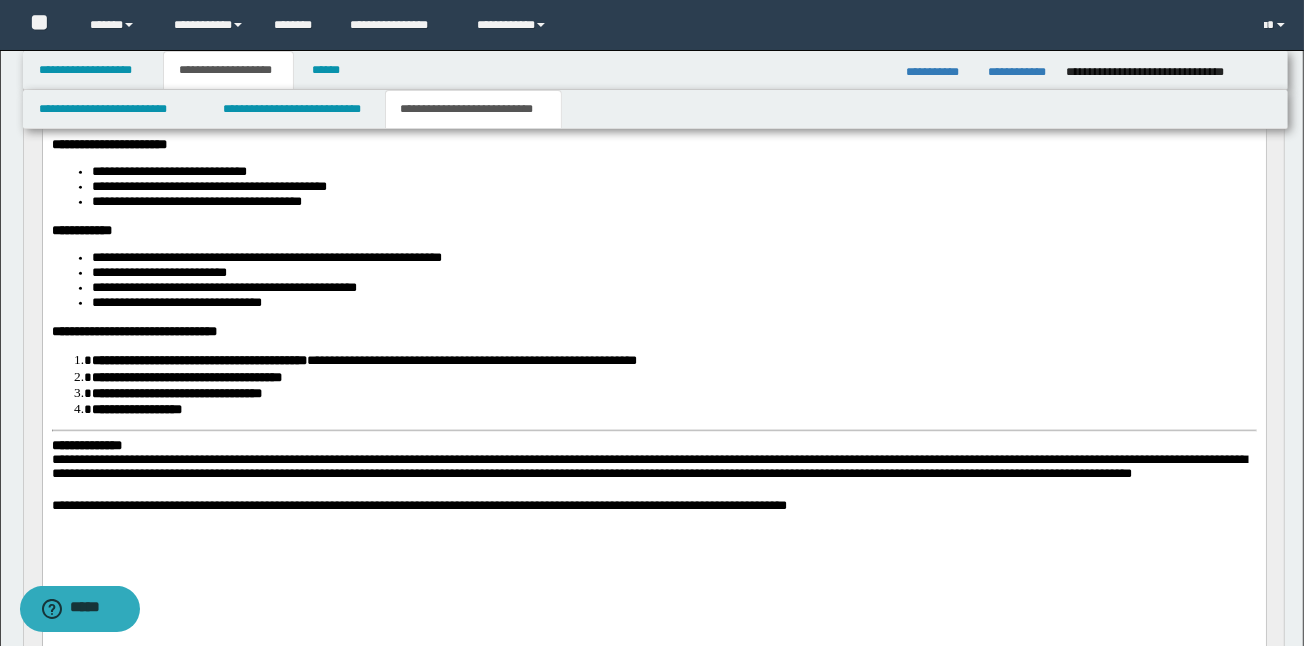 click on "**********" at bounding box center (653, -20) 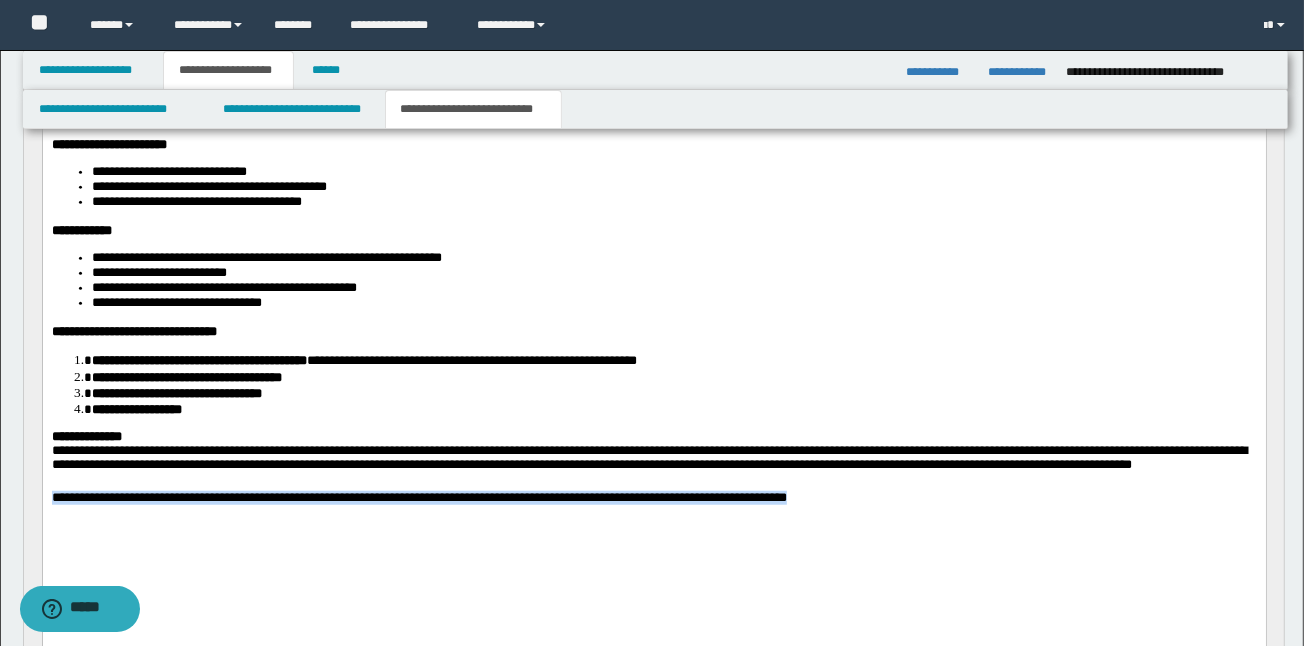 drag, startPoint x: 938, startPoint y: 503, endPoint x: 83, endPoint y: -152, distance: 1077.0562 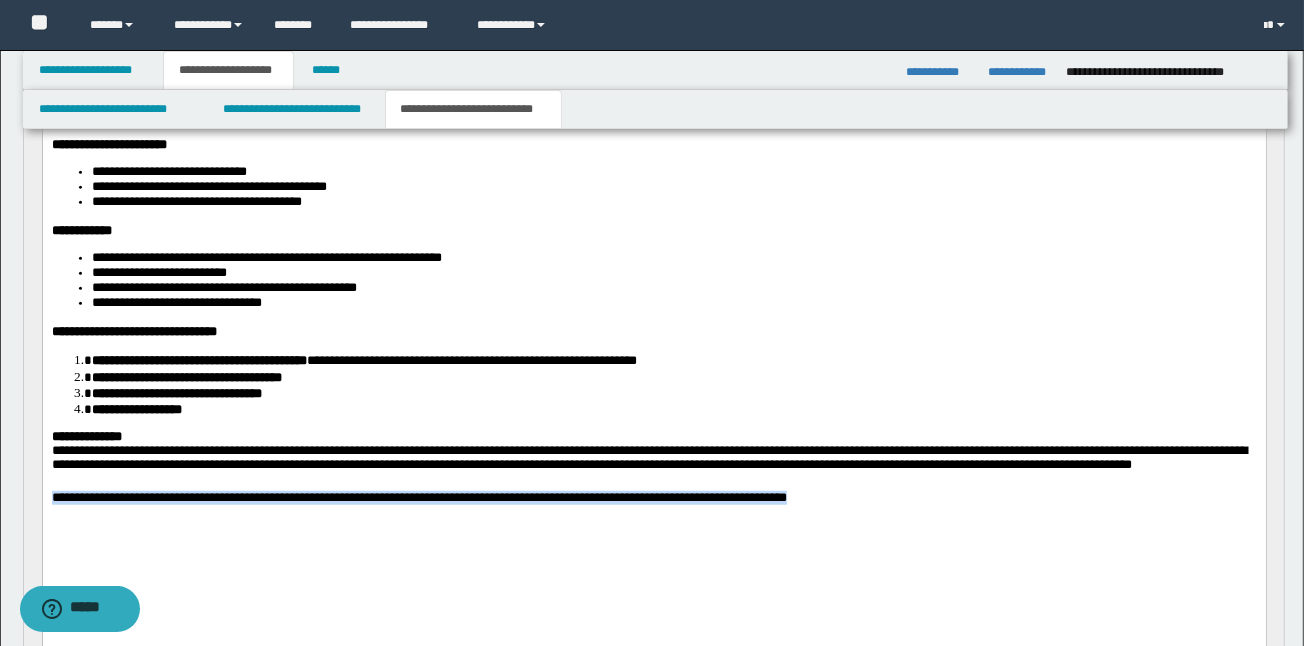 click on "**********" at bounding box center [653, -25] 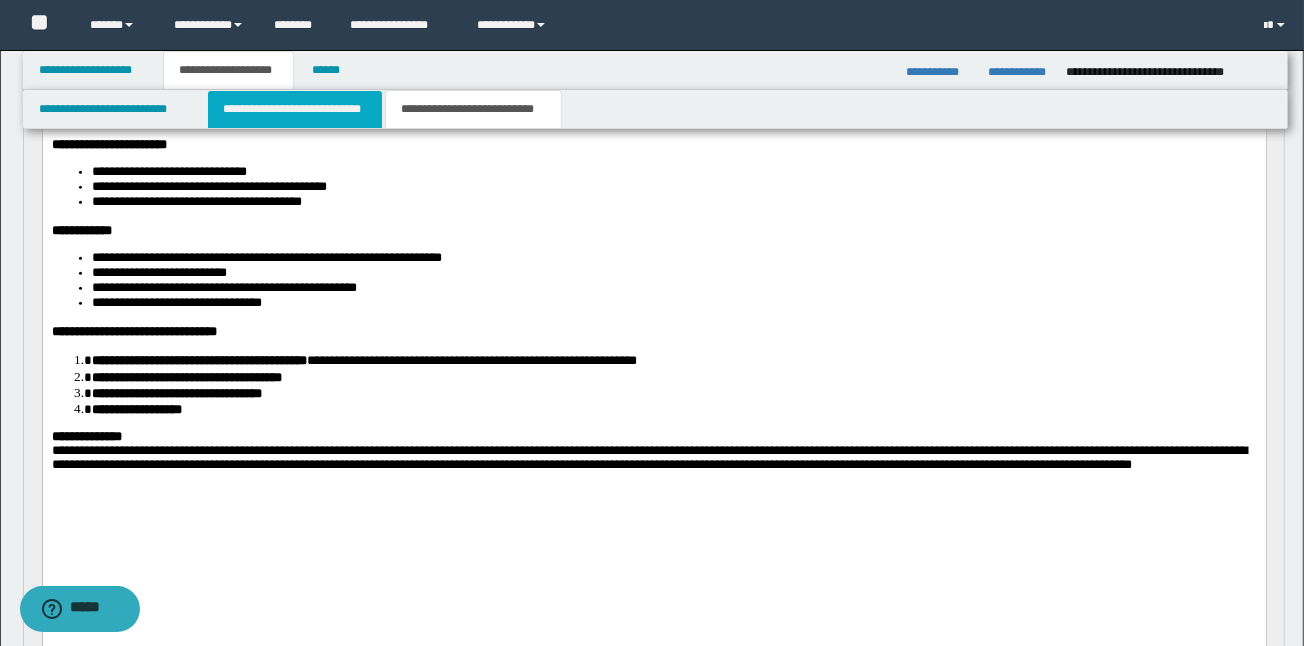 click on "**********" at bounding box center (294, 109) 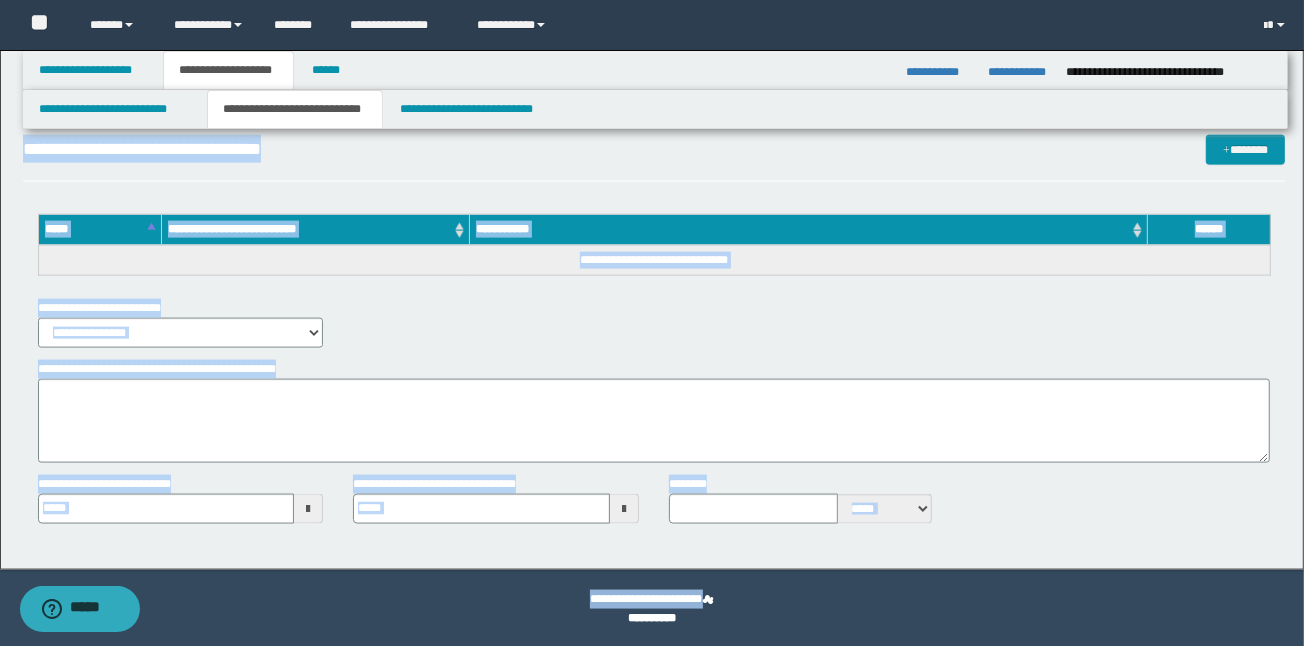 scroll, scrollTop: 2023, scrollLeft: 0, axis: vertical 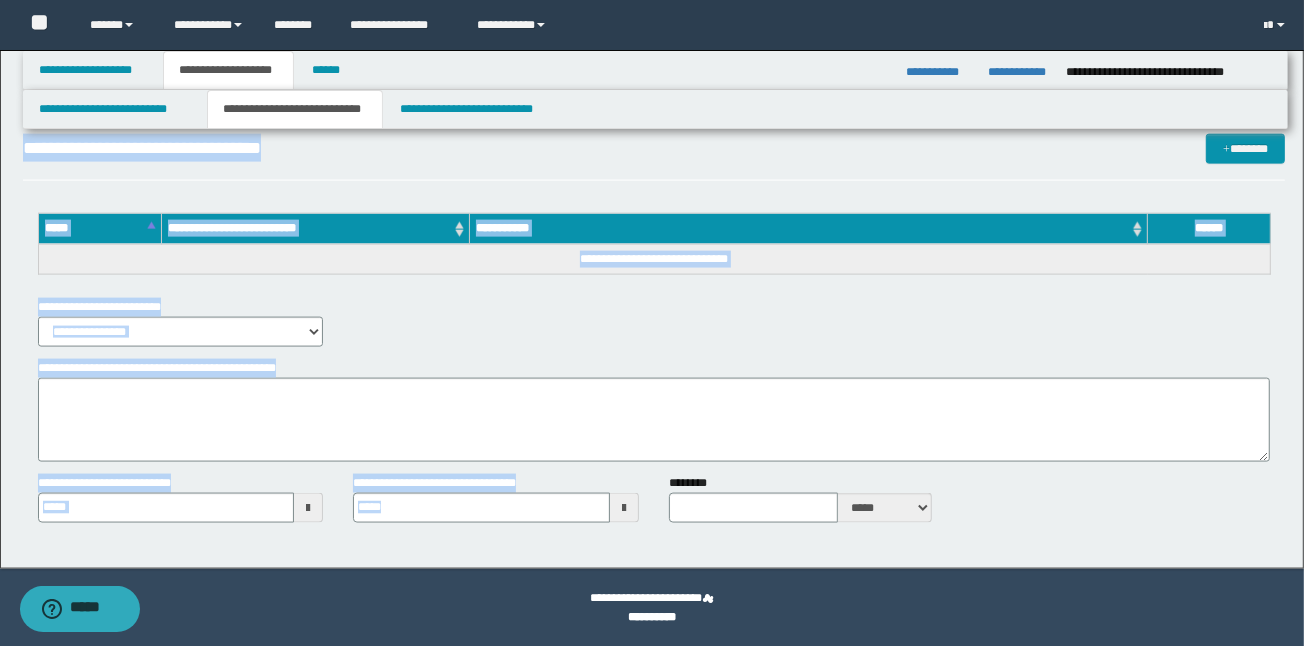 type 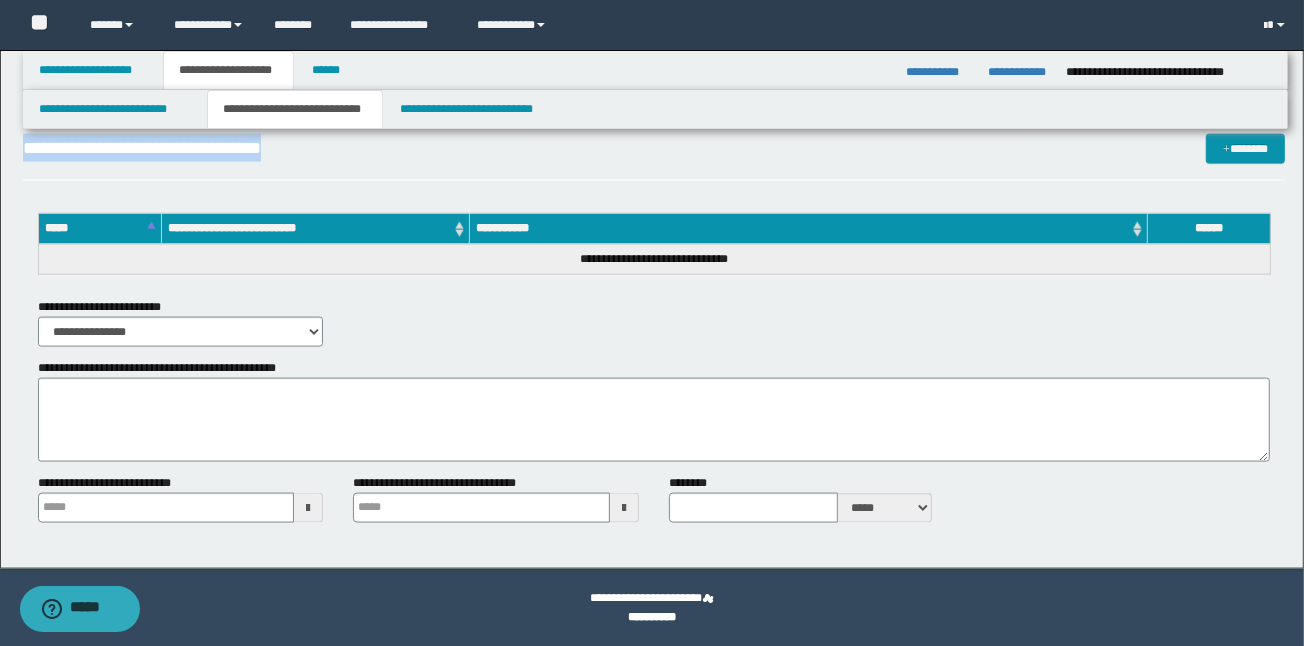 drag, startPoint x: 41, startPoint y: 250, endPoint x: 616, endPoint y: 188, distance: 578.33295 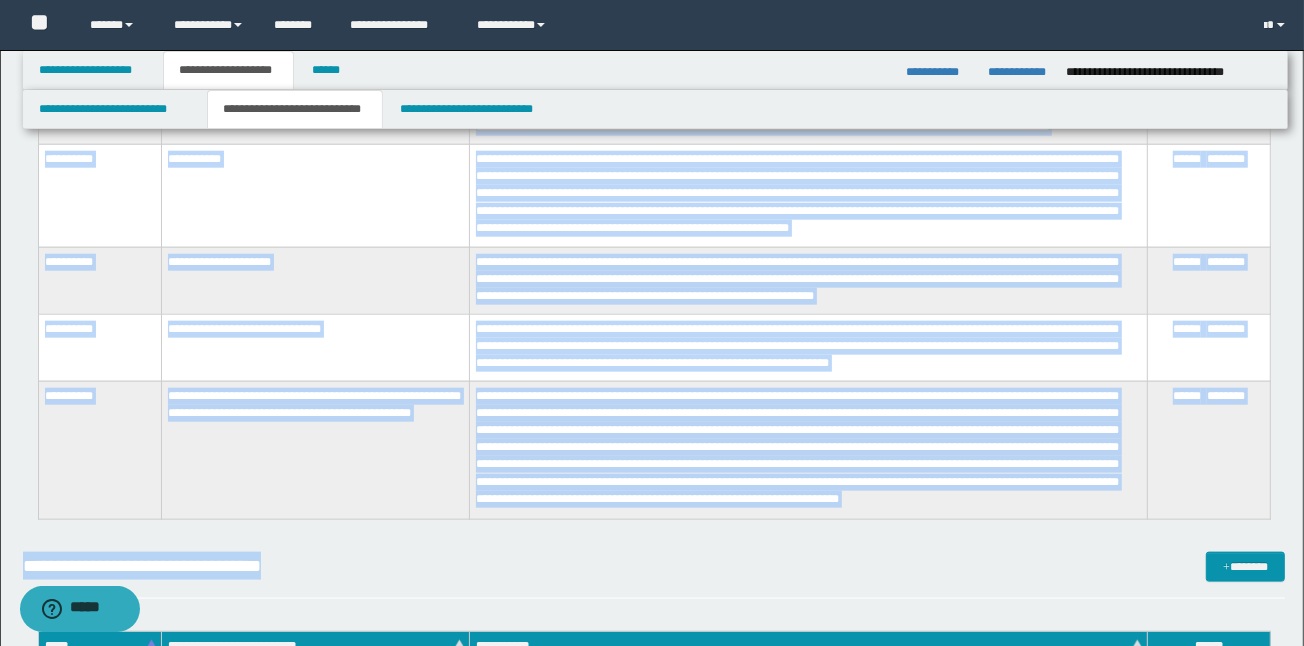 scroll, scrollTop: 1596, scrollLeft: 0, axis: vertical 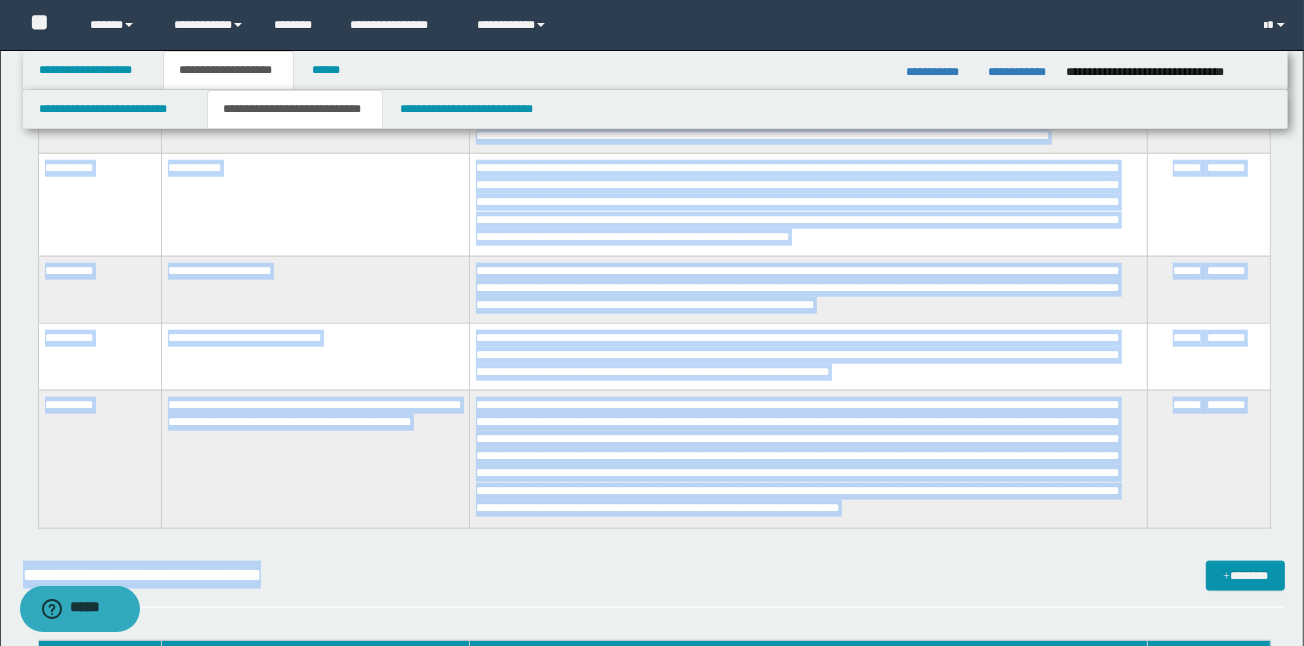 copy on "**********" 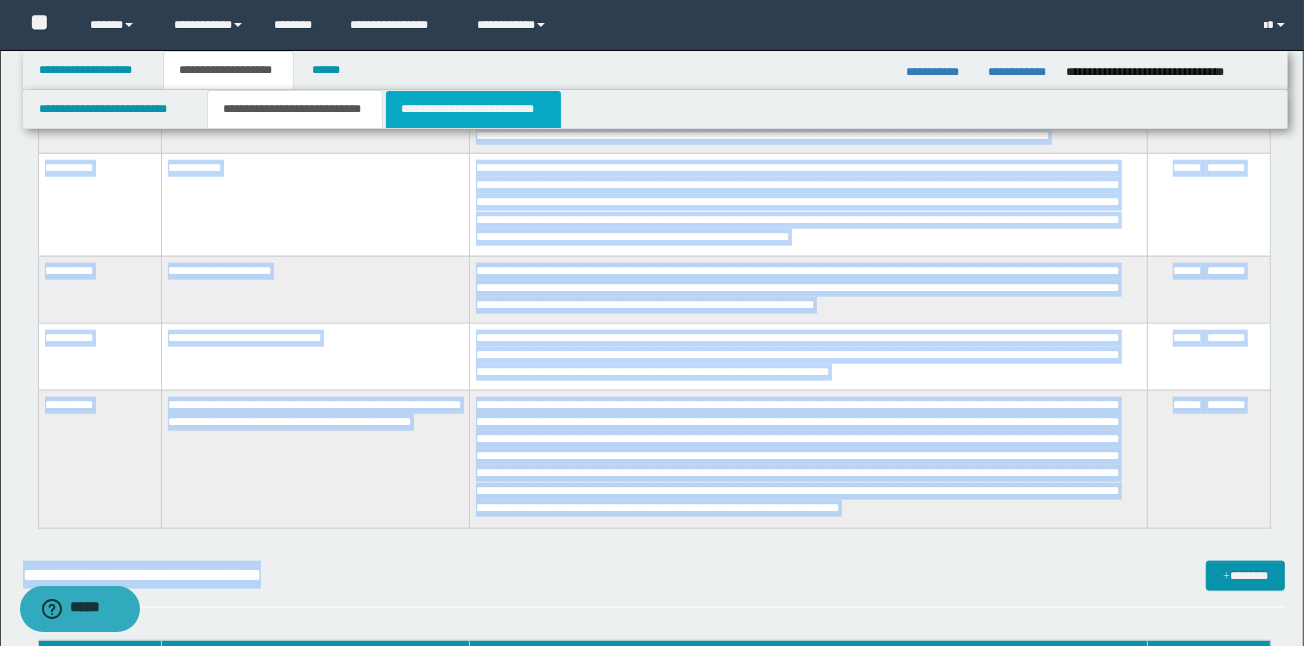 click on "**********" at bounding box center (473, 109) 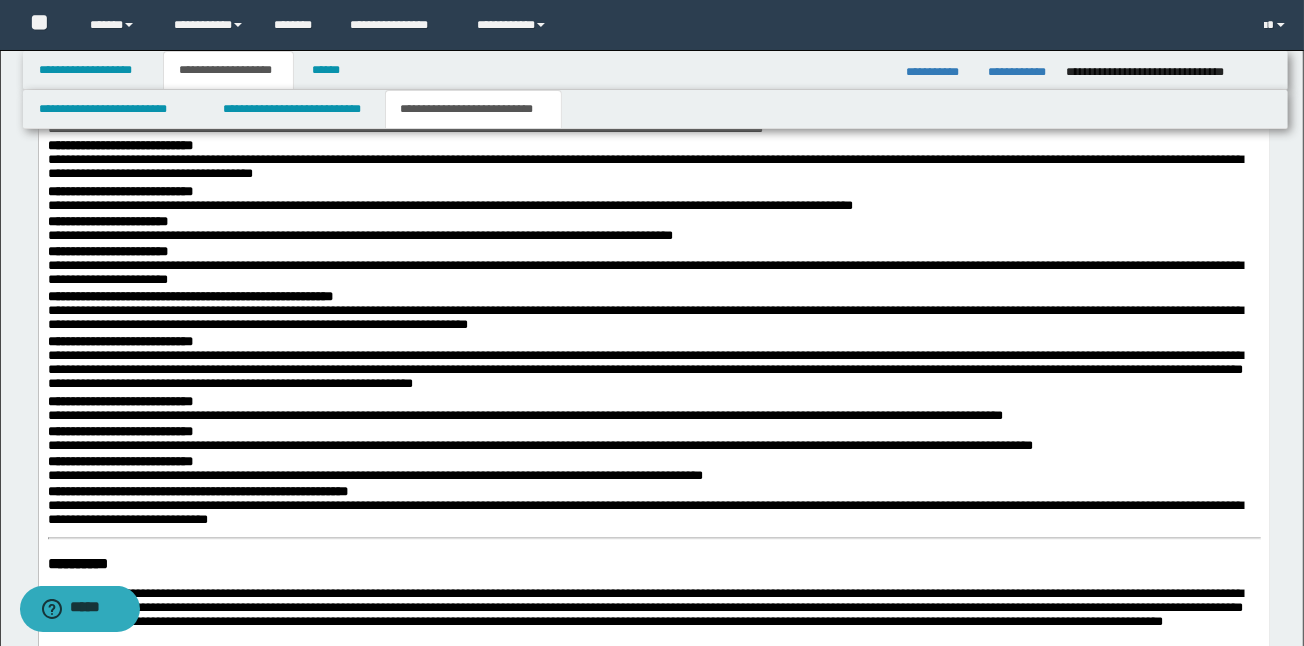 scroll, scrollTop: 2663, scrollLeft: 0, axis: vertical 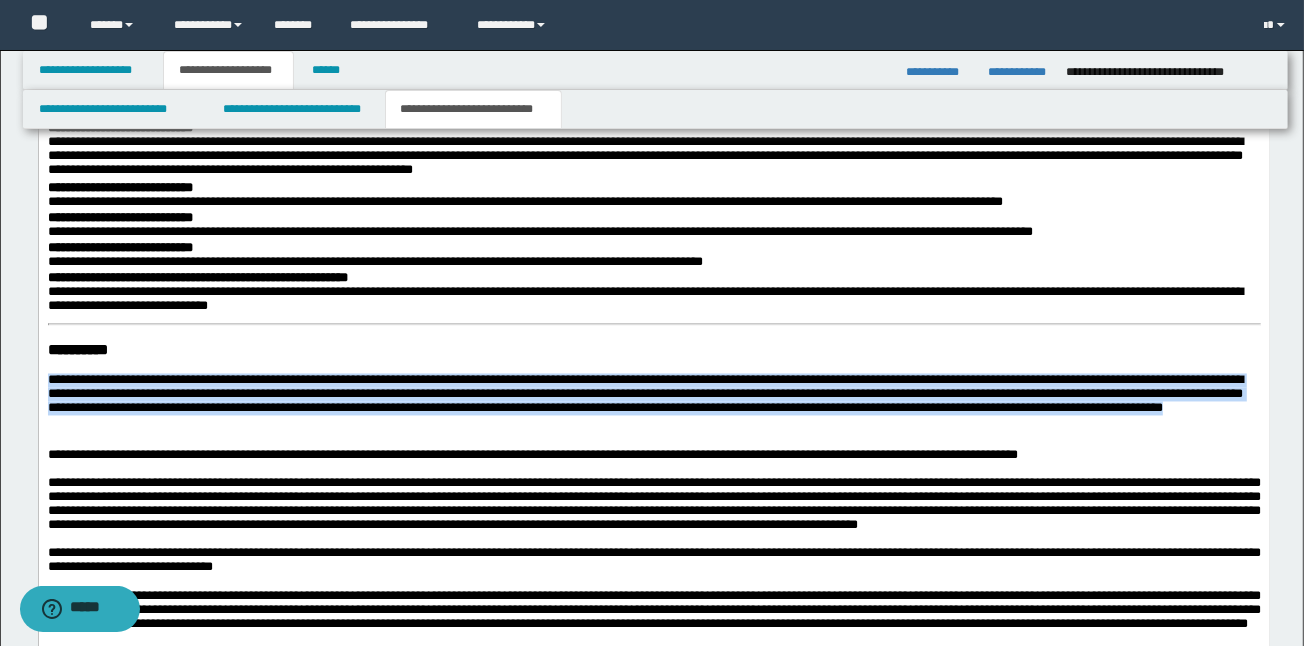 drag, startPoint x: 336, startPoint y: 463, endPoint x: 46, endPoint y: 421, distance: 293.0256 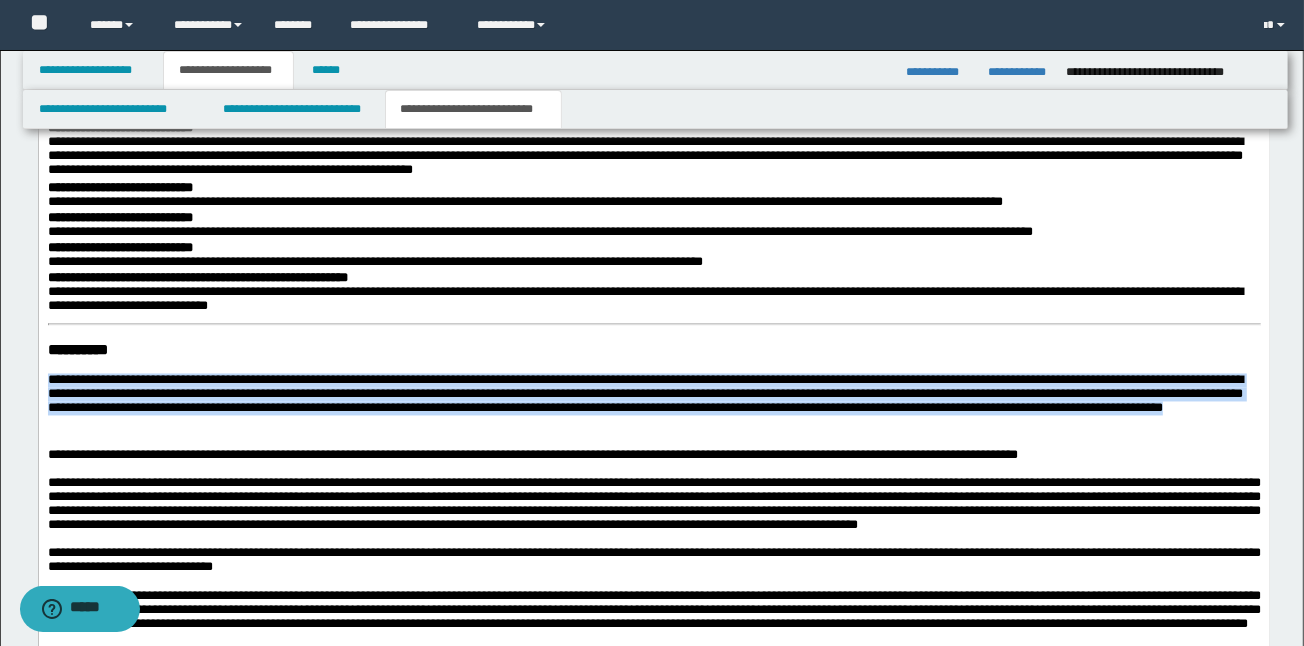 click on "**********" at bounding box center [653, 620] 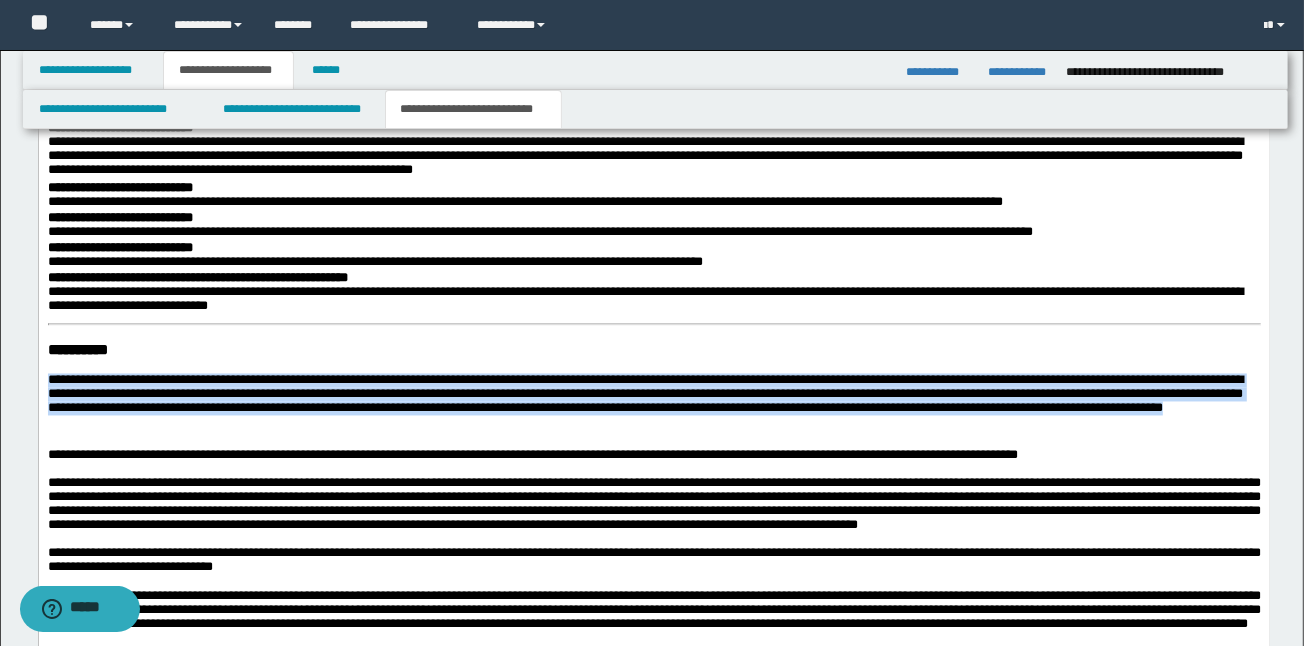 type 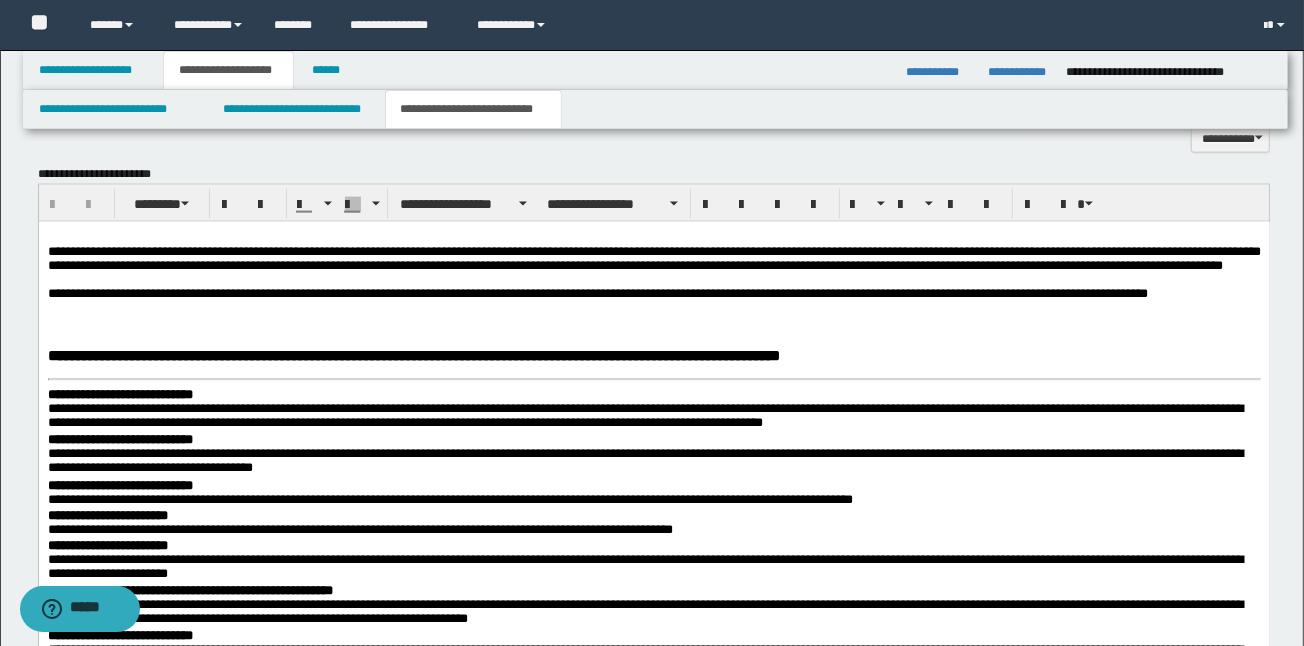 scroll, scrollTop: 2129, scrollLeft: 0, axis: vertical 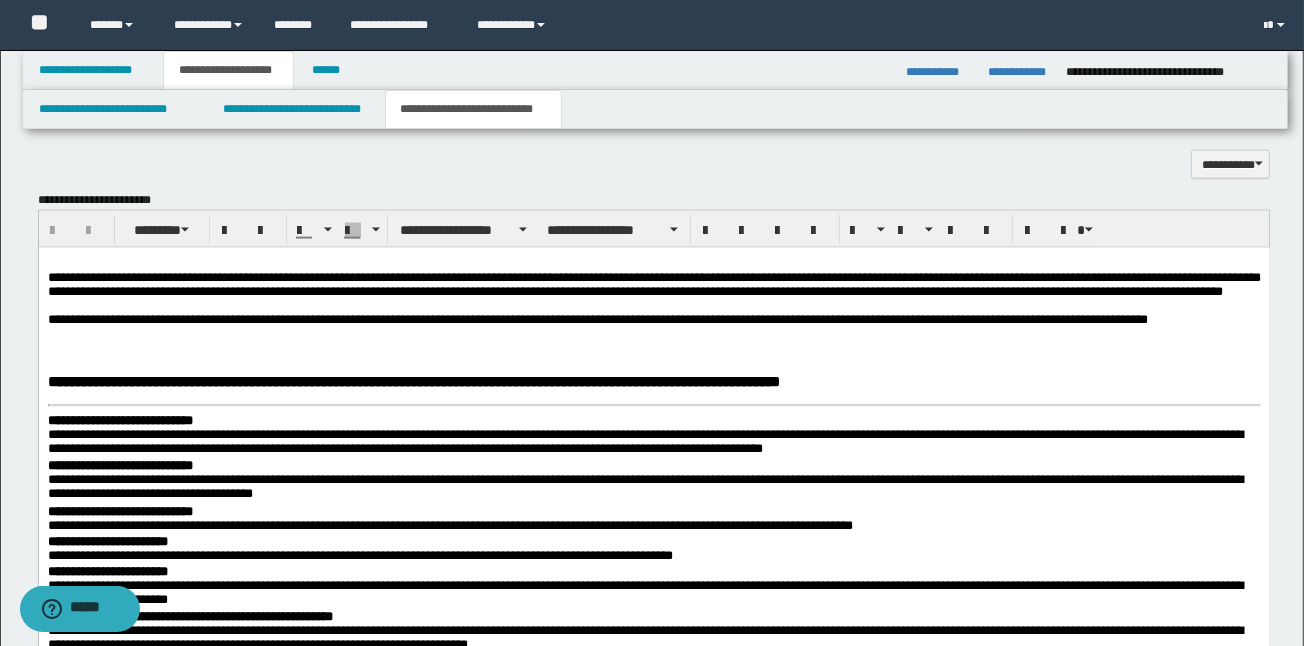click at bounding box center [653, 334] 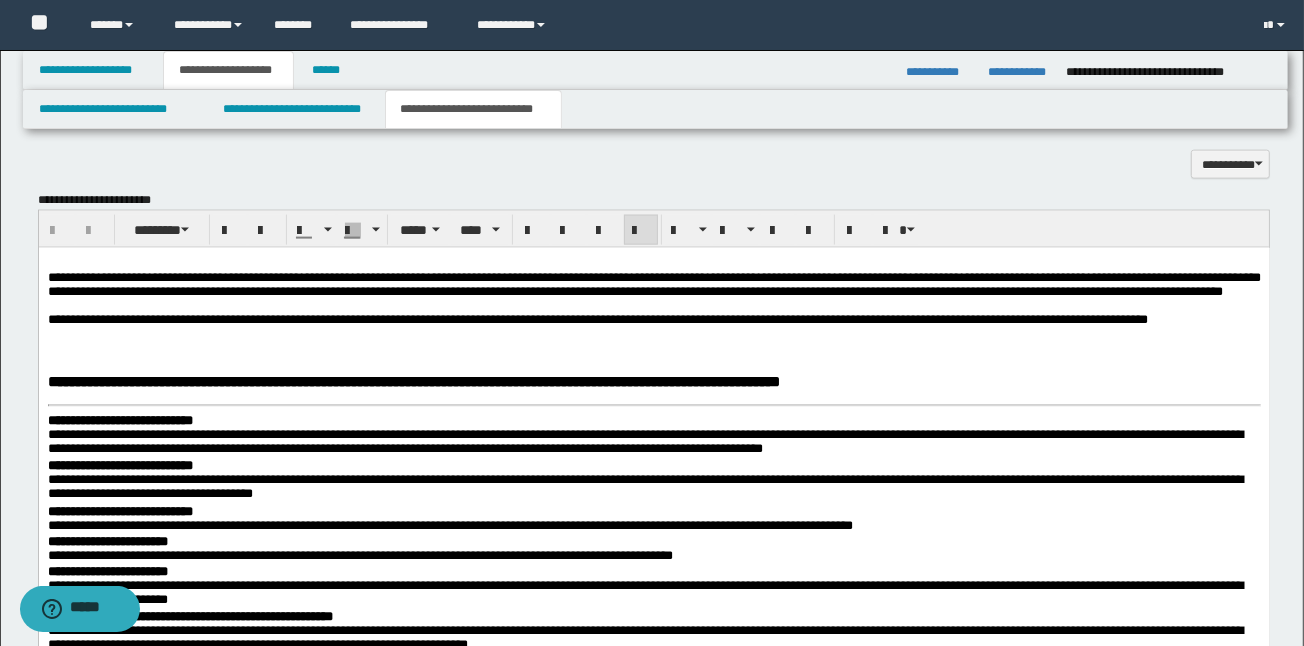 click on "**********" at bounding box center (653, 320) 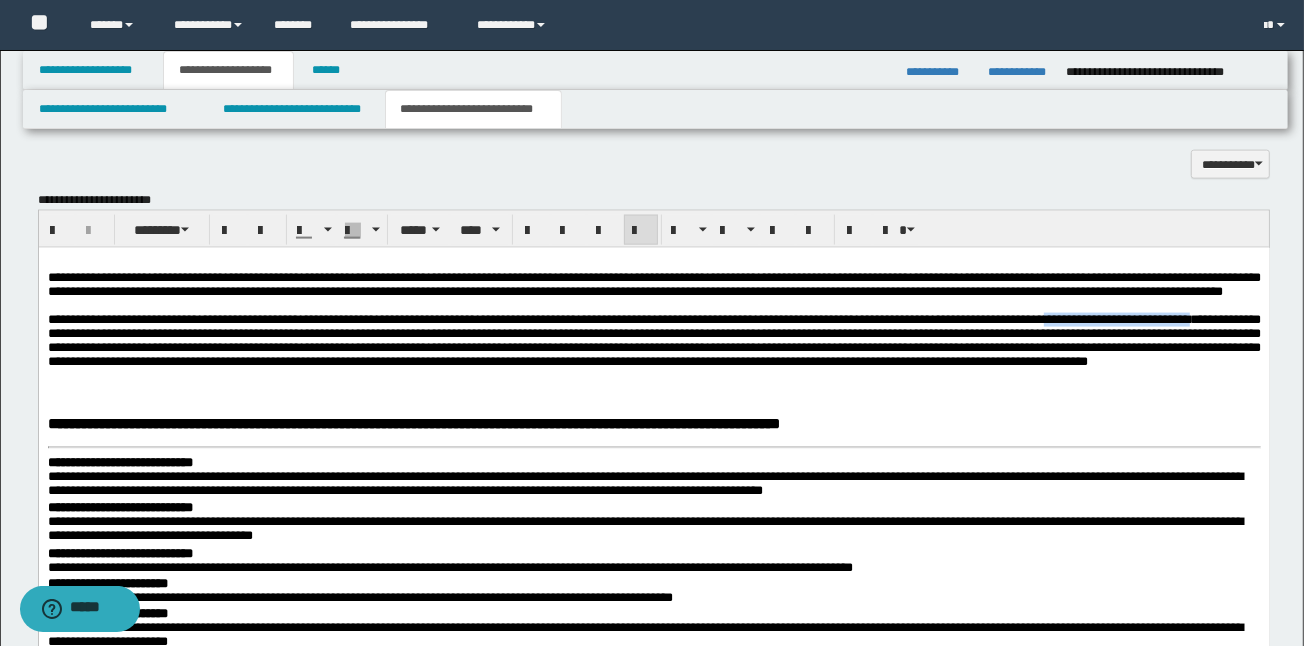 drag, startPoint x: 238, startPoint y: 354, endPoint x: 1211, endPoint y: 339, distance: 973.1156 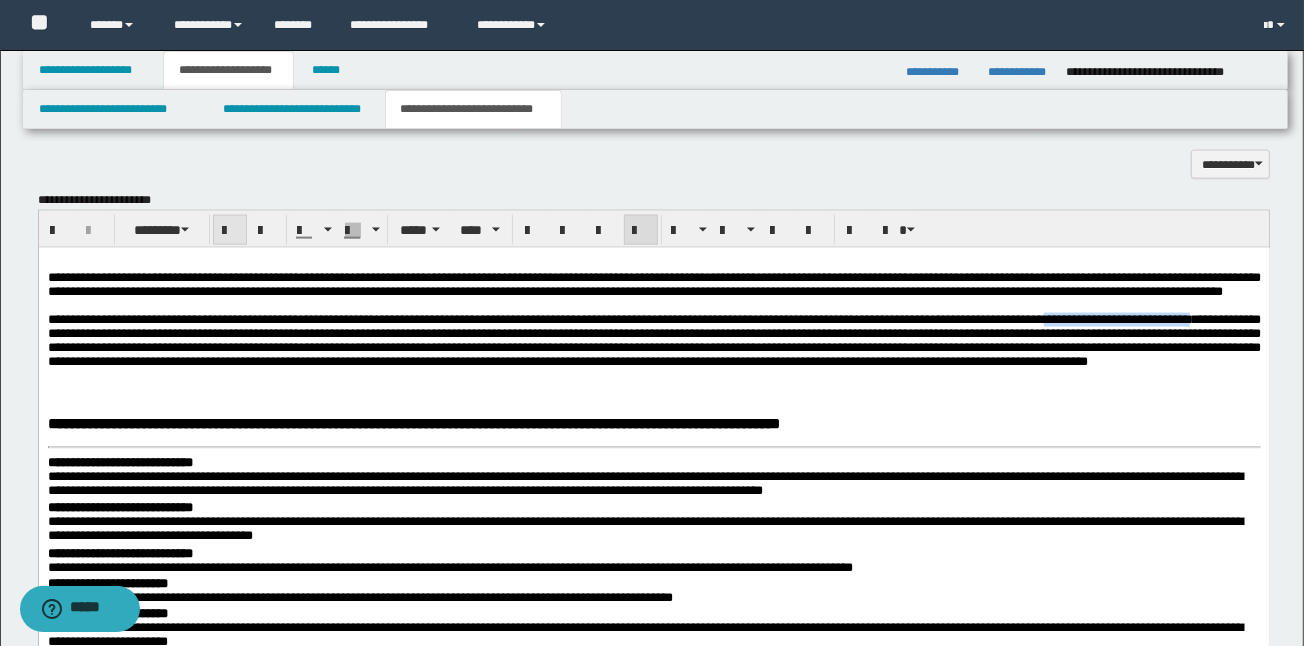 click at bounding box center (230, 230) 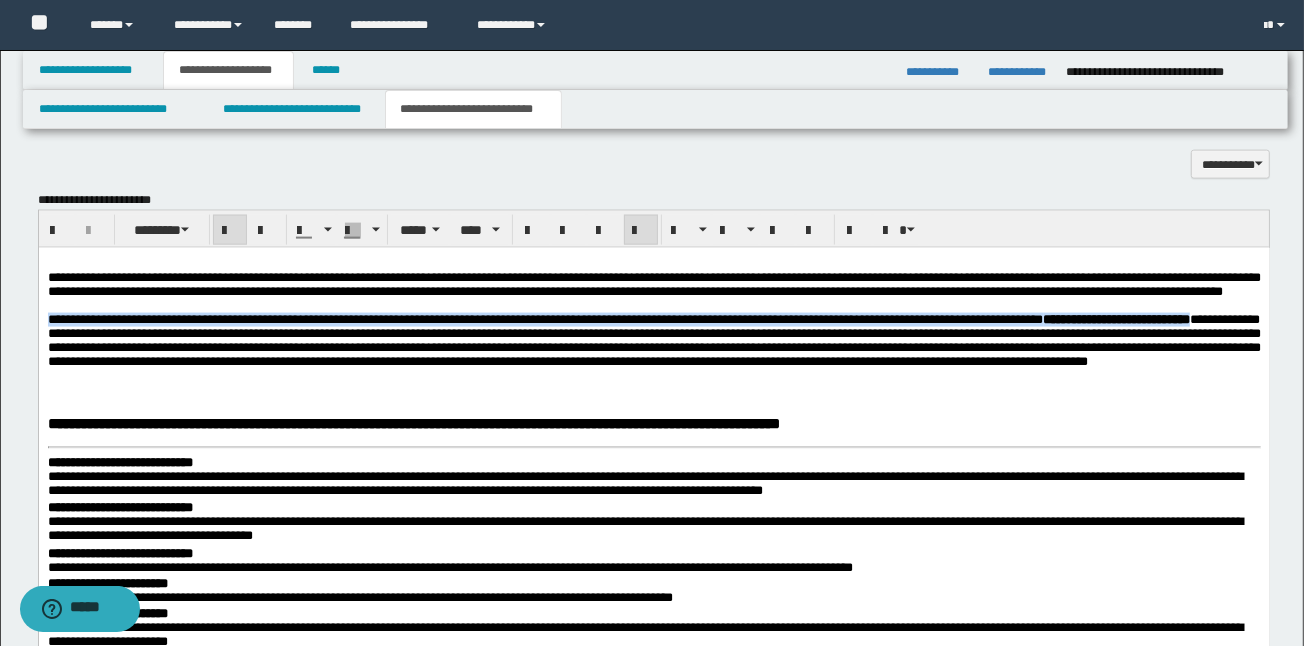 click on "**********" at bounding box center [1116, 319] 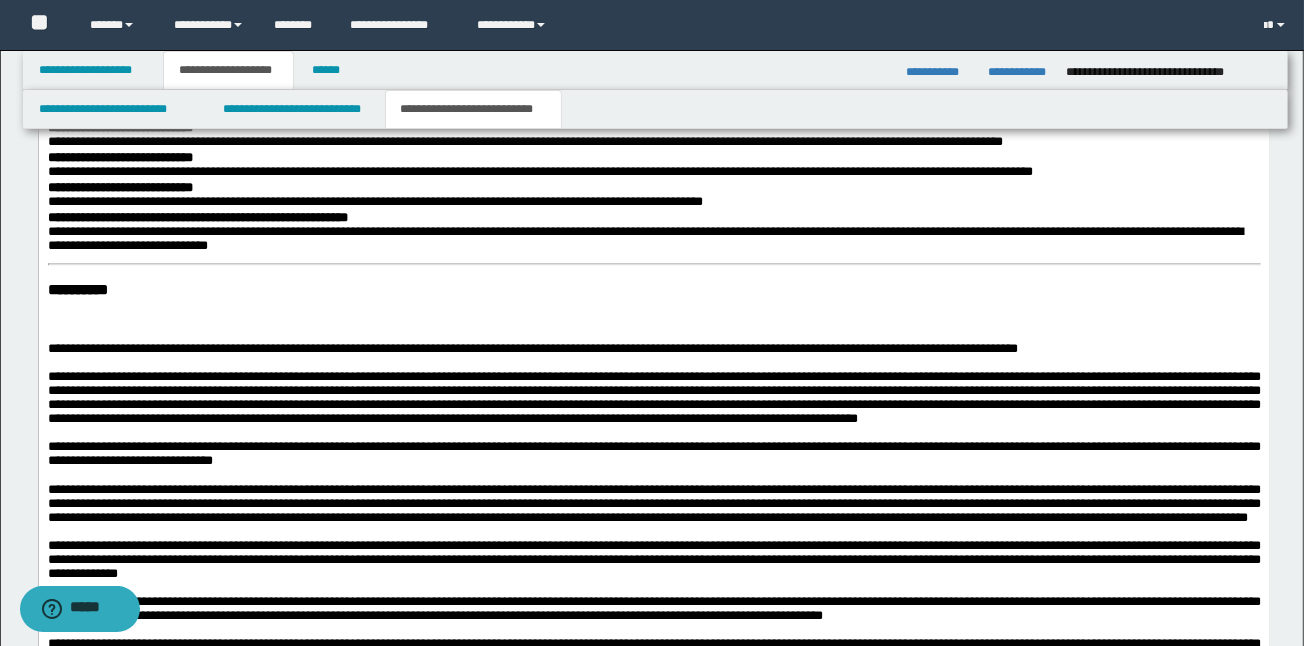 scroll, scrollTop: 2769, scrollLeft: 0, axis: vertical 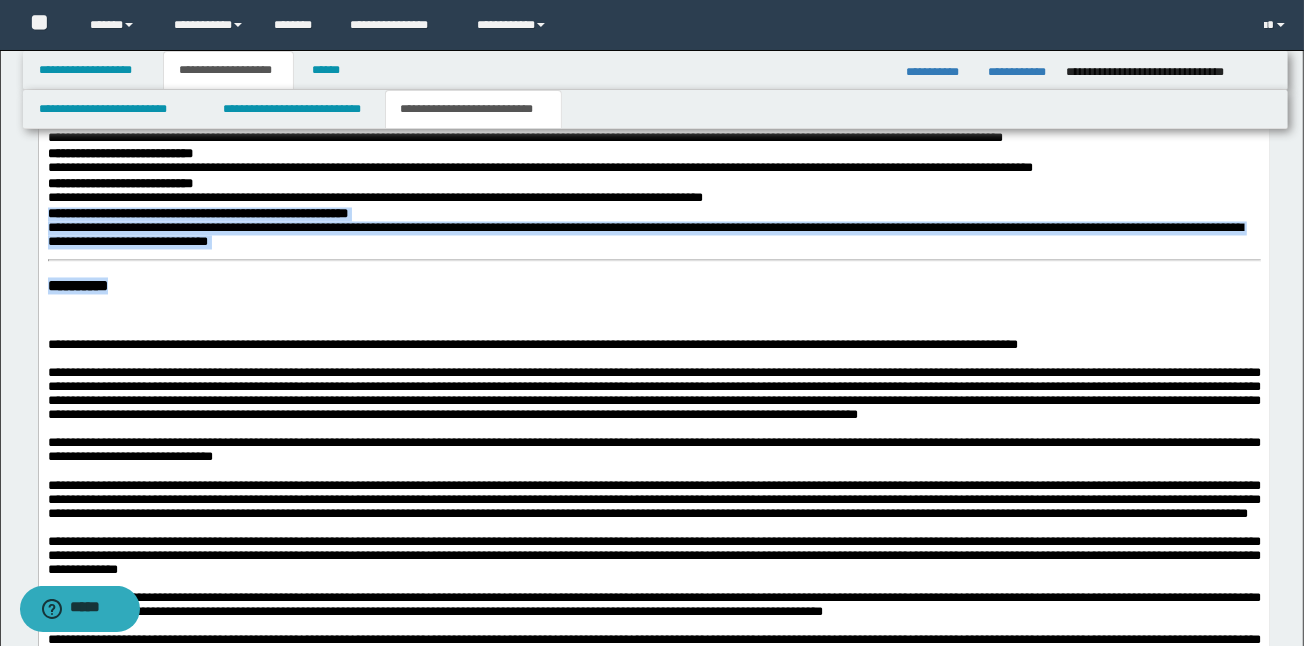 drag, startPoint x: 45, startPoint y: 319, endPoint x: 60, endPoint y: -95, distance: 414.27164 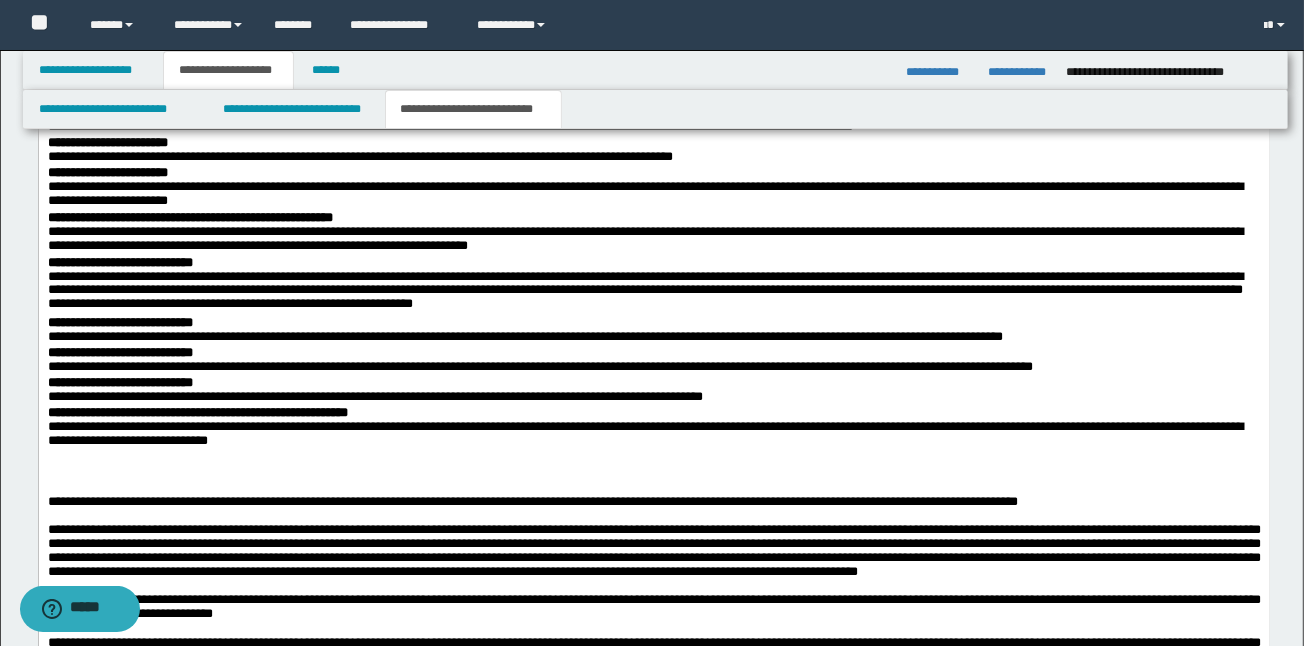 scroll, scrollTop: 2556, scrollLeft: 0, axis: vertical 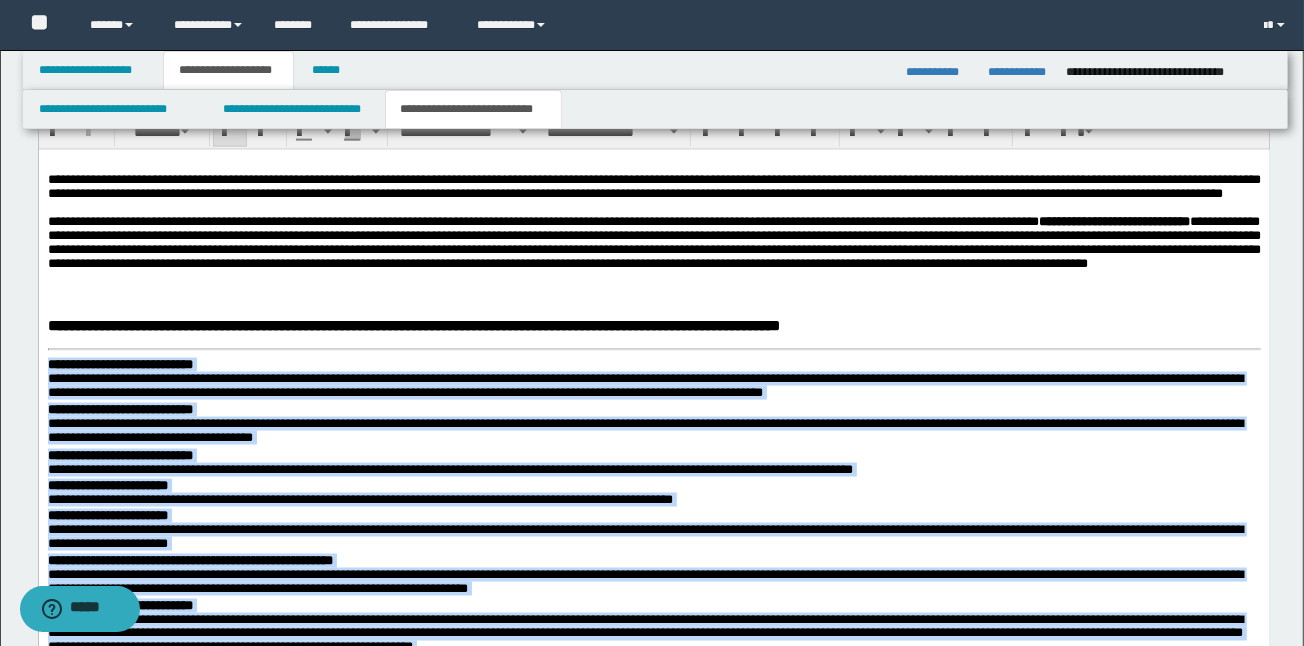 drag, startPoint x: 378, startPoint y: 834, endPoint x: 46, endPoint y: 406, distance: 541.6715 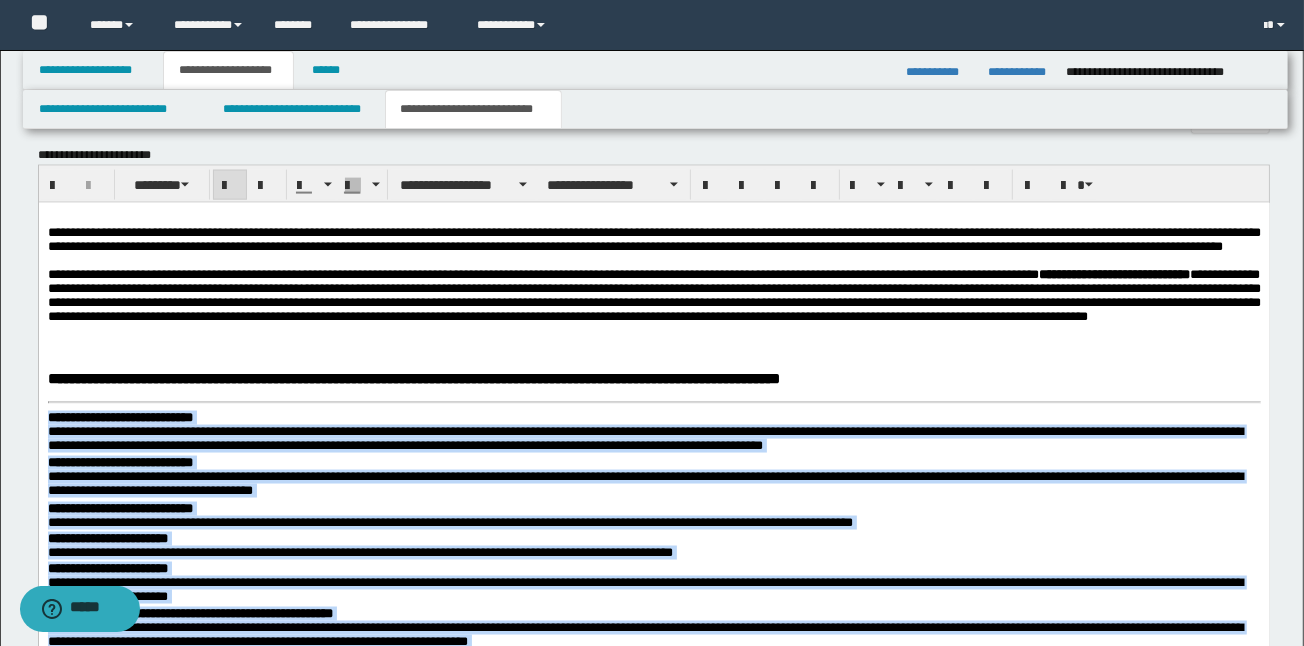 scroll, scrollTop: 2120, scrollLeft: 0, axis: vertical 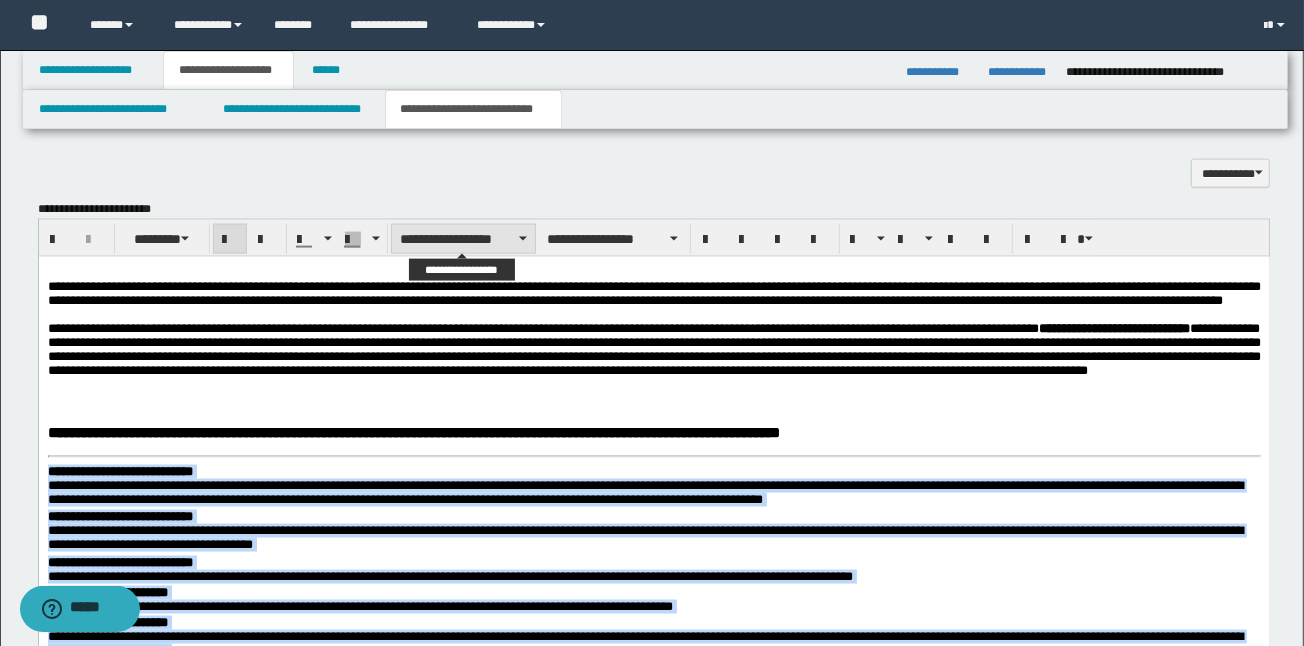 click on "**********" at bounding box center [463, 239] 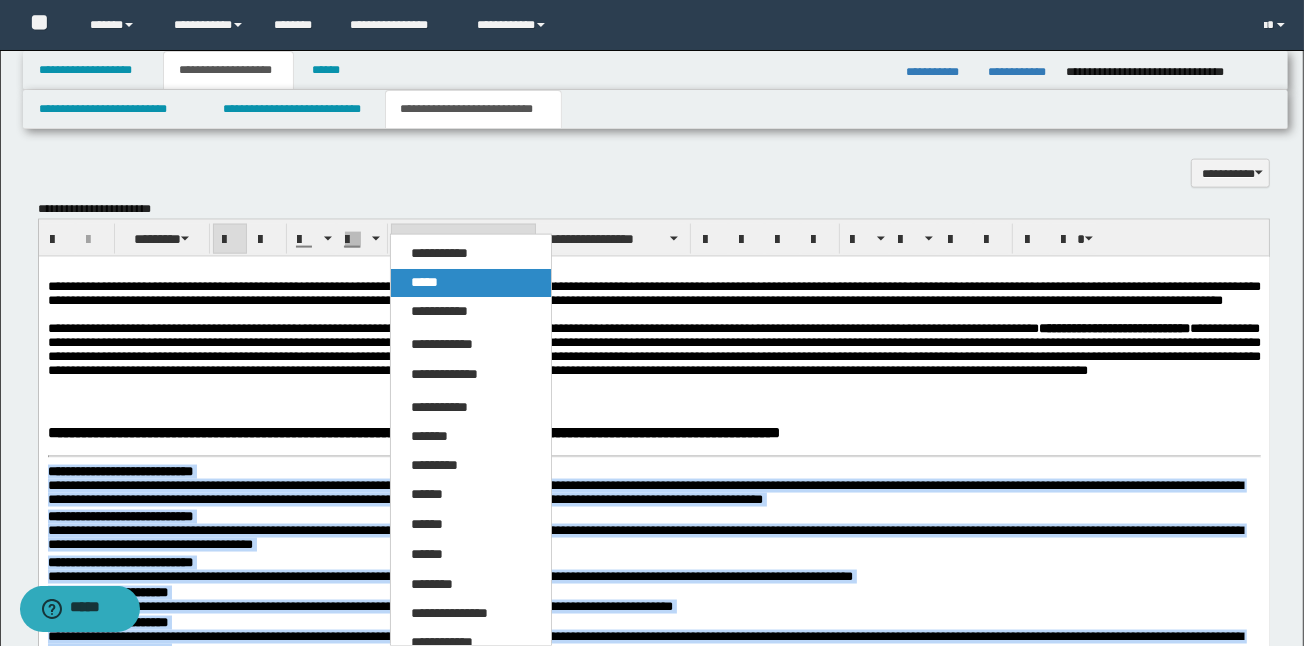 drag, startPoint x: 431, startPoint y: 276, endPoint x: 379, endPoint y: 37, distance: 244.59149 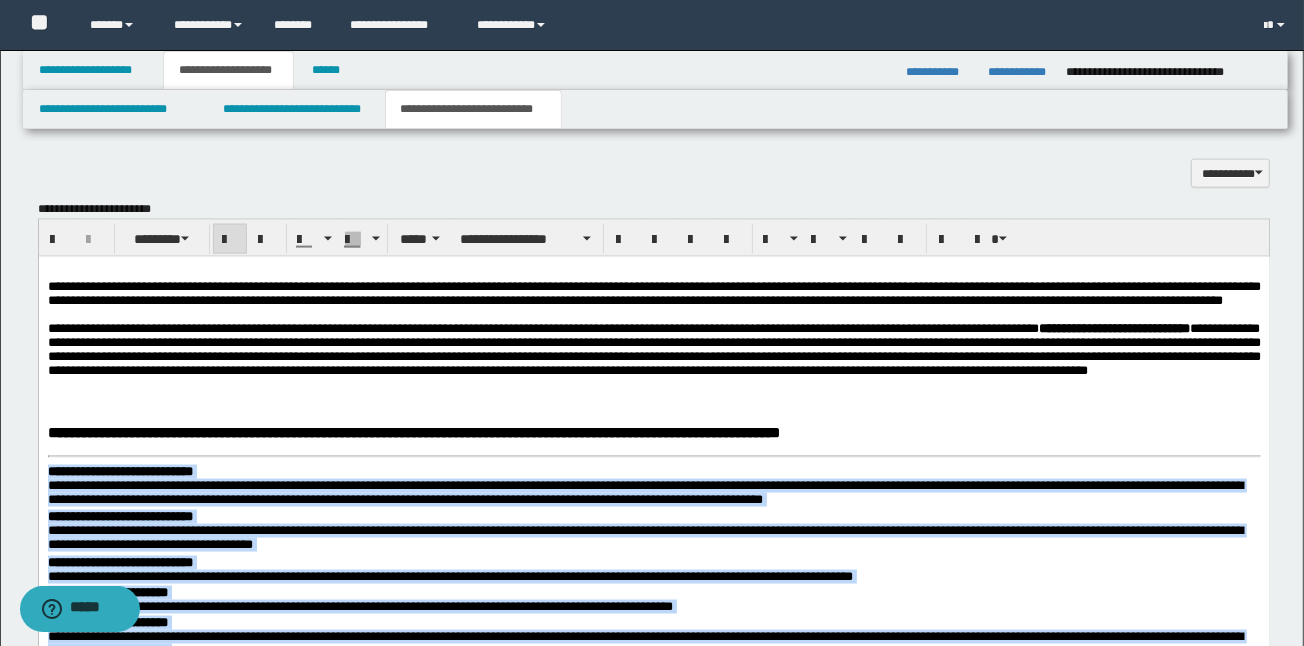 click on "**********" at bounding box center [119, 471] 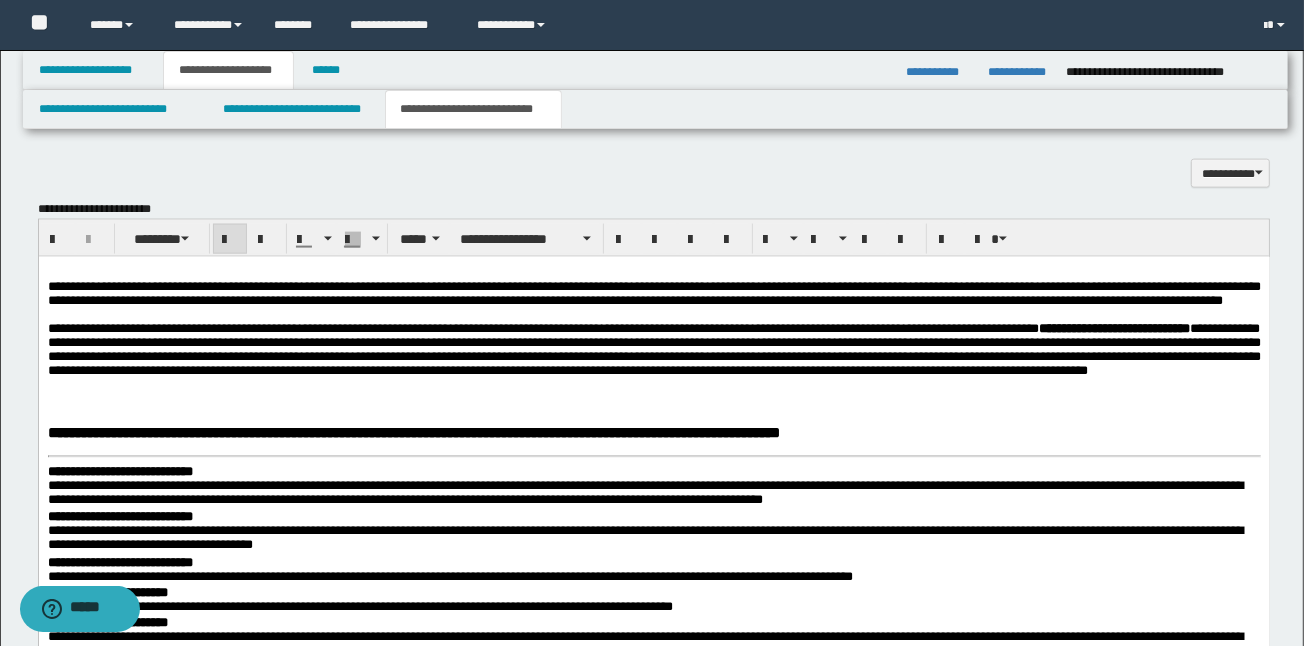 click on "**********" at bounding box center [119, 471] 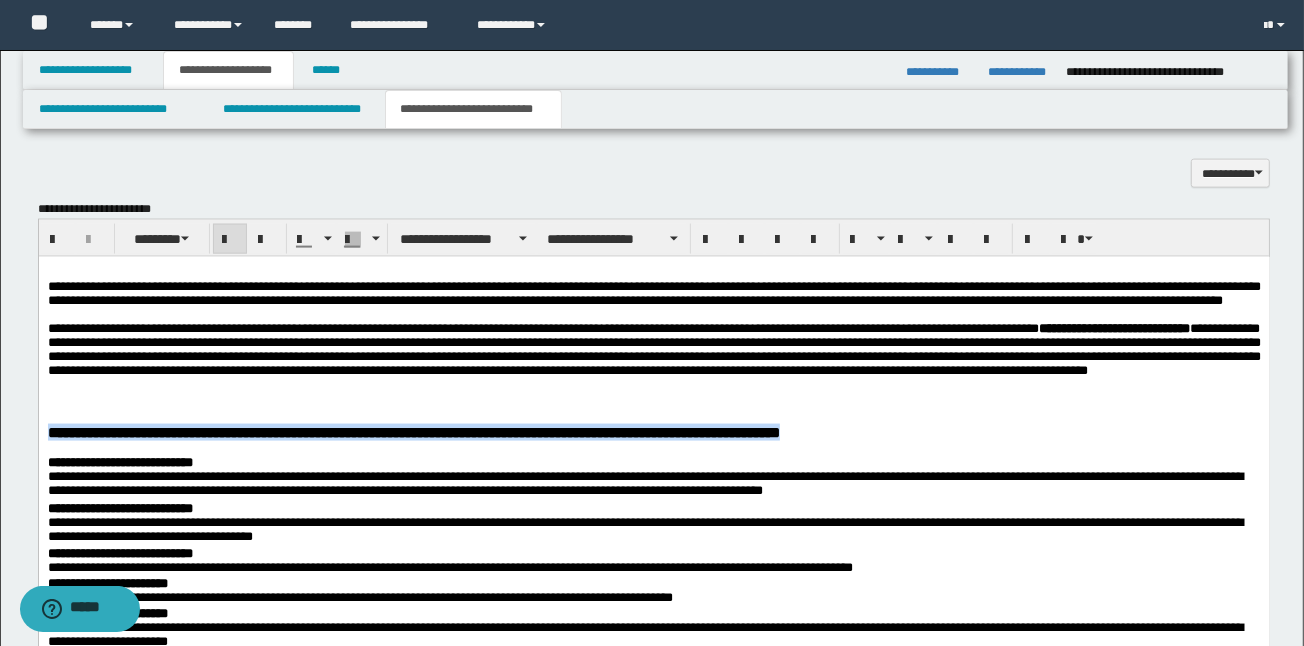 drag, startPoint x: 906, startPoint y: 471, endPoint x: 41, endPoint y: 469, distance: 865.0023 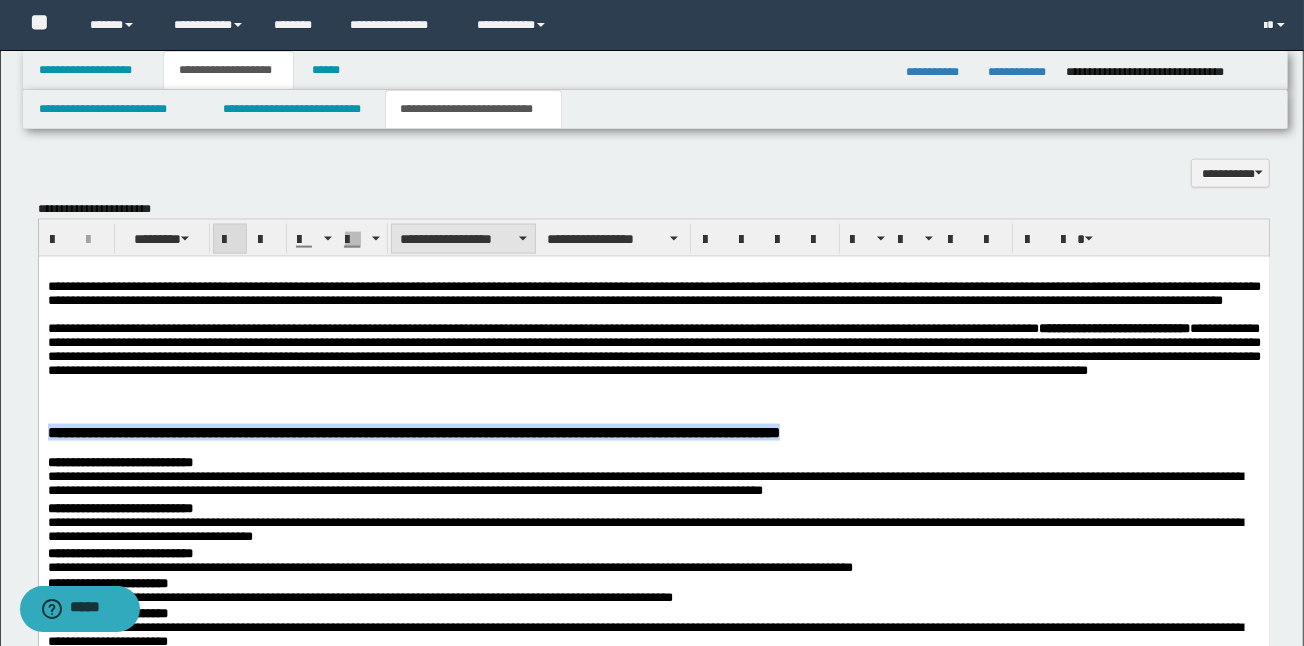 click on "**********" at bounding box center (463, 239) 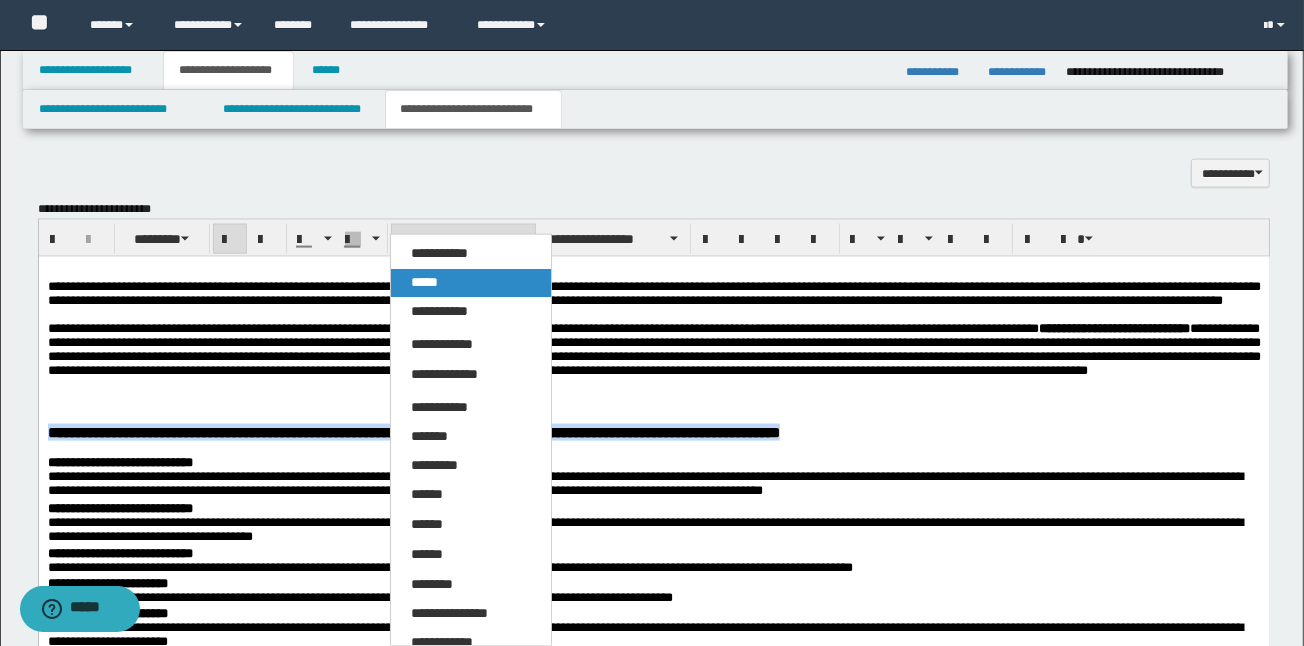 drag, startPoint x: 442, startPoint y: 283, endPoint x: 404, endPoint y: 136, distance: 151.83214 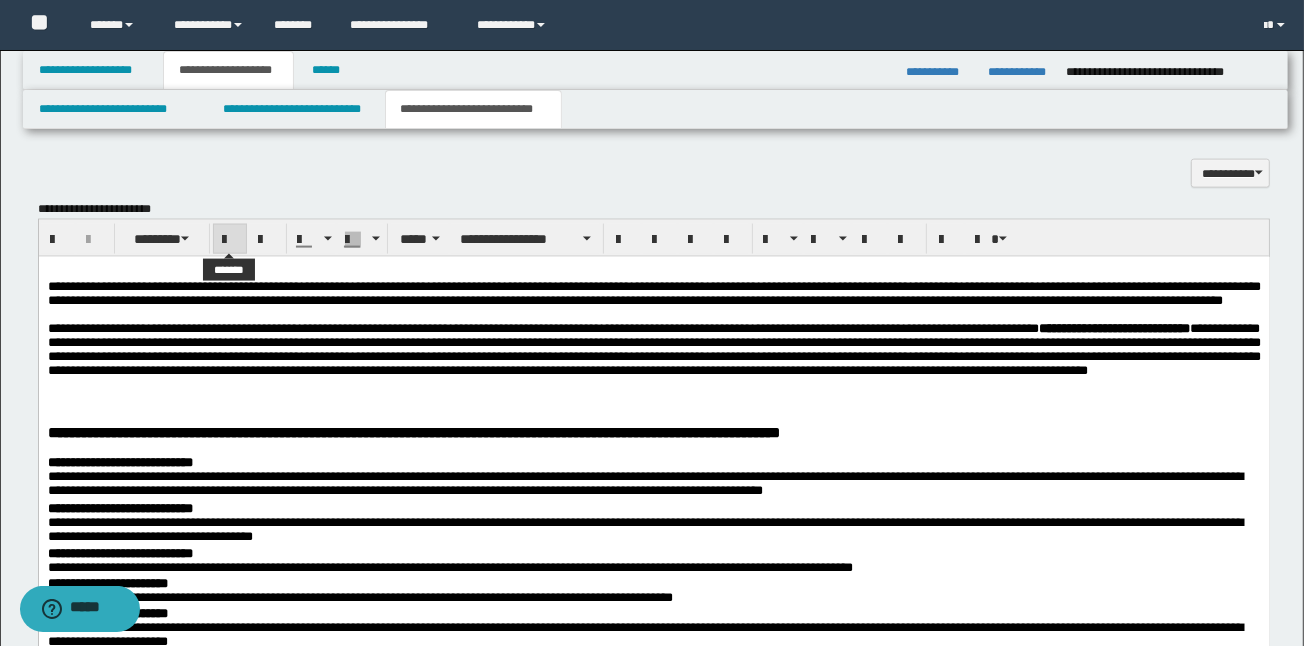 click at bounding box center [230, 240] 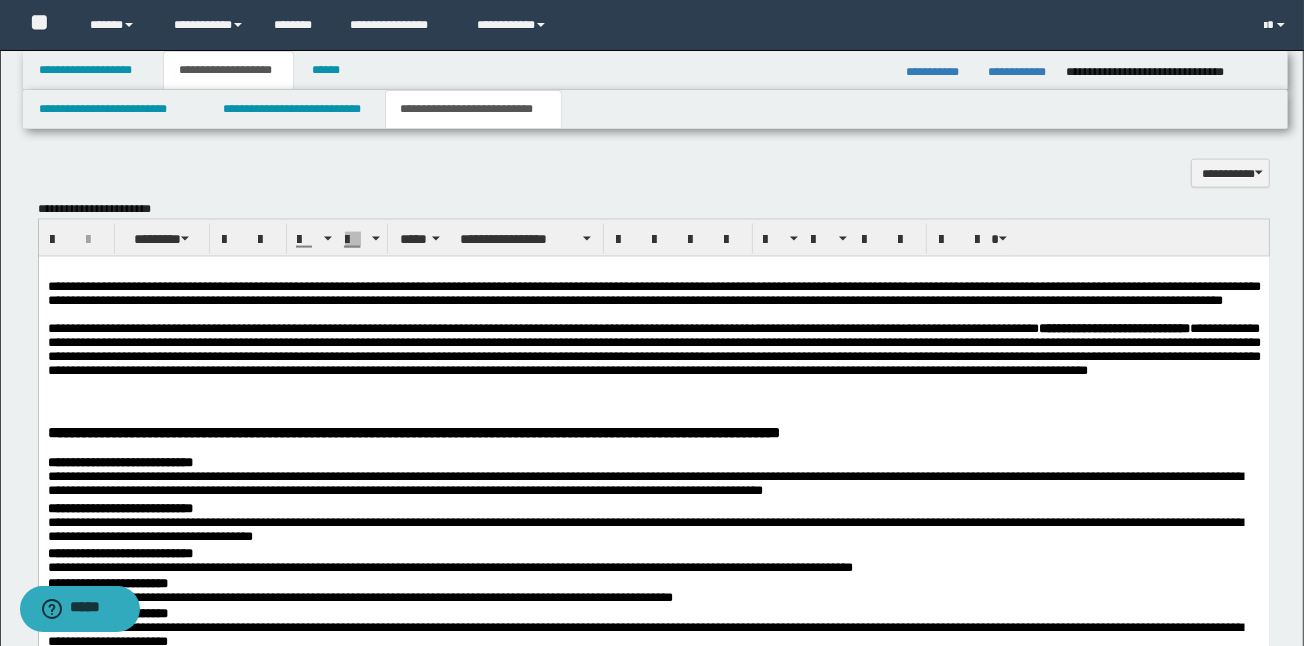 click on "**********" at bounding box center [653, 1135] 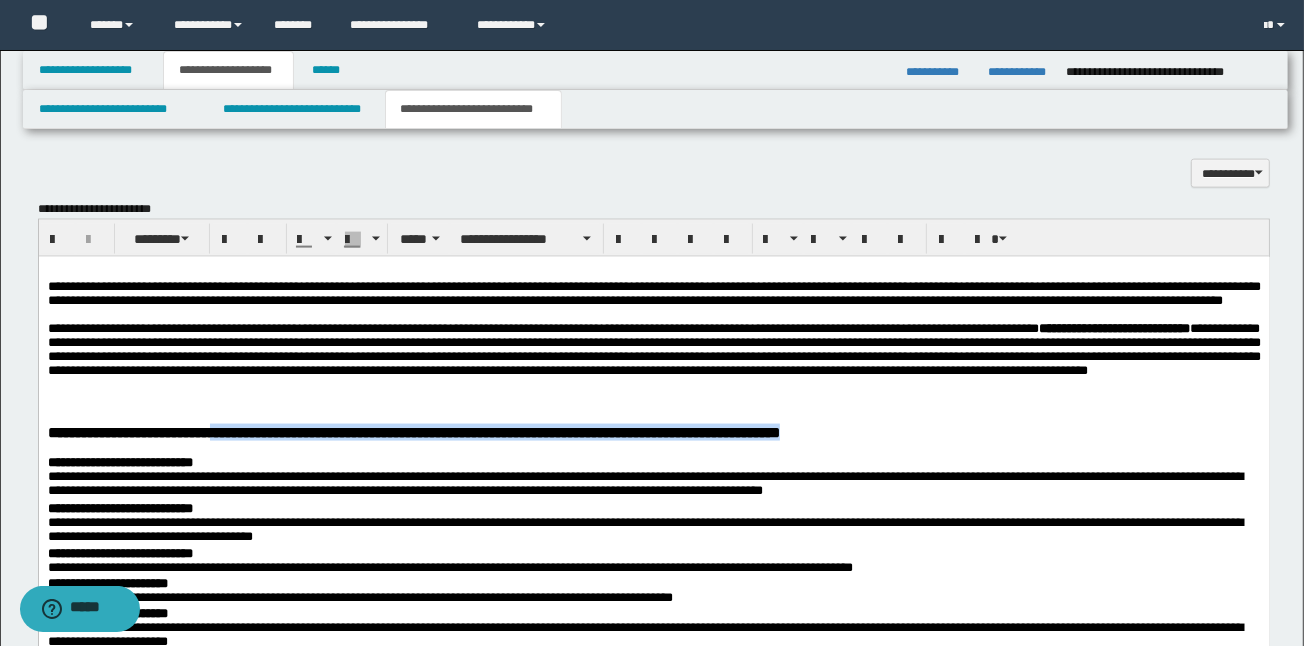 drag, startPoint x: 1029, startPoint y: 463, endPoint x: 266, endPoint y: 468, distance: 763.01636 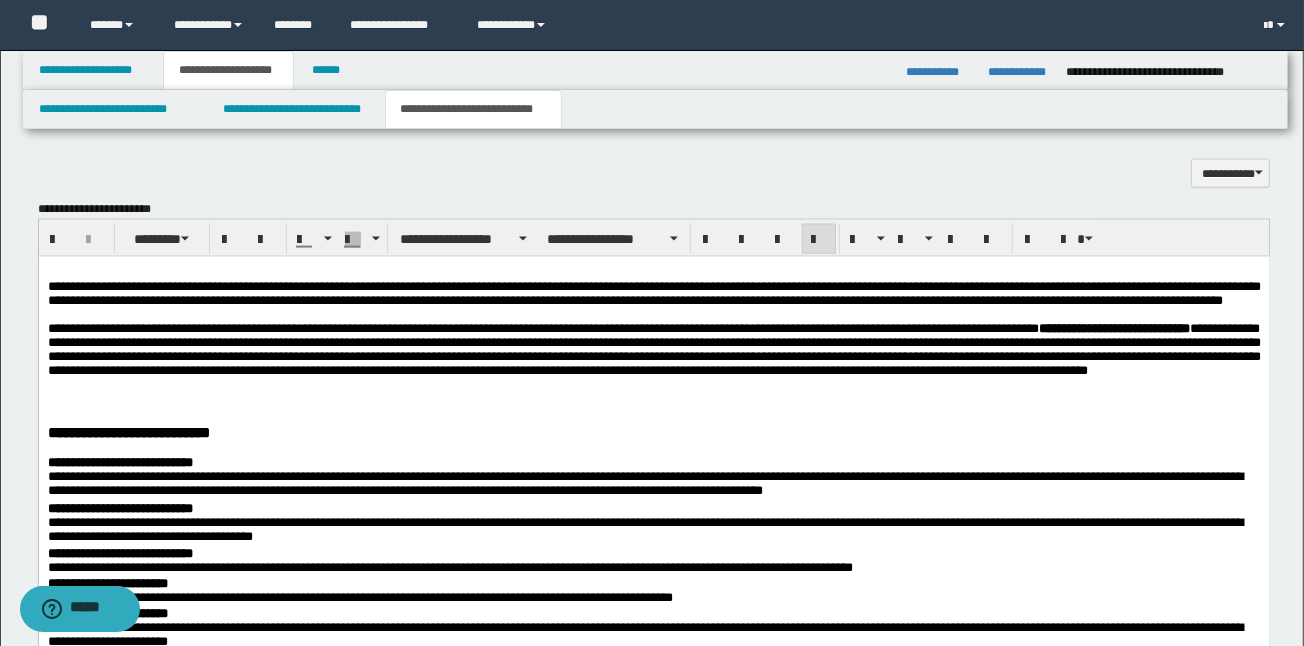 click at bounding box center (653, 400) 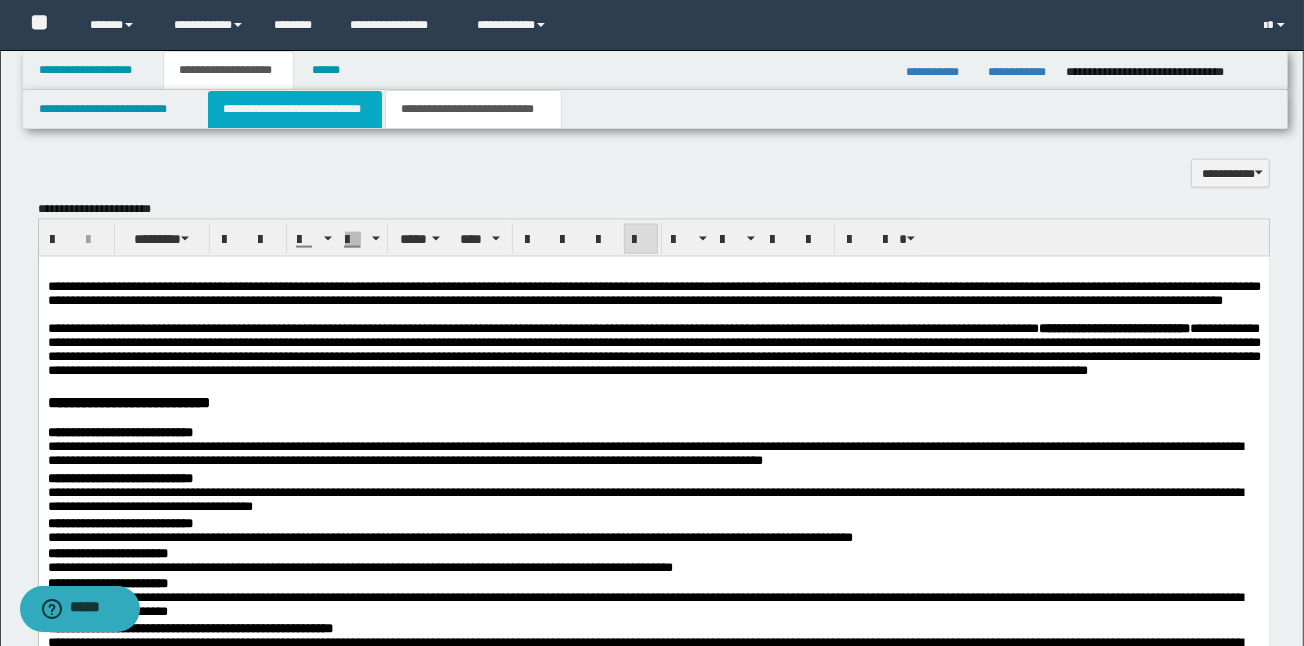 click on "**********" at bounding box center (294, 109) 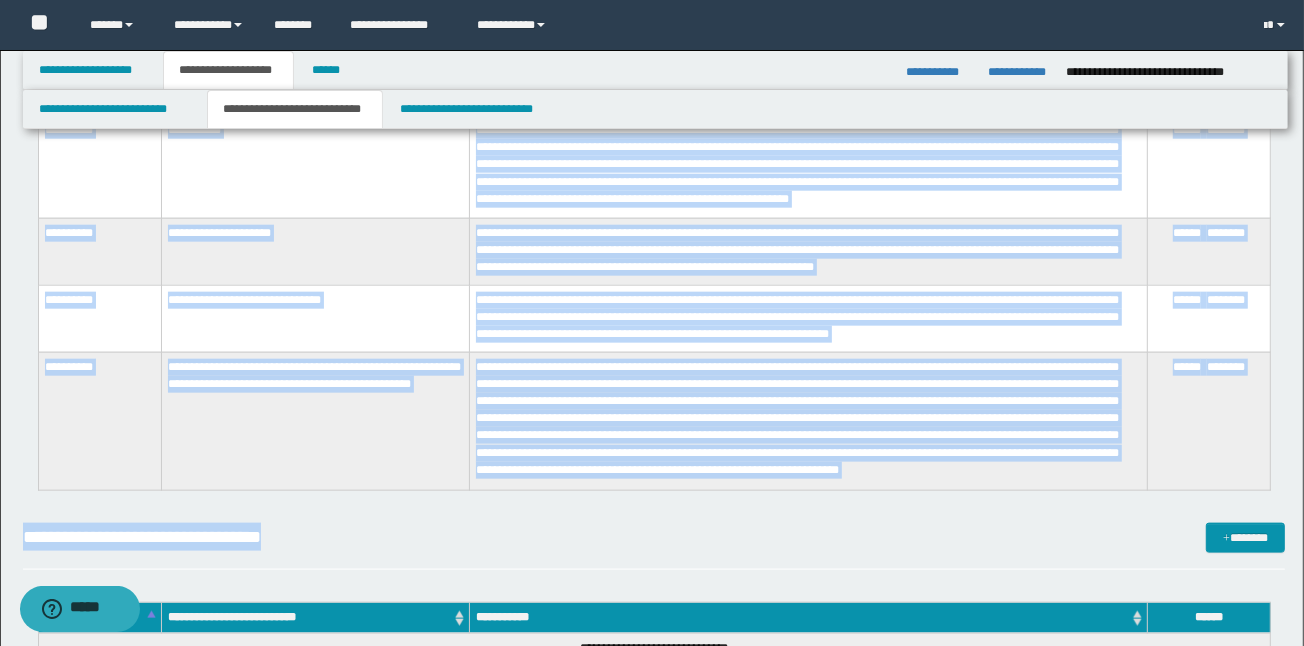 scroll, scrollTop: 1596, scrollLeft: 0, axis: vertical 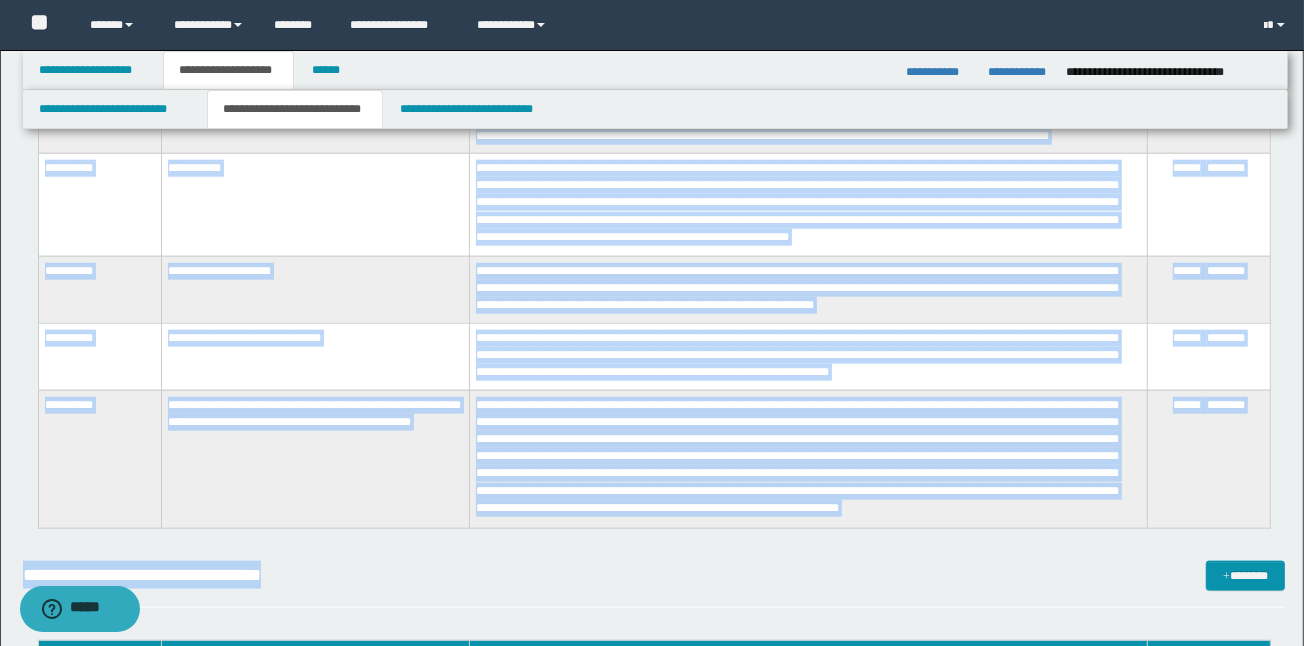 click on "**********" at bounding box center [654, 575] 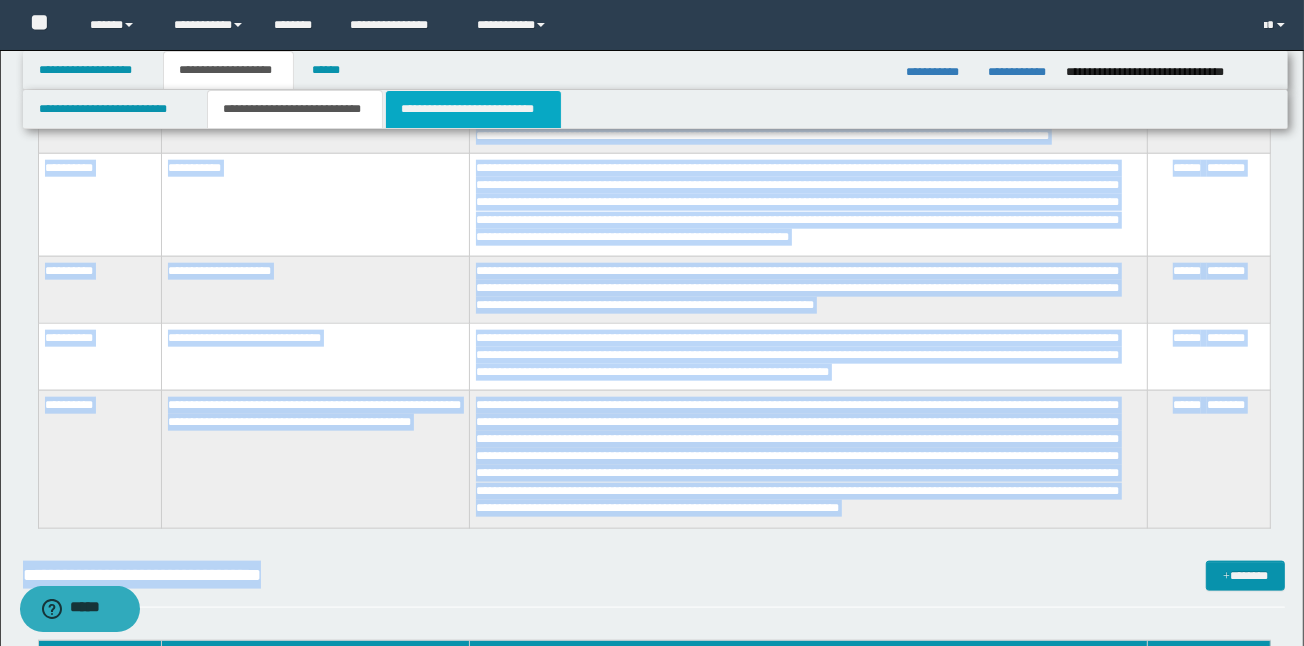 click on "**********" at bounding box center [473, 109] 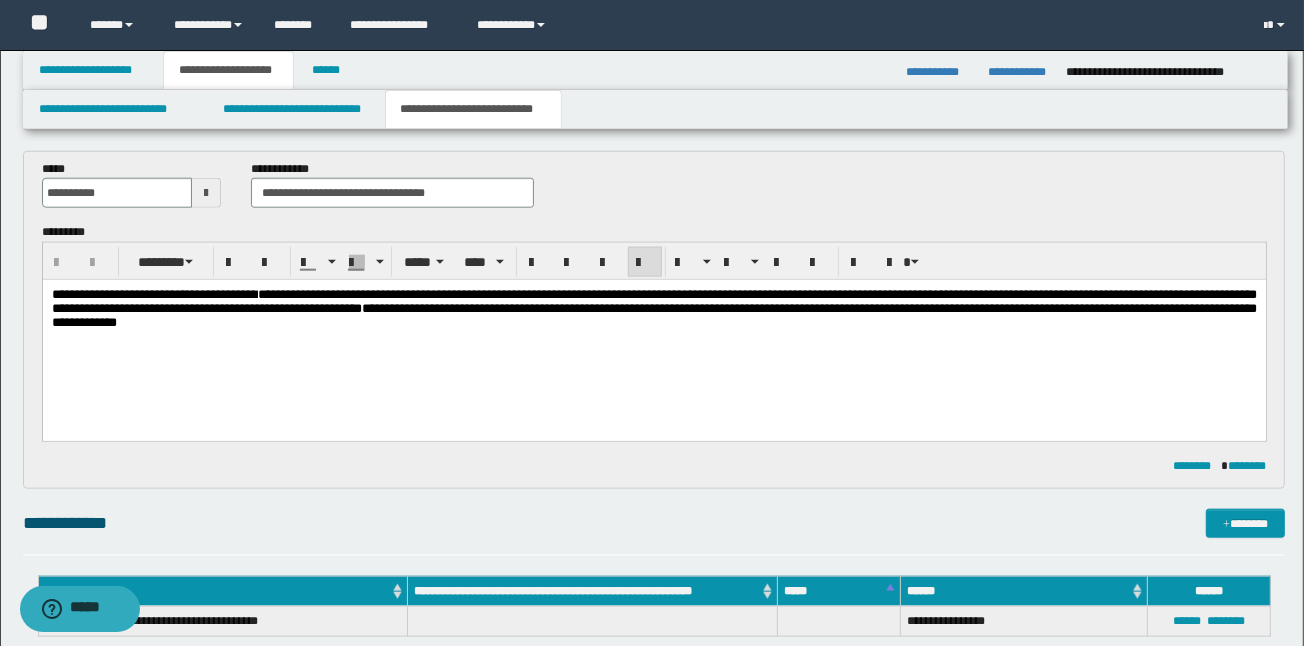 click on "**********" at bounding box center [653, 308] 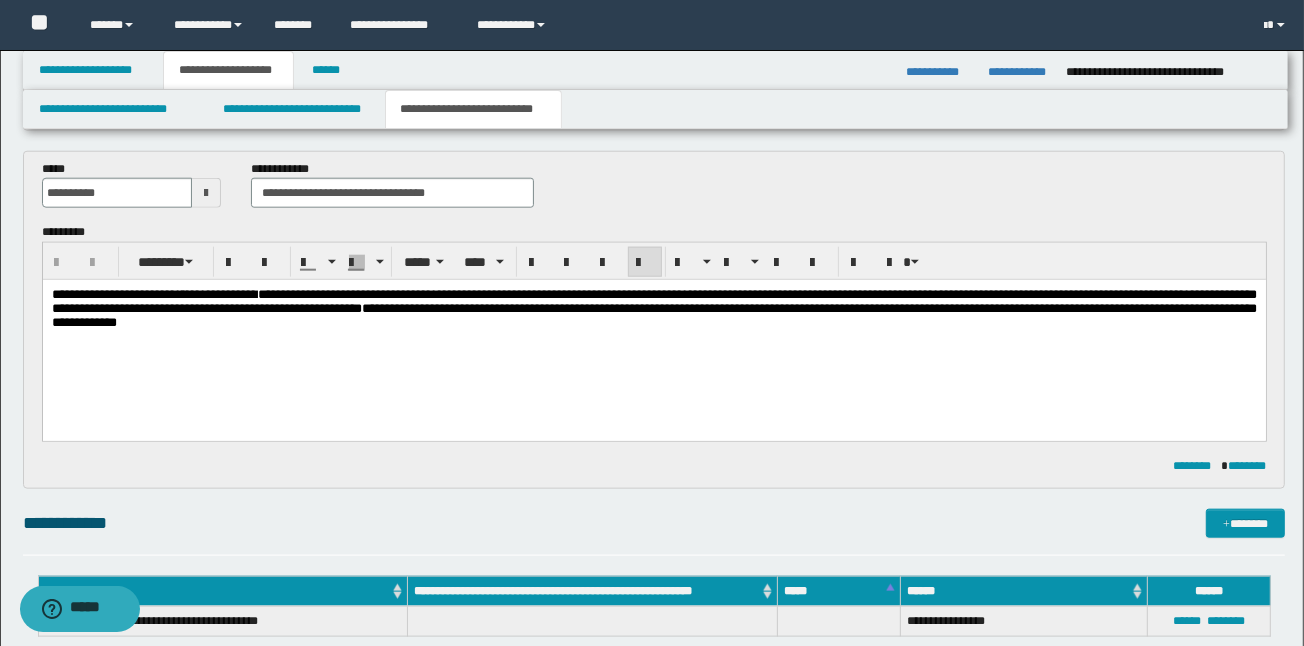 click on "**********" at bounding box center [653, 308] 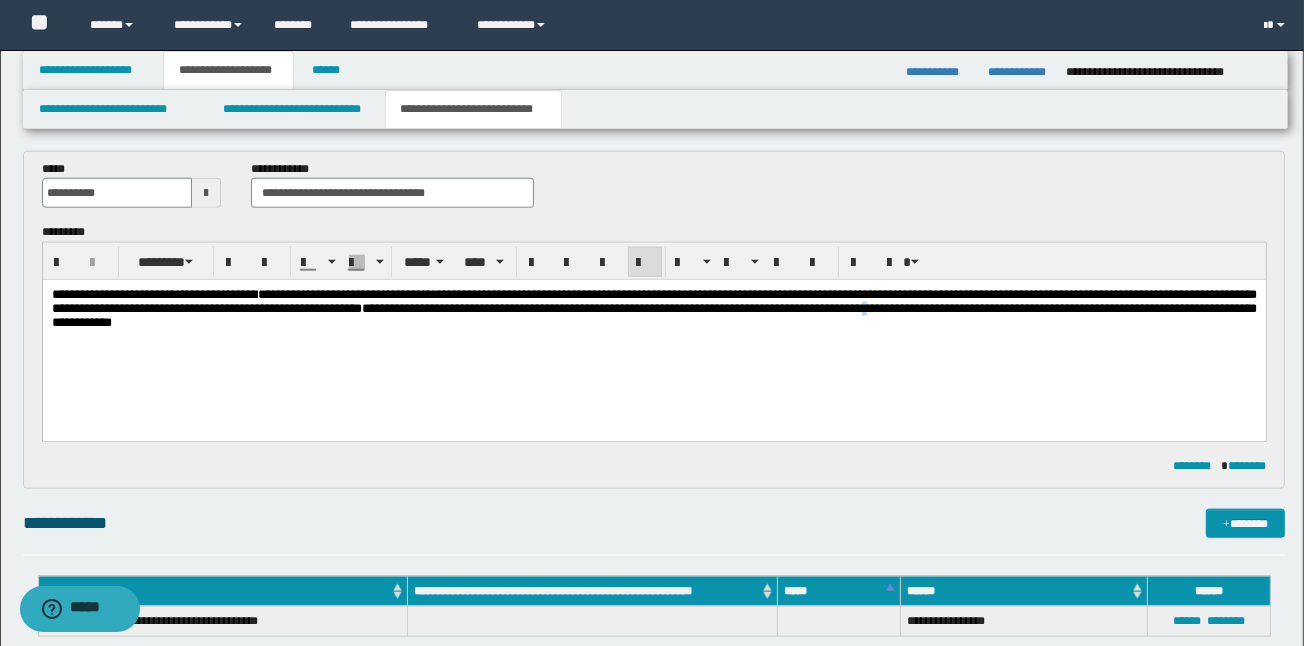 click on "**********" at bounding box center (653, 308) 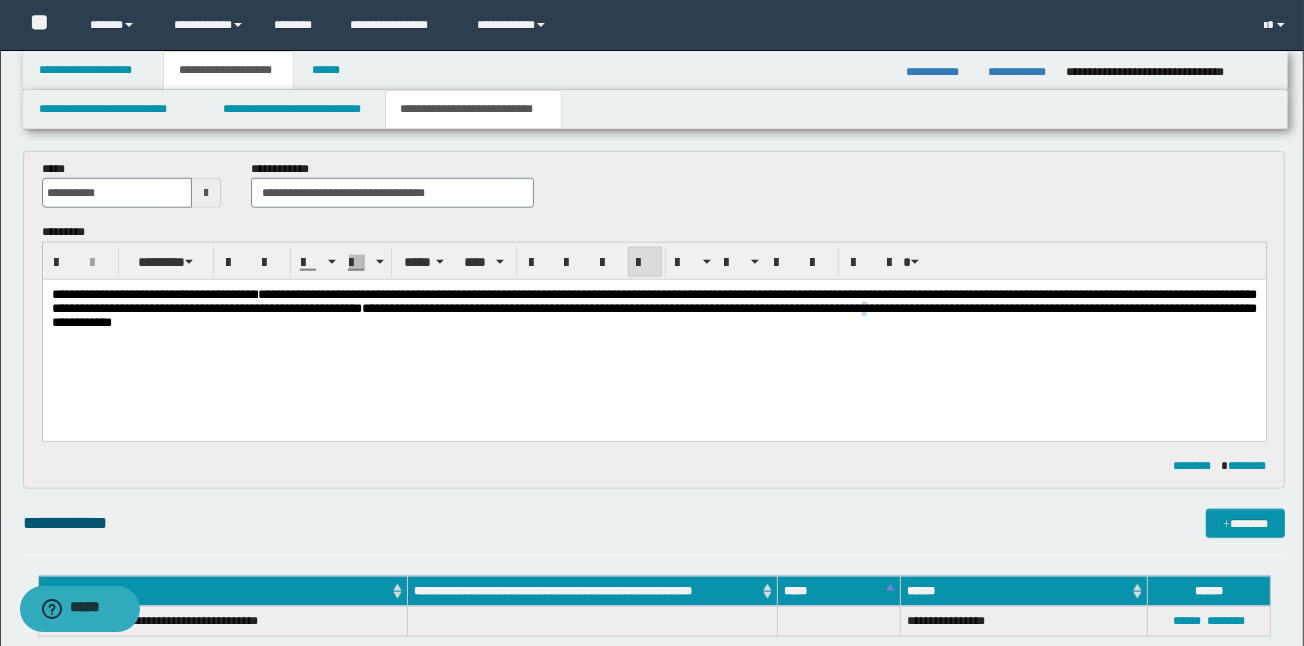 click on "**********" at bounding box center (653, 308) 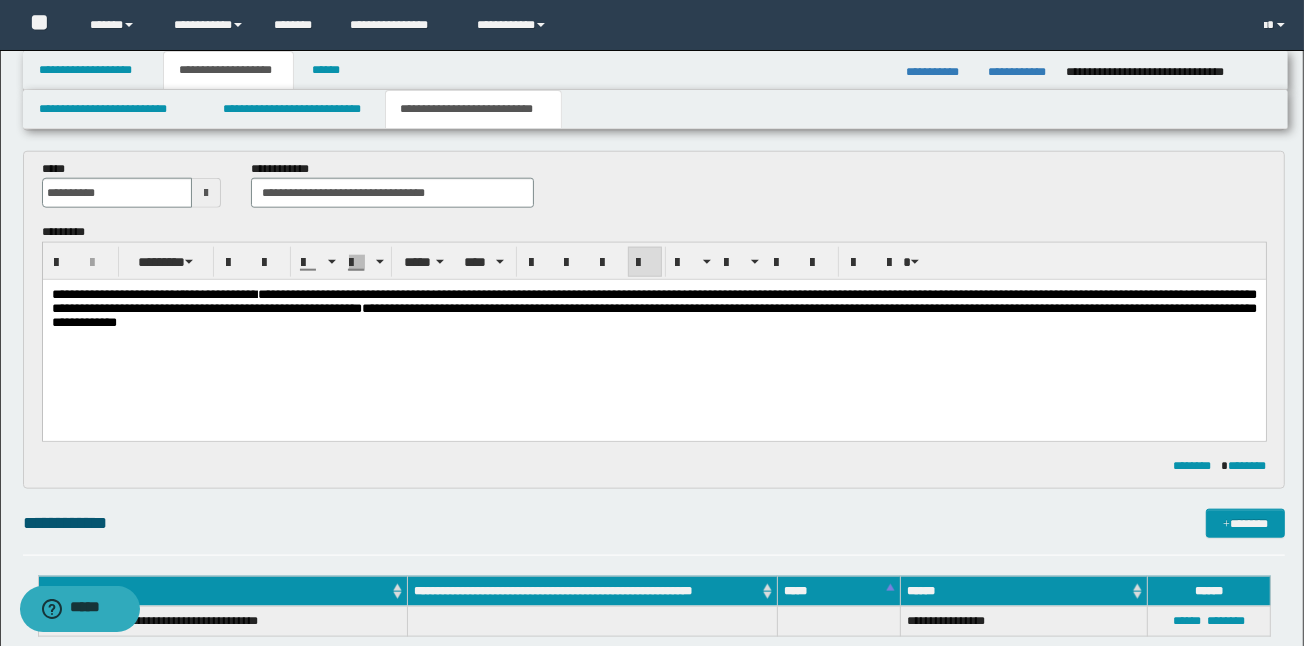 click on "**********" at bounding box center [653, 334] 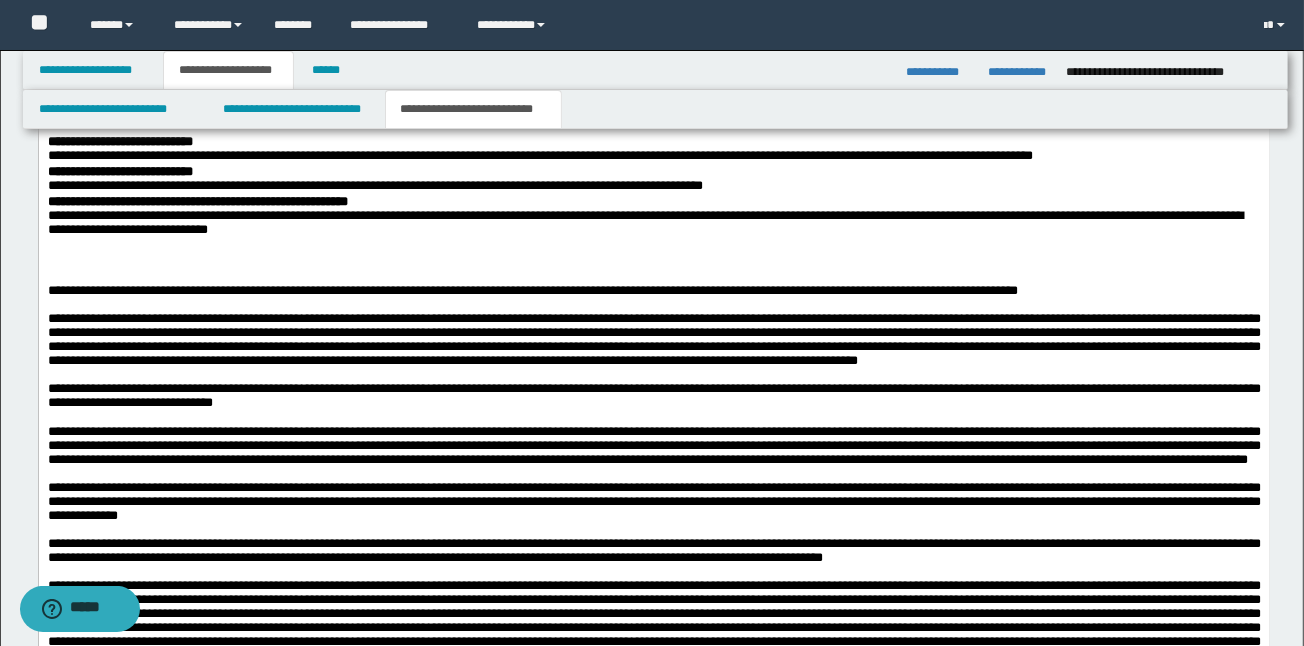 scroll, scrollTop: 2769, scrollLeft: 0, axis: vertical 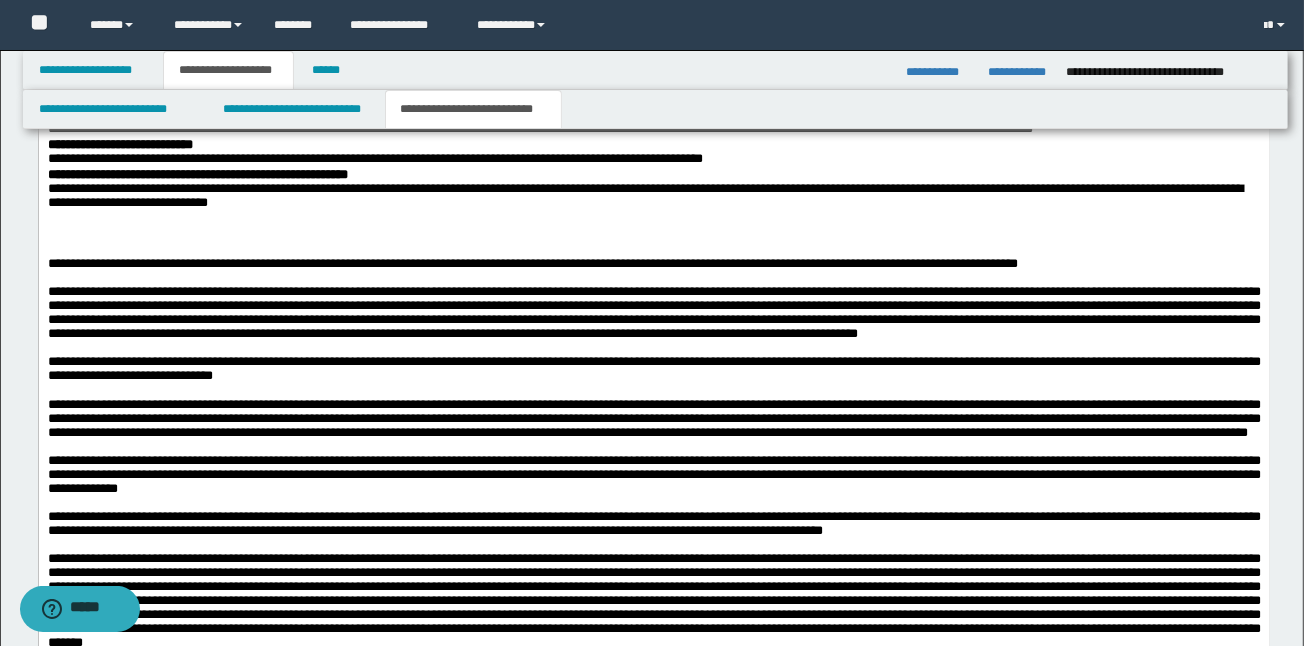 click at bounding box center [653, 237] 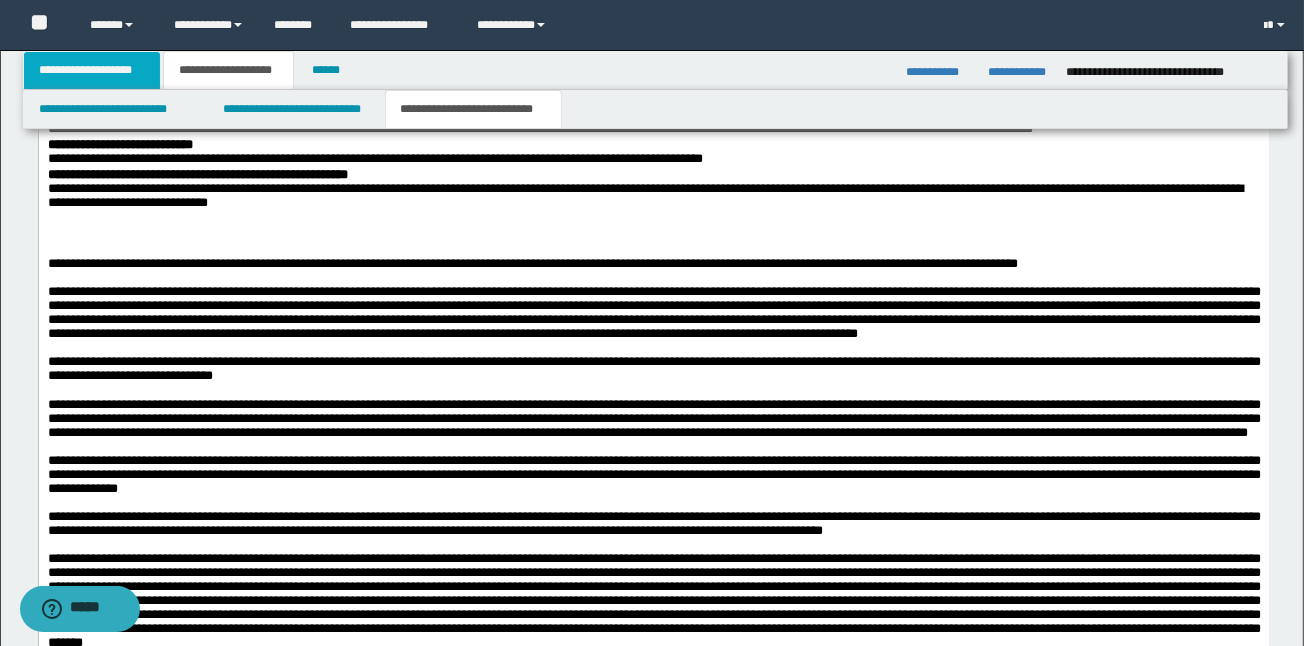 click on "**********" at bounding box center (92, 70) 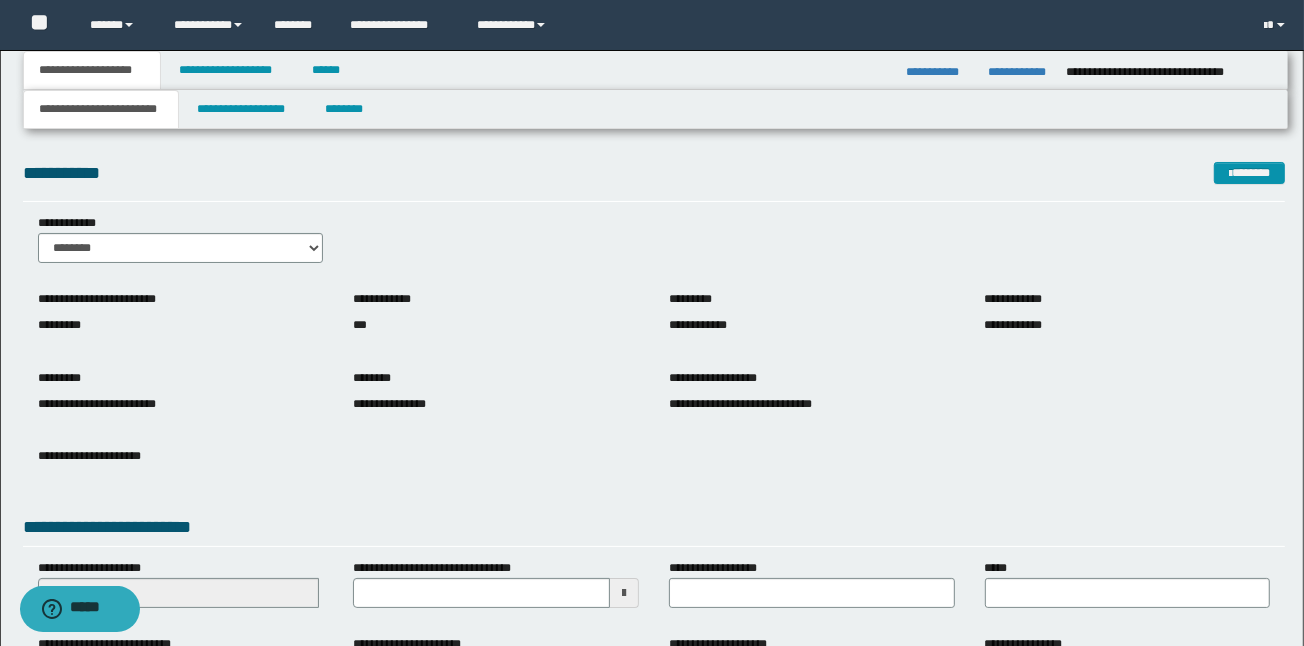 scroll, scrollTop: 0, scrollLeft: 0, axis: both 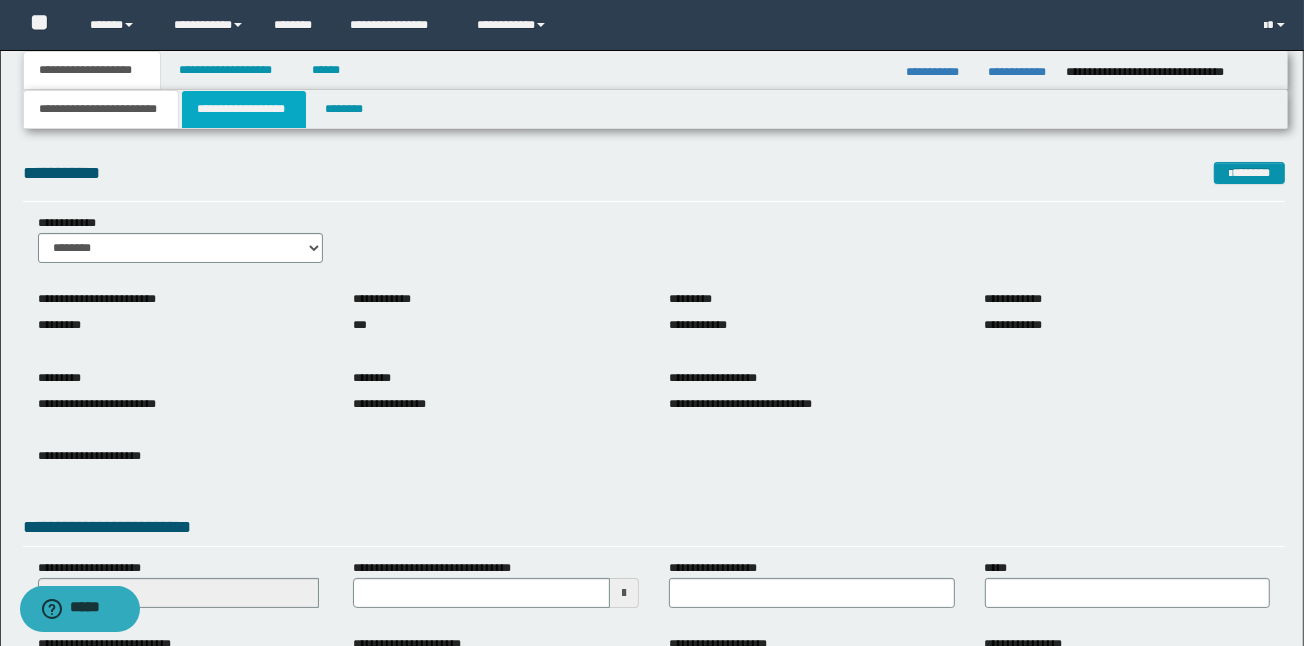 click on "**********" at bounding box center [244, 109] 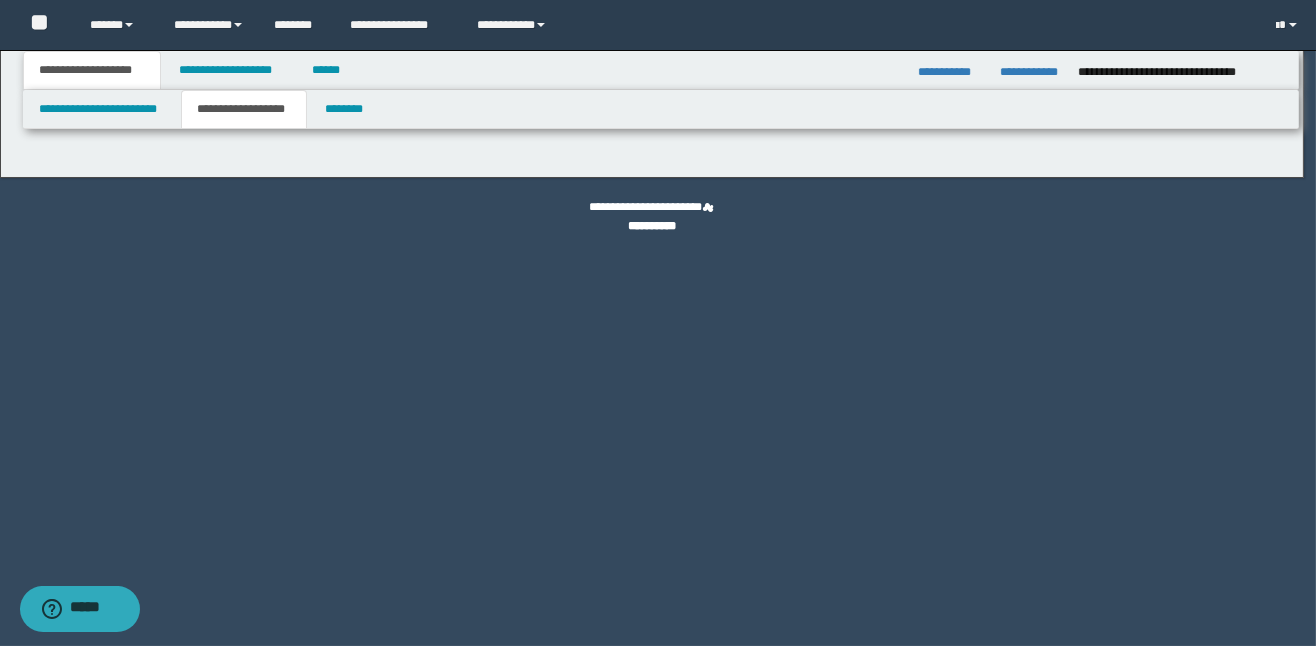 type on "*******" 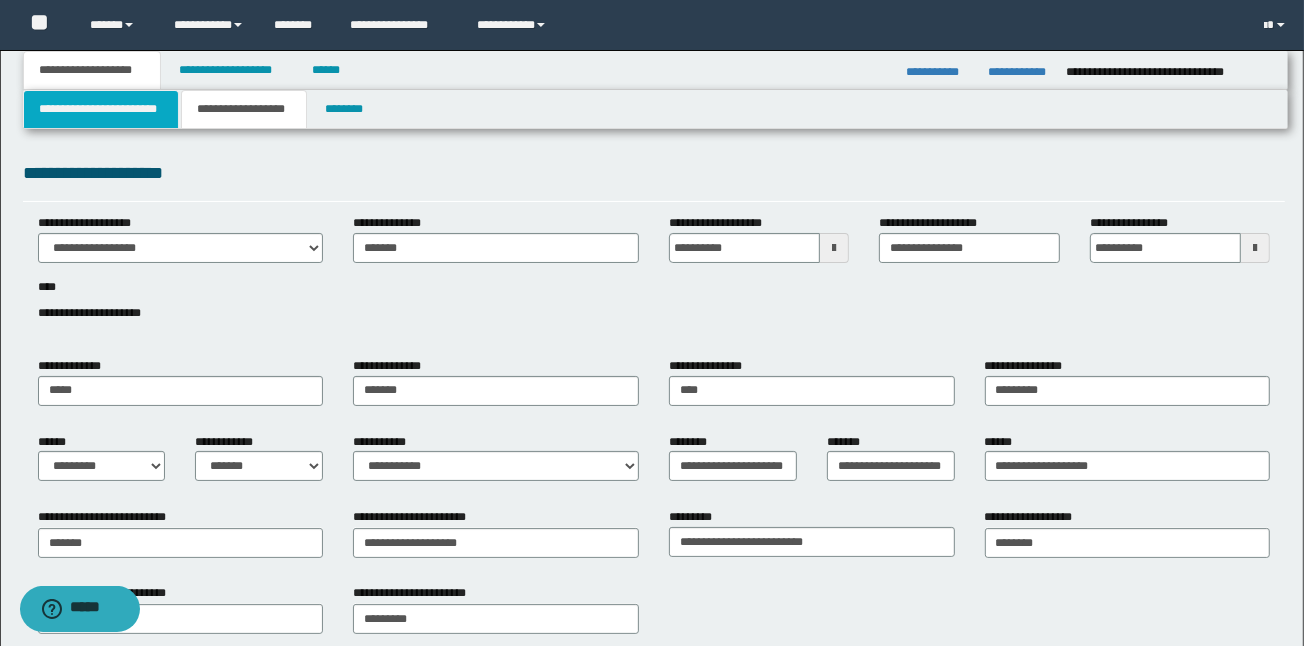 click on "**********" at bounding box center [101, 109] 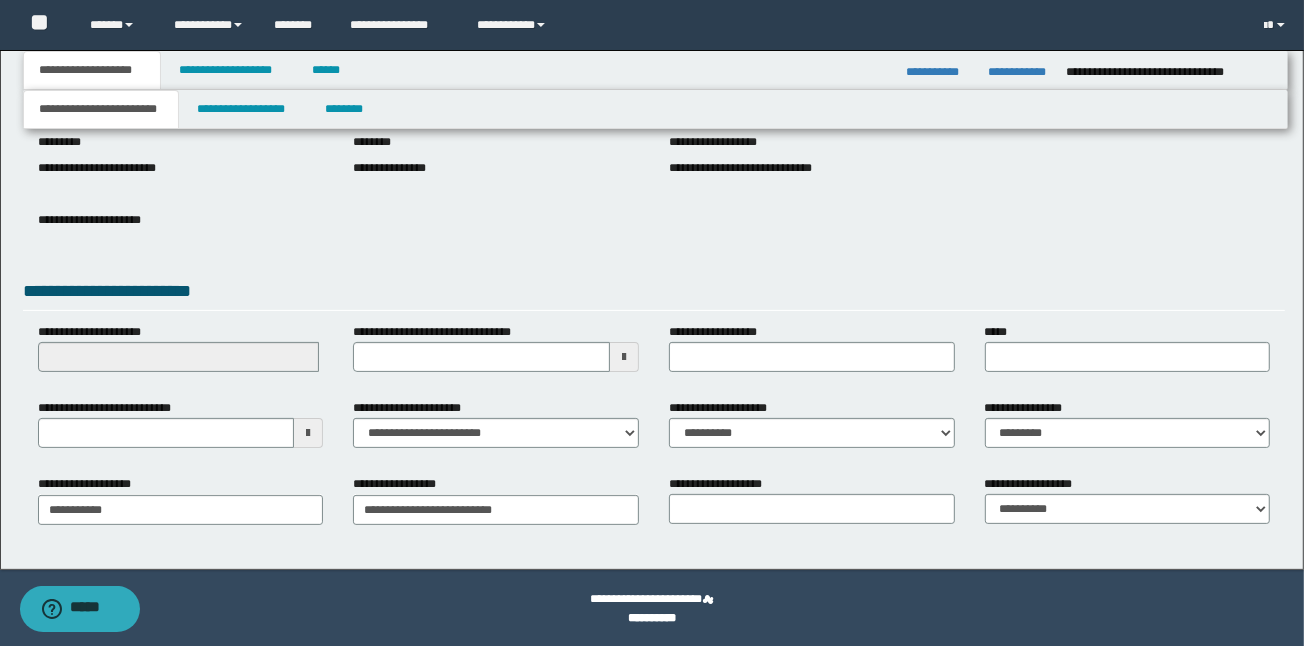 scroll, scrollTop: 237, scrollLeft: 0, axis: vertical 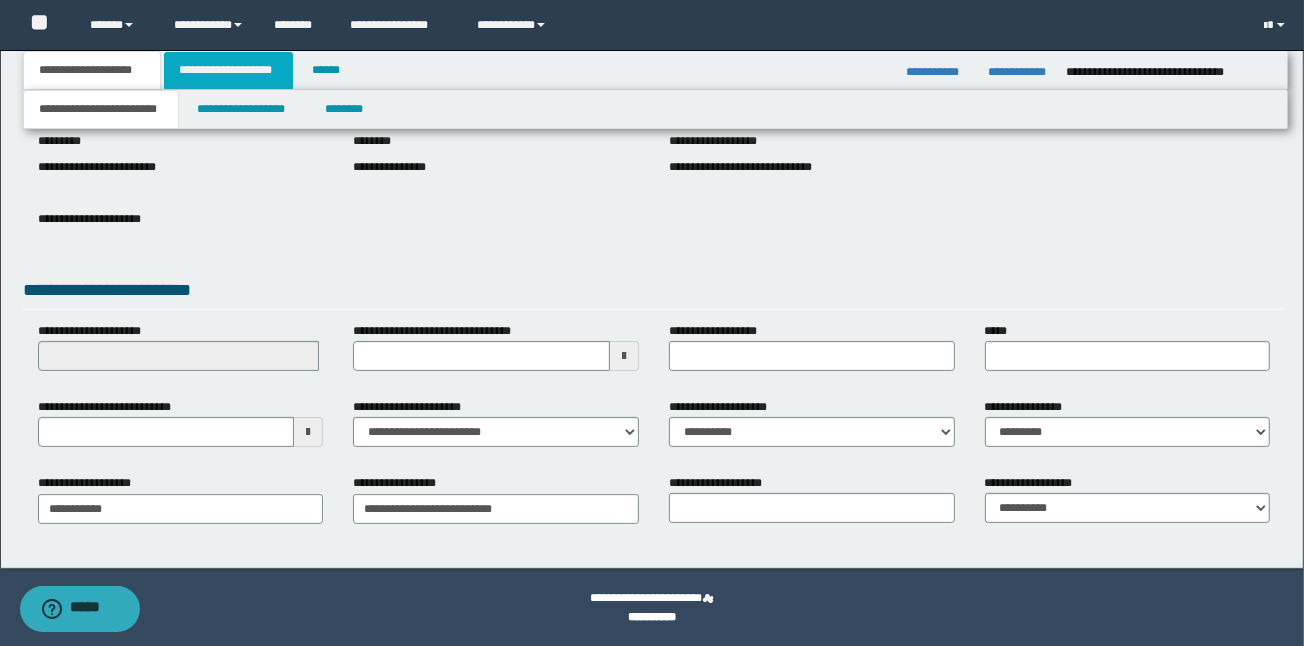 click on "**********" at bounding box center (228, 70) 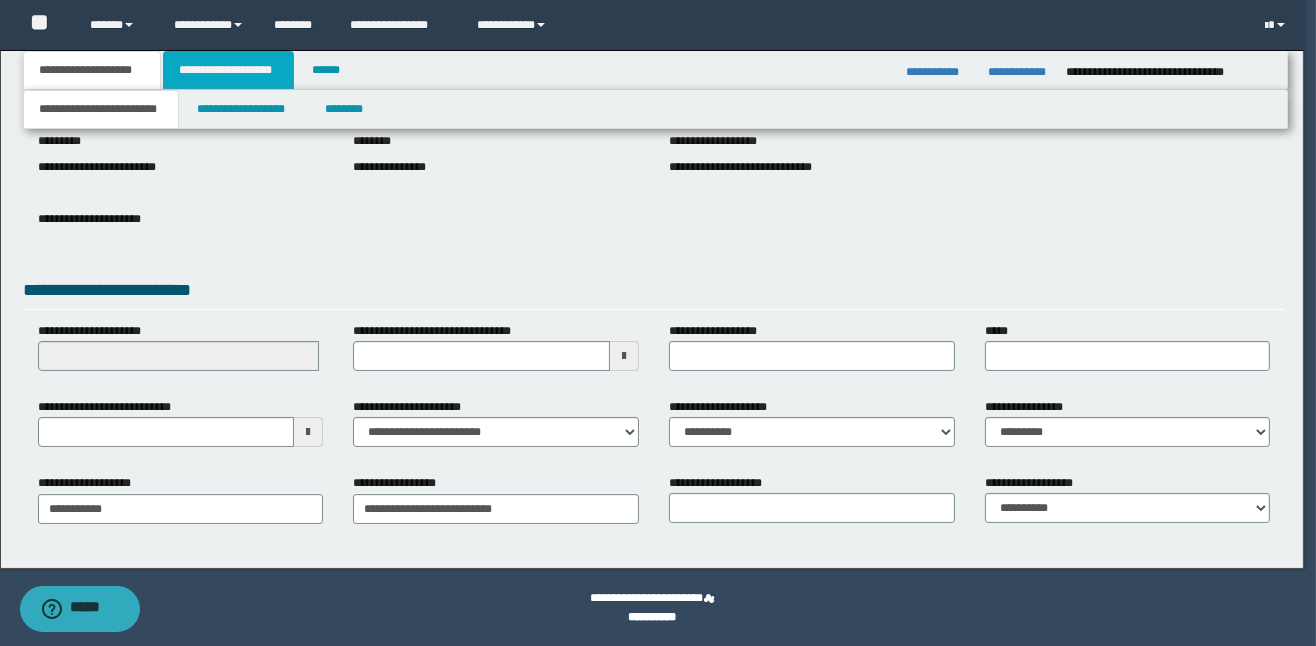 type 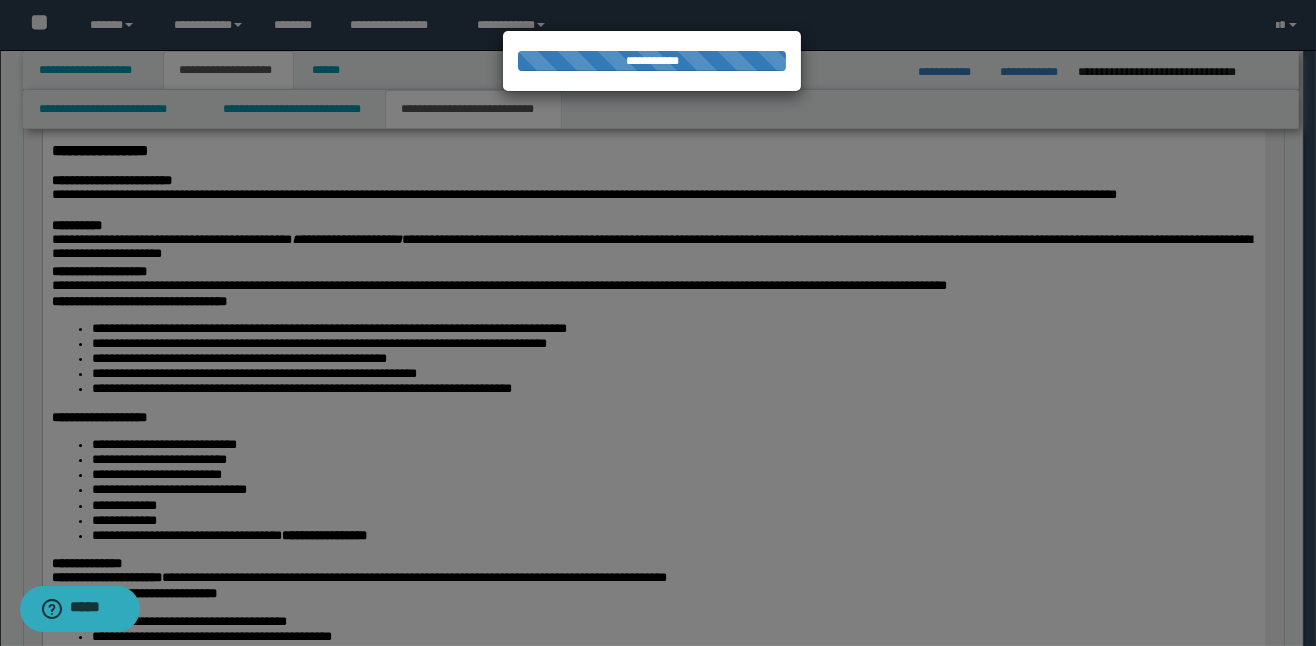 type 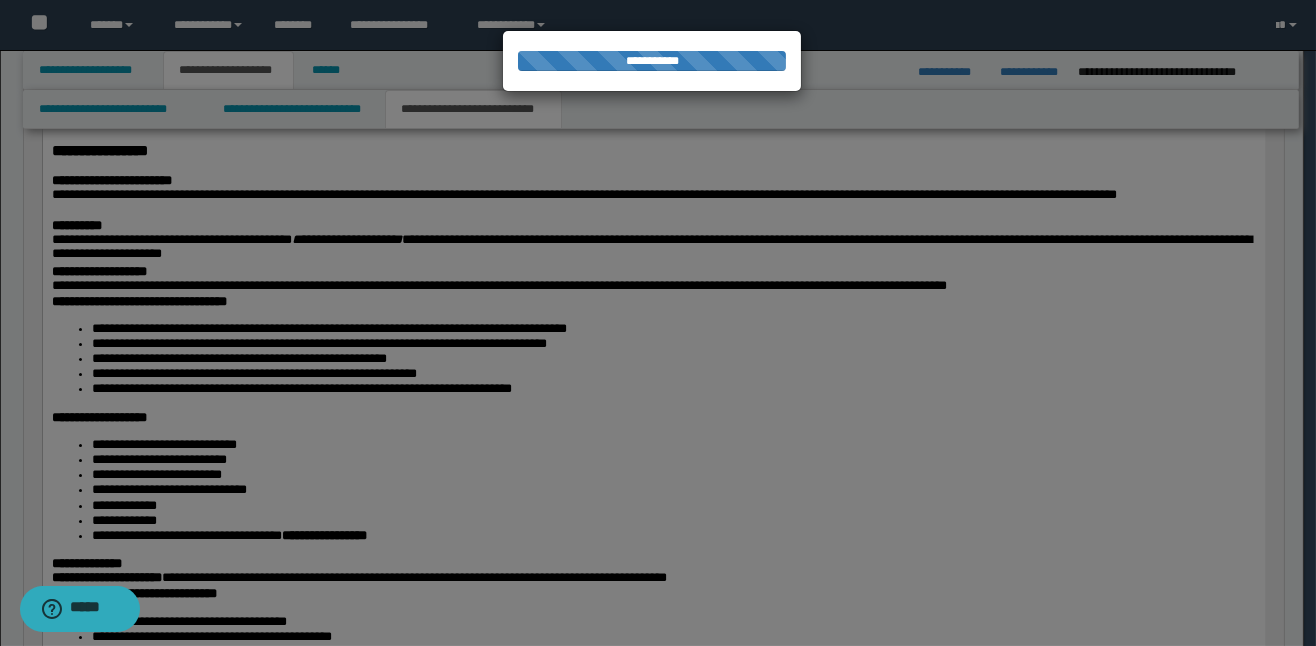 type on "**" 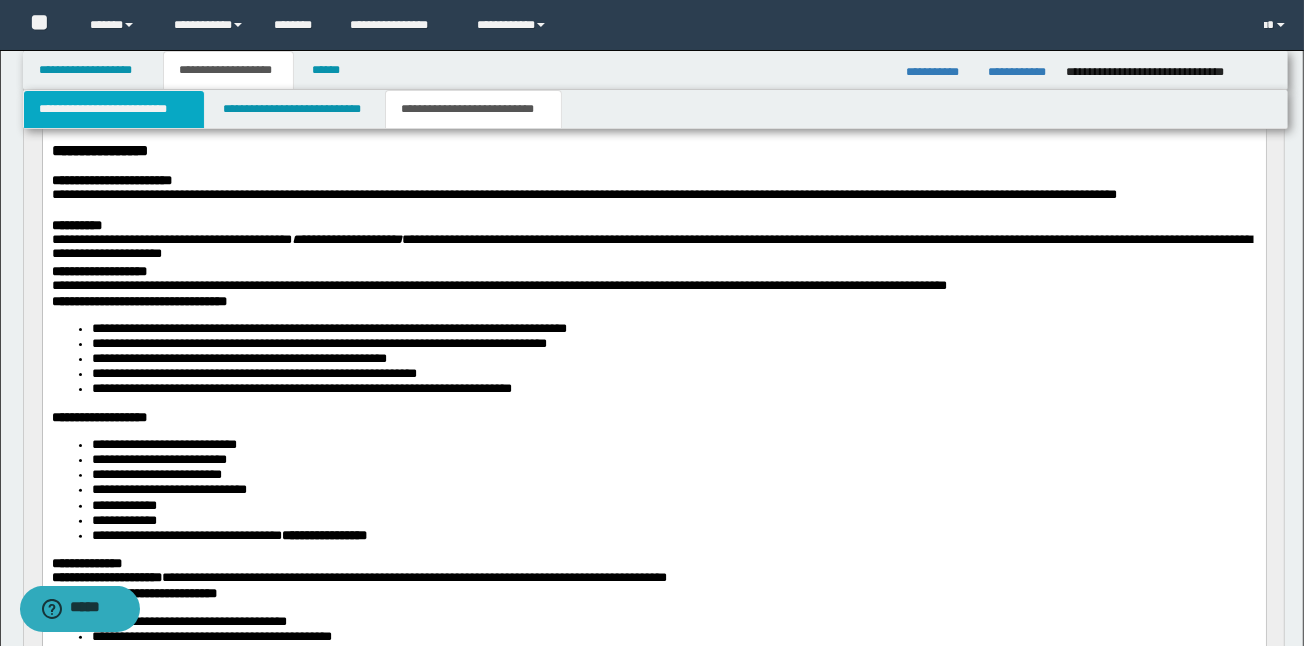 click on "**********" at bounding box center (114, 109) 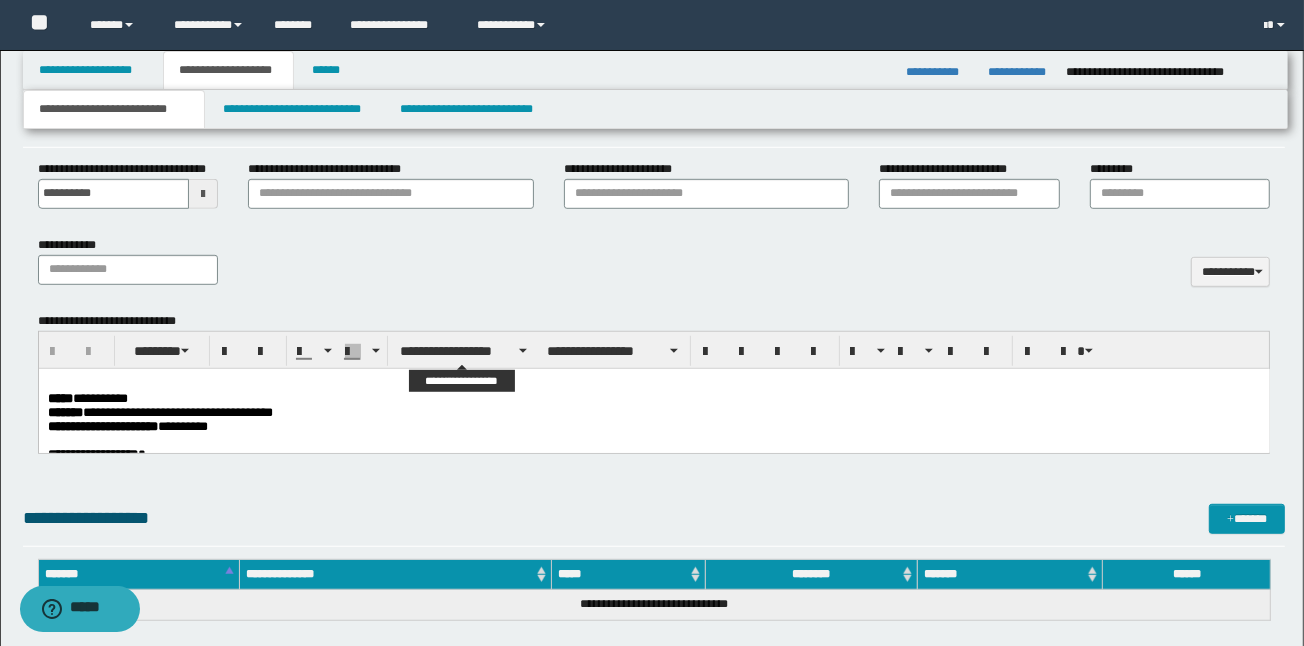 scroll, scrollTop: 877, scrollLeft: 0, axis: vertical 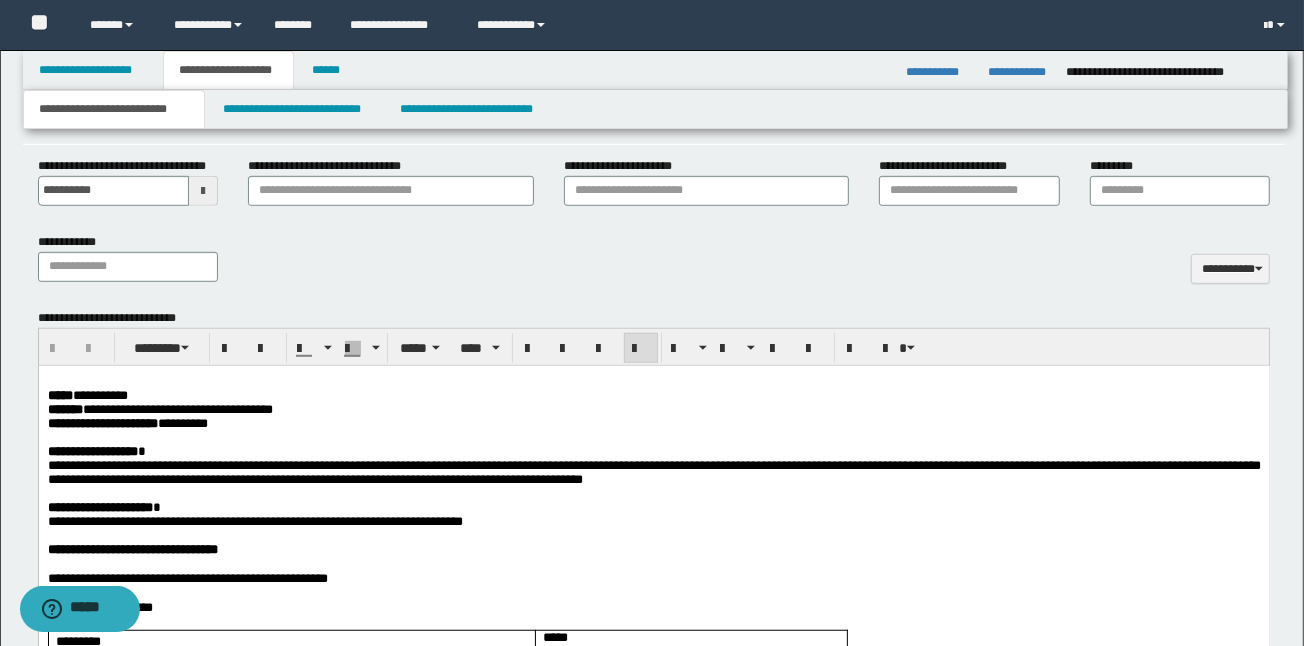 click on "**********" at bounding box center (653, 395) 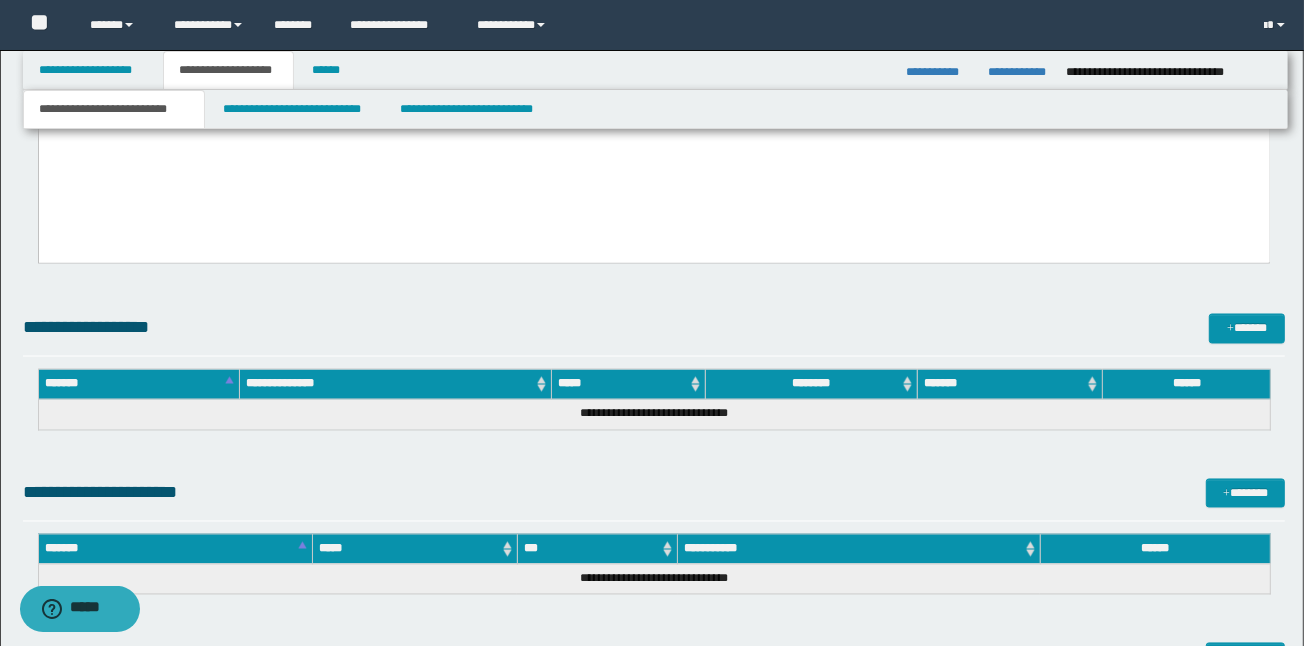 scroll, scrollTop: 2821, scrollLeft: 0, axis: vertical 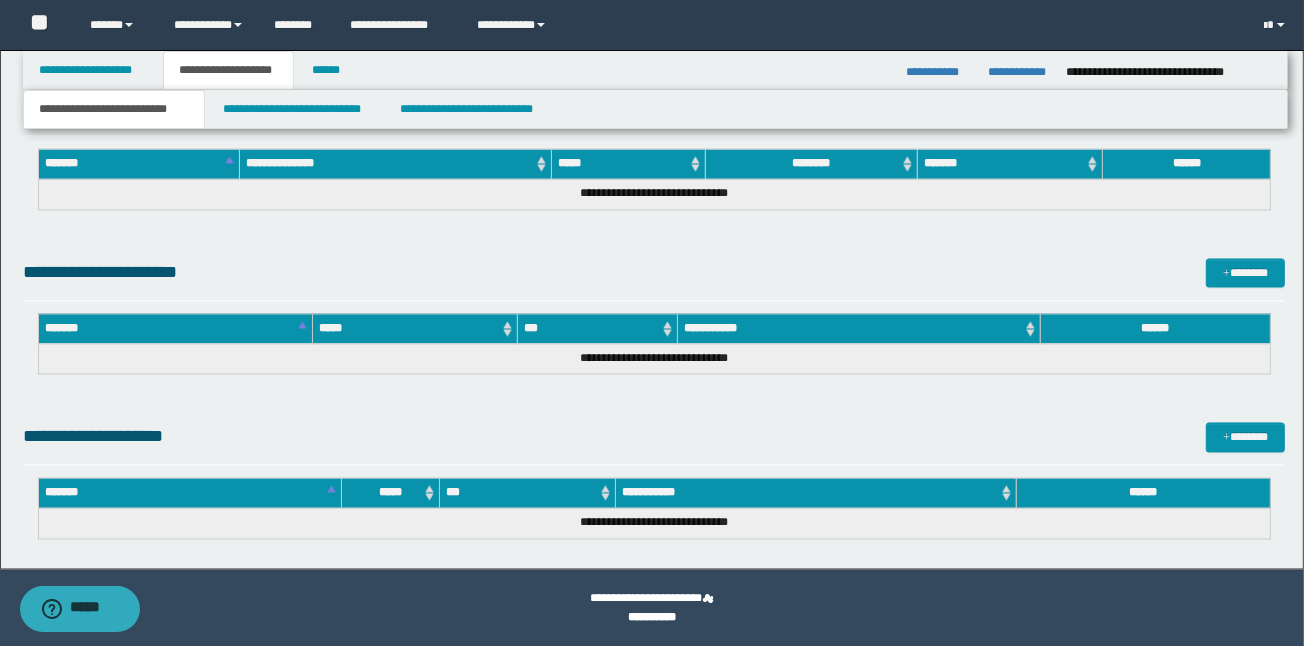 drag, startPoint x: 47, startPoint y: -1551, endPoint x: 309, endPoint y: -1107, distance: 515.5386 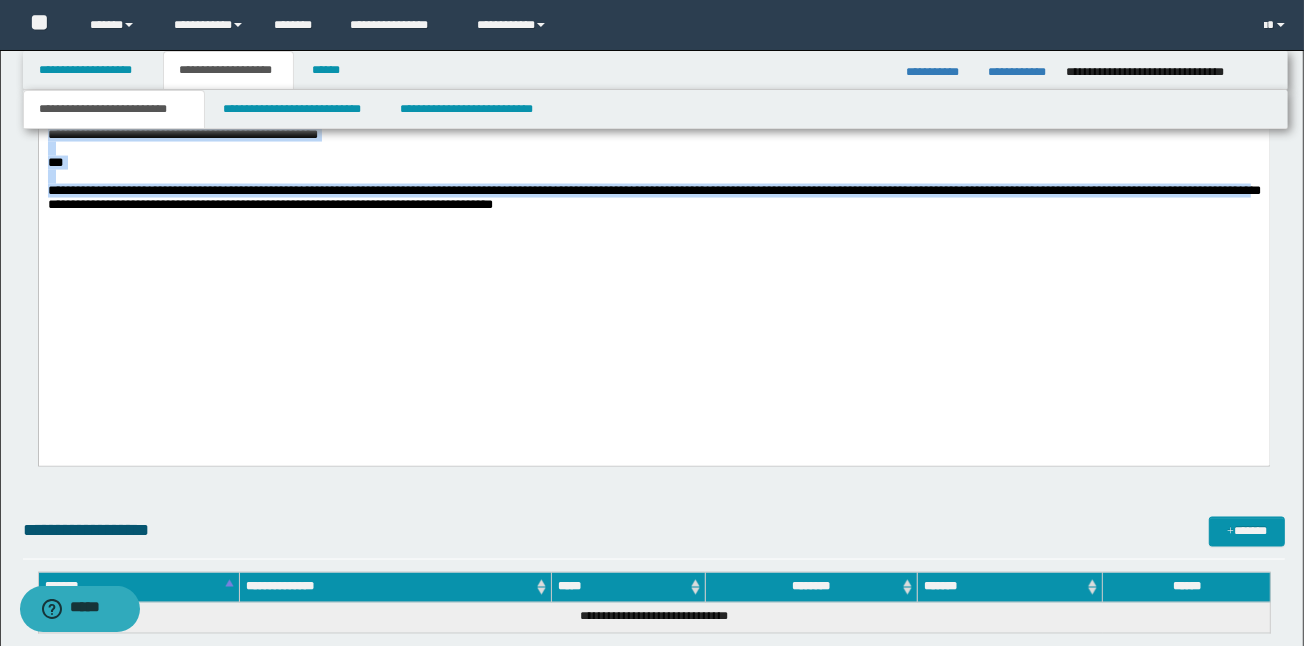 scroll, scrollTop: 2395, scrollLeft: 0, axis: vertical 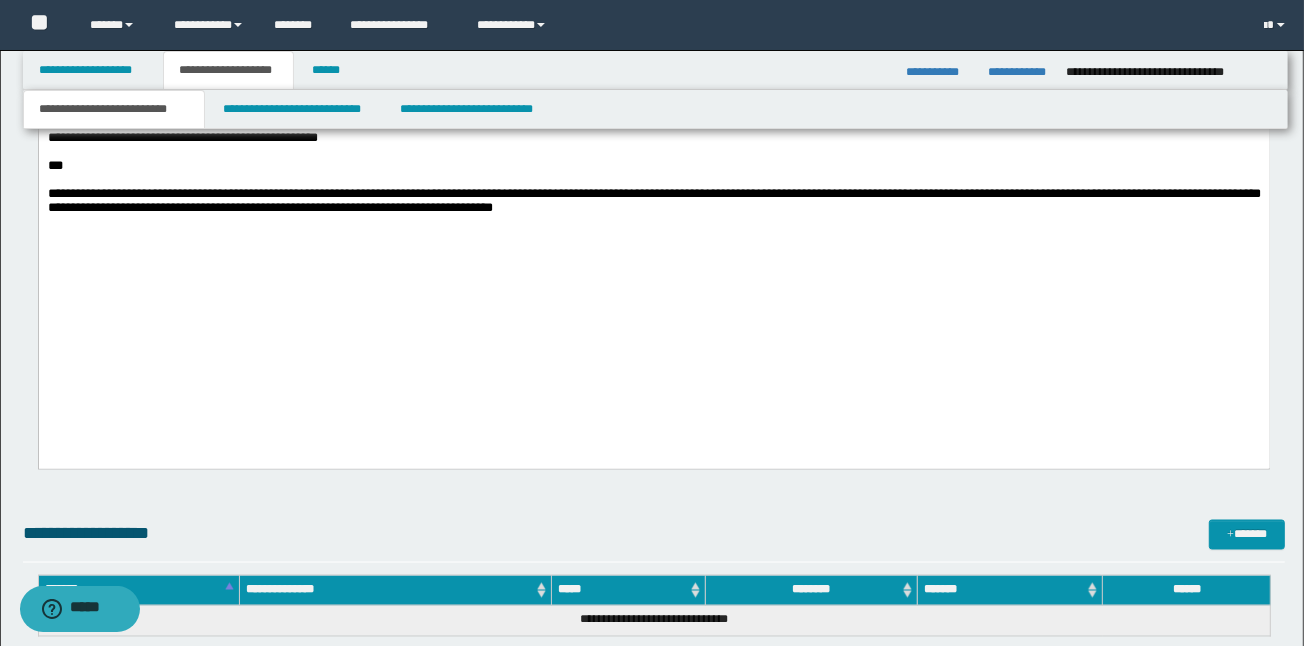 click on "**********" at bounding box center [653, -440] 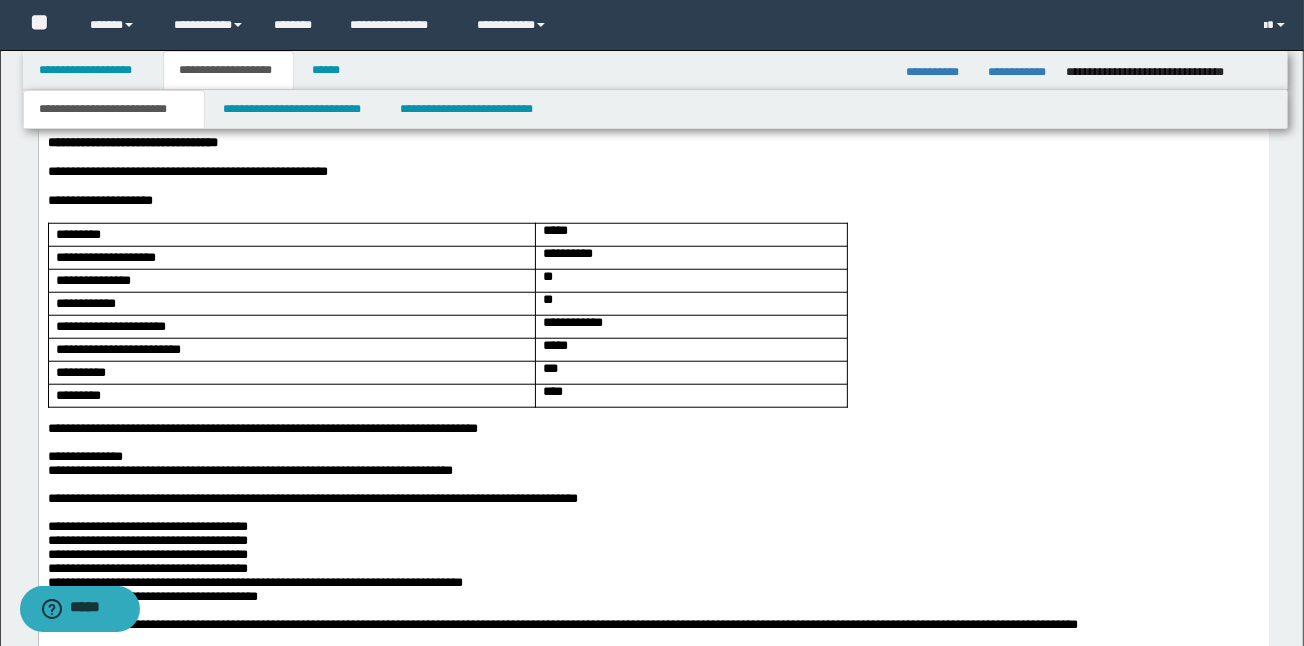 scroll, scrollTop: 1087, scrollLeft: 0, axis: vertical 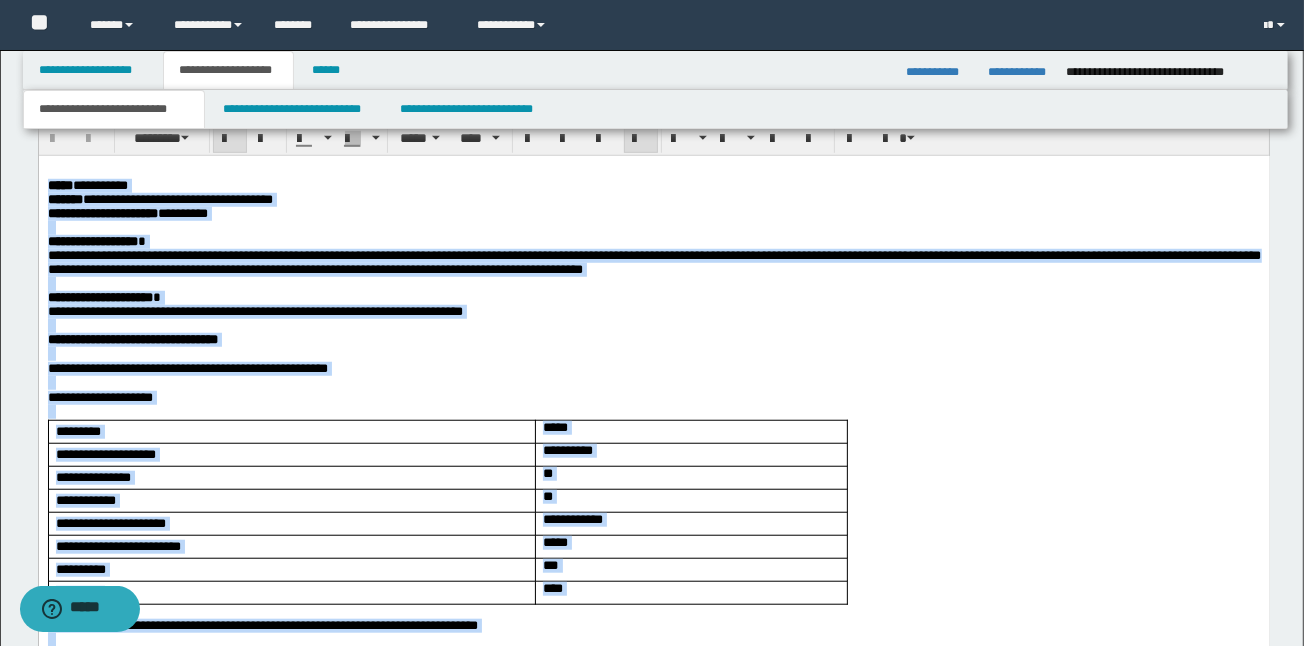 drag, startPoint x: 852, startPoint y: 1670, endPoint x: 41, endPoint y: 183, distance: 1693.7798 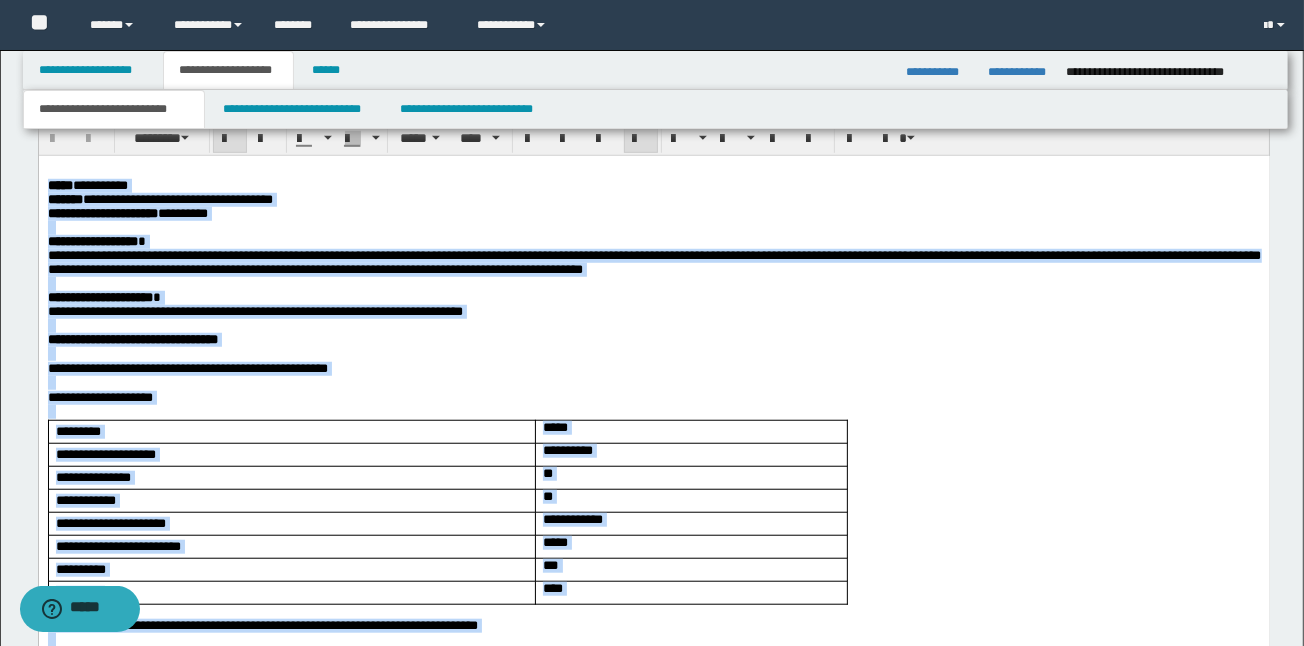 copy on "**********" 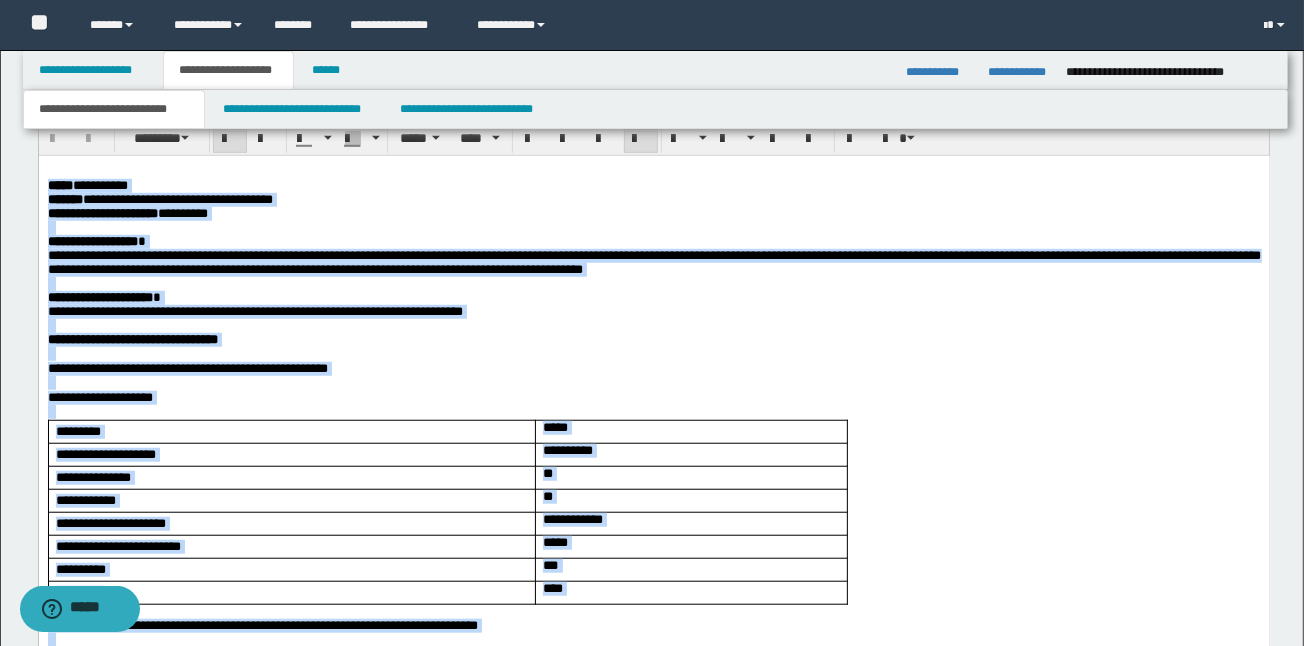 click at bounding box center [653, 325] 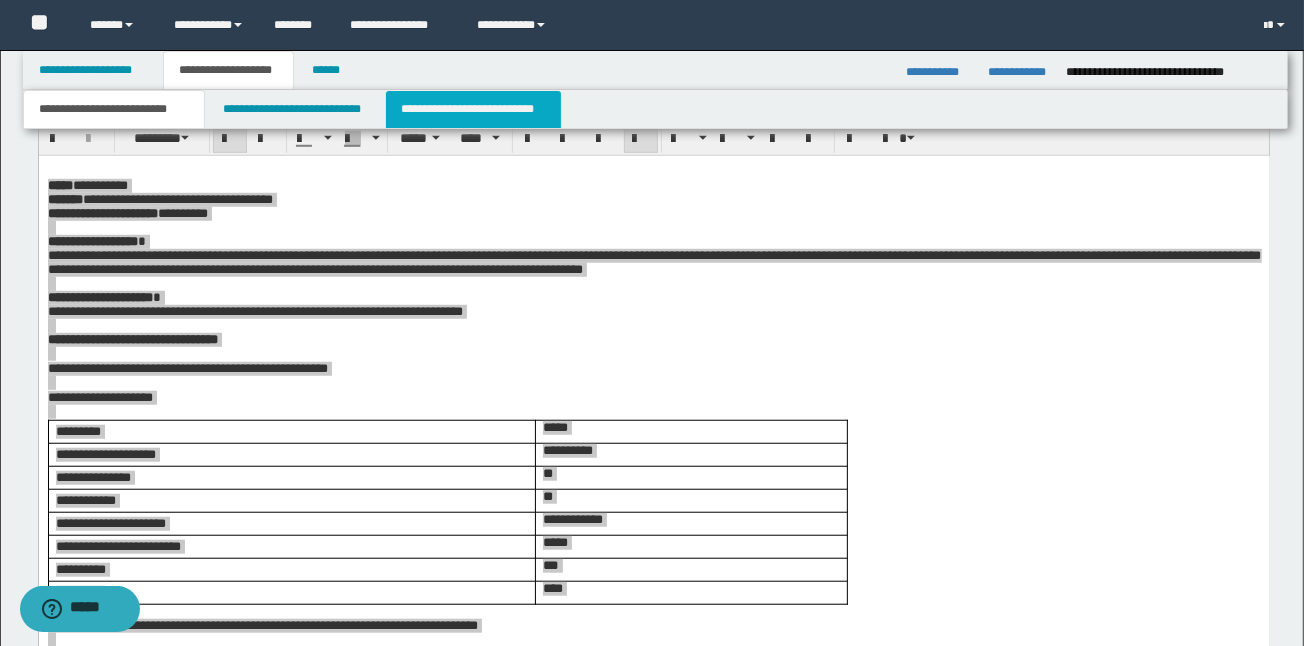 click on "**********" at bounding box center (473, 109) 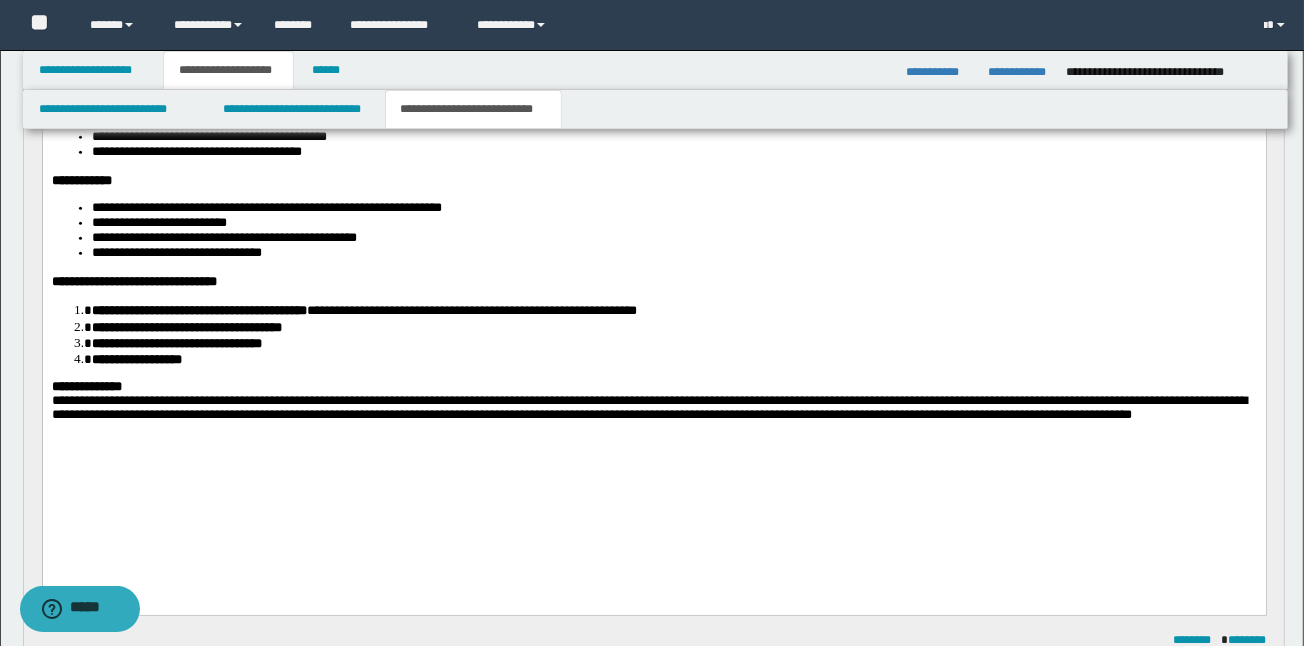 scroll, scrollTop: 1066, scrollLeft: 0, axis: vertical 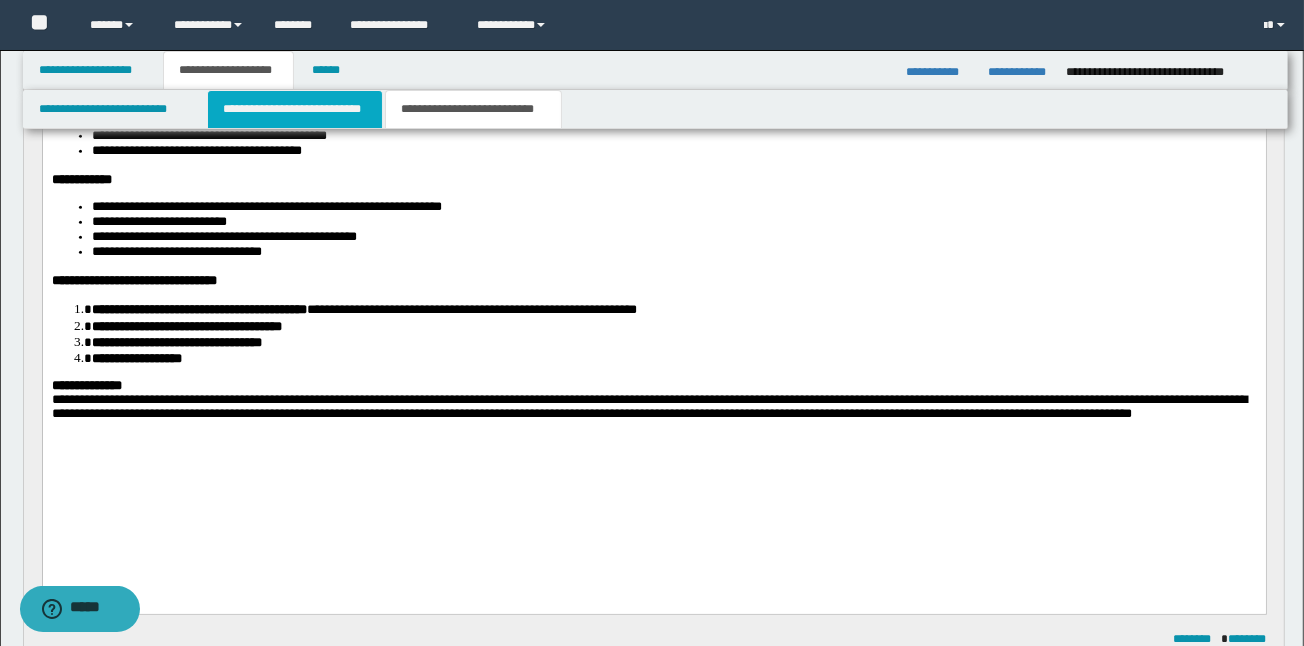 click on "**********" at bounding box center (294, 109) 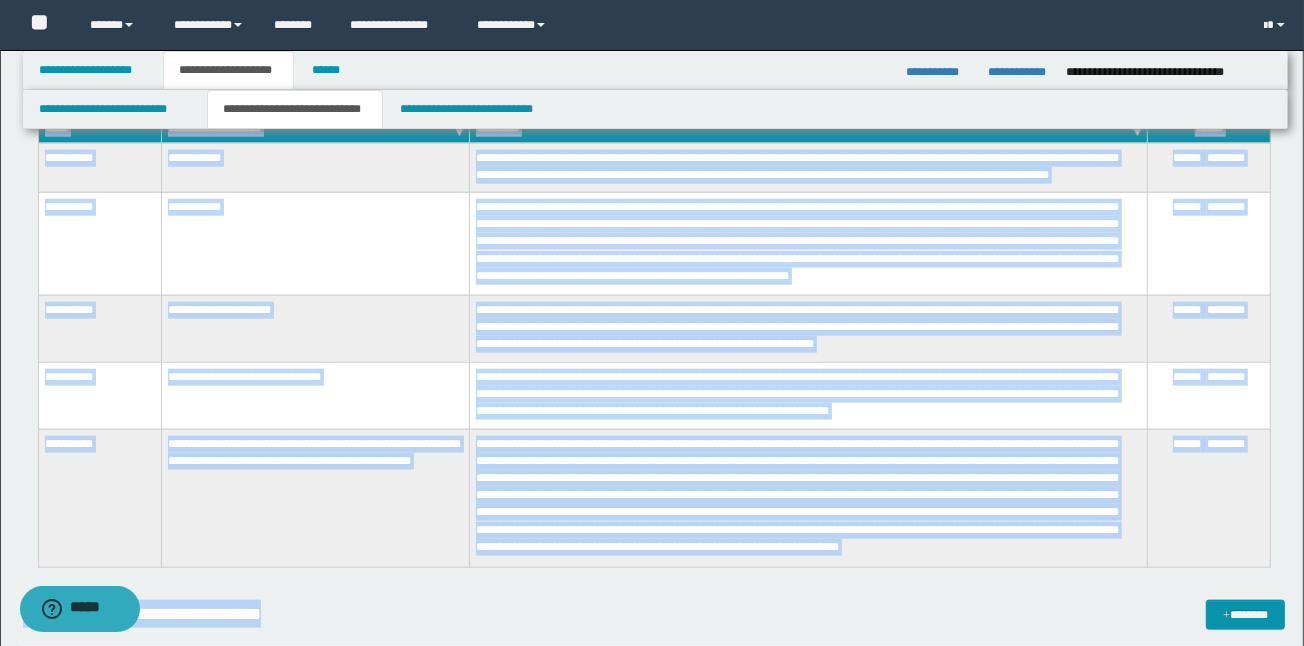 scroll, scrollTop: 1706, scrollLeft: 0, axis: vertical 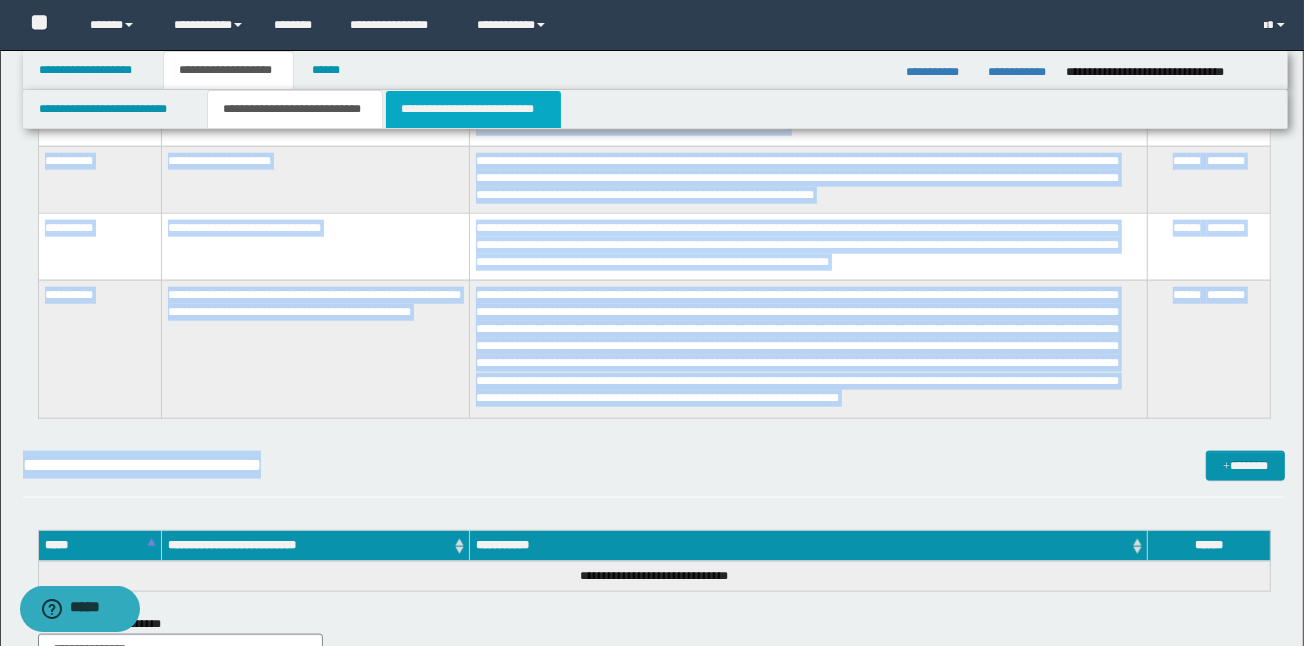 click on "**********" at bounding box center [473, 109] 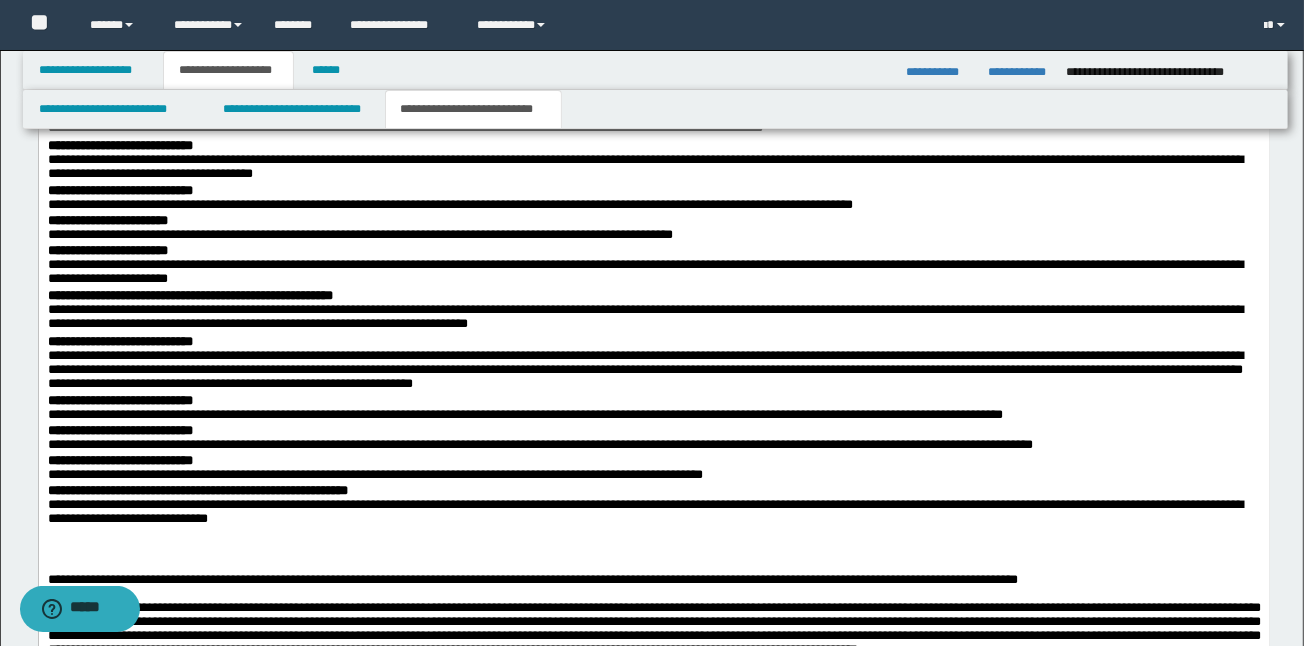 scroll, scrollTop: 2773, scrollLeft: 0, axis: vertical 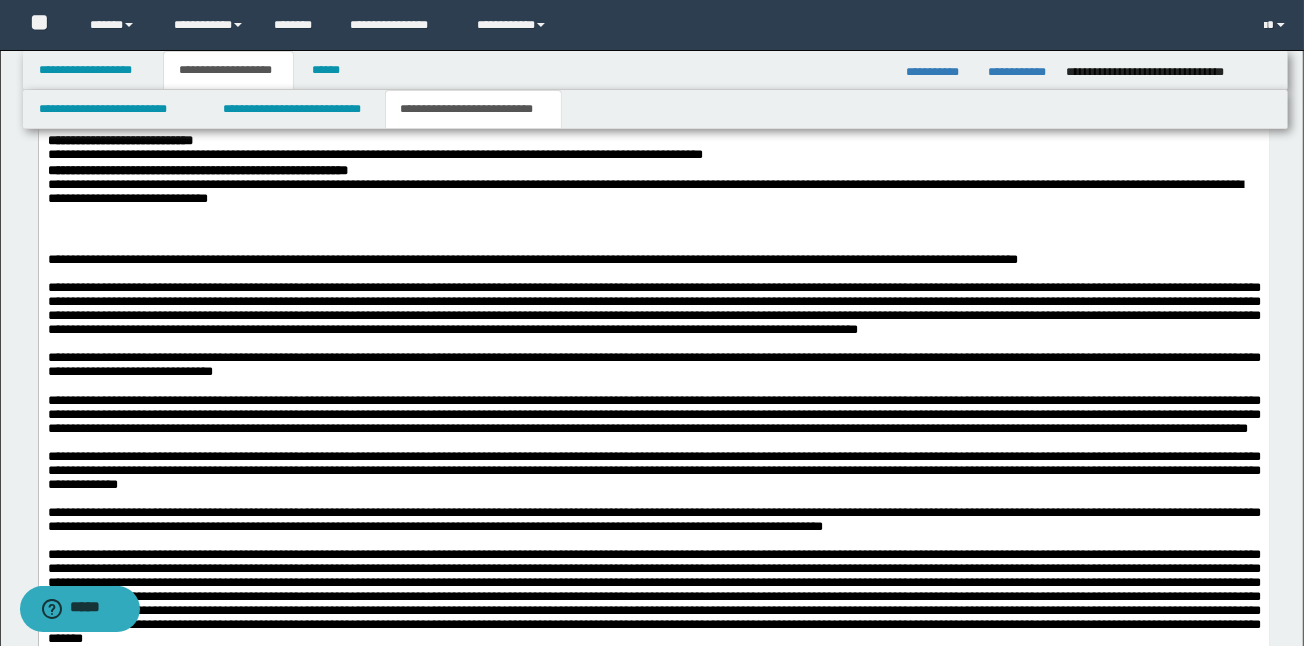 click at bounding box center [653, 233] 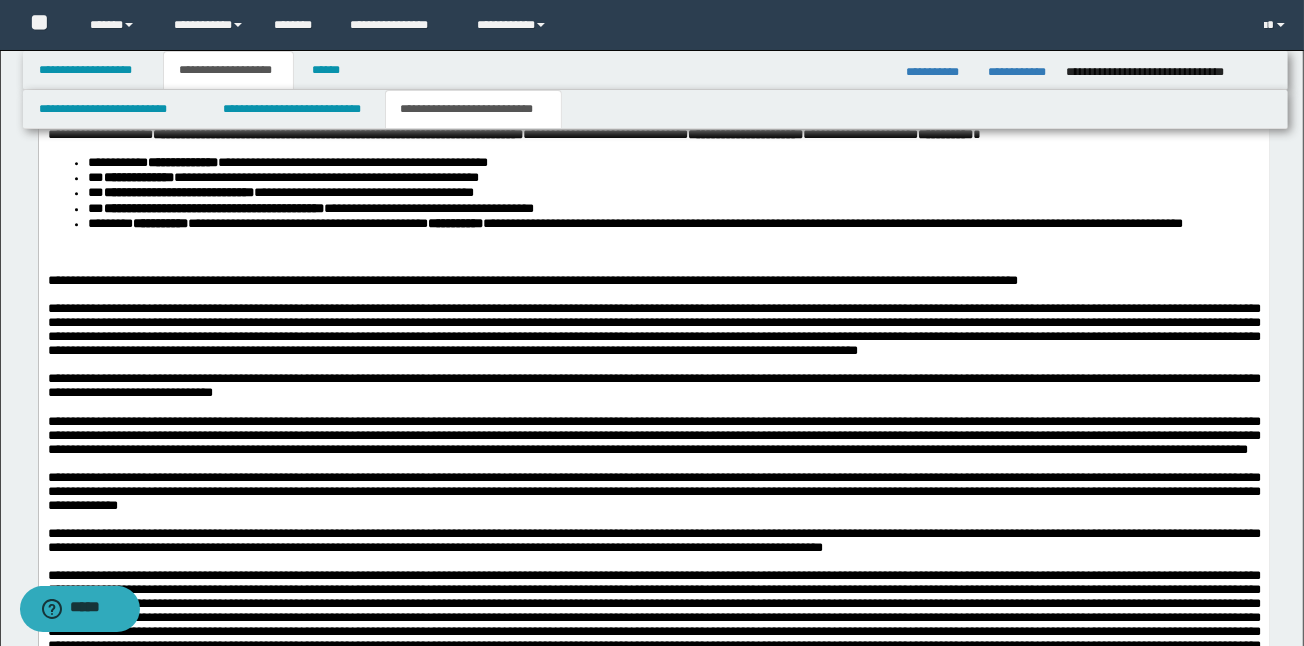 scroll, scrollTop: 3520, scrollLeft: 0, axis: vertical 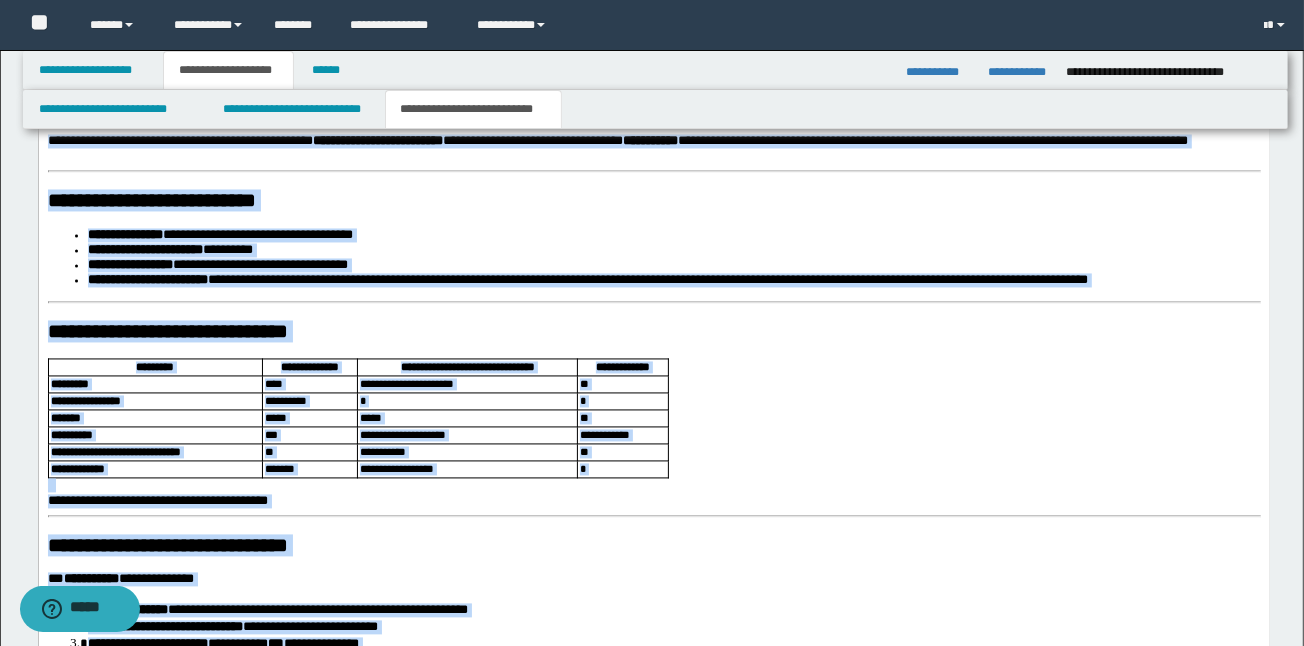 drag, startPoint x: 191, startPoint y: 1055, endPoint x: 37, endPoint y: 181, distance: 887.4638 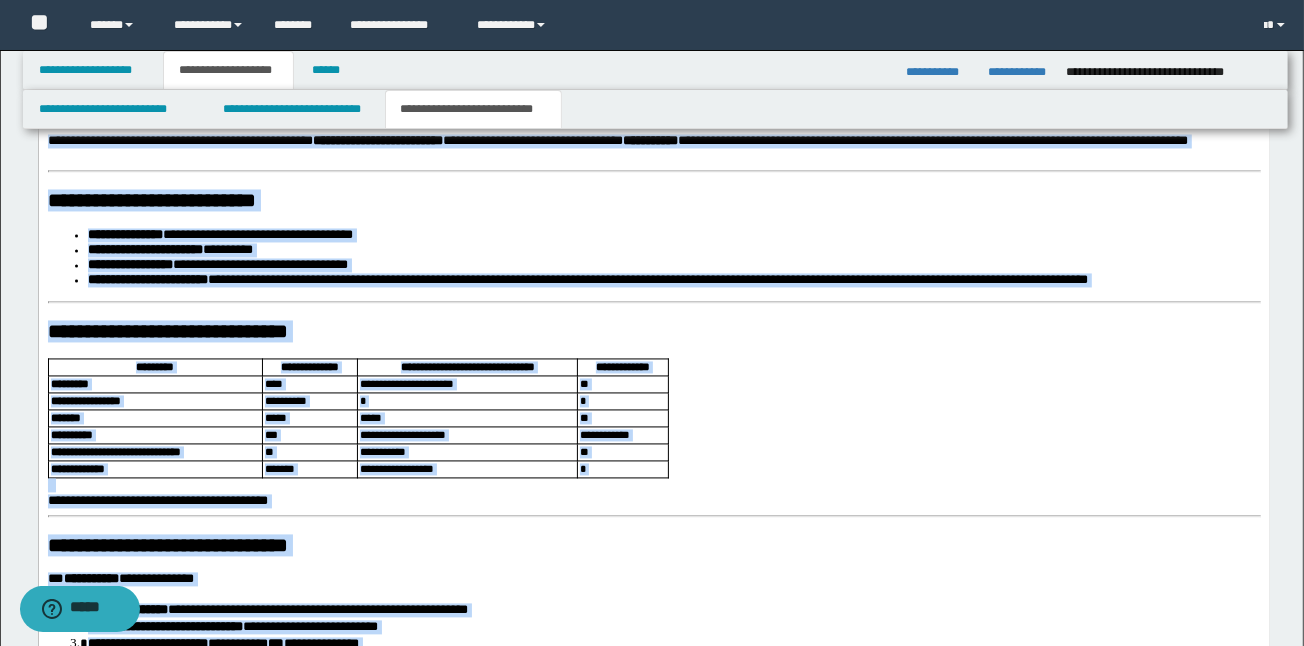 click on "**********" at bounding box center [653, 813] 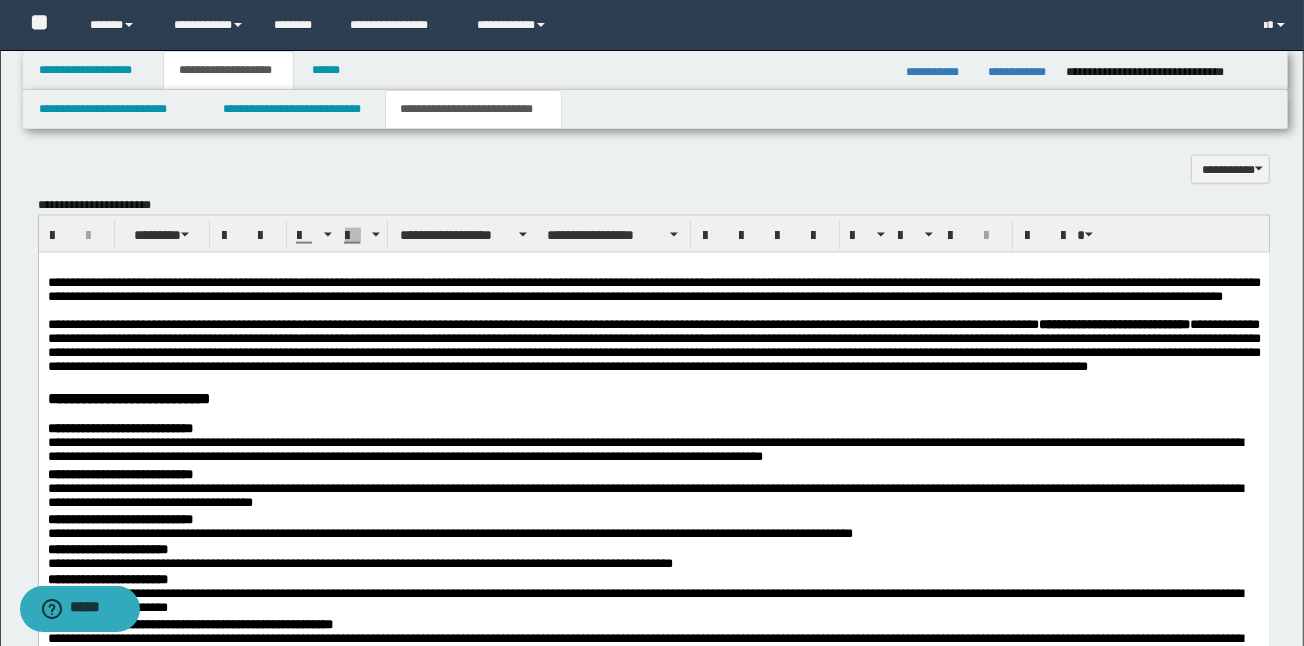 scroll, scrollTop: 2118, scrollLeft: 0, axis: vertical 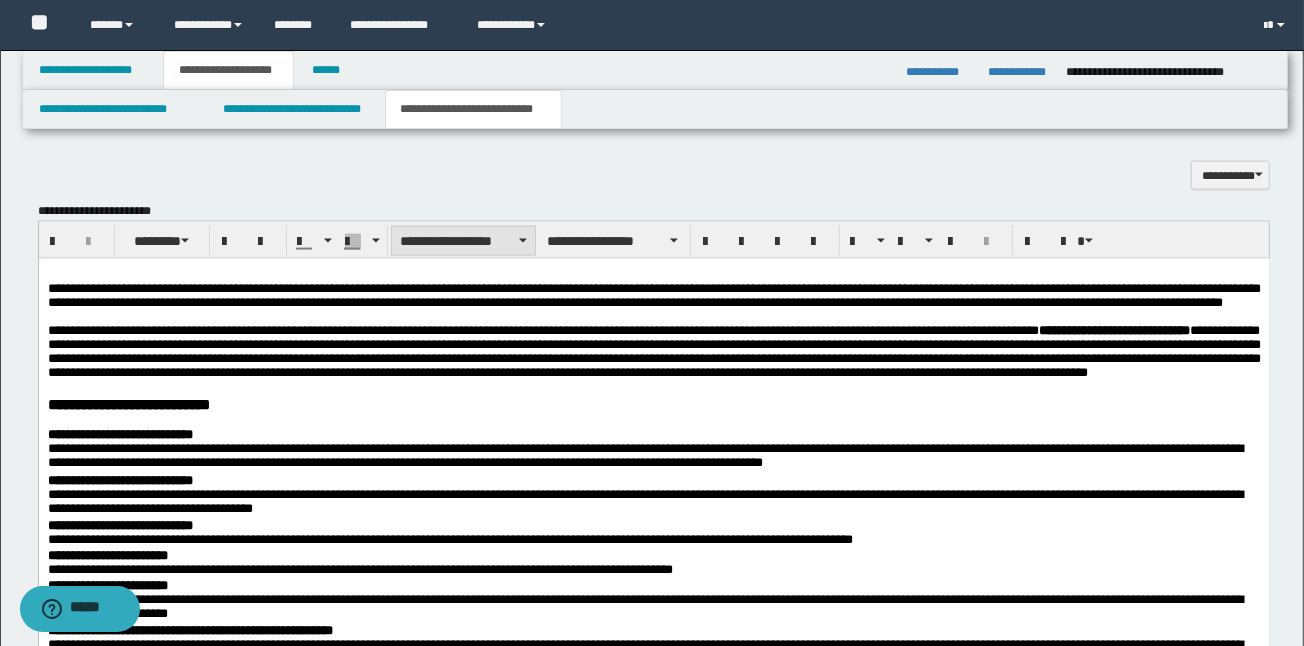 click on "**********" at bounding box center [463, 241] 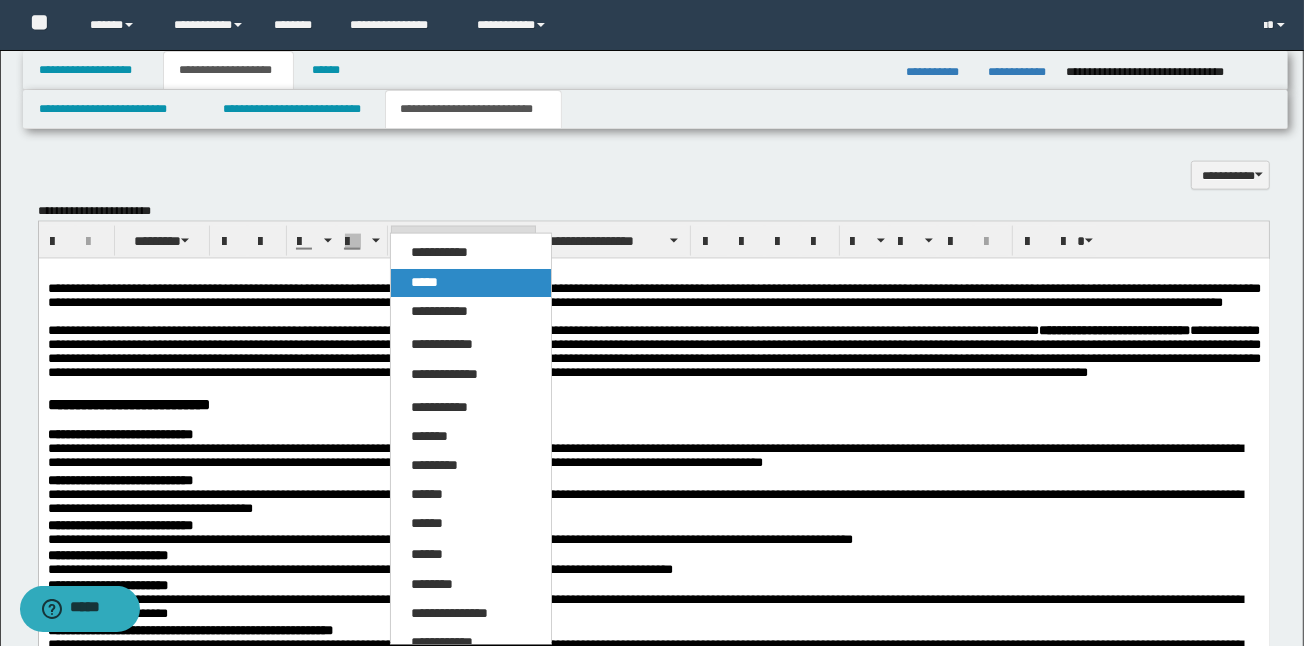 click on "*****" at bounding box center (424, 282) 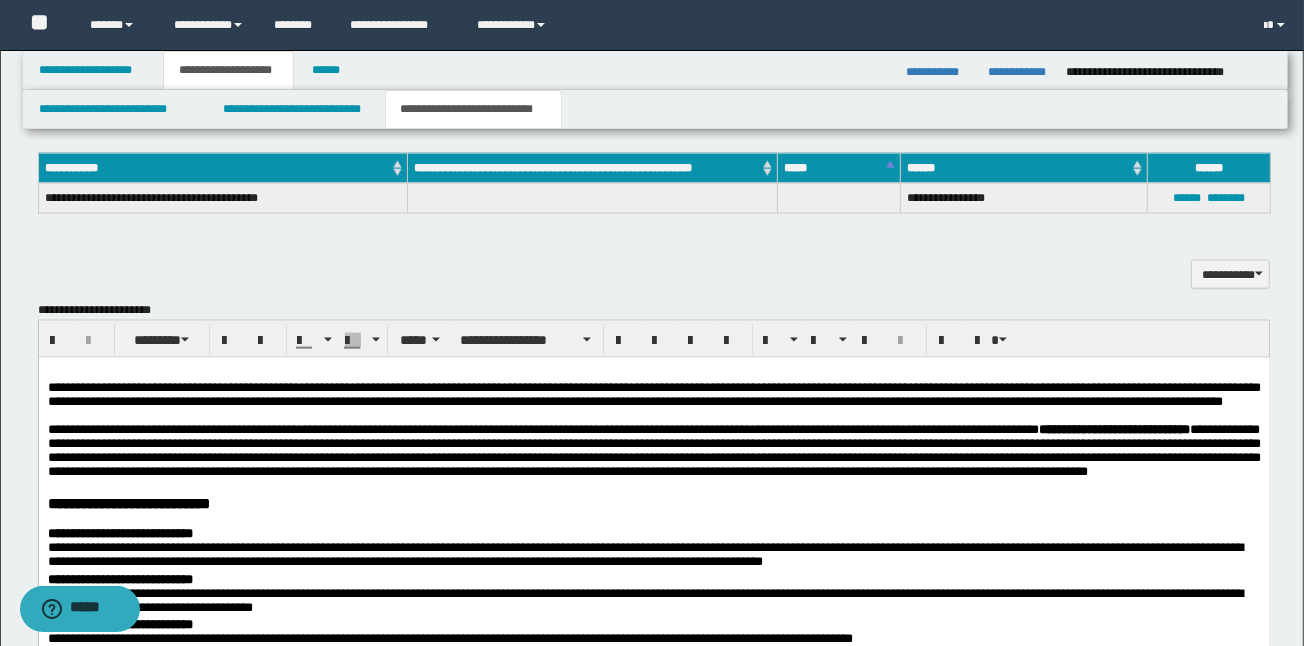 scroll, scrollTop: 2011, scrollLeft: 0, axis: vertical 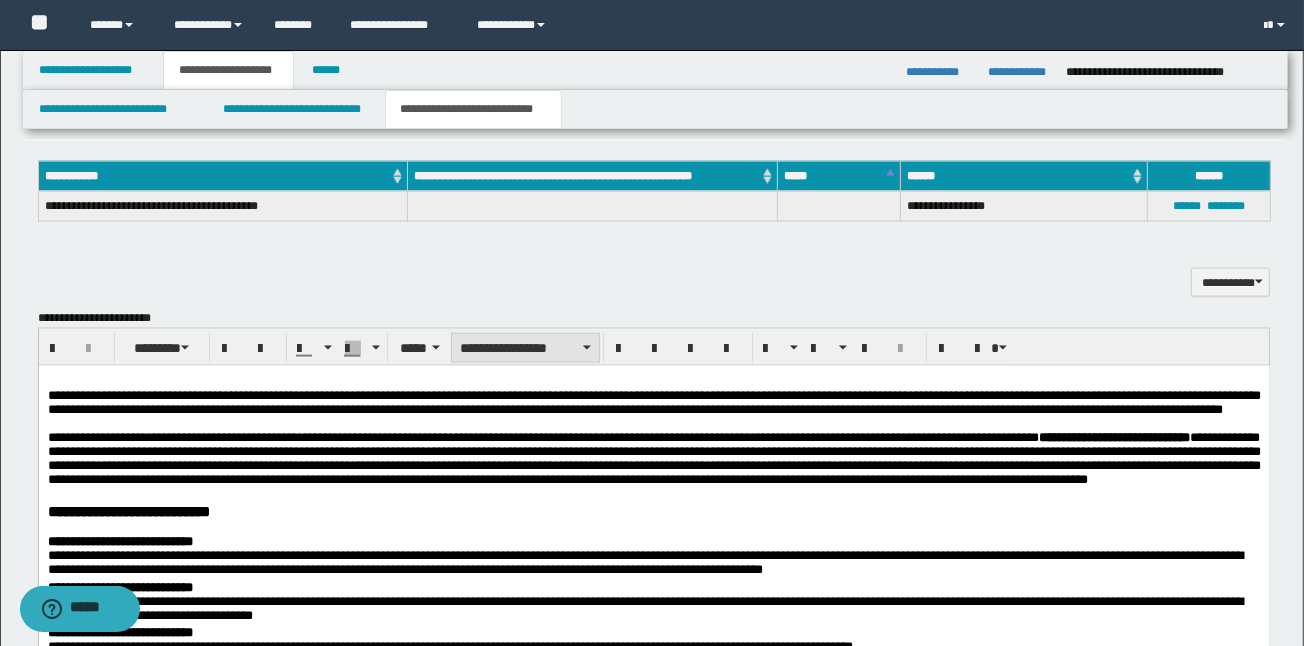 click on "**********" at bounding box center (525, 348) 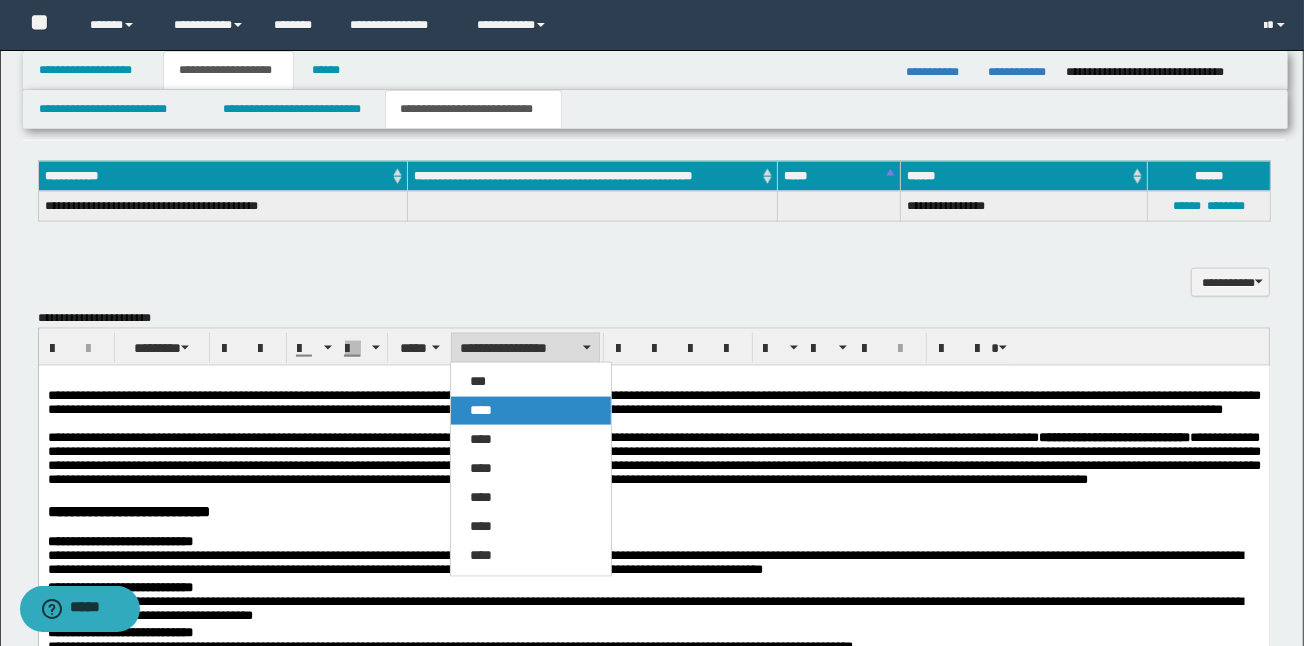 click on "****" at bounding box center (531, 411) 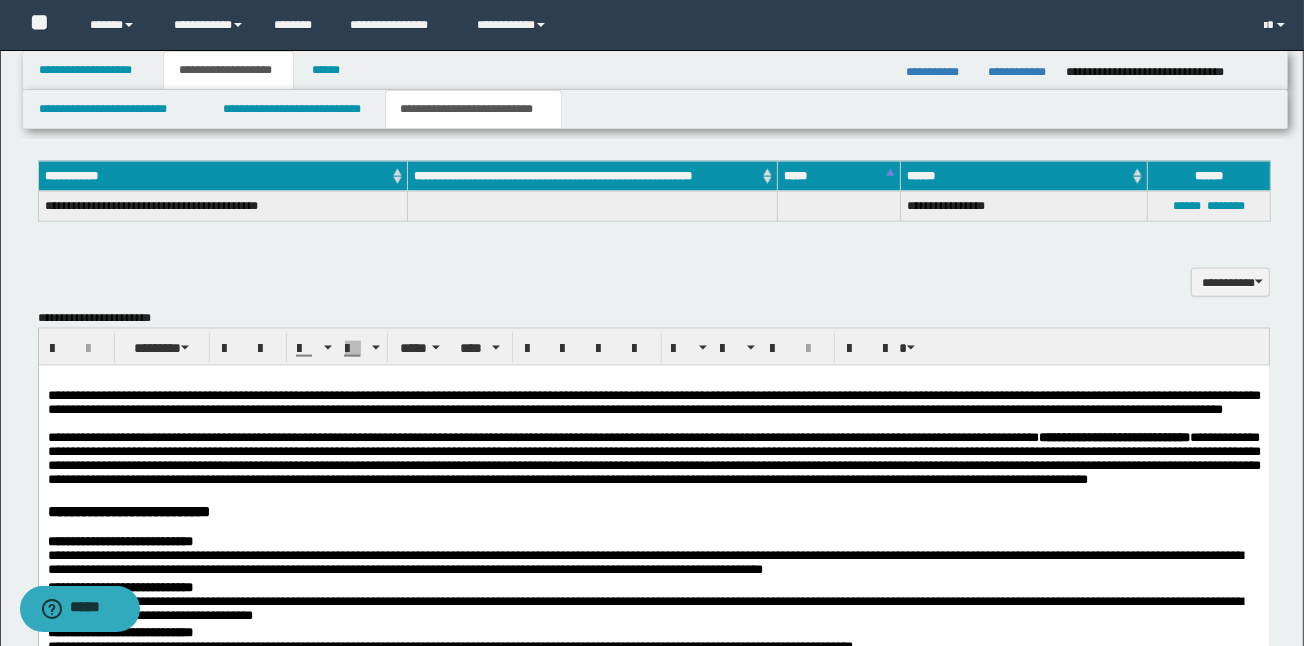 scroll, scrollTop: 2011, scrollLeft: 0, axis: vertical 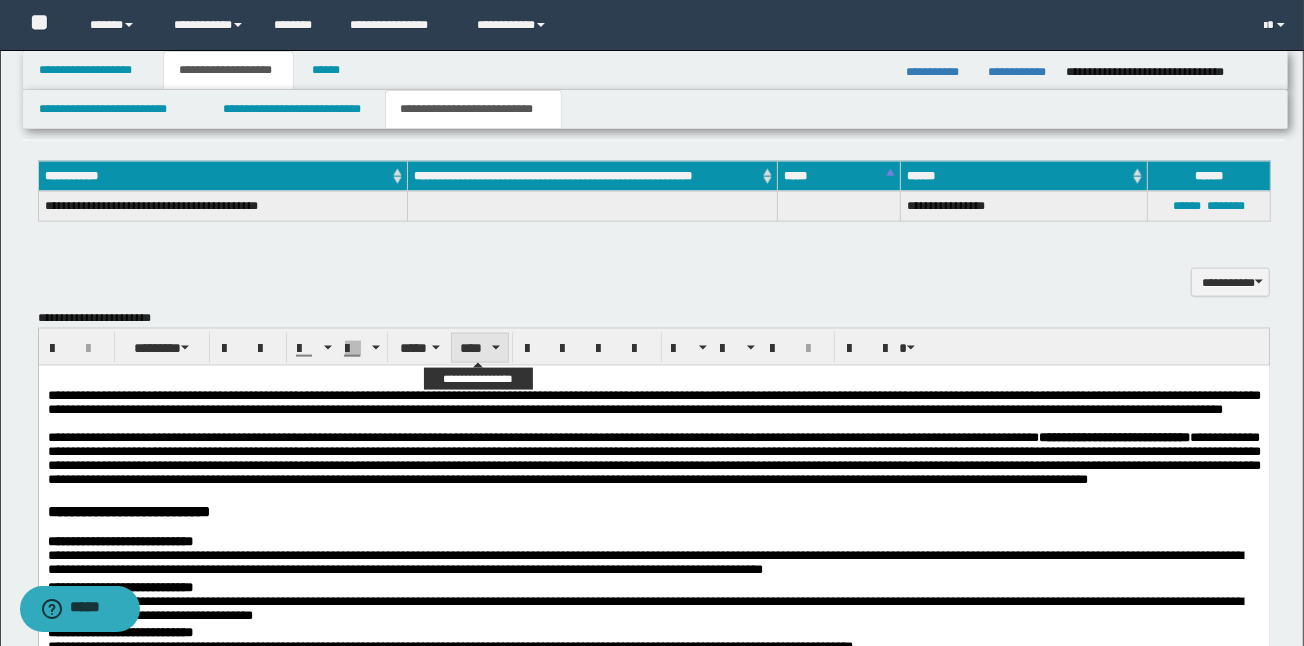 click on "****" at bounding box center [479, 348] 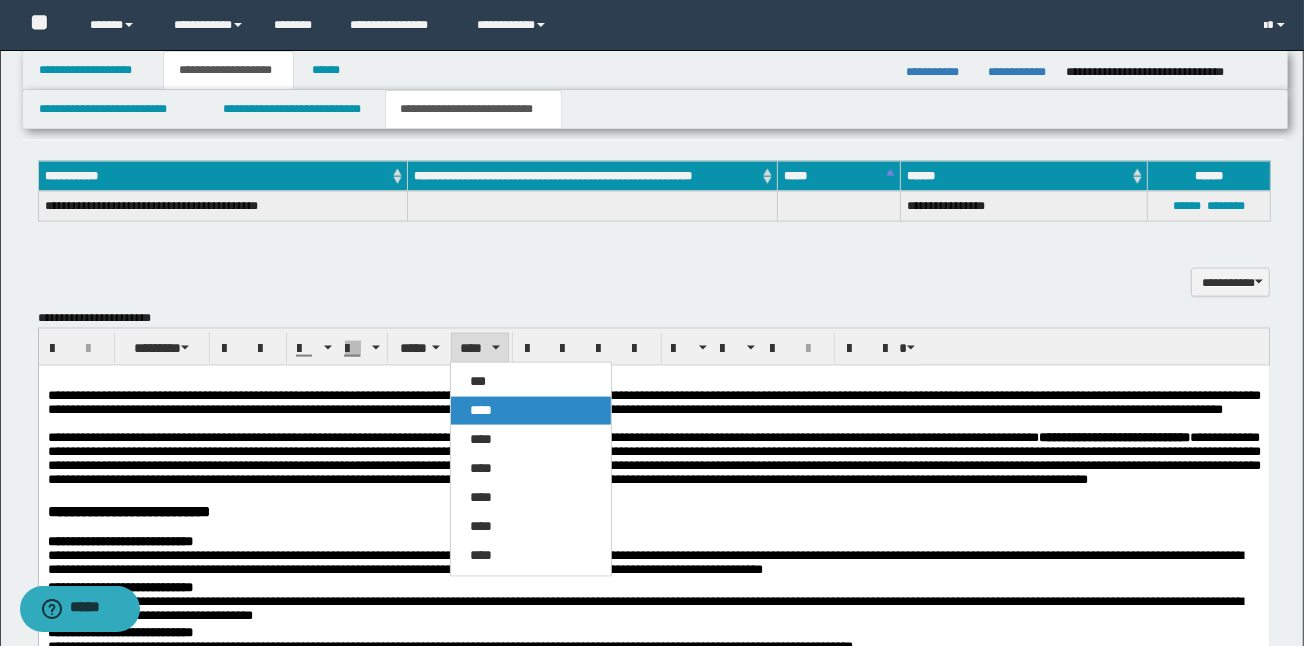 click on "****" at bounding box center [531, 411] 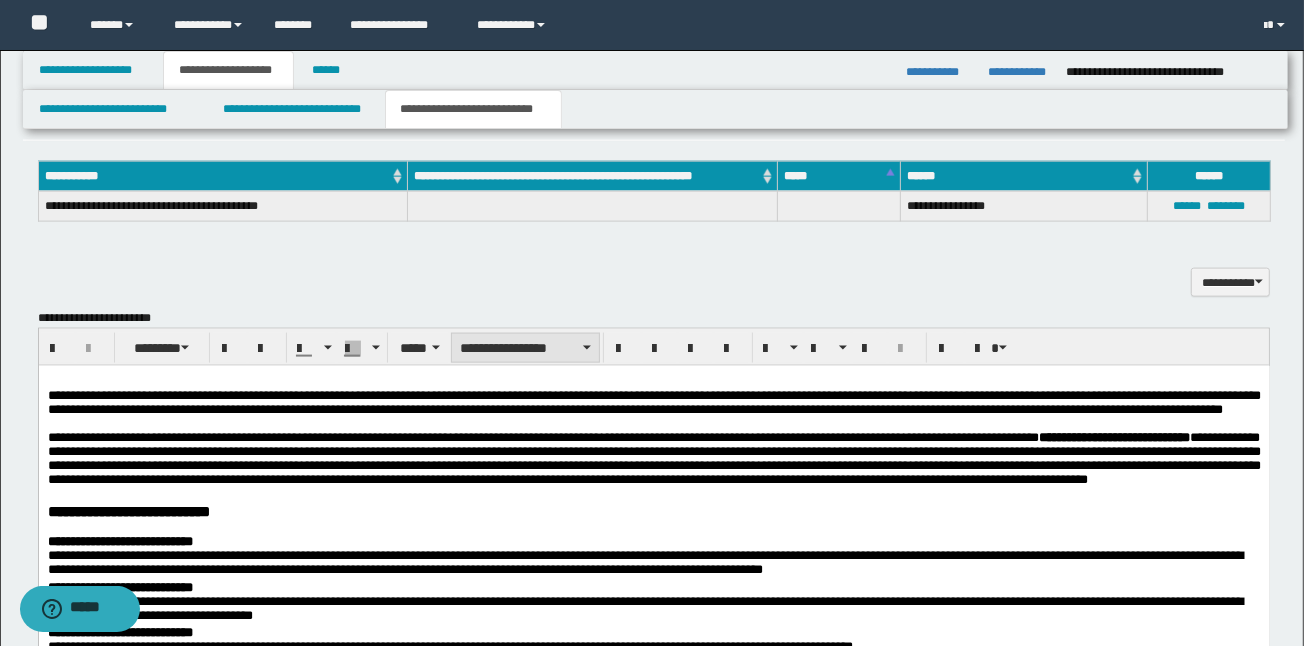 click on "**********" at bounding box center (525, 348) 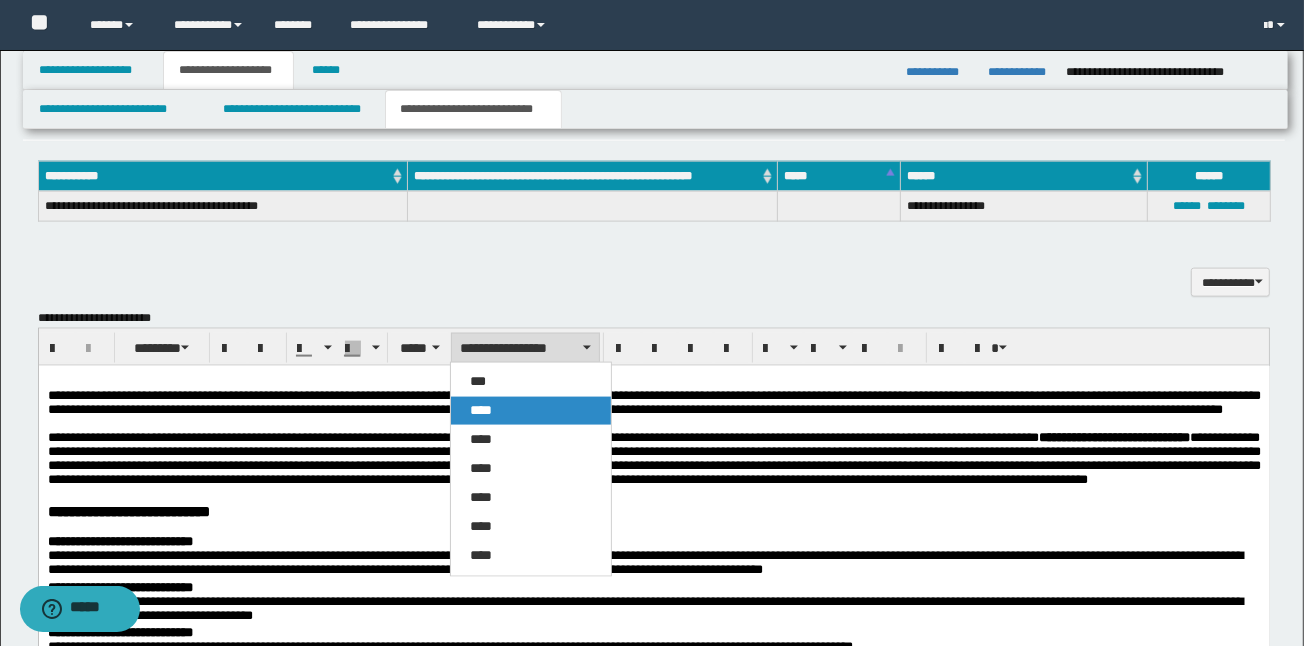 drag, startPoint x: 491, startPoint y: 405, endPoint x: 315, endPoint y: 28, distance: 416.0589 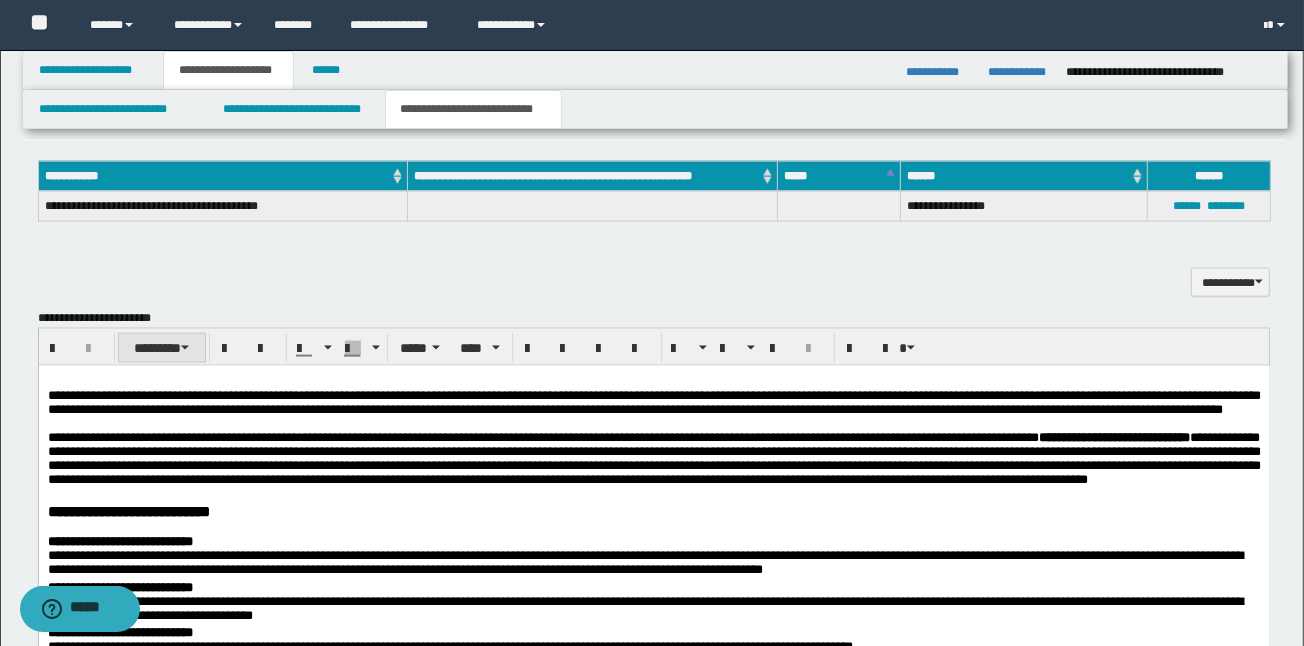 click on "********" at bounding box center [162, 348] 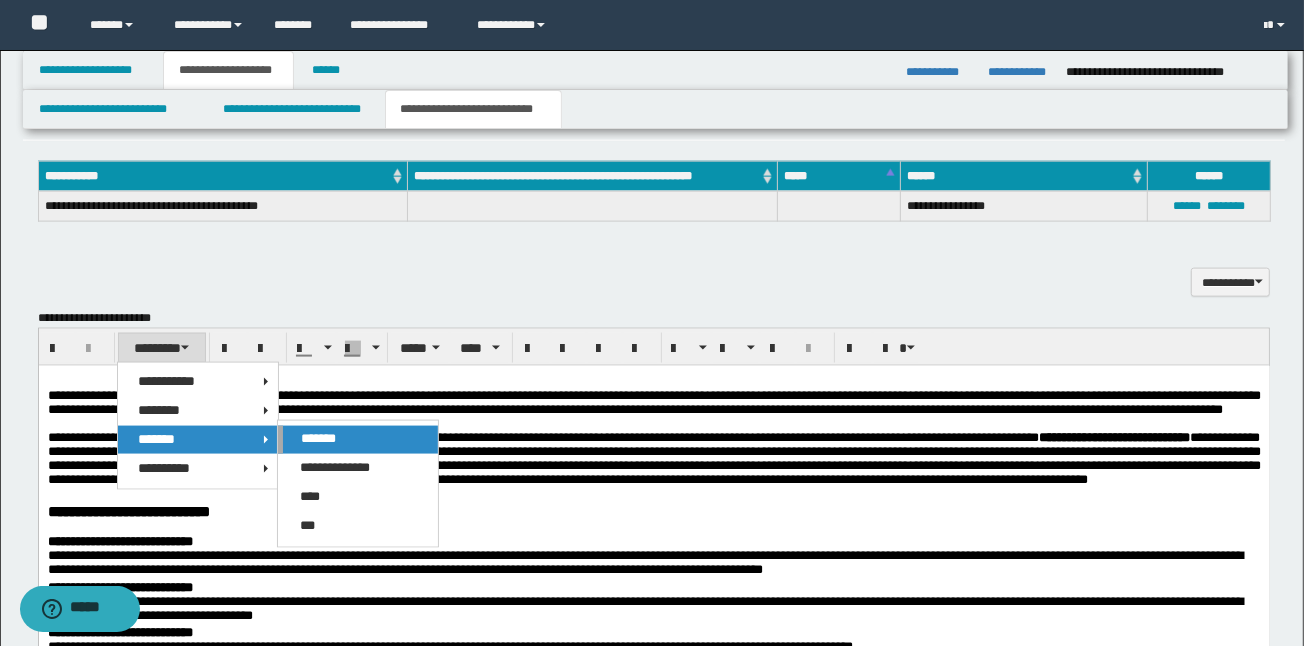 click on "*******" at bounding box center (358, 440) 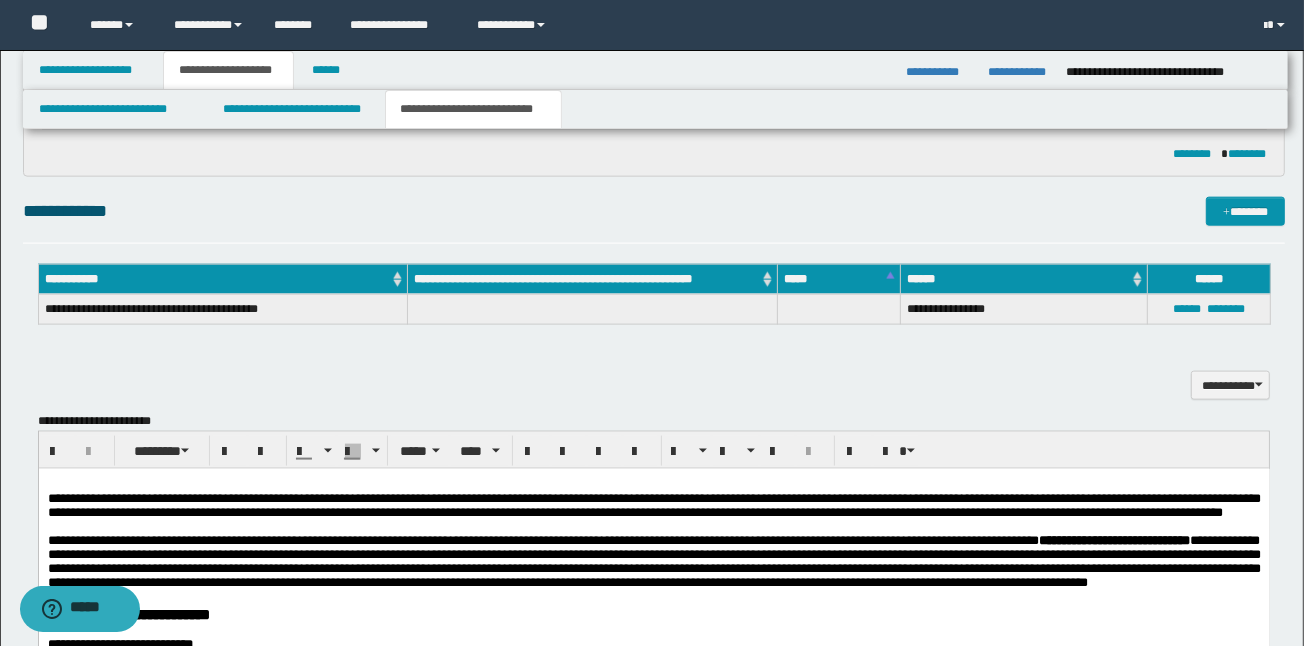 scroll, scrollTop: 1904, scrollLeft: 0, axis: vertical 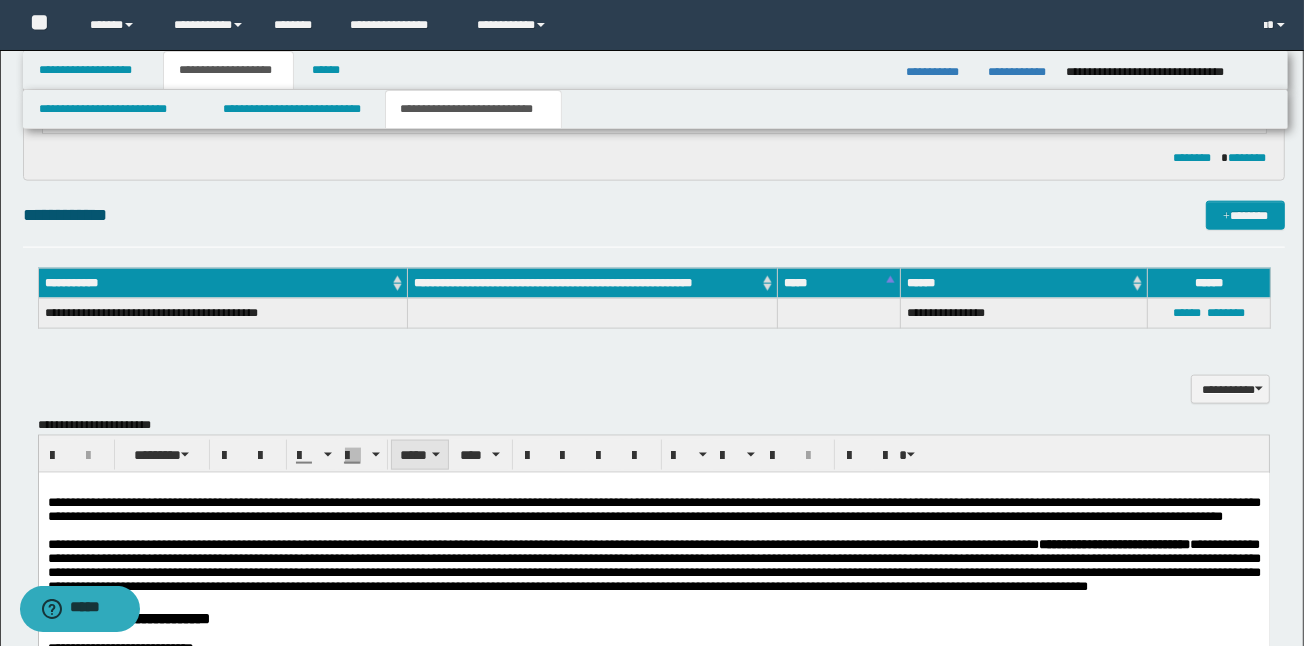 click at bounding box center [436, 455] 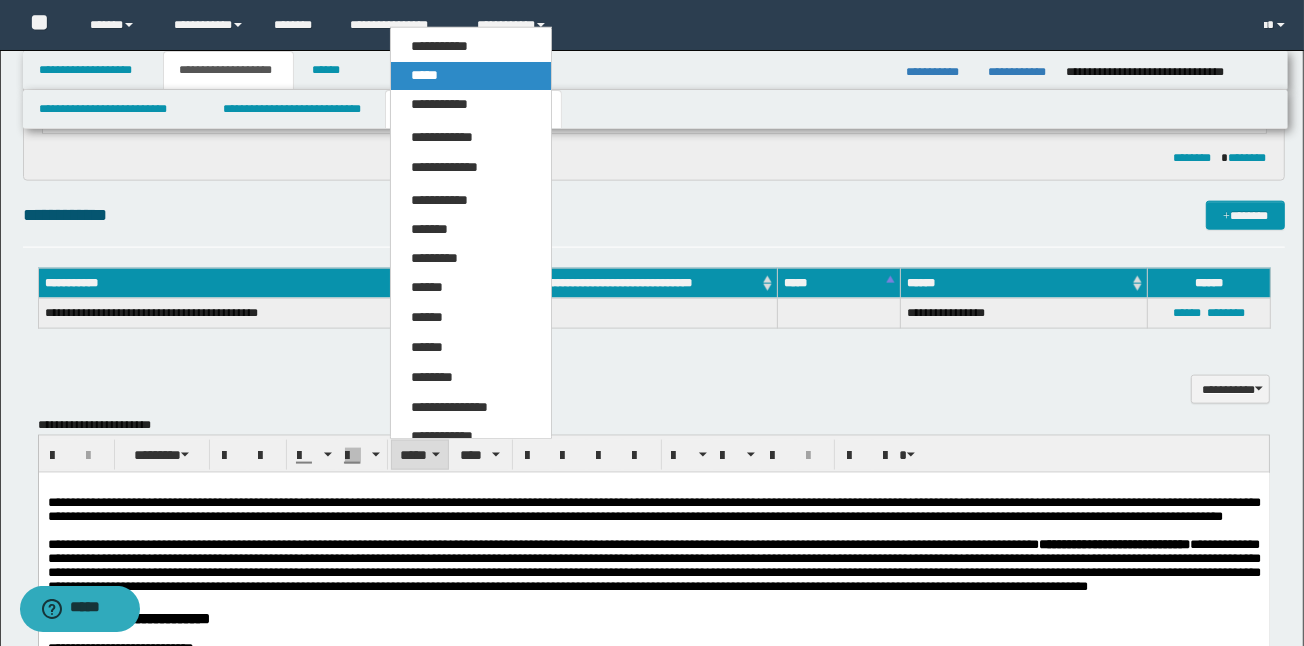 click on "*****" at bounding box center (424, 75) 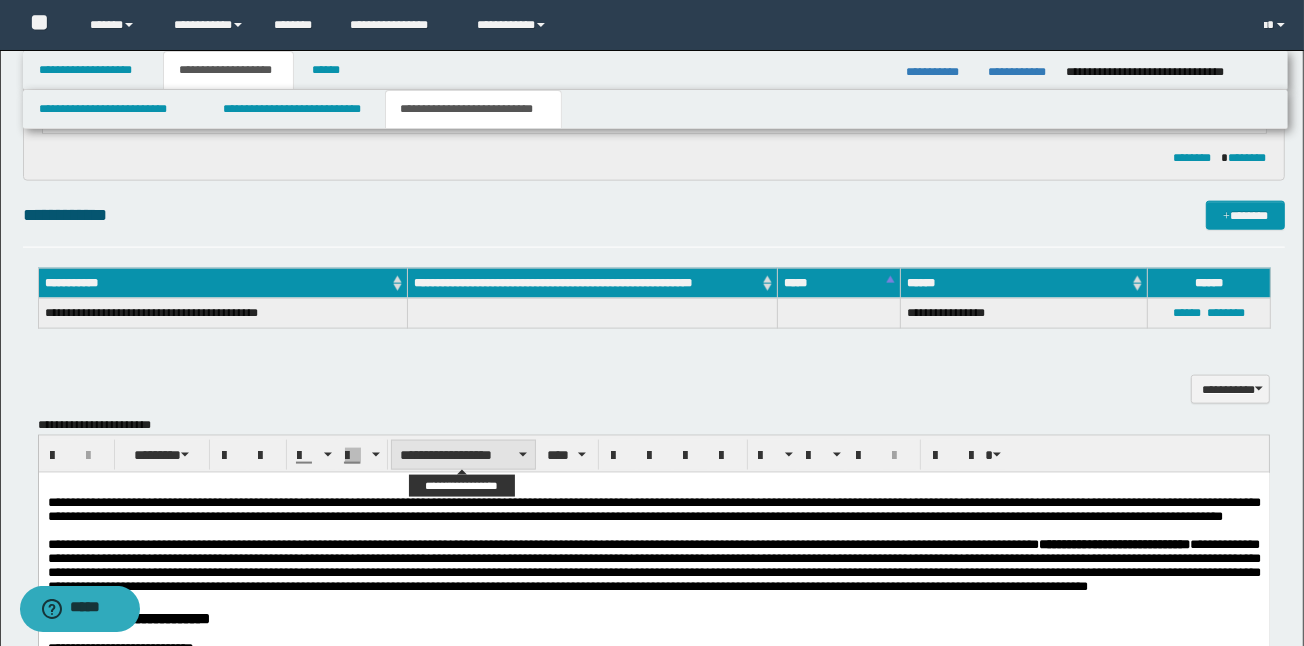 click on "**********" at bounding box center (463, 455) 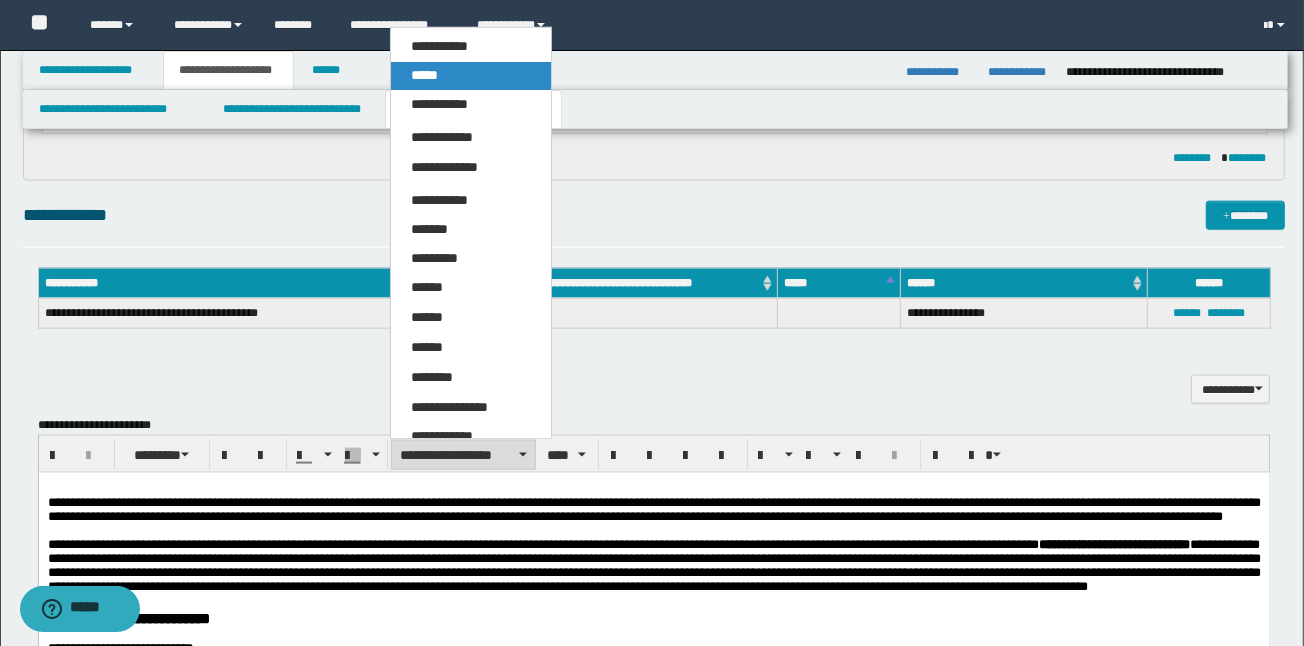 click on "*****" at bounding box center [471, 76] 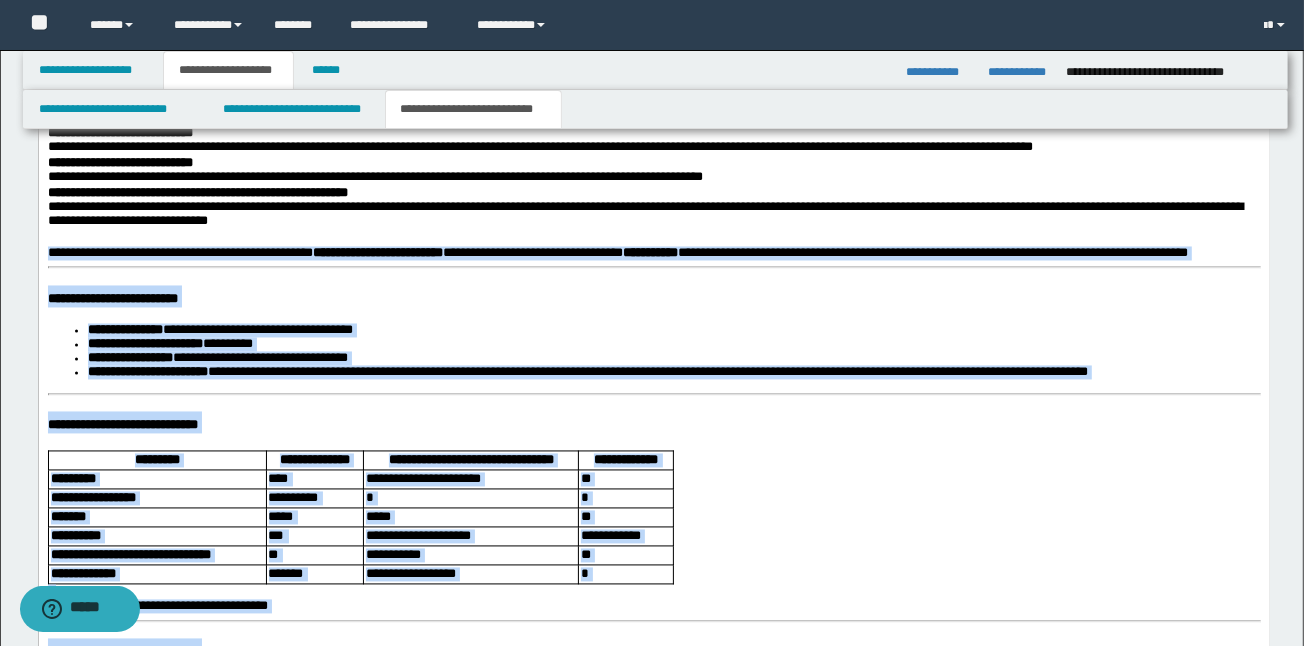 scroll, scrollTop: 2758, scrollLeft: 0, axis: vertical 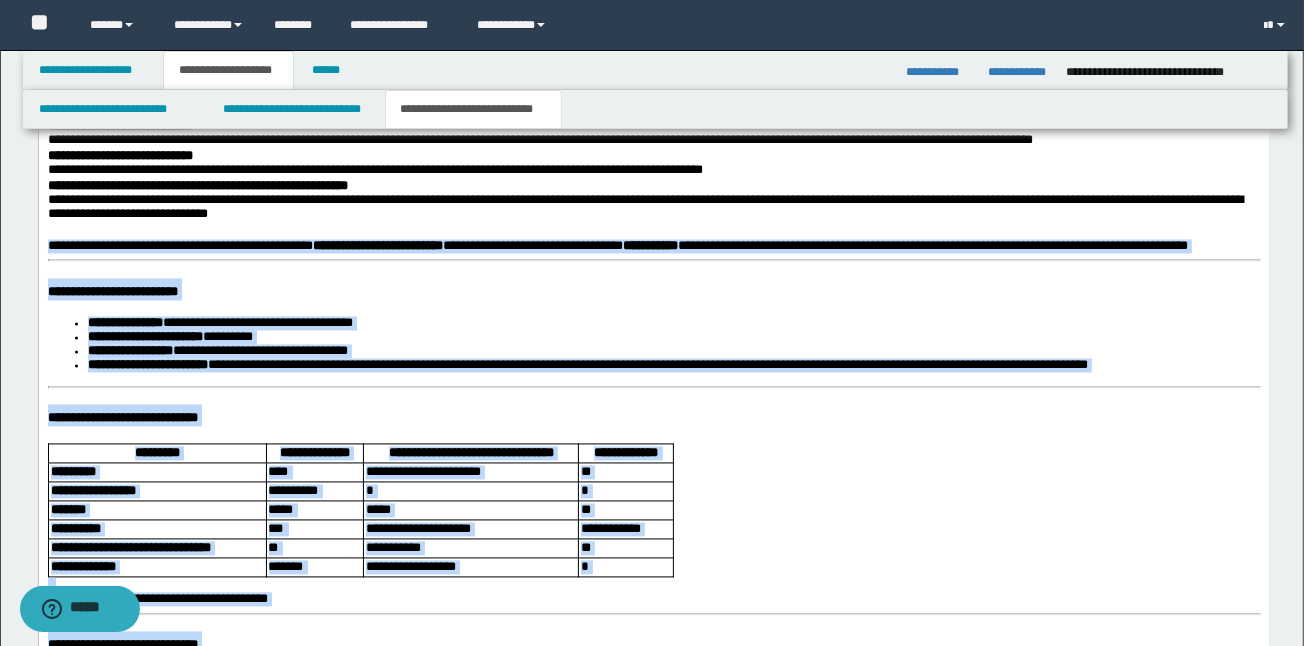 click on "**********" at bounding box center (673, 325) 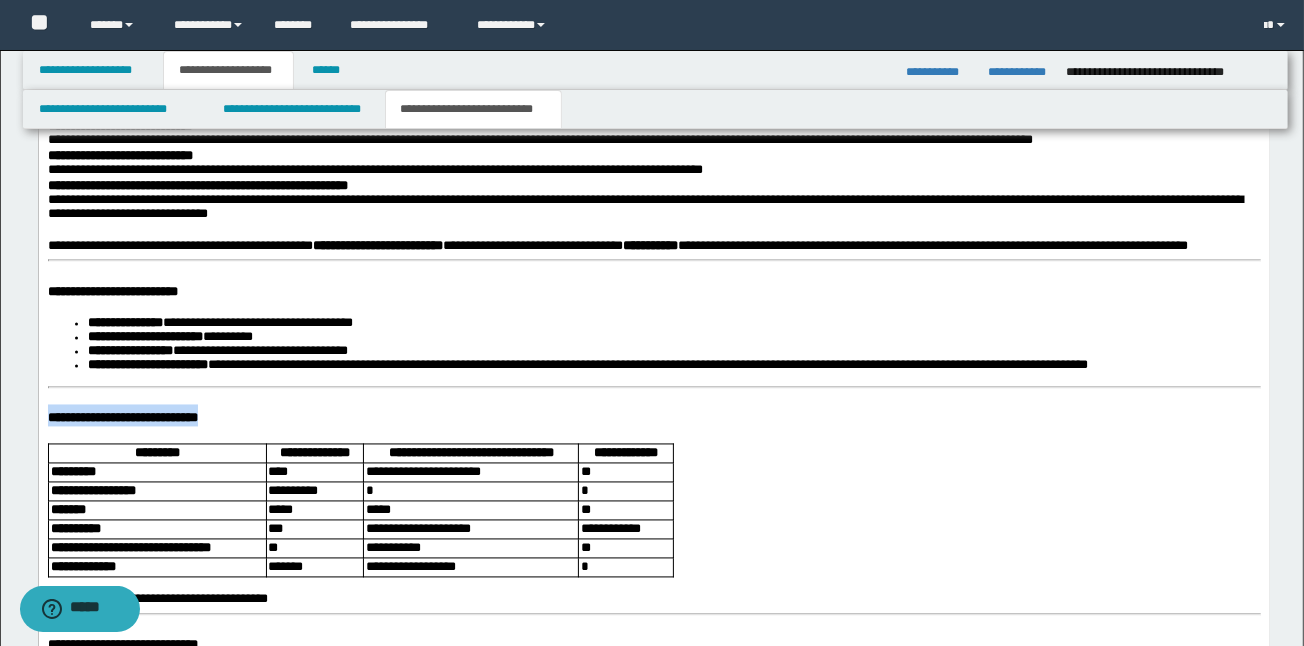 drag, startPoint x: 288, startPoint y: 492, endPoint x: 43, endPoint y: 491, distance: 245.00204 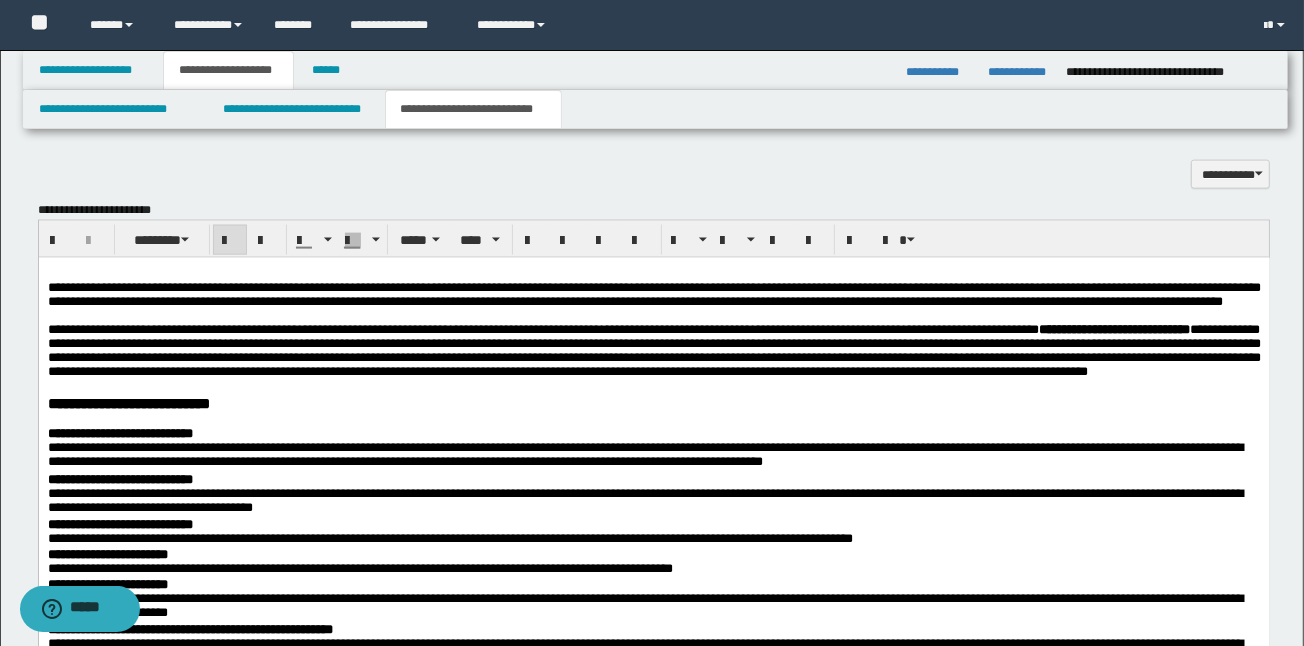 scroll, scrollTop: 2118, scrollLeft: 0, axis: vertical 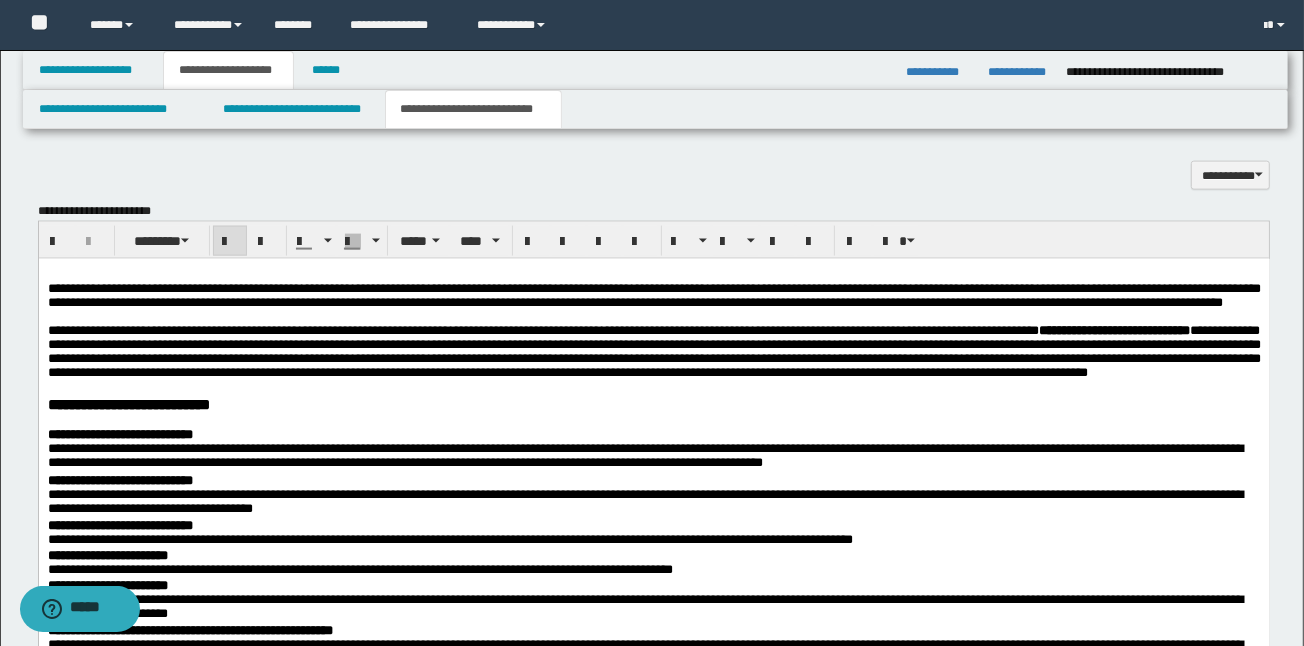 click at bounding box center [230, 241] 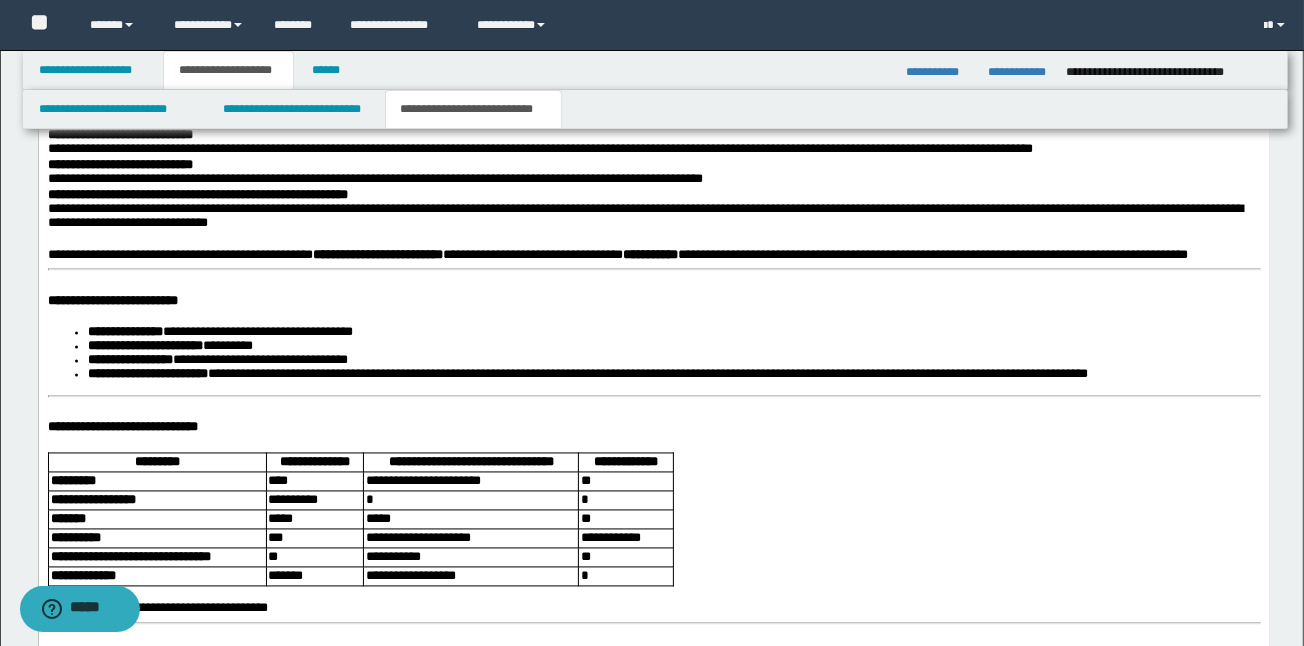 scroll, scrollTop: 2758, scrollLeft: 0, axis: vertical 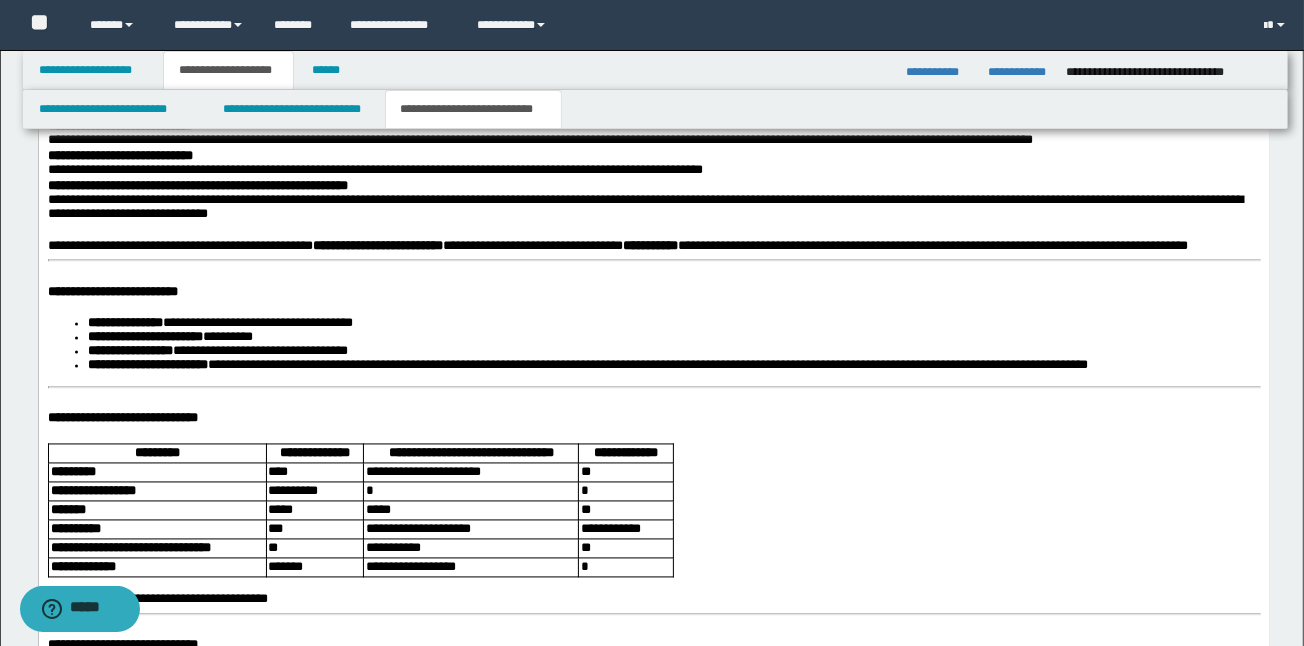 click on "**********" at bounding box center [653, 291] 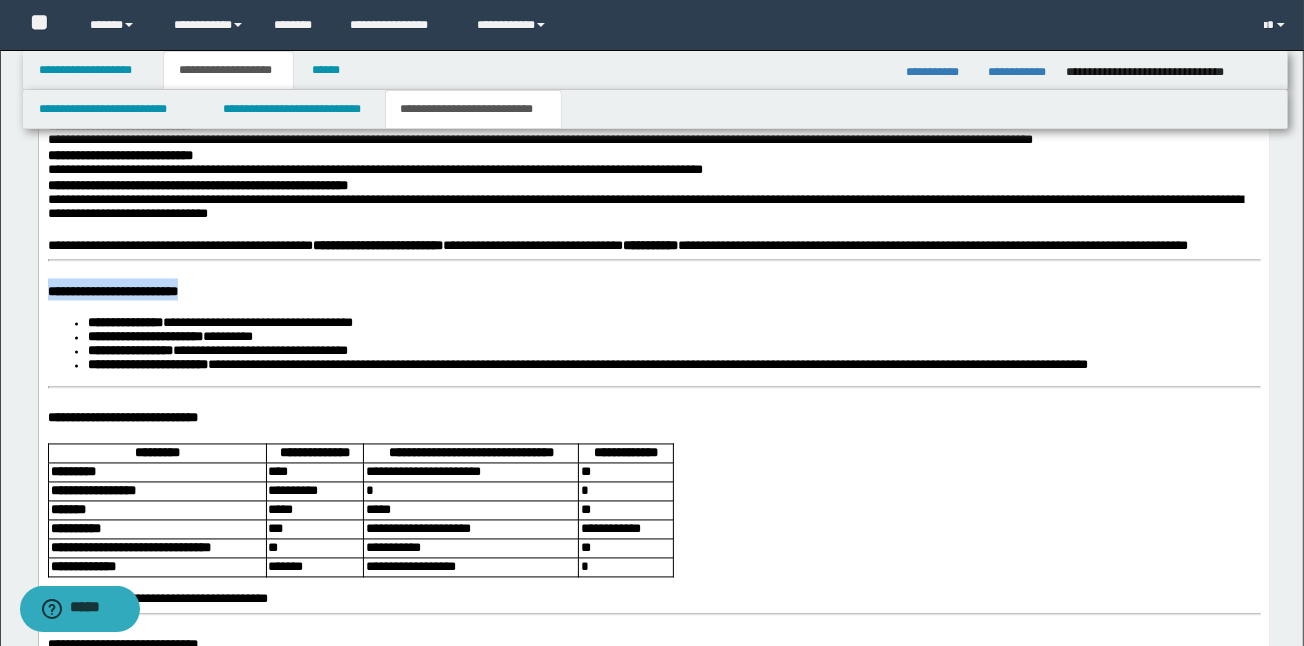 drag, startPoint x: 299, startPoint y: 345, endPoint x: 46, endPoint y: 354, distance: 253.16003 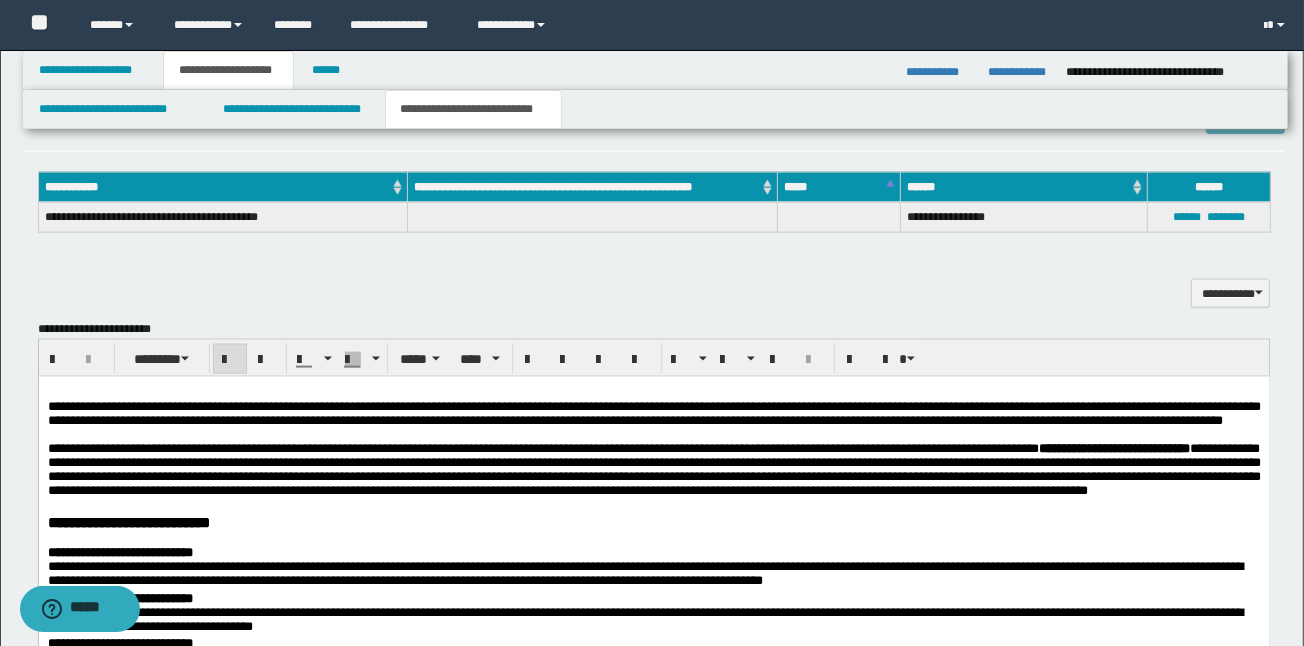 scroll, scrollTop: 2011, scrollLeft: 0, axis: vertical 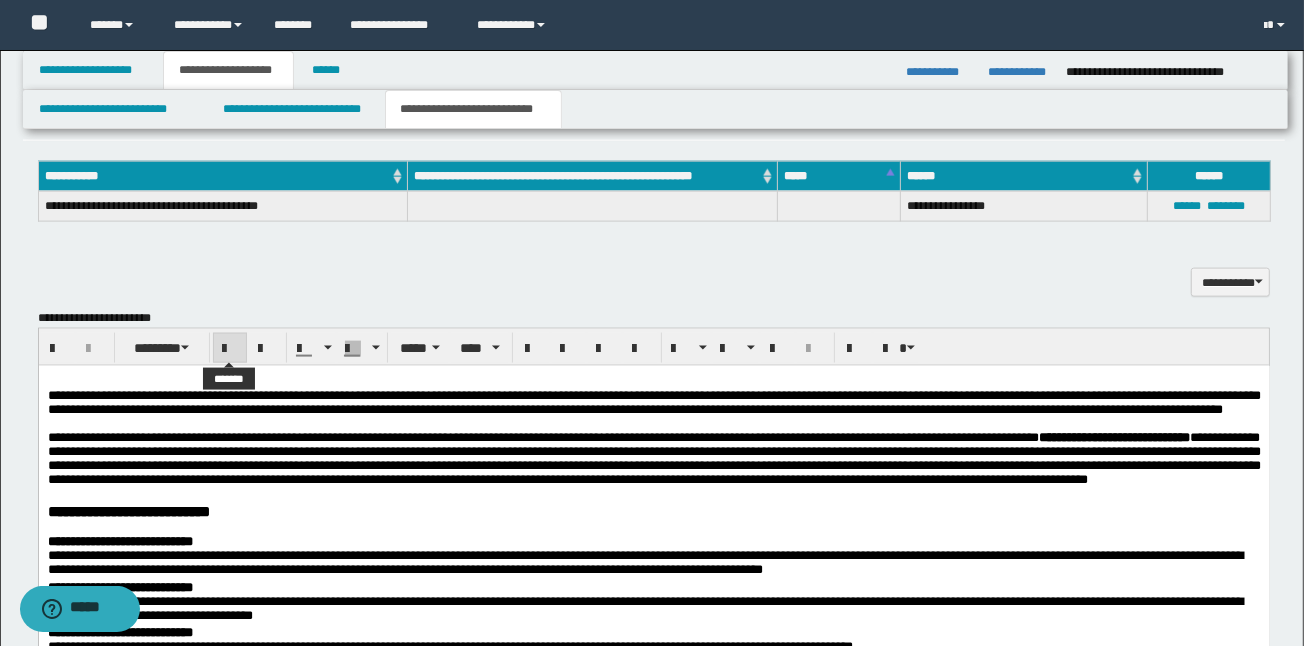 click at bounding box center (230, 349) 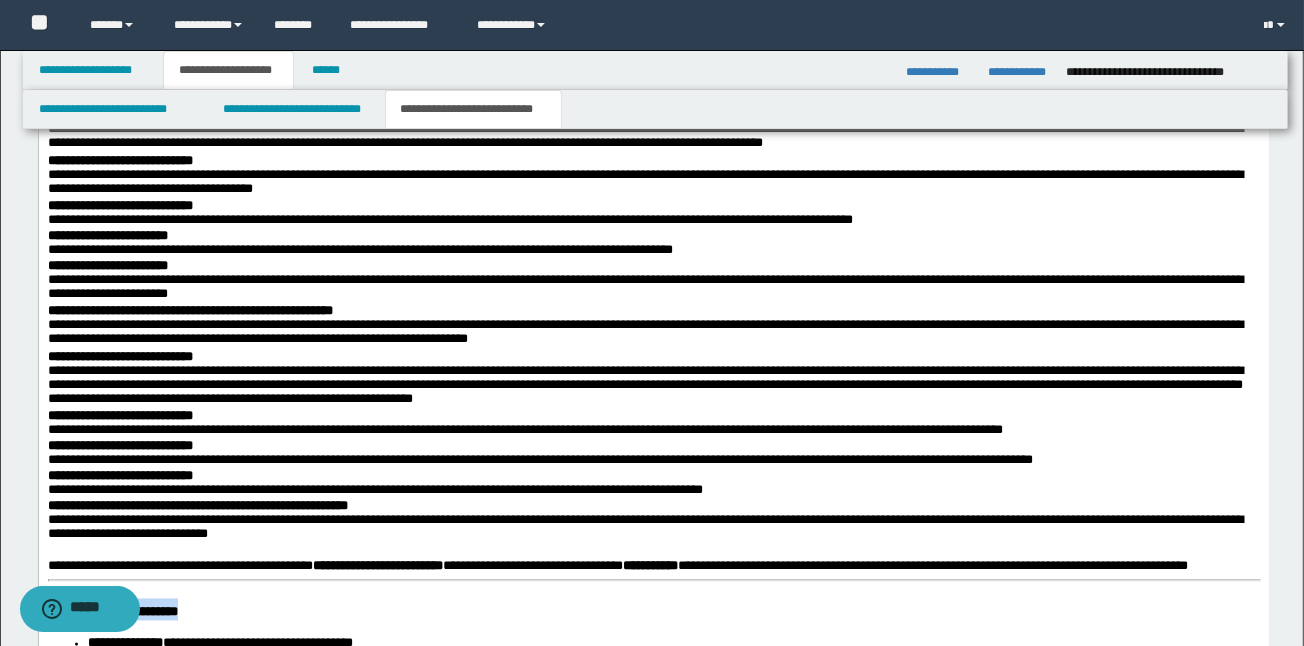 scroll, scrollTop: 2651, scrollLeft: 0, axis: vertical 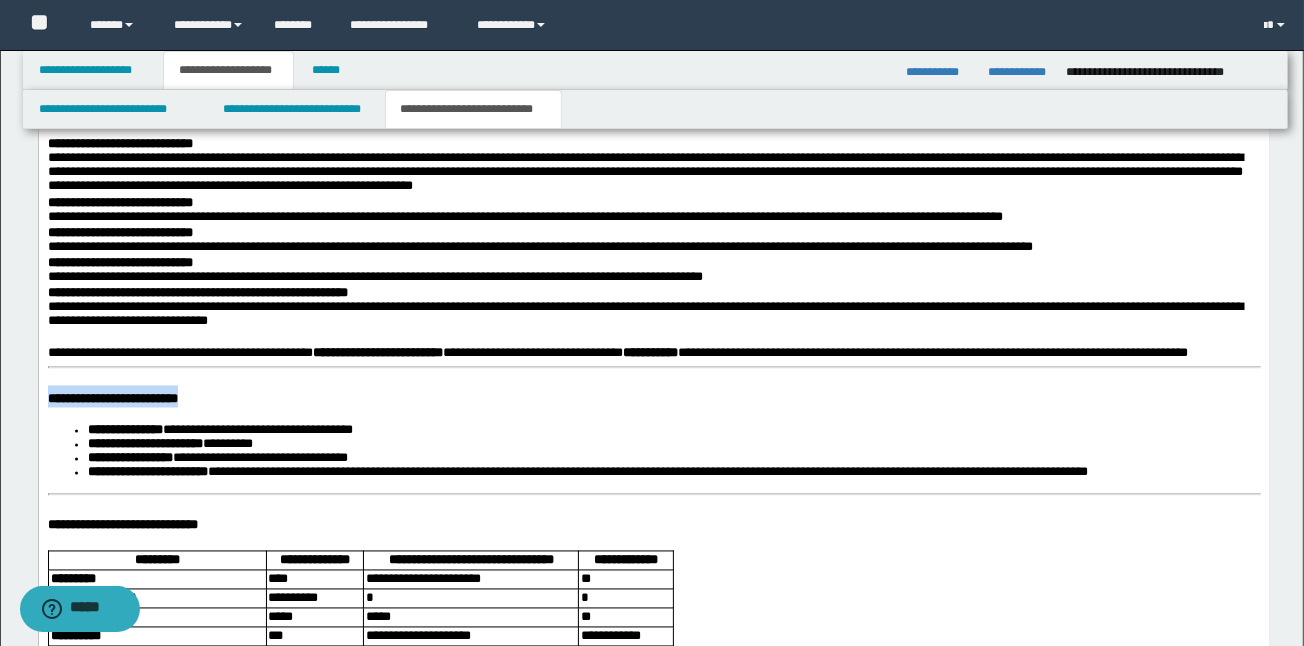 click on "**********" at bounding box center [653, 1005] 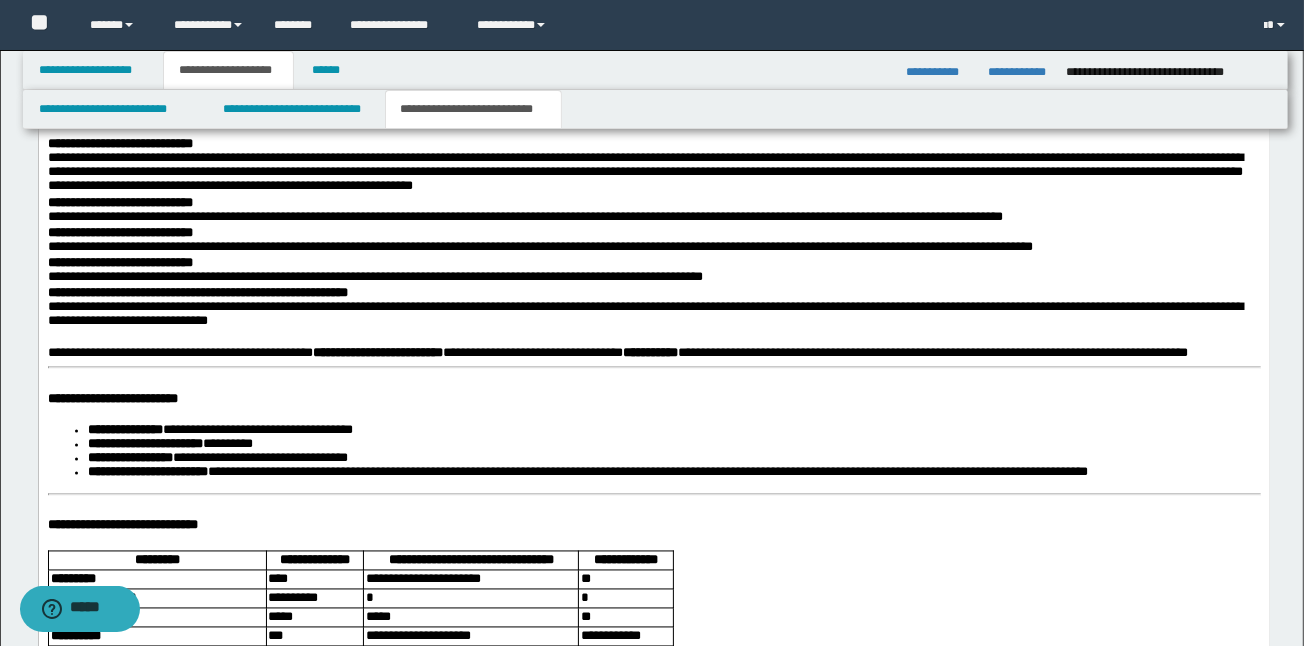 click on "**********" at bounding box center (653, 1005) 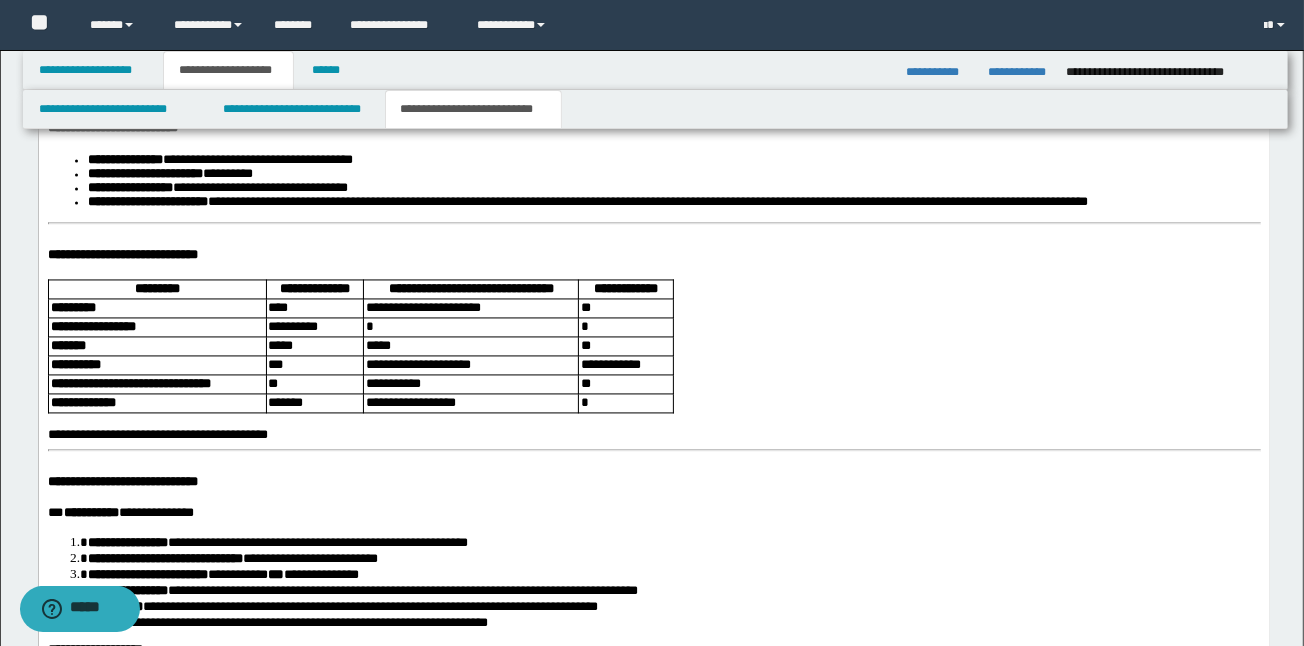 scroll, scrollTop: 2971, scrollLeft: 0, axis: vertical 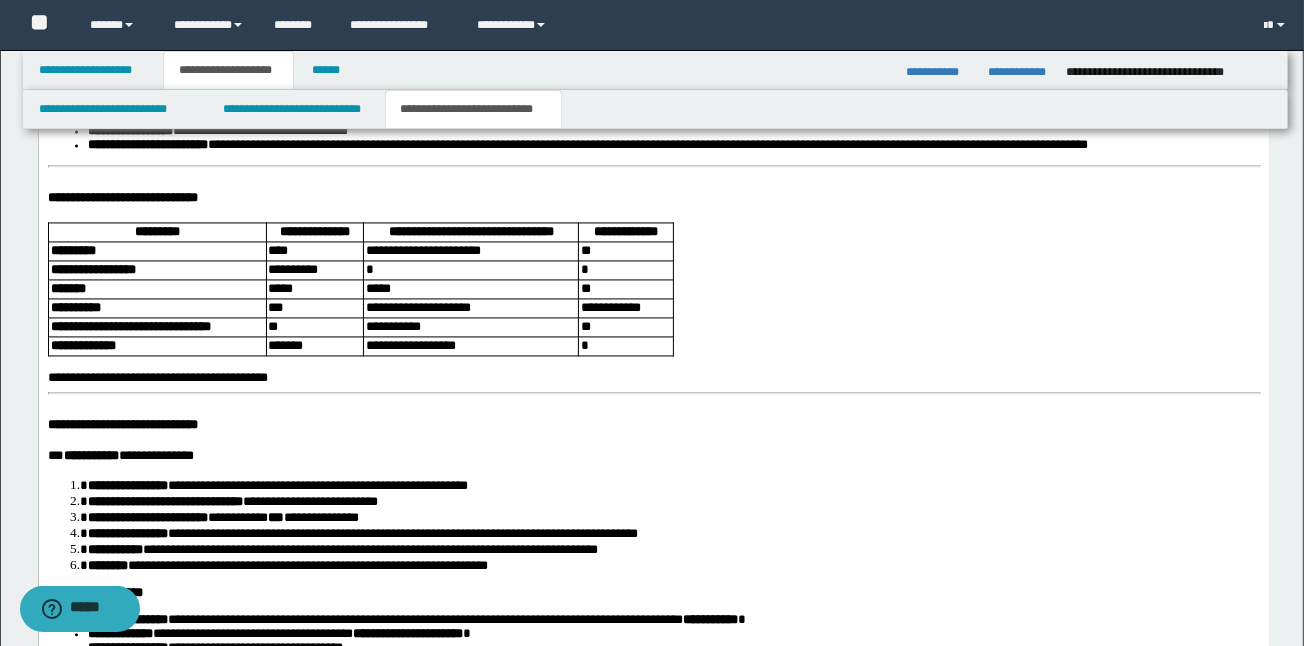 click on "**********" at bounding box center [653, 196] 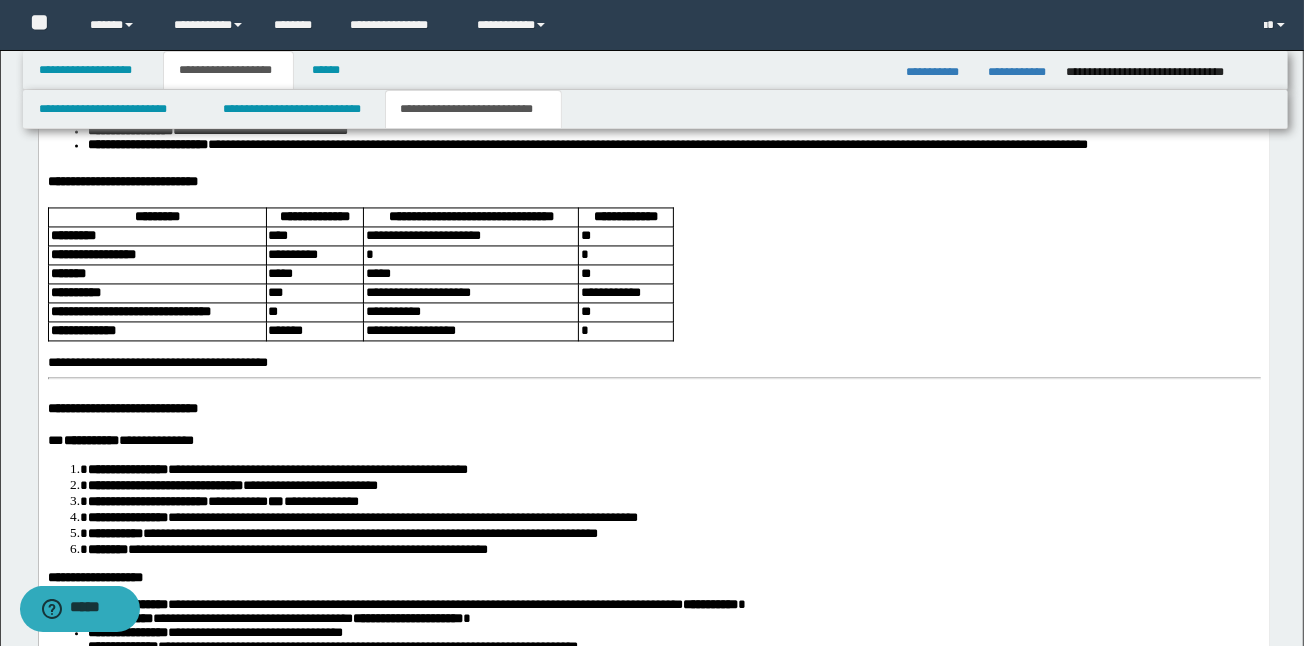 click on "**********" at bounding box center [653, 673] 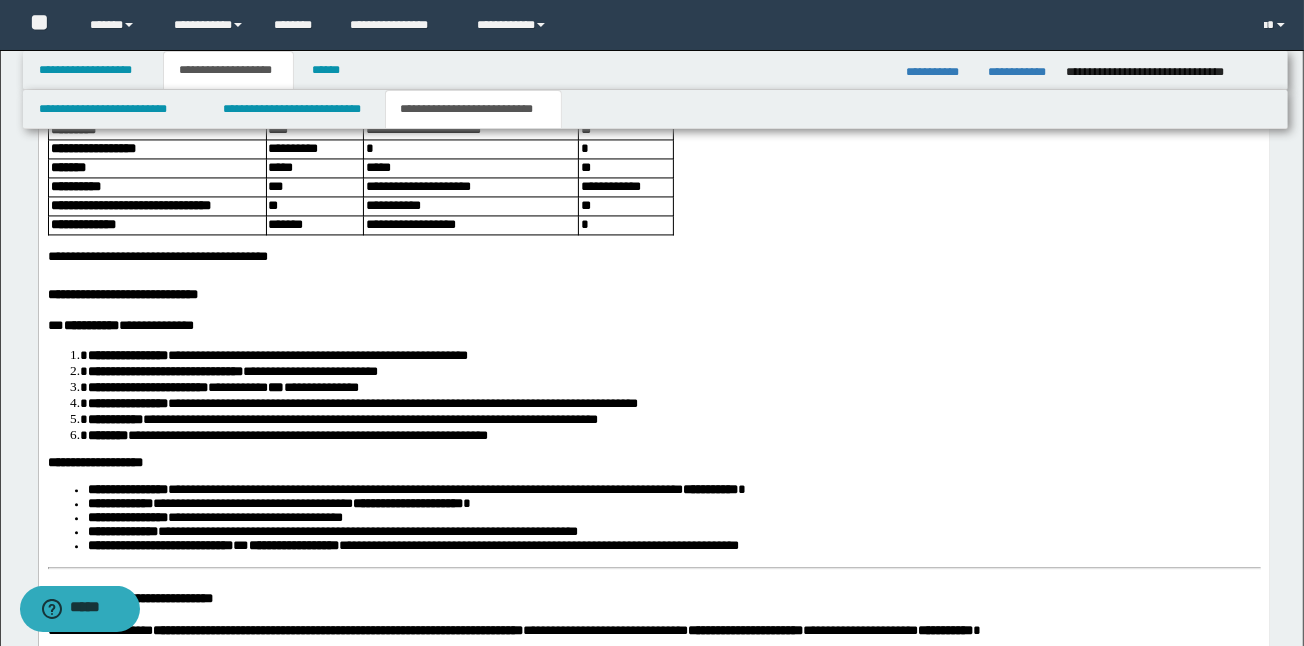 scroll, scrollTop: 3078, scrollLeft: 0, axis: vertical 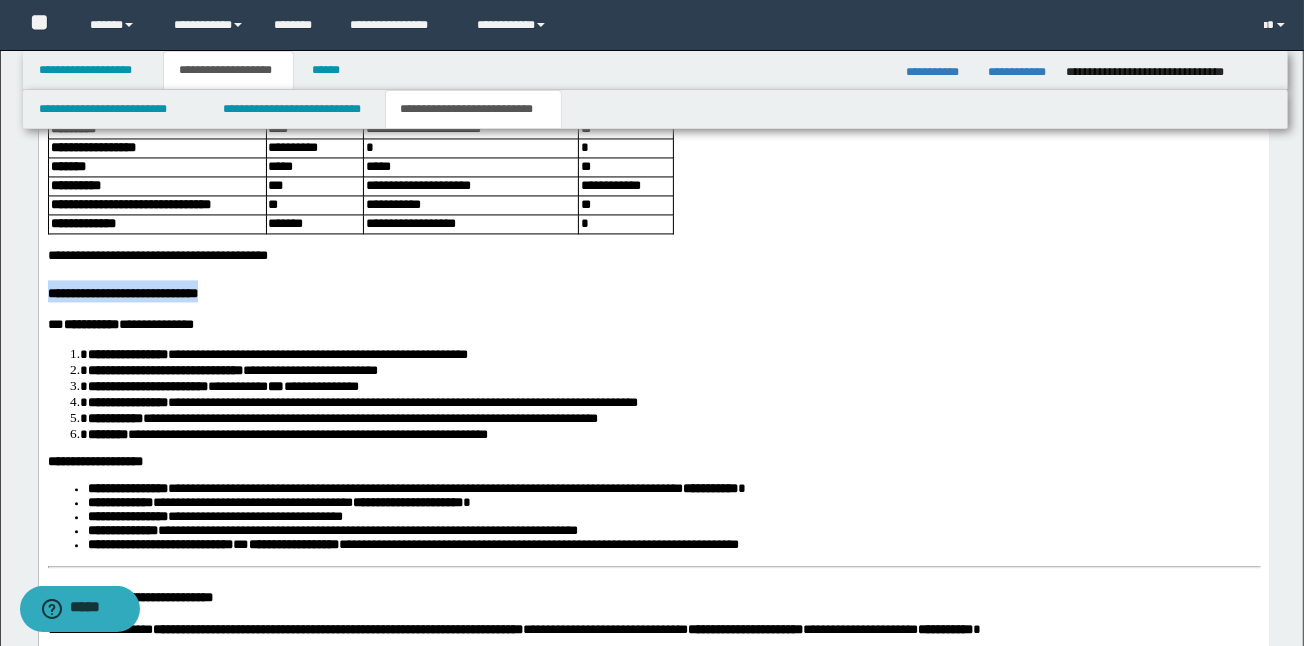 drag, startPoint x: 341, startPoint y: 386, endPoint x: 44, endPoint y: 378, distance: 297.10773 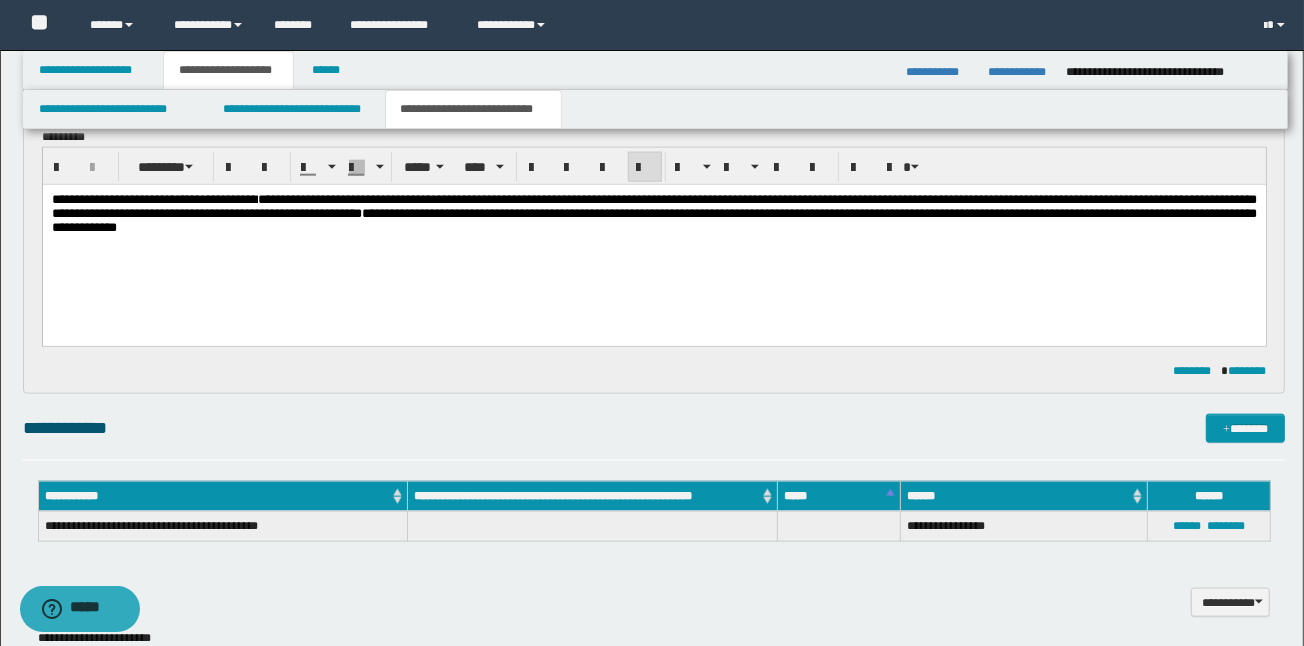 scroll, scrollTop: 2011, scrollLeft: 0, axis: vertical 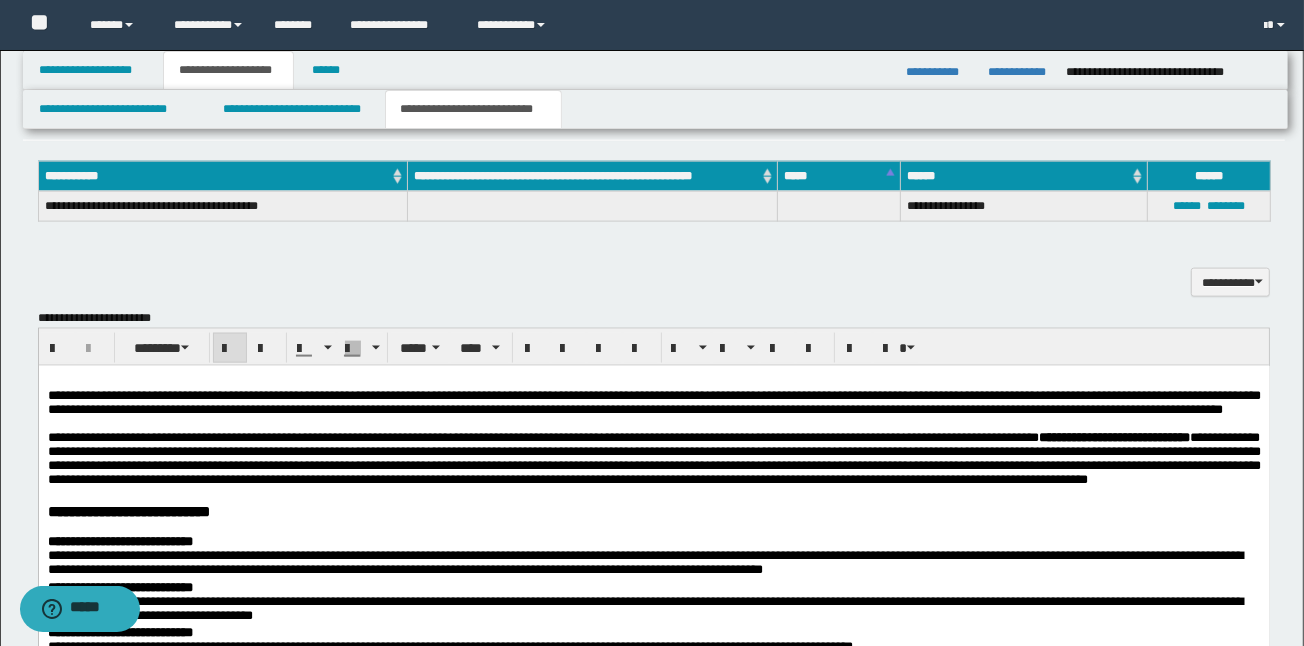 click at bounding box center (230, 349) 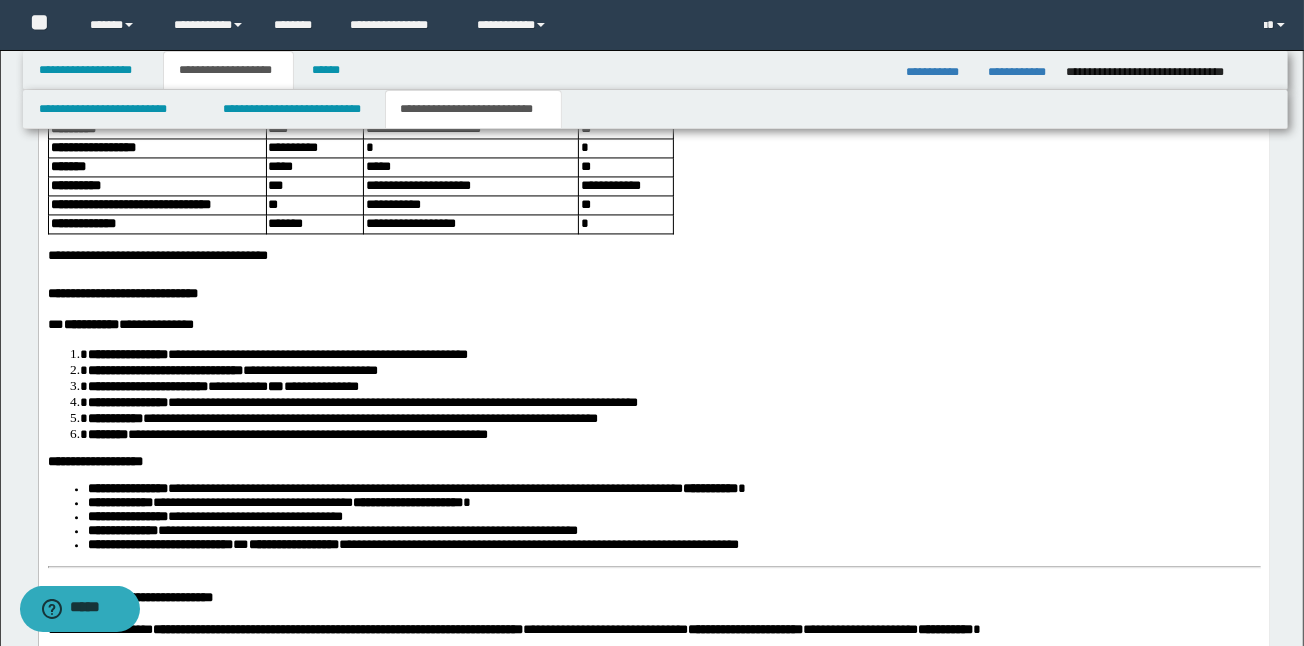 scroll, scrollTop: 3184, scrollLeft: 0, axis: vertical 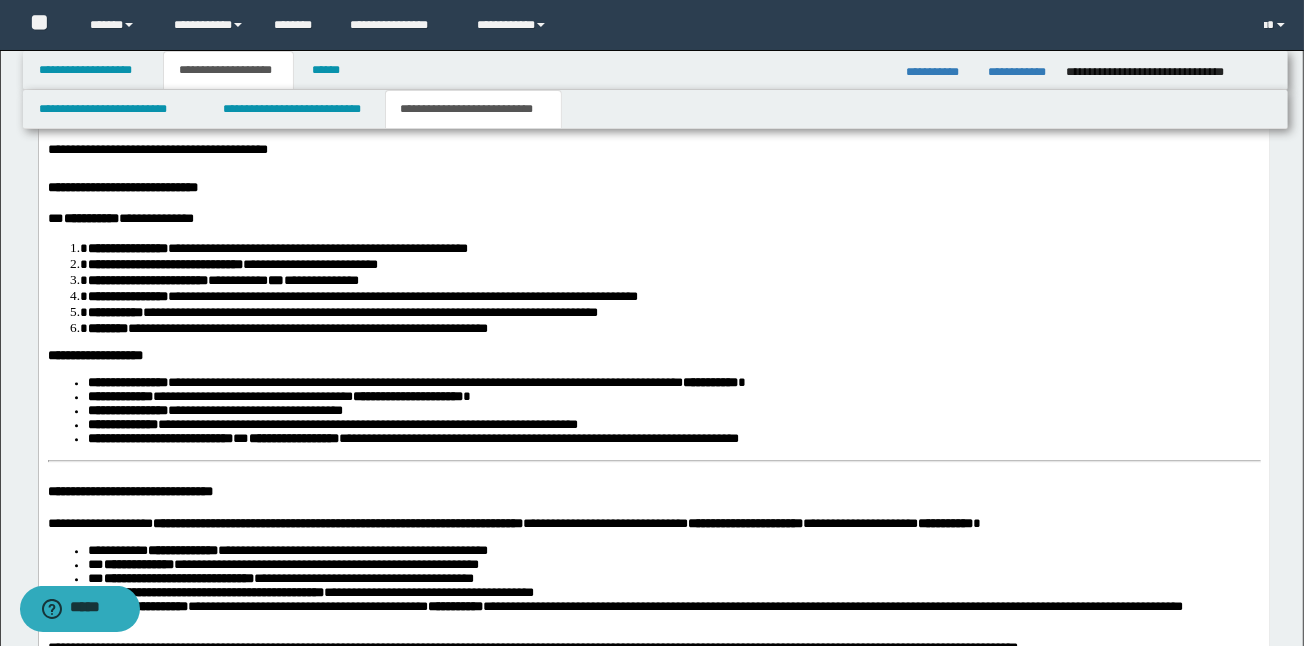 click on "**********" at bounding box center (653, 456) 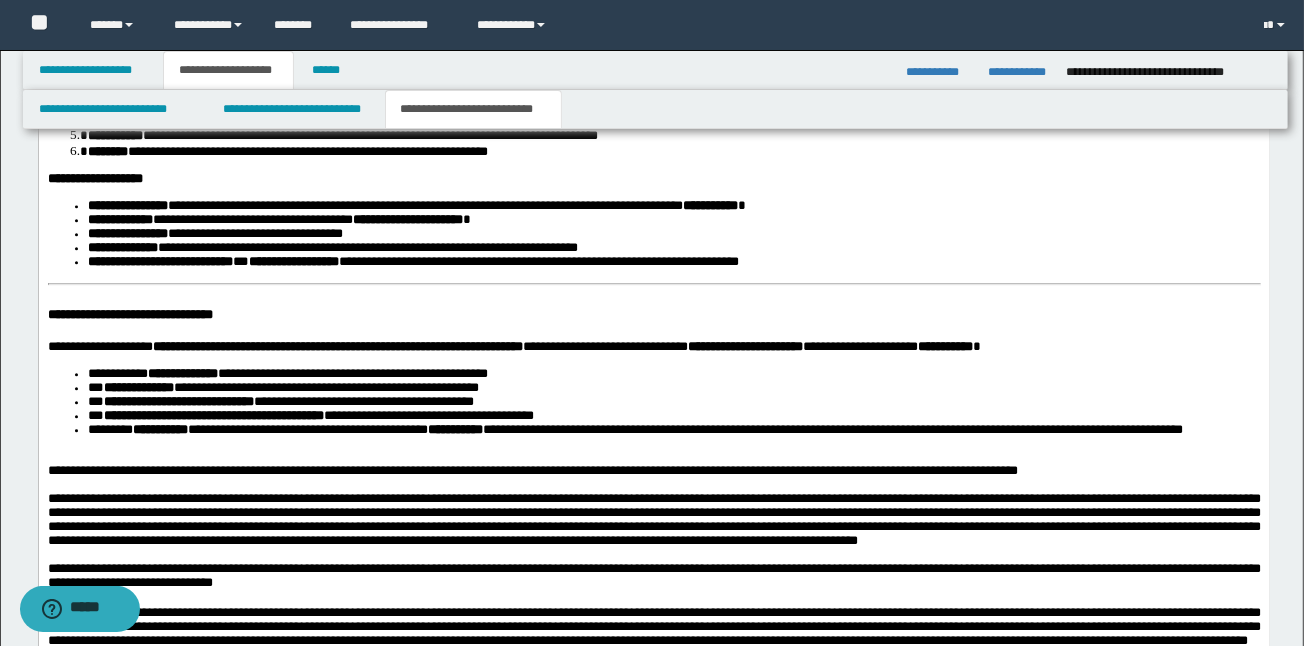 scroll, scrollTop: 3398, scrollLeft: 0, axis: vertical 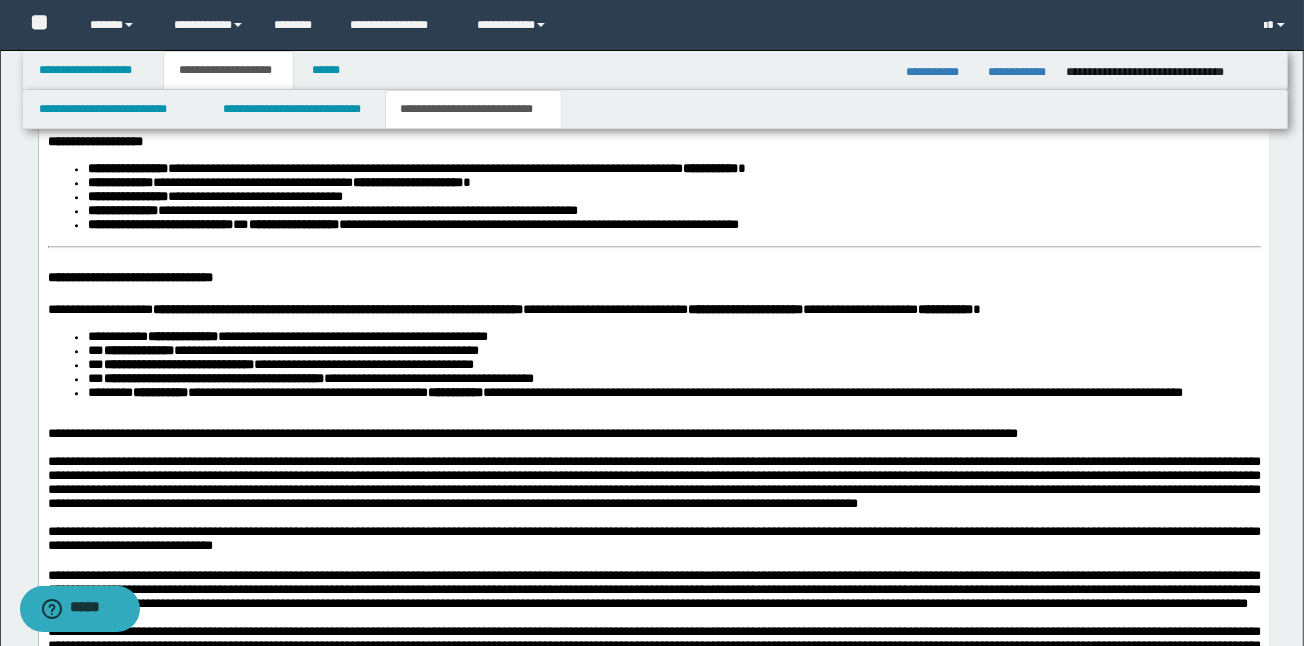 click on "**********" at bounding box center [129, 278] 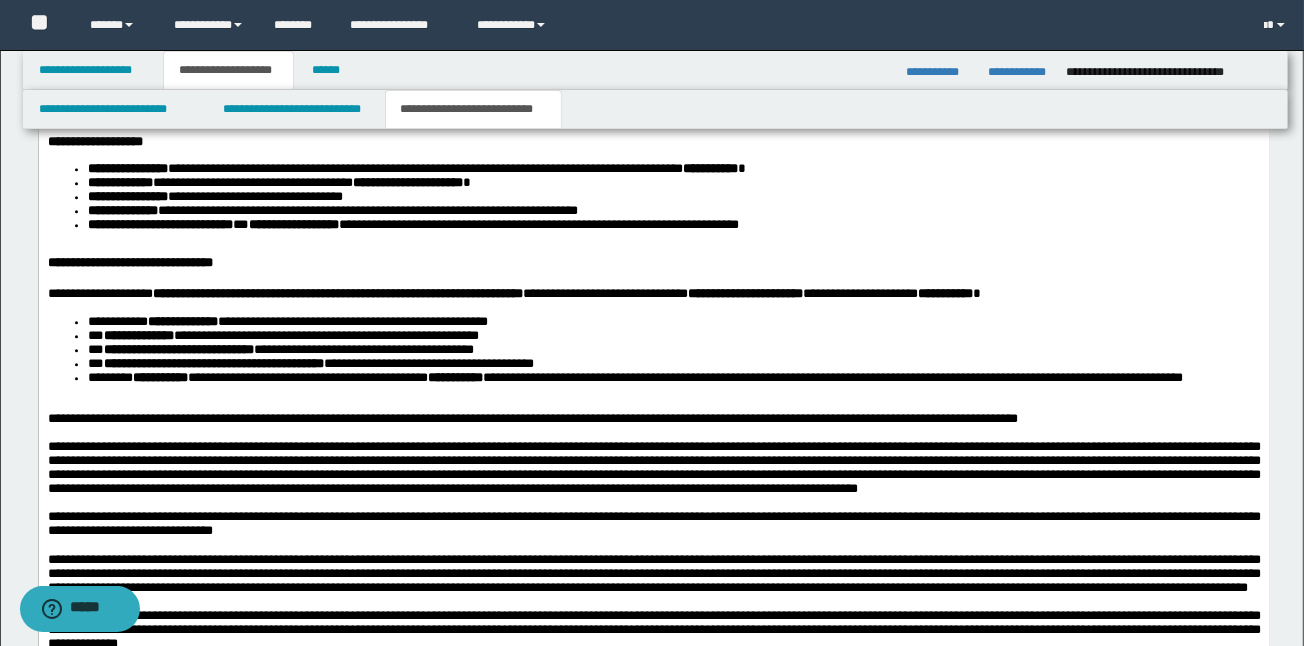 click on "**********" at bounding box center [673, 212] 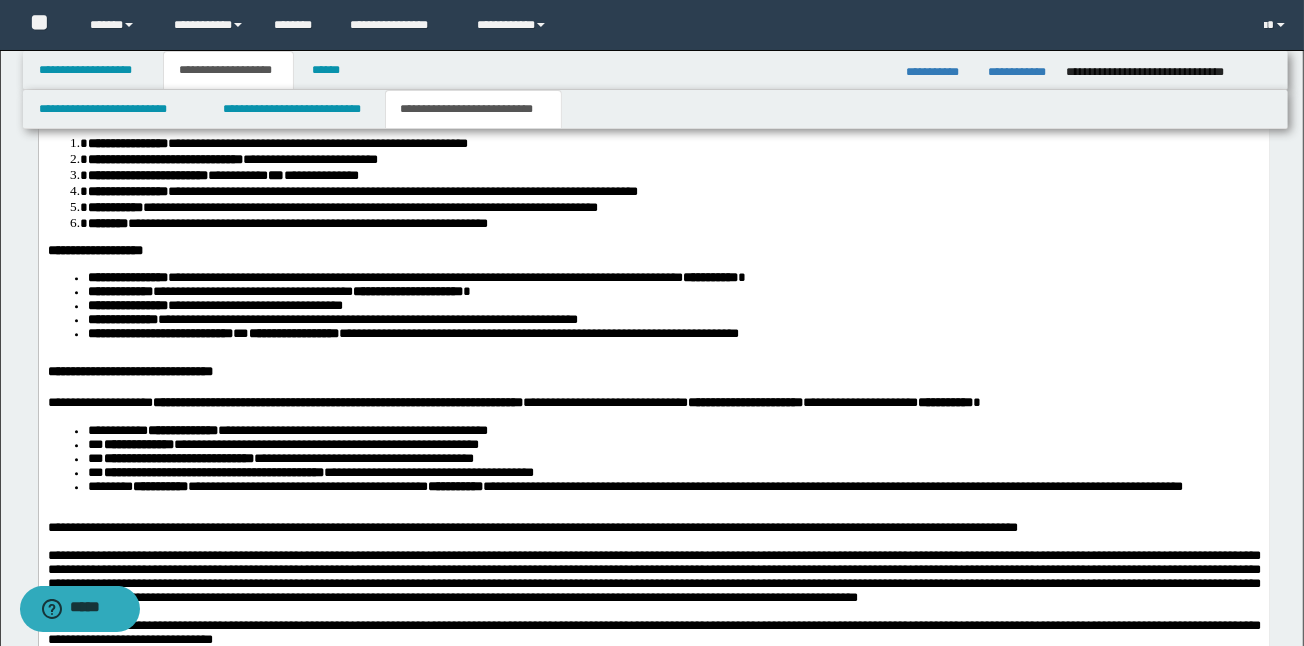 scroll, scrollTop: 3291, scrollLeft: 0, axis: vertical 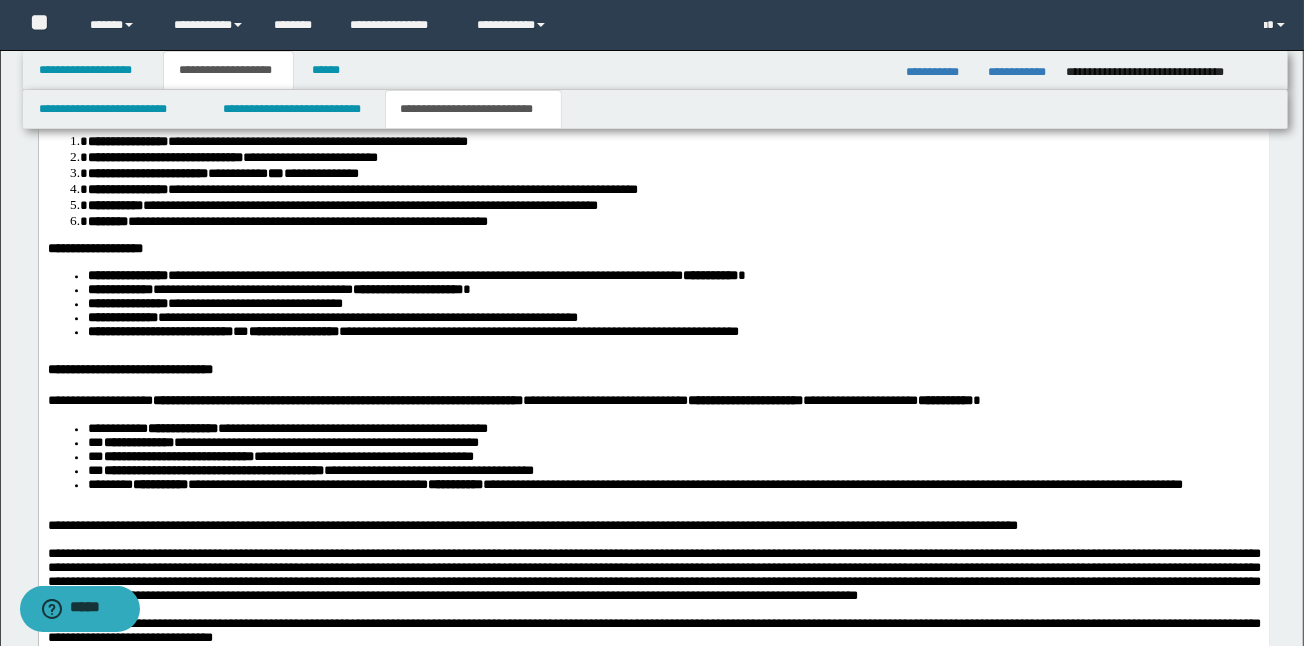 click on "**********" at bounding box center [673, 333] 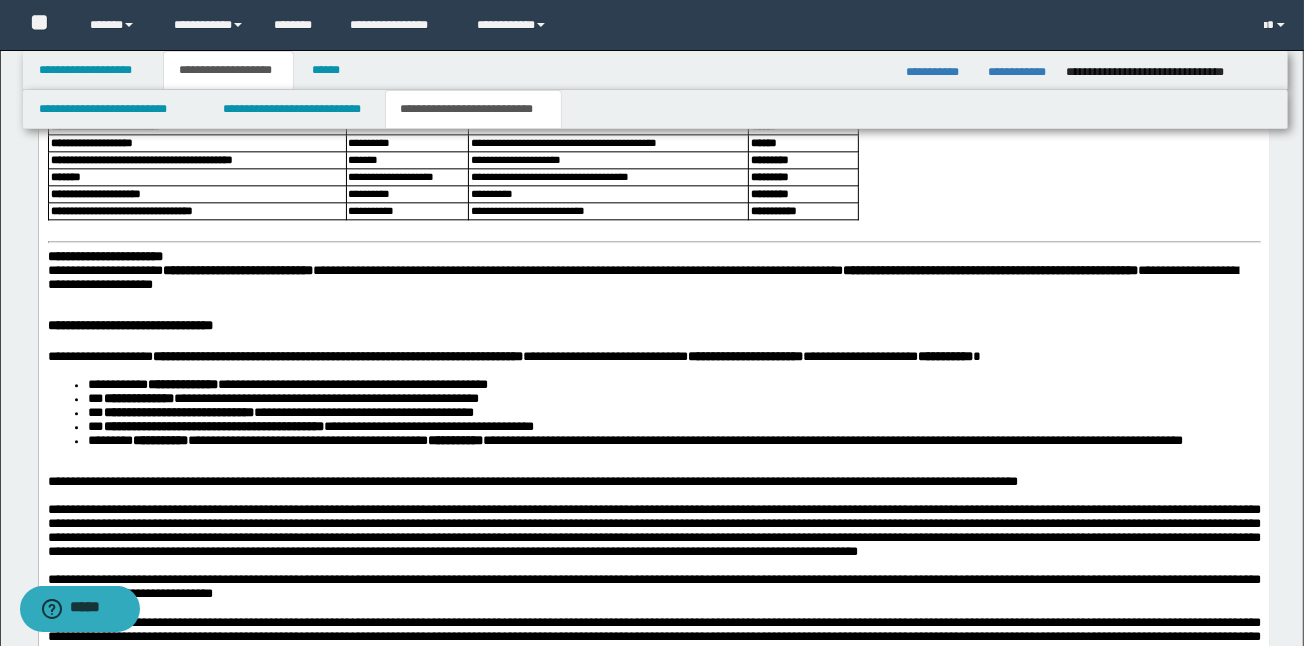 scroll, scrollTop: 3611, scrollLeft: 0, axis: vertical 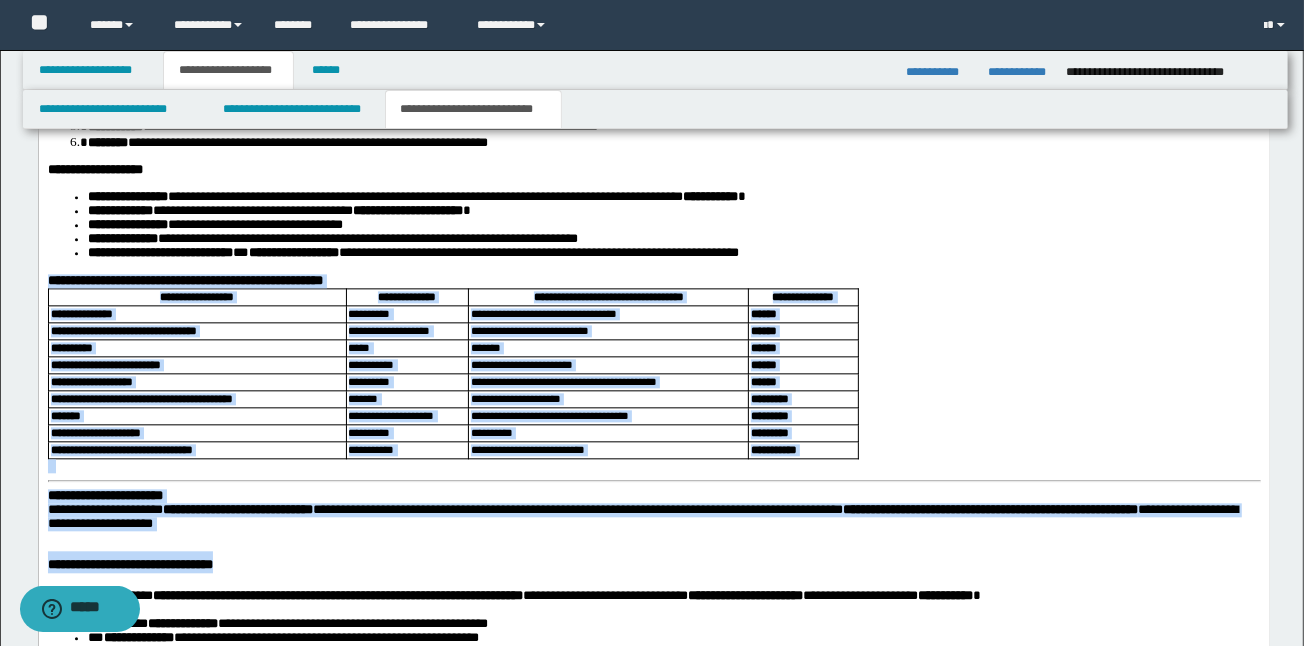 drag, startPoint x: 349, startPoint y: 640, endPoint x: 43, endPoint y: 365, distance: 411.41342 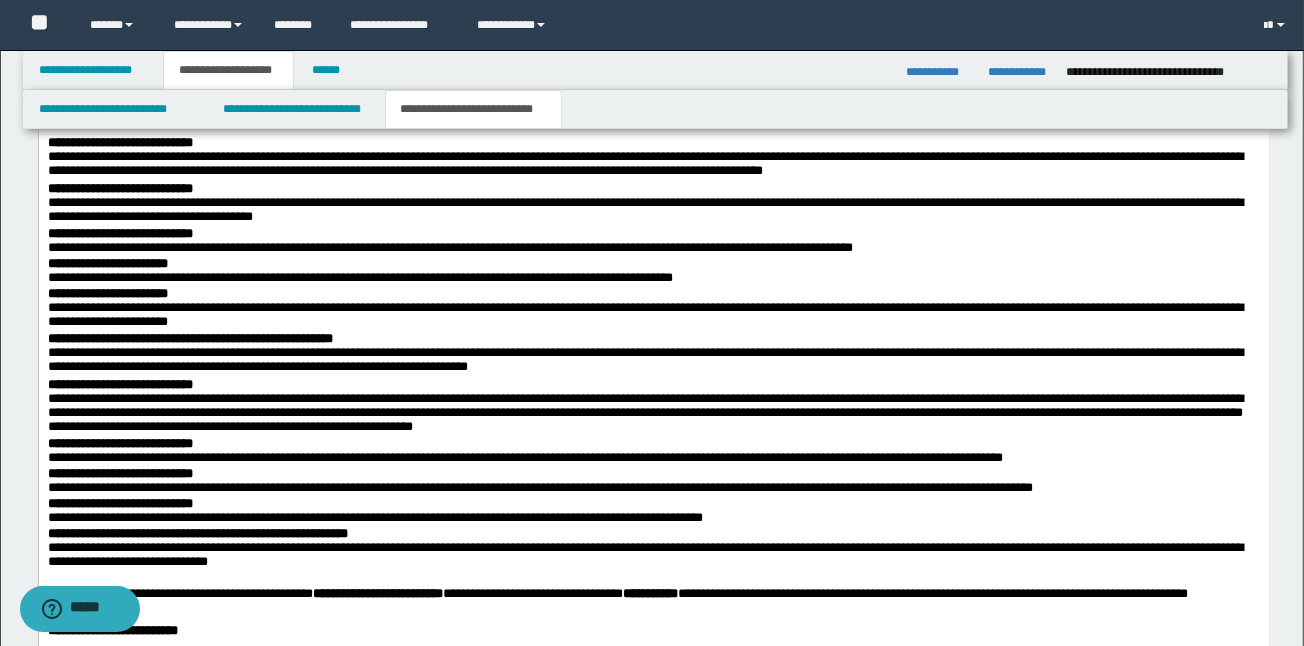 scroll, scrollTop: 2090, scrollLeft: 0, axis: vertical 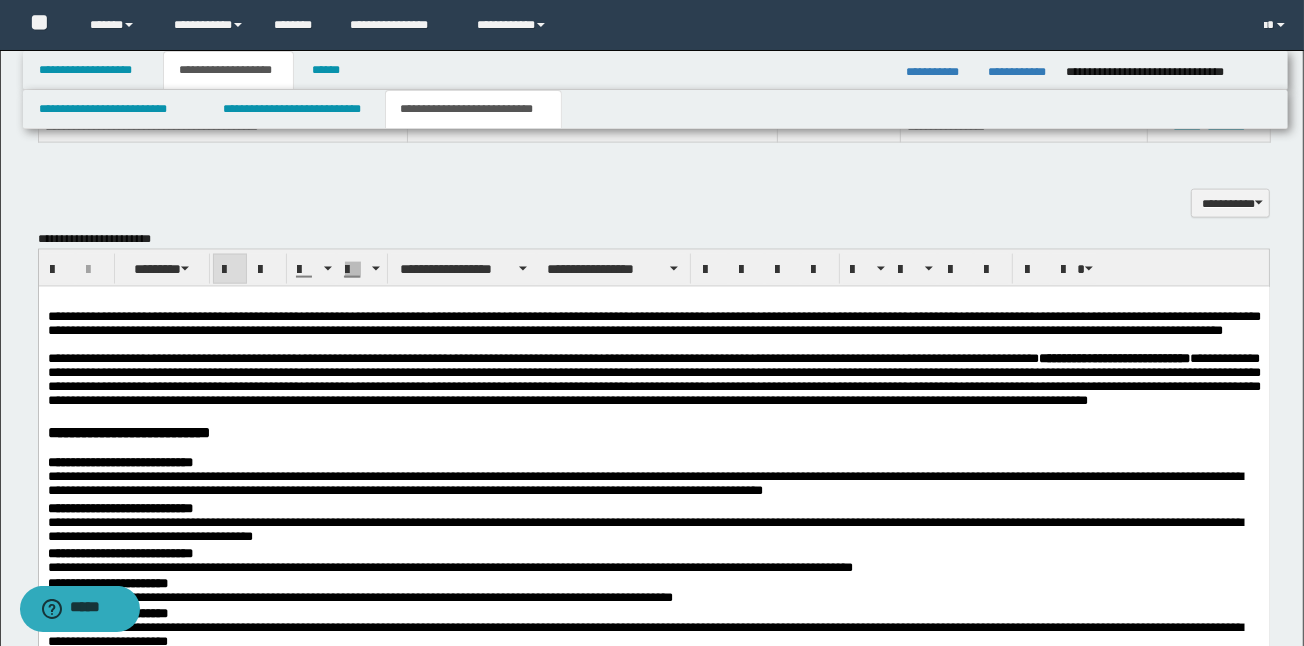 click at bounding box center [230, 269] 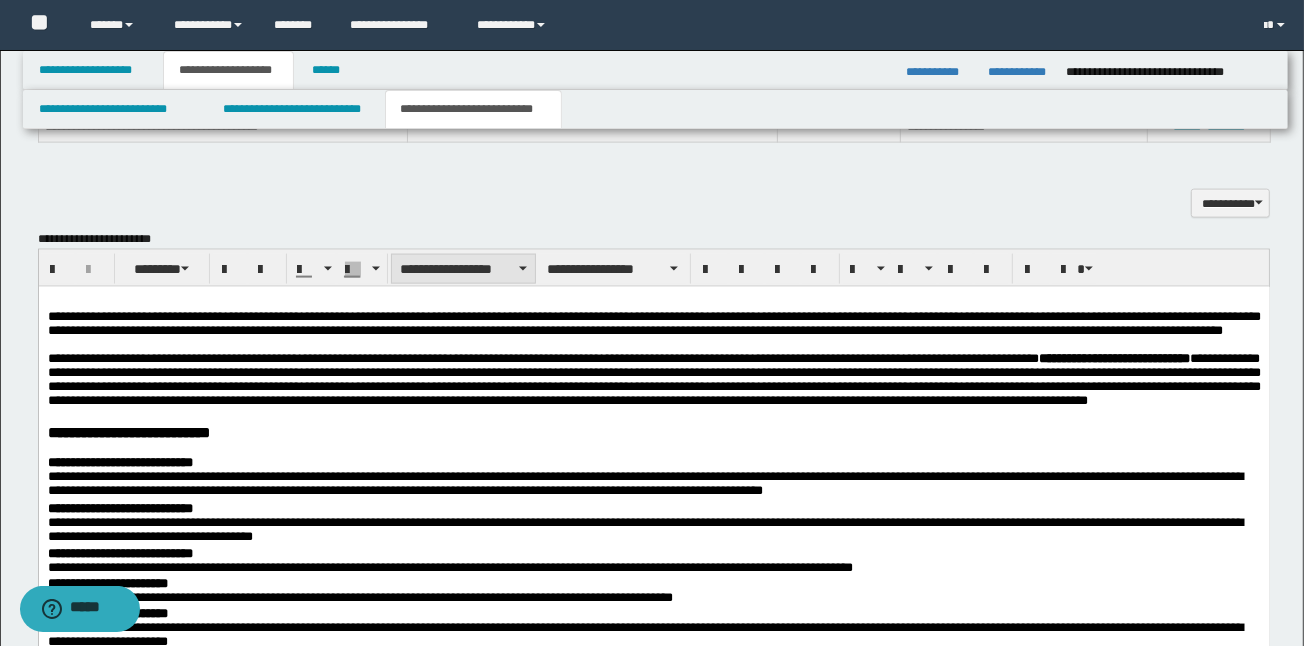 click on "**********" at bounding box center [463, 269] 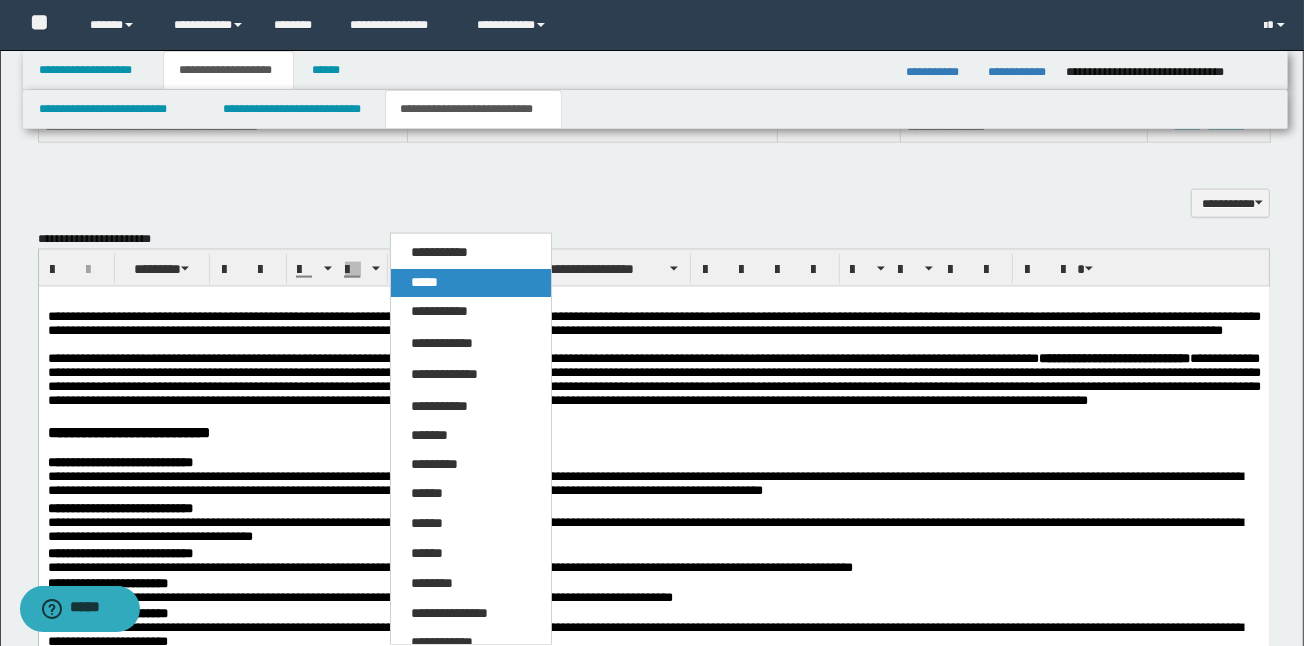 drag, startPoint x: 432, startPoint y: 275, endPoint x: 391, endPoint y: 114, distance: 166.1385 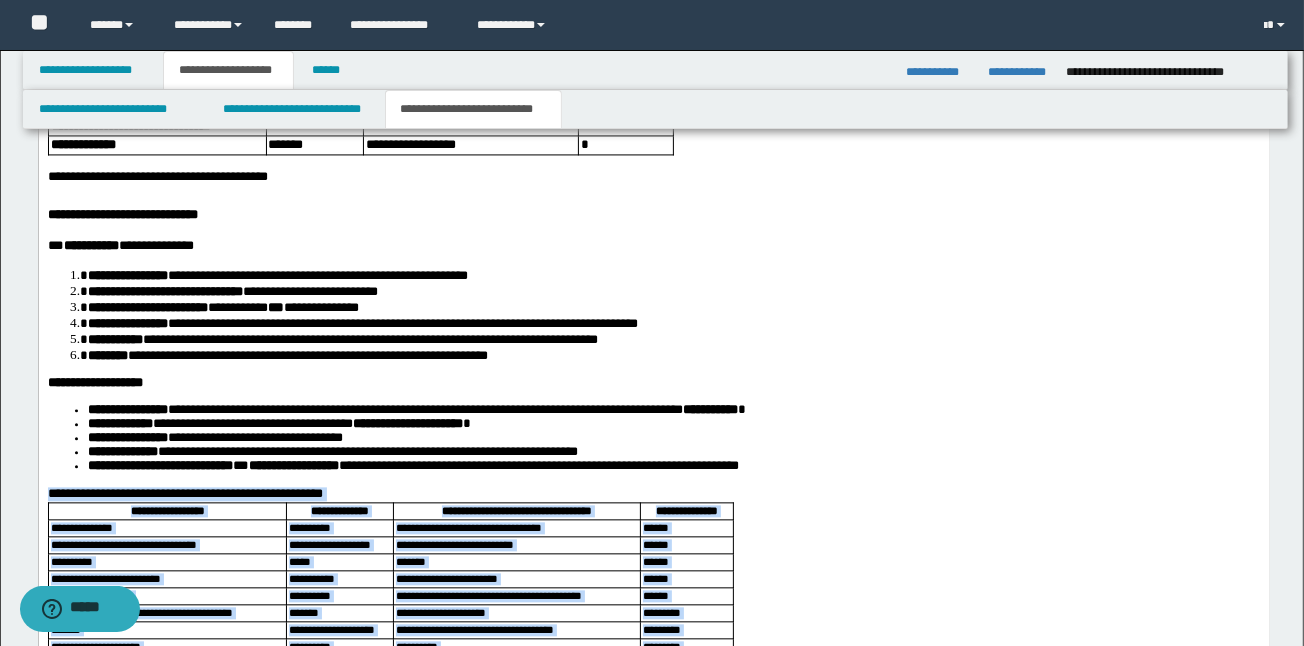 scroll, scrollTop: 3370, scrollLeft: 0, axis: vertical 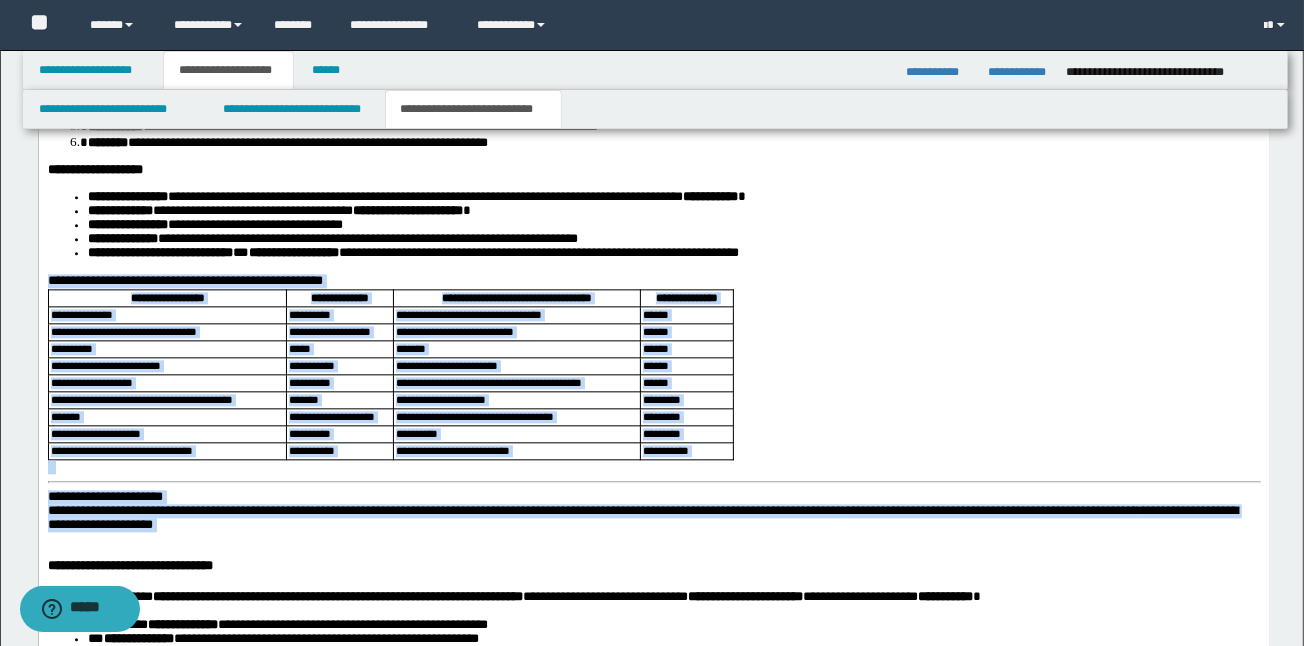 click on "**********" at bounding box center (653, 282) 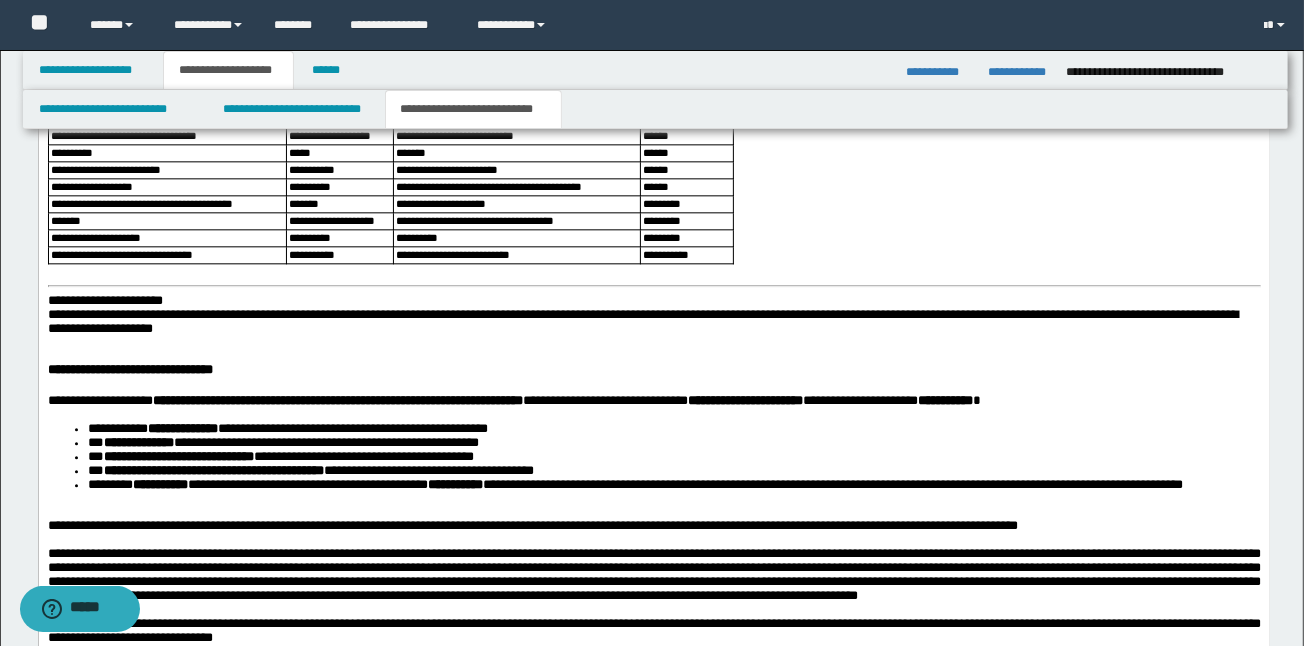 scroll, scrollTop: 3583, scrollLeft: 0, axis: vertical 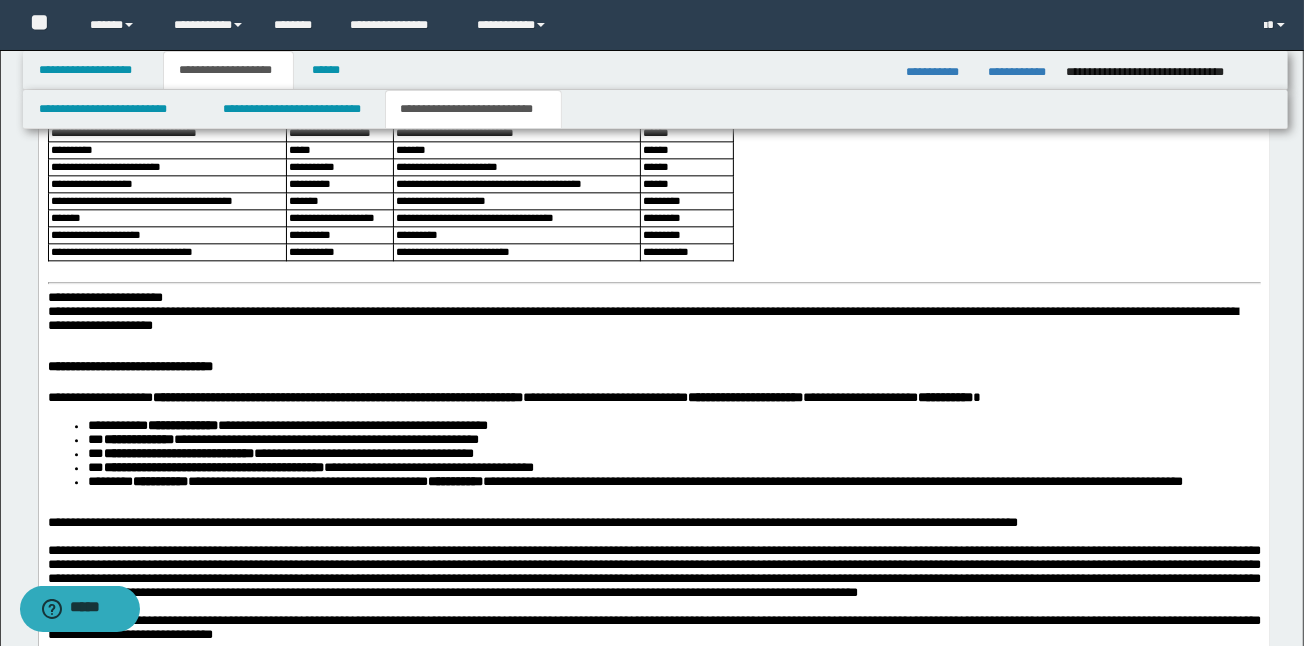 click on "**********" at bounding box center (104, 298) 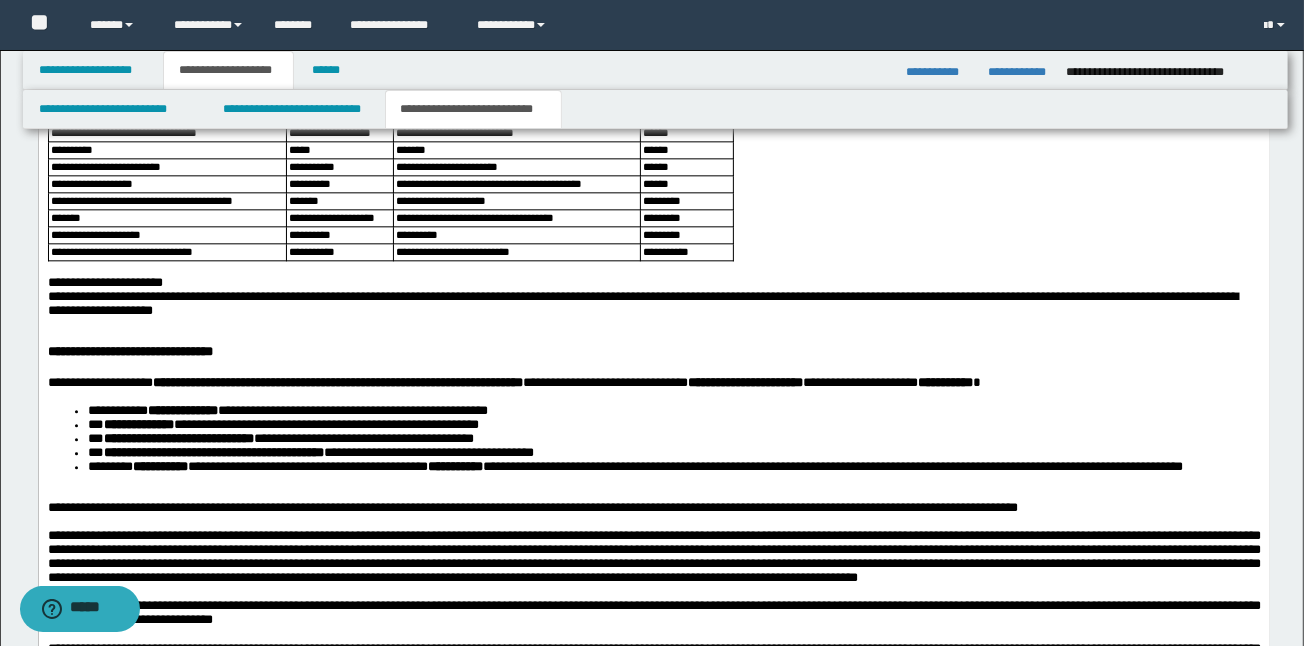 click on "**********" at bounding box center [653, 299] 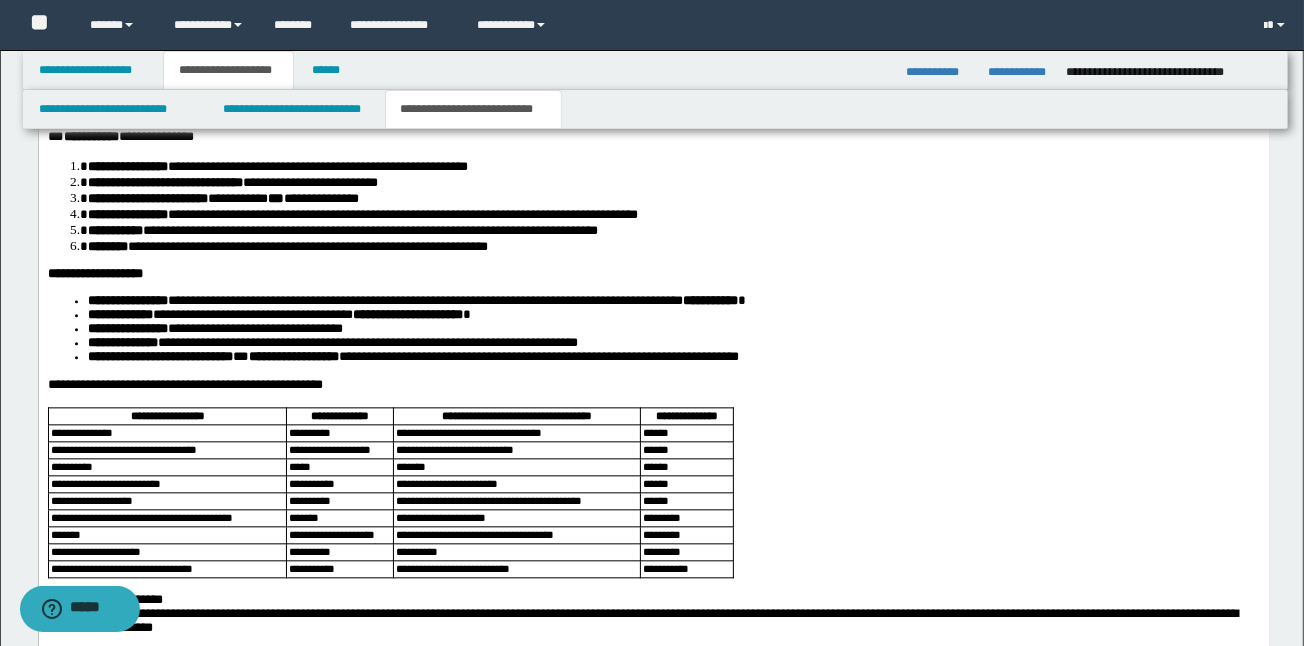 scroll, scrollTop: 3263, scrollLeft: 0, axis: vertical 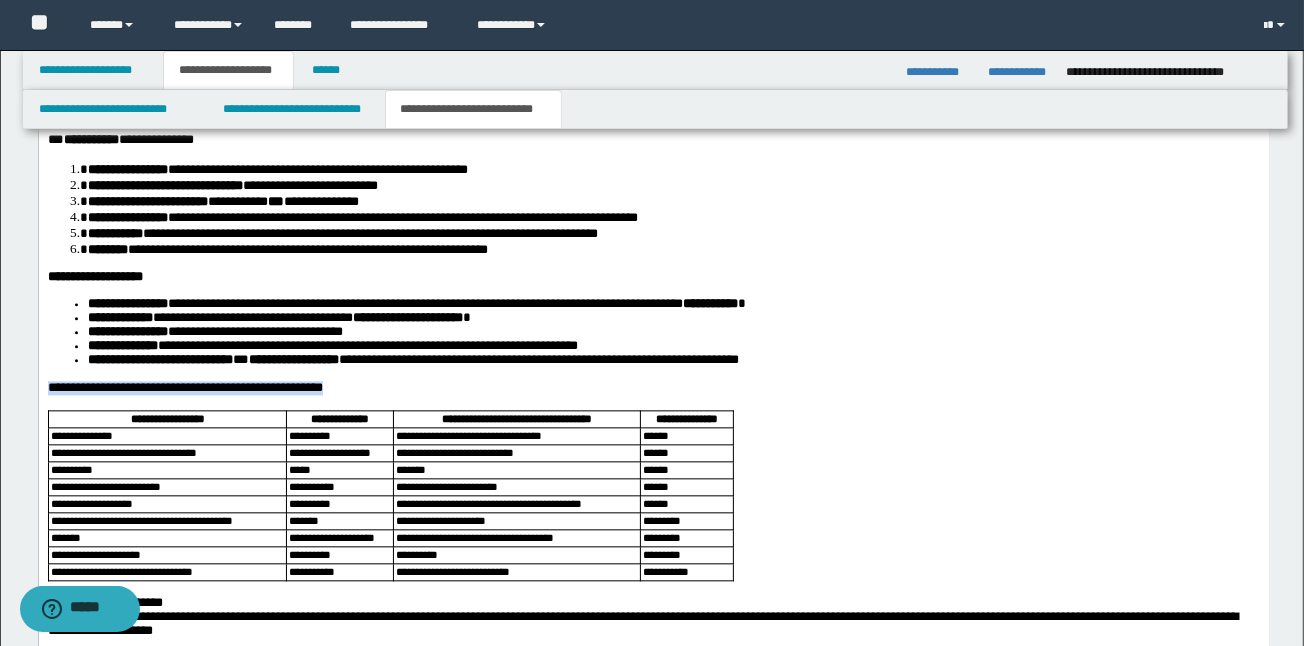 drag, startPoint x: 486, startPoint y: 468, endPoint x: 43, endPoint y: 471, distance: 443.01016 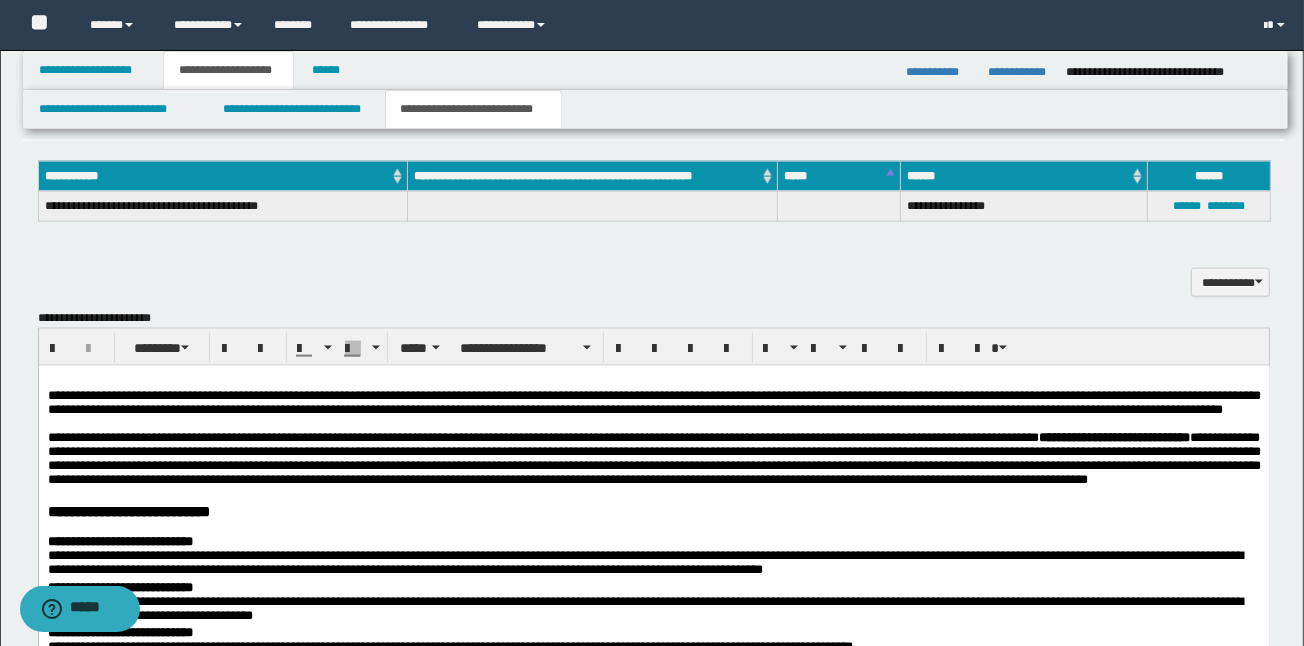 scroll, scrollTop: 1983, scrollLeft: 0, axis: vertical 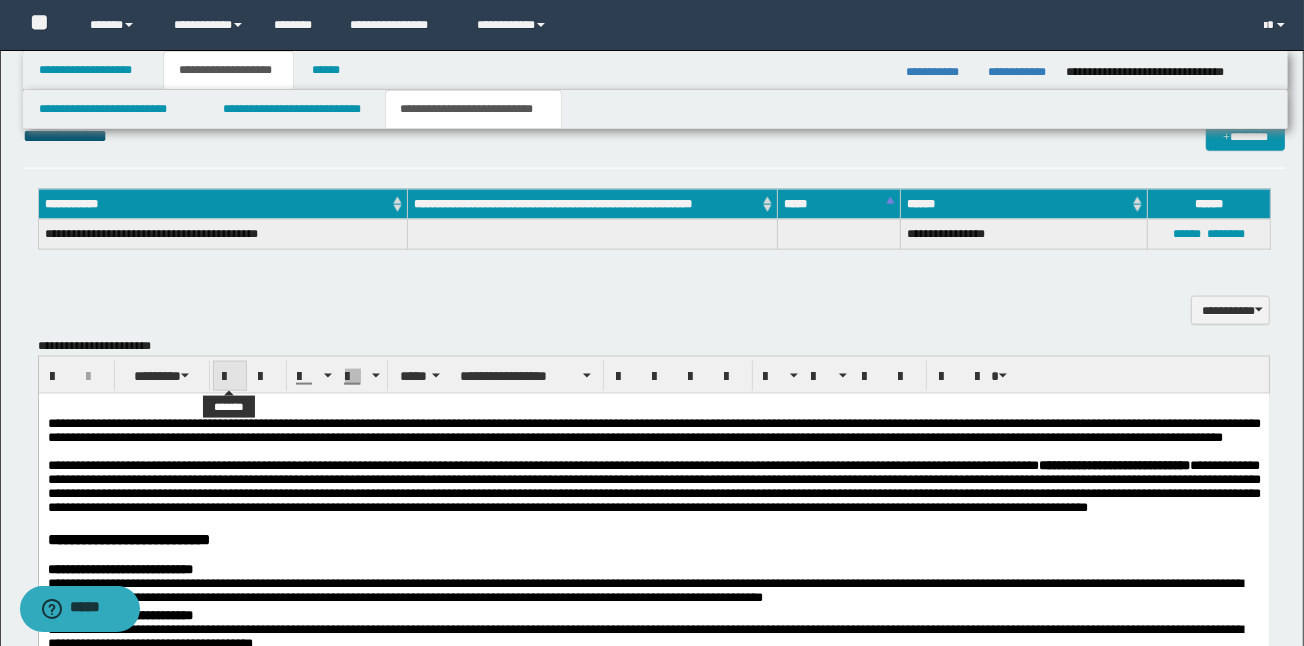 click at bounding box center [230, 377] 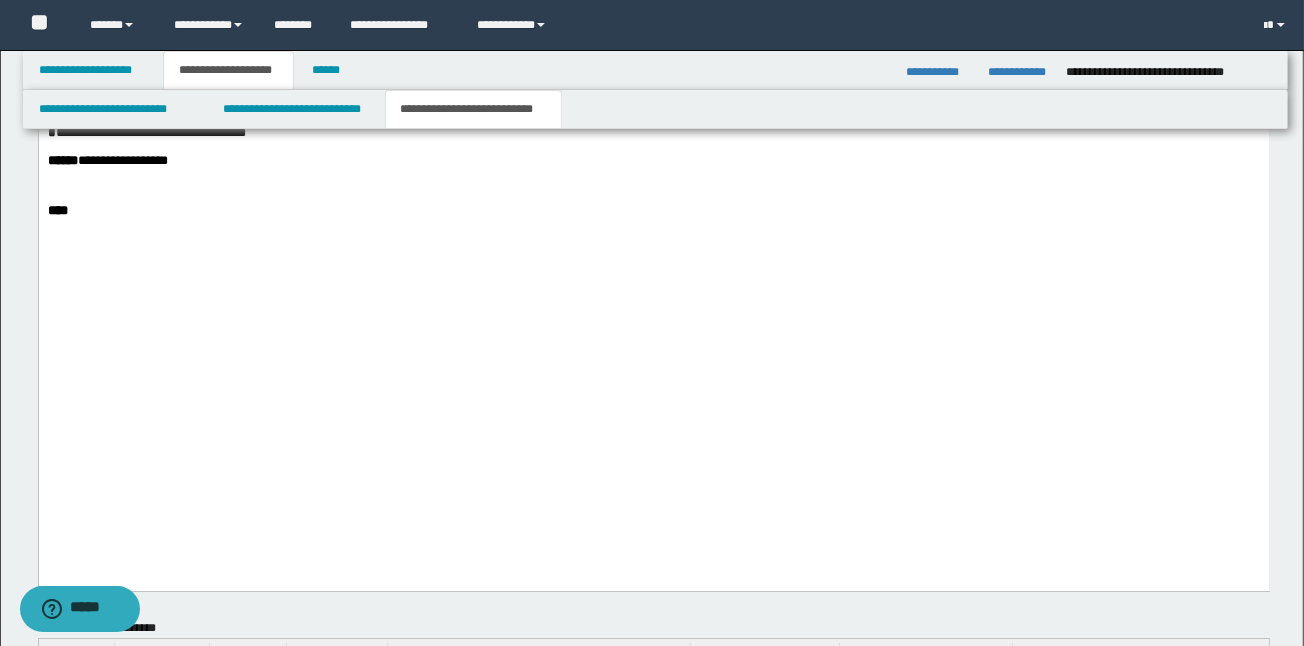 scroll, scrollTop: 4970, scrollLeft: 0, axis: vertical 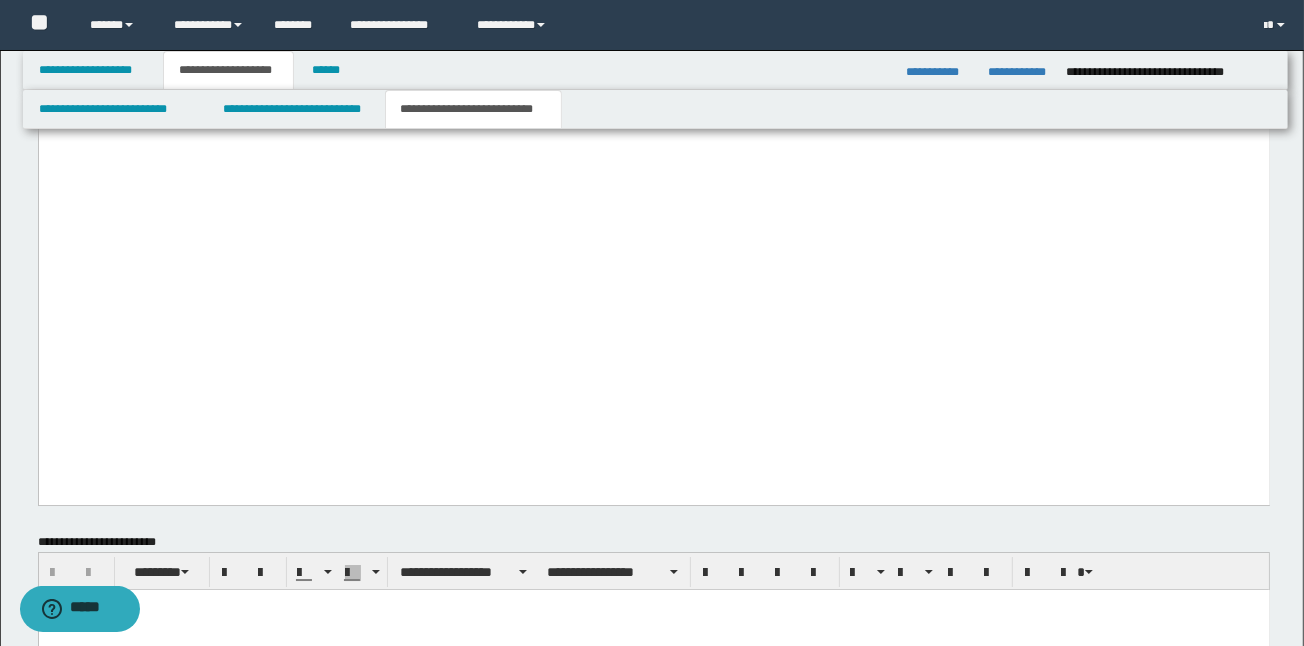 click on "*********" at bounding box center (69, -9) 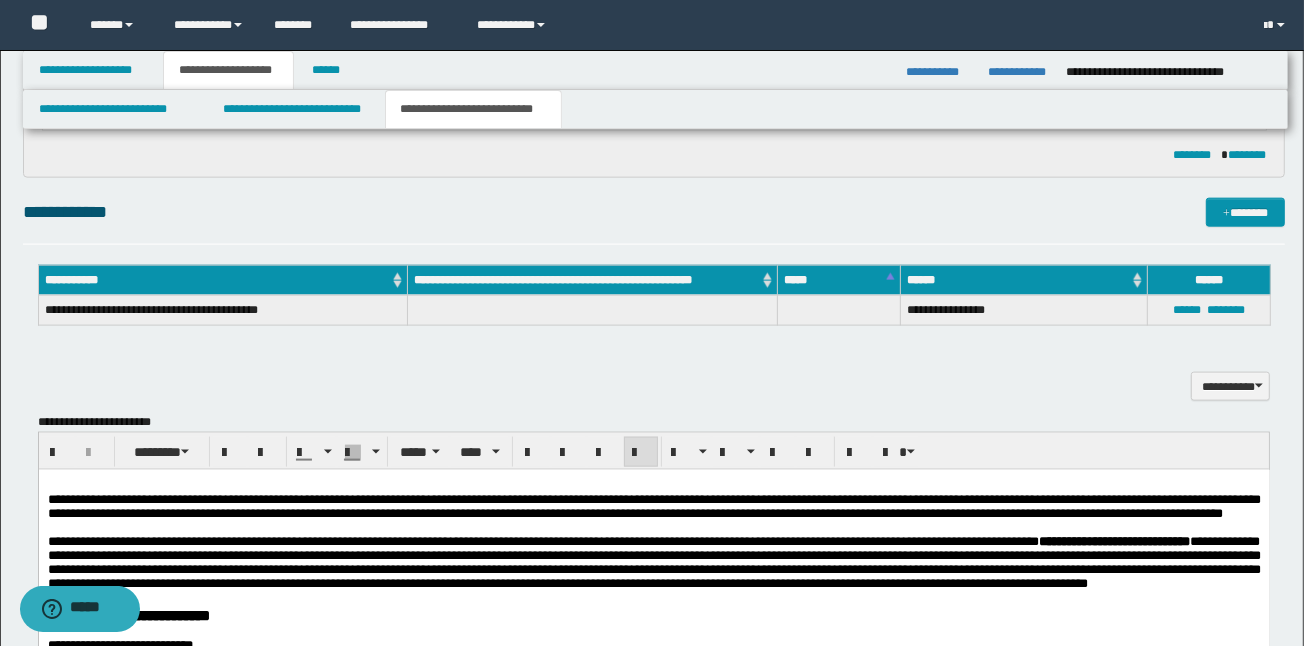 scroll, scrollTop: 1877, scrollLeft: 0, axis: vertical 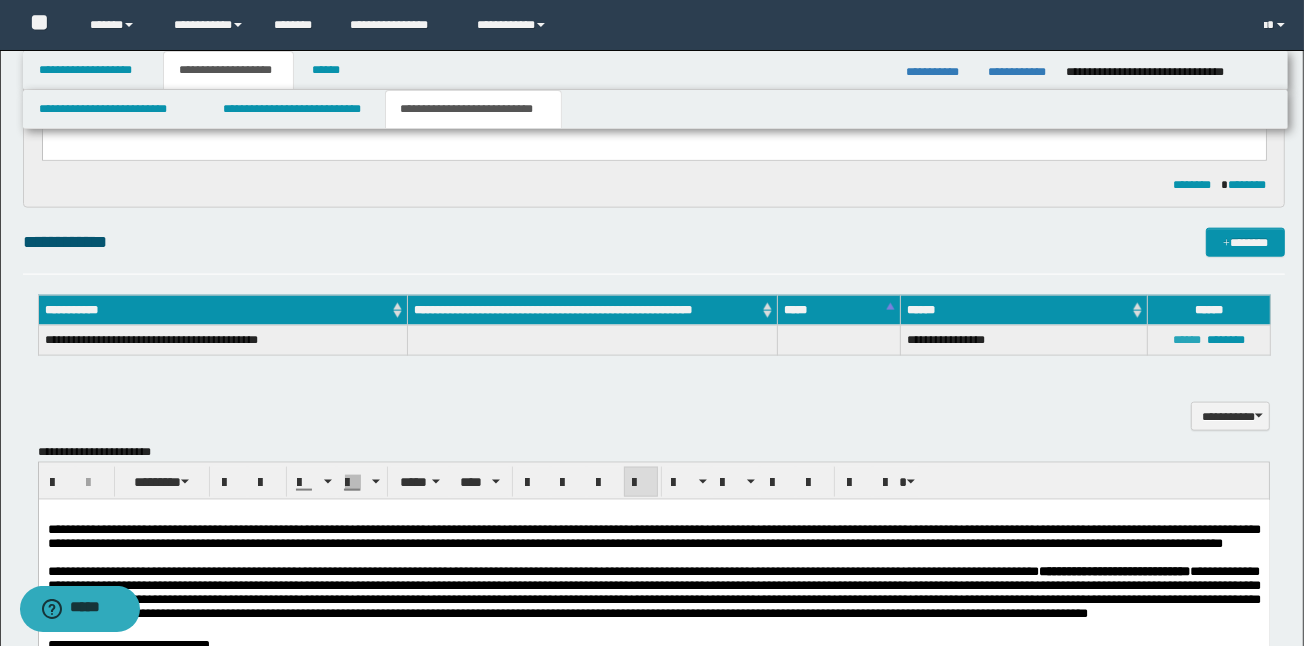 click on "******" at bounding box center [1187, 340] 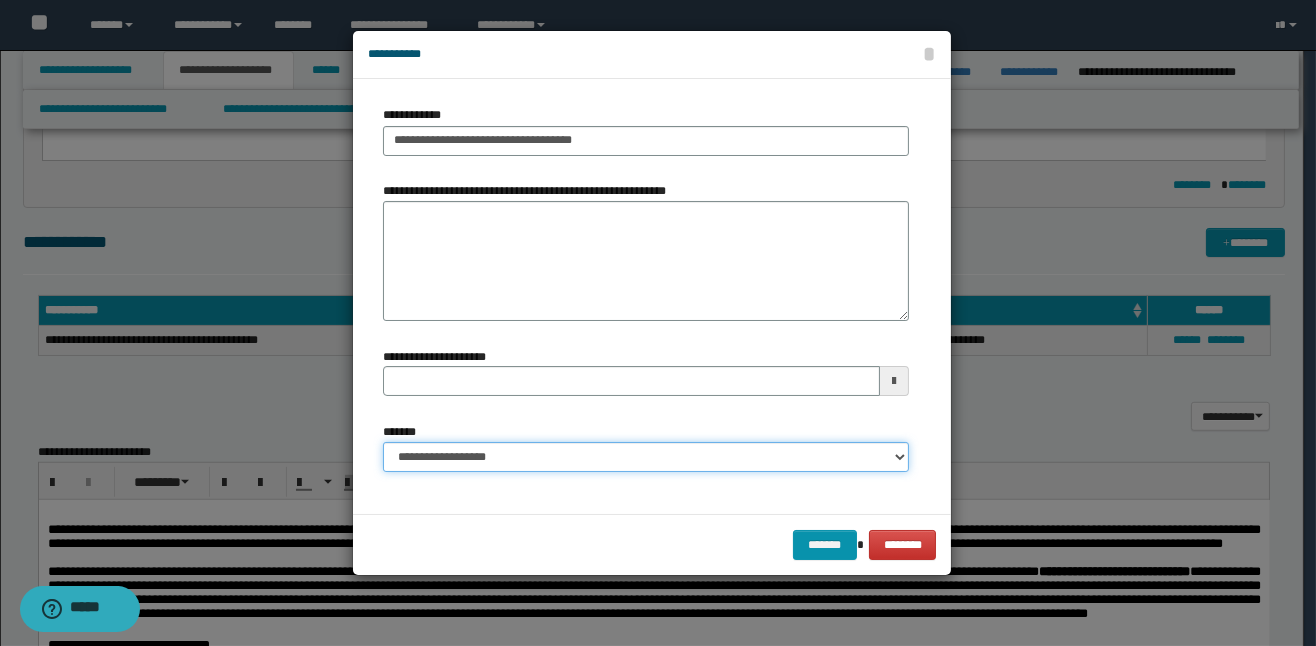 click on "**********" at bounding box center (646, 457) 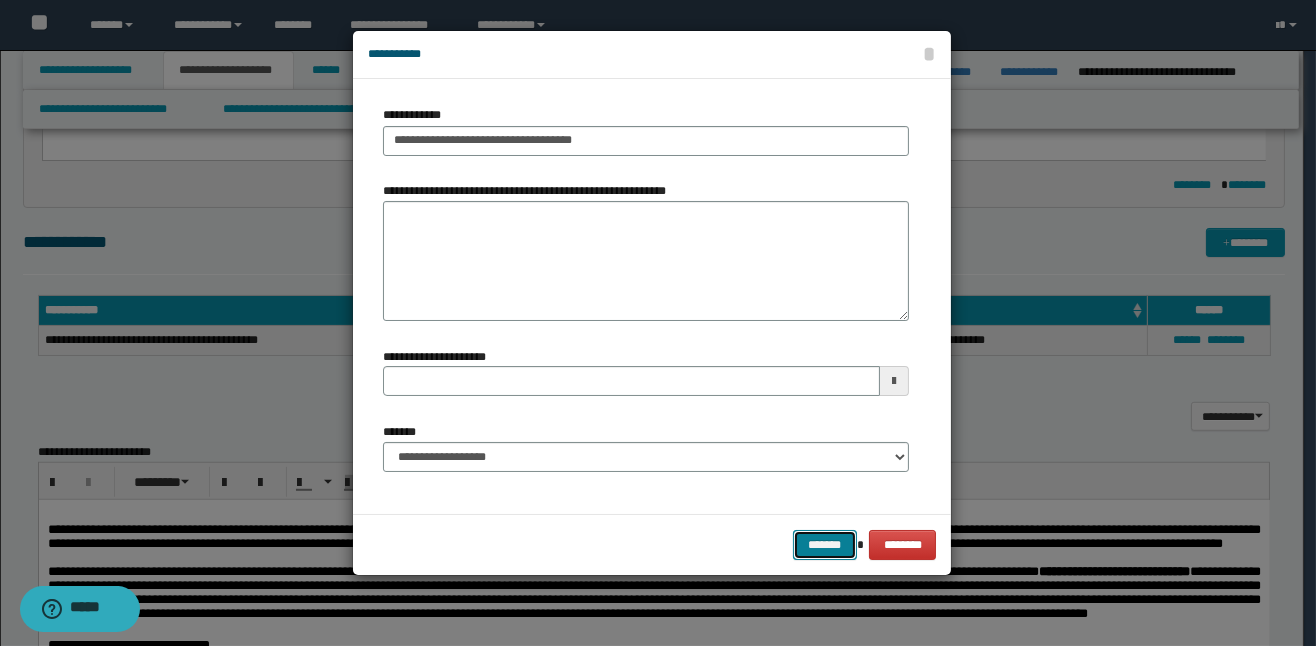 click on "*******" at bounding box center (825, 545) 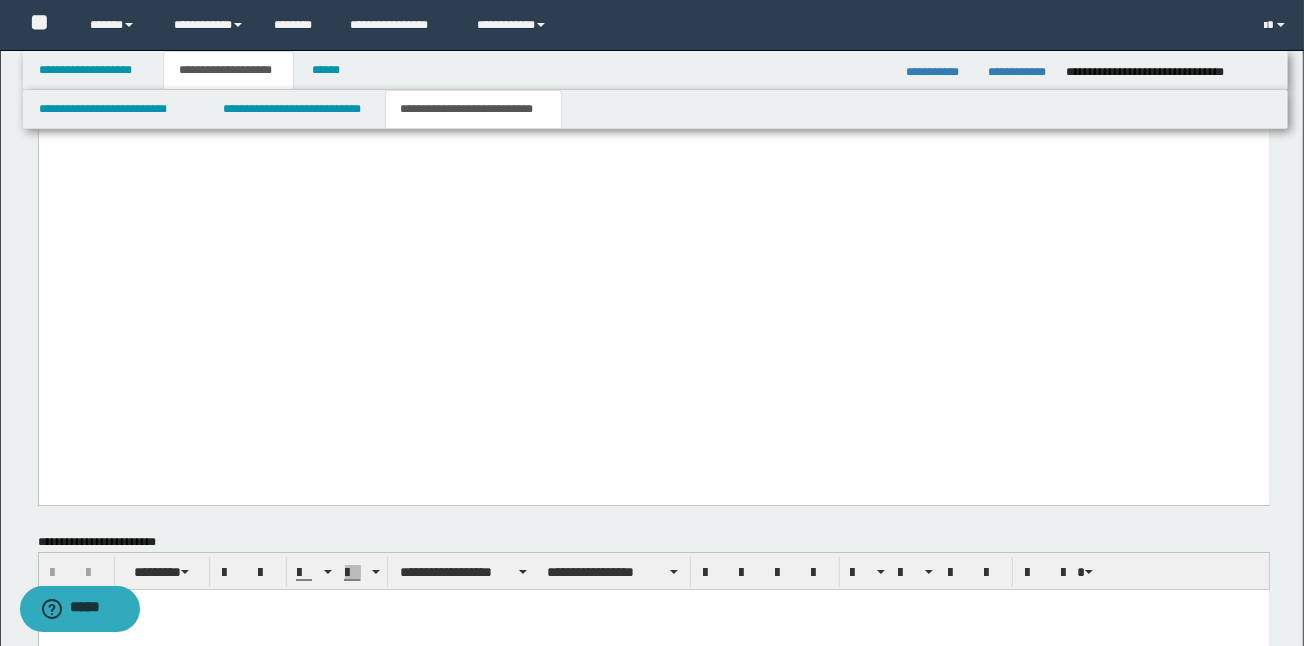 scroll, scrollTop: 4863, scrollLeft: 0, axis: vertical 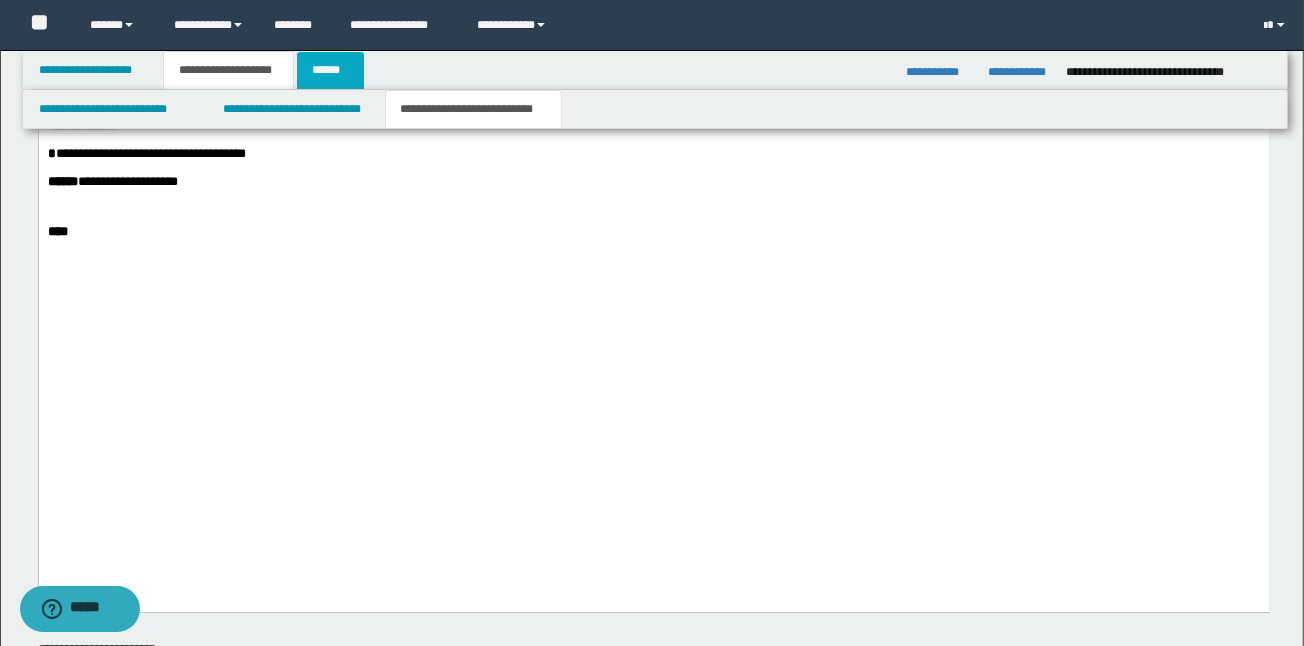 click on "******" at bounding box center [330, 70] 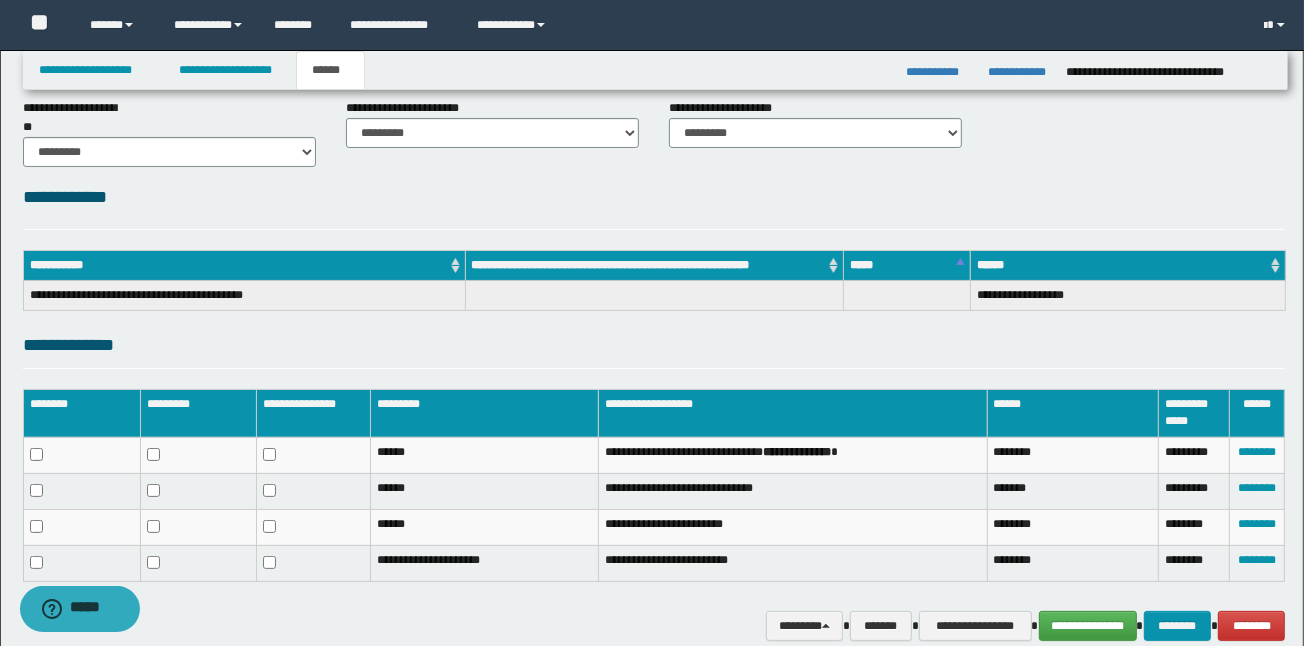 scroll, scrollTop: 251, scrollLeft: 0, axis: vertical 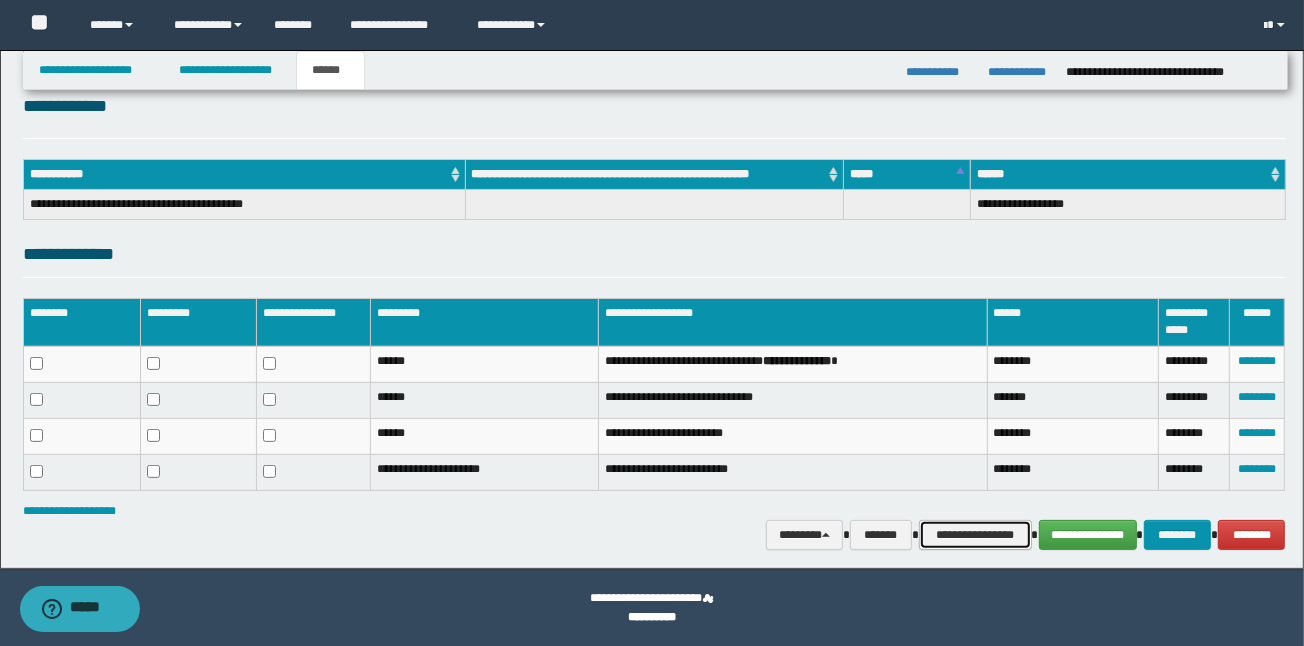 click on "**********" at bounding box center [975, 535] 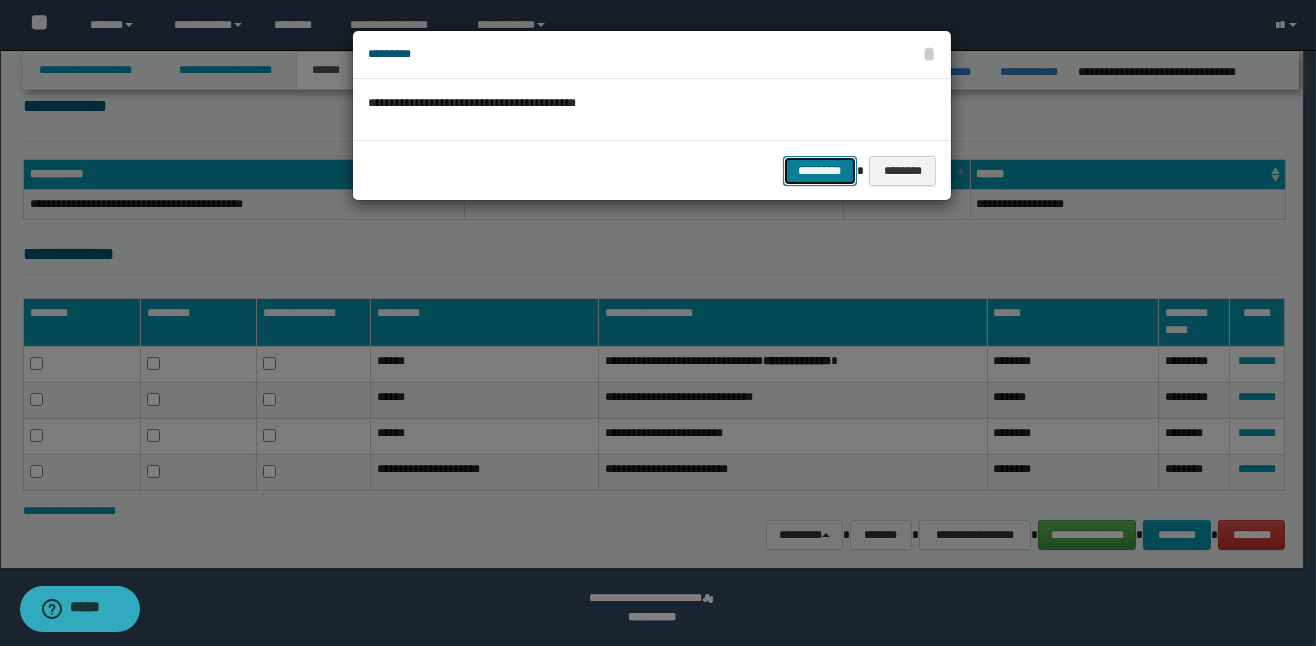 click on "*********" at bounding box center [820, 171] 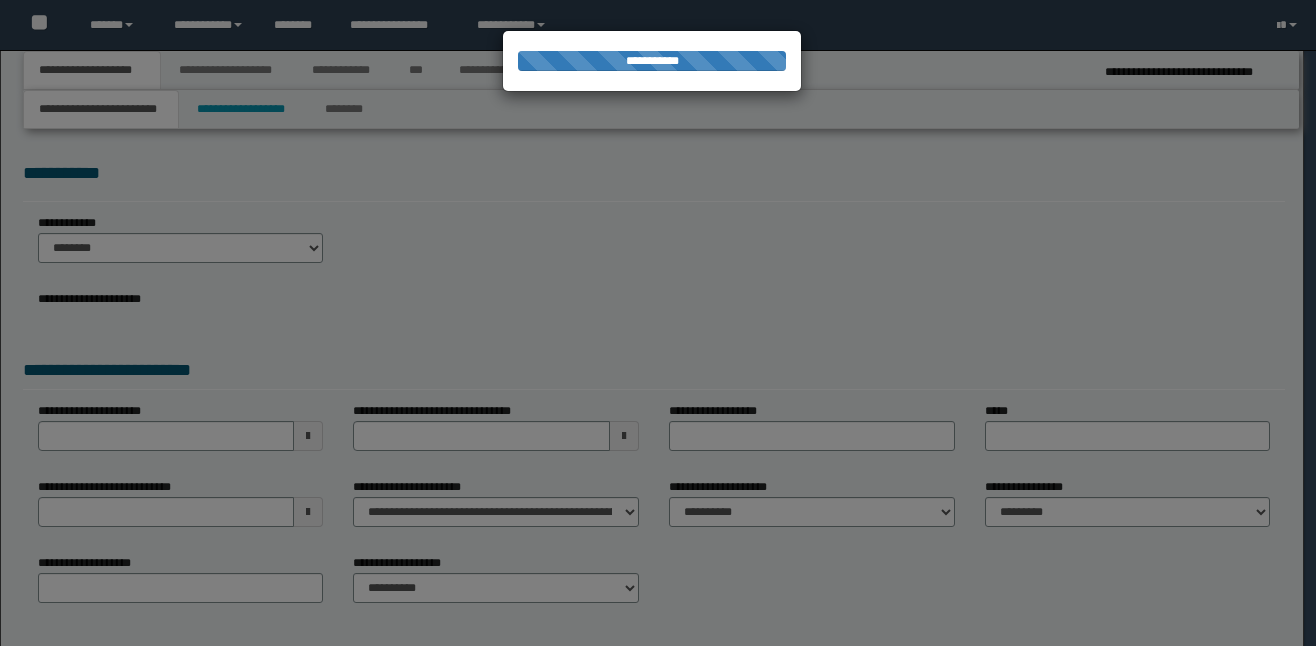 scroll, scrollTop: 0, scrollLeft: 0, axis: both 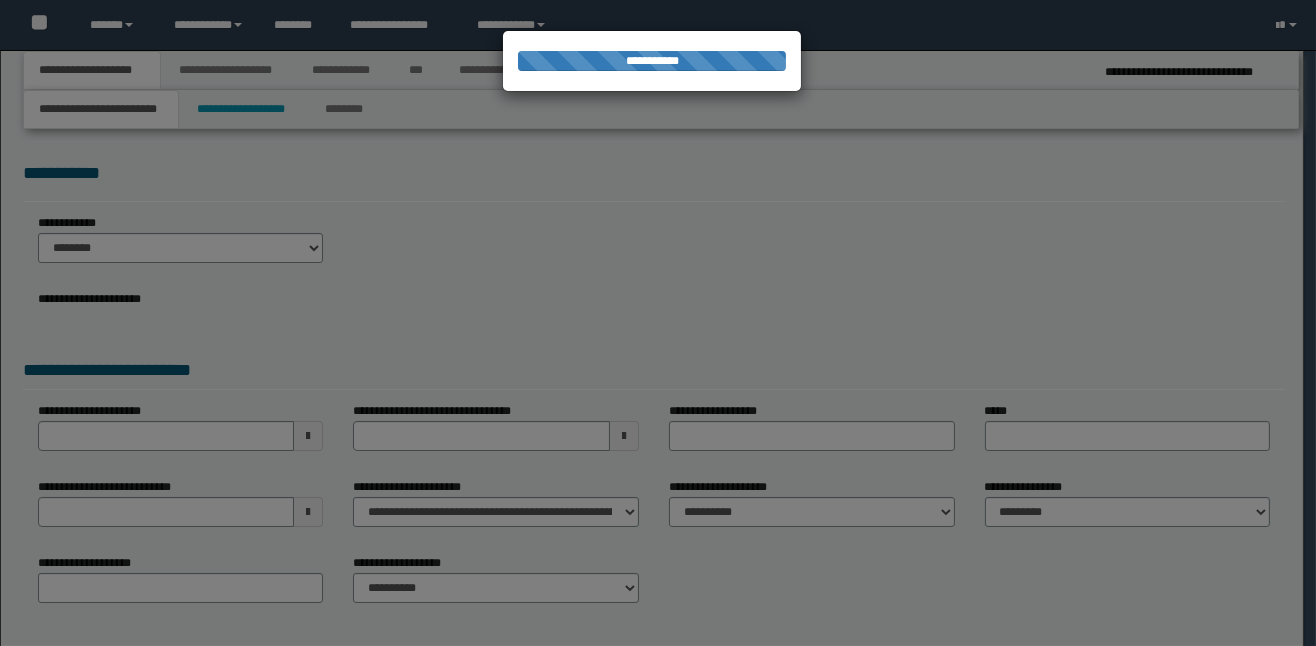 select on "*" 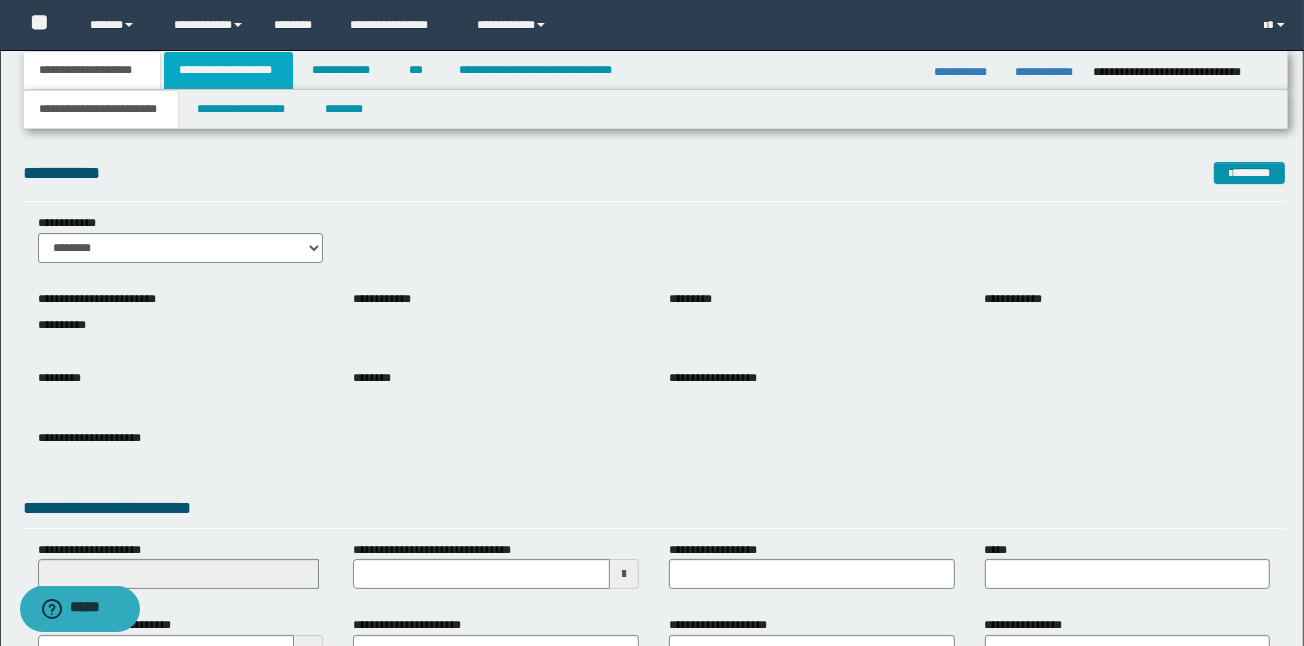 click on "**********" at bounding box center (228, 70) 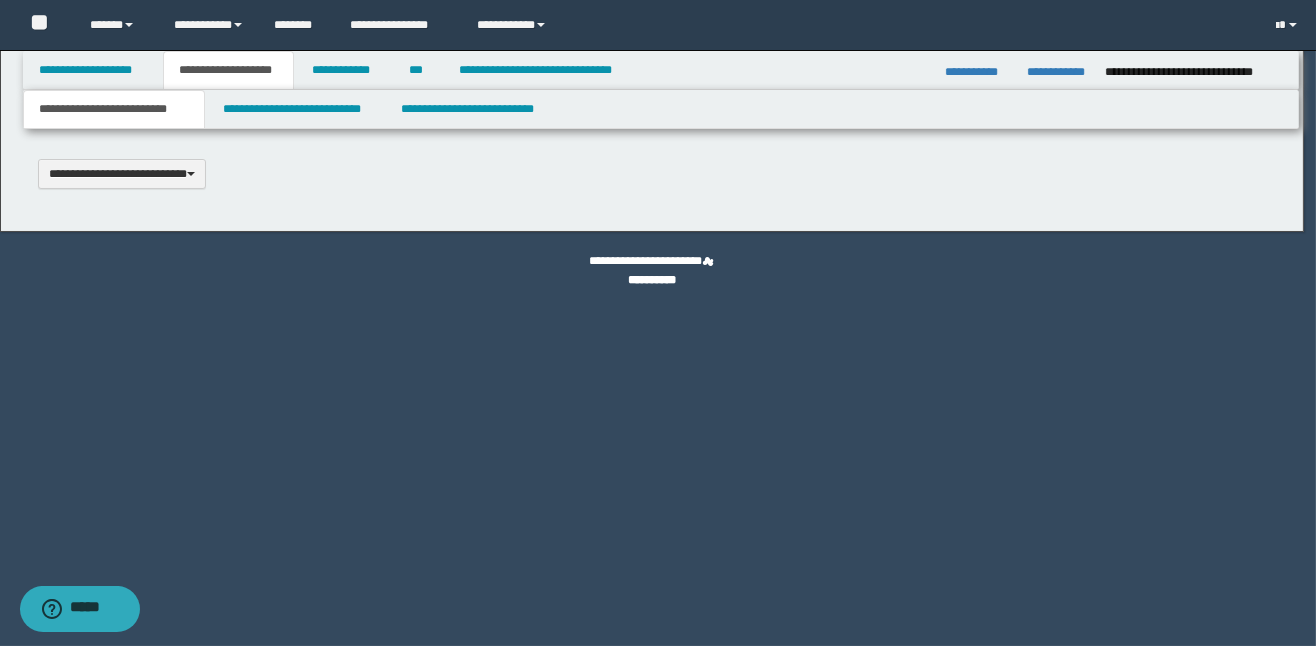 scroll, scrollTop: 0, scrollLeft: 0, axis: both 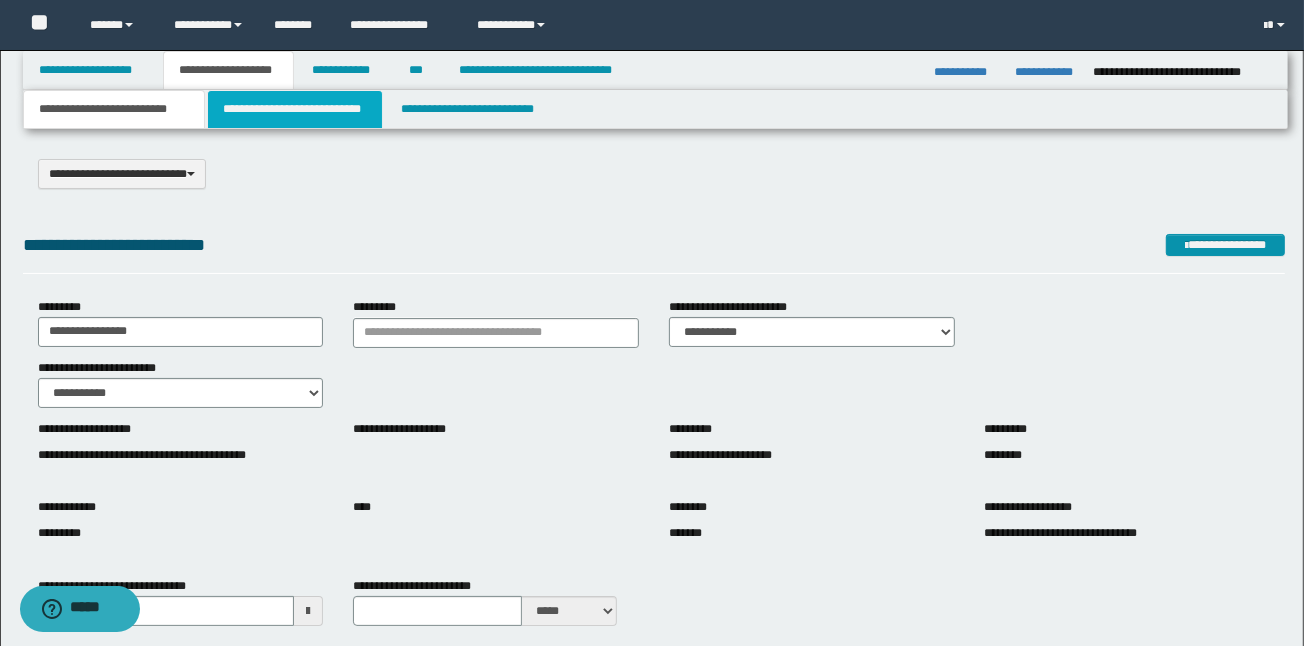 click on "**********" at bounding box center (294, 109) 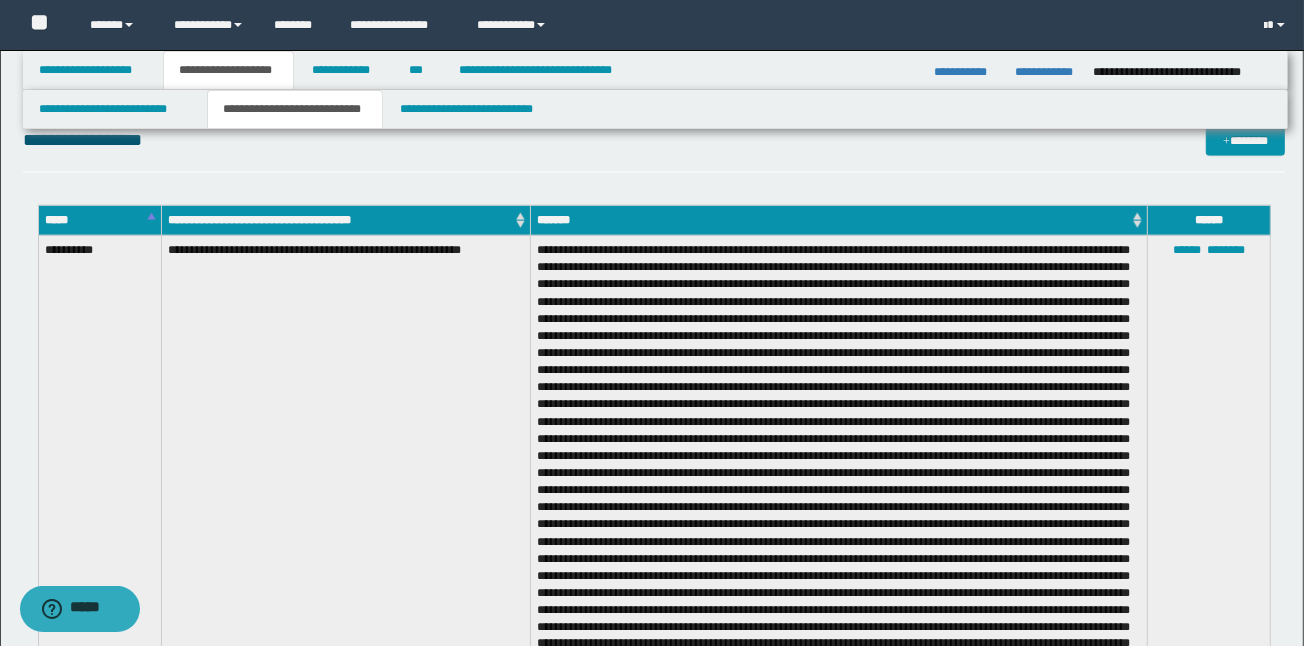 scroll, scrollTop: 2240, scrollLeft: 0, axis: vertical 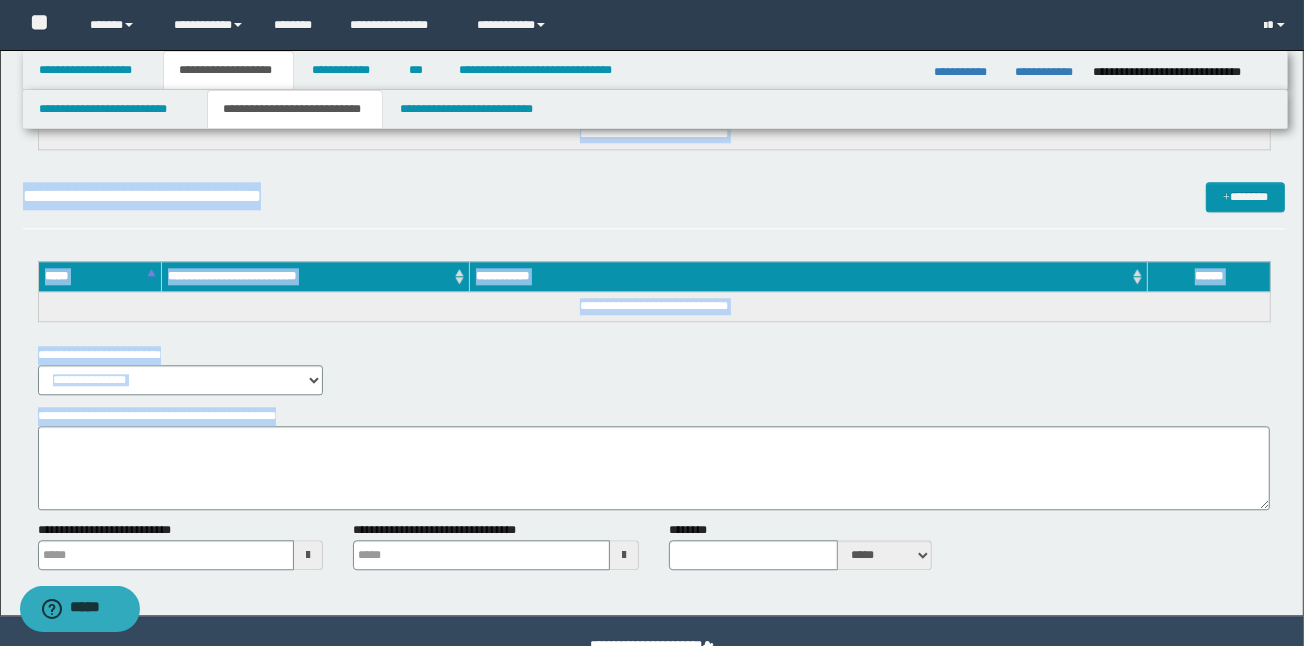 drag, startPoint x: 38, startPoint y: 222, endPoint x: 783, endPoint y: 411, distance: 768.60004 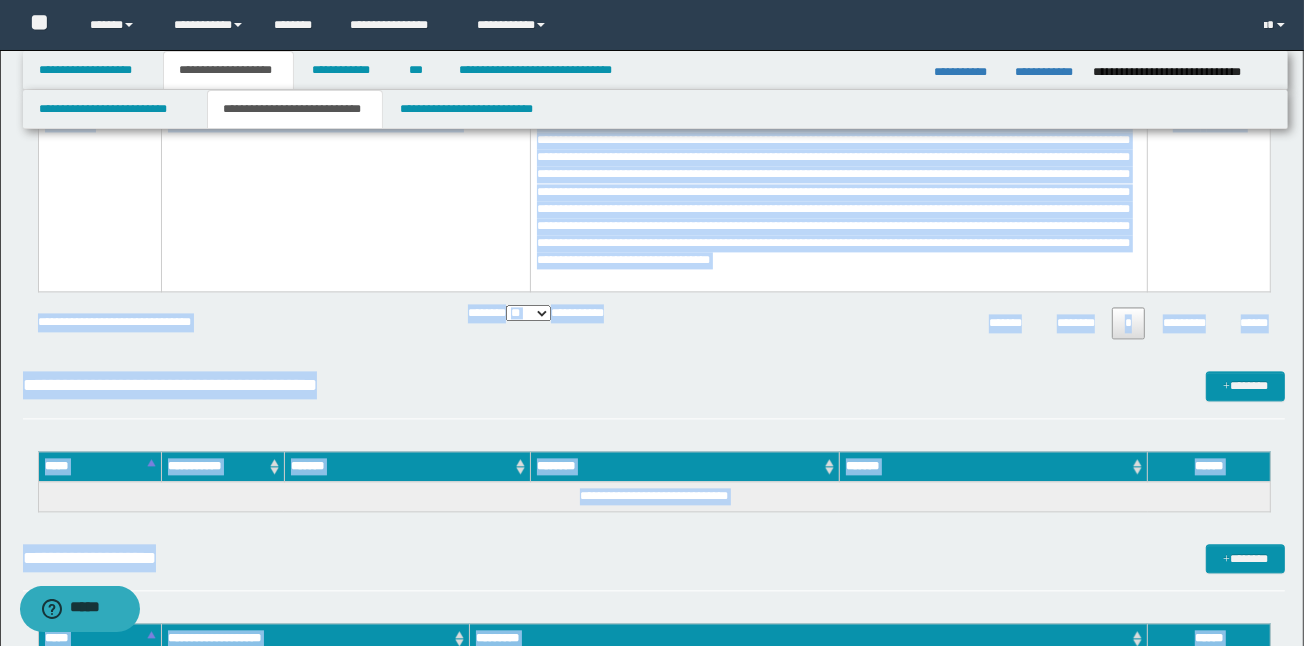 scroll, scrollTop: 3061, scrollLeft: 0, axis: vertical 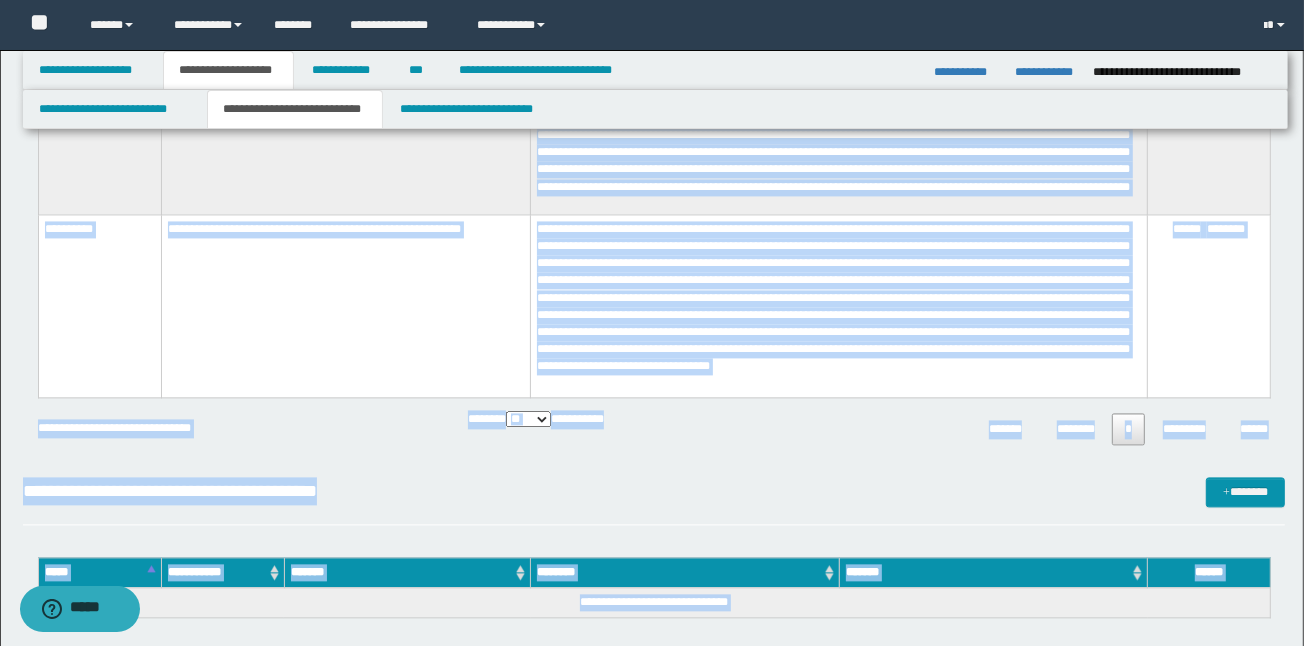 copy on "**********" 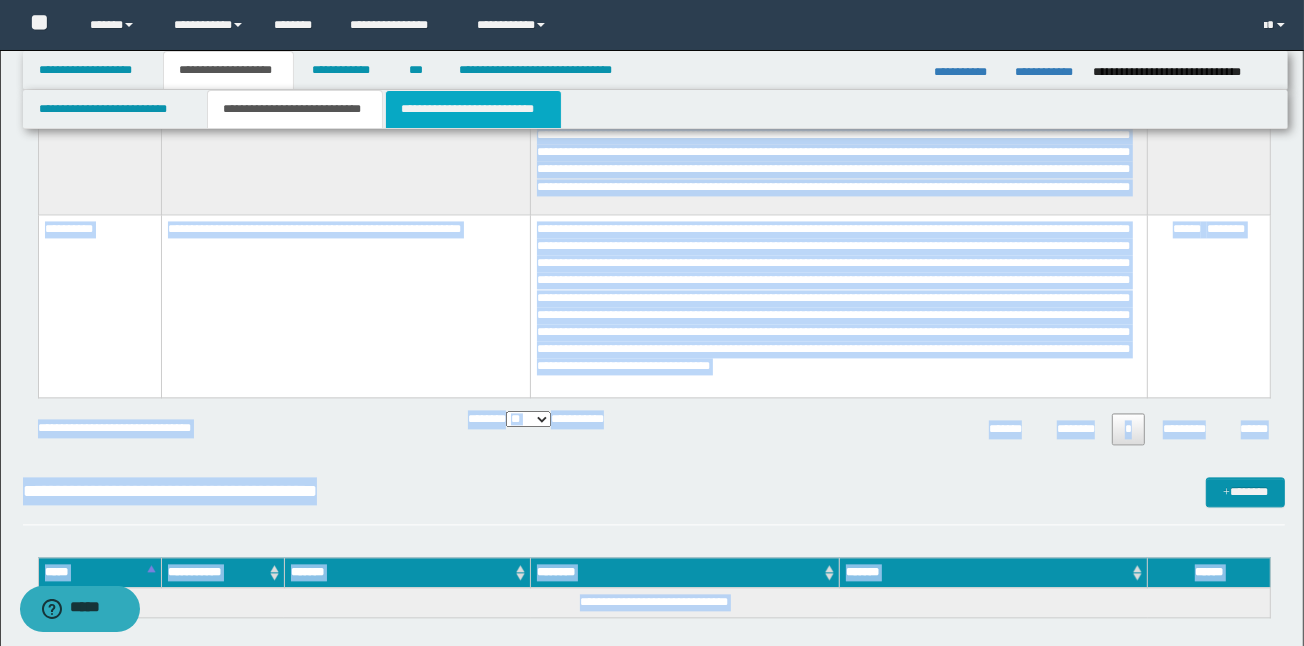 click on "**********" at bounding box center (473, 109) 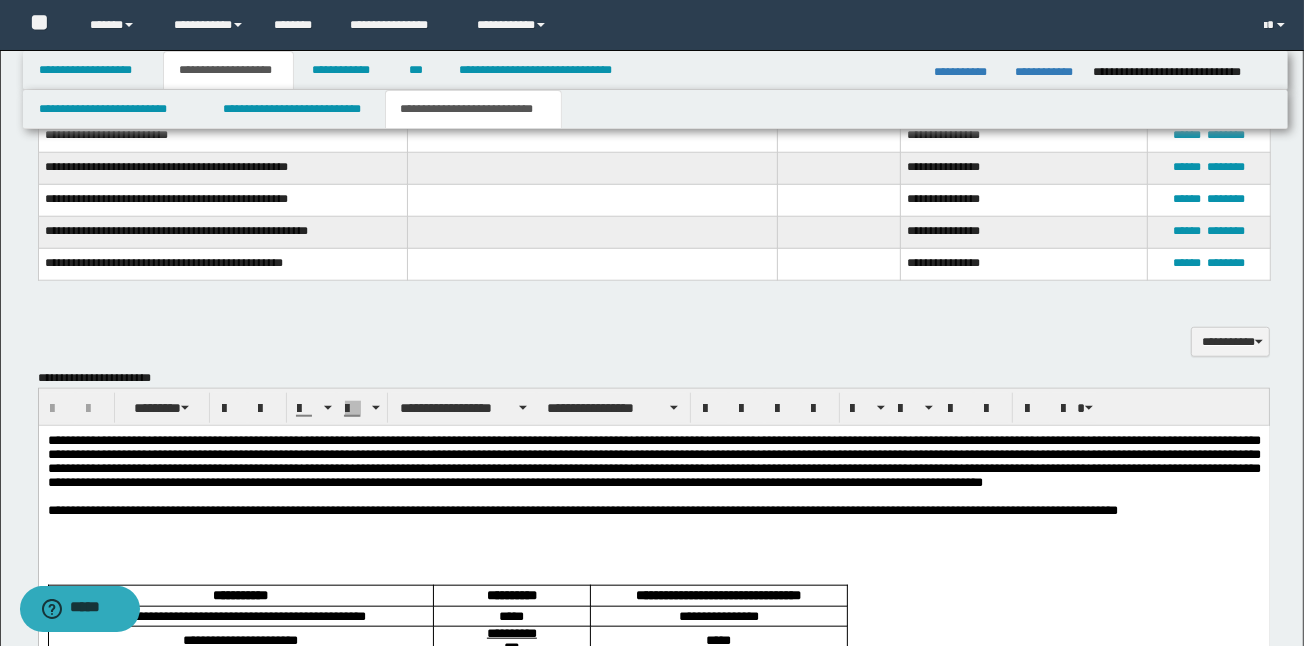 scroll, scrollTop: 1386, scrollLeft: 0, axis: vertical 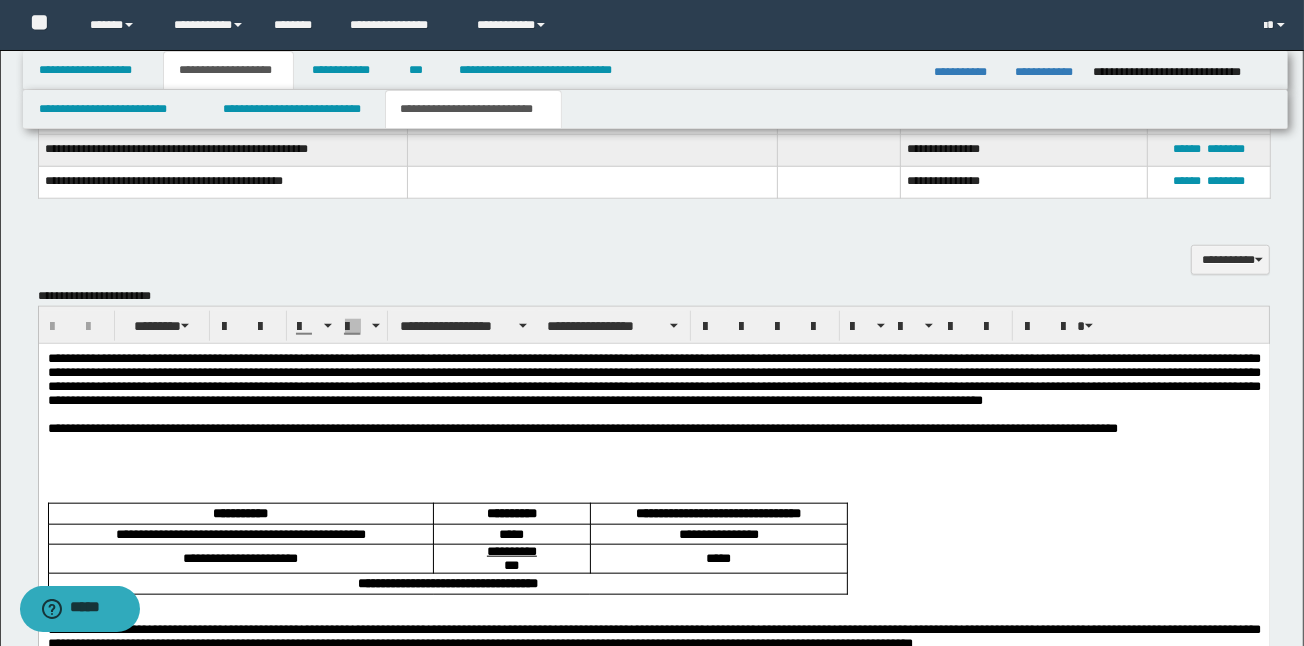 click at bounding box center [653, 457] 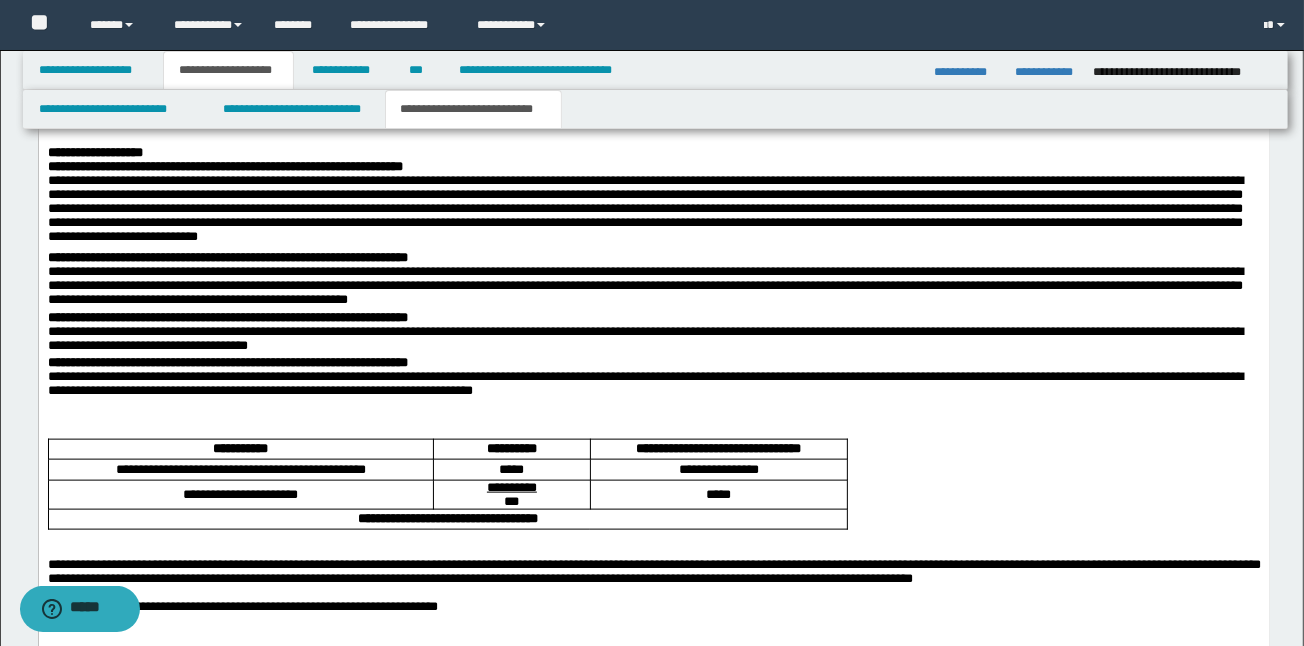 scroll, scrollTop: 1706, scrollLeft: 0, axis: vertical 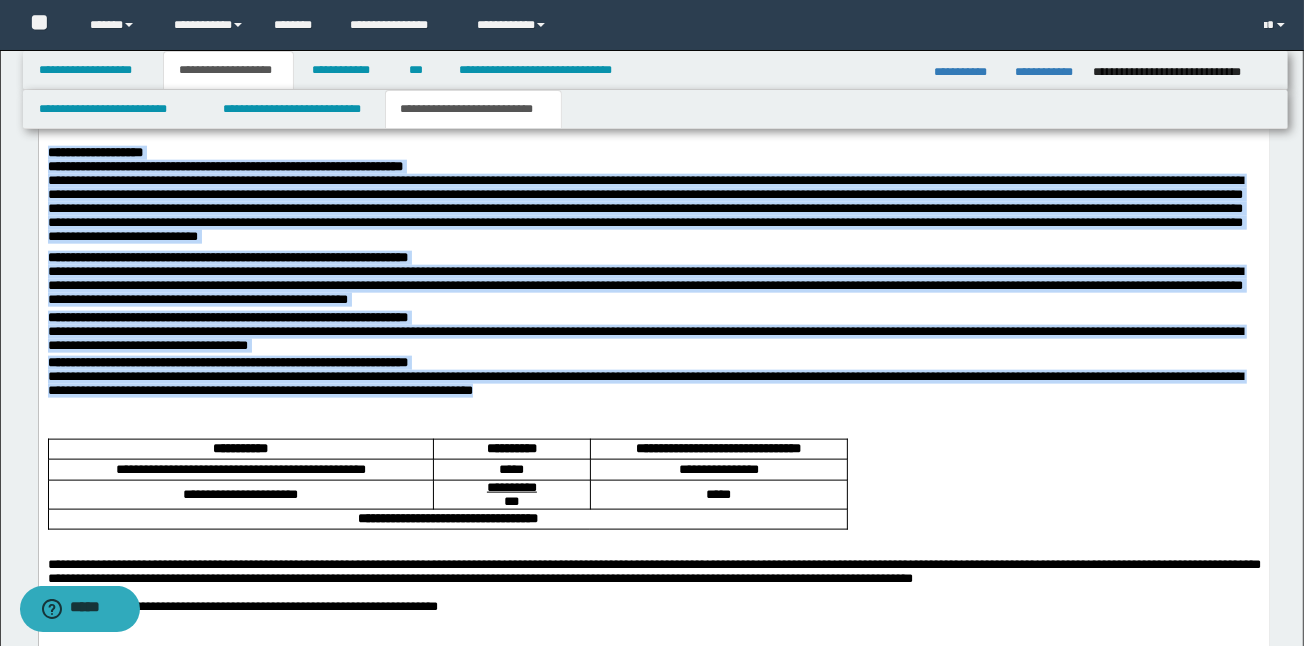 drag, startPoint x: 510, startPoint y: 375, endPoint x: 29, endPoint y: 193, distance: 514.28107 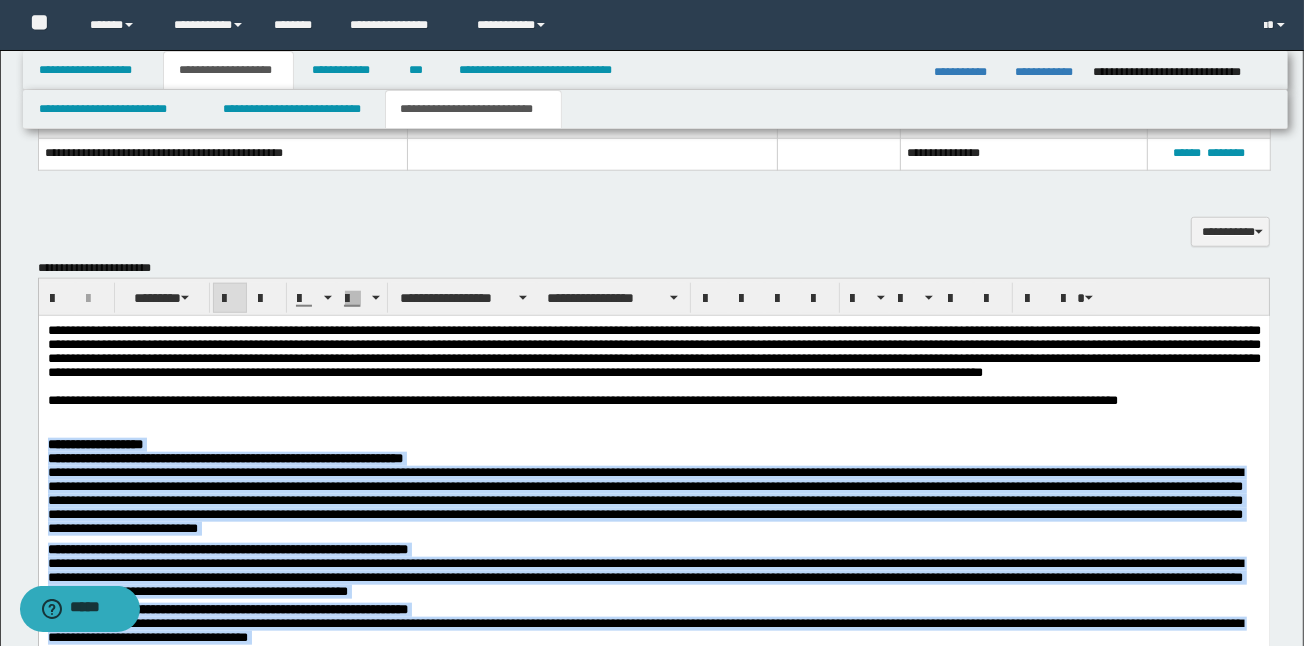 scroll, scrollTop: 1280, scrollLeft: 0, axis: vertical 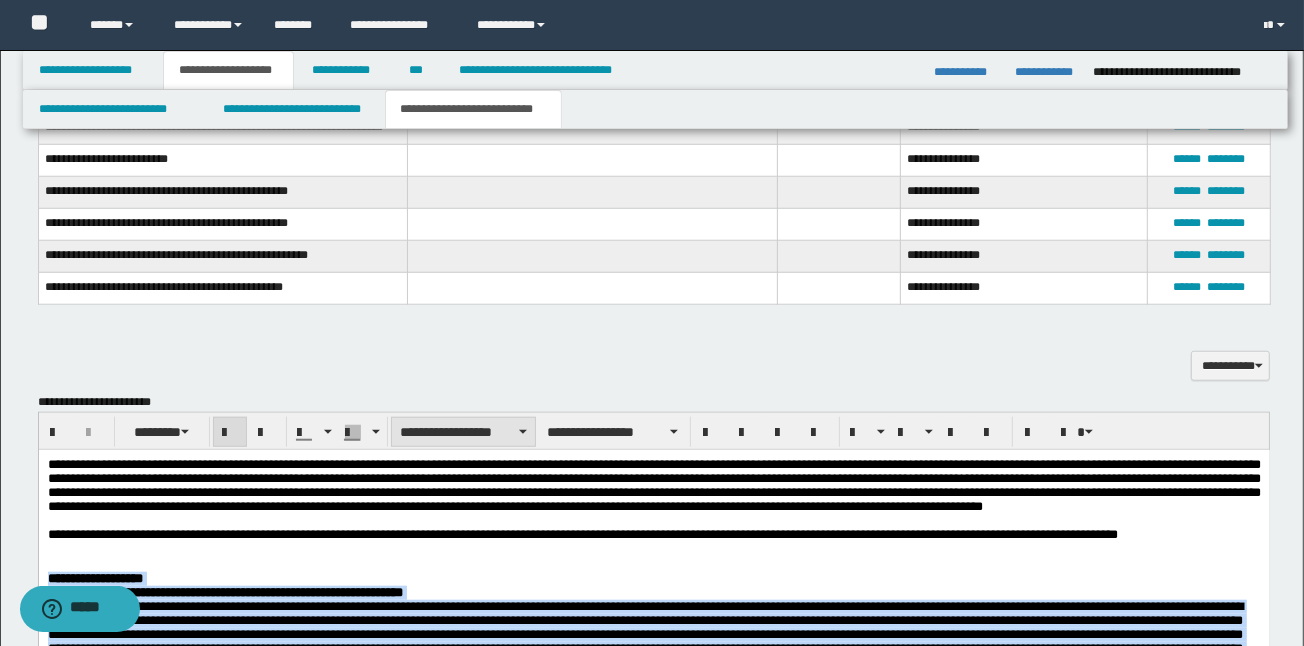 click on "**********" at bounding box center (463, 432) 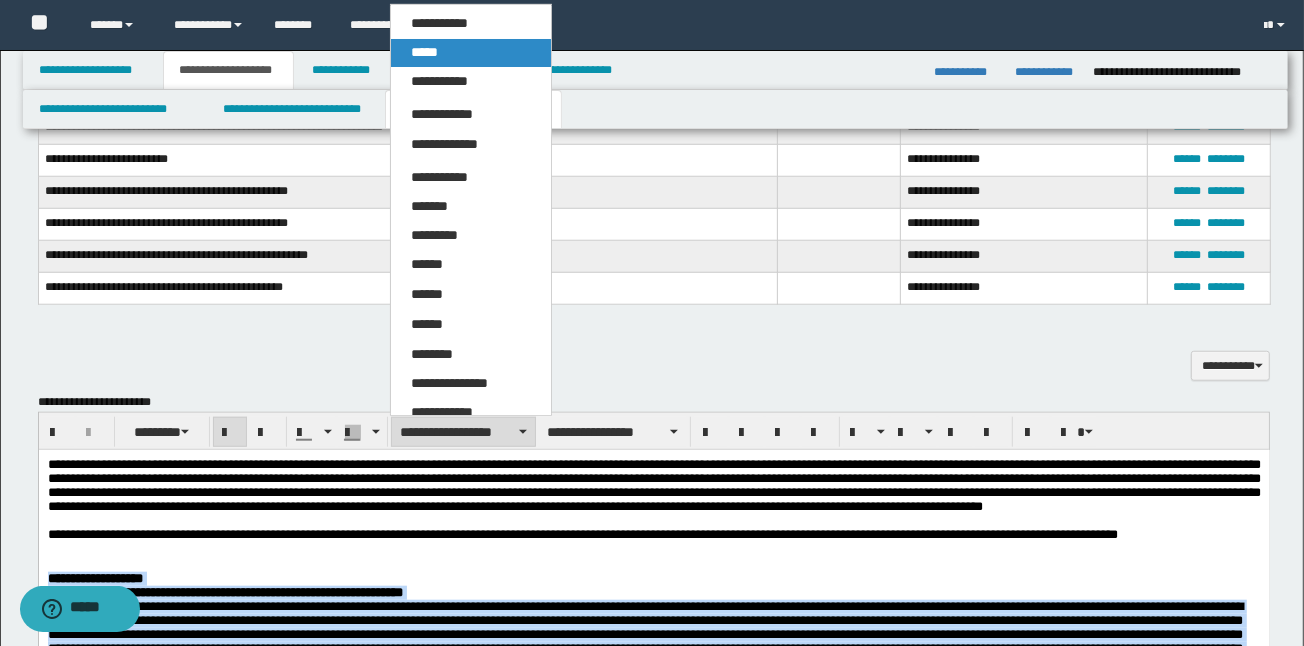 click on "*****" at bounding box center [424, 52] 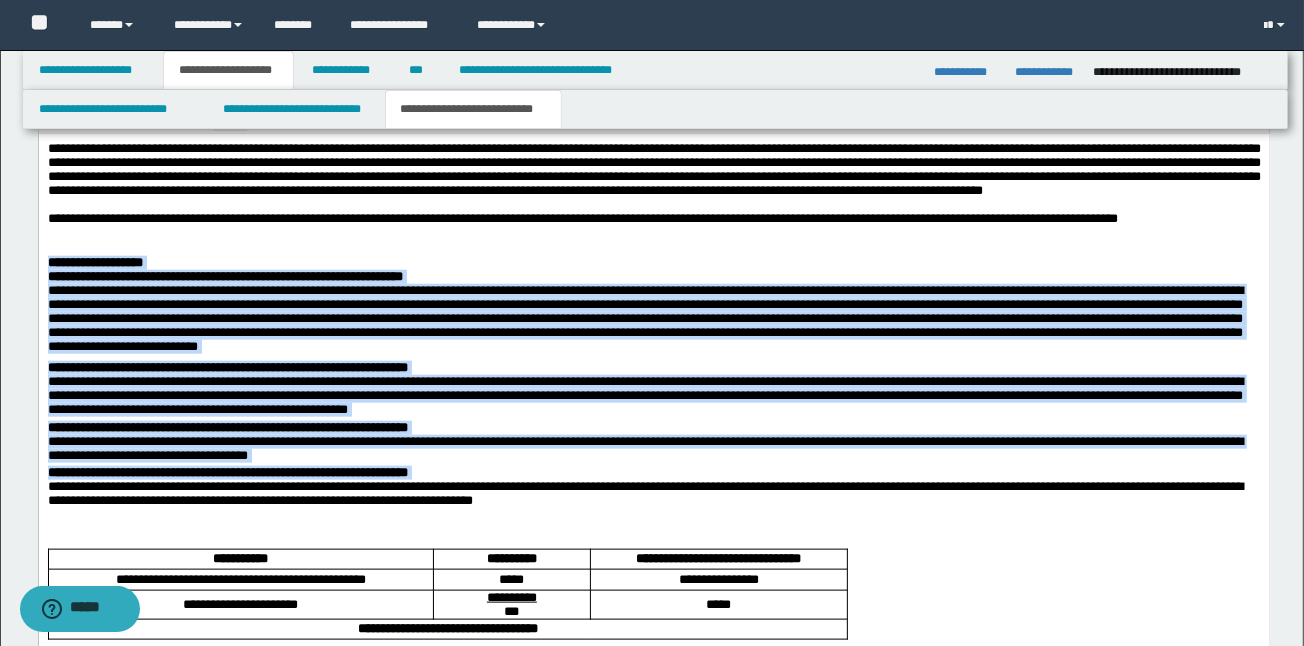 scroll, scrollTop: 1600, scrollLeft: 0, axis: vertical 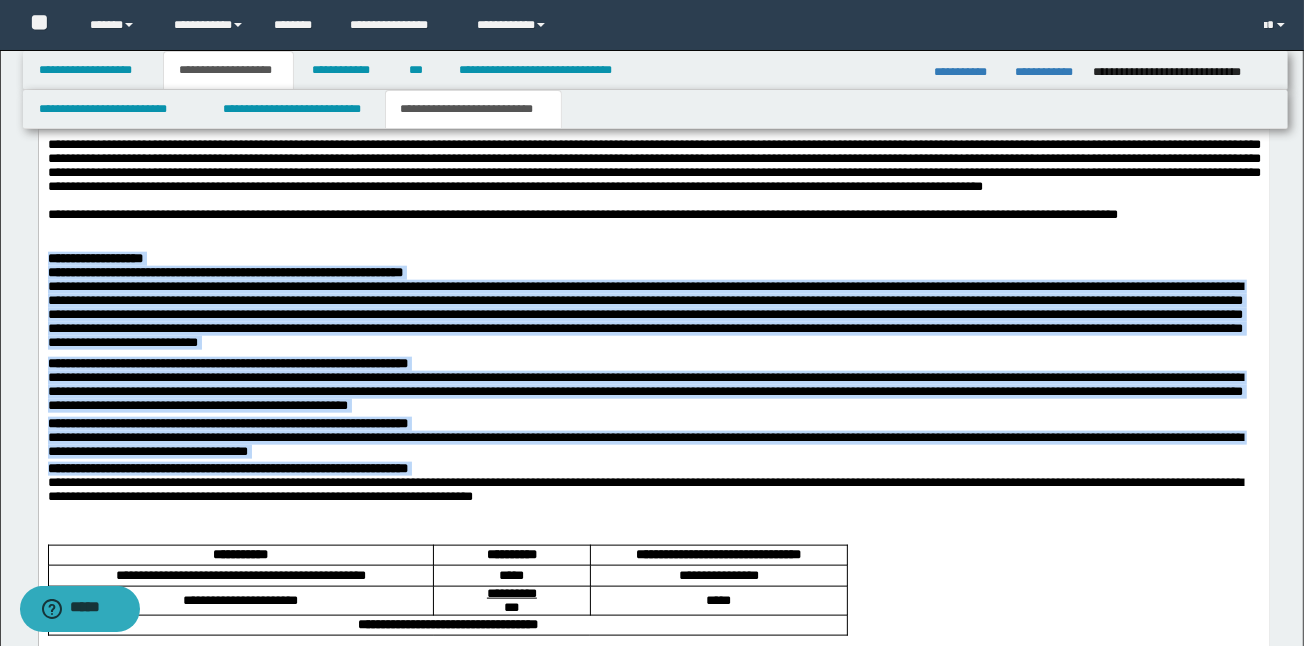 click on "**********" at bounding box center (653, 483) 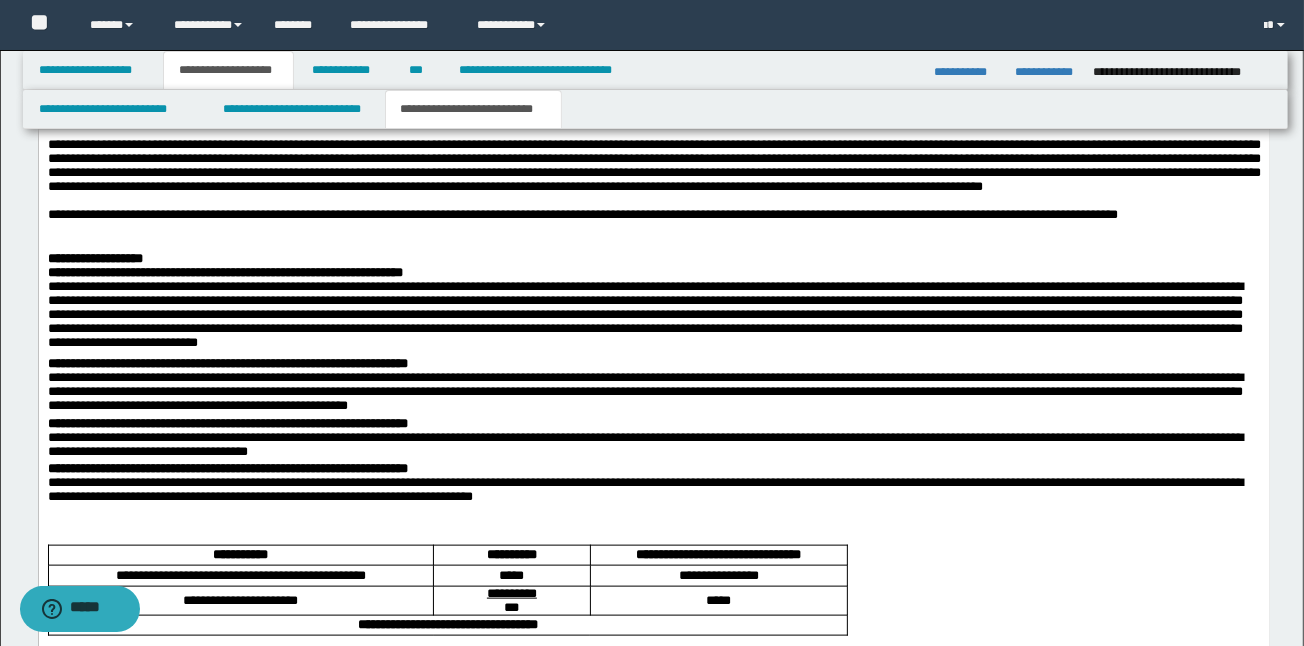click on "**********" at bounding box center (653, 483) 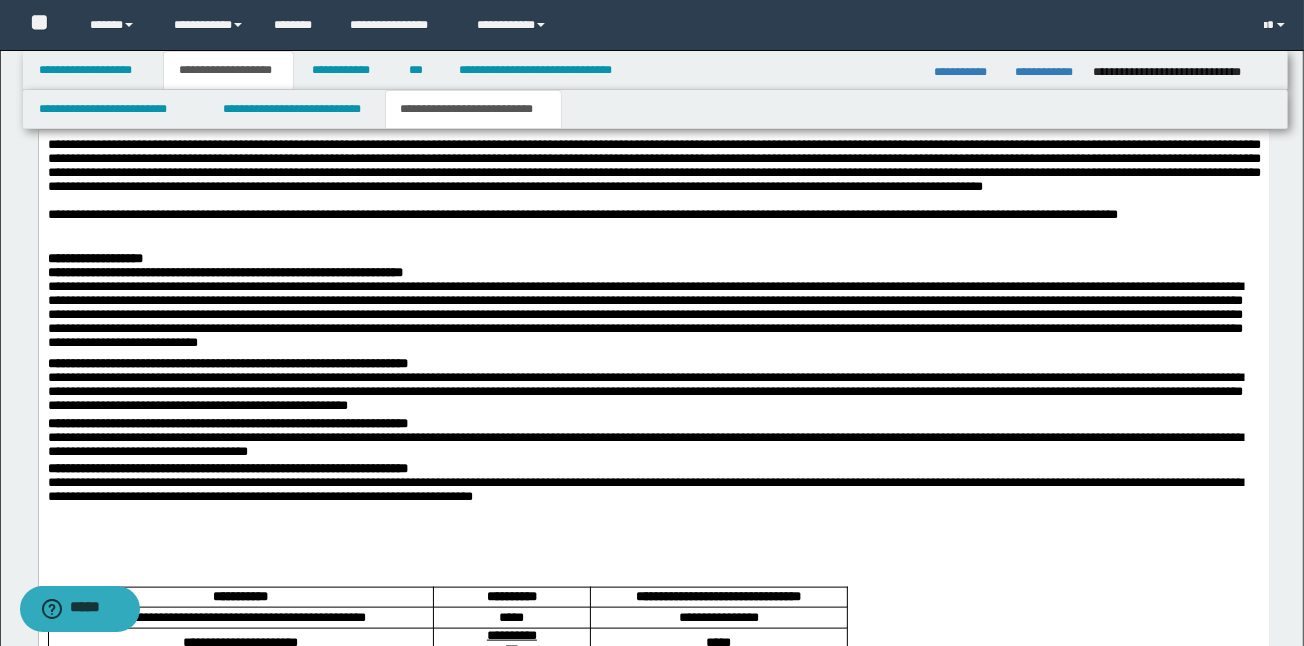 click on "**********" at bounding box center [653, 214] 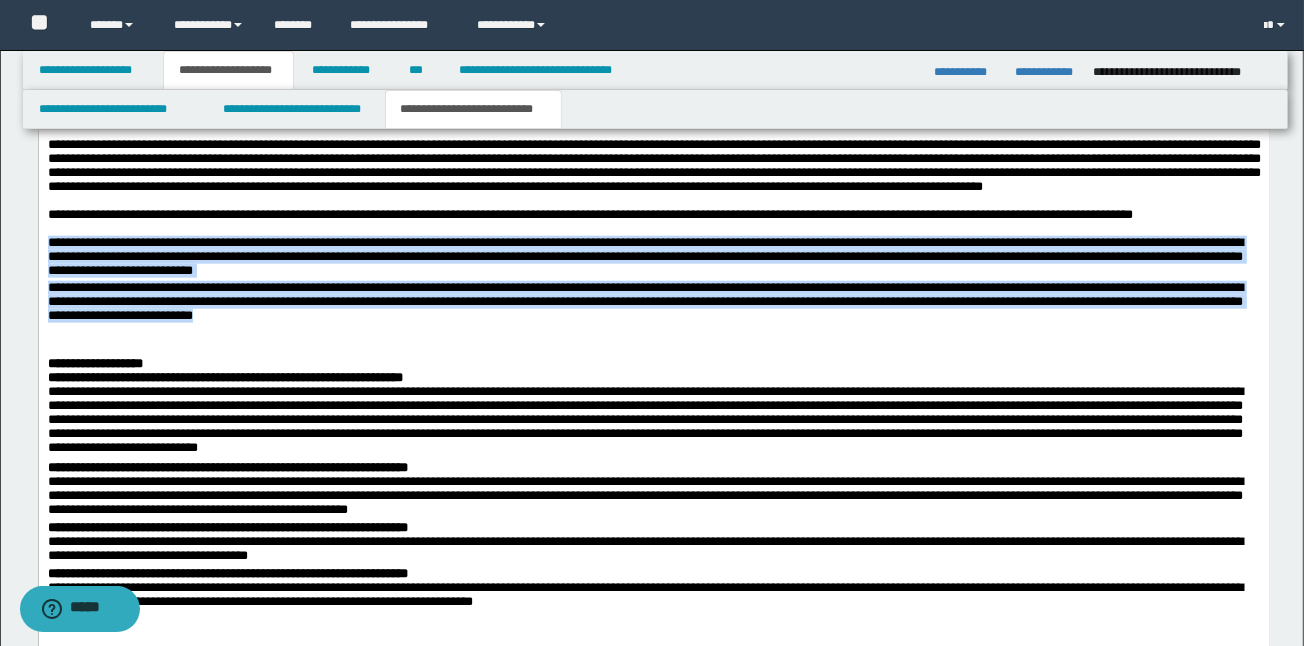 drag, startPoint x: 417, startPoint y: 362, endPoint x: 47, endPoint y: 285, distance: 377.92725 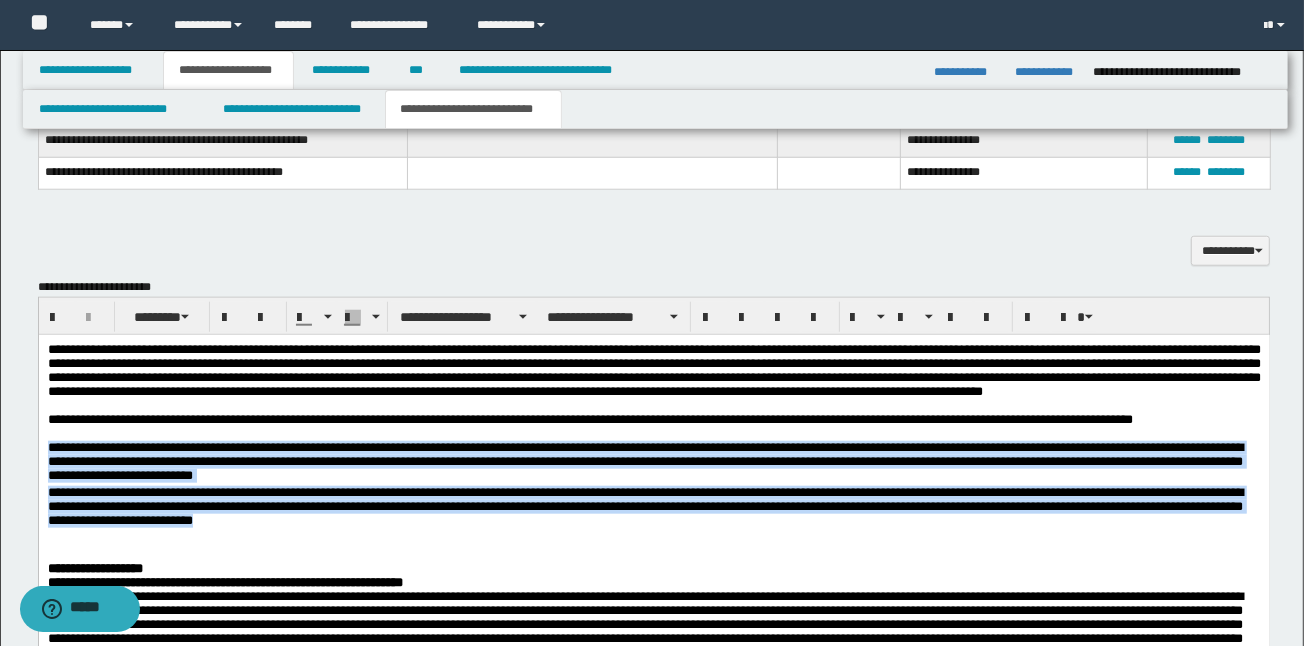 scroll, scrollTop: 1386, scrollLeft: 0, axis: vertical 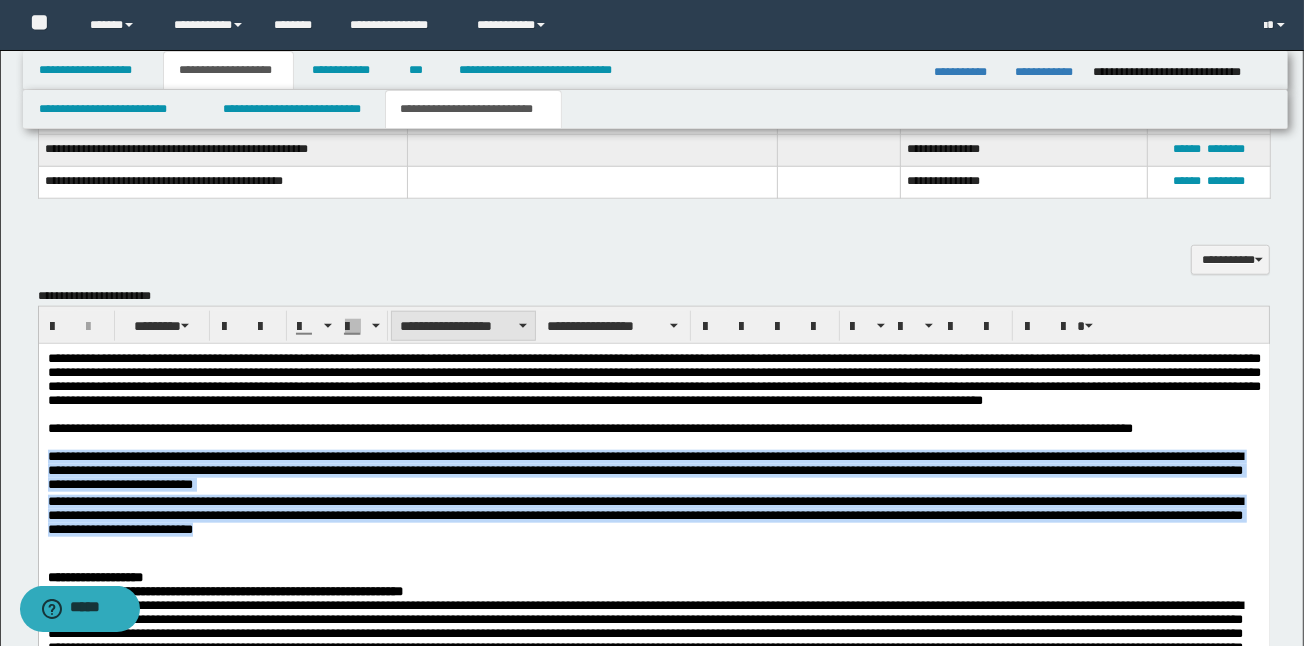 click on "**********" at bounding box center (463, 326) 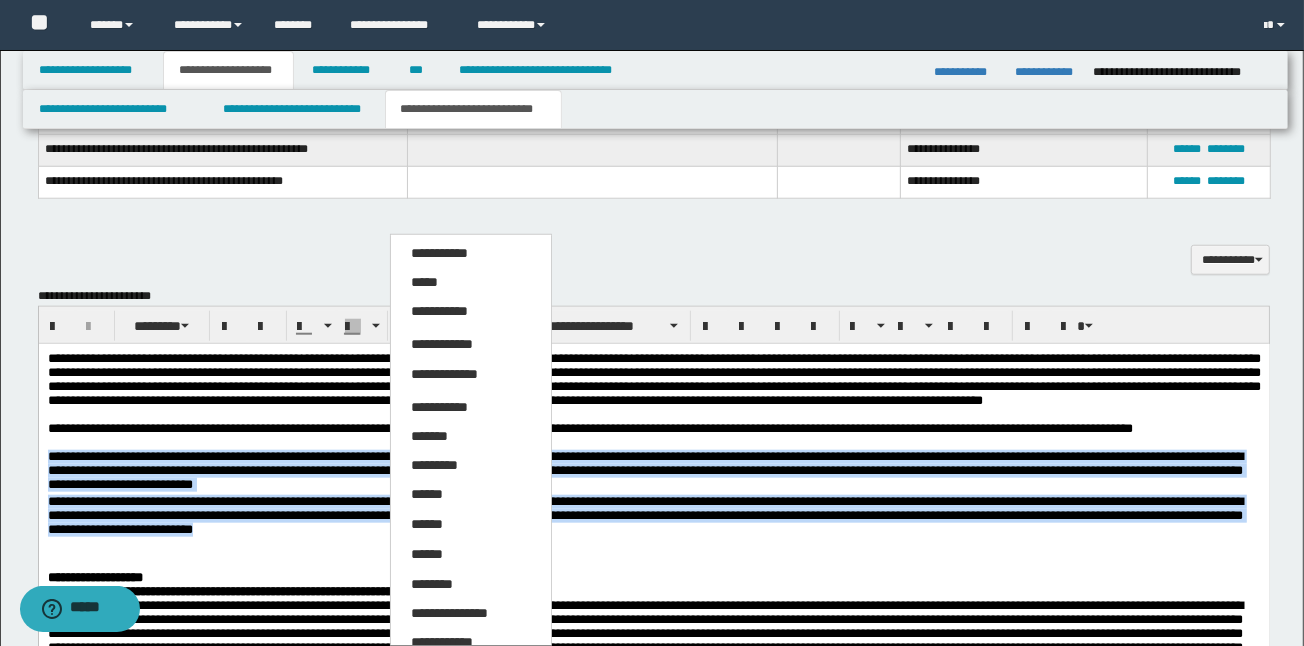 click on "*****" at bounding box center (471, 283) 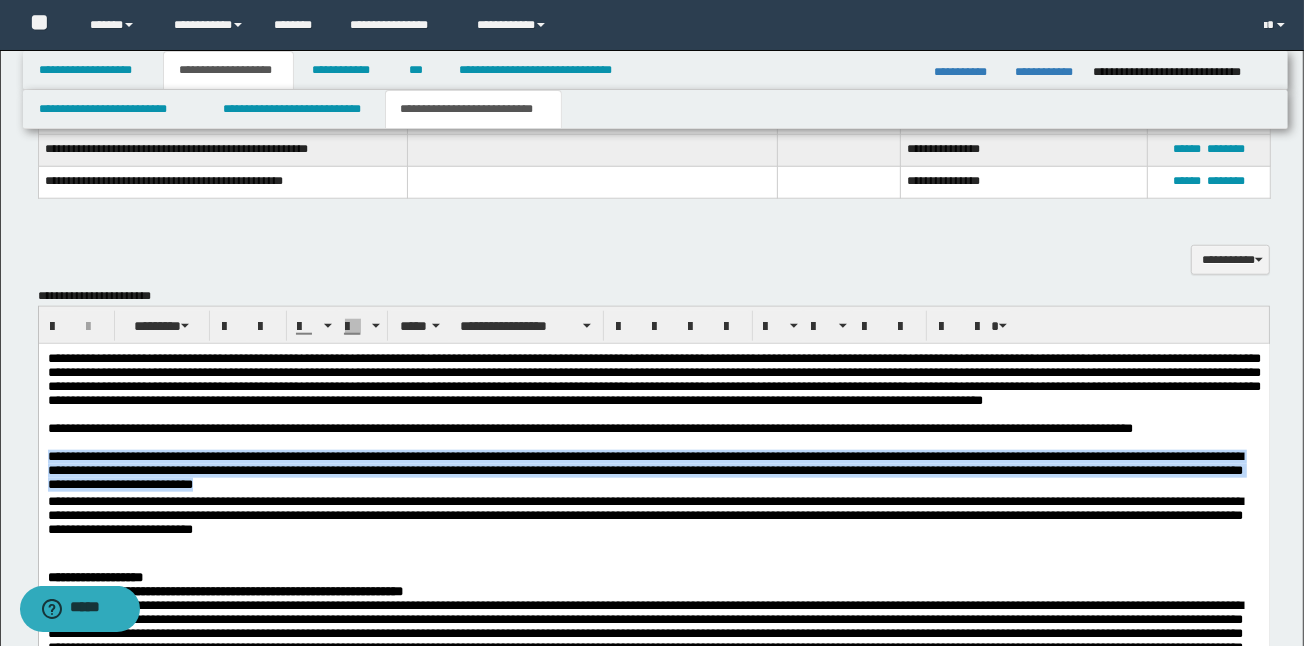 click on "**********" at bounding box center (644, 469) 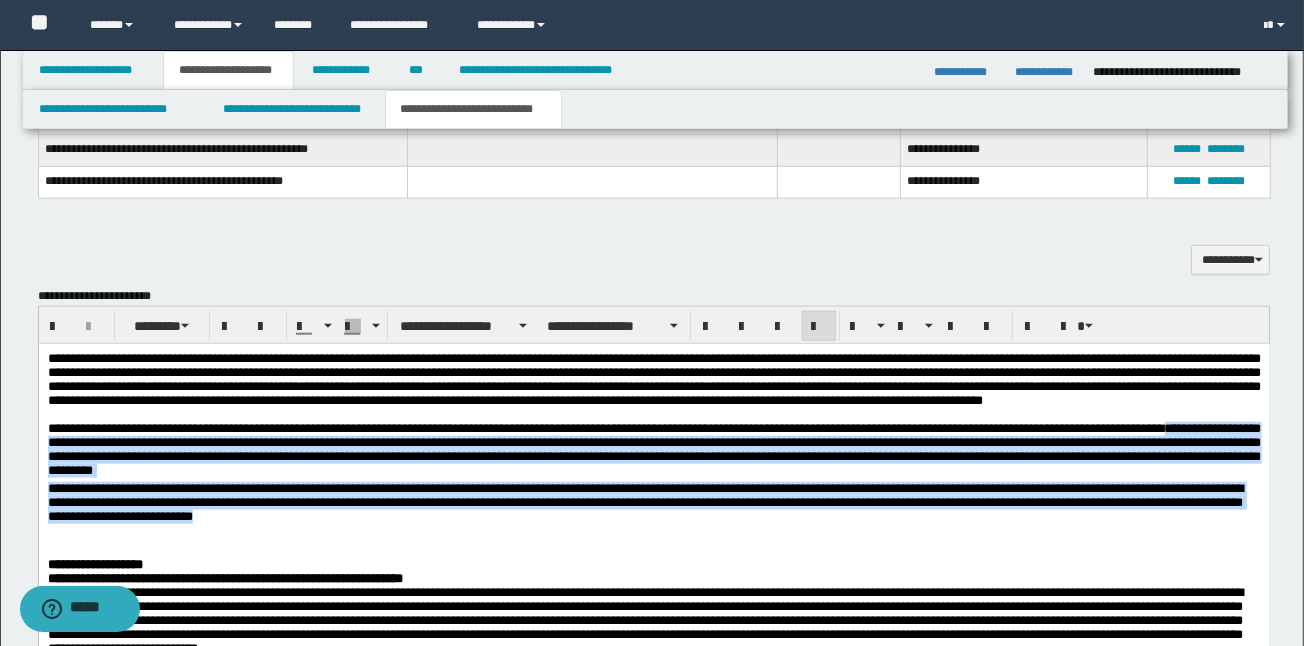 drag, startPoint x: 708, startPoint y: 541, endPoint x: 212, endPoint y: 466, distance: 501.6383 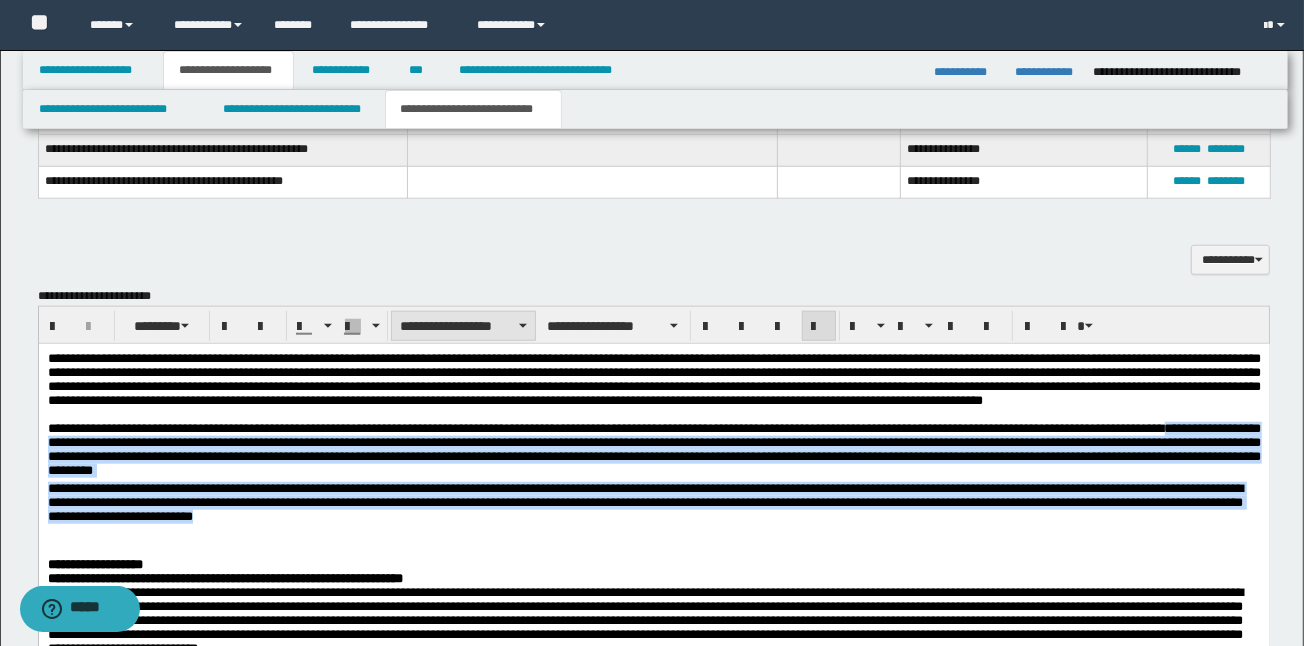 click on "**********" at bounding box center [463, 326] 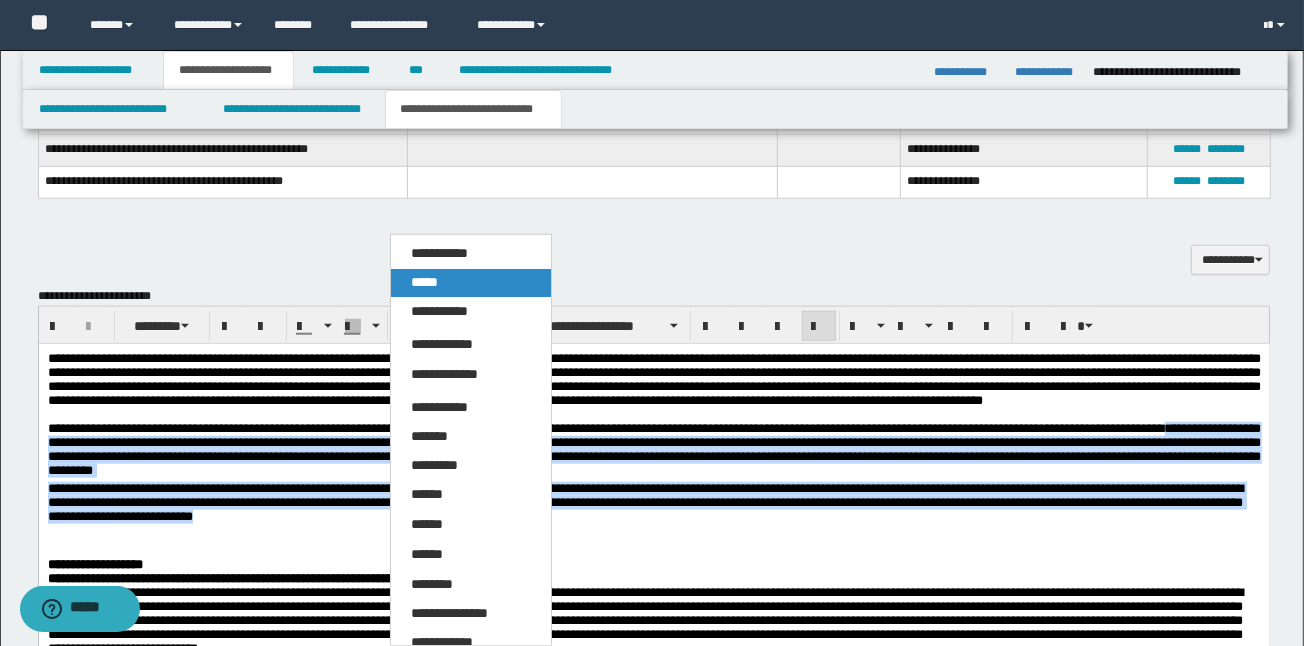 click on "*****" at bounding box center [471, 283] 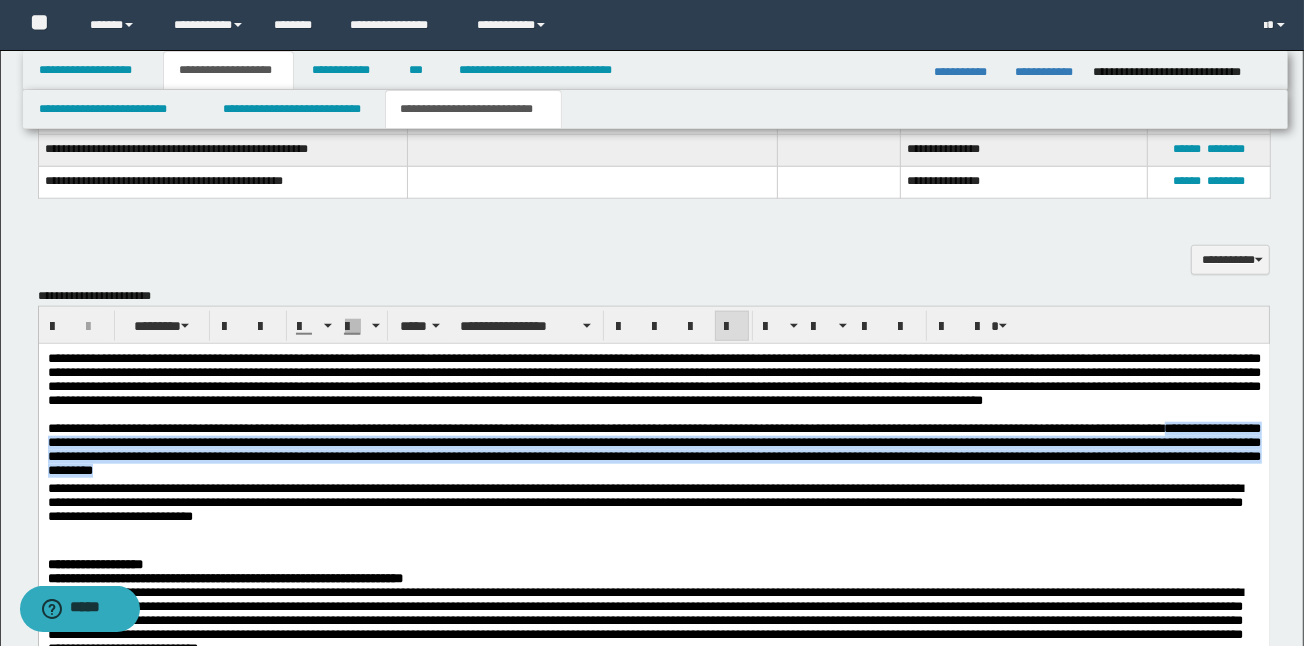 click on "**********" 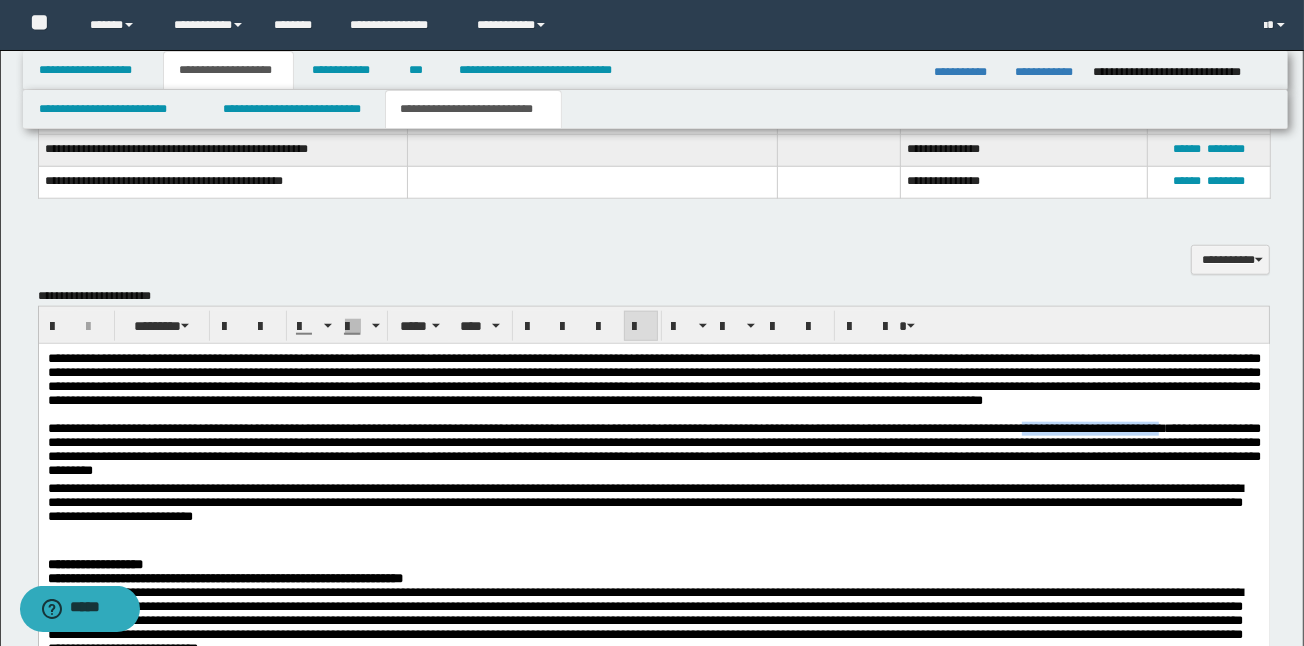 drag, startPoint x: 203, startPoint y: 461, endPoint x: 1207, endPoint y: 446, distance: 1004.11206 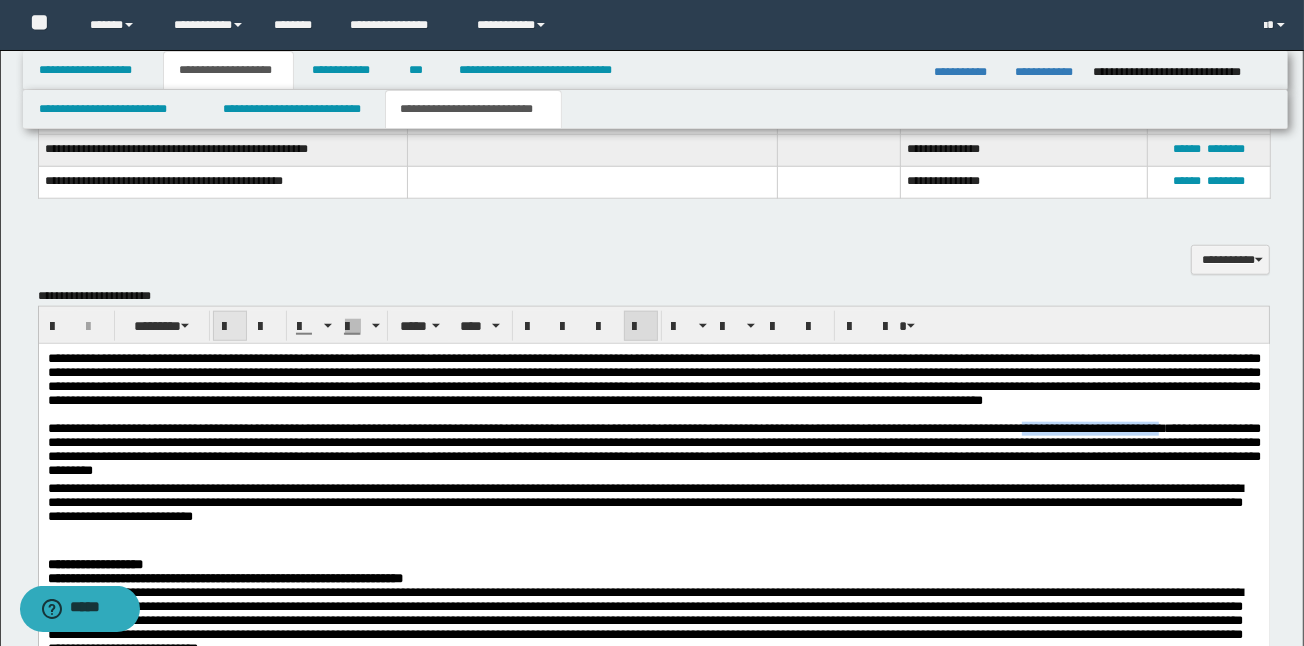 click at bounding box center [230, 326] 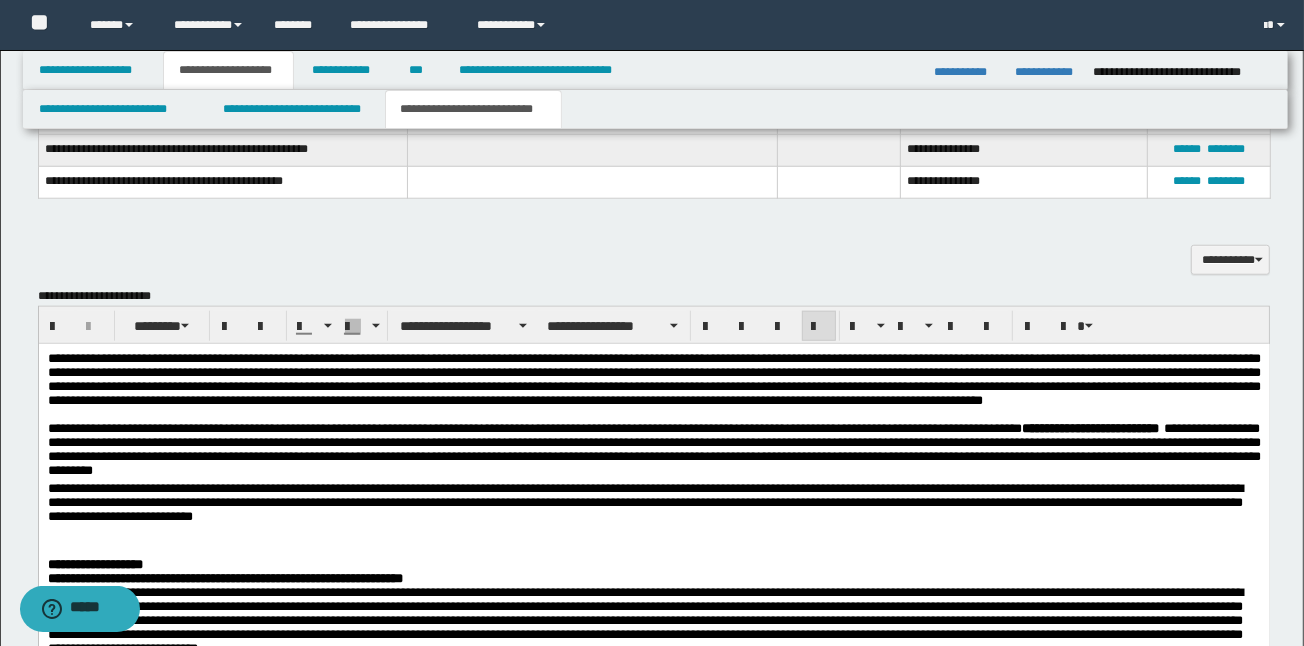 click at bounding box center (653, 534) 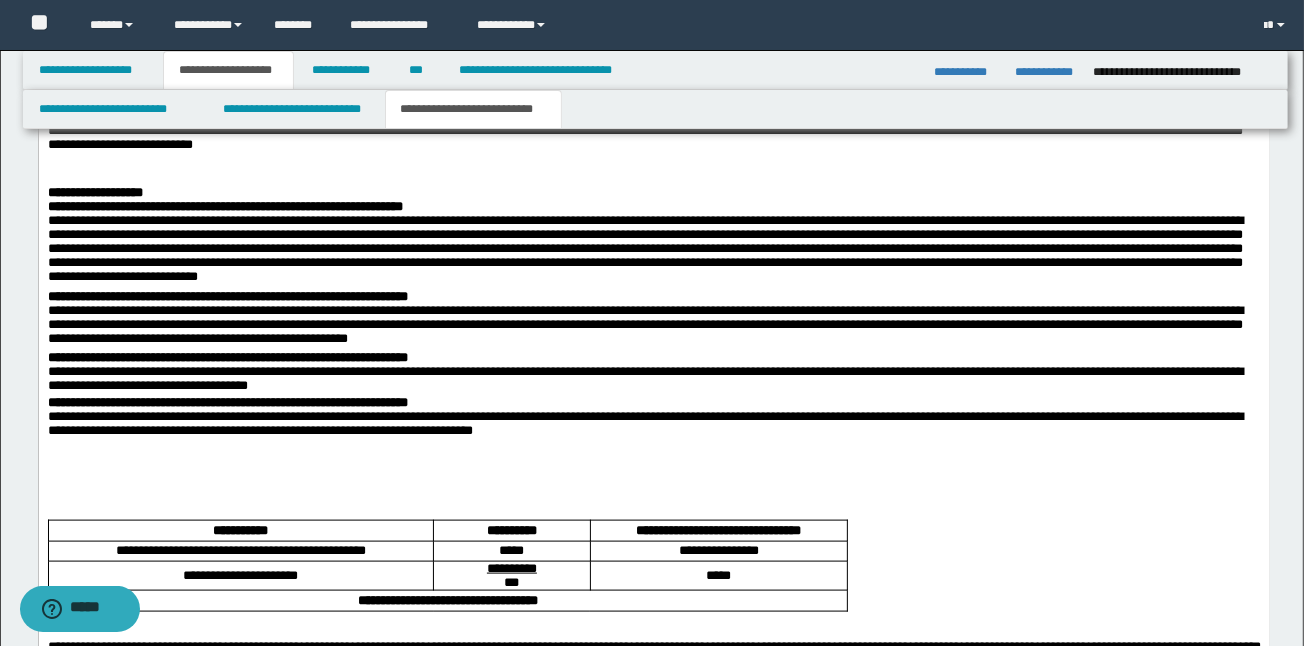 scroll, scrollTop: 1813, scrollLeft: 0, axis: vertical 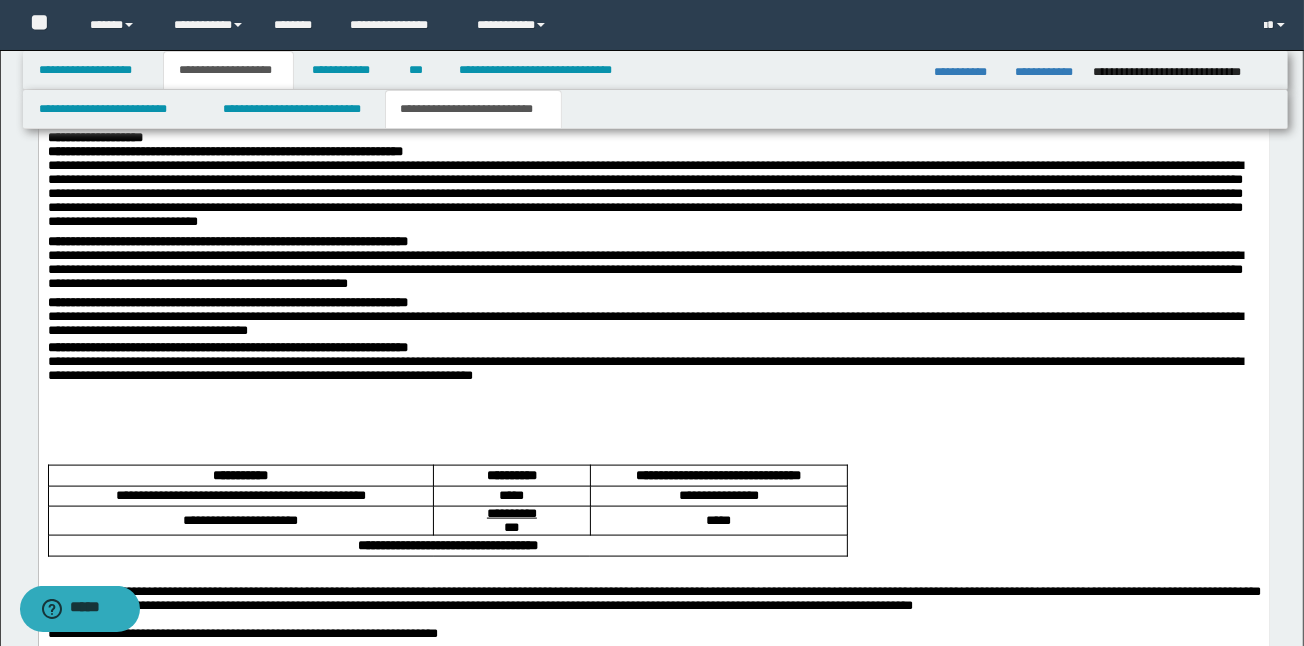 click at bounding box center [653, 421] 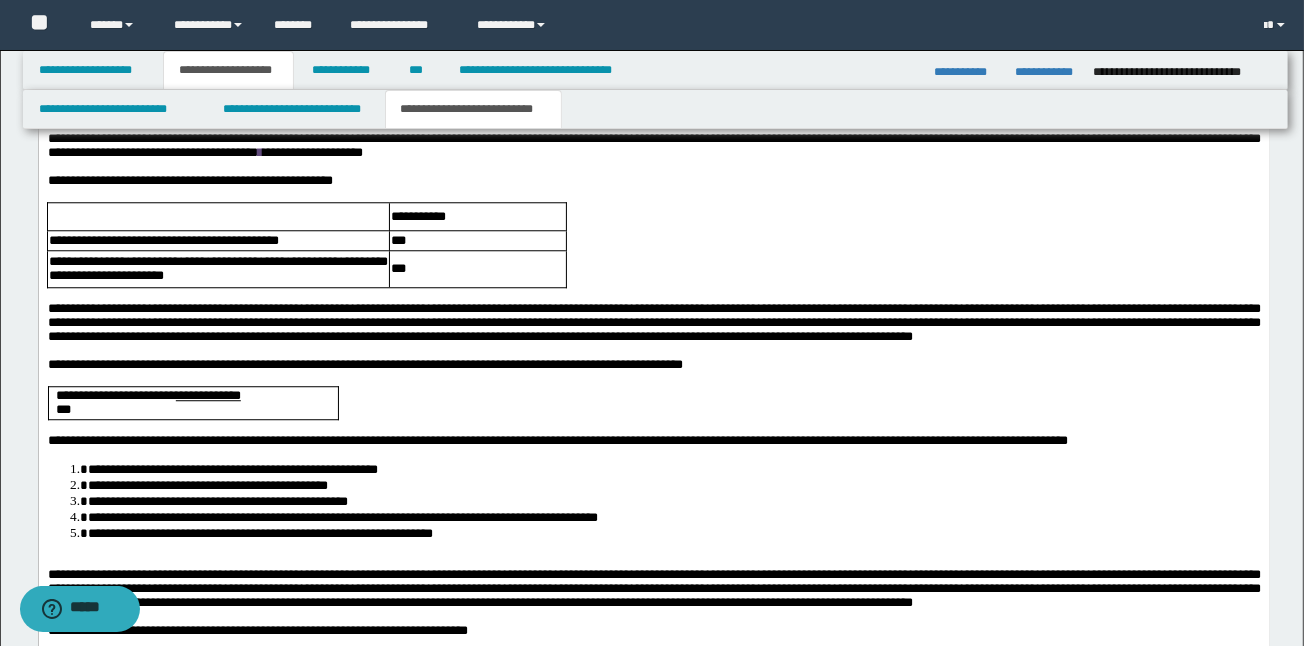 scroll, scrollTop: 3946, scrollLeft: 0, axis: vertical 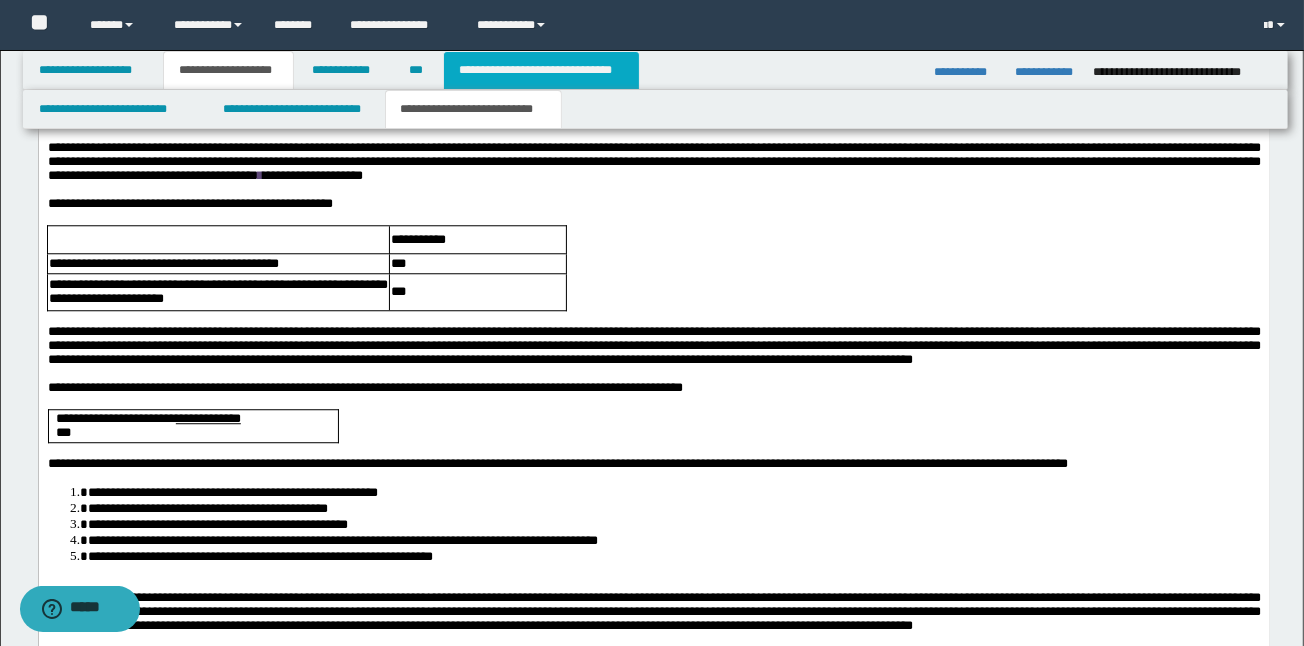 click on "**********" at bounding box center (541, 70) 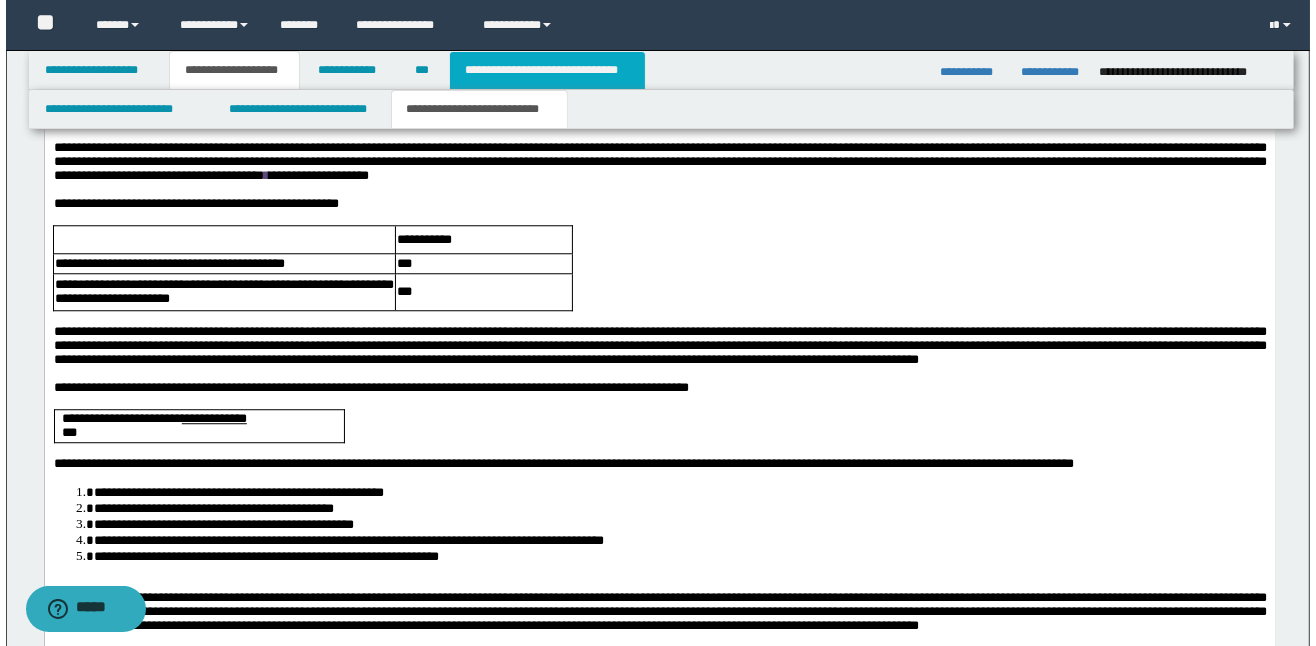 scroll, scrollTop: 0, scrollLeft: 0, axis: both 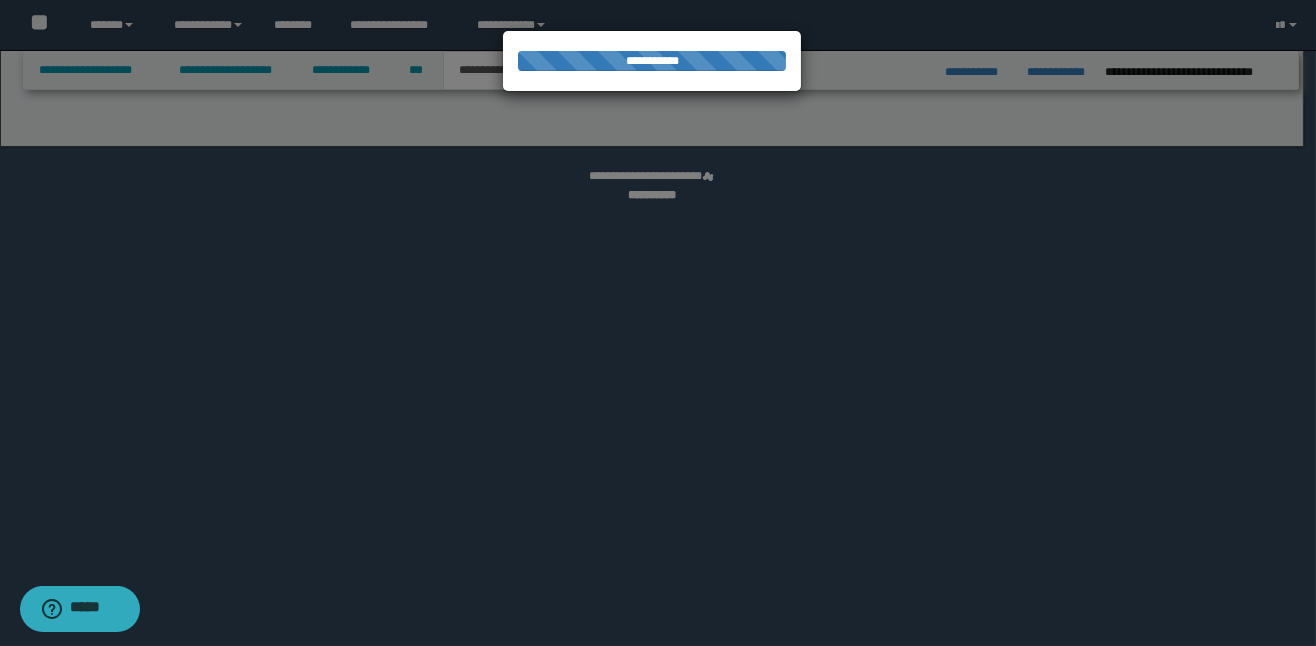 select on "*" 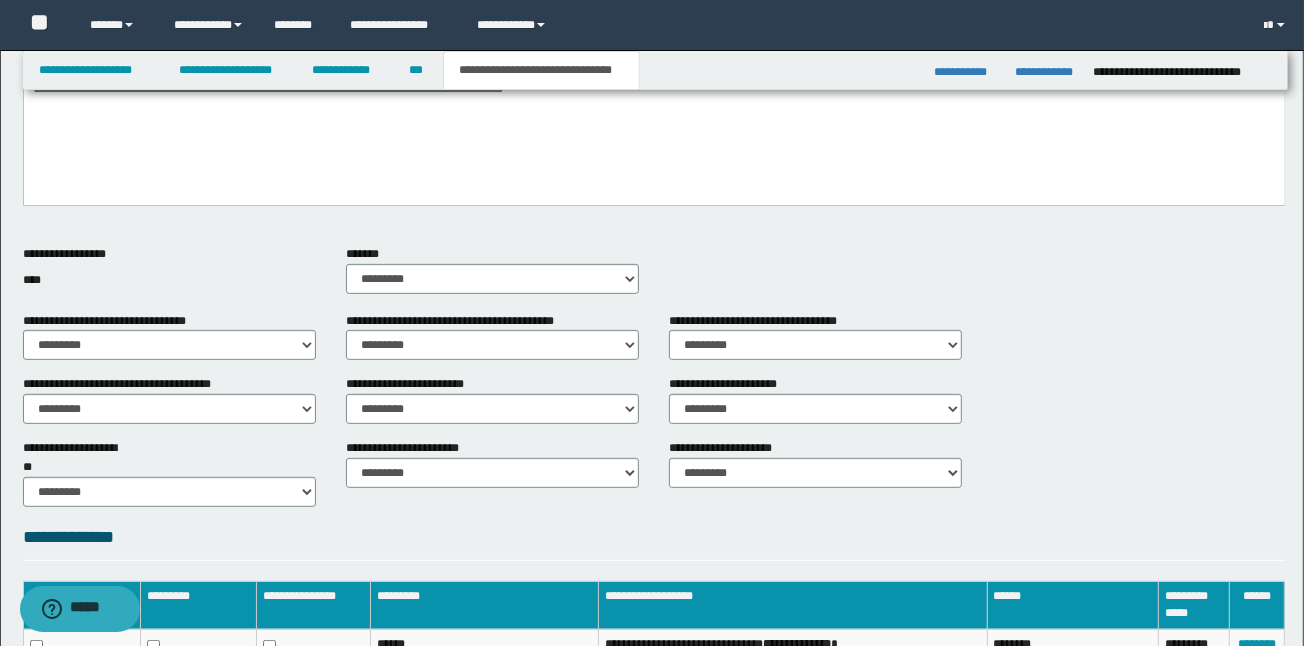 scroll, scrollTop: 782, scrollLeft: 0, axis: vertical 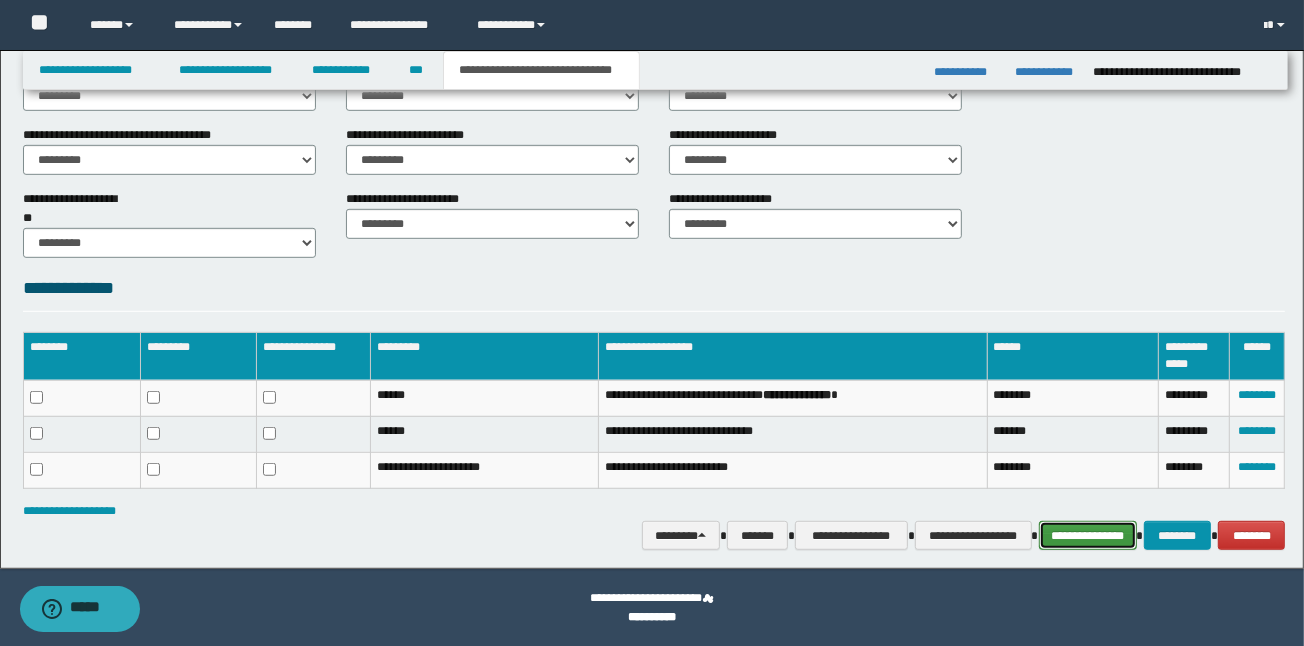 click on "**********" at bounding box center [1088, 536] 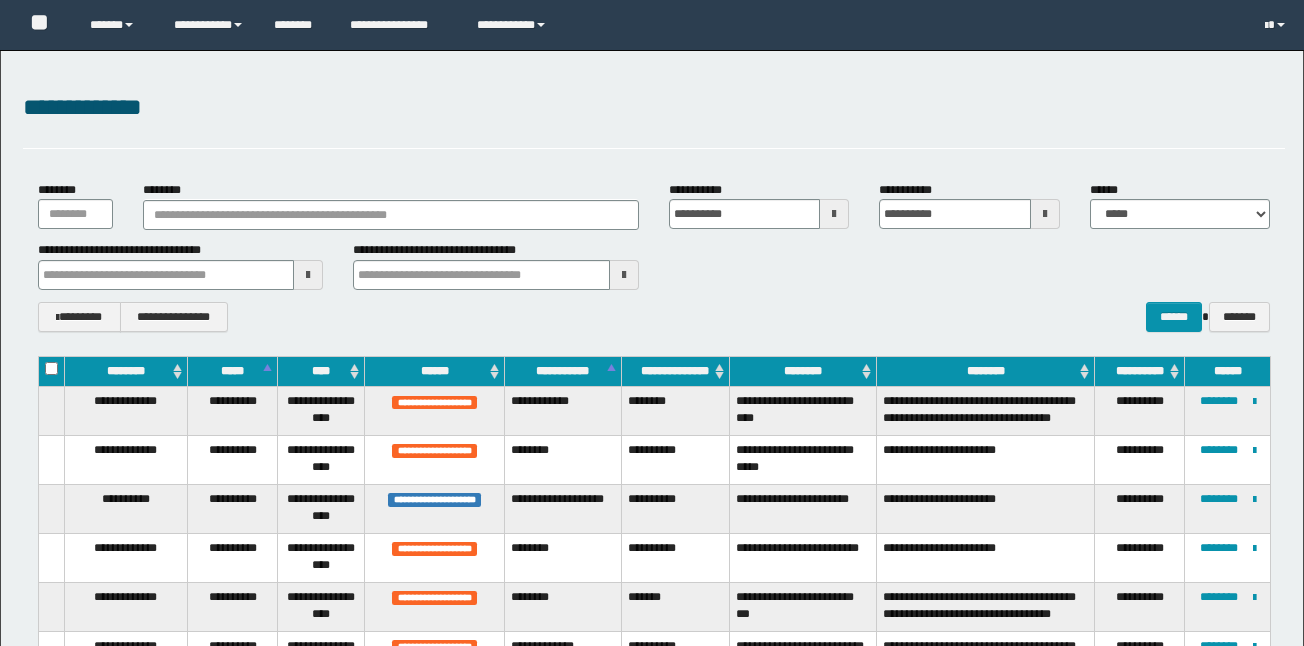 scroll, scrollTop: 1493, scrollLeft: 0, axis: vertical 